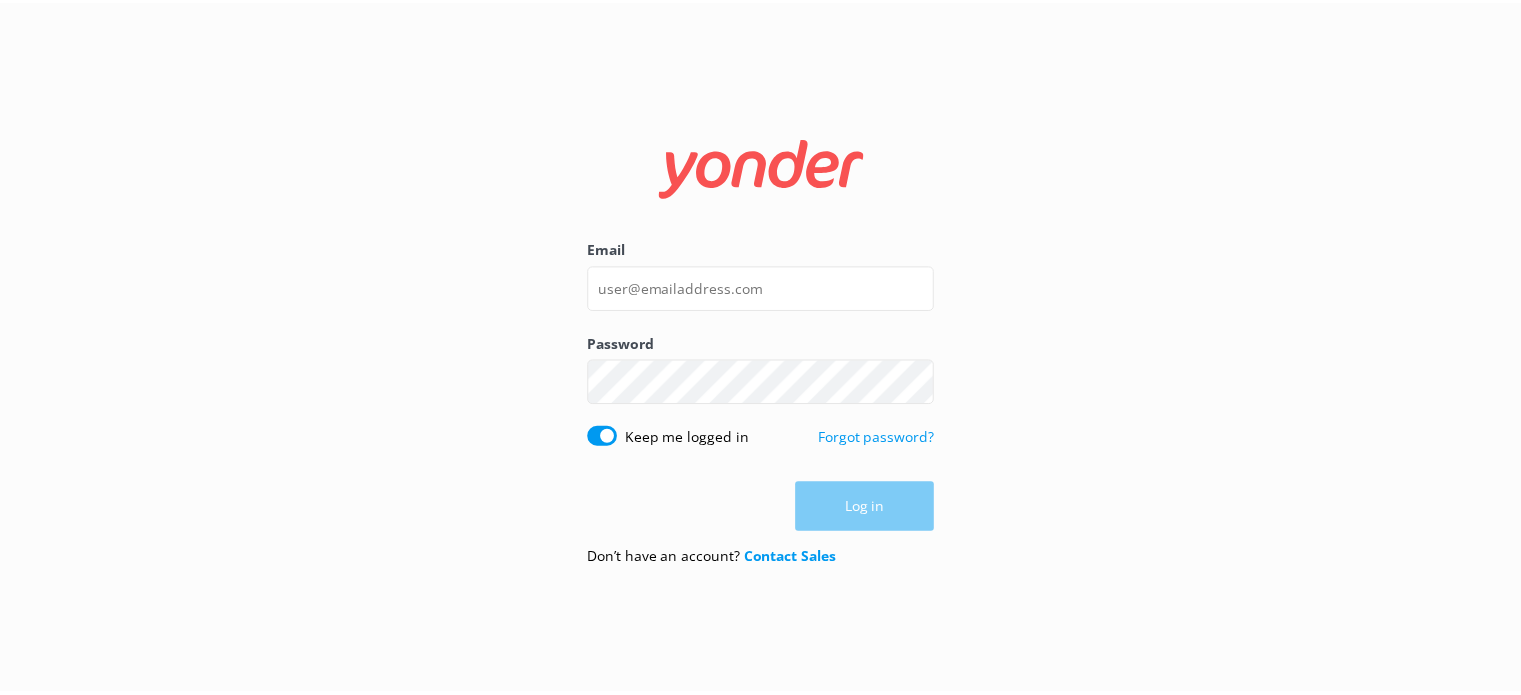scroll, scrollTop: 0, scrollLeft: 0, axis: both 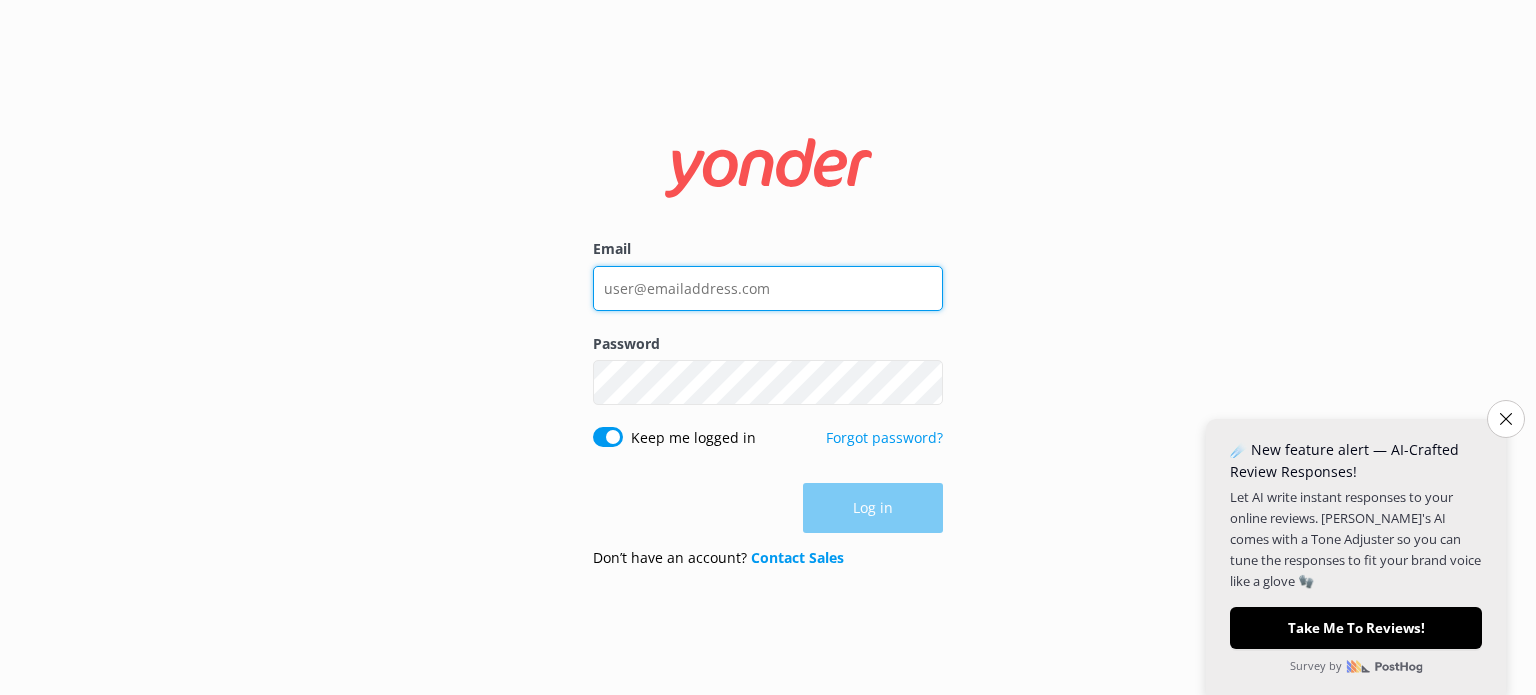 click on "Email" at bounding box center (768, 288) 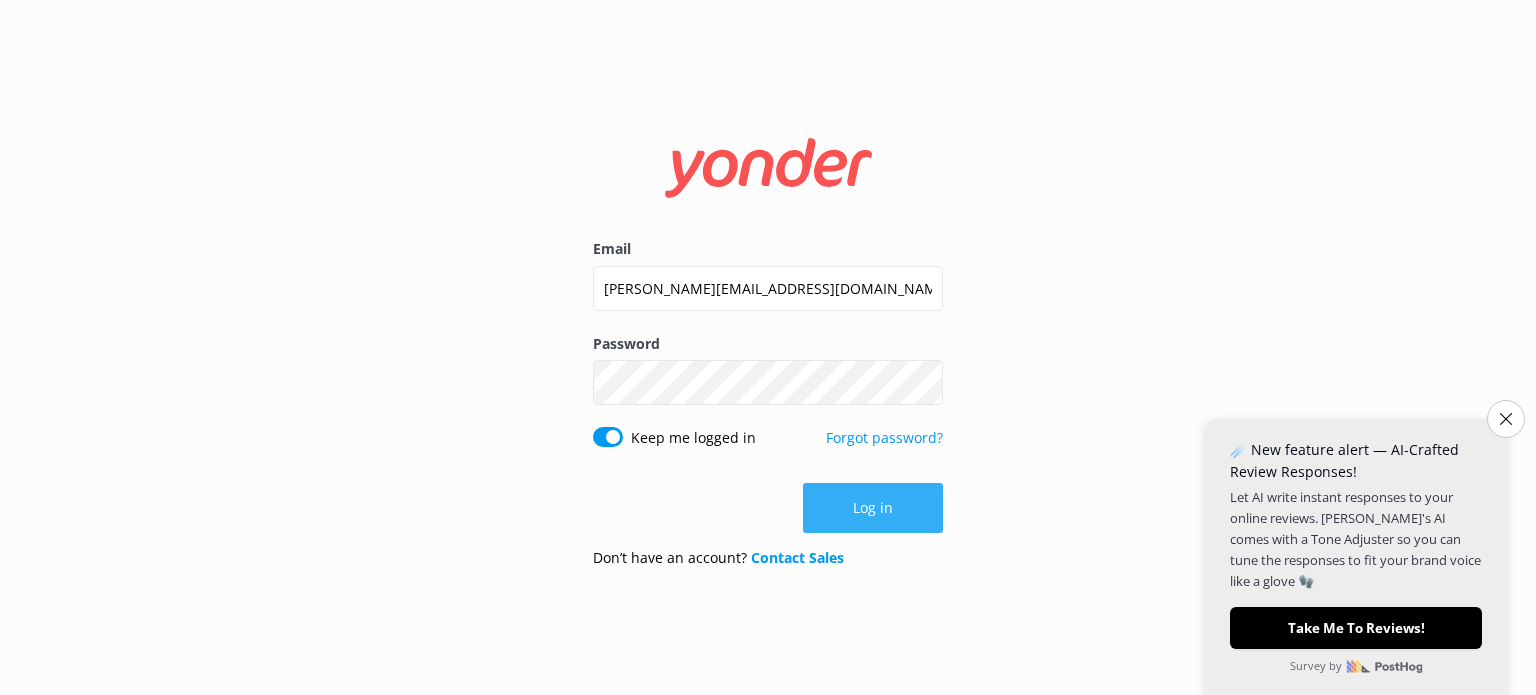 click on "Log in" at bounding box center [873, 508] 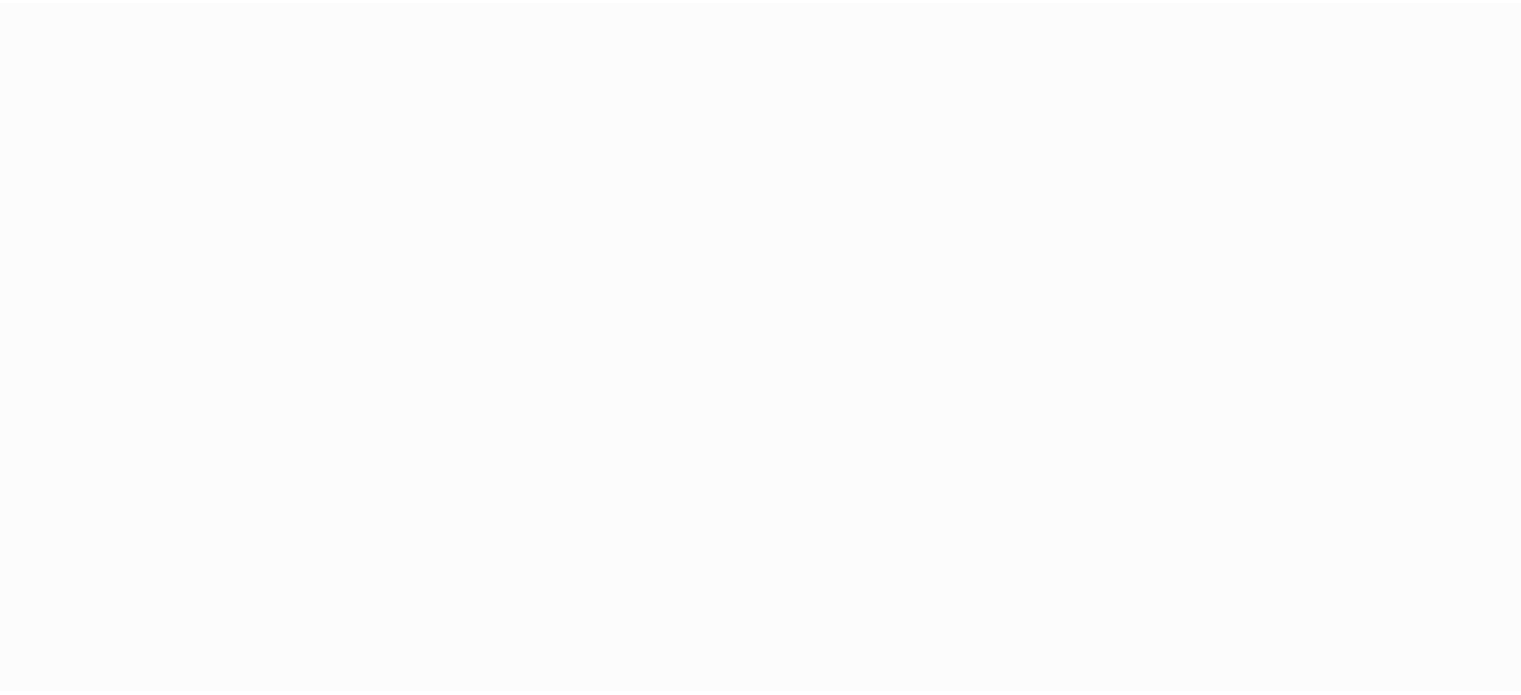 scroll, scrollTop: 0, scrollLeft: 0, axis: both 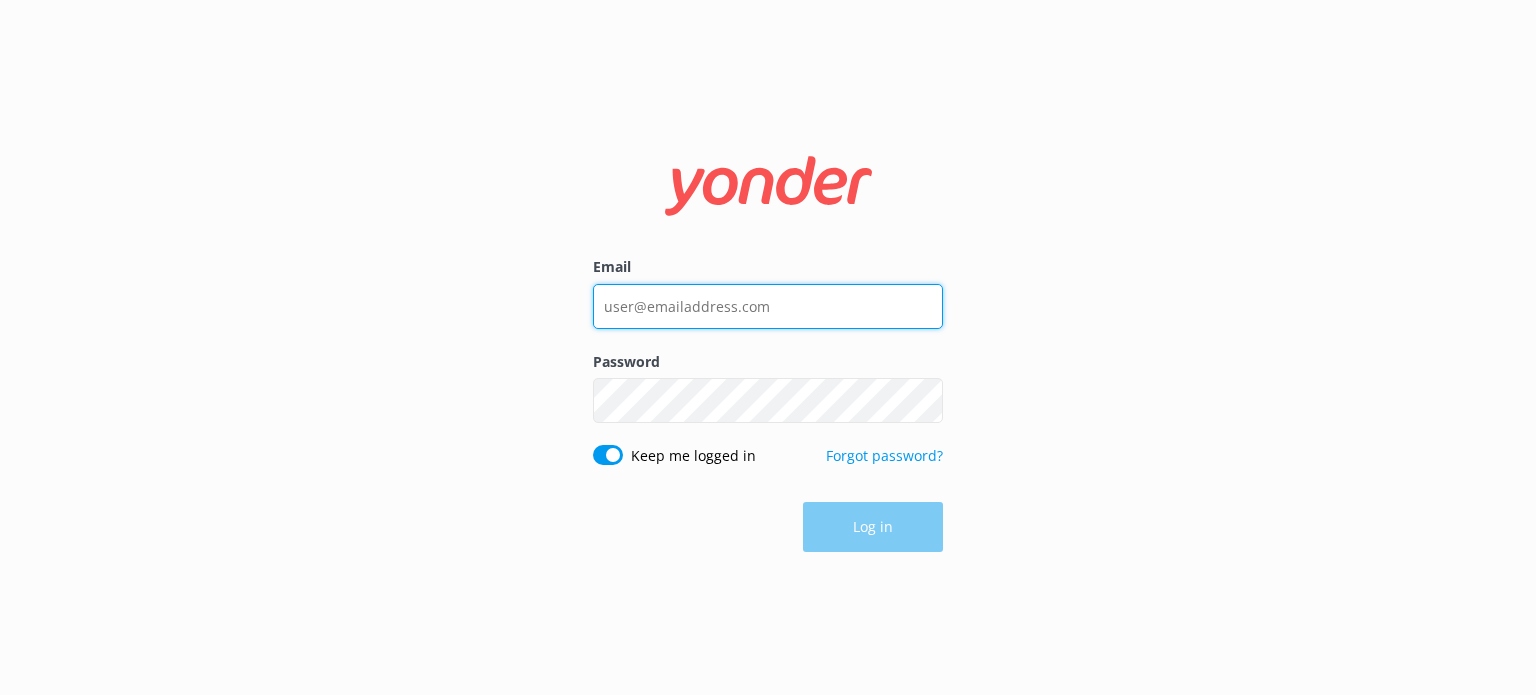 type on "[PERSON_NAME][EMAIL_ADDRESS][DOMAIN_NAME]" 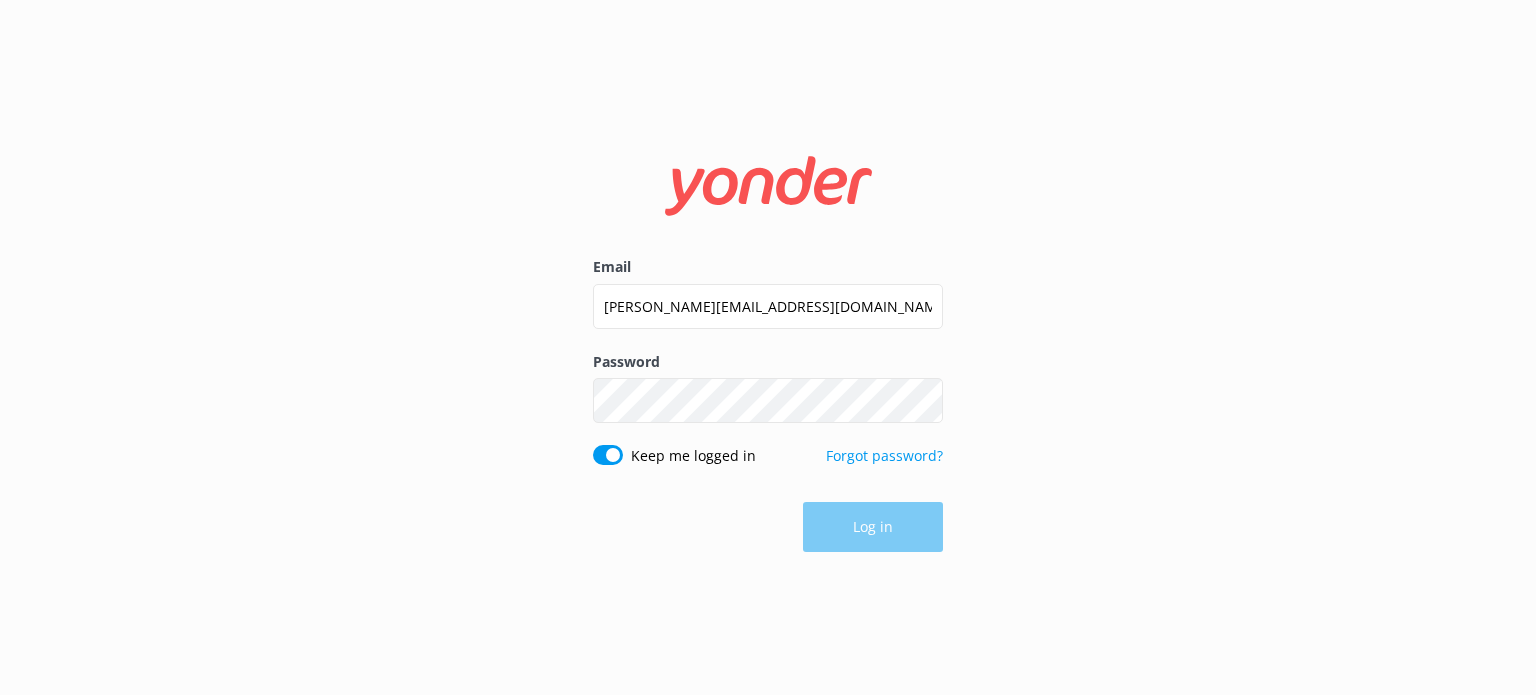 click on "Log in" at bounding box center [768, 527] 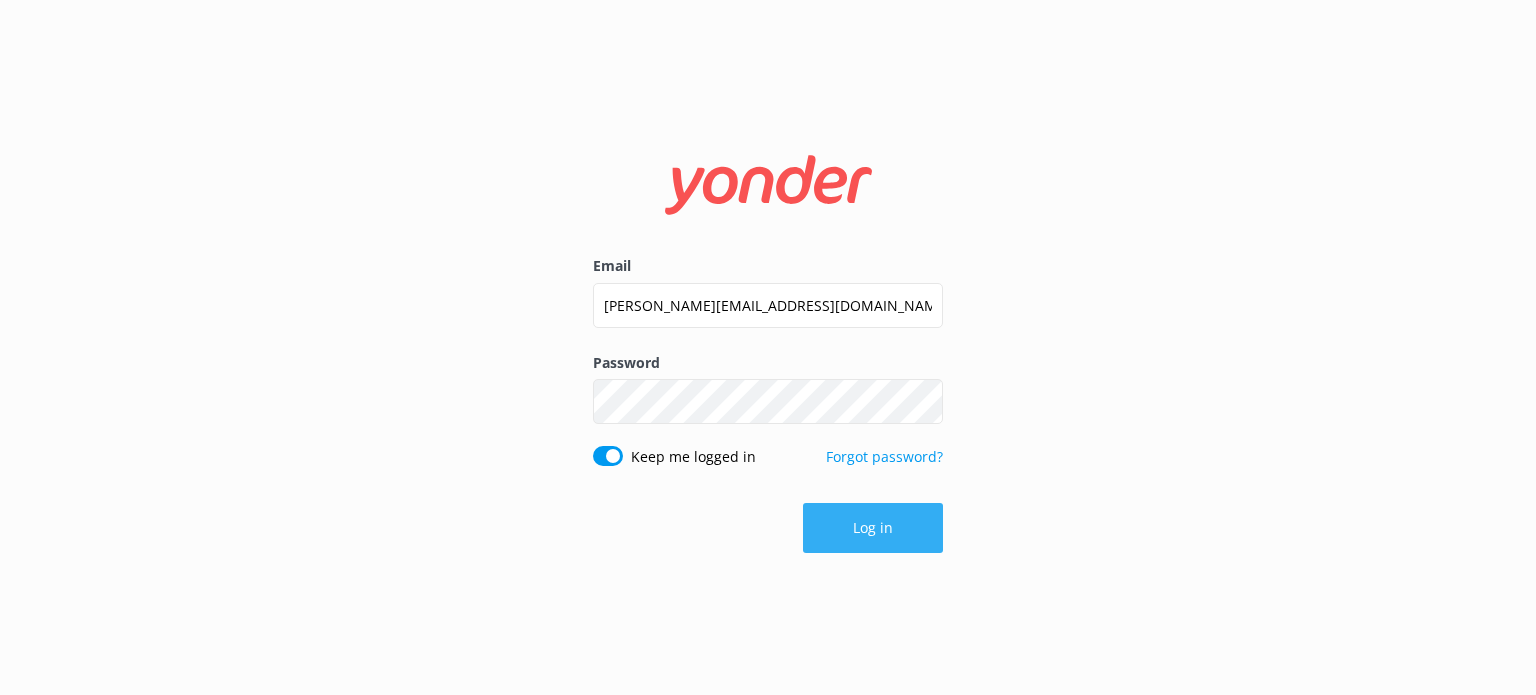 click on "Log in" at bounding box center (873, 528) 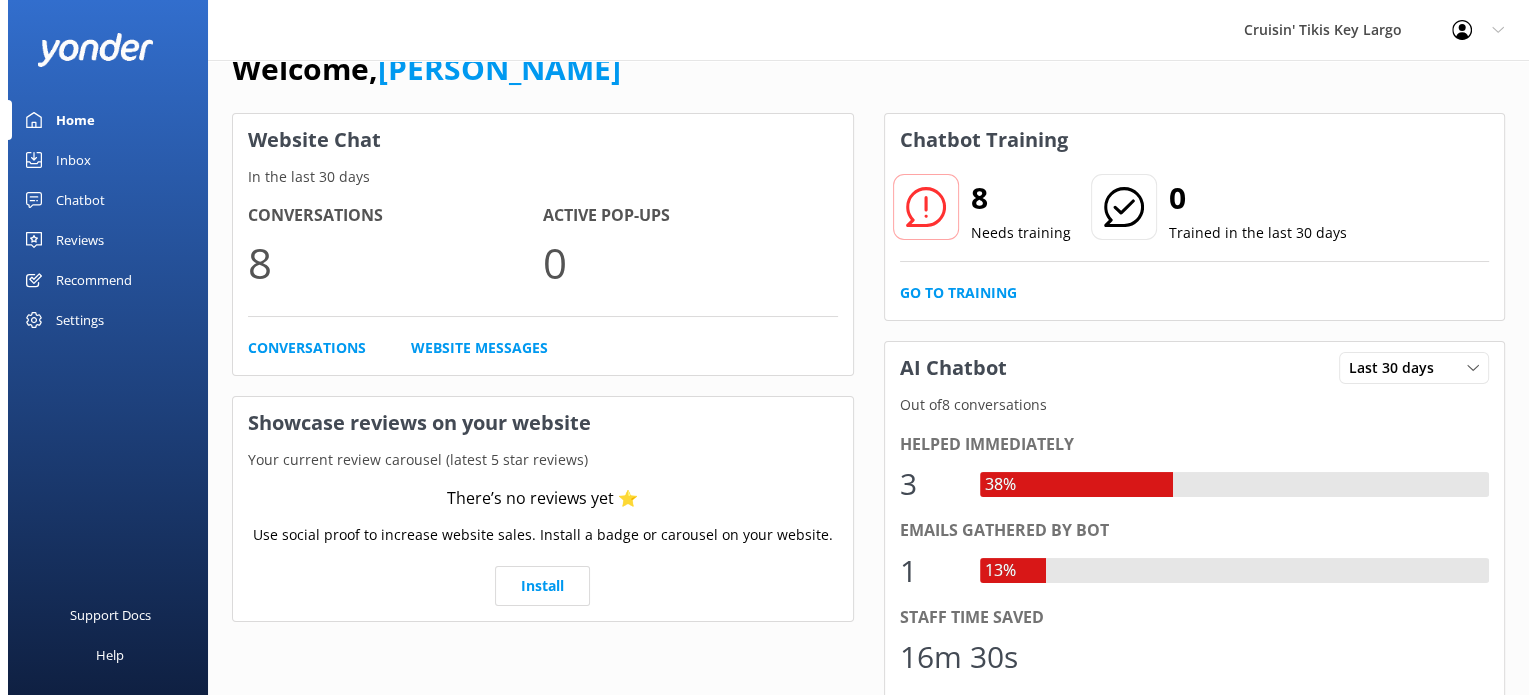scroll, scrollTop: 0, scrollLeft: 0, axis: both 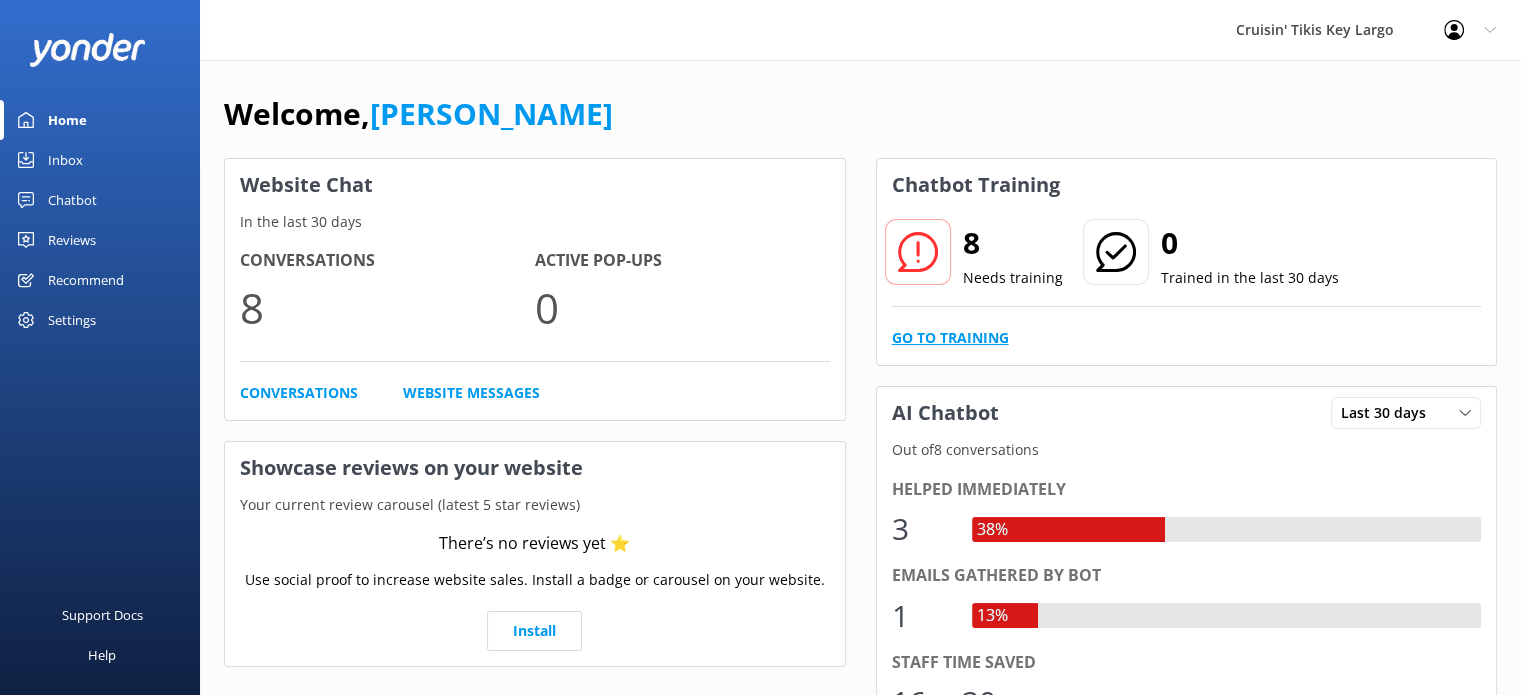 click on "Go to Training" at bounding box center (950, 338) 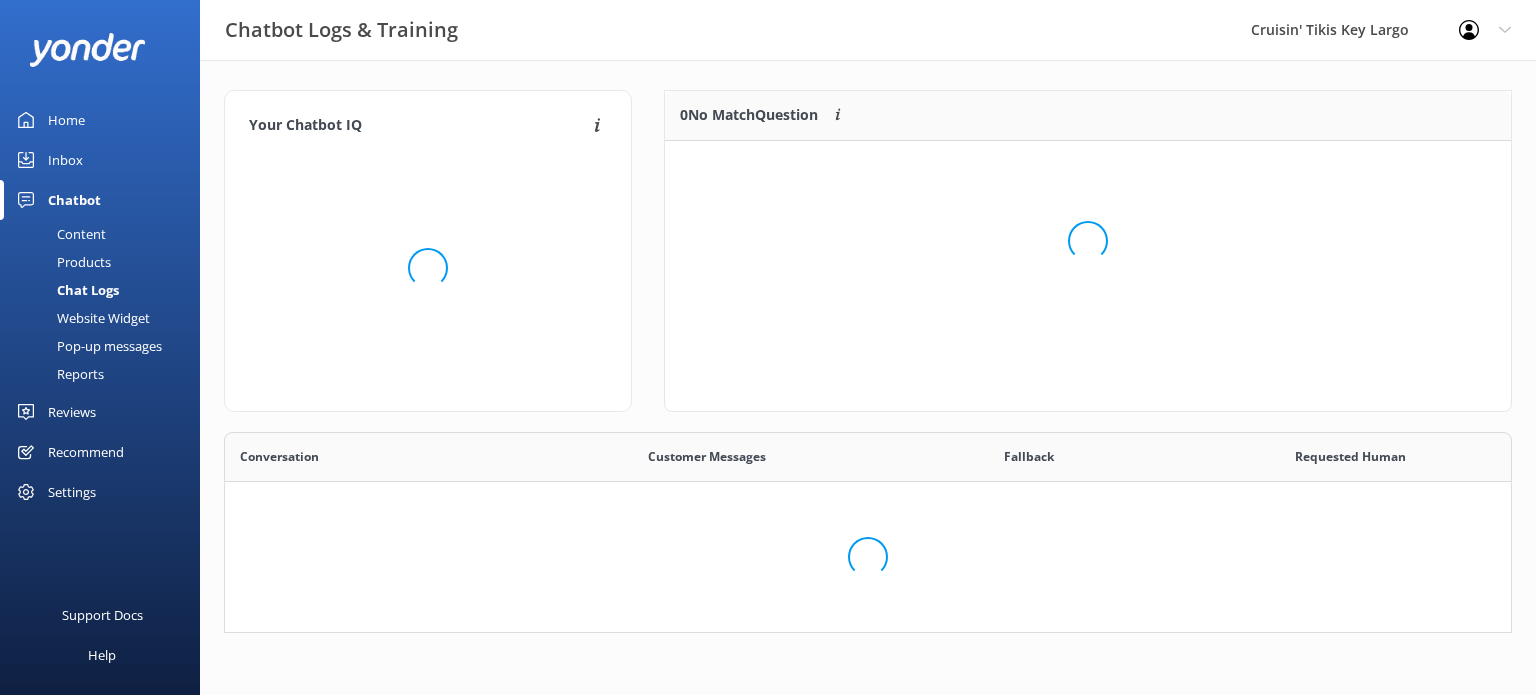 scroll, scrollTop: 16, scrollLeft: 16, axis: both 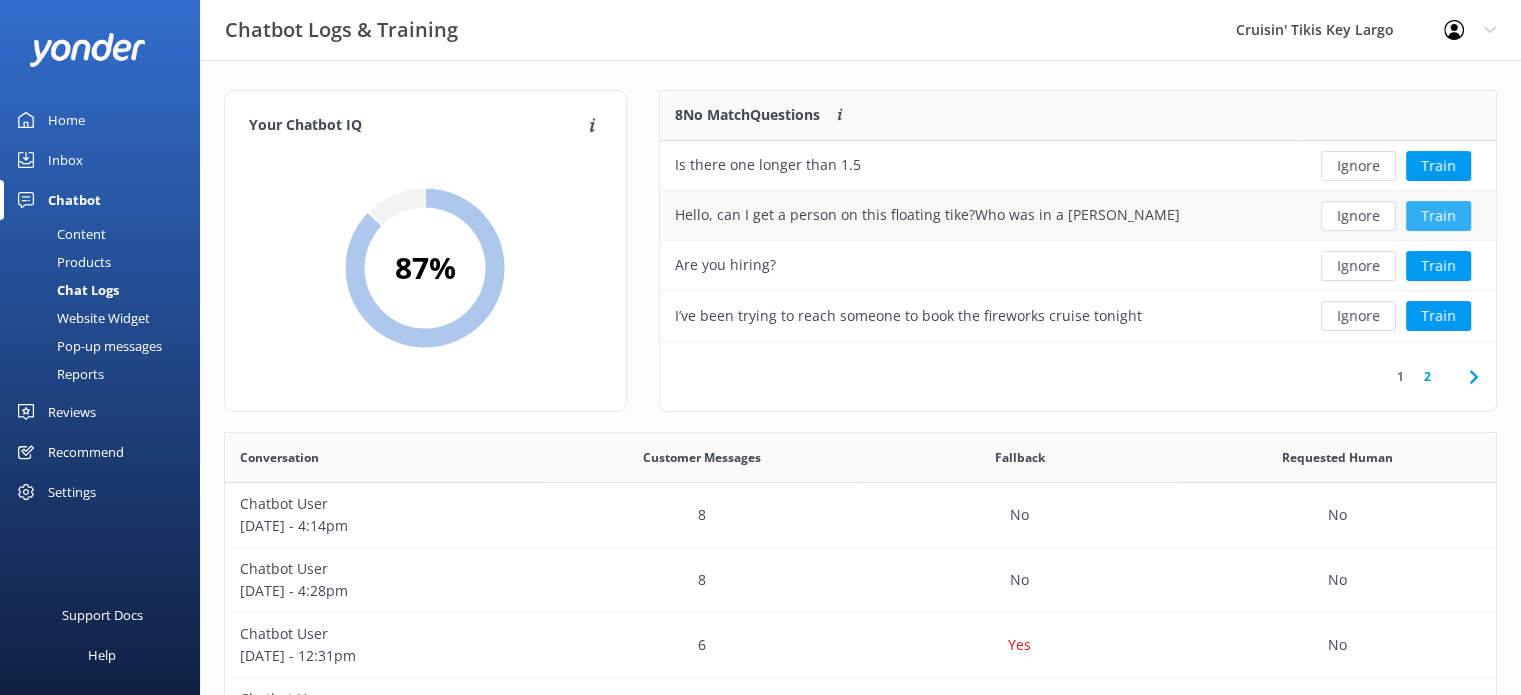 click on "Train" at bounding box center [1438, 216] 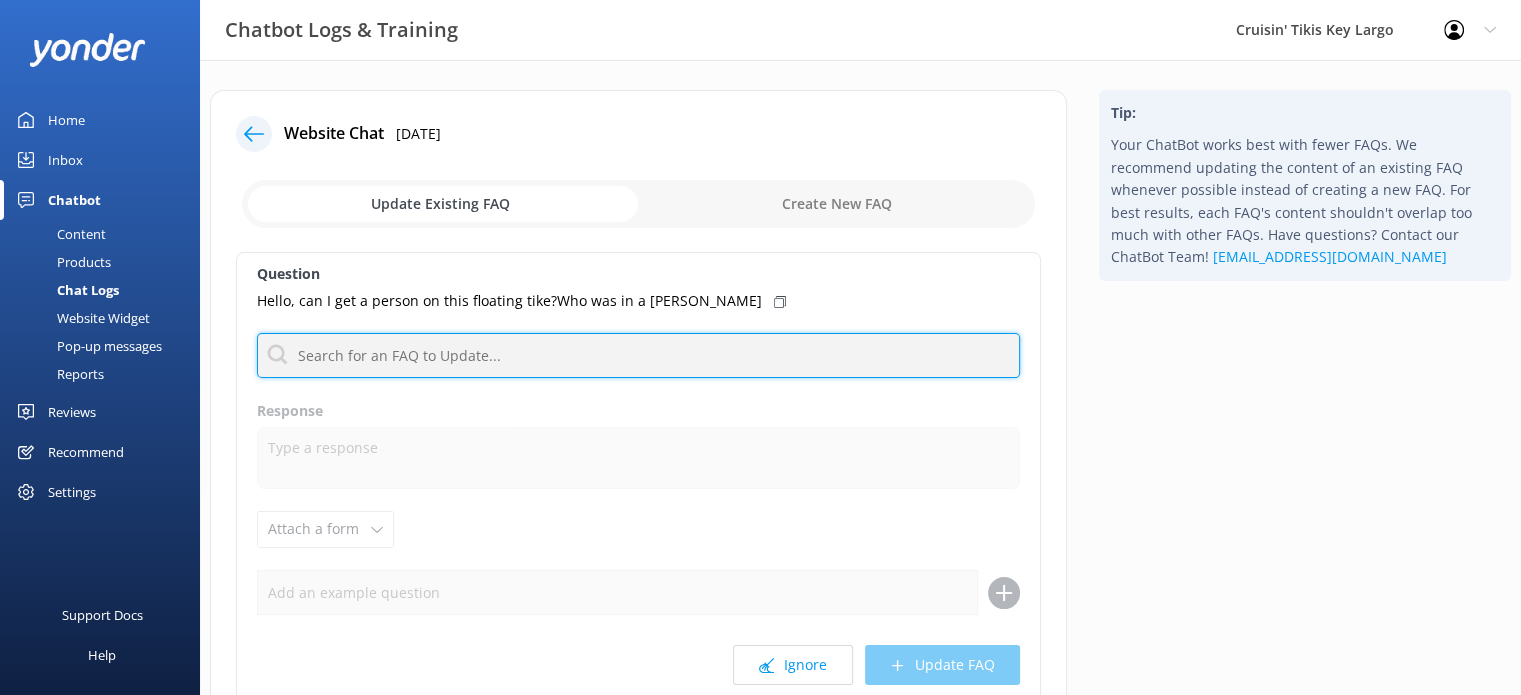 click at bounding box center [638, 355] 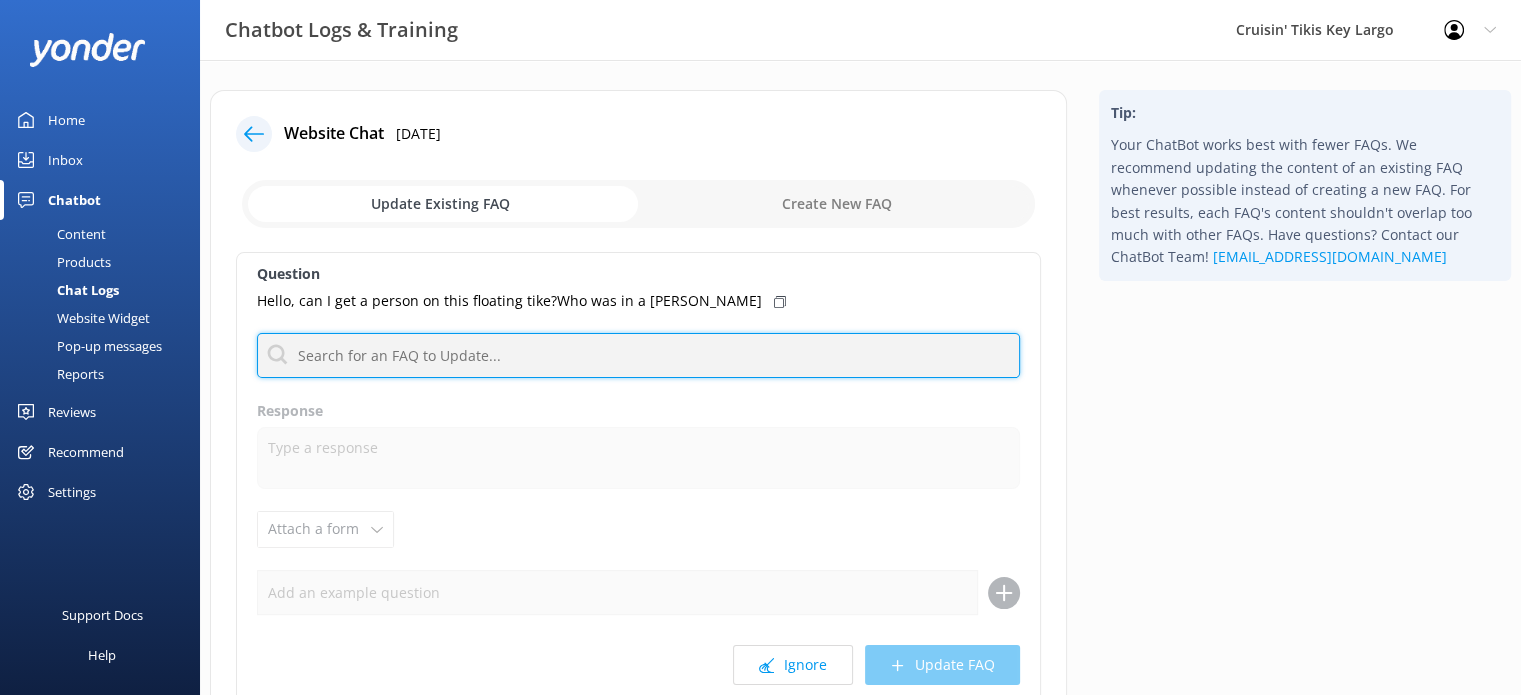 type on "W" 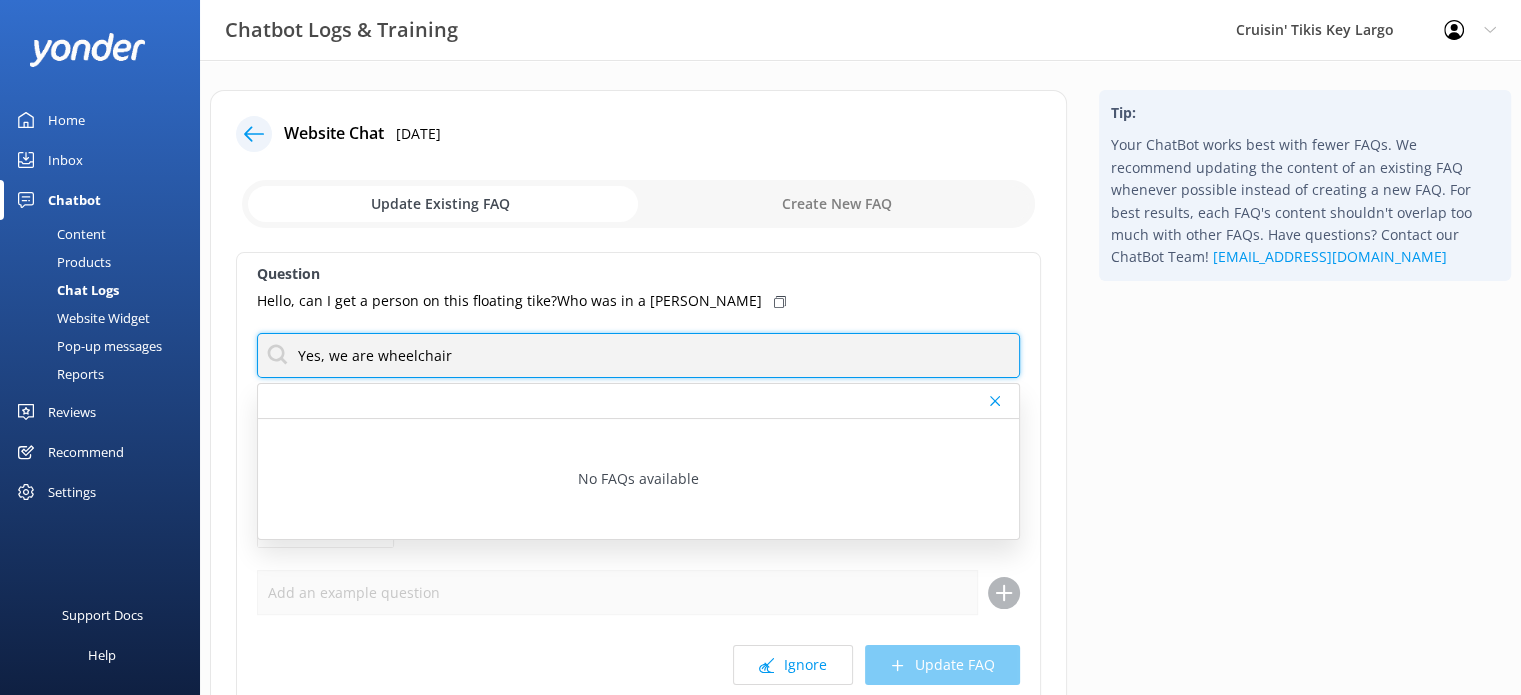scroll, scrollTop: 100, scrollLeft: 0, axis: vertical 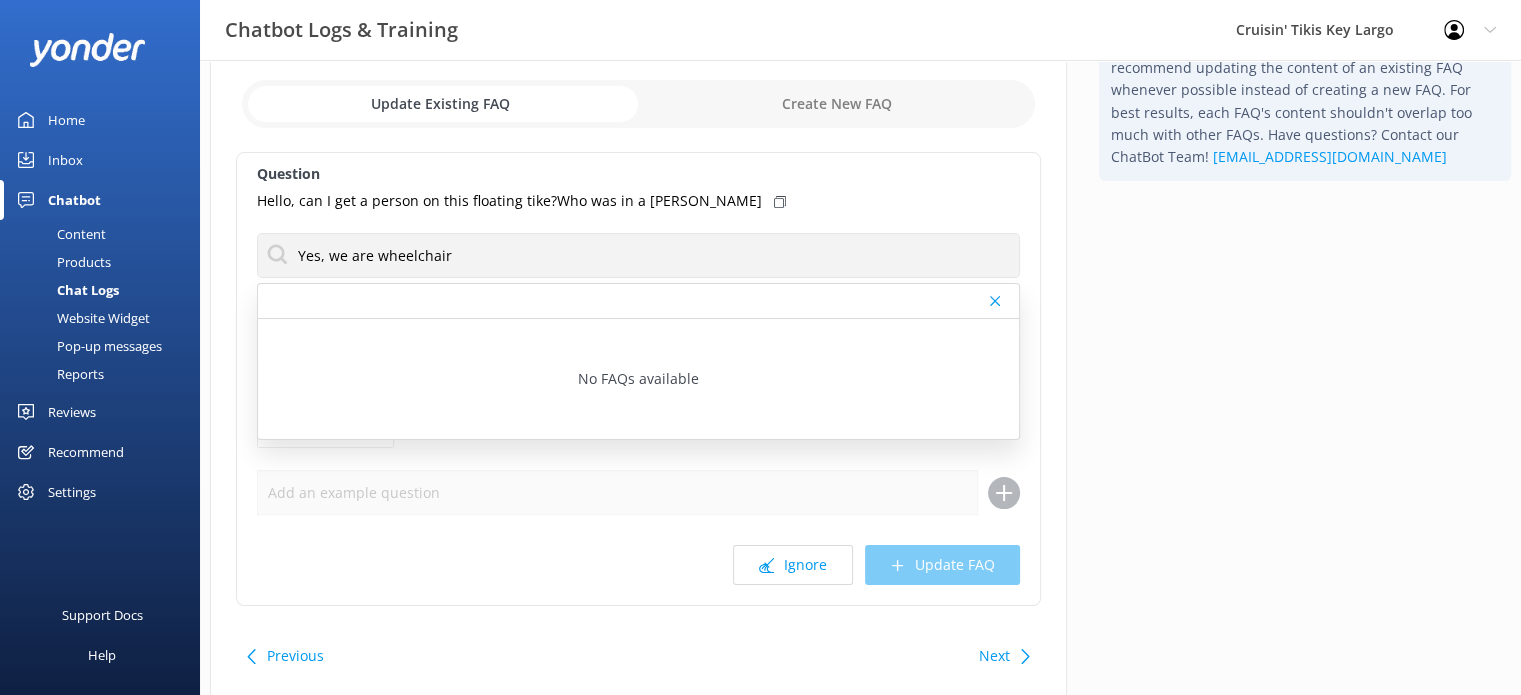 click 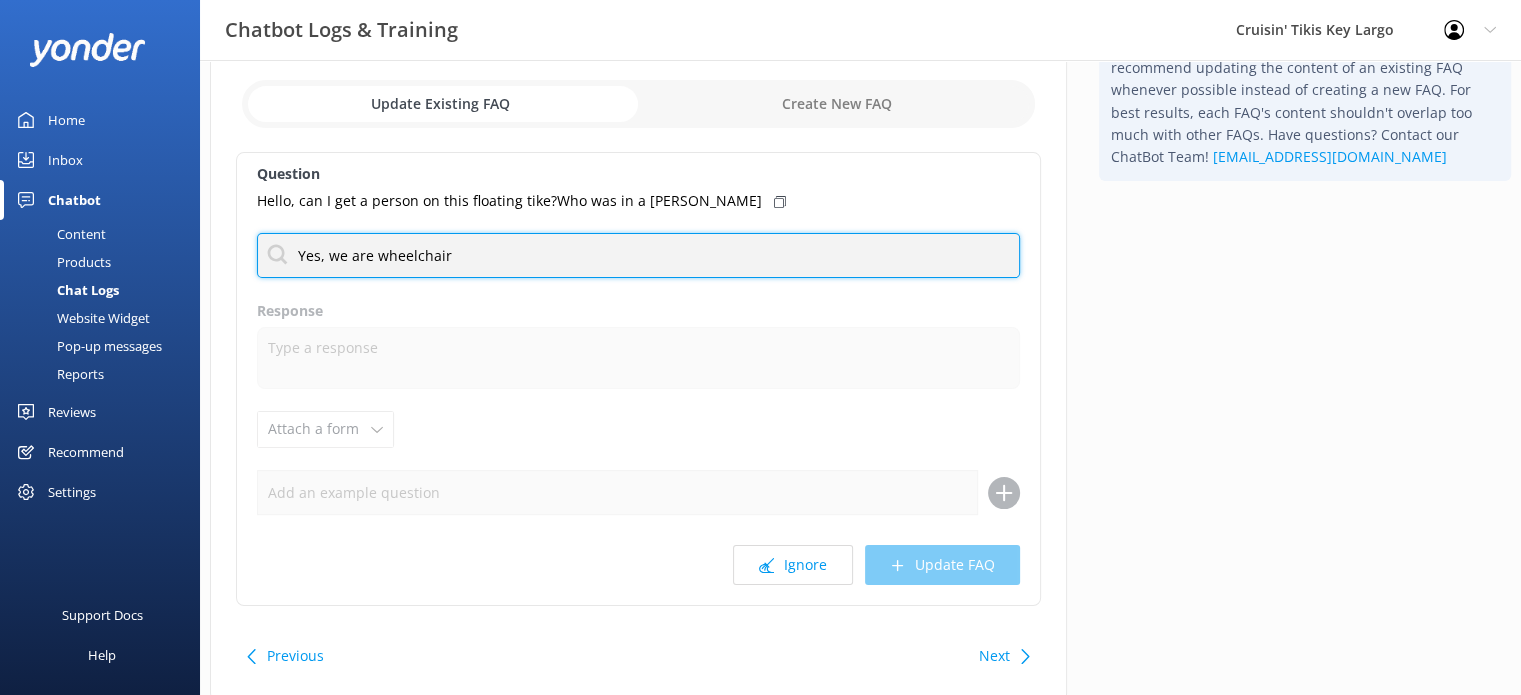 paste on "yes we are wheelchair accessible" 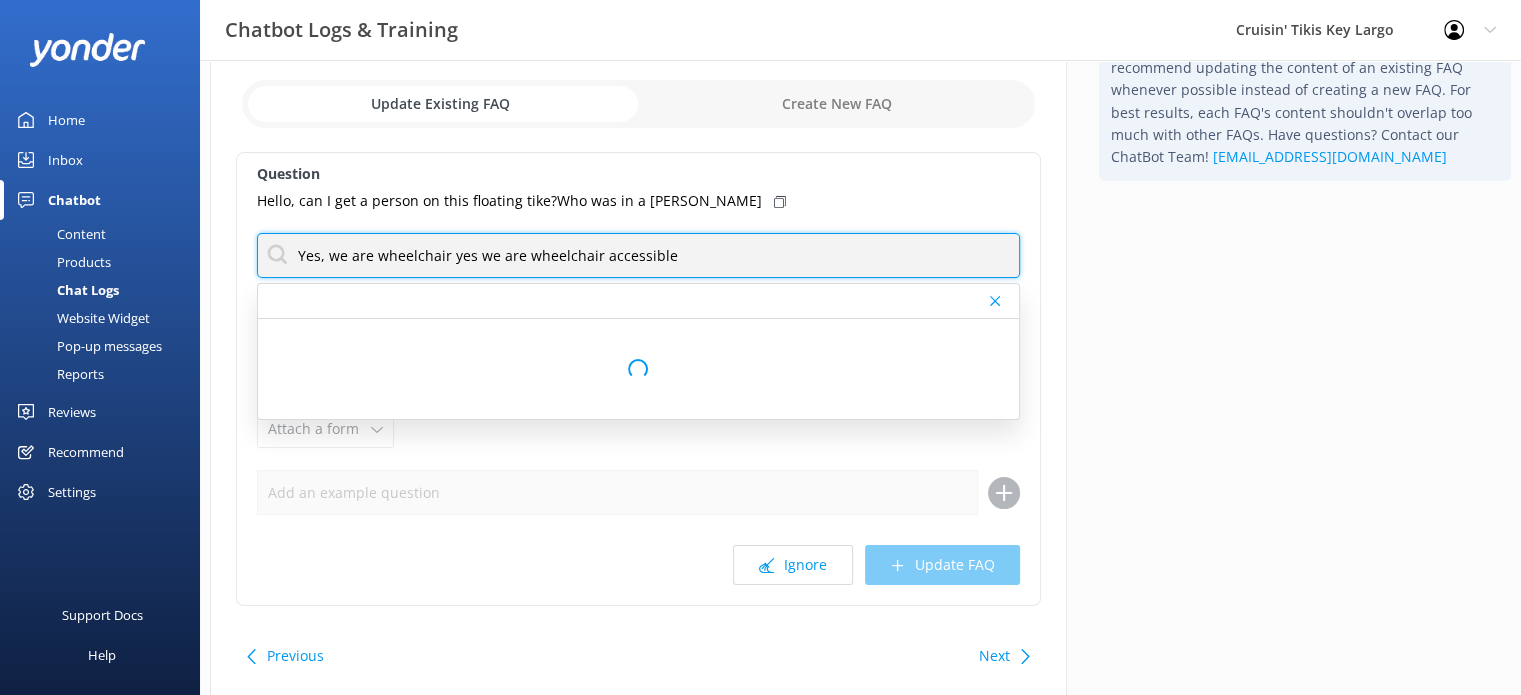 click on "Yes, we are wheelchair yes we are wheelchair accessible" at bounding box center [638, 255] 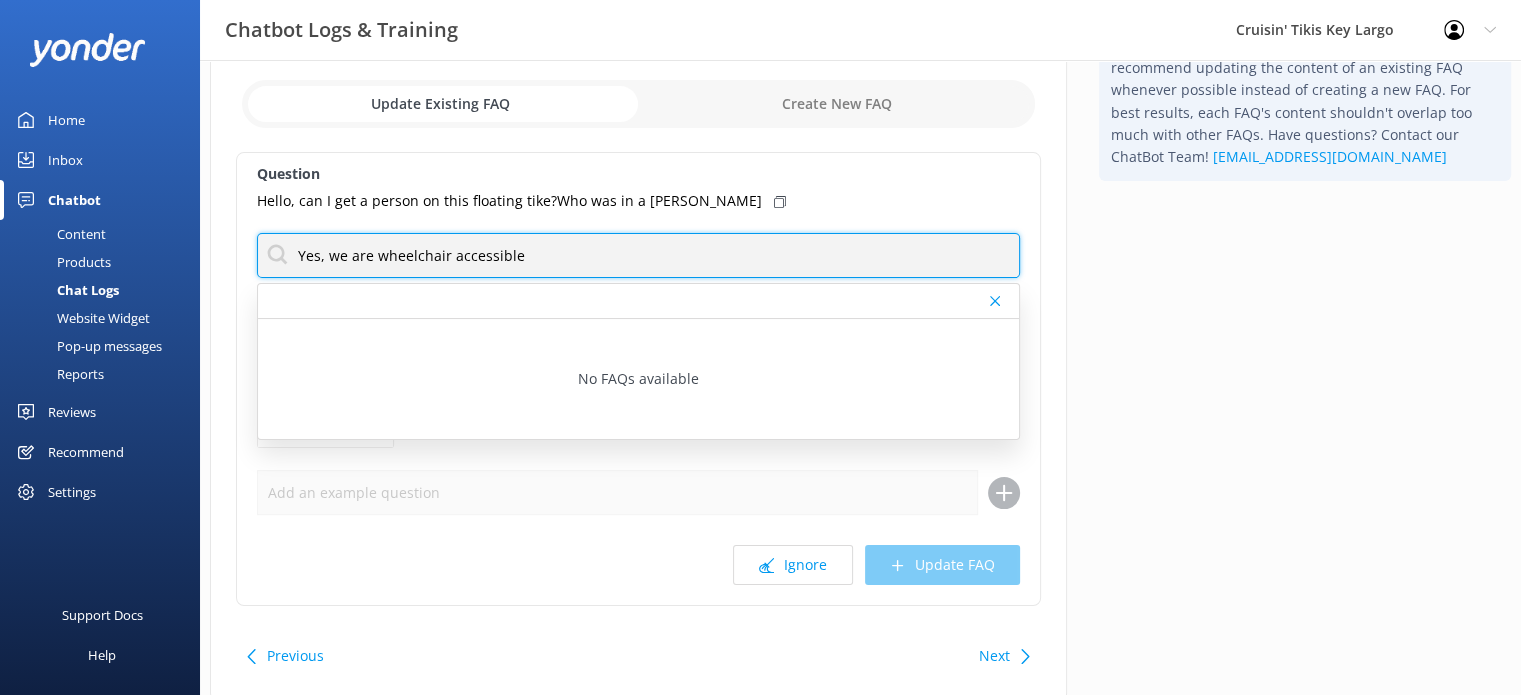 click on "Yes, we are wheelchair accessible" at bounding box center [638, 255] 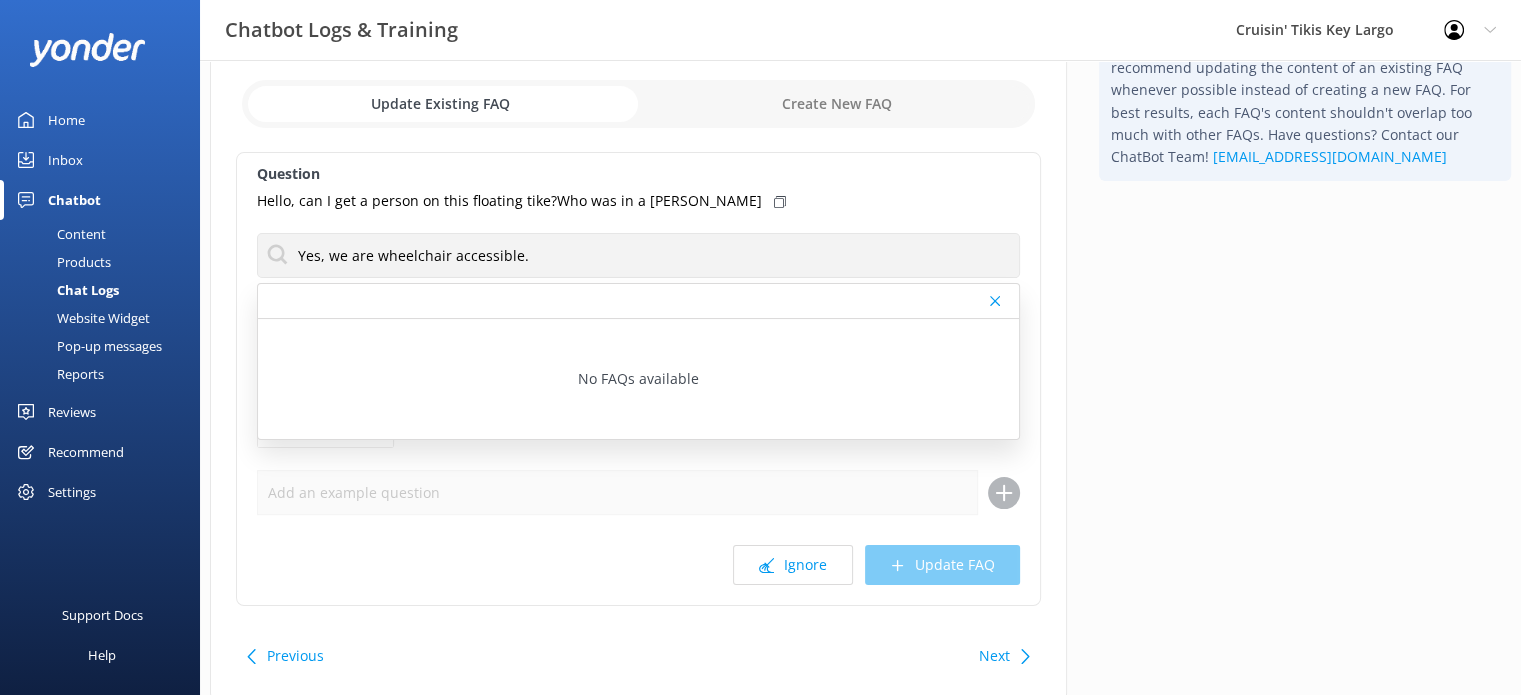 click on "Tip: Your ChatBot works best with fewer FAQs. We recommend updating the content of an existing FAQ whenever possible instead of creating a new FAQ. For best results, each FAQ's content shouldn't overlap too much with other FAQs. Have questions? Contact our ChatBot Team!   support@yonderhq.com" at bounding box center (1305, 358) 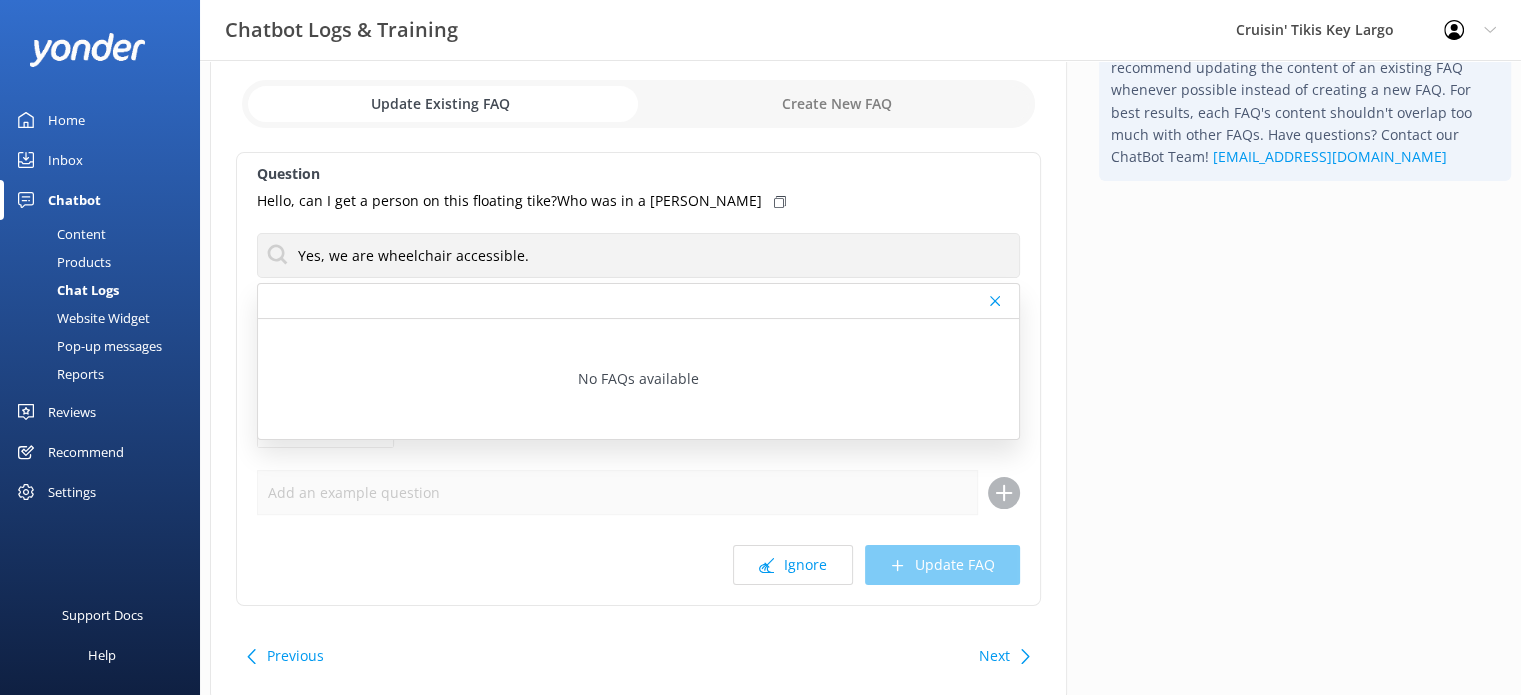click on "Ignore Update FAQ" at bounding box center [638, 565] 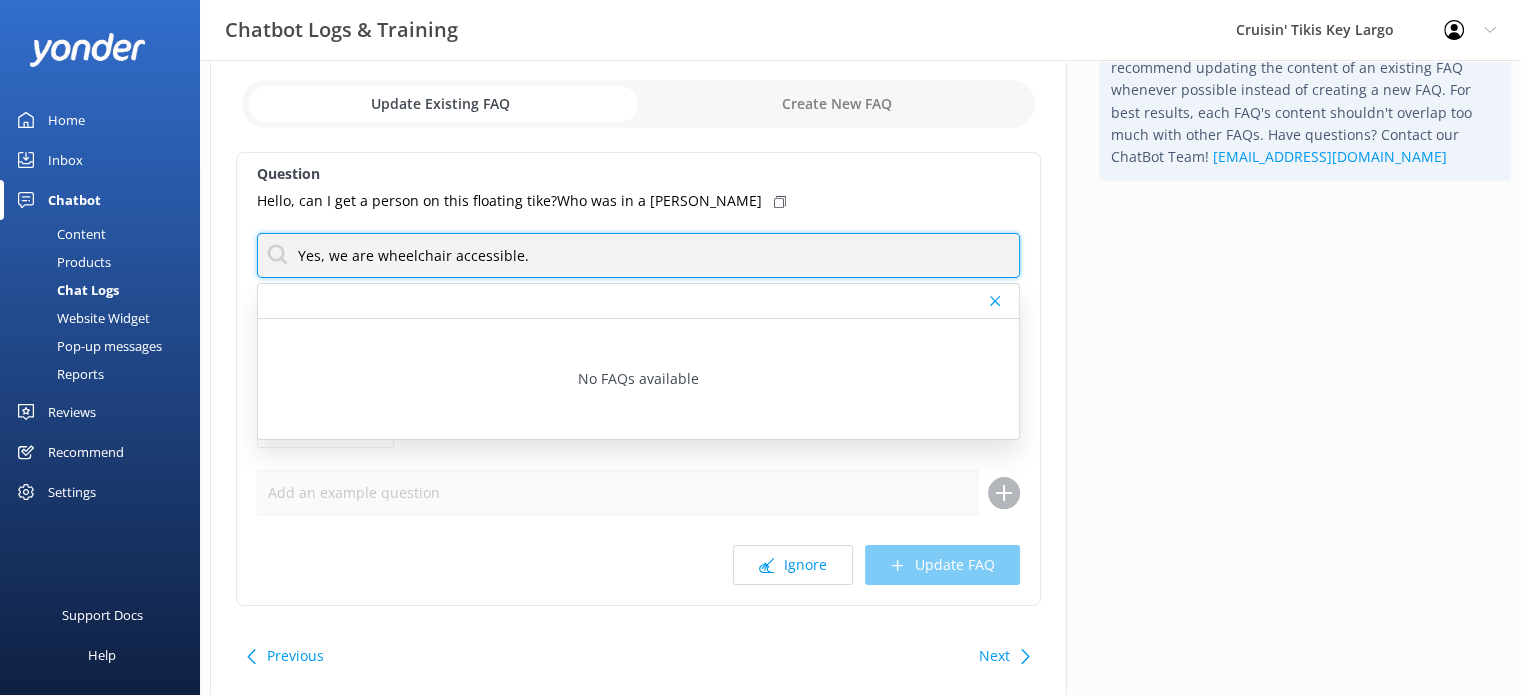 drag, startPoint x: 523, startPoint y: 254, endPoint x: 290, endPoint y: 265, distance: 233.2595 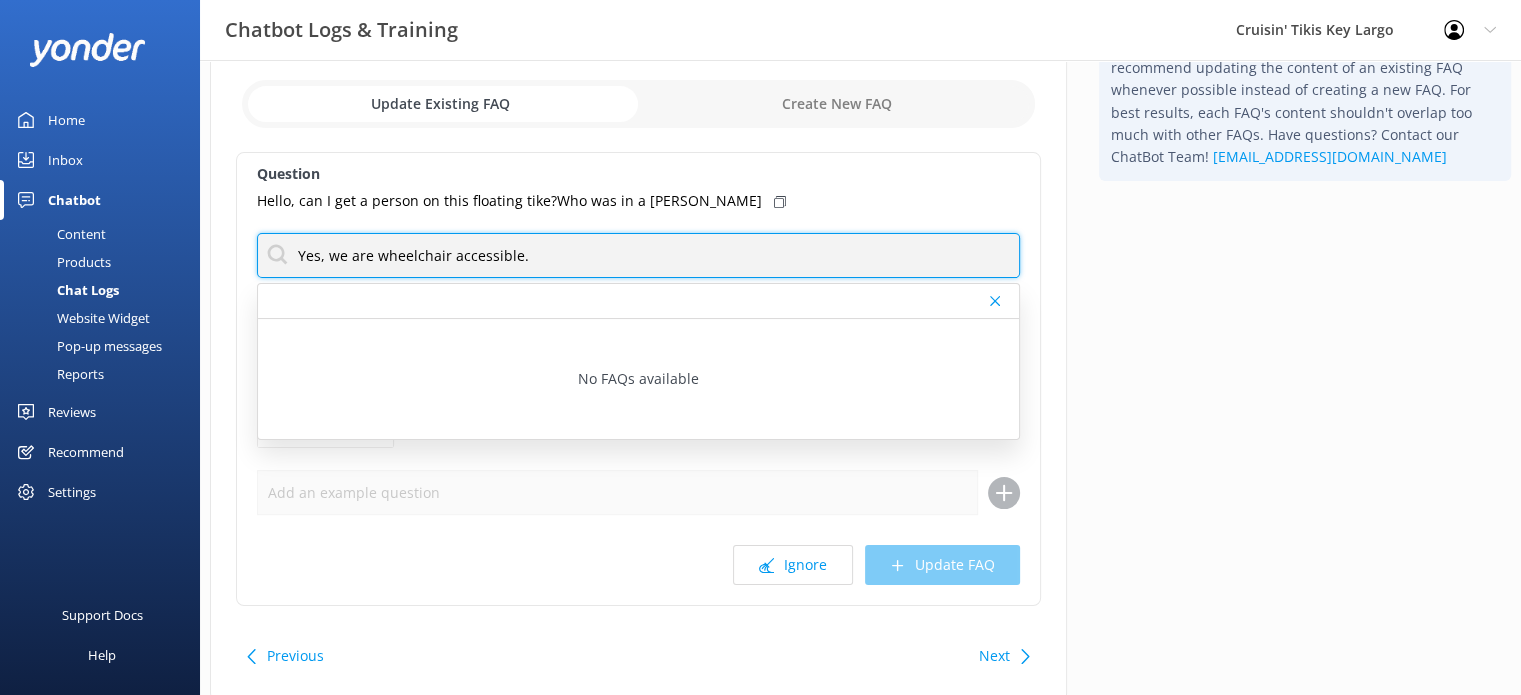 click on "Yes, we are wheelchair accessible." at bounding box center [638, 255] 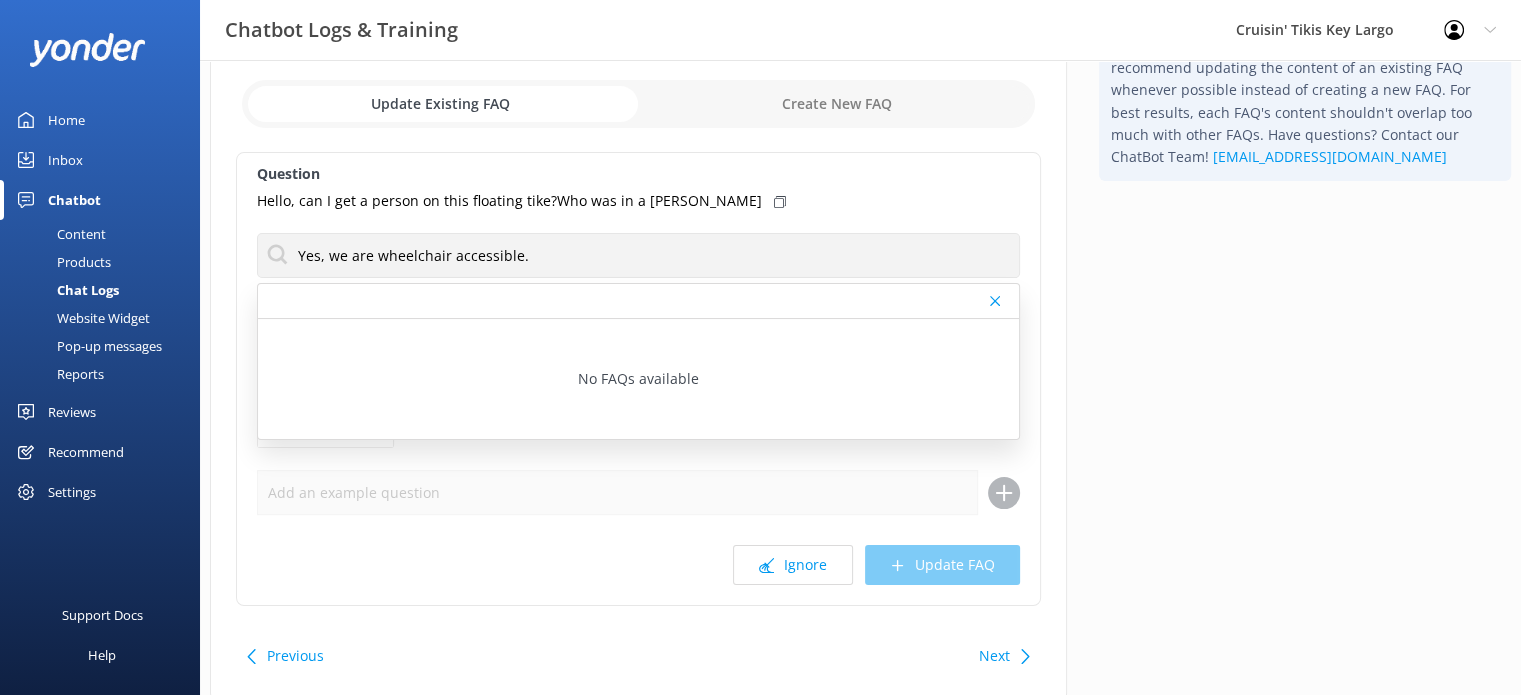 click at bounding box center [638, 301] 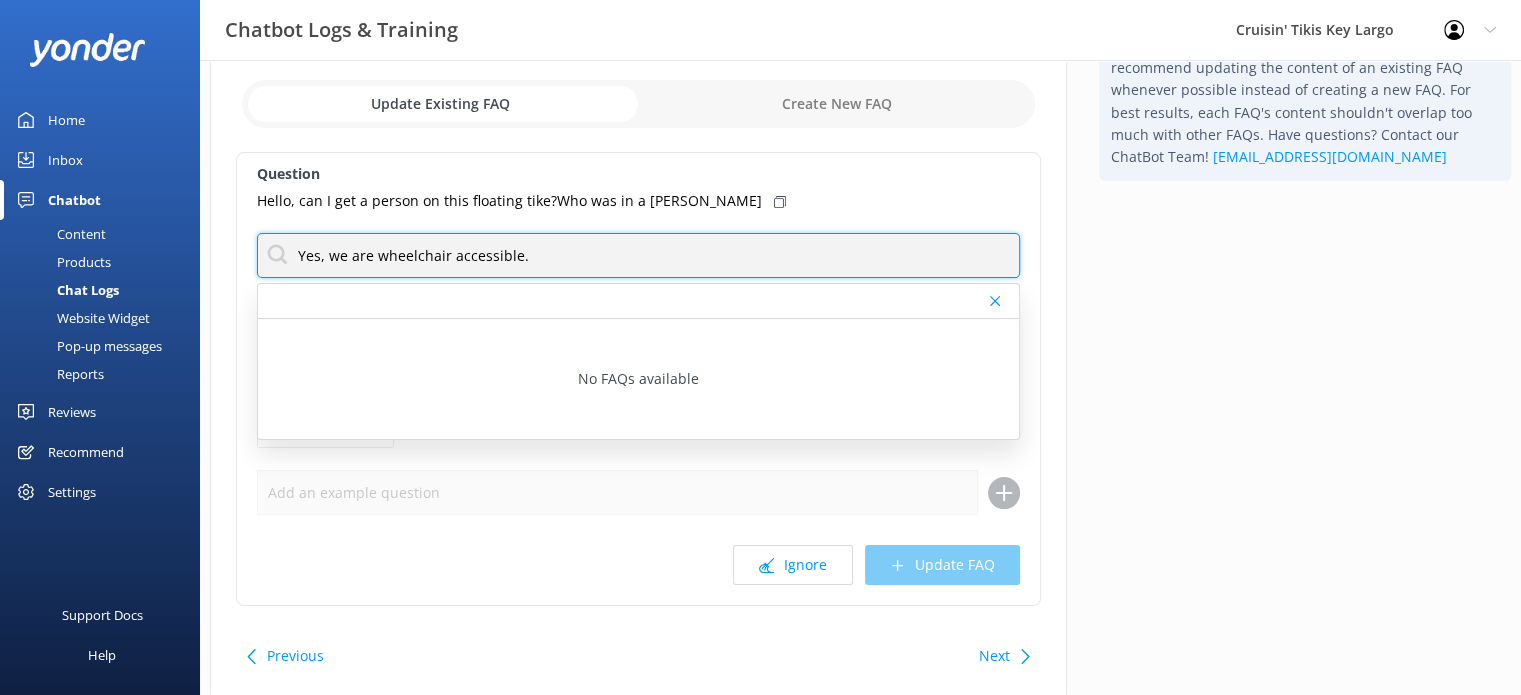 click on "Yes, we are wheelchair accessible." at bounding box center (638, 255) 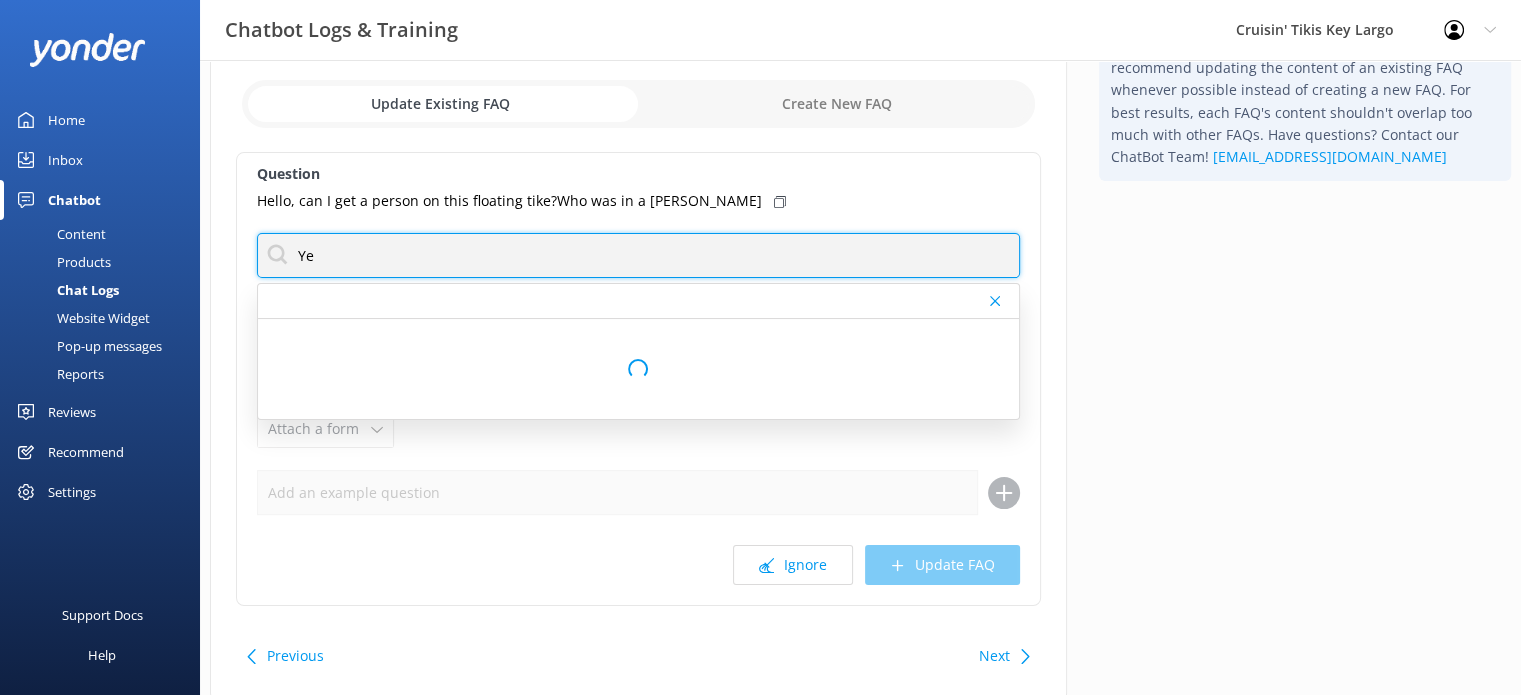 type on "Y" 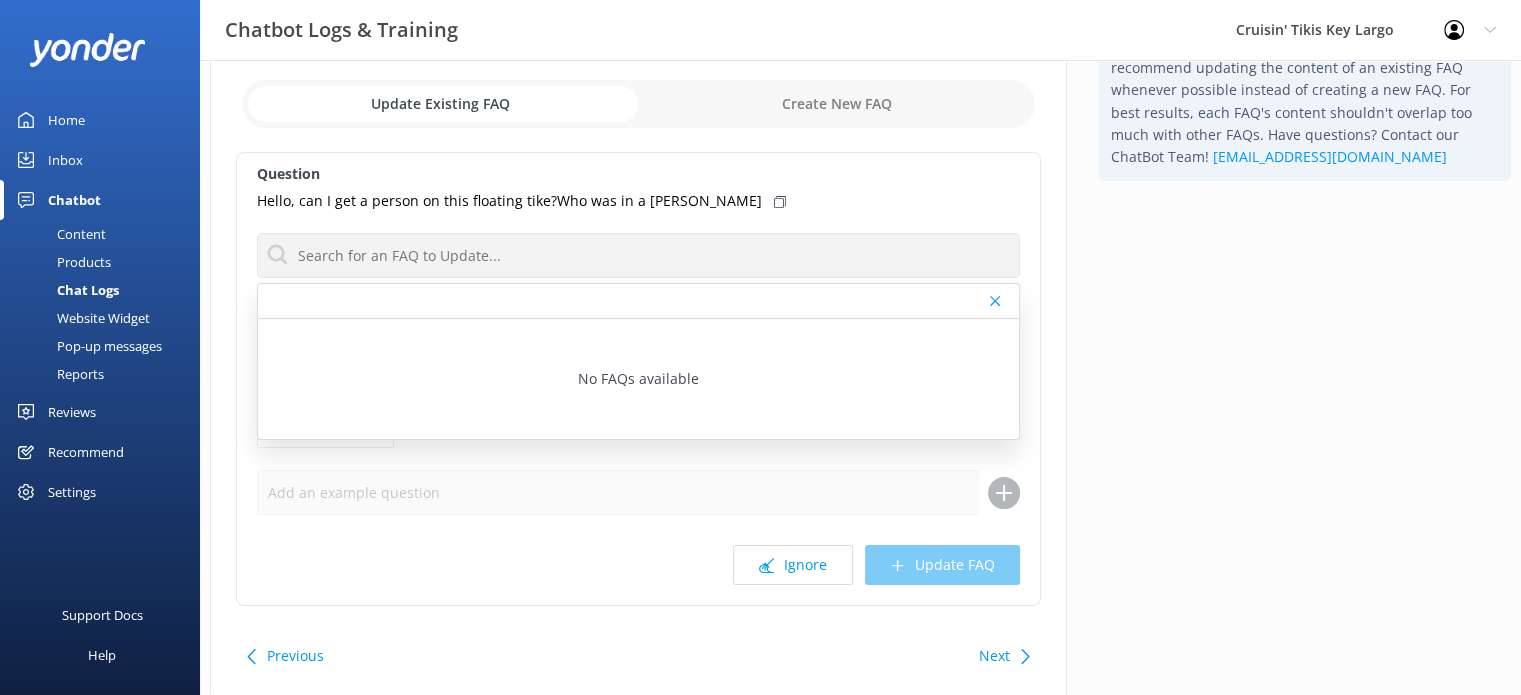 click on "Tip: Your ChatBot works best with fewer FAQs. We recommend updating the content of an existing FAQ whenever possible instead of creating a new FAQ. For best results, each FAQ's content shouldn't overlap too much with other FAQs. Have questions? Contact our ChatBot Team!   support@yonderhq.com" at bounding box center [1305, 358] 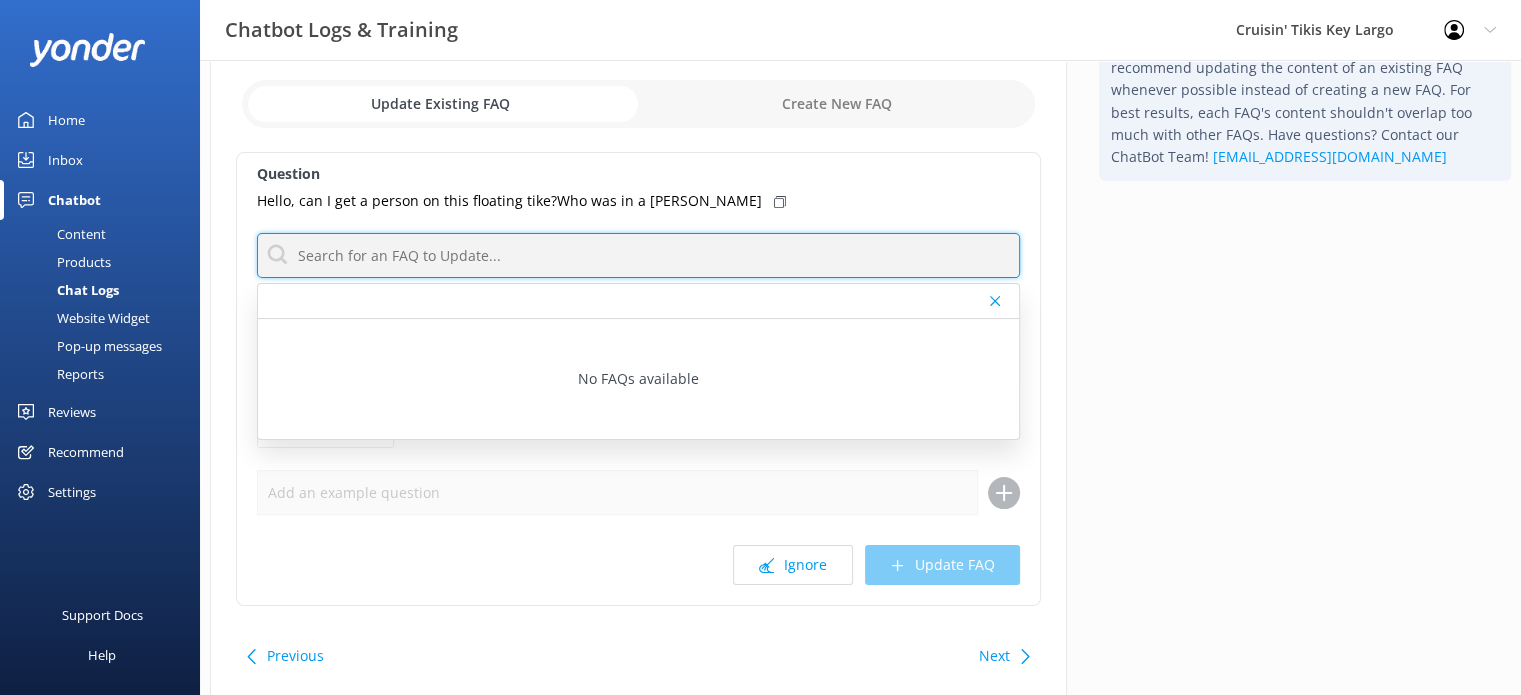 click at bounding box center (638, 255) 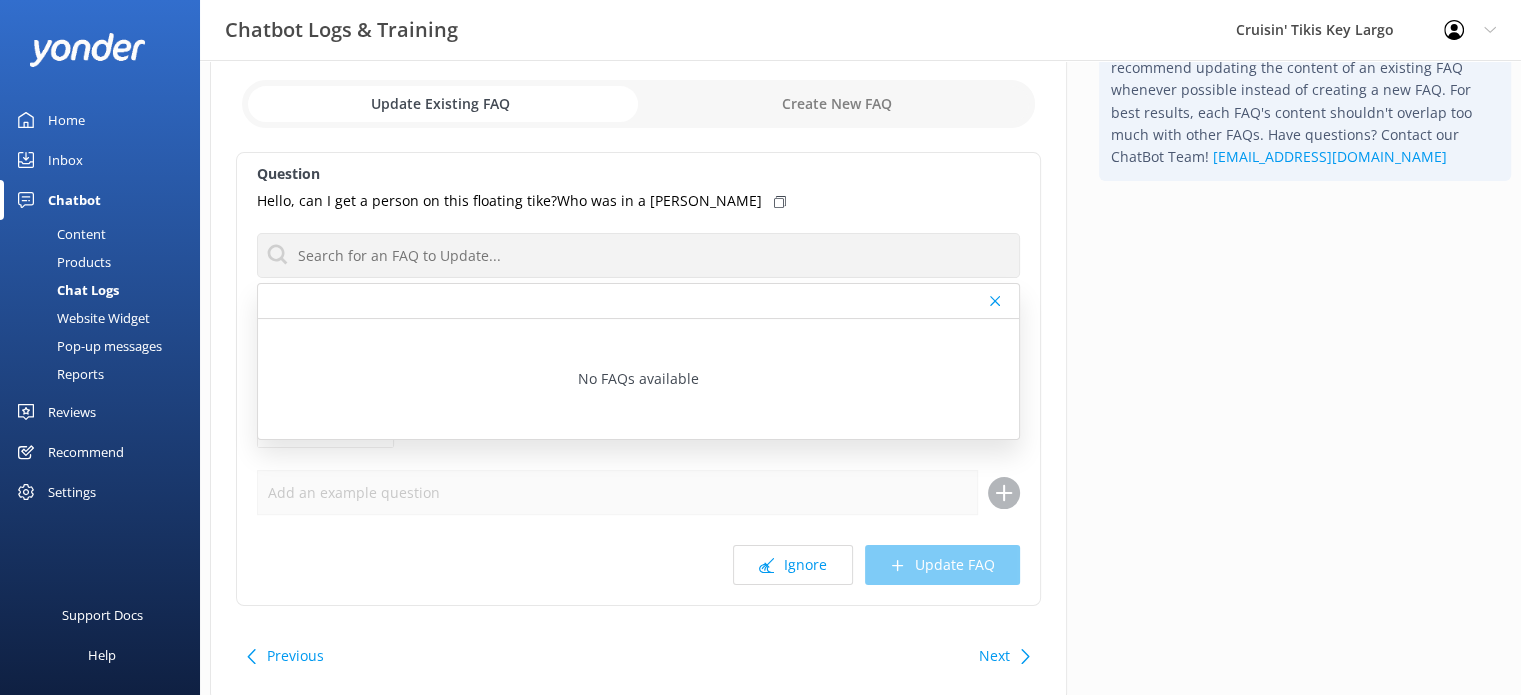 click on "Question Hello, can I get a person on this floating tike?Who was in a walker No FAQs available Response Attach a form Leave contact details Check availability Ignore Update FAQ" at bounding box center (638, 379) 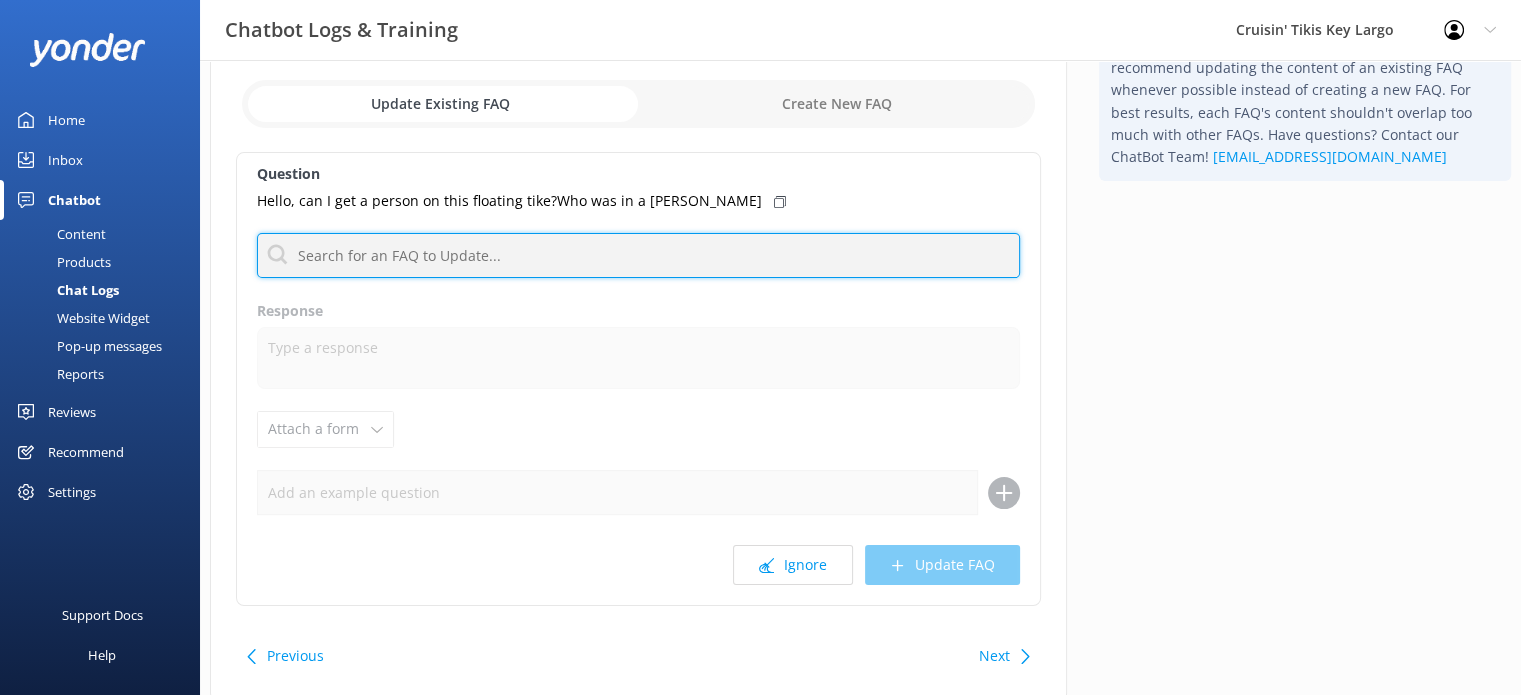 click at bounding box center (638, 255) 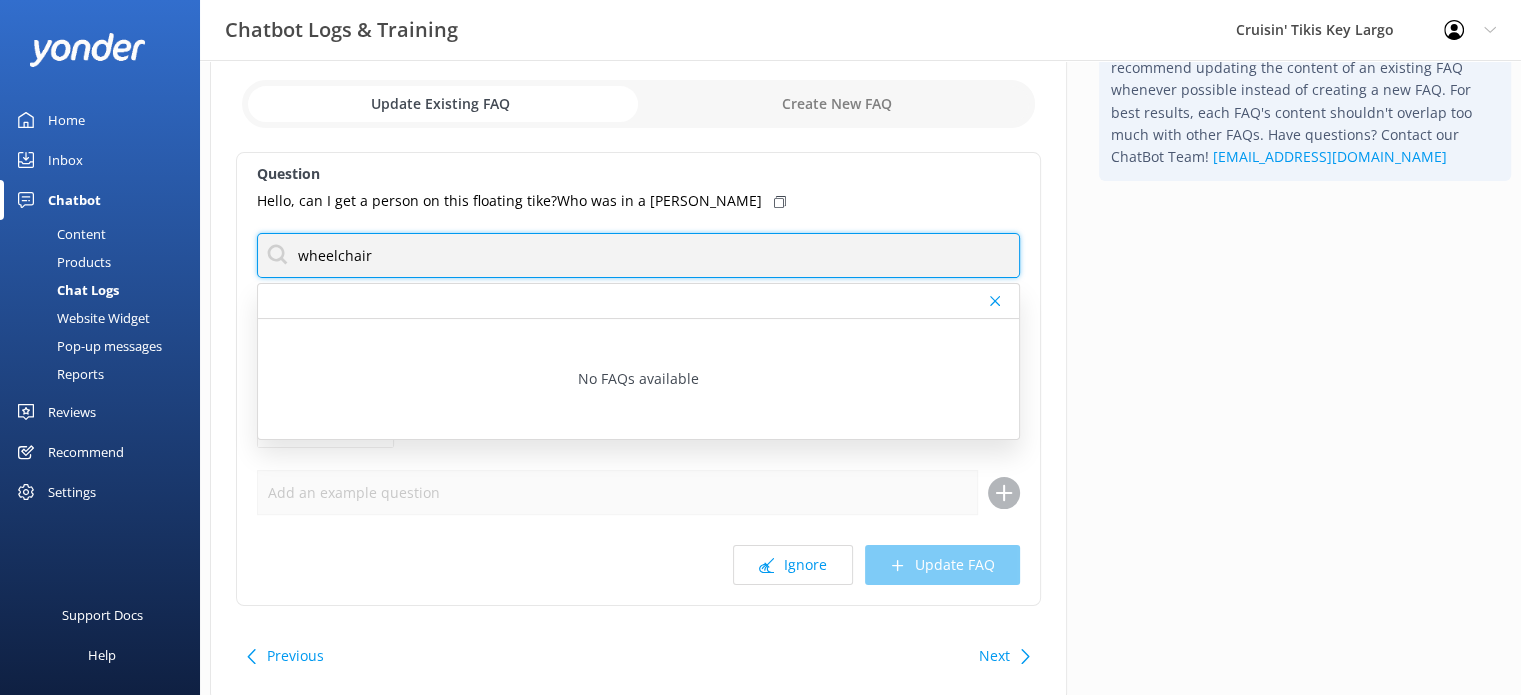 type on "wheelchair" 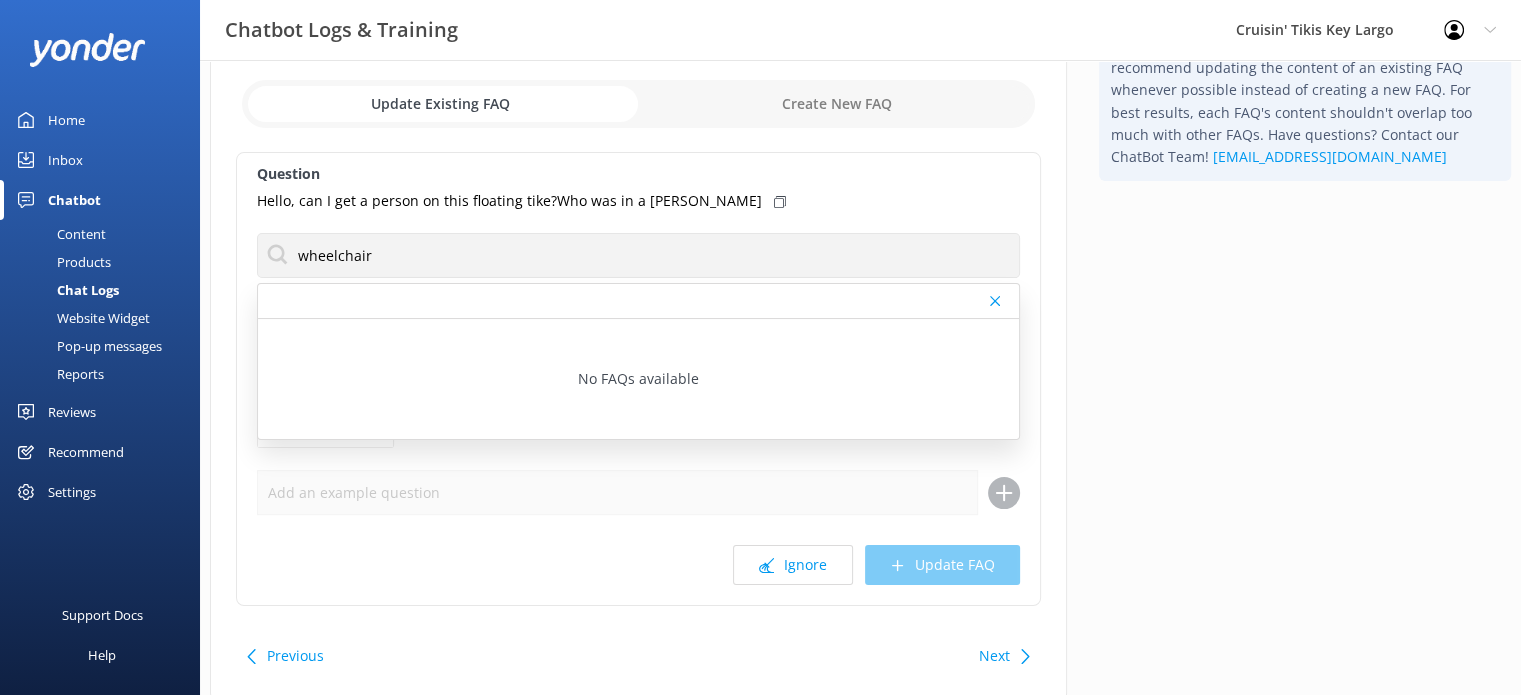 click at bounding box center [638, 104] 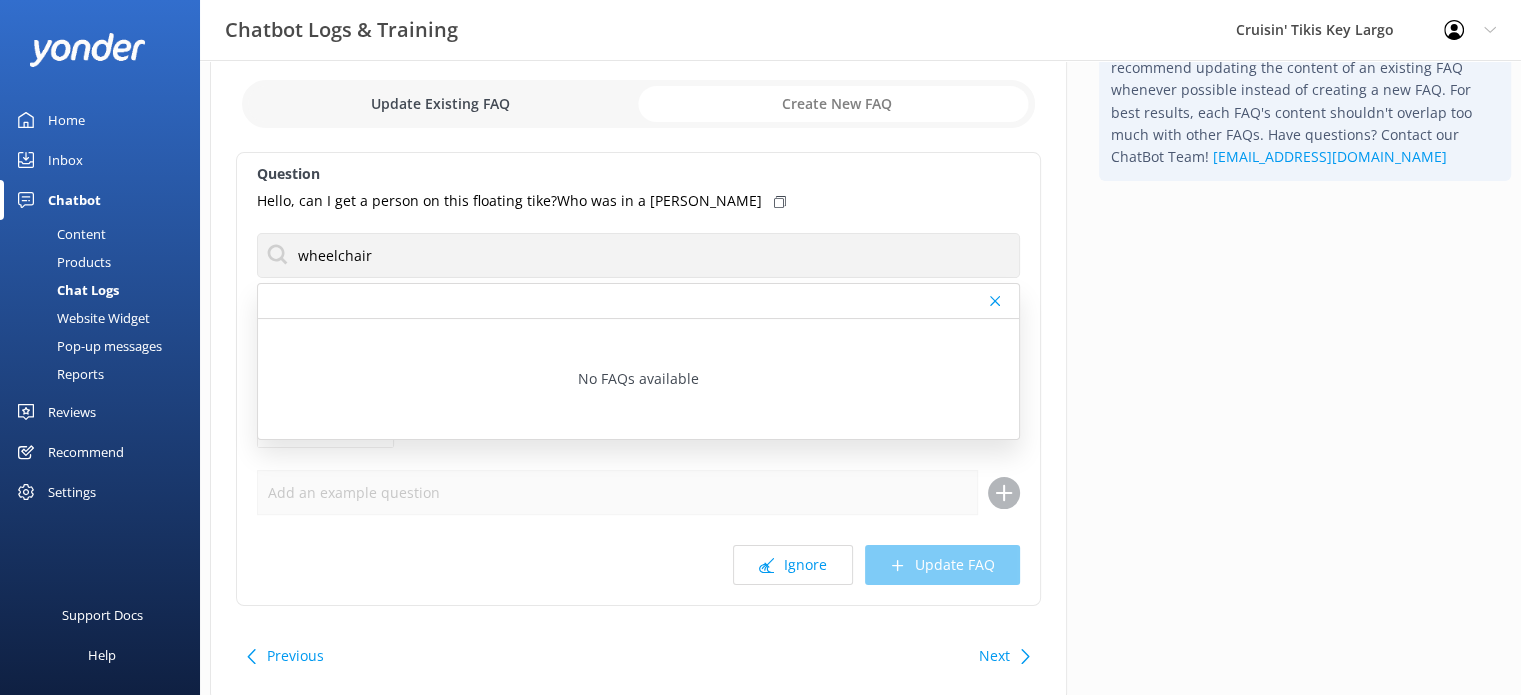 checkbox on "true" 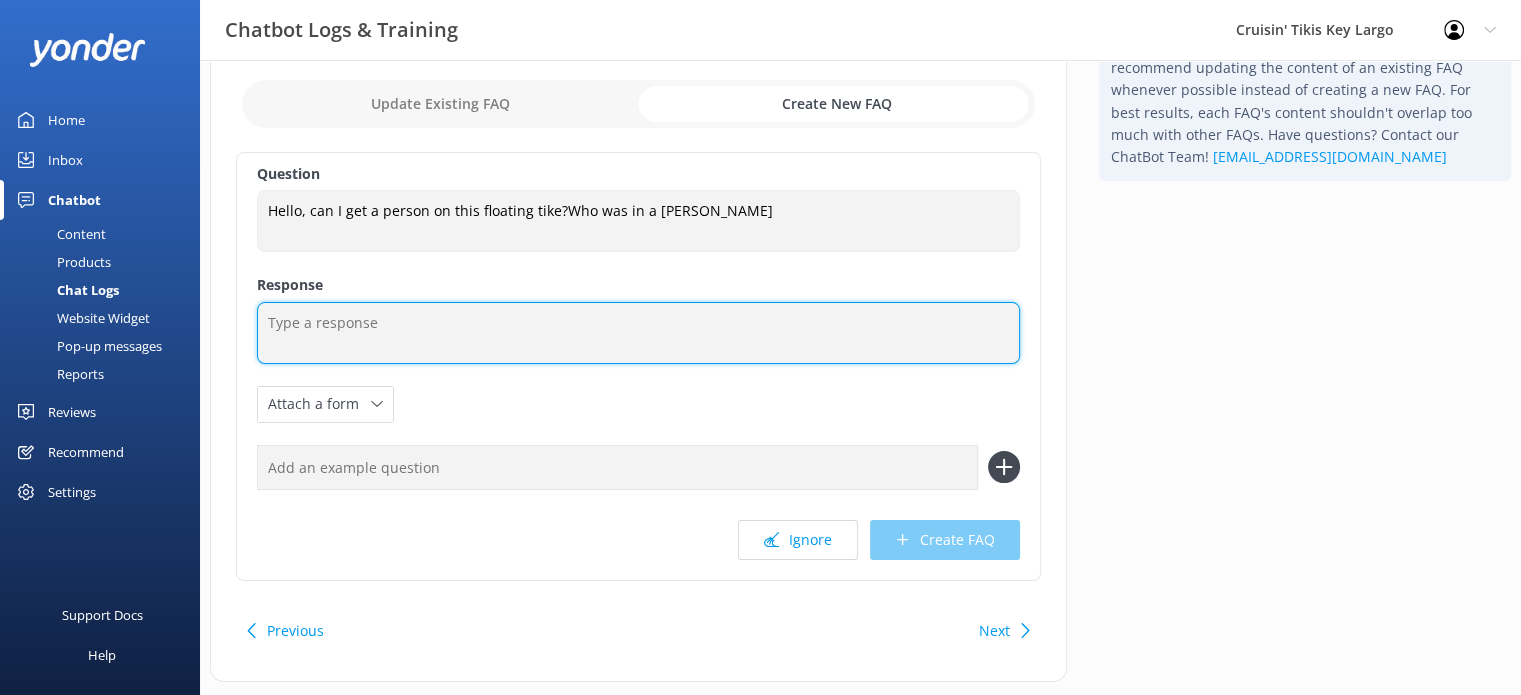 paste on "Yes, we are wheelchair accessible." 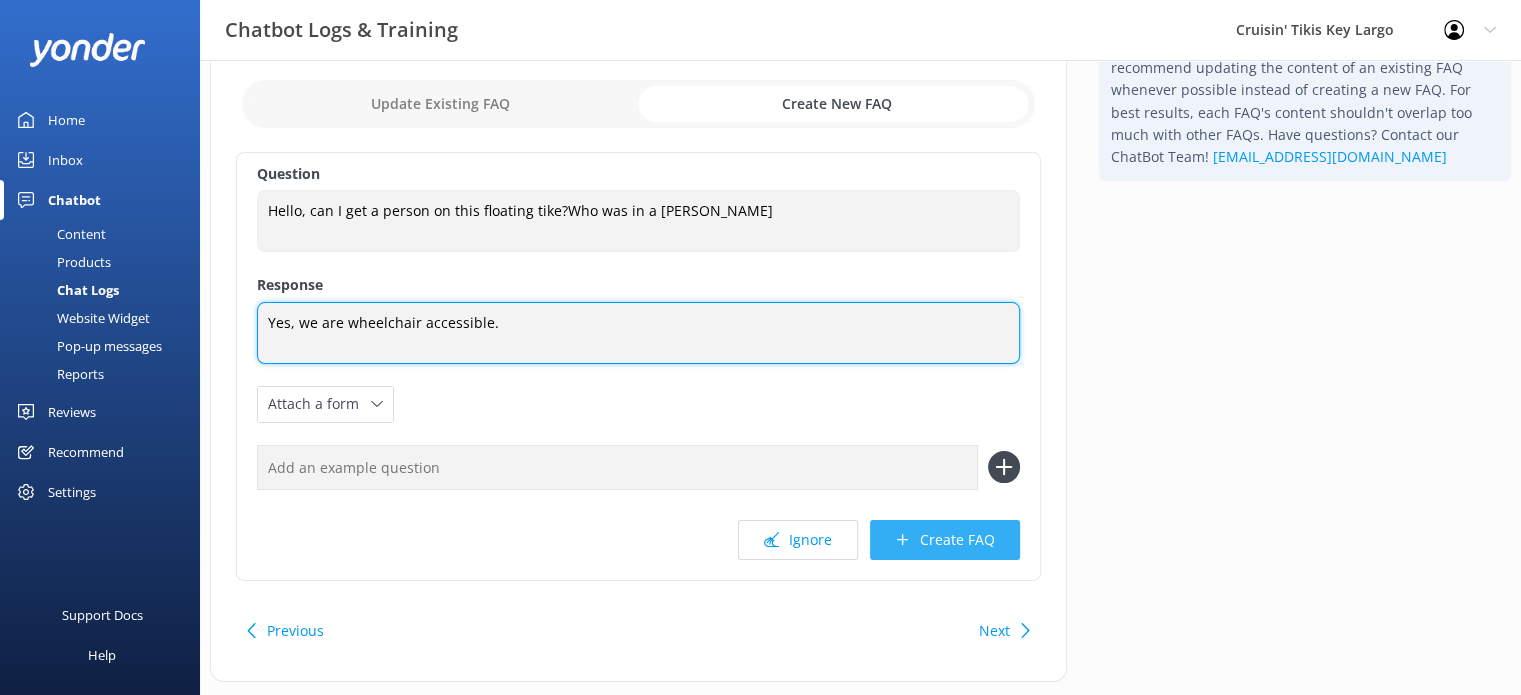 type on "Yes, we are wheelchair accessible." 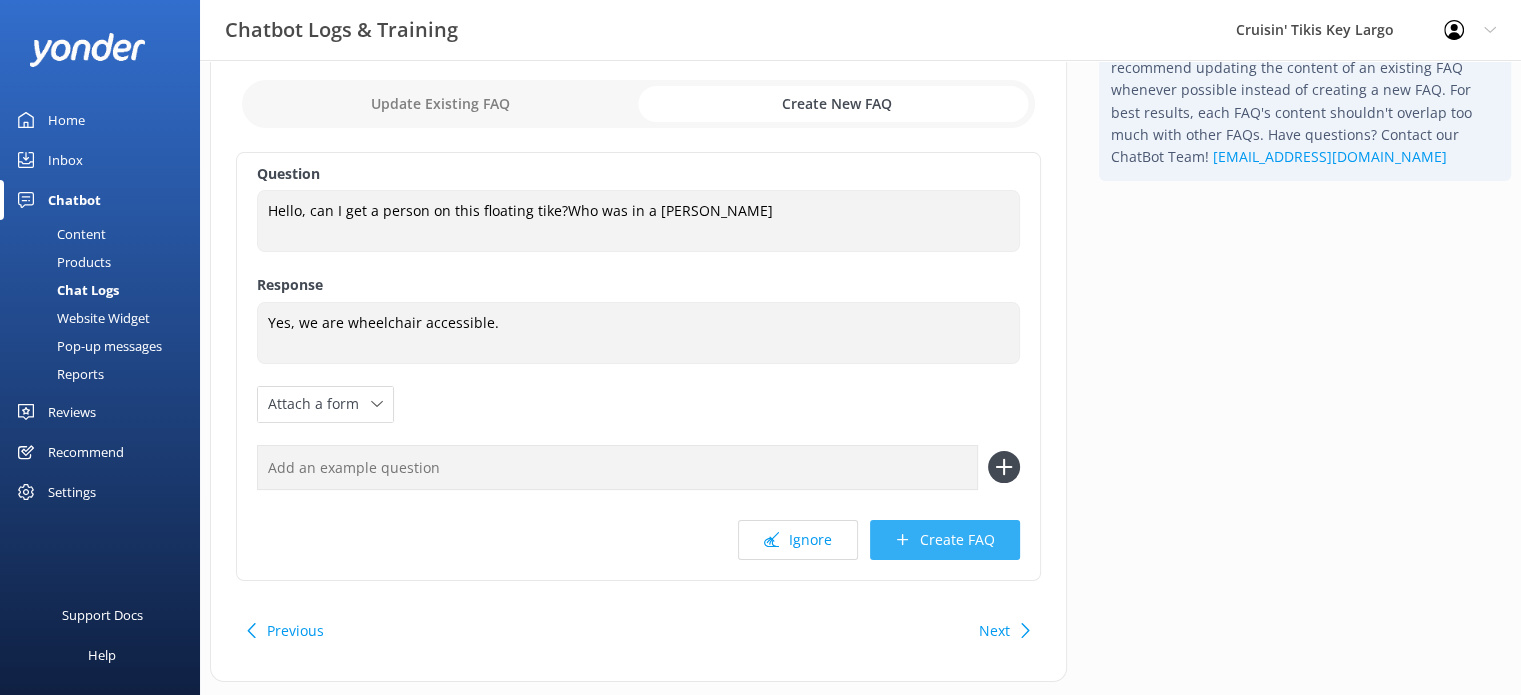click on "Create FAQ" at bounding box center [945, 540] 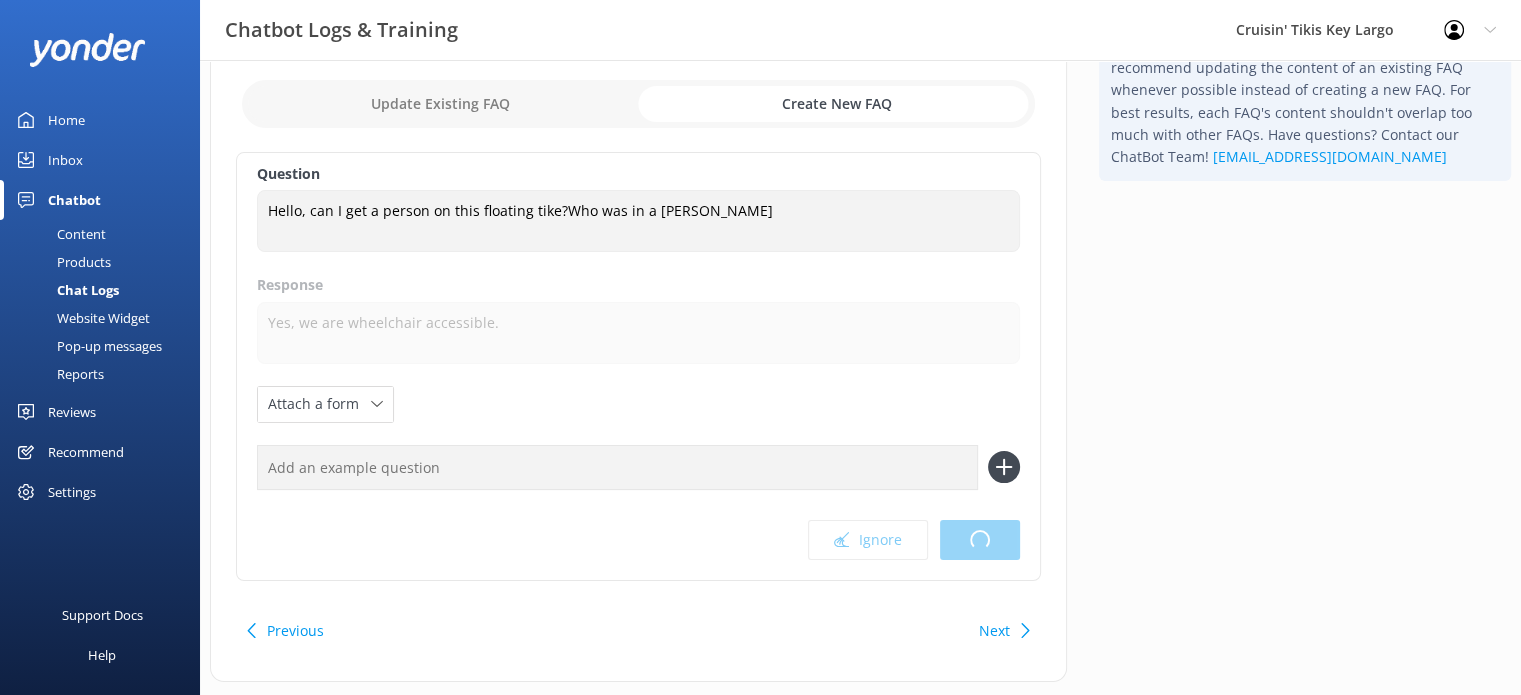 scroll, scrollTop: 0, scrollLeft: 0, axis: both 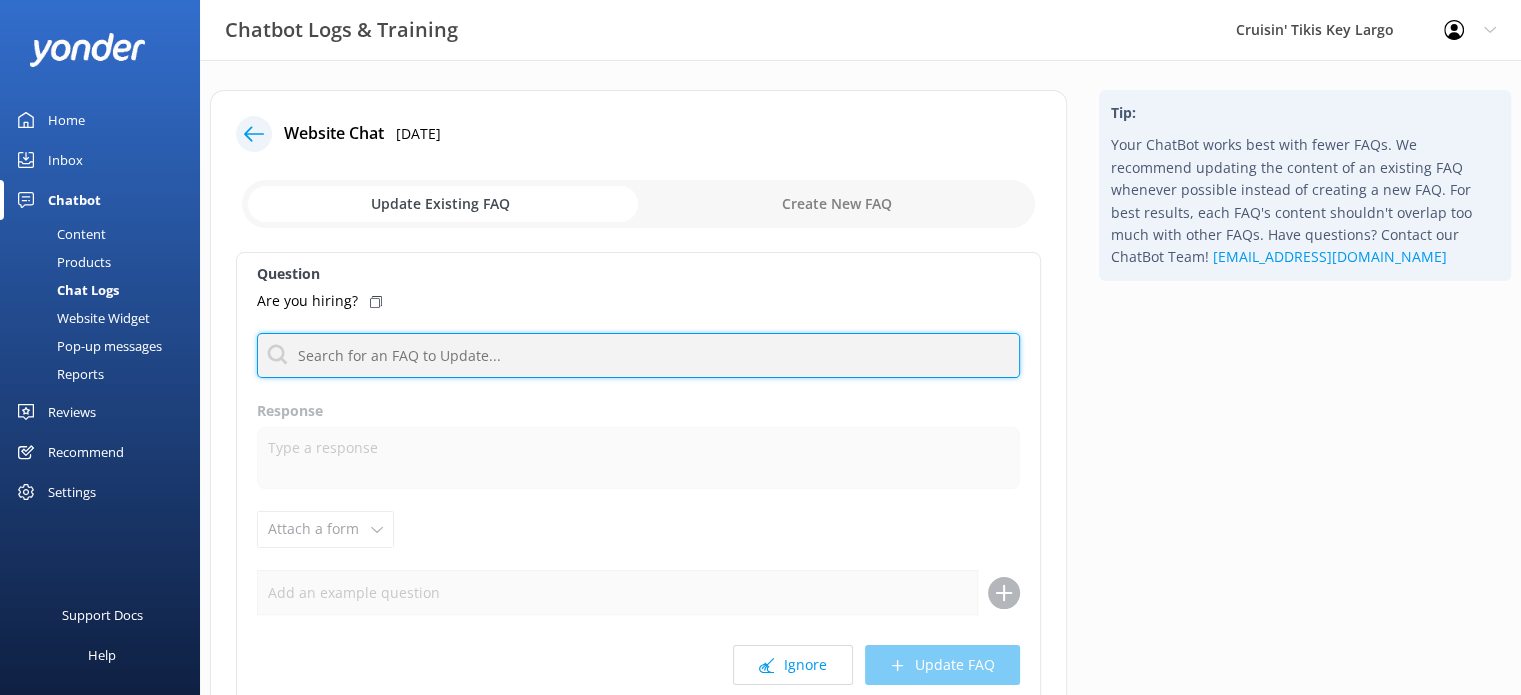 click at bounding box center [638, 355] 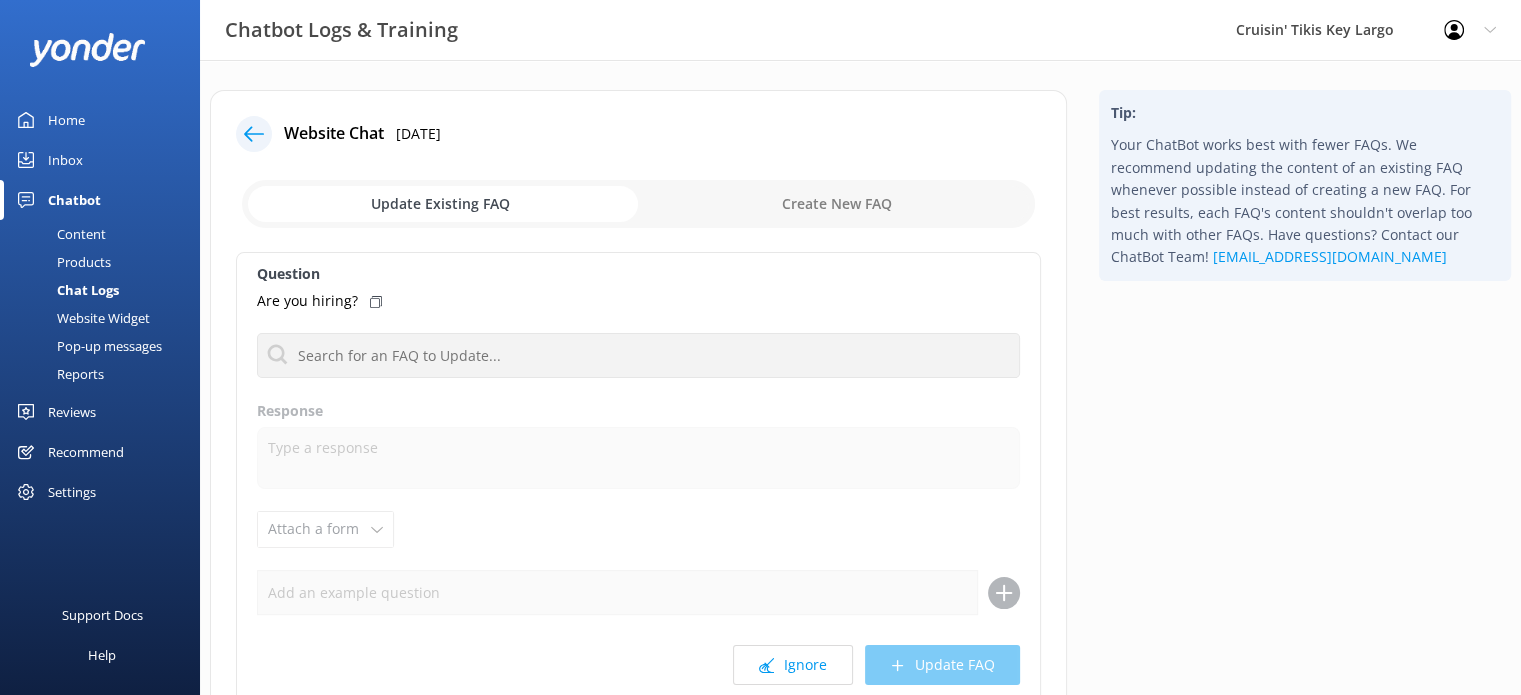 click on "Are you hiring?" at bounding box center [307, 301] 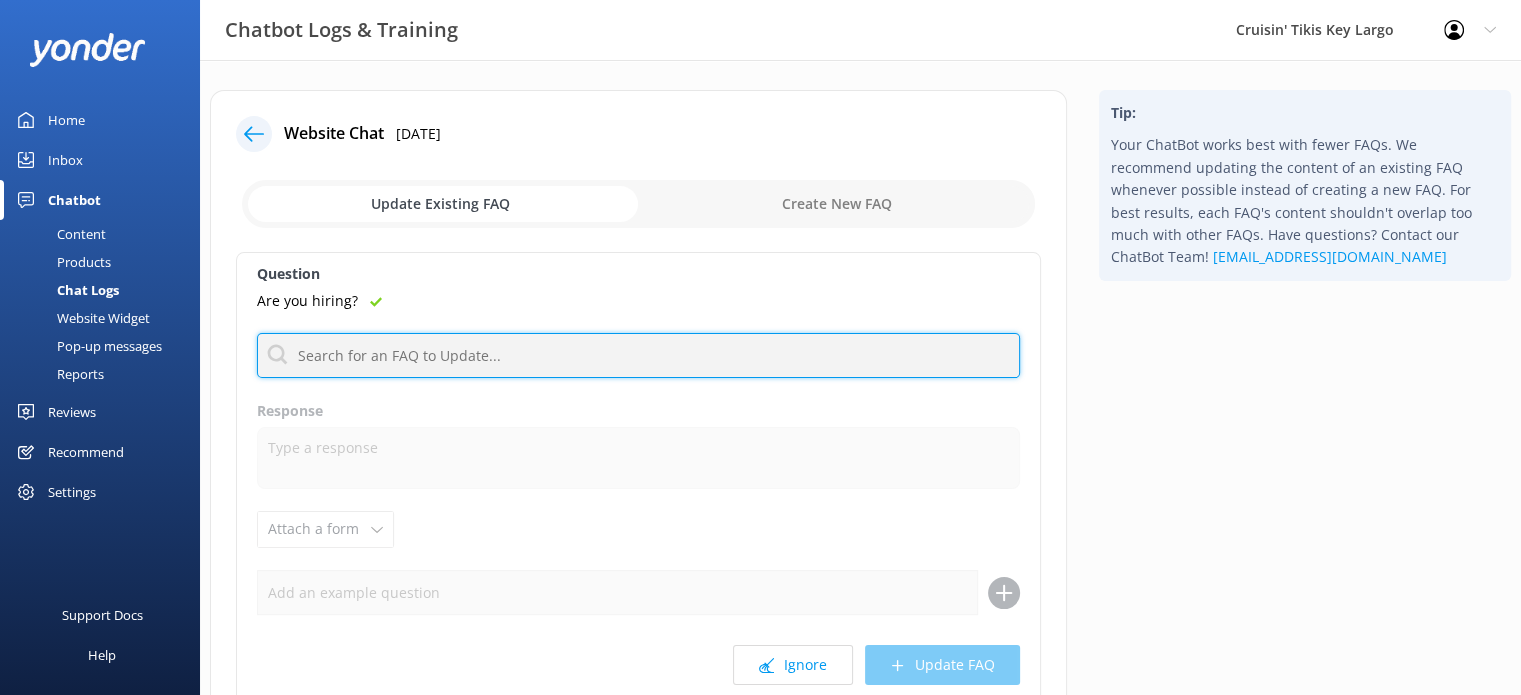 click at bounding box center [638, 355] 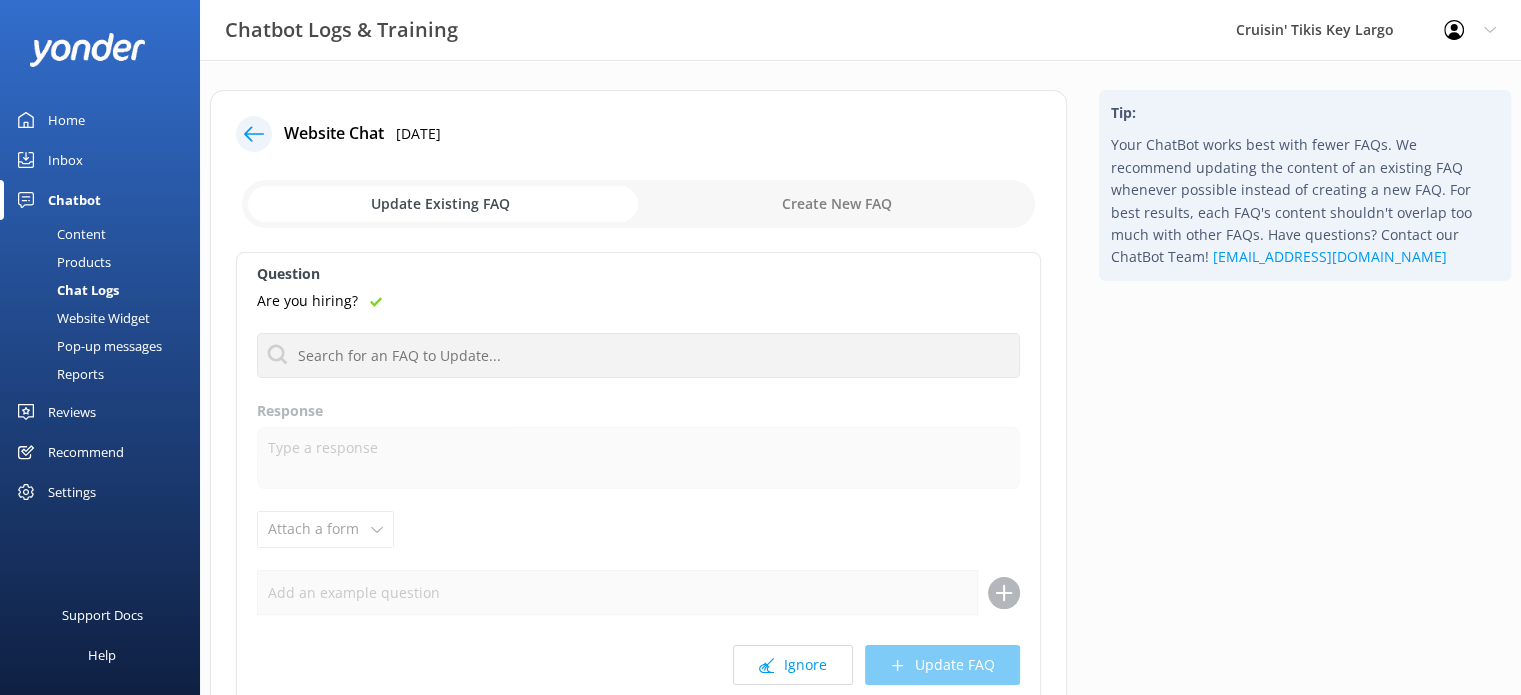 click on "Are you hiring?" at bounding box center (307, 301) 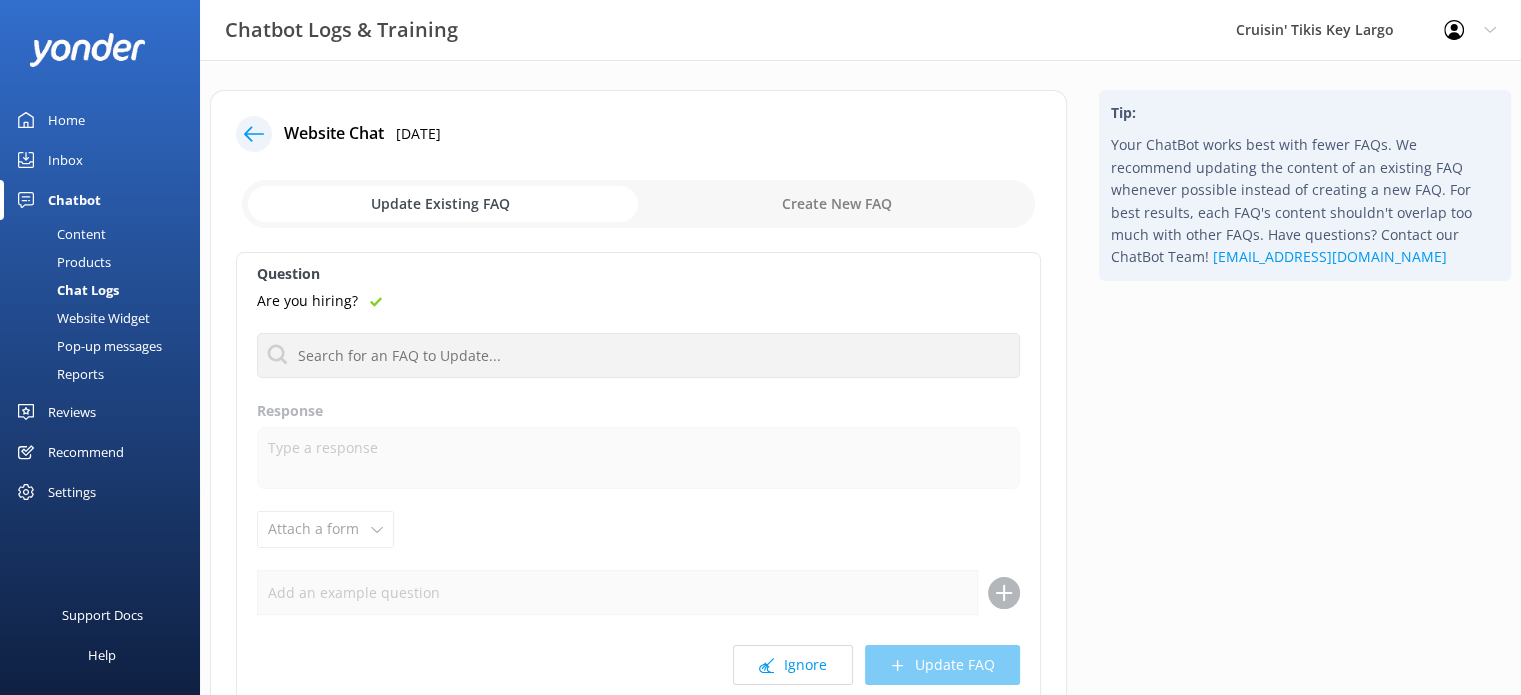 click 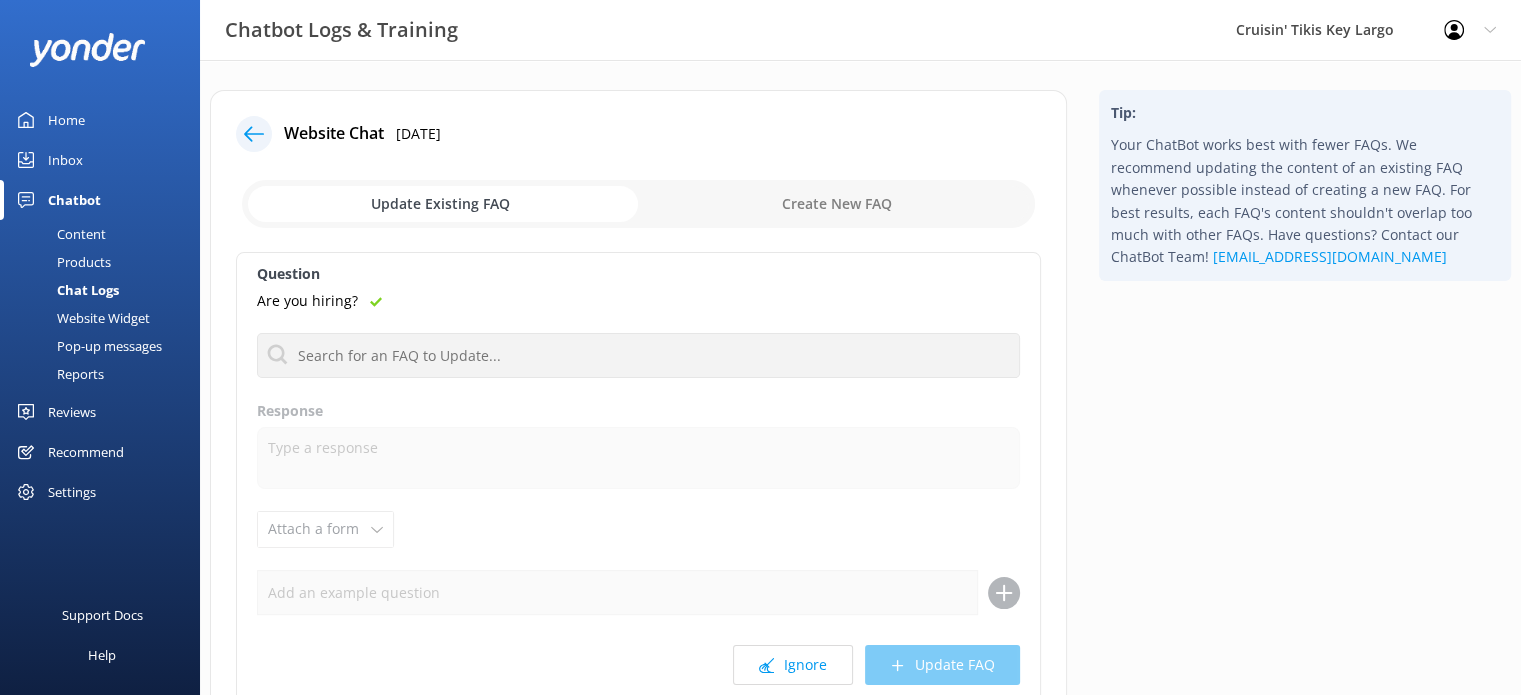 click 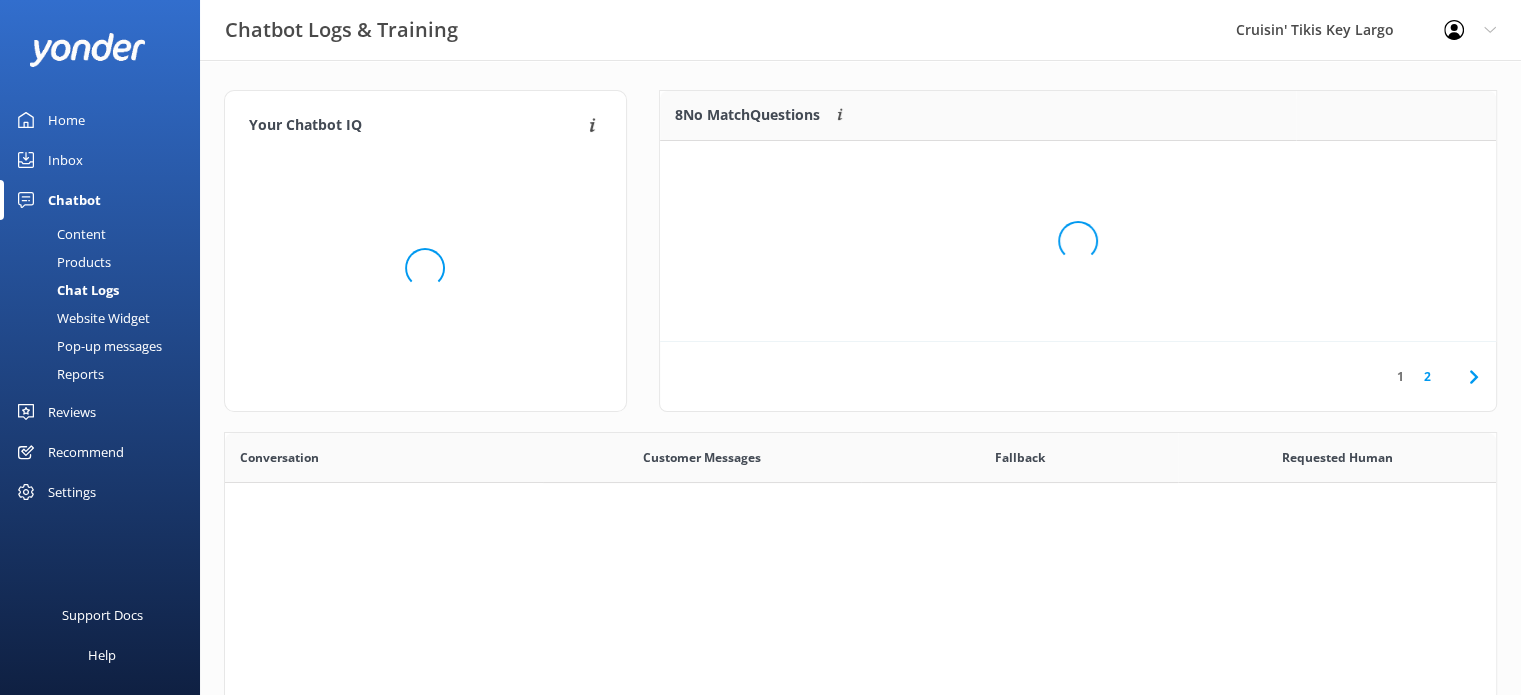 scroll, scrollTop: 16, scrollLeft: 16, axis: both 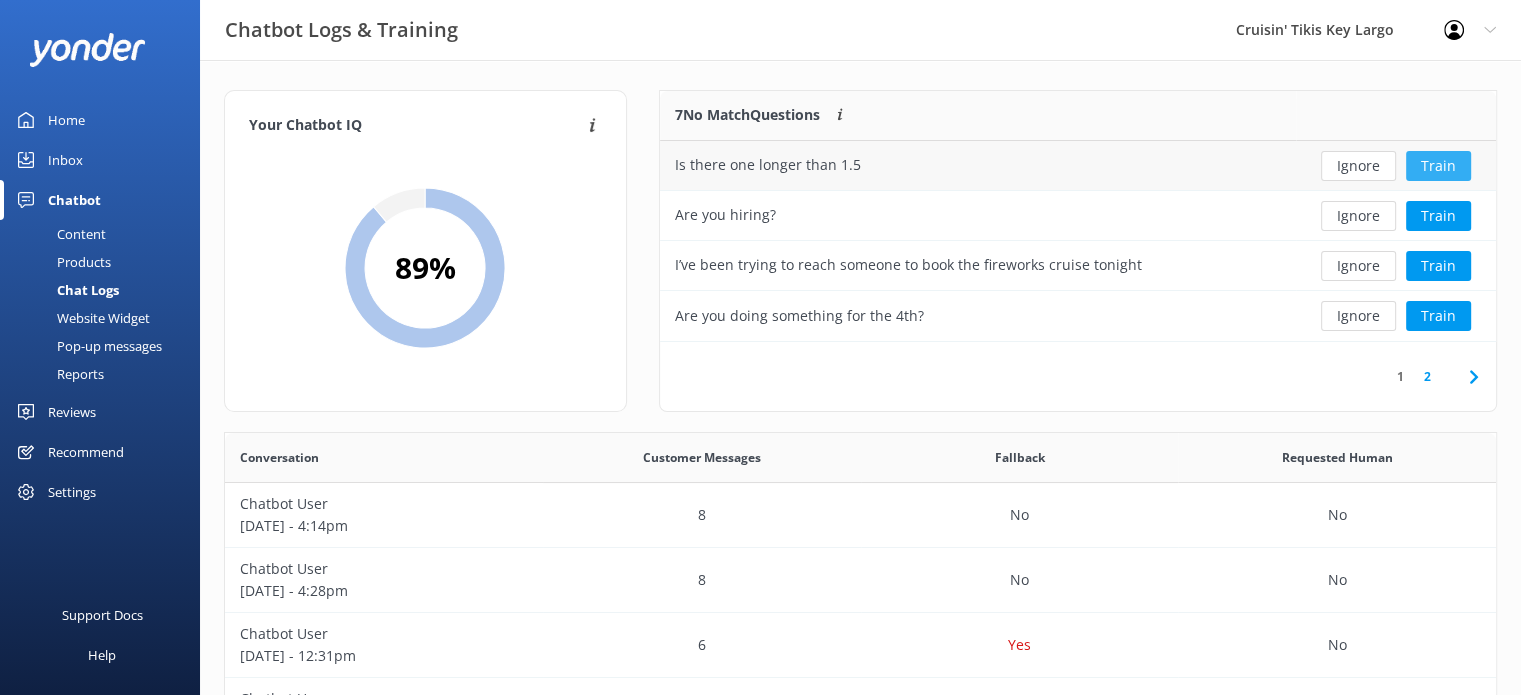 click on "Train" at bounding box center (1438, 166) 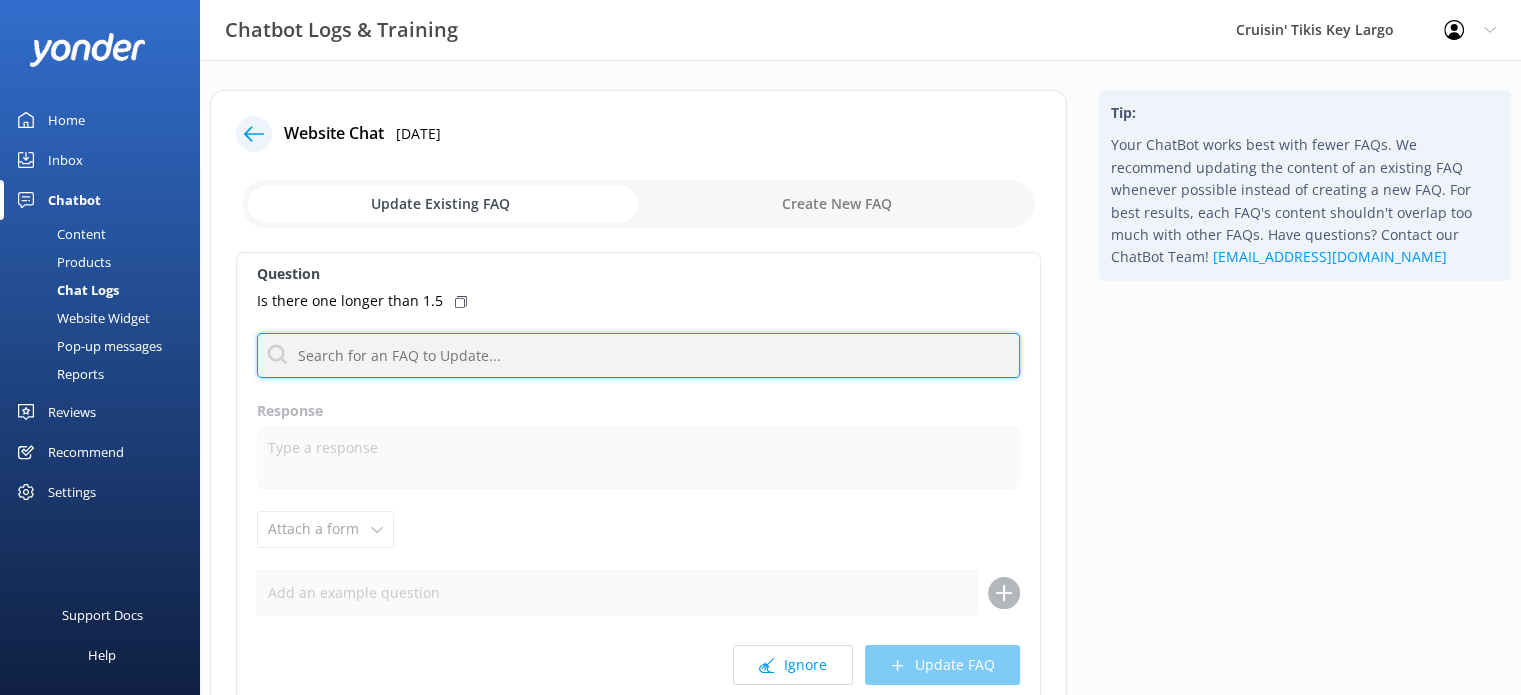 click at bounding box center [638, 355] 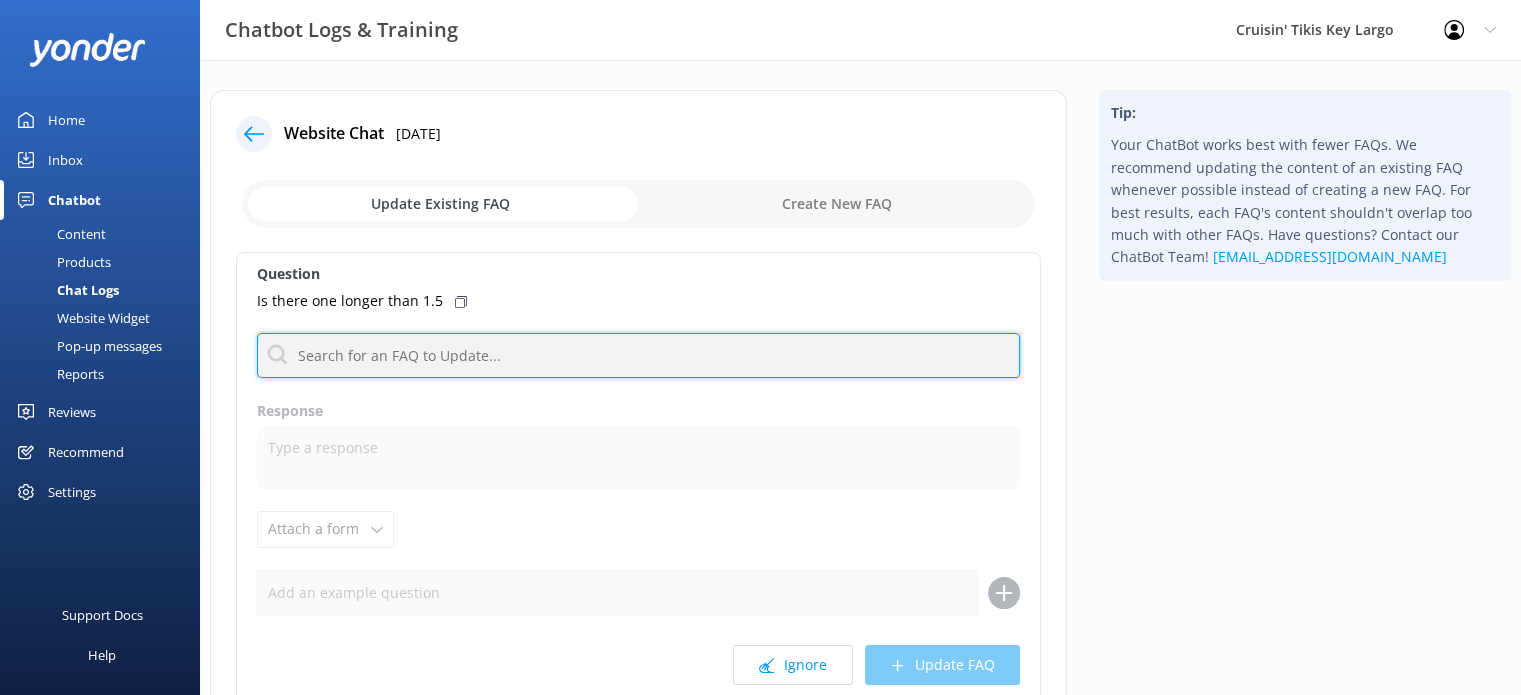 click at bounding box center (638, 355) 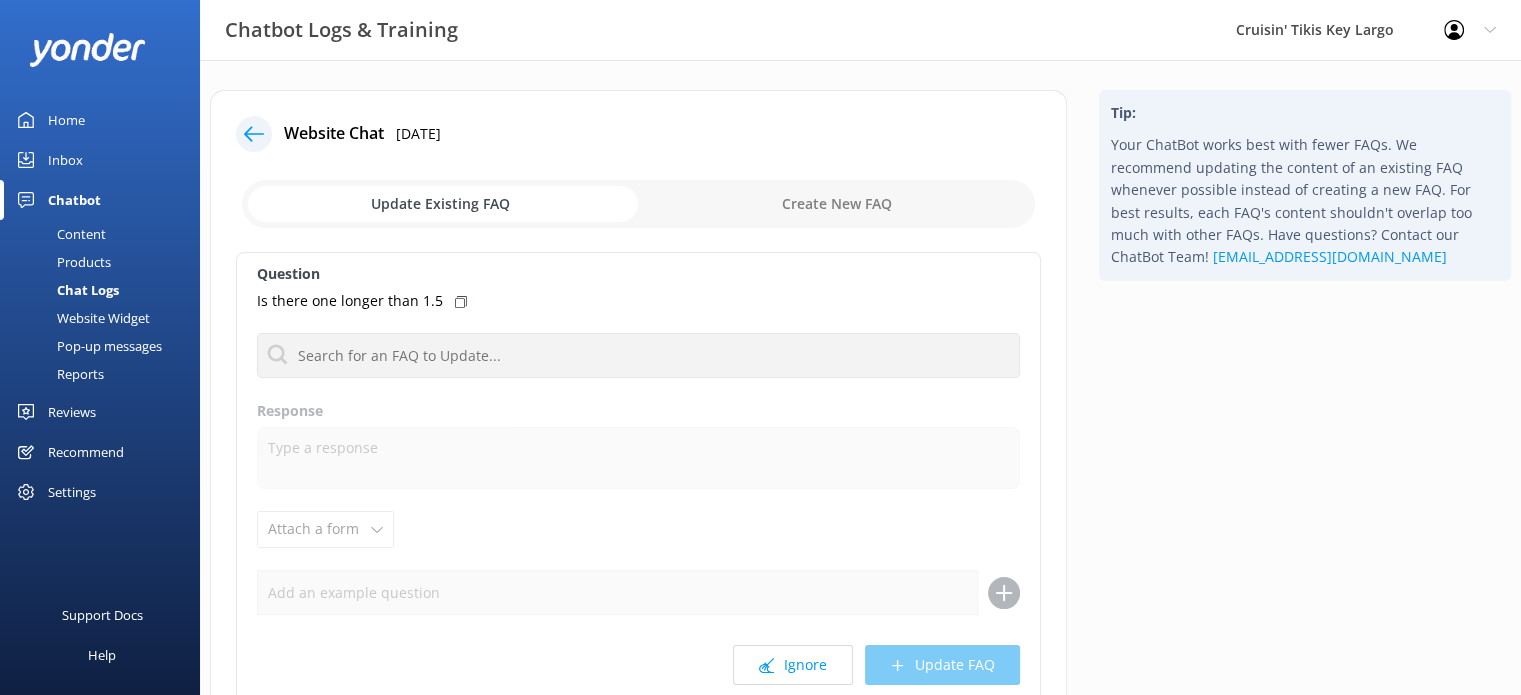 click 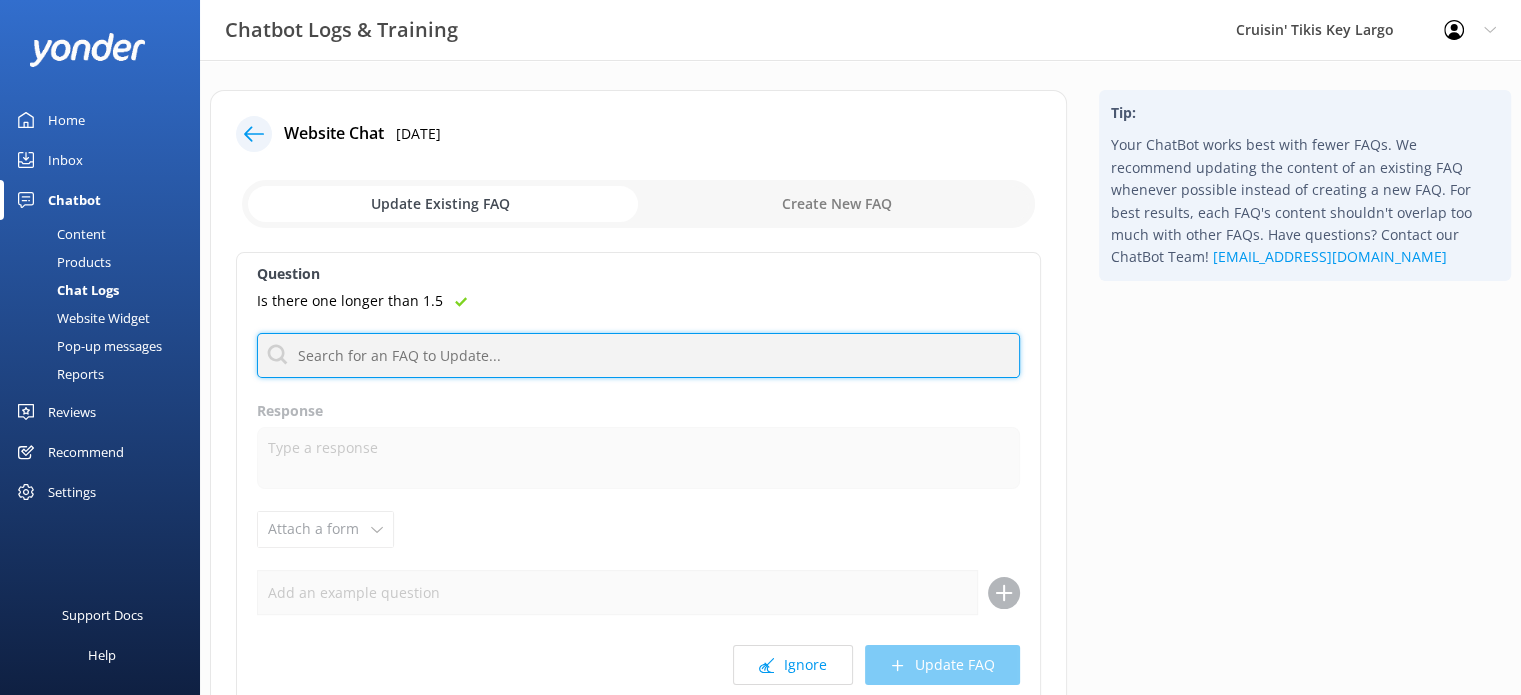 click at bounding box center (638, 355) 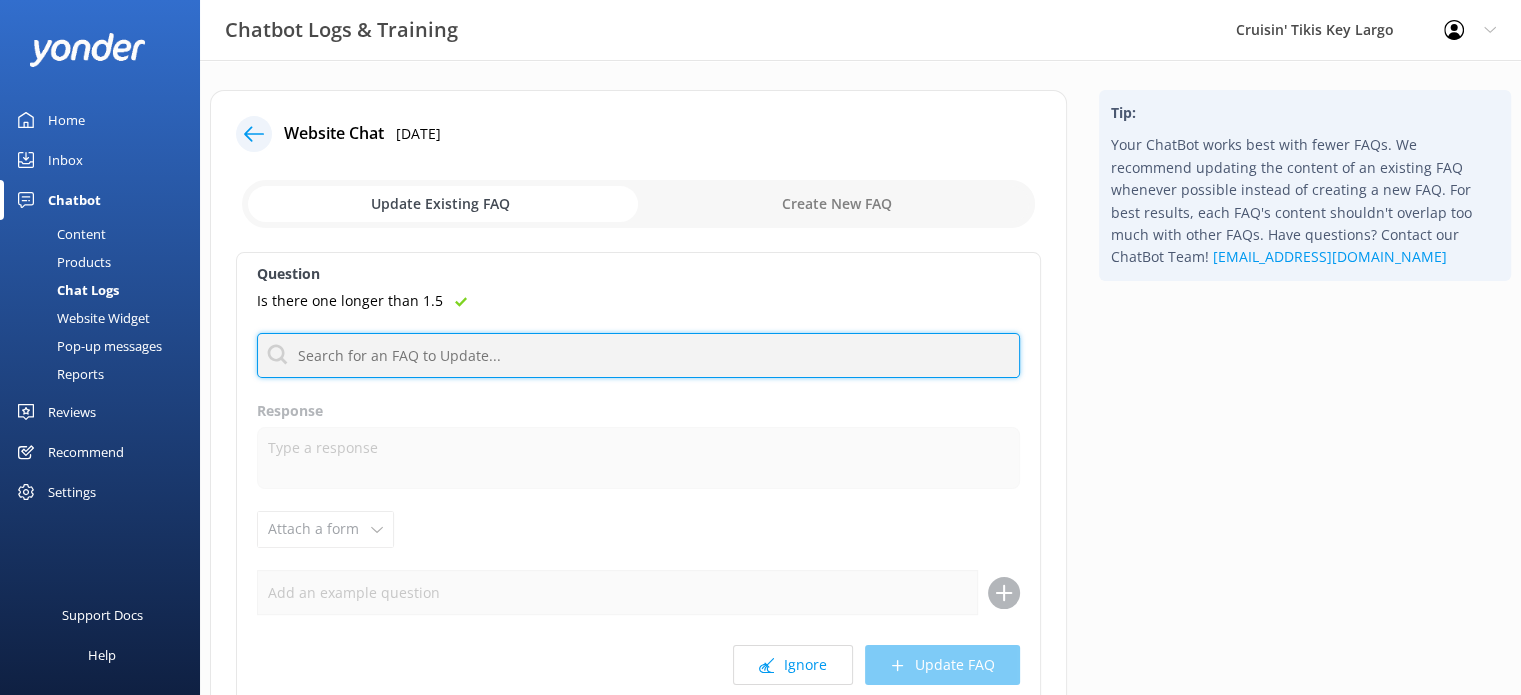 click at bounding box center (638, 355) 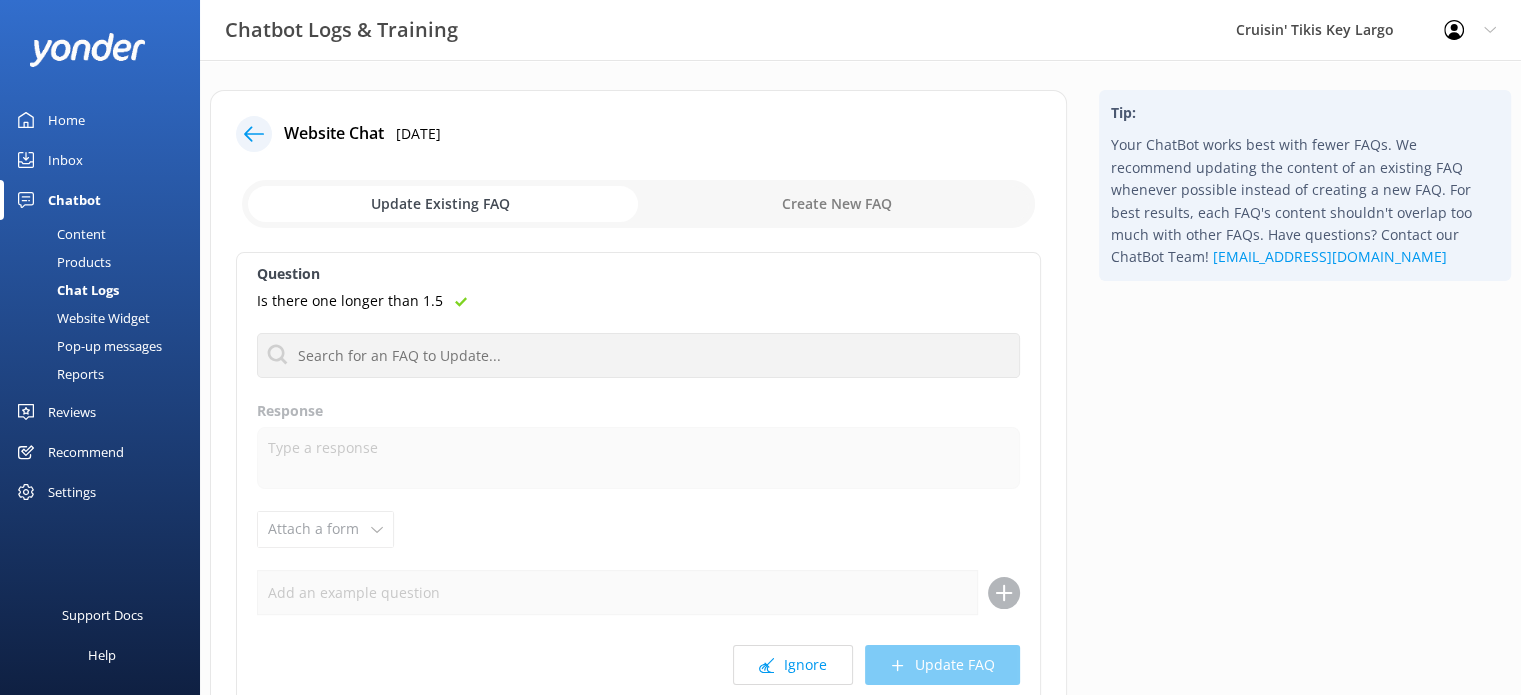 click on "Question" at bounding box center [638, 274] 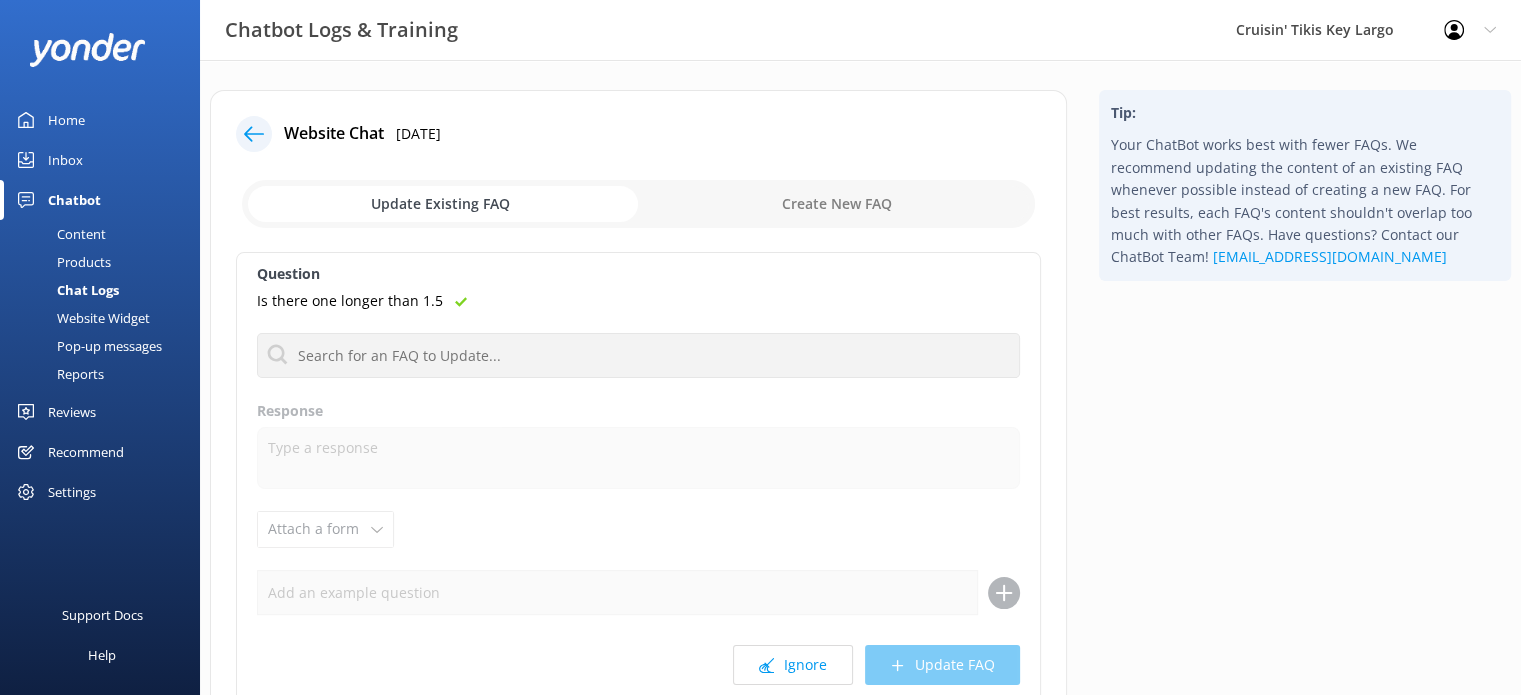 click at bounding box center [638, 204] 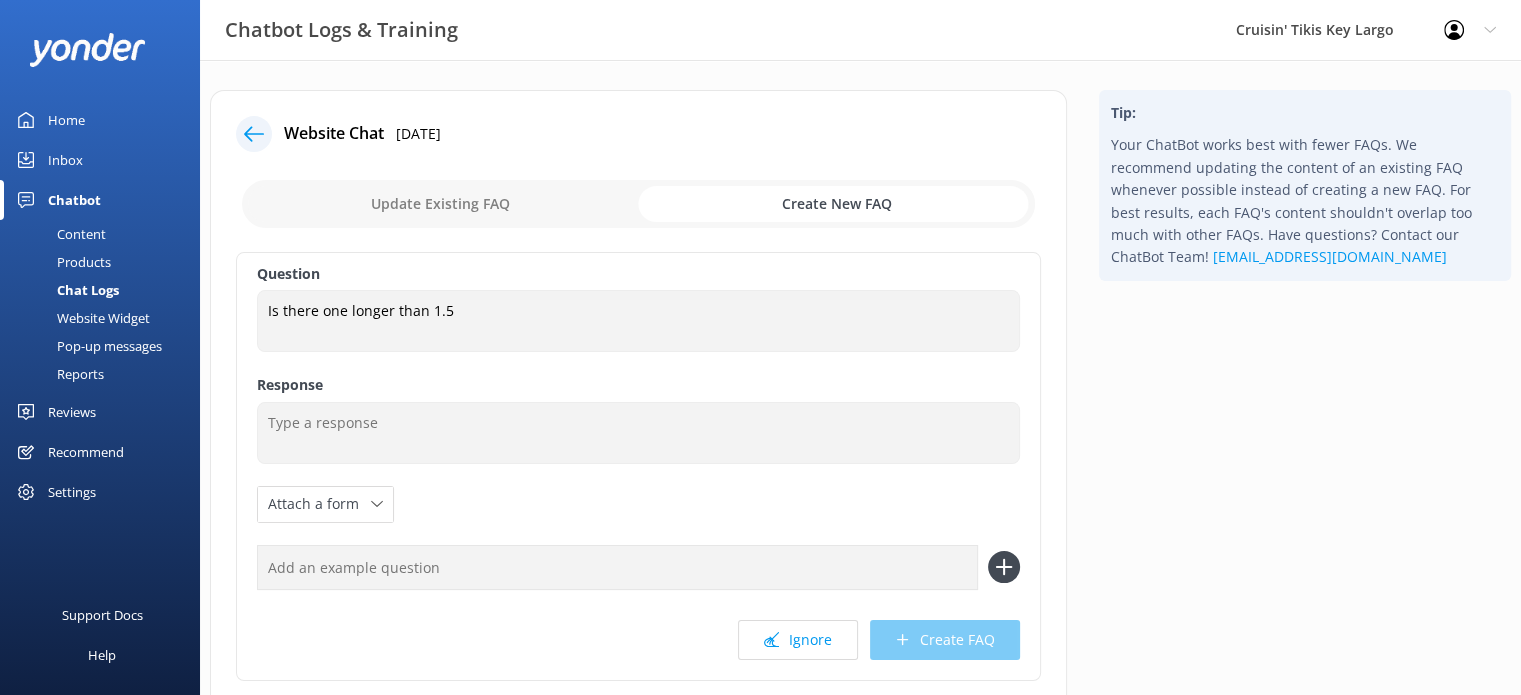 click at bounding box center [638, 204] 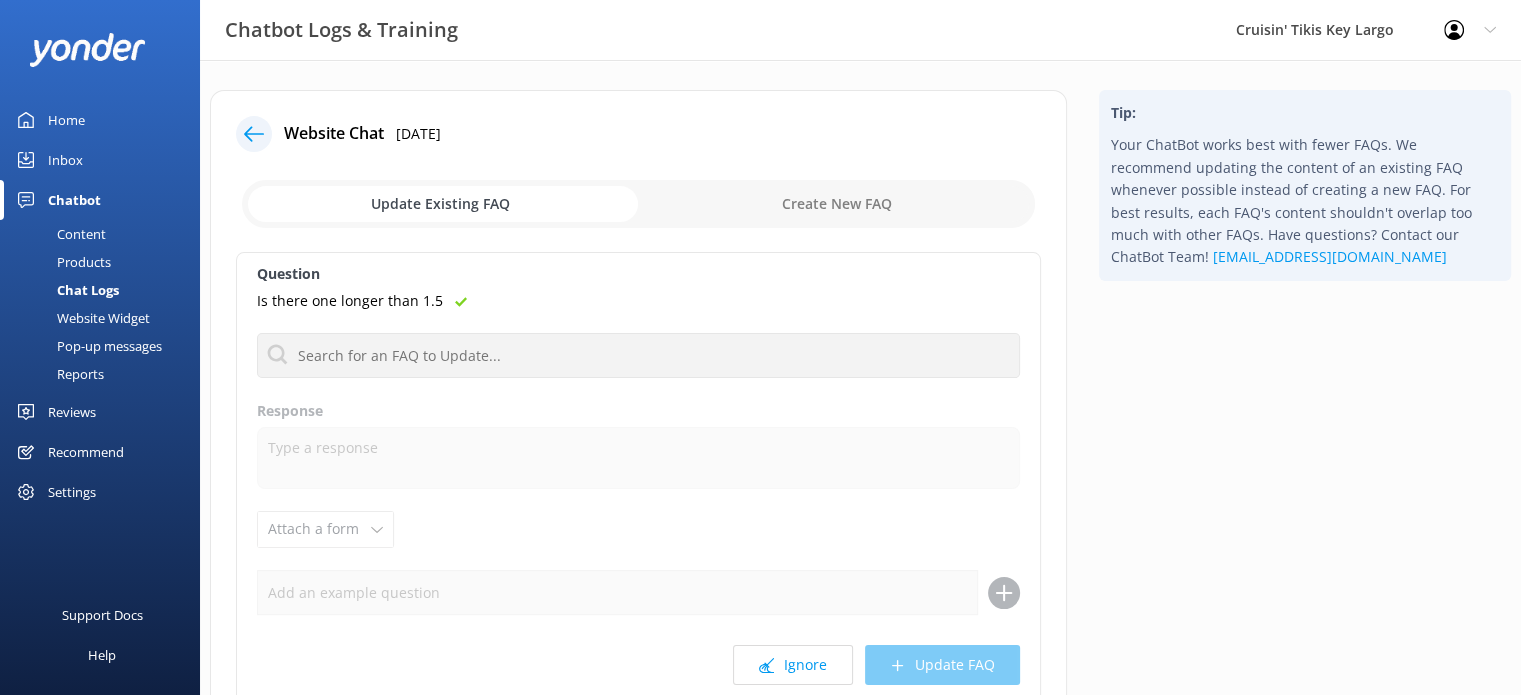 click at bounding box center (638, 204) 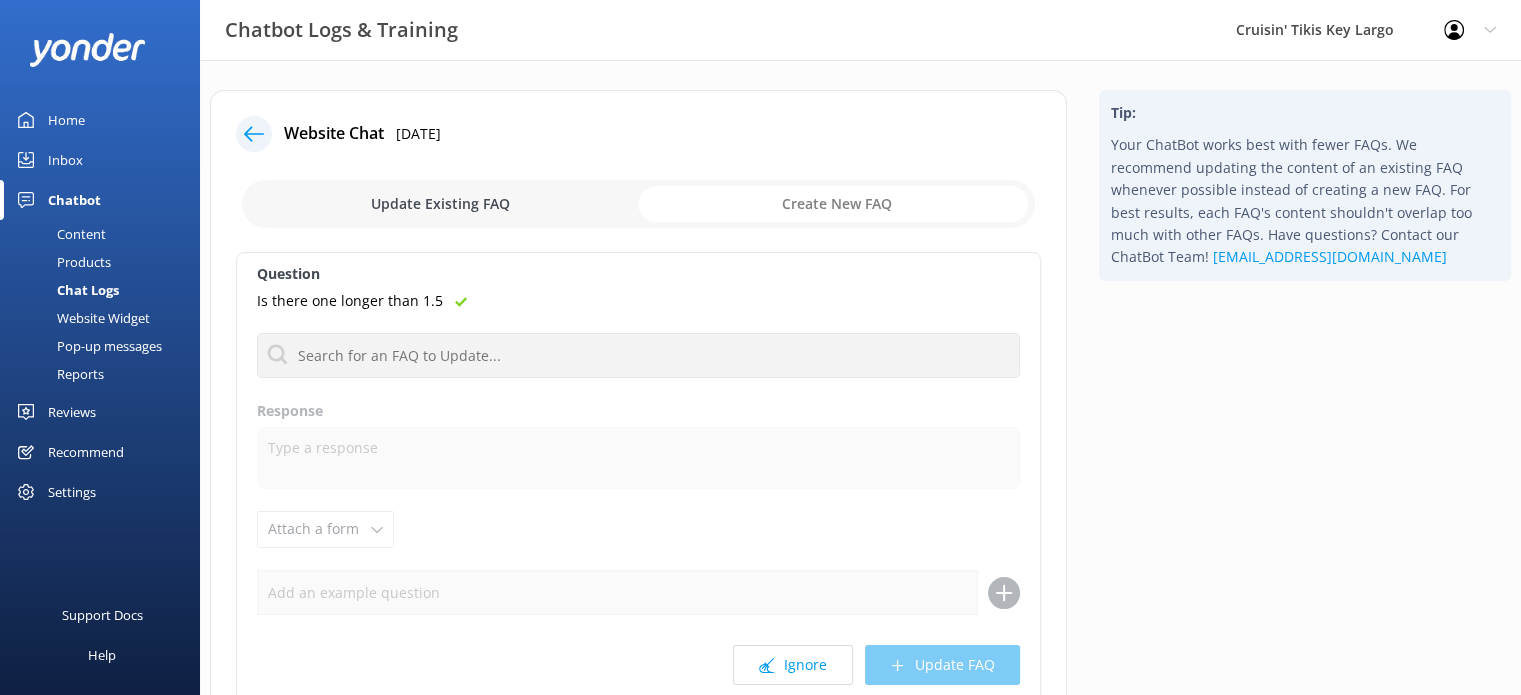 checkbox on "true" 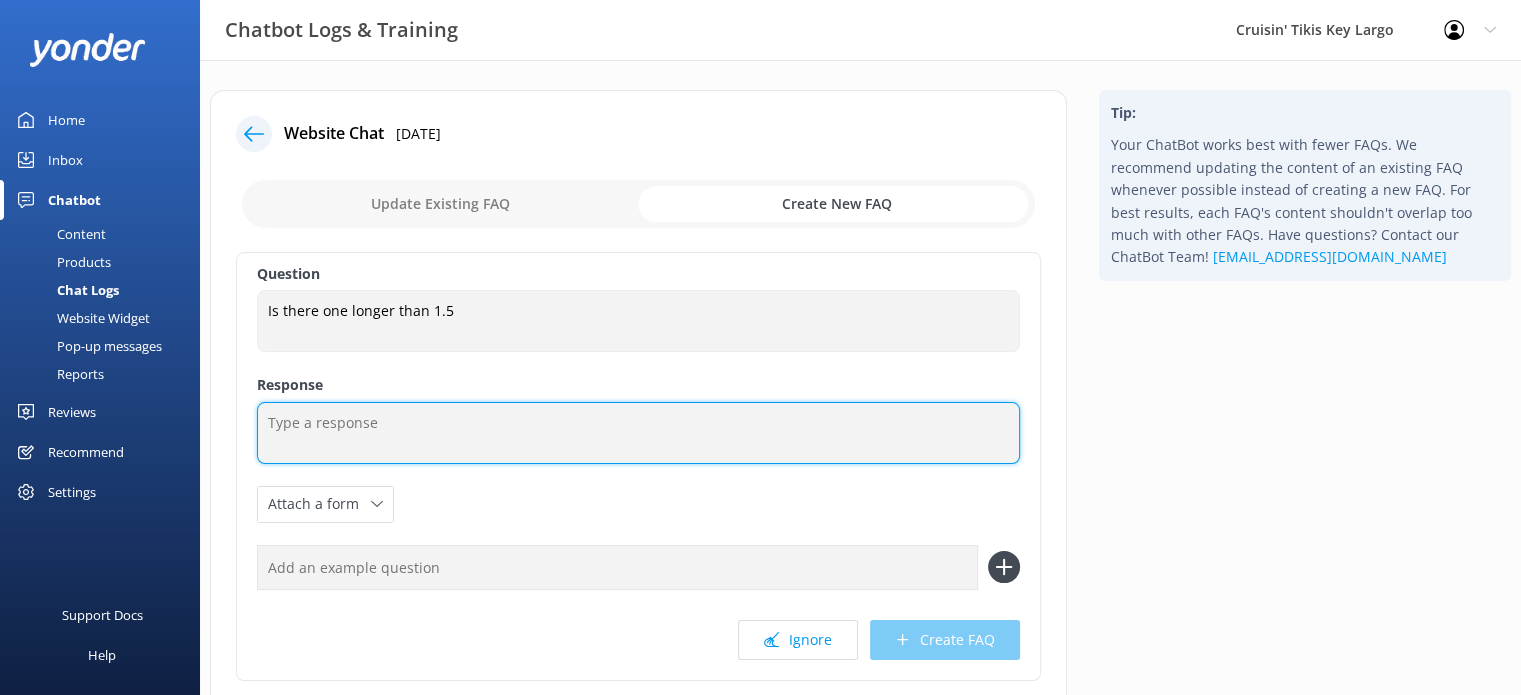 click at bounding box center (638, 433) 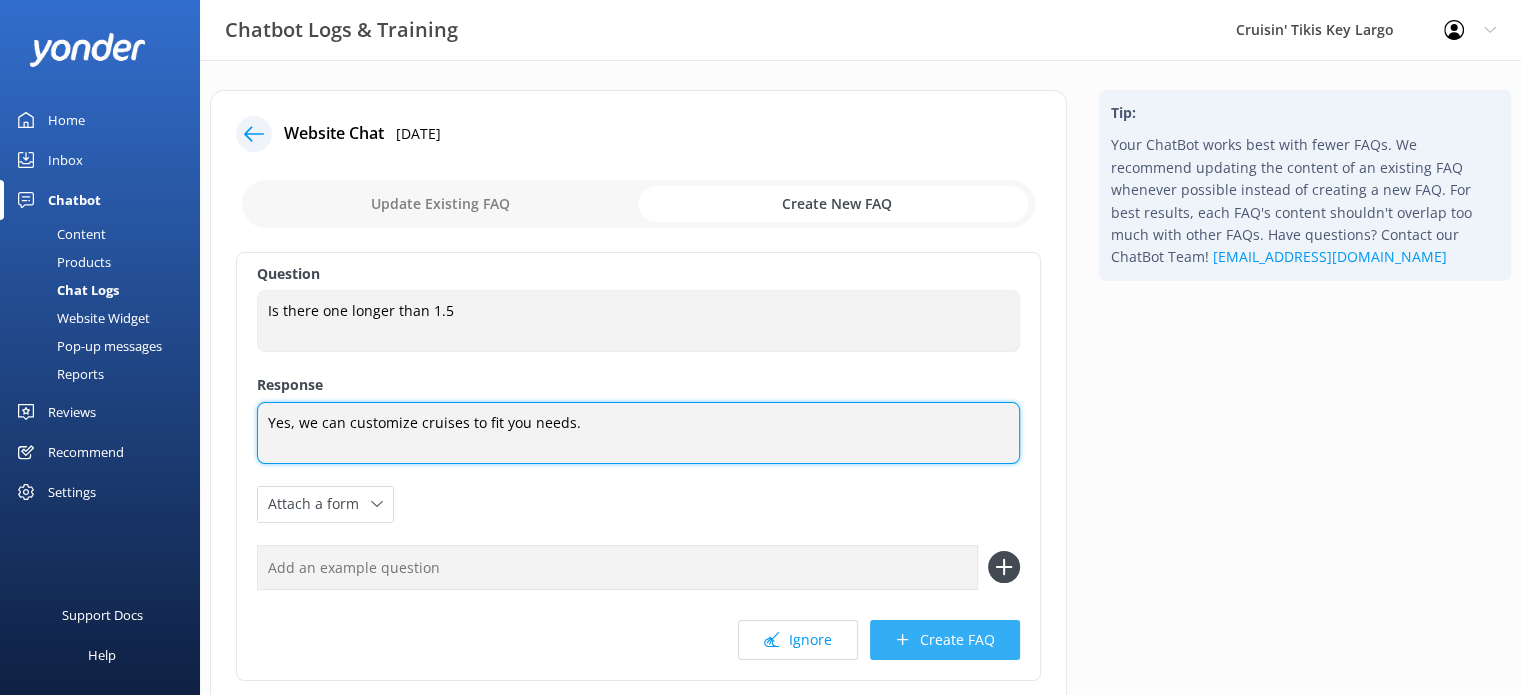 type on "Yes, we can customize cruises to fit you needs." 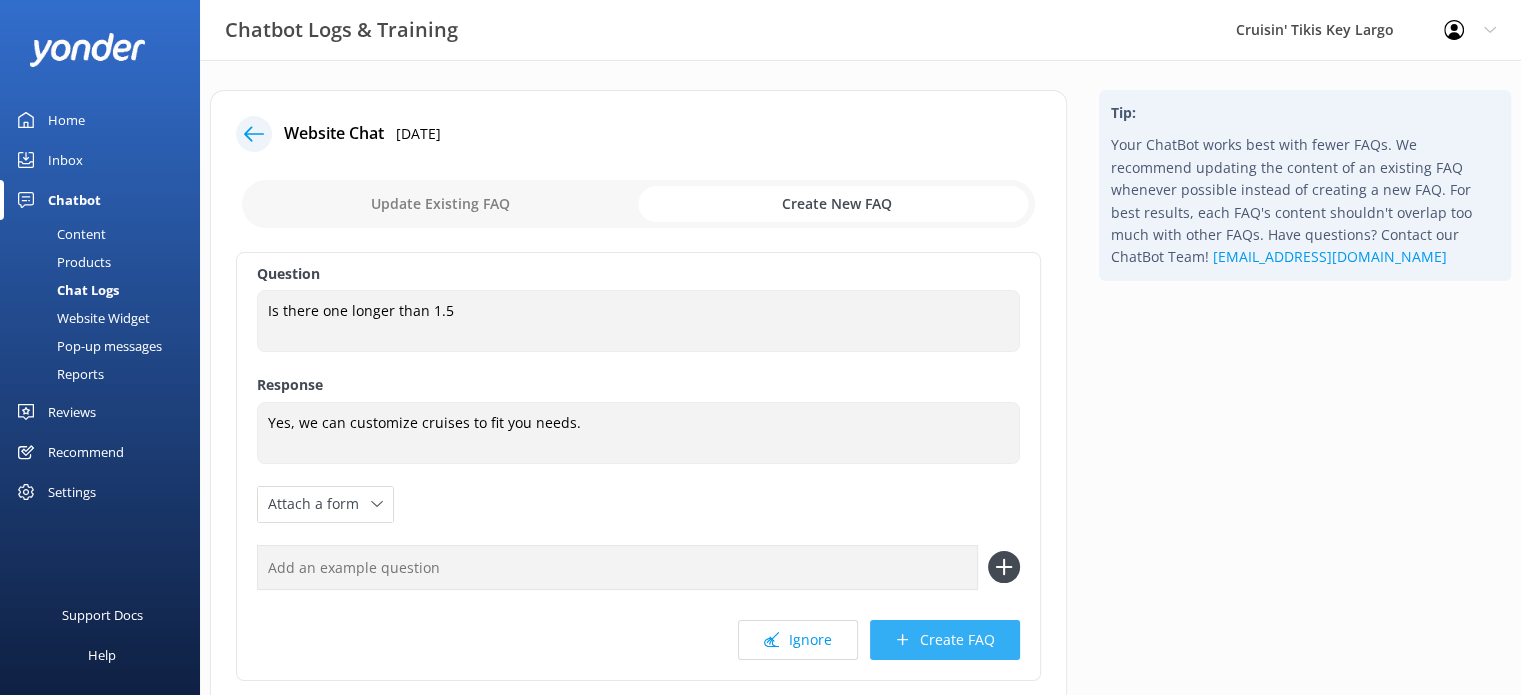 click on "Create FAQ" at bounding box center [945, 640] 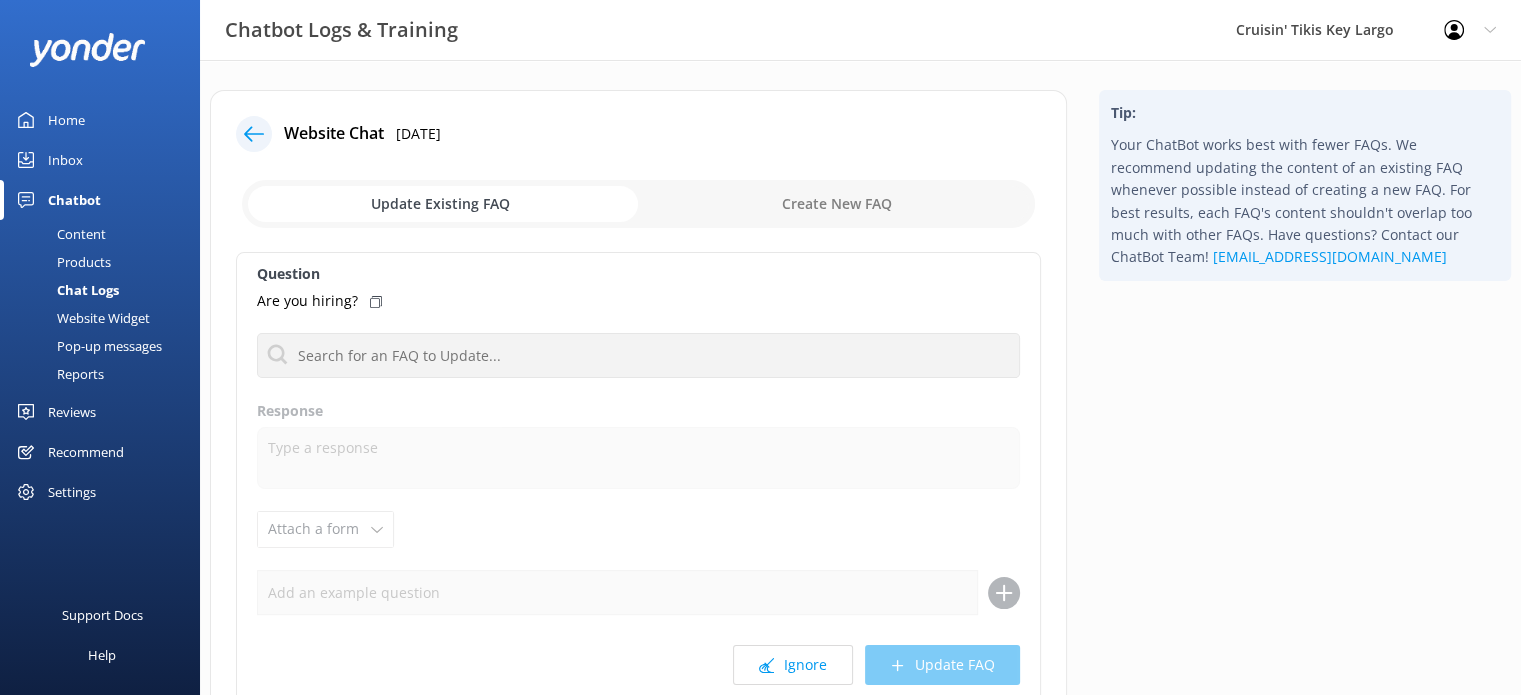 click 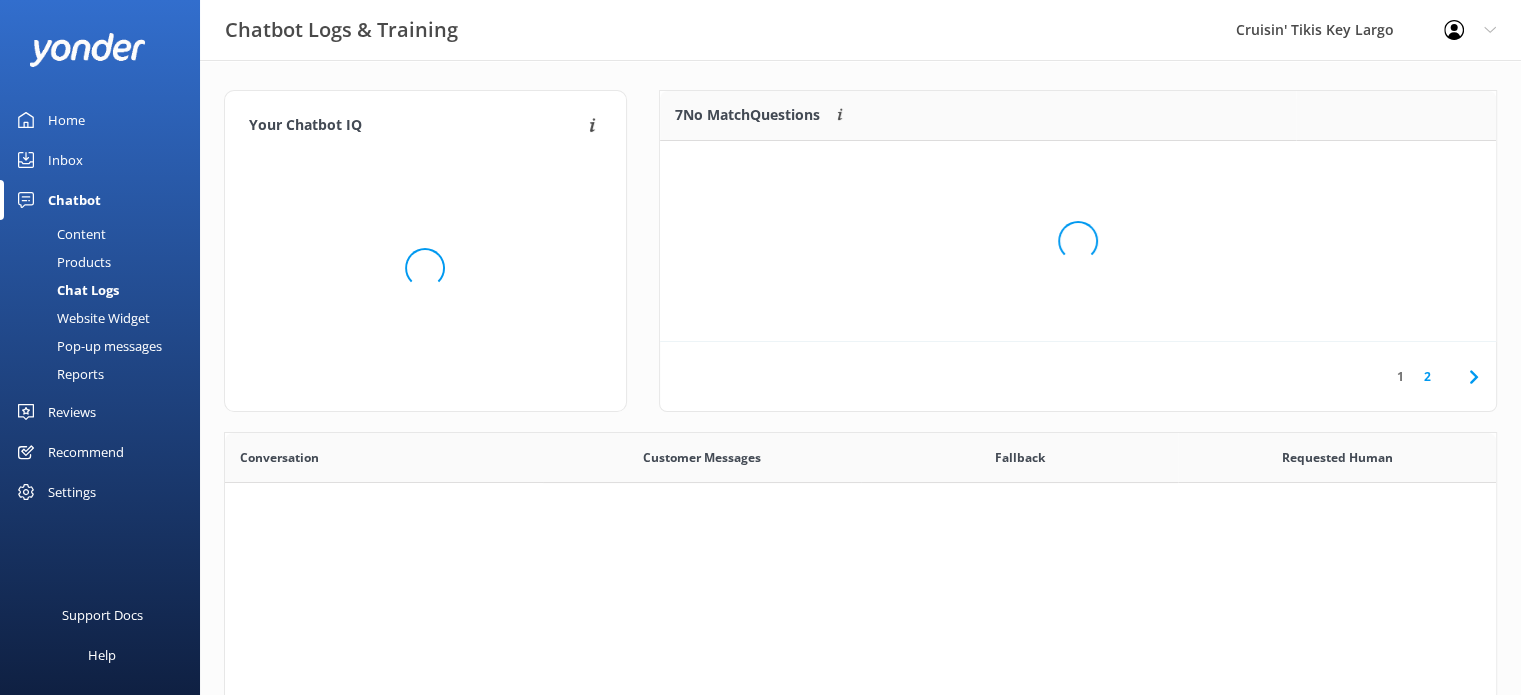 scroll, scrollTop: 16, scrollLeft: 16, axis: both 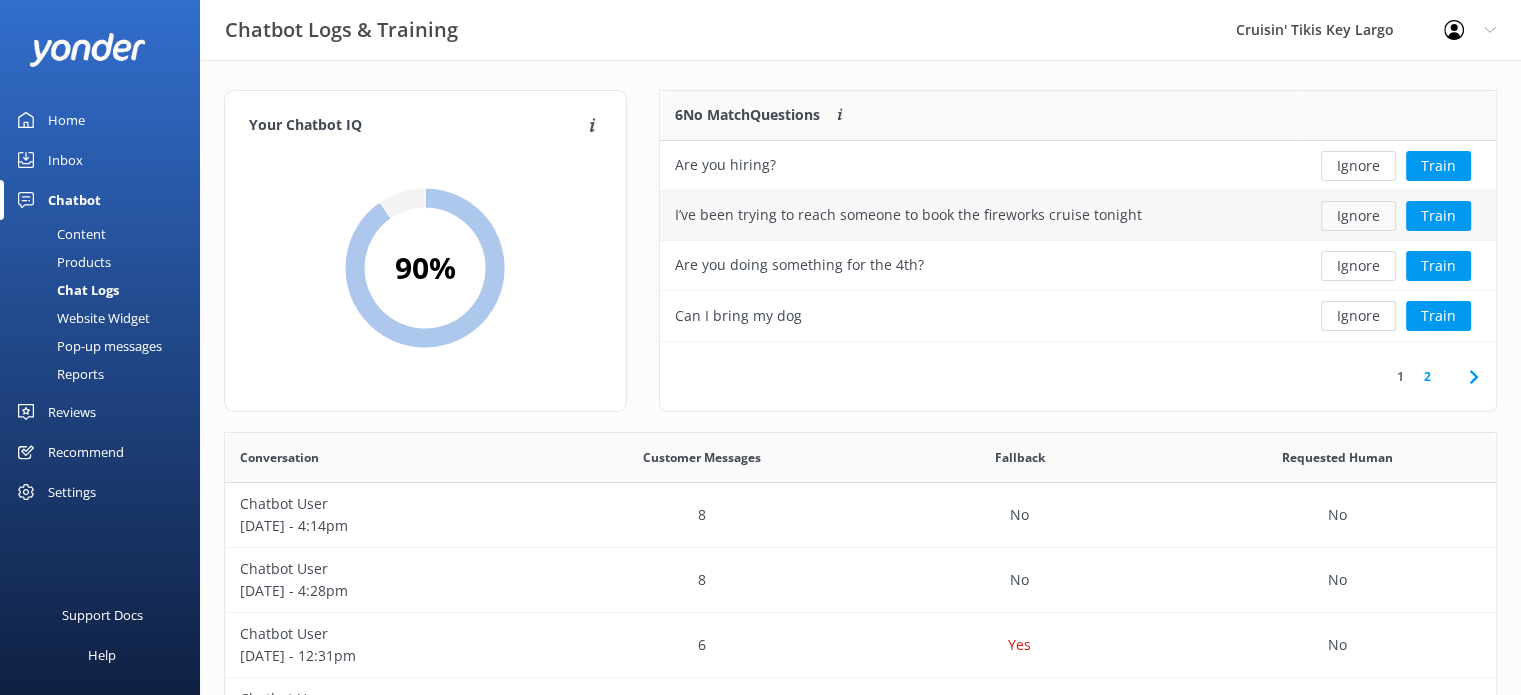 click on "Ignore" at bounding box center (1358, 216) 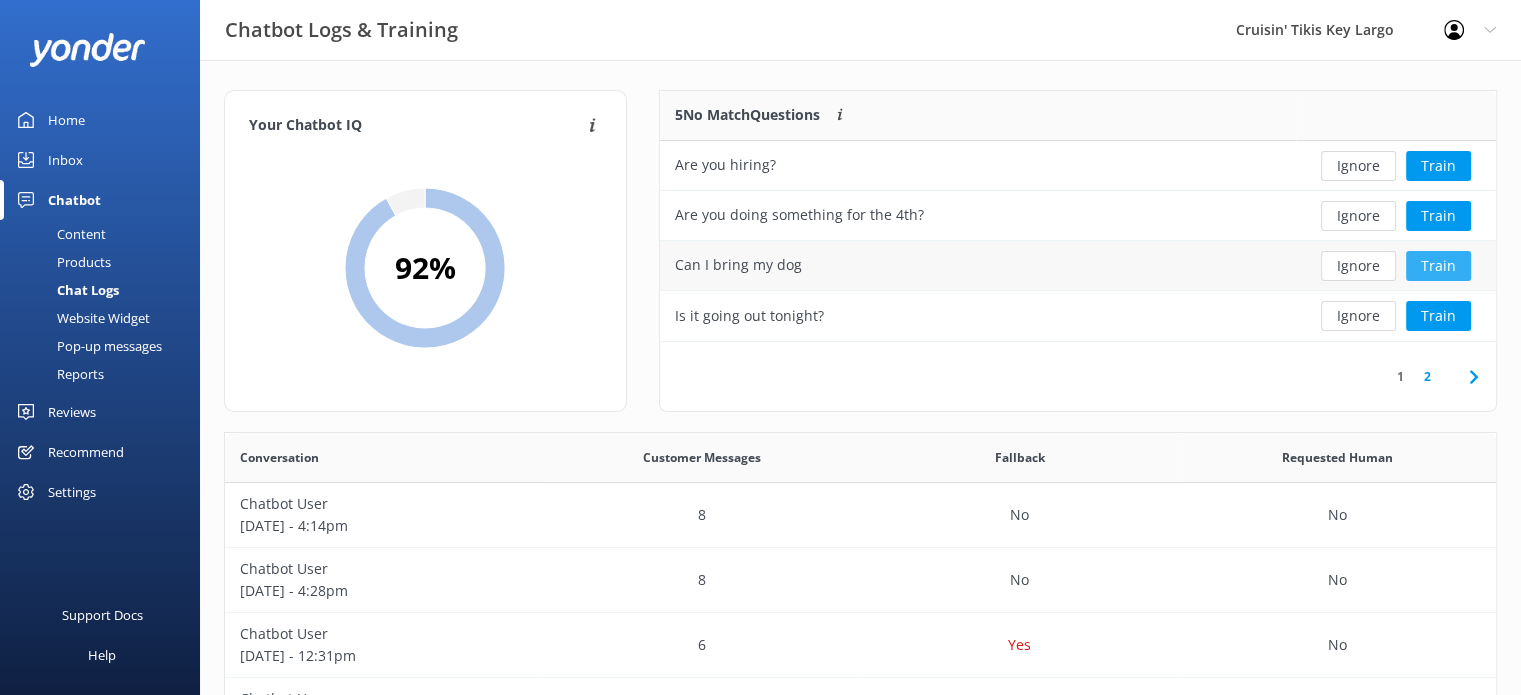 click on "Train" at bounding box center [1438, 266] 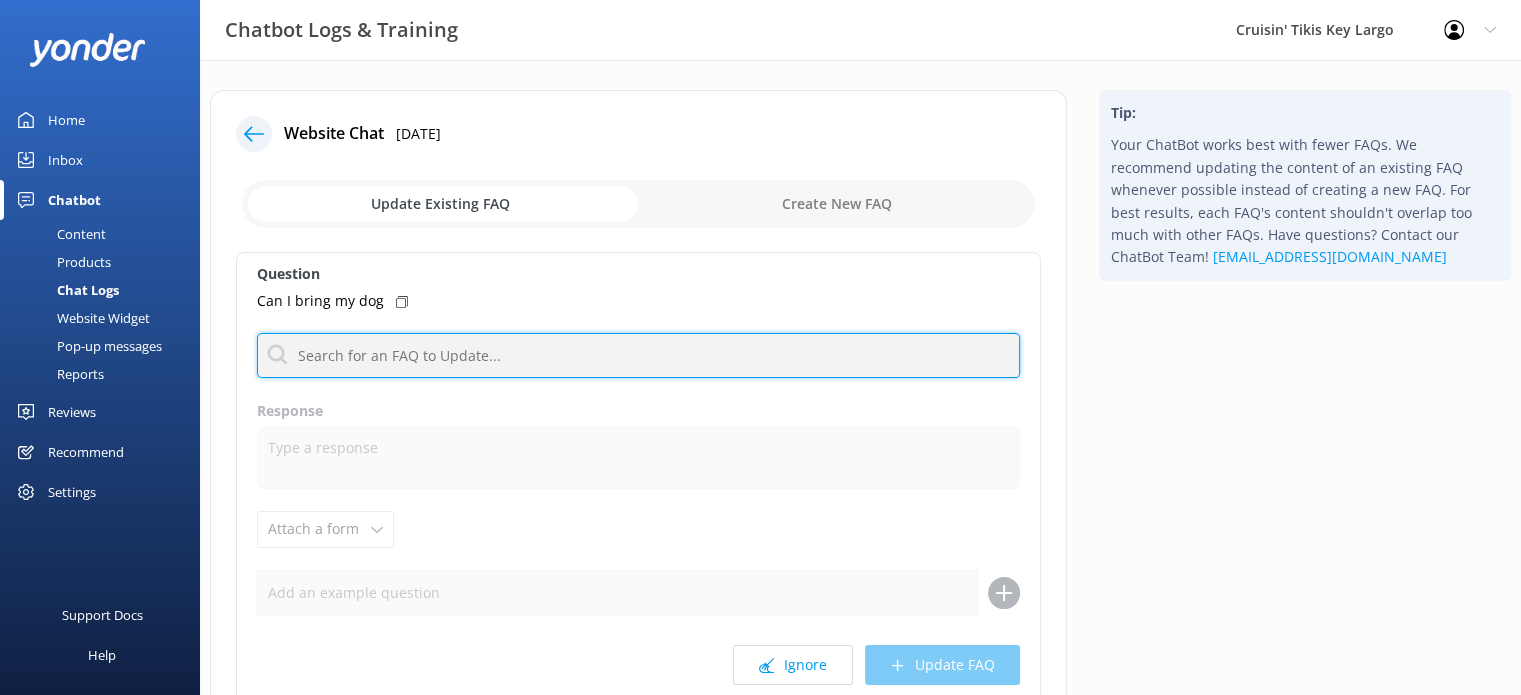 click at bounding box center [638, 355] 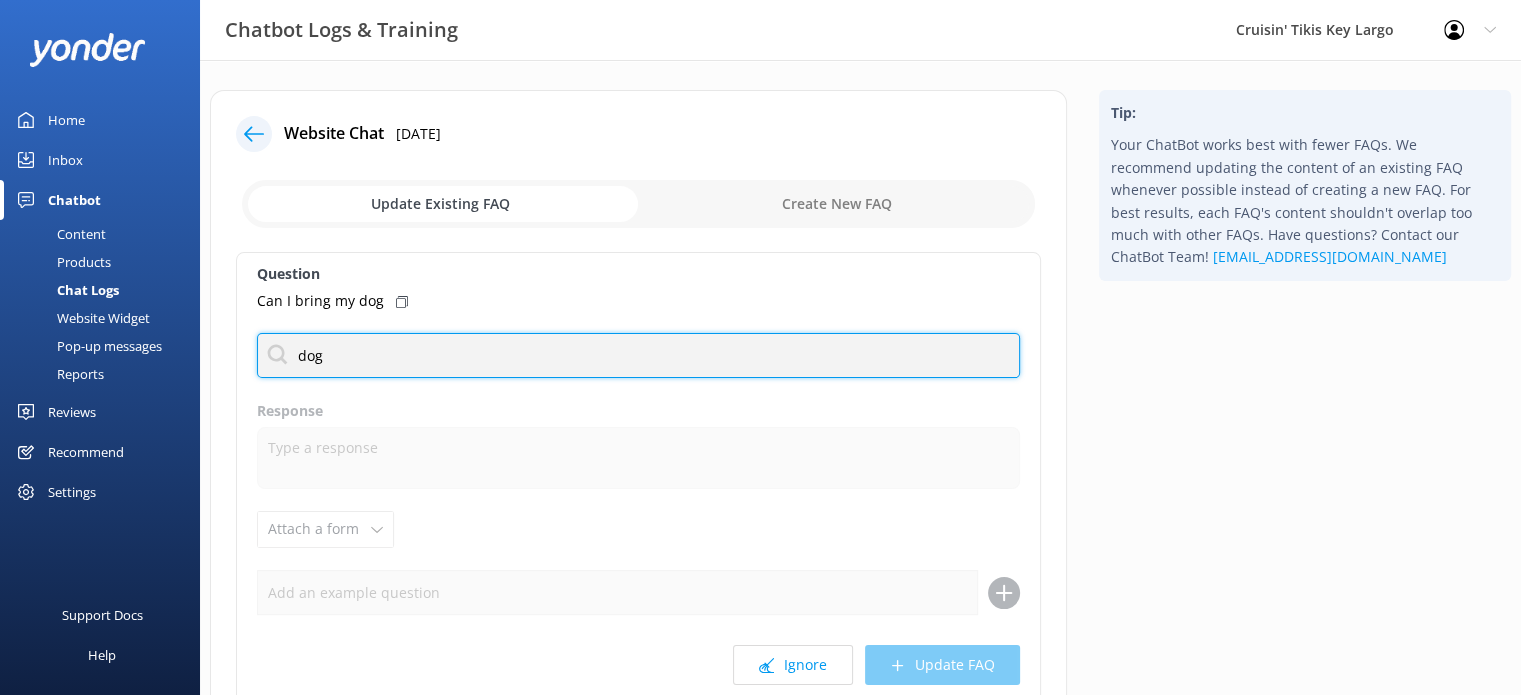 click on "dog" at bounding box center [638, 355] 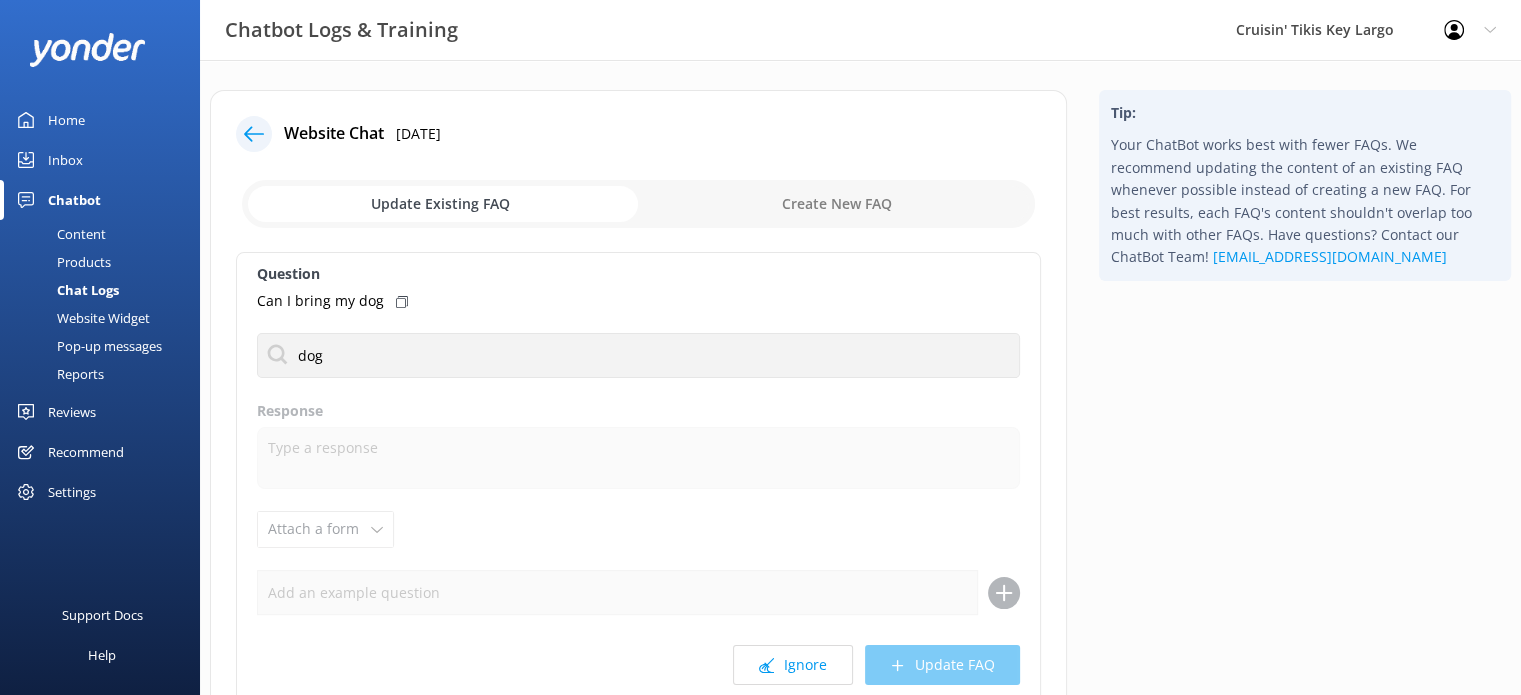 click 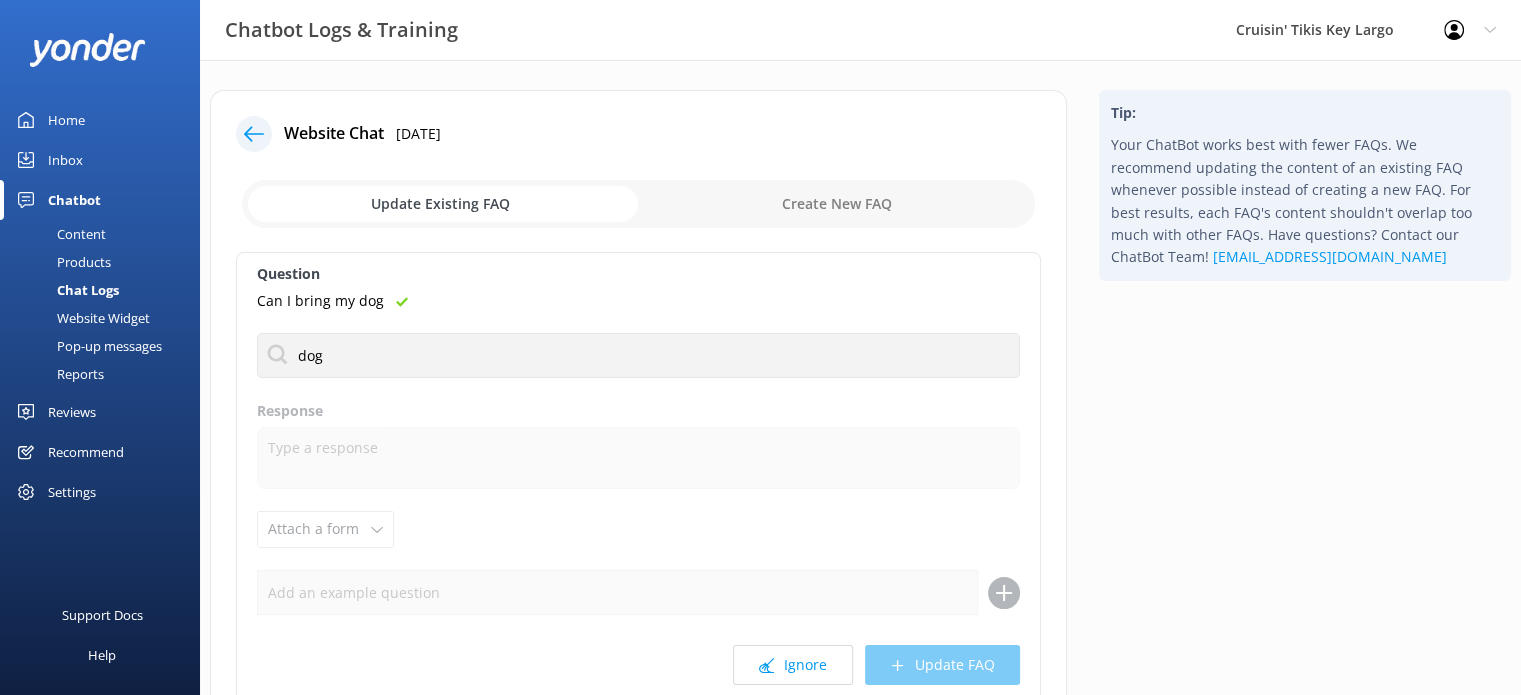 click on "Can I bring my dog" at bounding box center (320, 301) 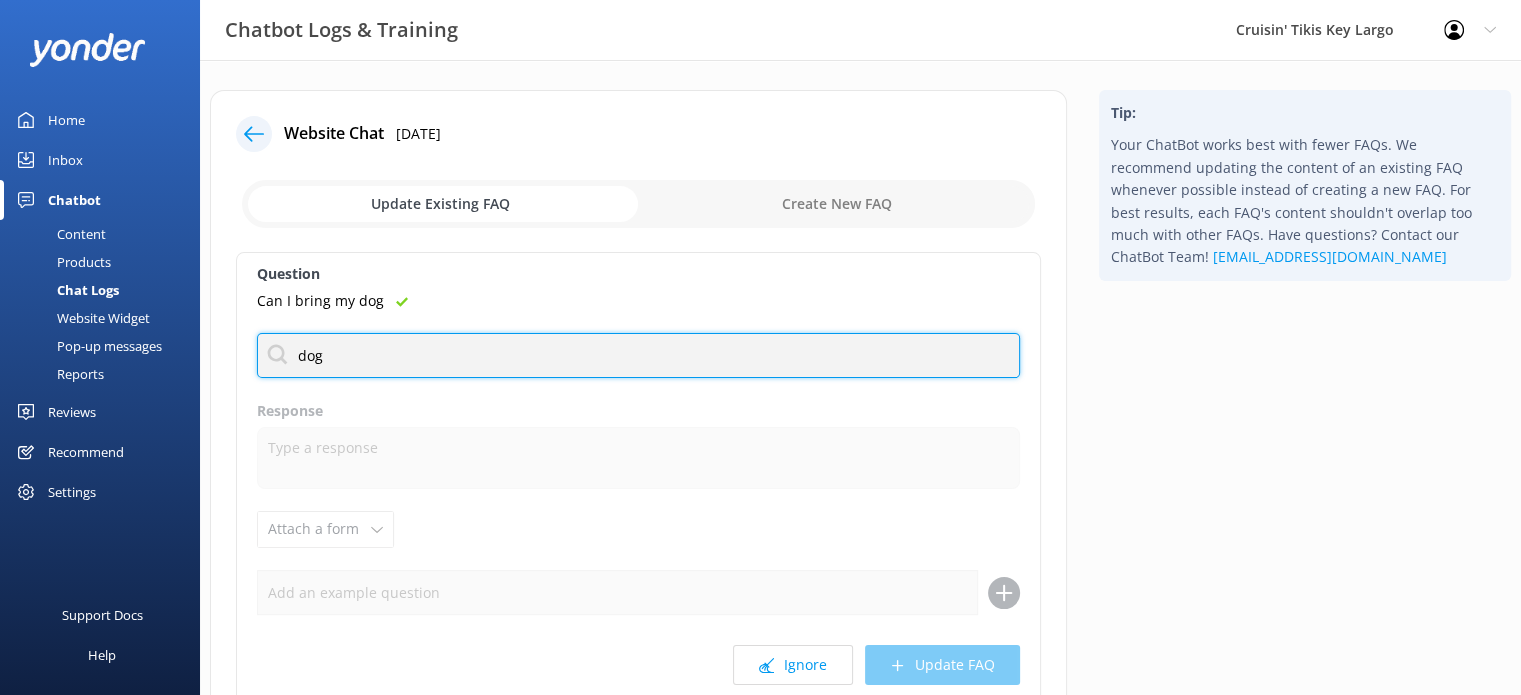 click on "dog" at bounding box center [638, 355] 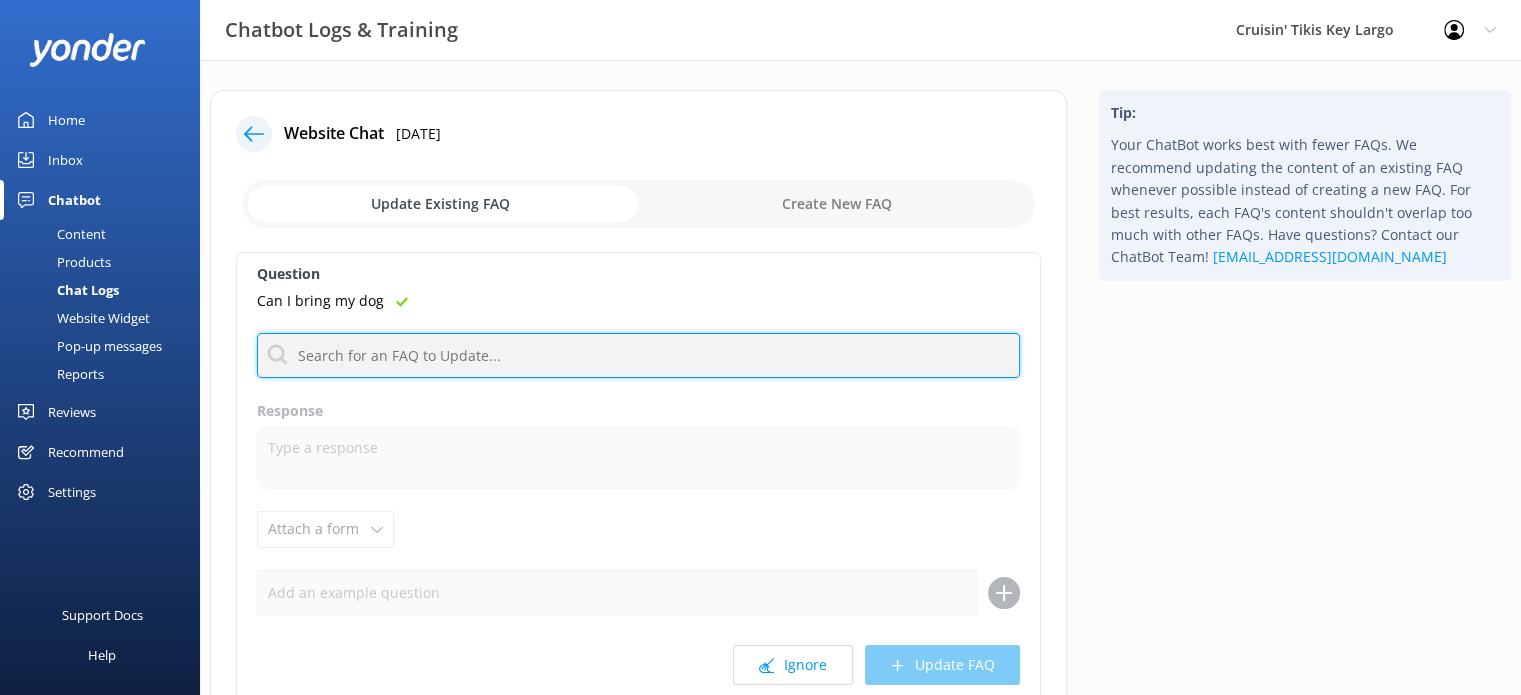 type 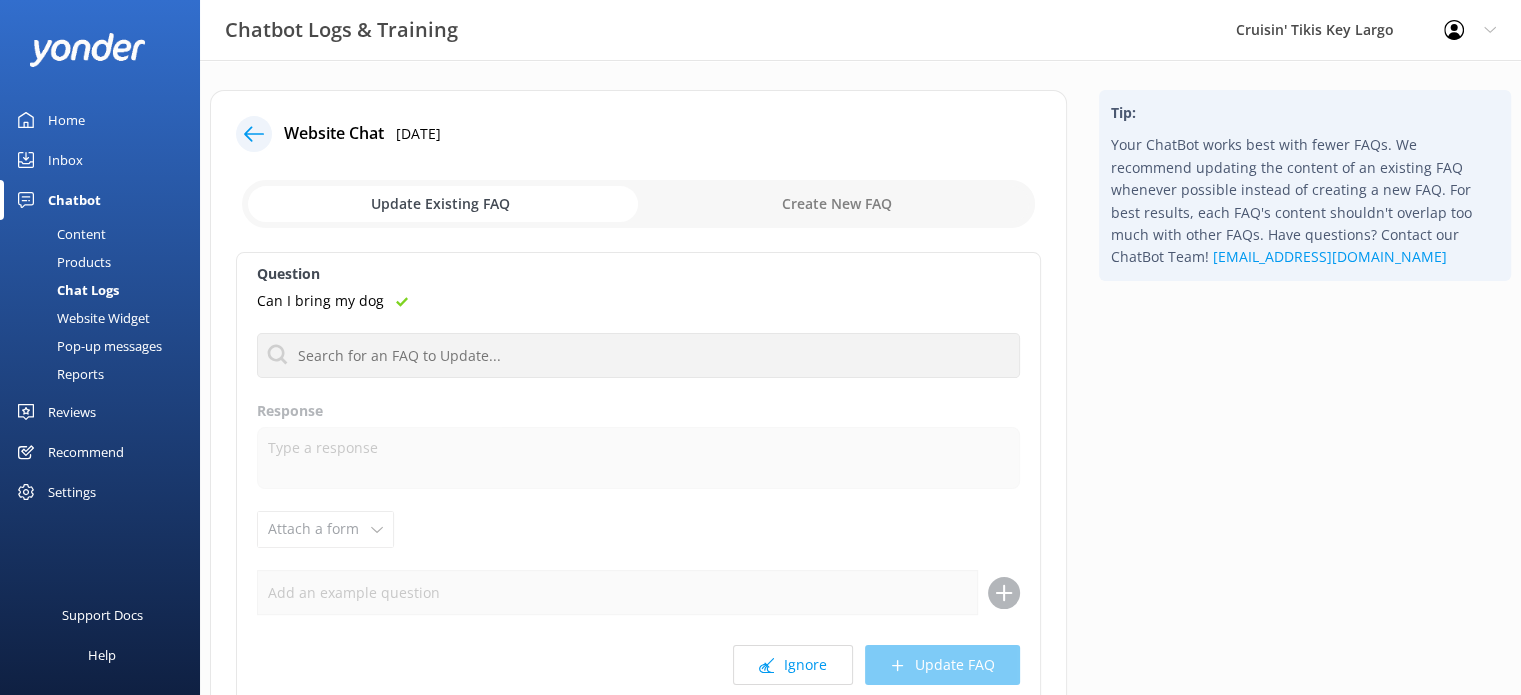 click at bounding box center [638, 204] 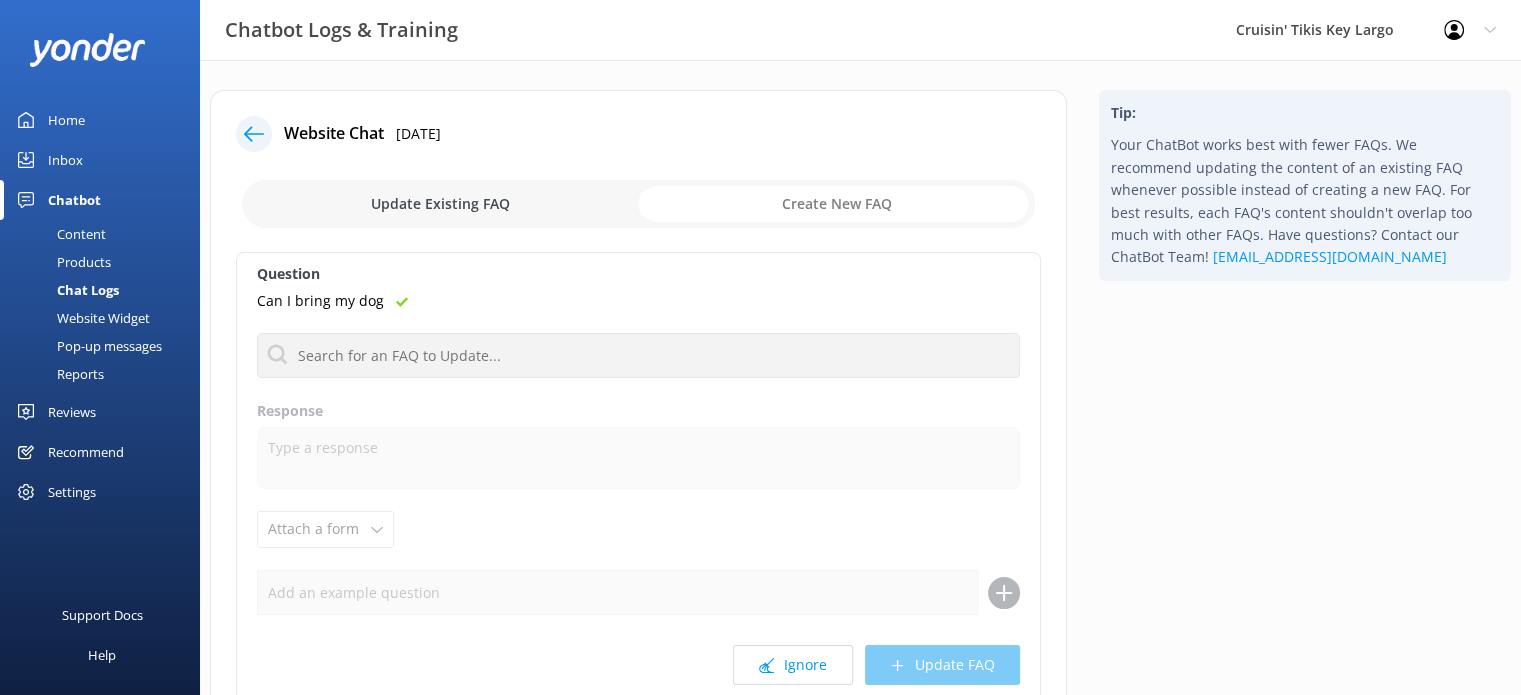 checkbox on "true" 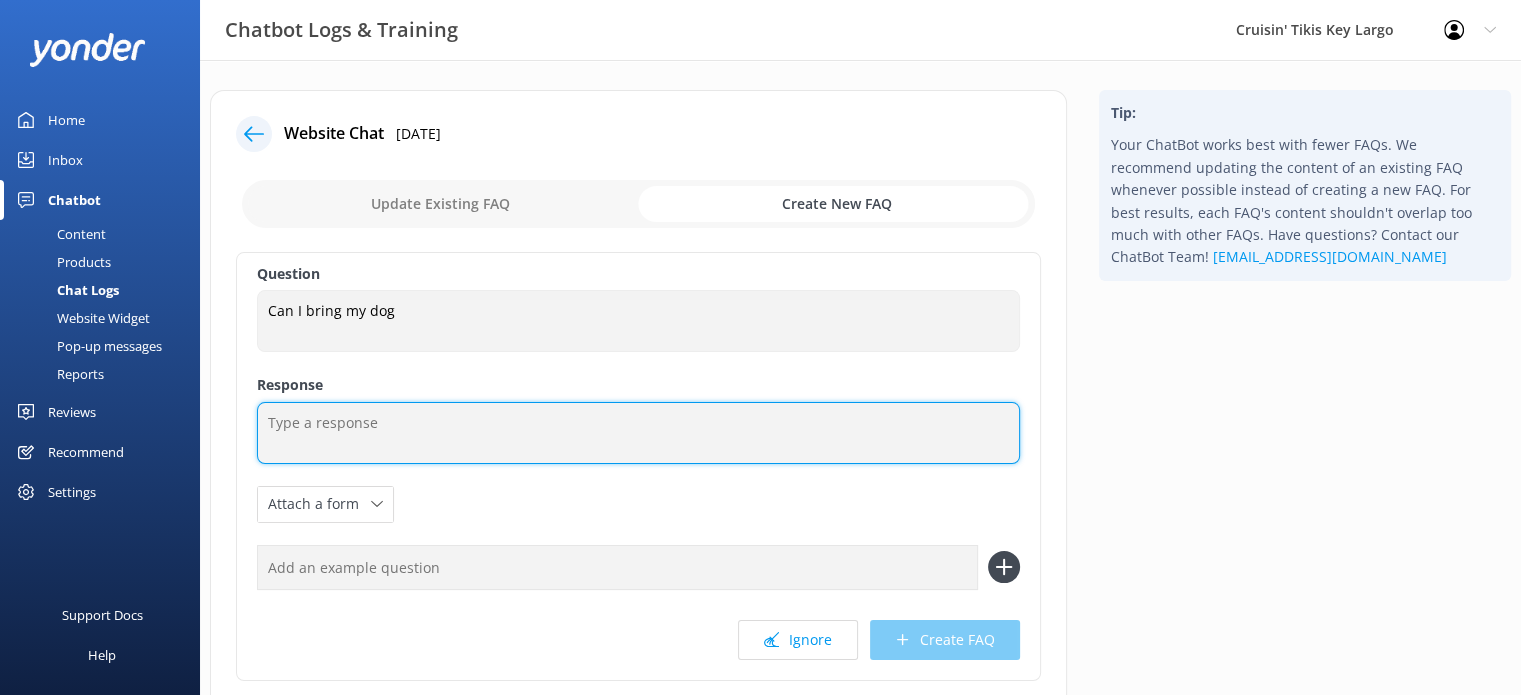 click at bounding box center (638, 433) 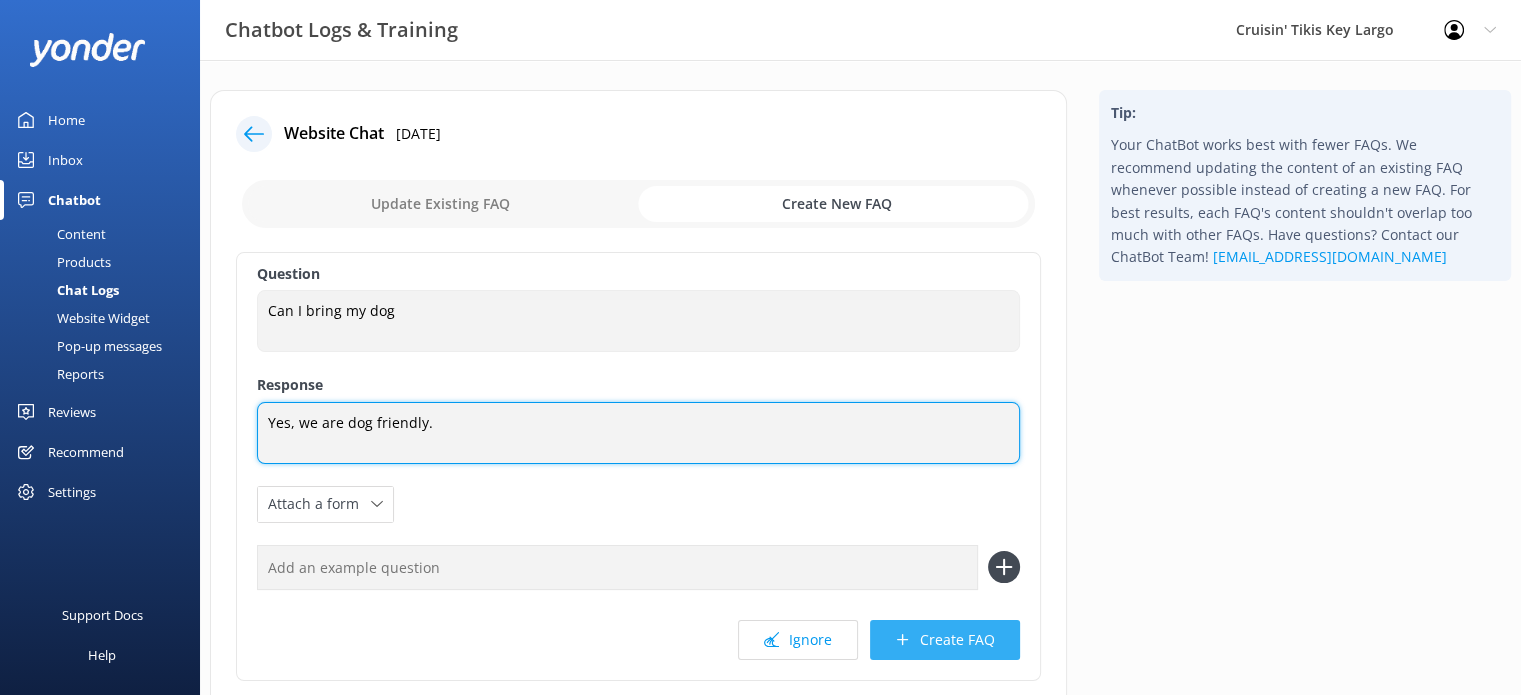 type on "Yes, we are dog friendly." 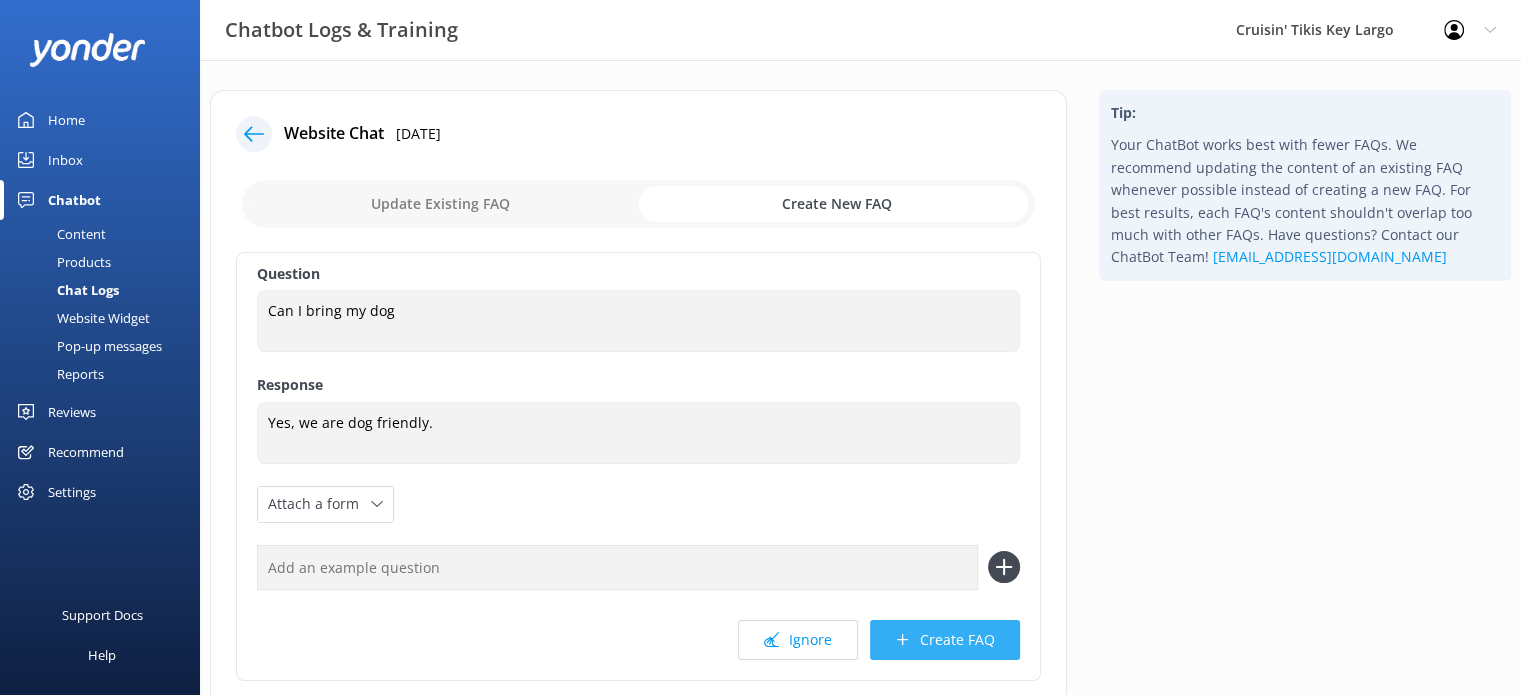click on "Create FAQ" at bounding box center [945, 640] 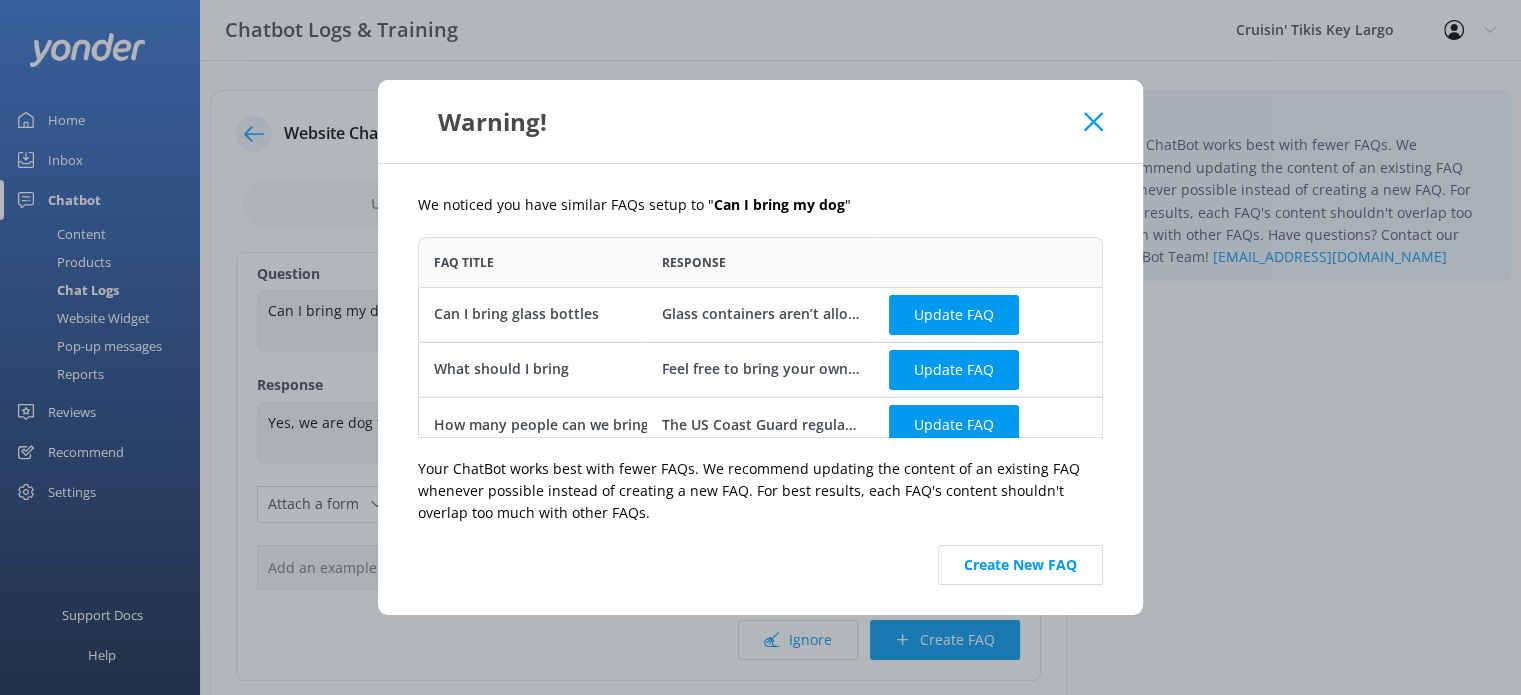 scroll, scrollTop: 16, scrollLeft: 16, axis: both 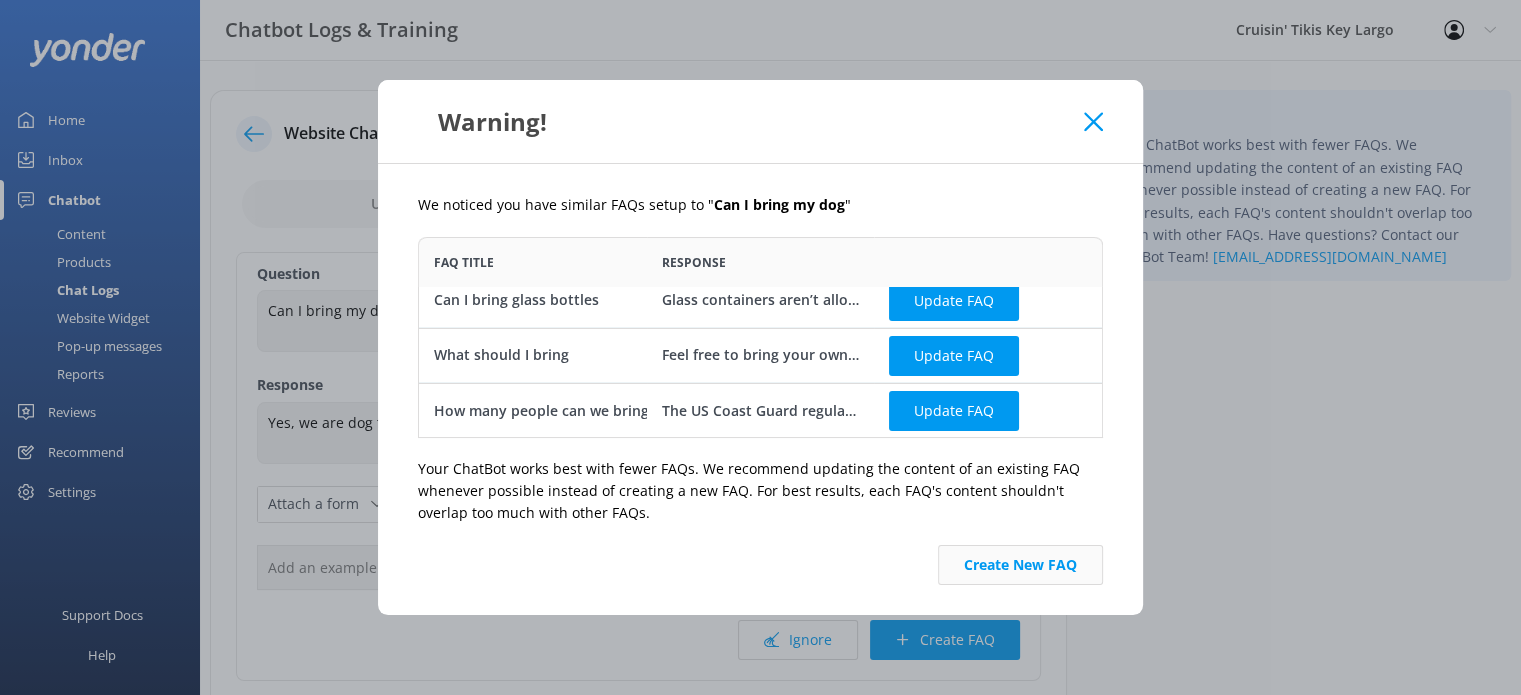 click on "Create New FAQ" at bounding box center [1020, 565] 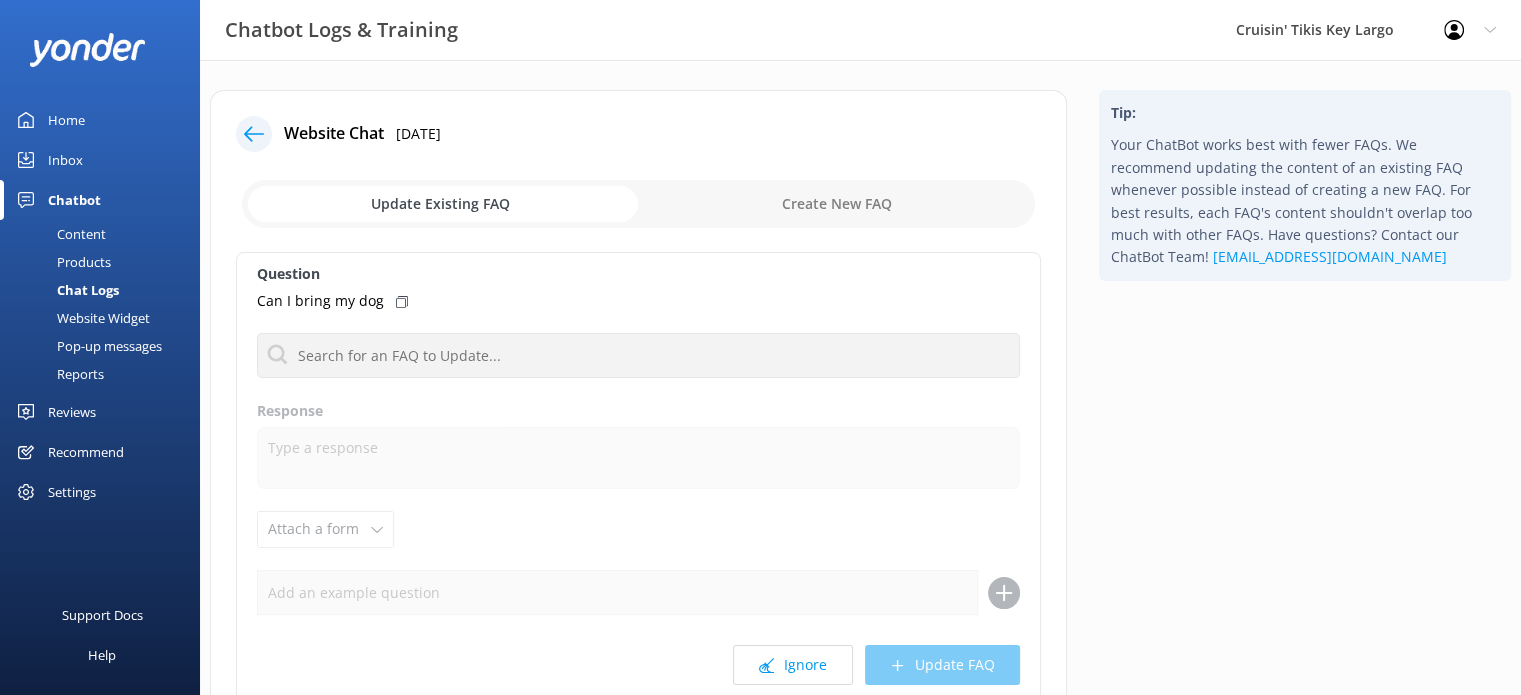 click at bounding box center (638, 204) 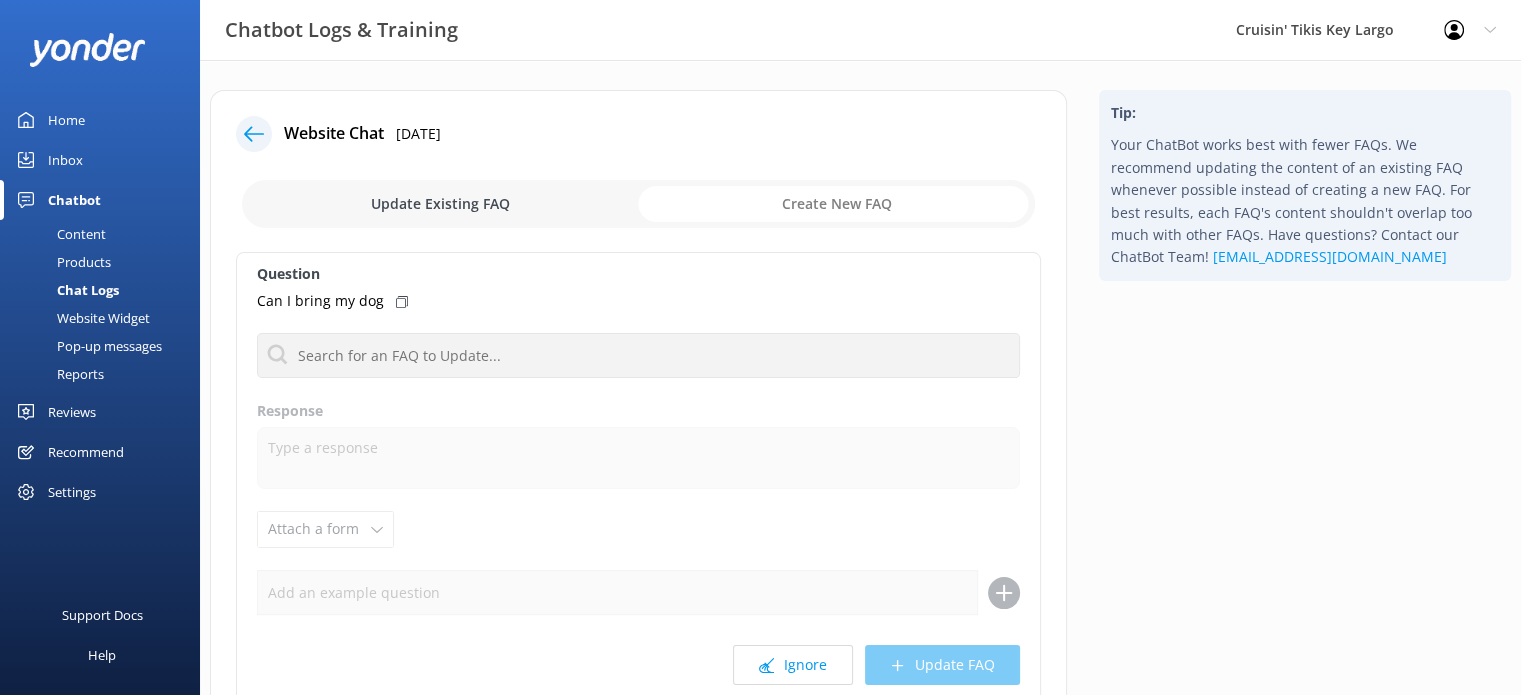 checkbox on "true" 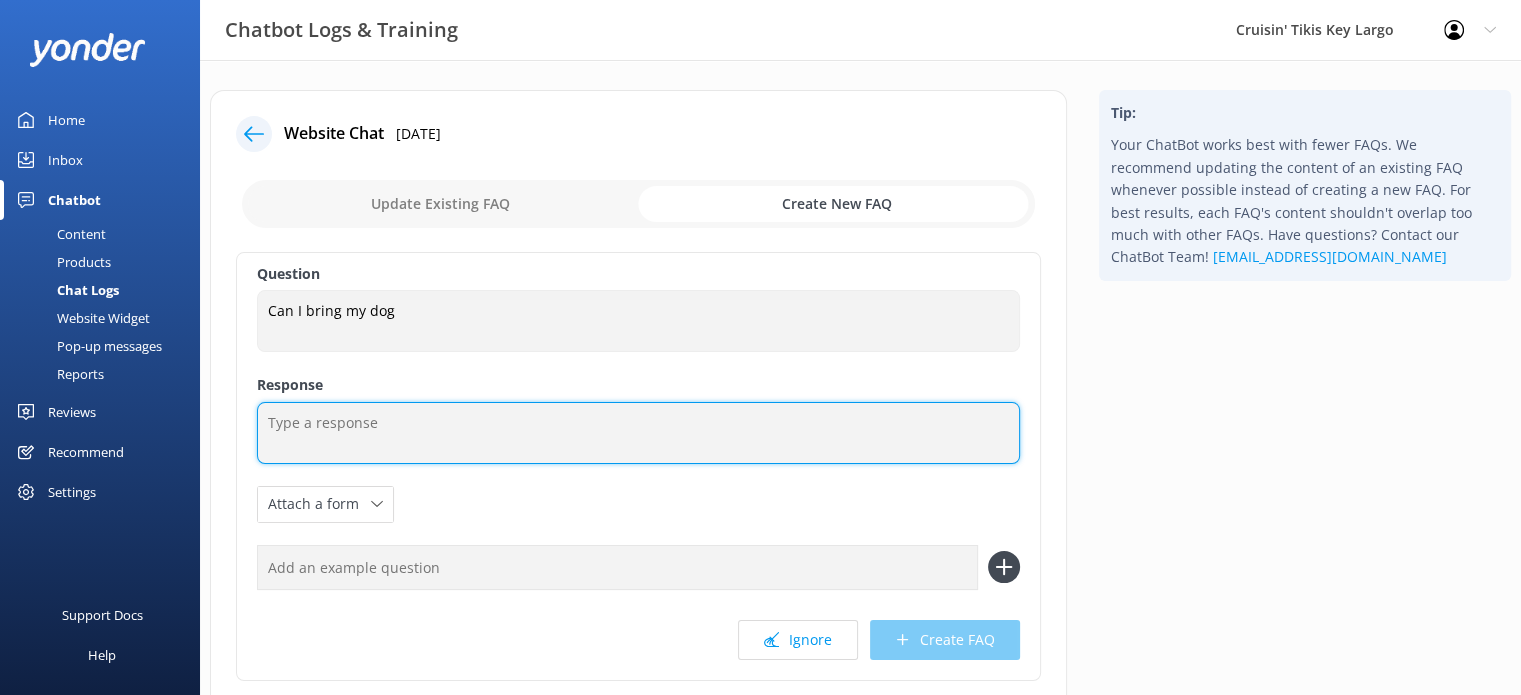 click at bounding box center (638, 433) 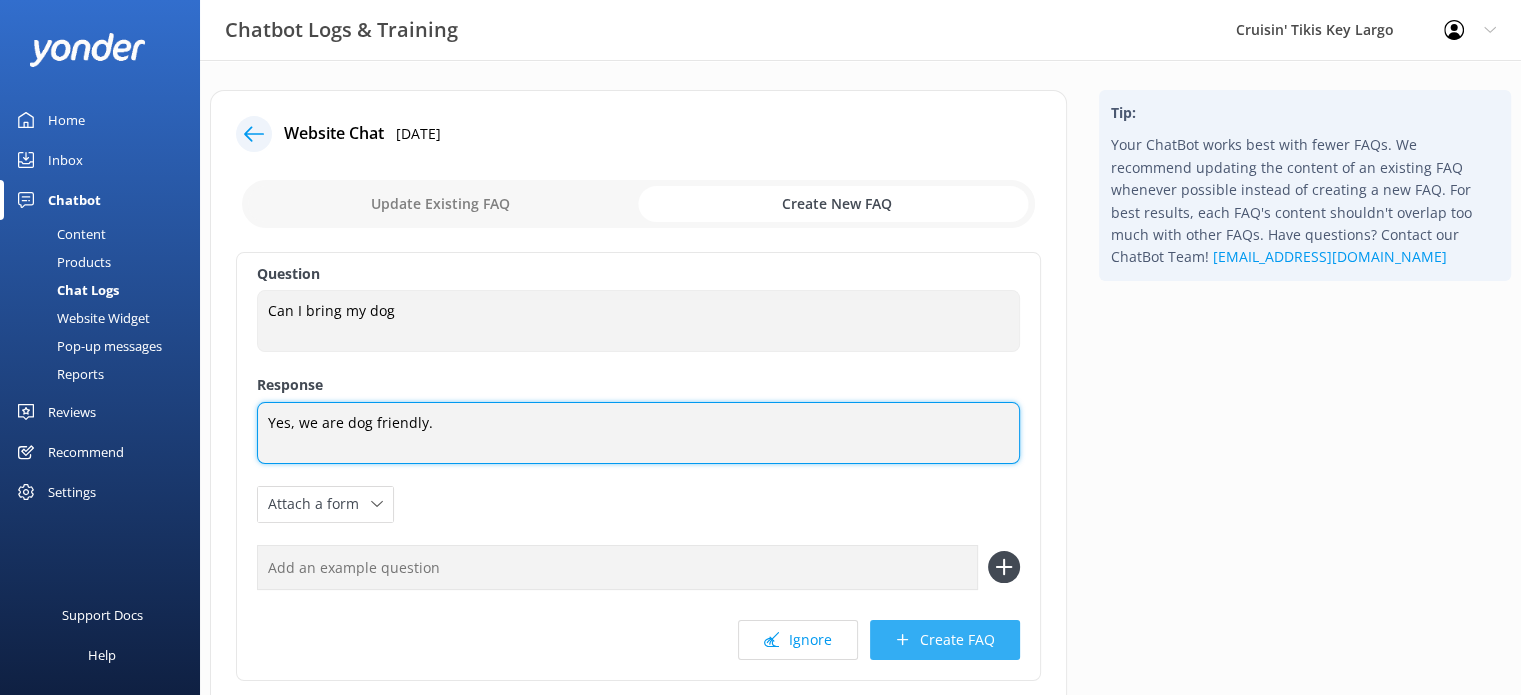 type on "Yes, we are dog friendly." 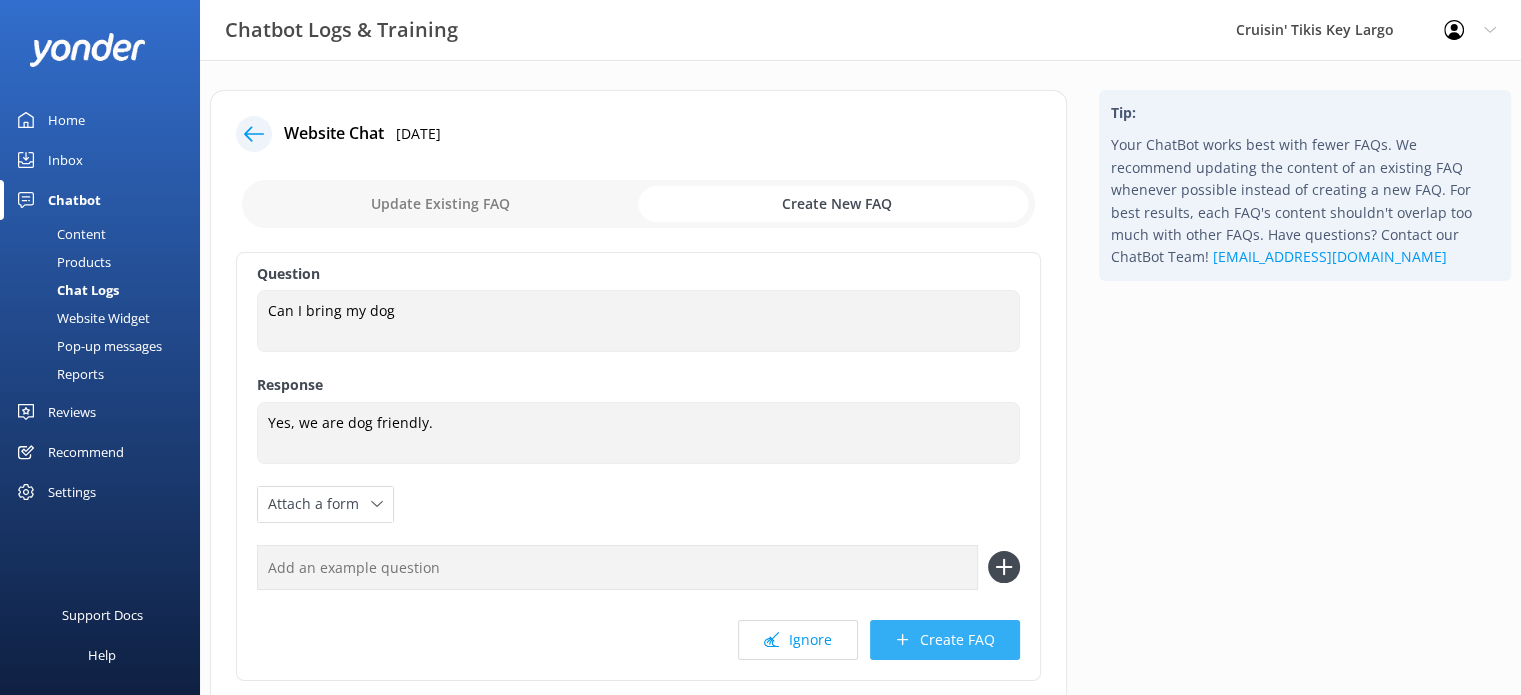 click on "Create FAQ" at bounding box center (945, 640) 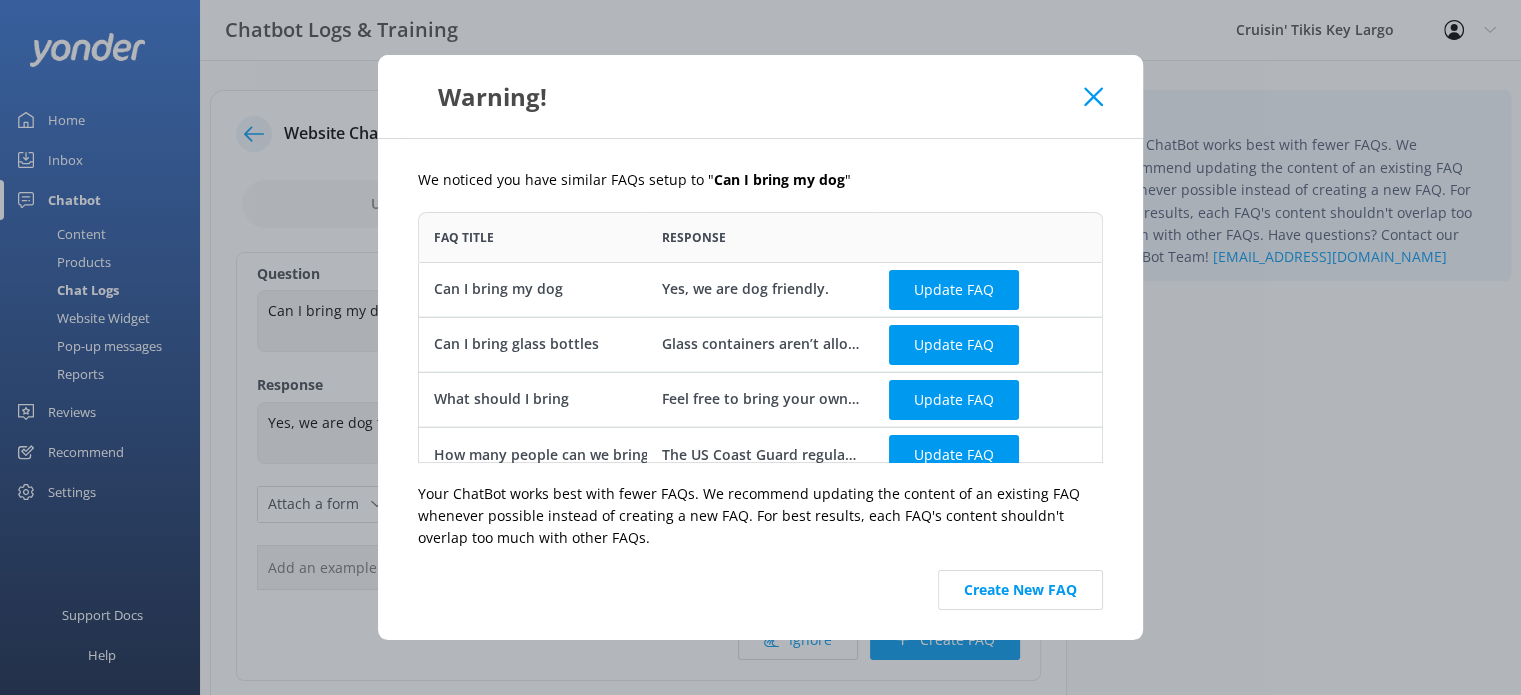 scroll, scrollTop: 16, scrollLeft: 16, axis: both 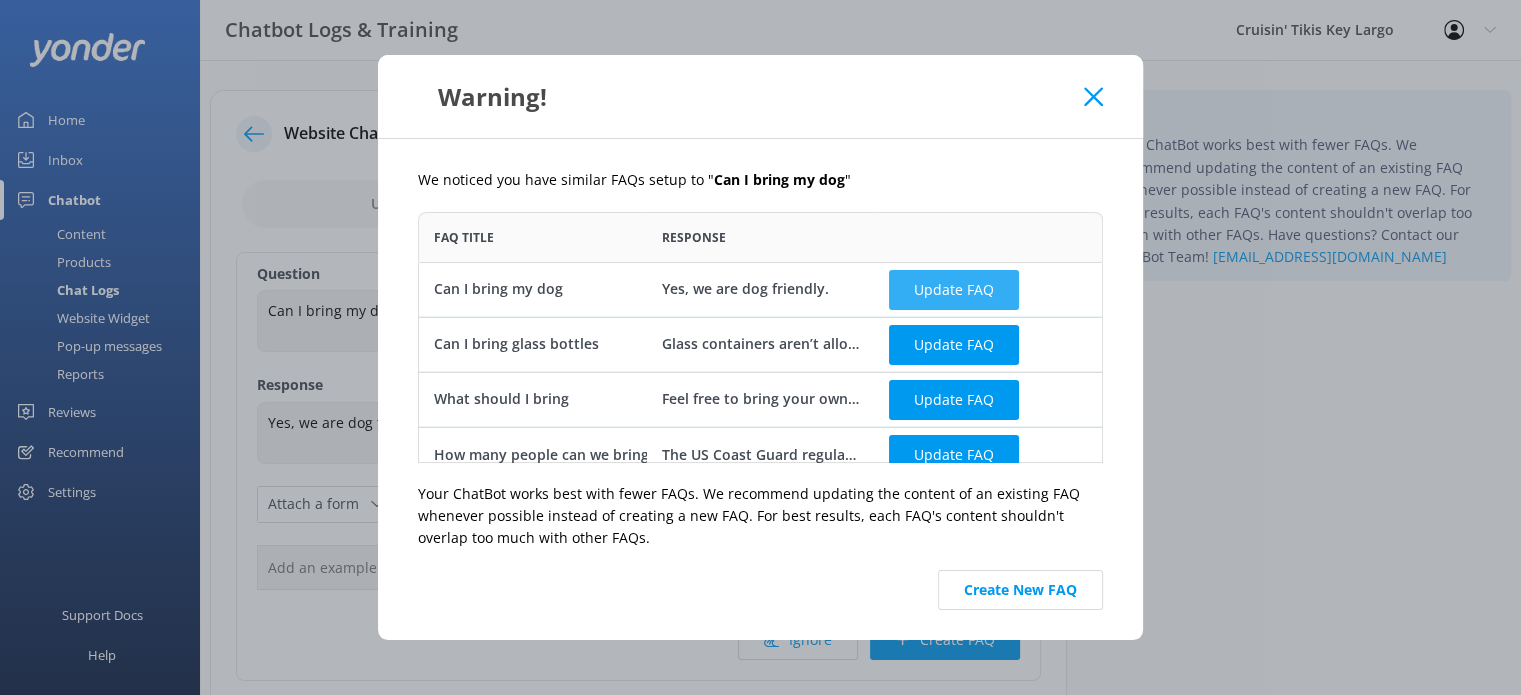 click on "Update FAQ" at bounding box center (954, 289) 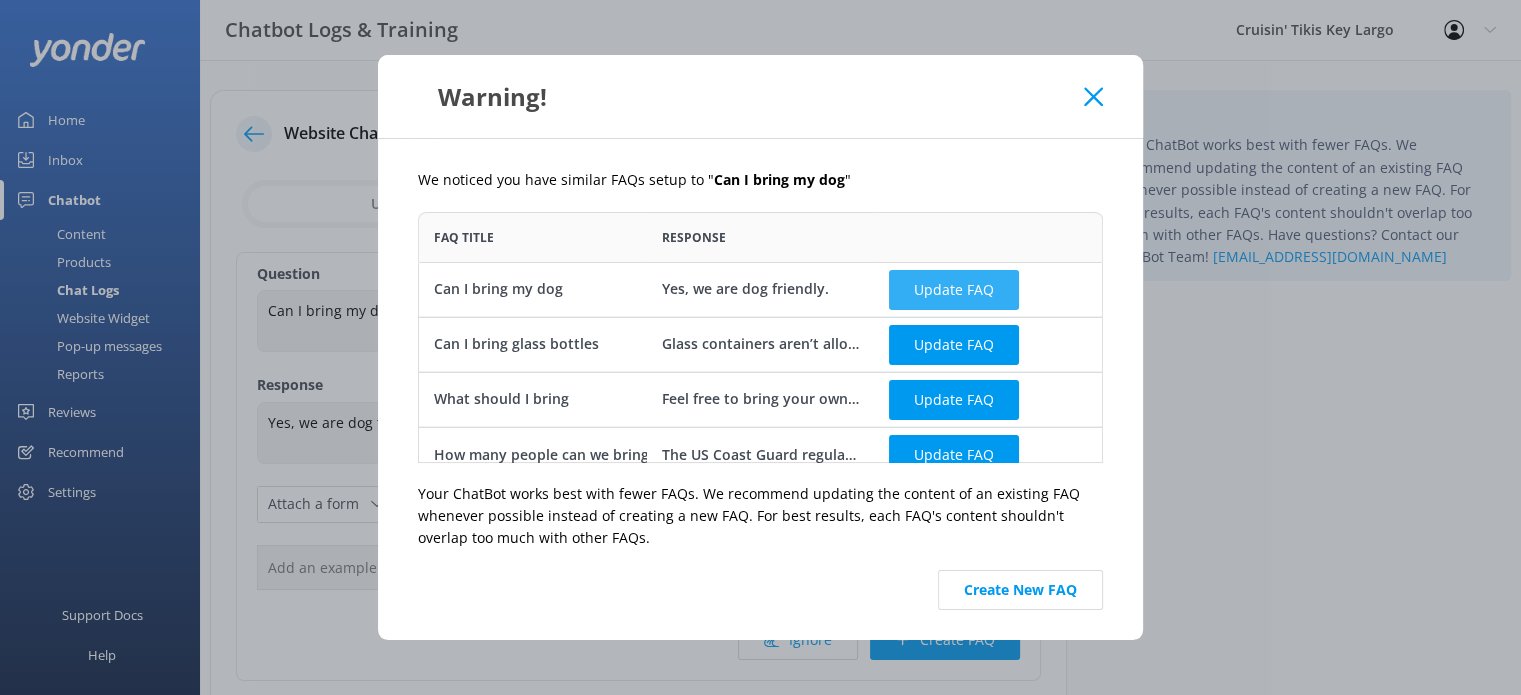 checkbox on "false" 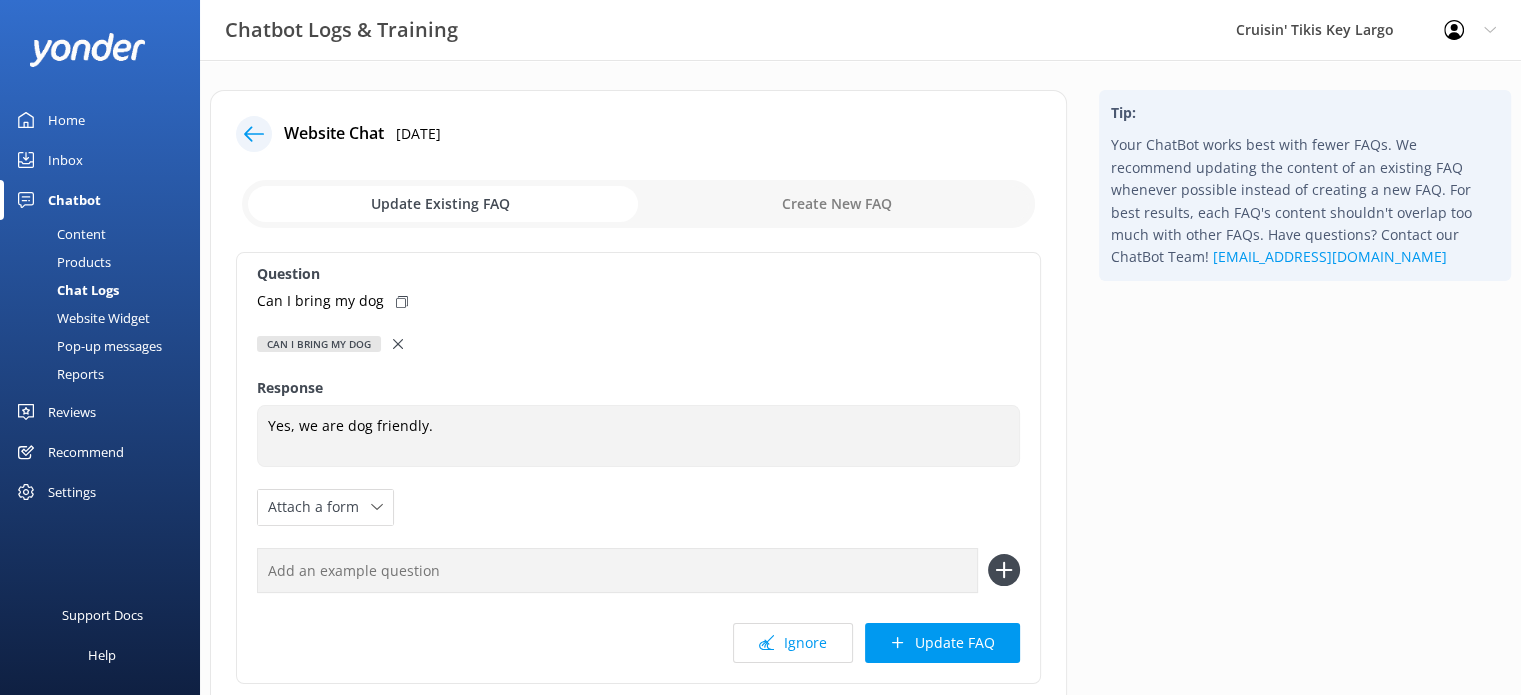 click on "Inbox" at bounding box center [65, 160] 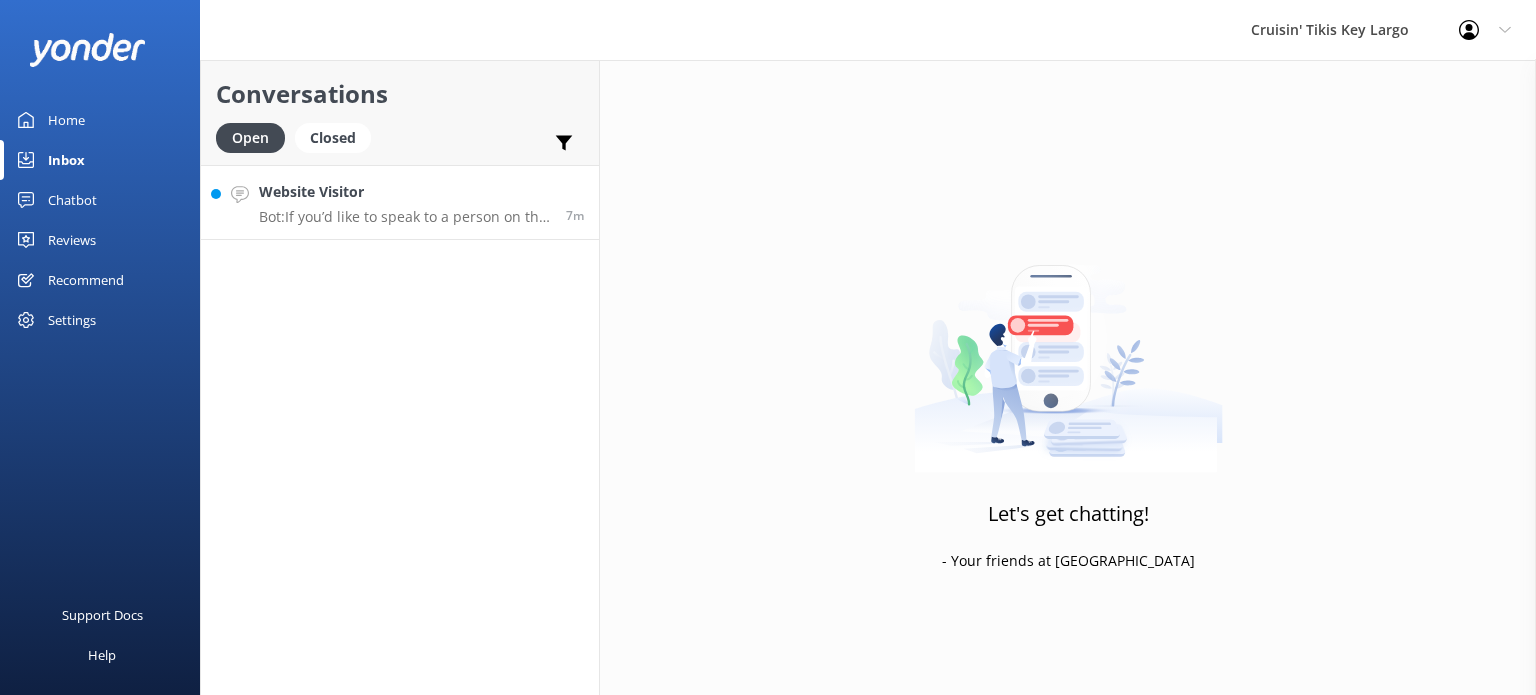click on "Bot:  If you’d like to speak to a person on the Cruisin' Tikis Key Largo team, please call 1-800-941-7080 or email info@cruisintikiskeylargo.com." at bounding box center (405, 217) 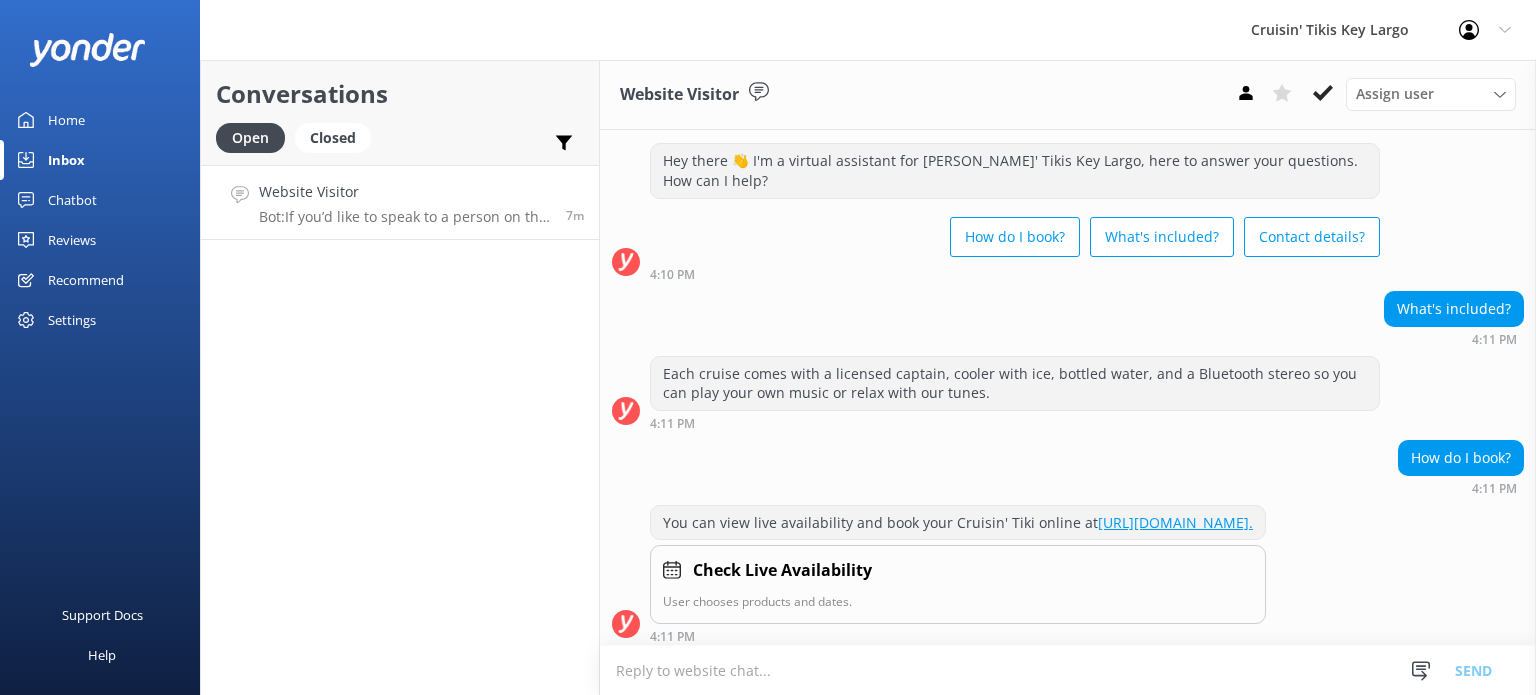 scroll, scrollTop: 0, scrollLeft: 0, axis: both 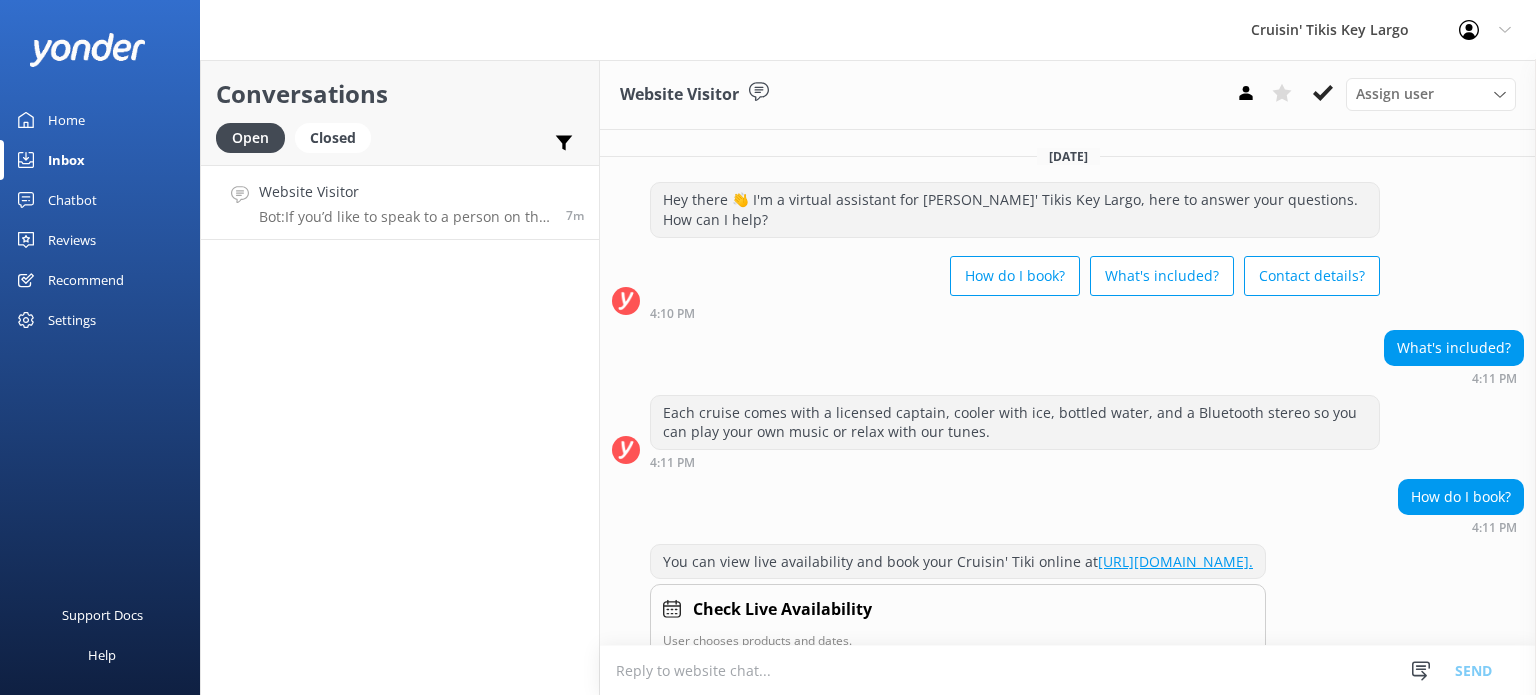 click on "Hey there 👋 I'm a virtual assistant for Crusin' Tikis Key Largo, here to answer your questions. How can I help?" at bounding box center [1015, 209] 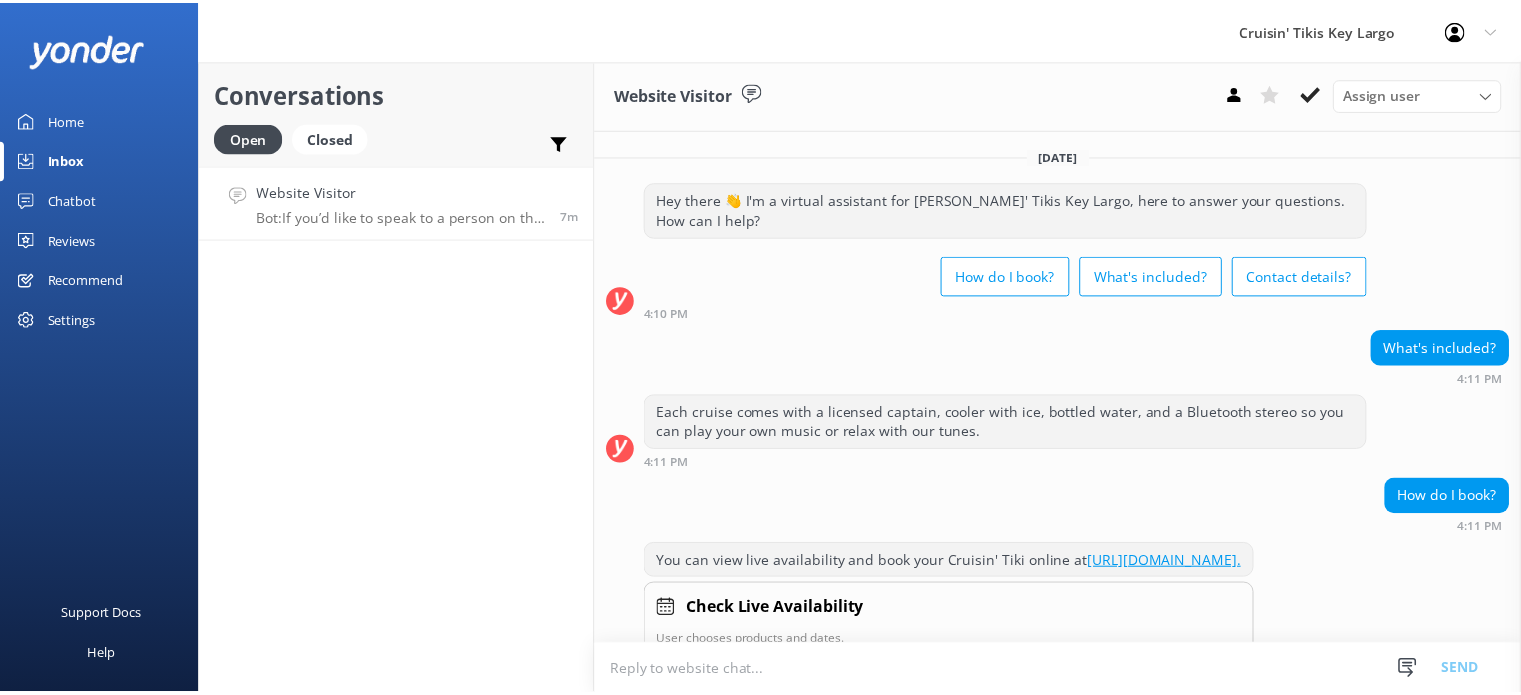 scroll, scrollTop: 0, scrollLeft: 0, axis: both 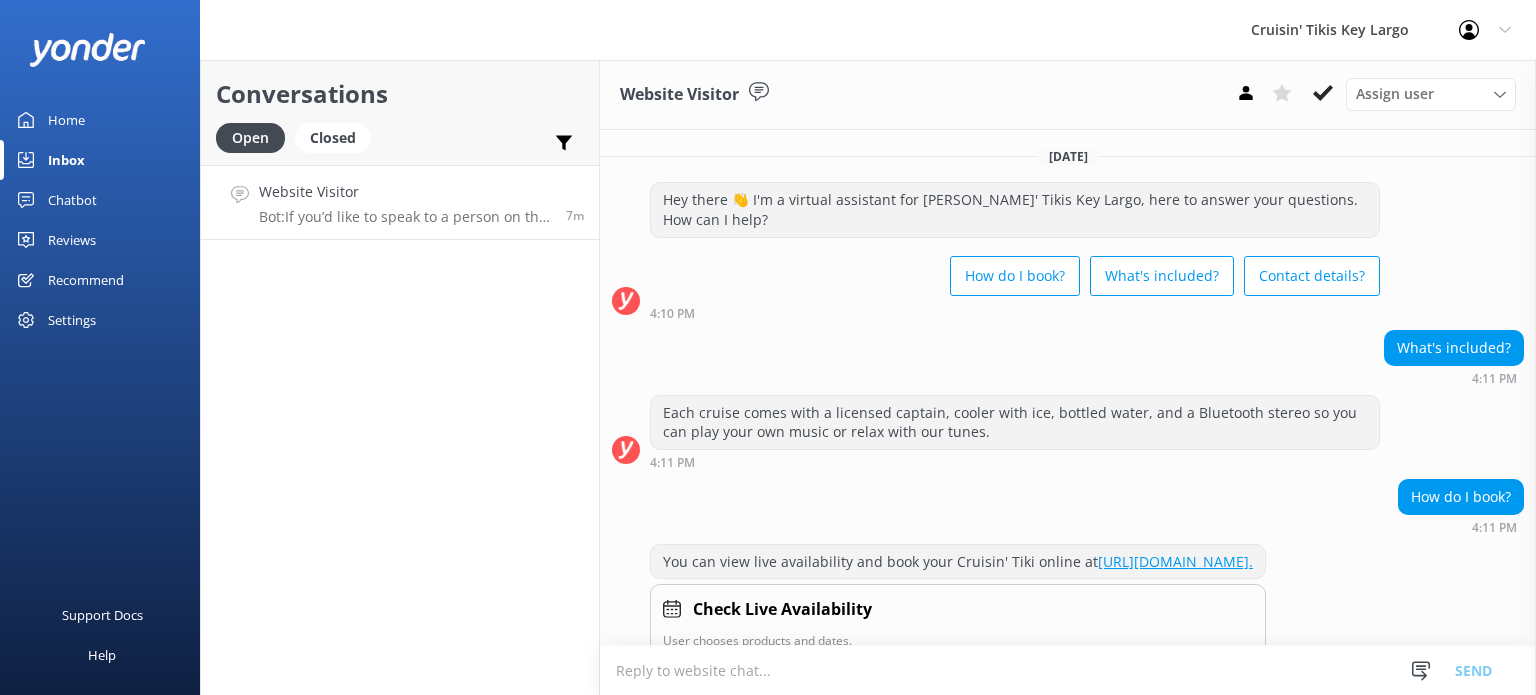 click on "Chatbot" at bounding box center [72, 200] 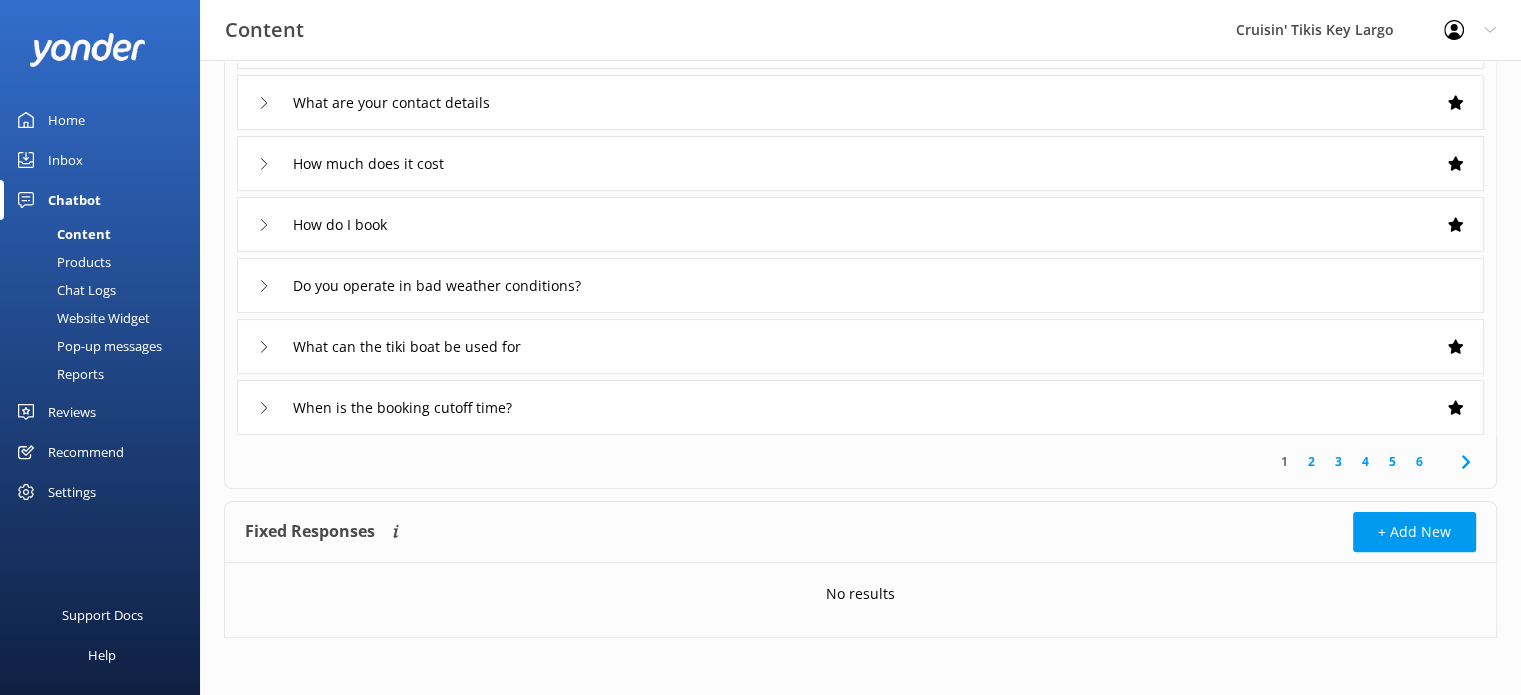 scroll, scrollTop: 410, scrollLeft: 0, axis: vertical 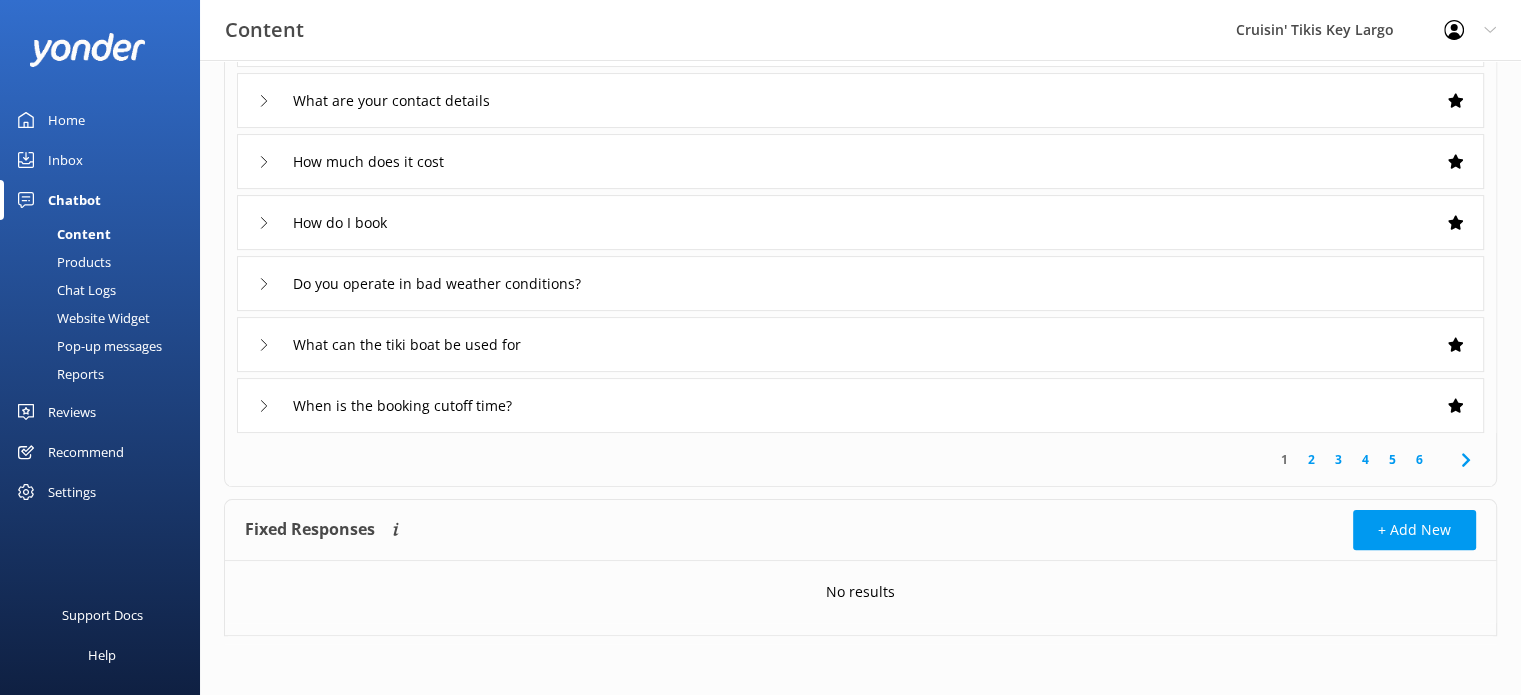 click on "2" at bounding box center (1311, 459) 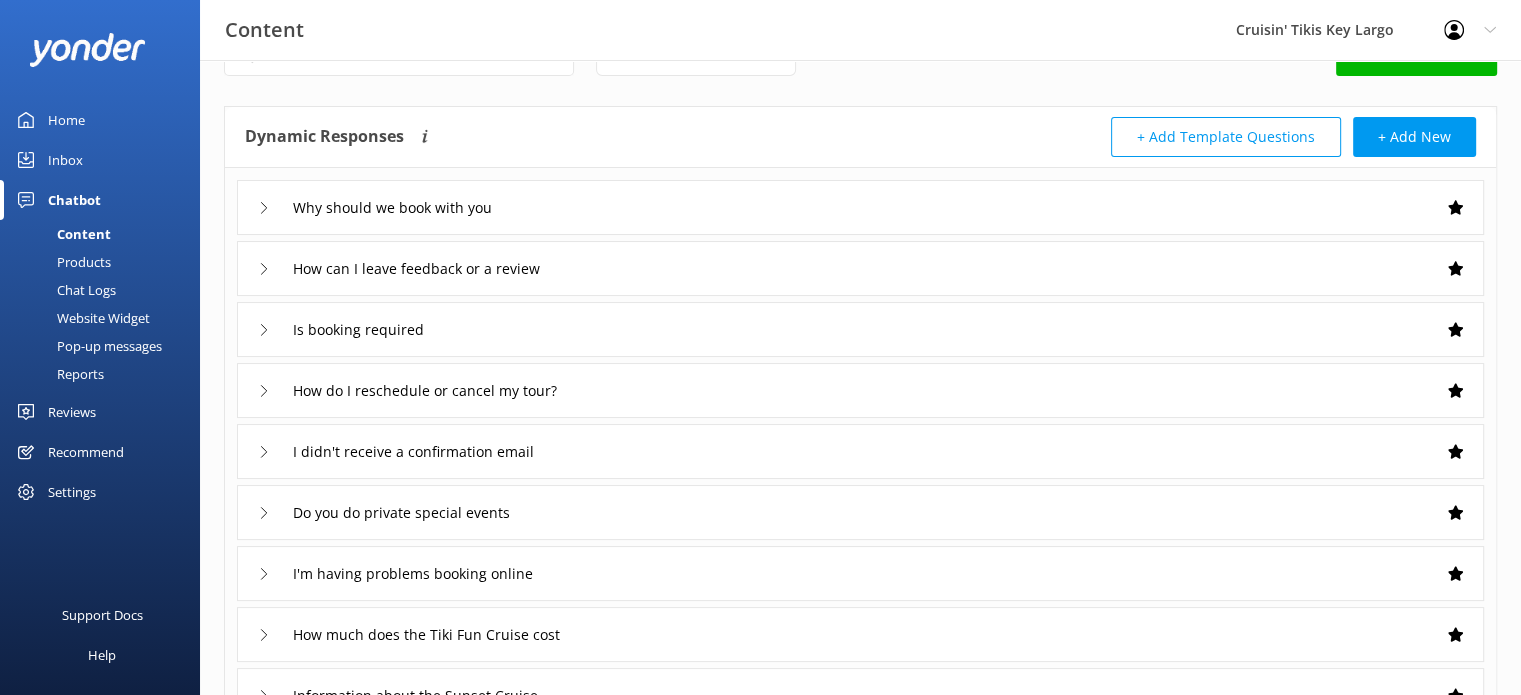 scroll, scrollTop: 0, scrollLeft: 0, axis: both 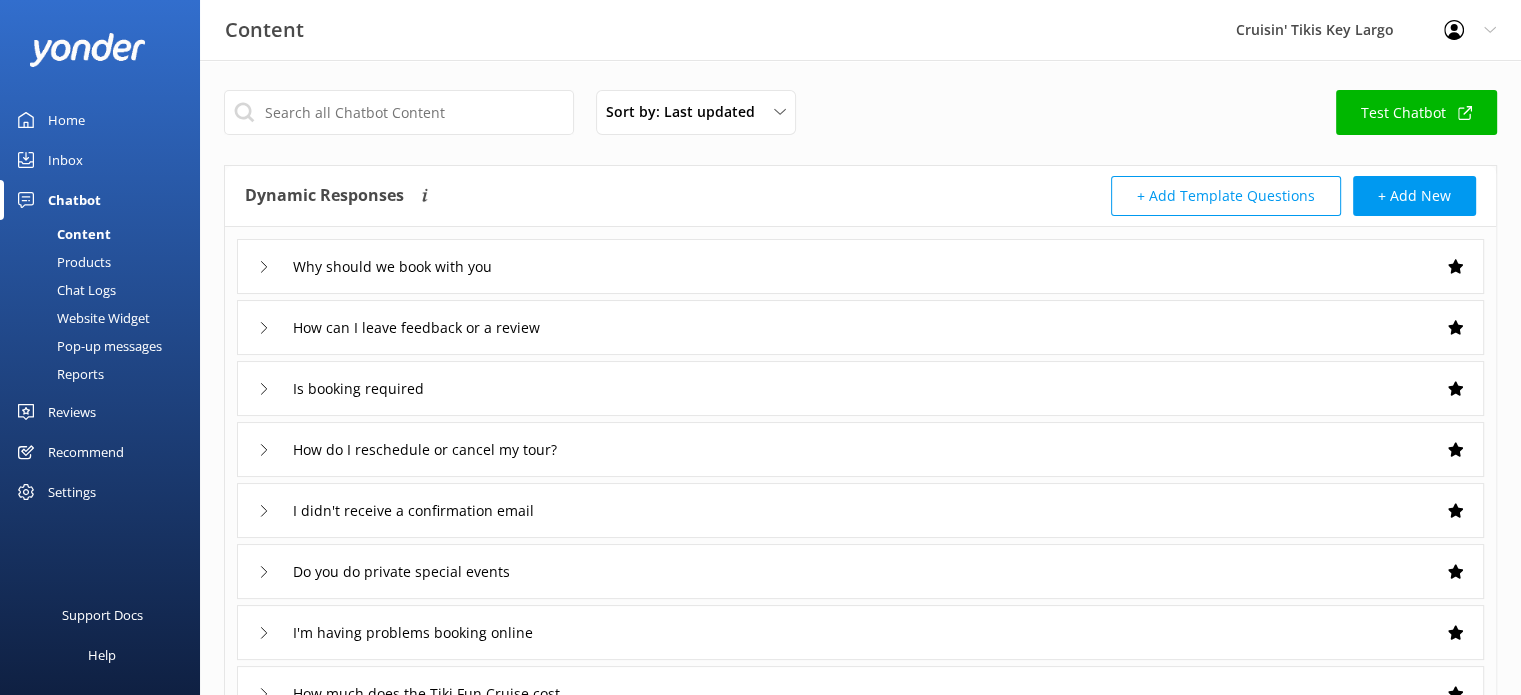 click on "Content" at bounding box center (61, 234) 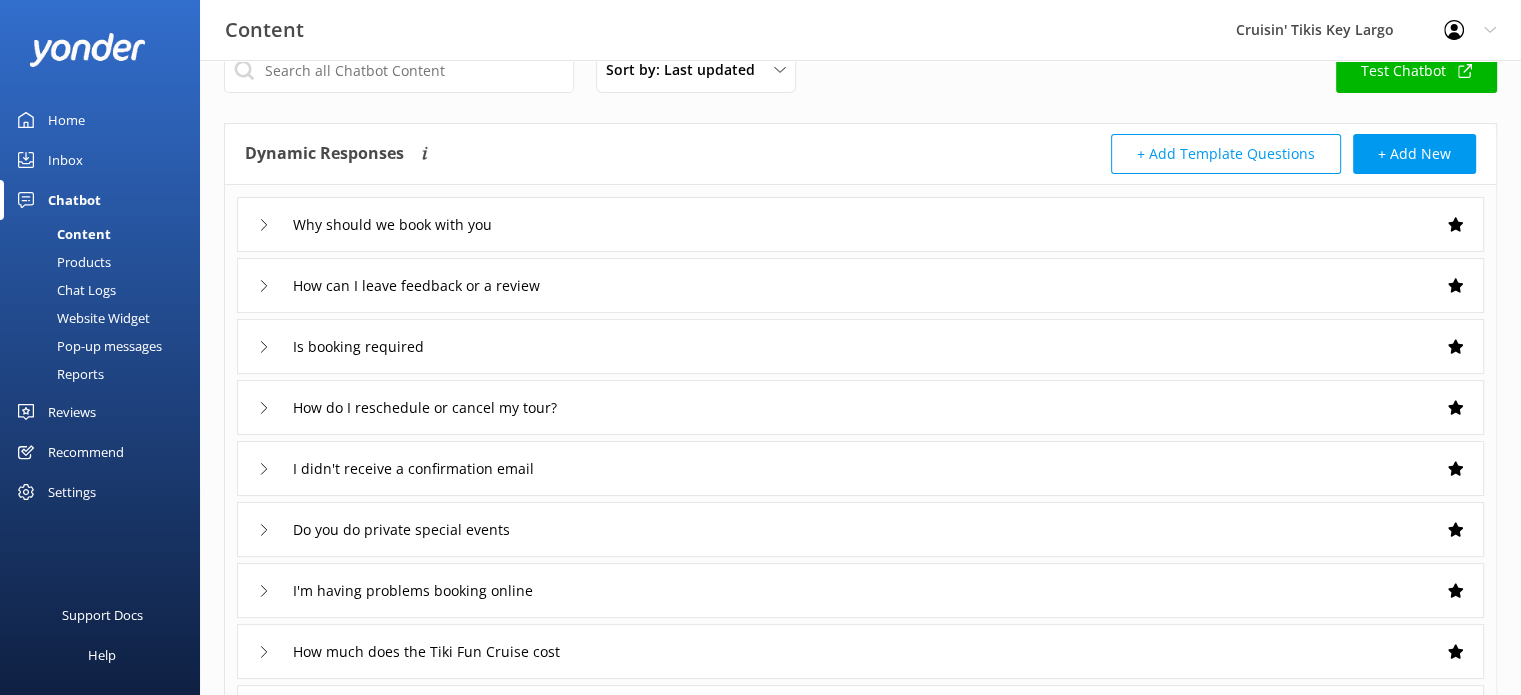 scroll, scrollTop: 410, scrollLeft: 0, axis: vertical 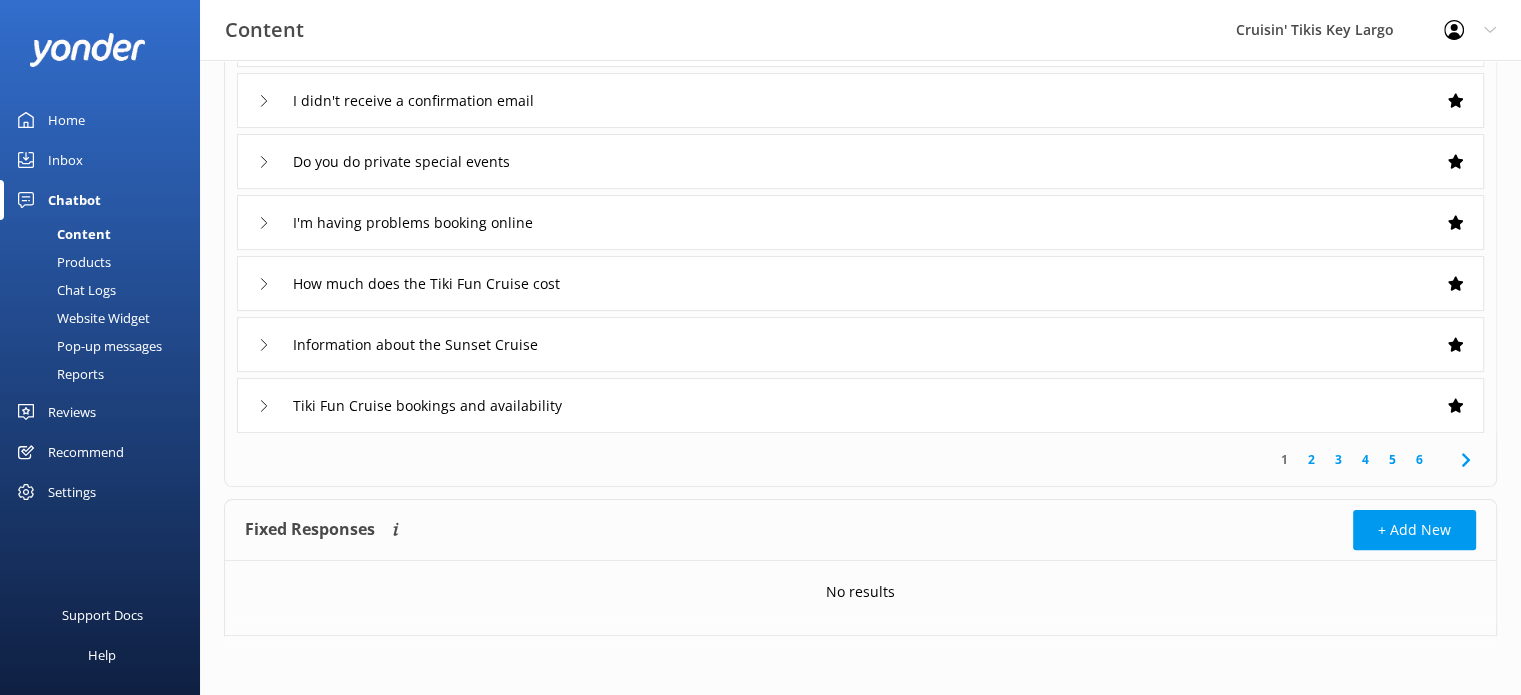 click on "Content" at bounding box center [61, 234] 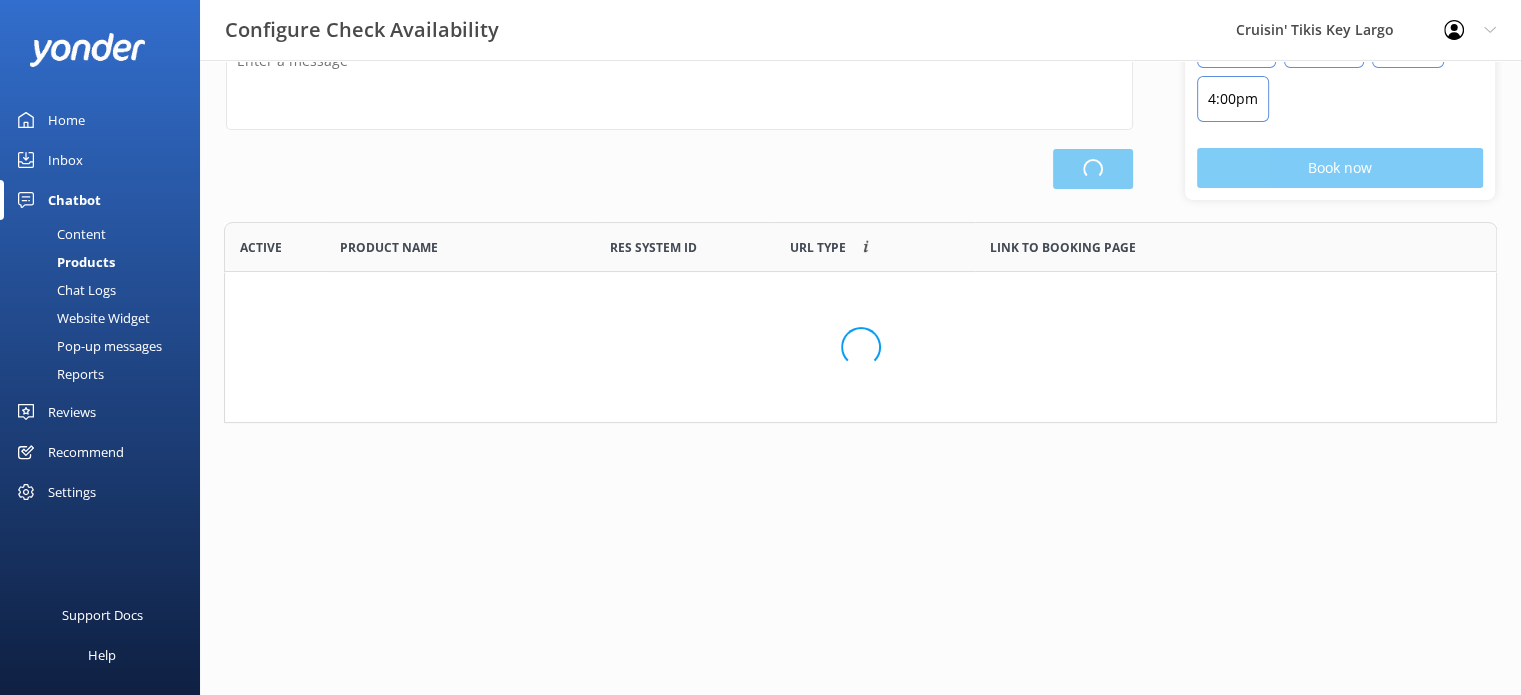 scroll, scrollTop: 7, scrollLeft: 0, axis: vertical 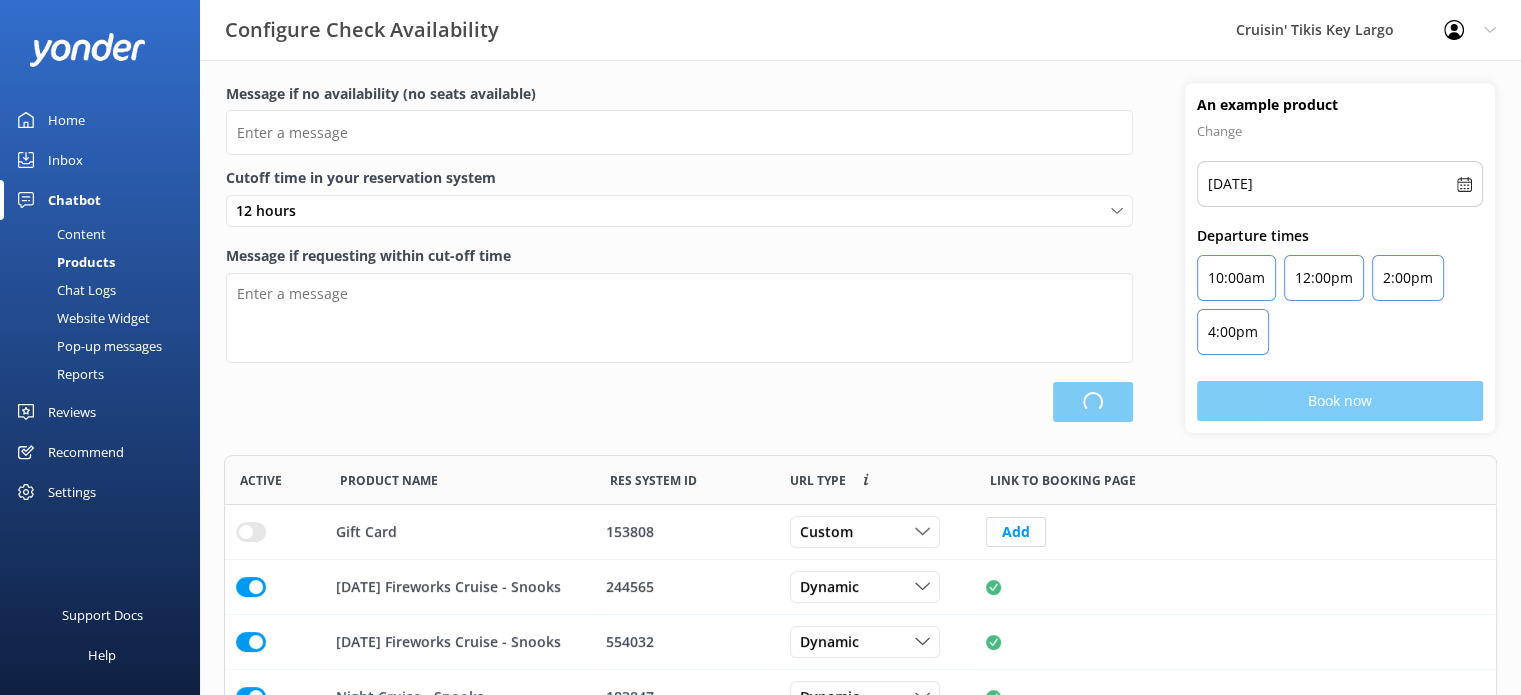 type on "There are no seats available, please check an alternative day" 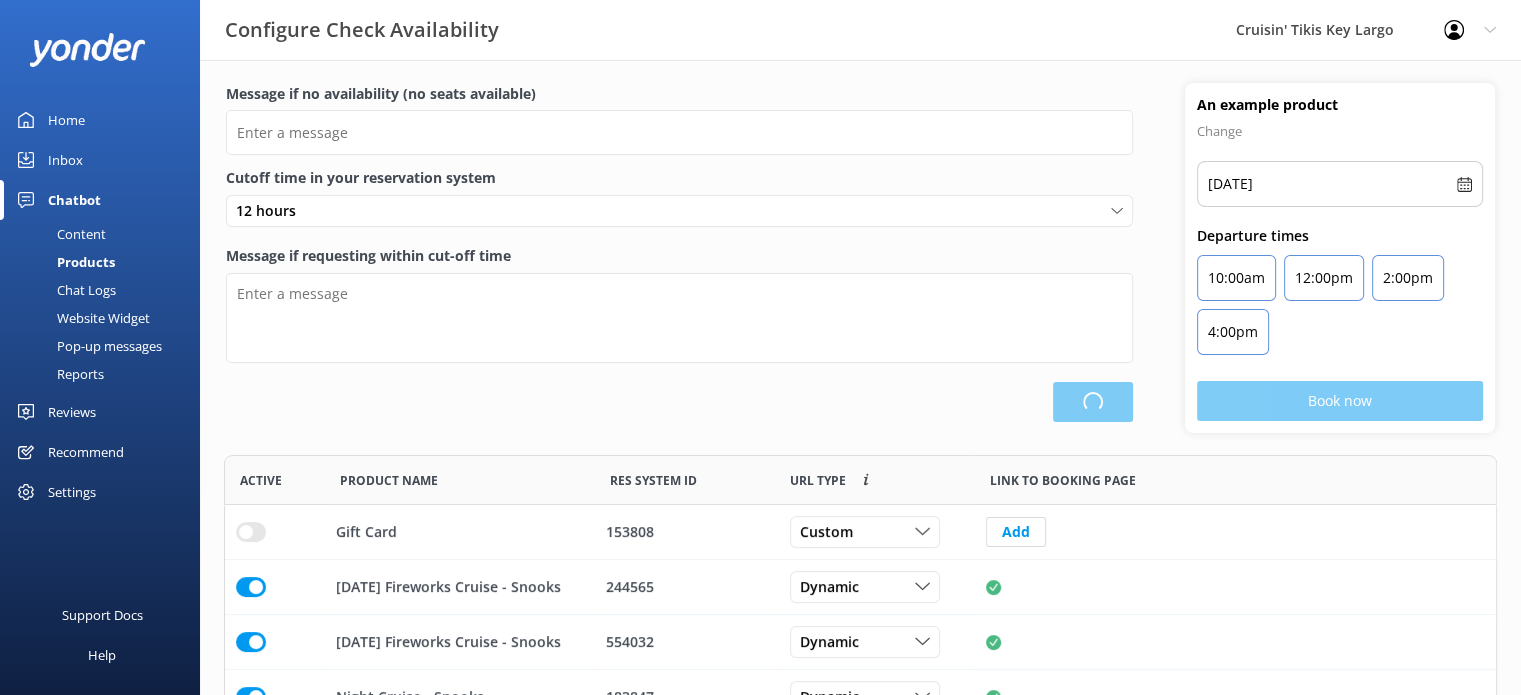 type on "Our online booking system closes {hours} prior to departure. Please contact us to check availability and book." 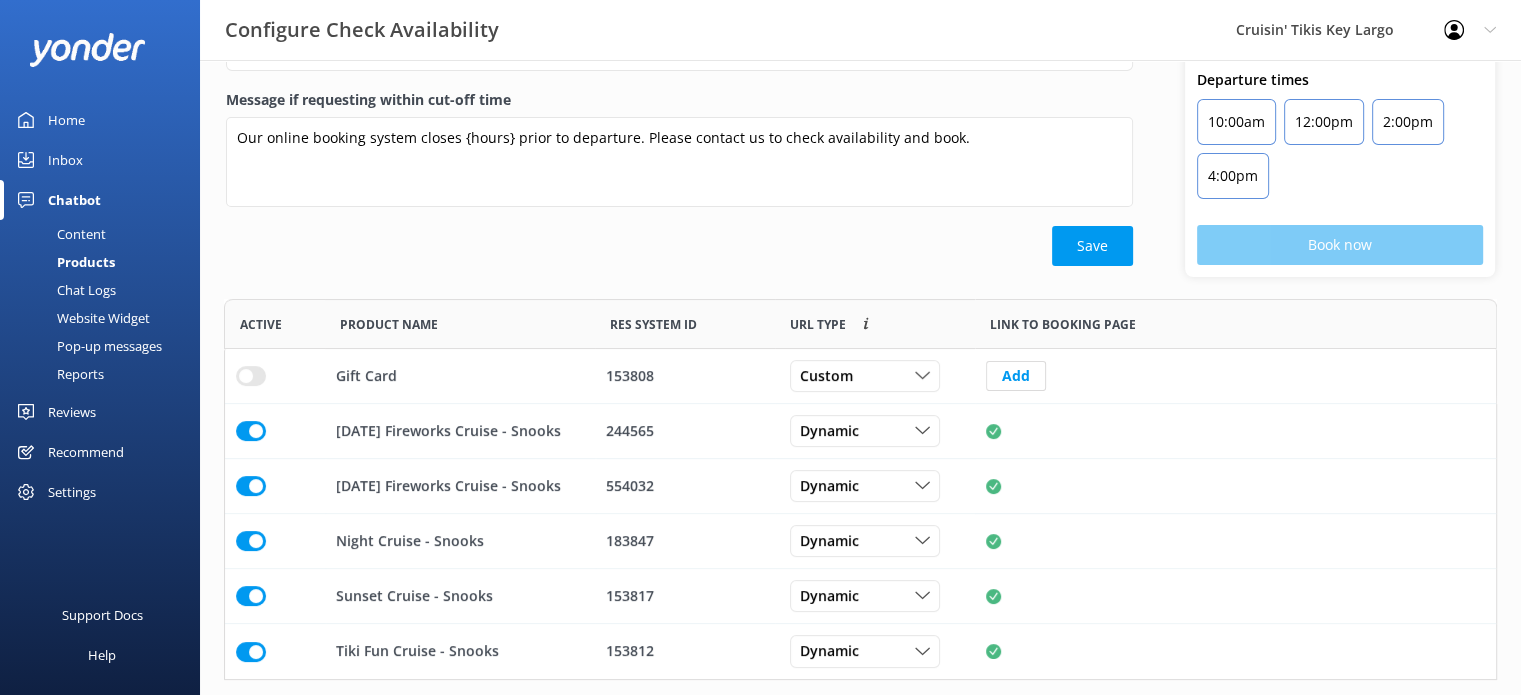 scroll, scrollTop: 187, scrollLeft: 0, axis: vertical 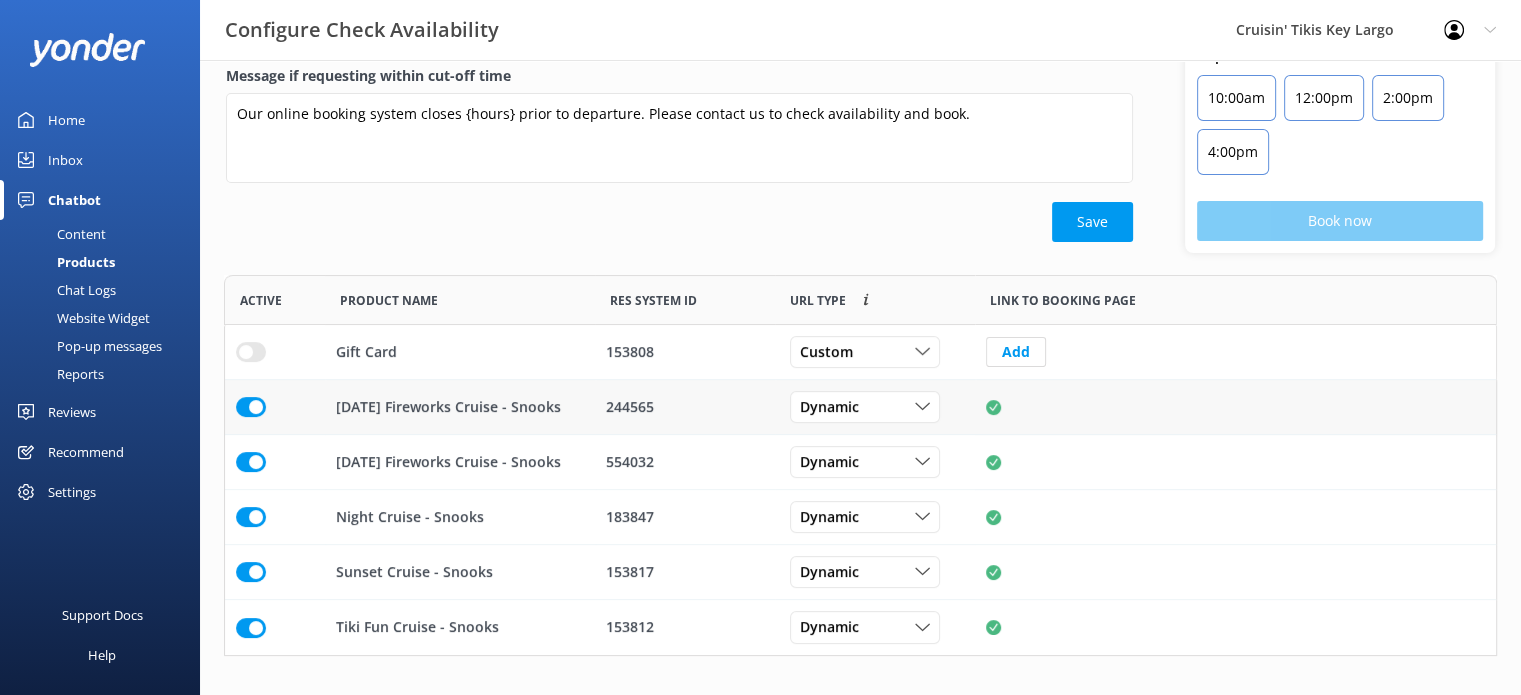 click at bounding box center [251, 352] 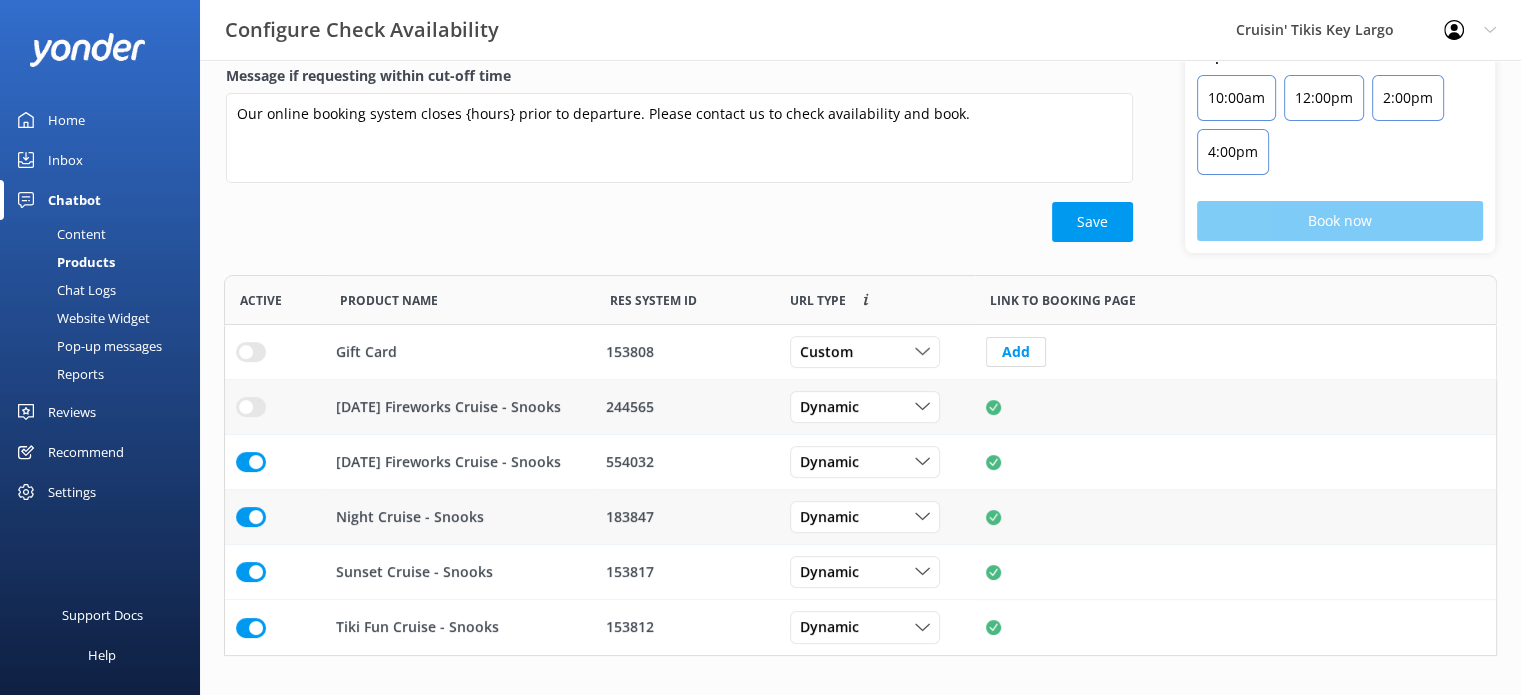 click on "Night Cruise - Snooks" at bounding box center [410, 517] 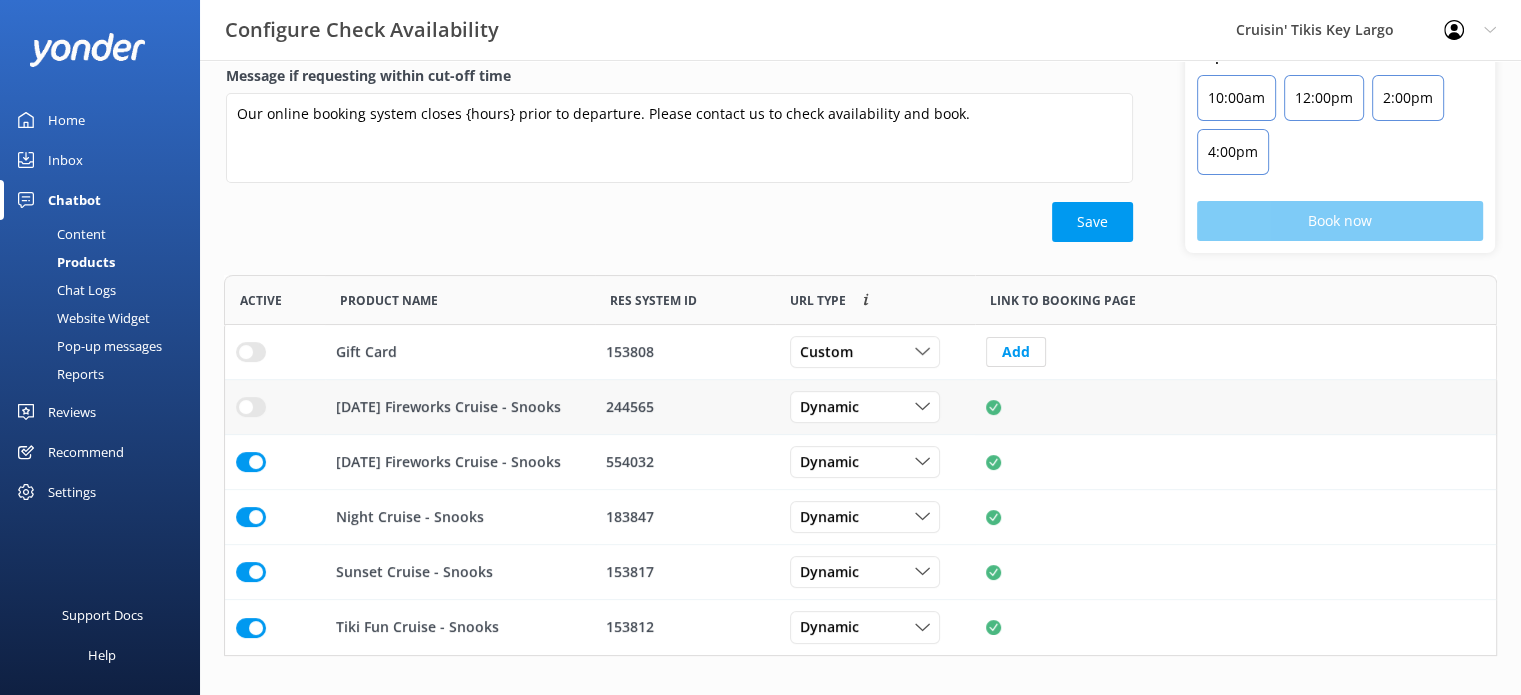 click on "Settings" at bounding box center [72, 492] 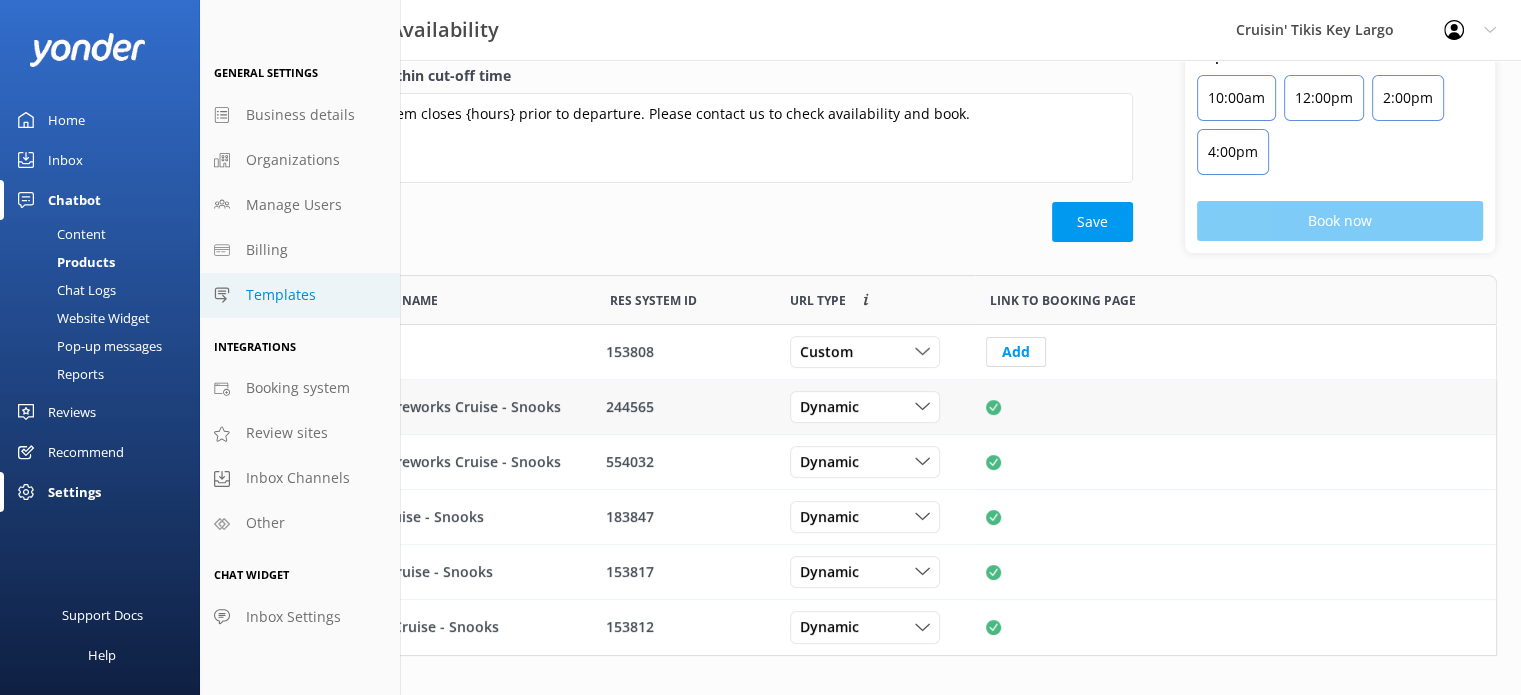 click on "Templates" at bounding box center [281, 295] 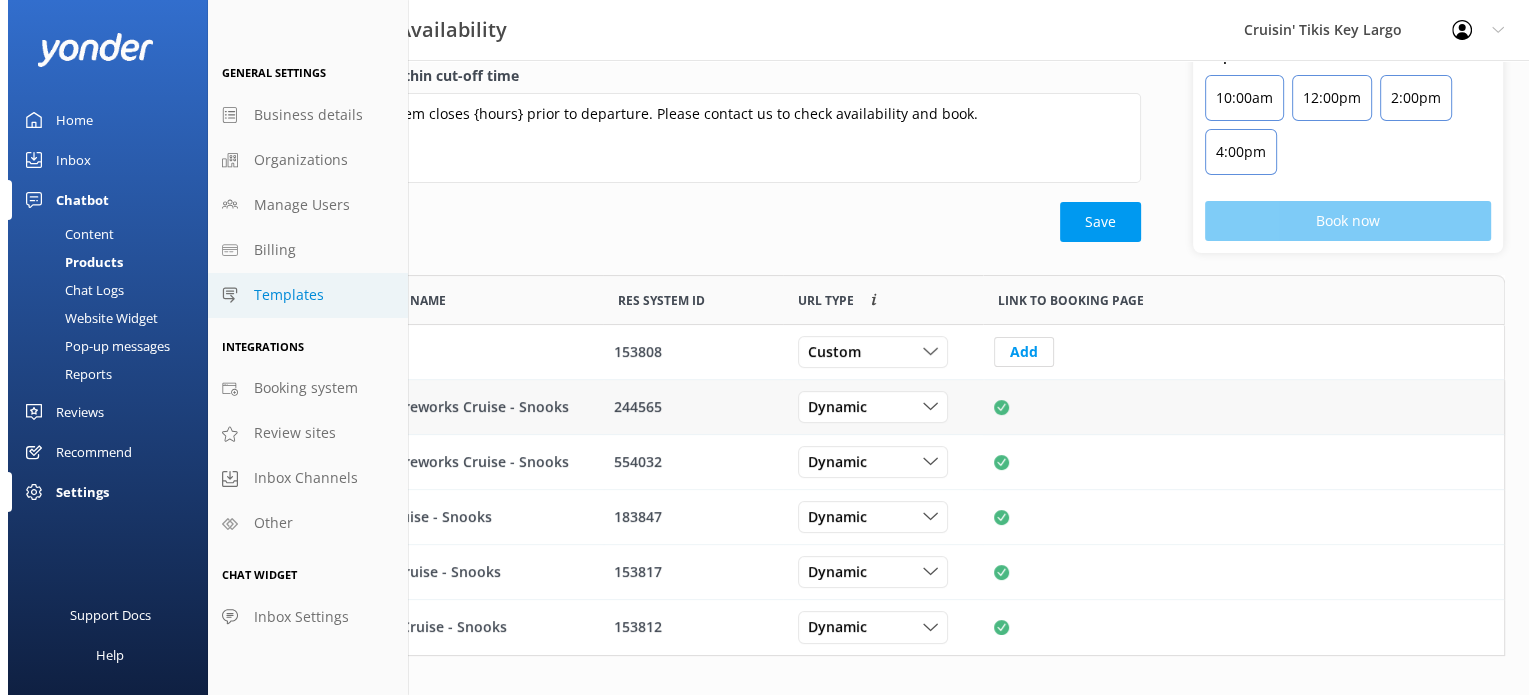 scroll, scrollTop: 0, scrollLeft: 0, axis: both 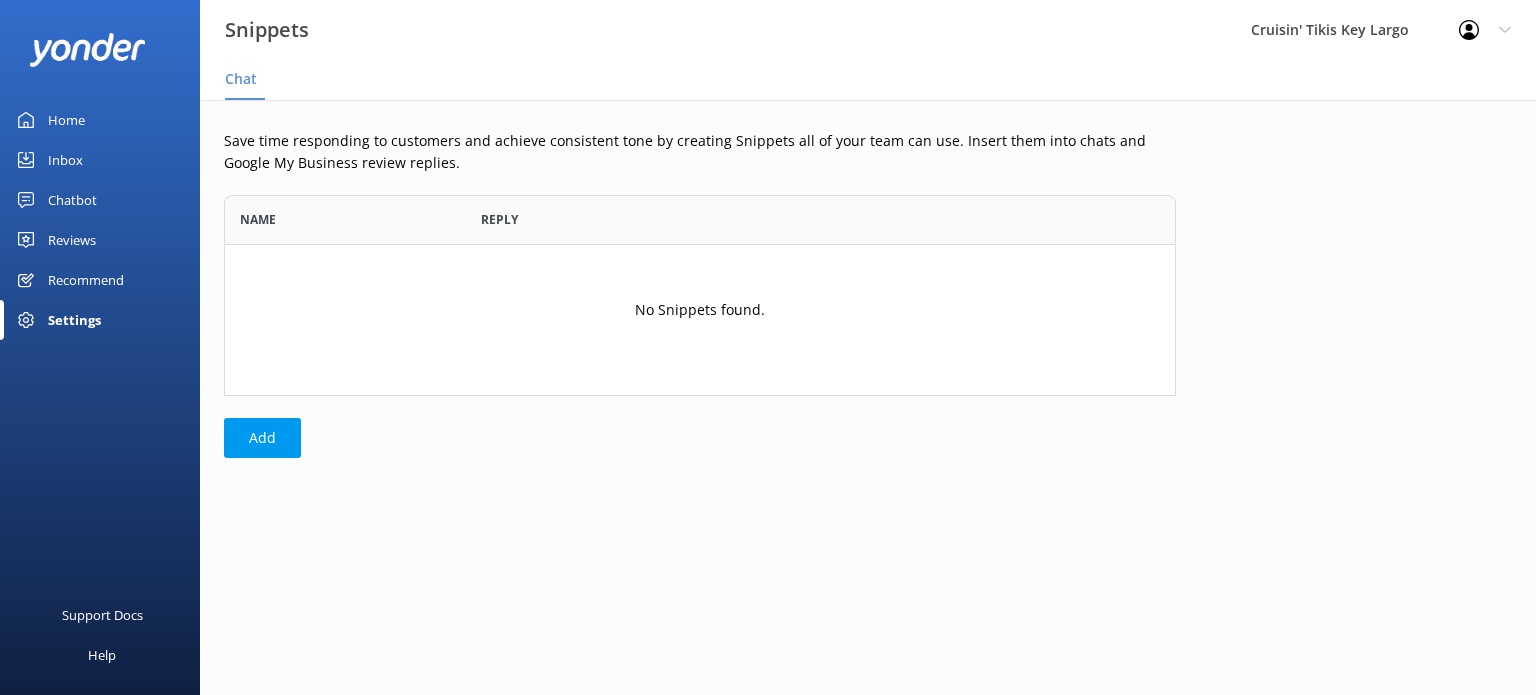 click on "Settings" at bounding box center [74, 320] 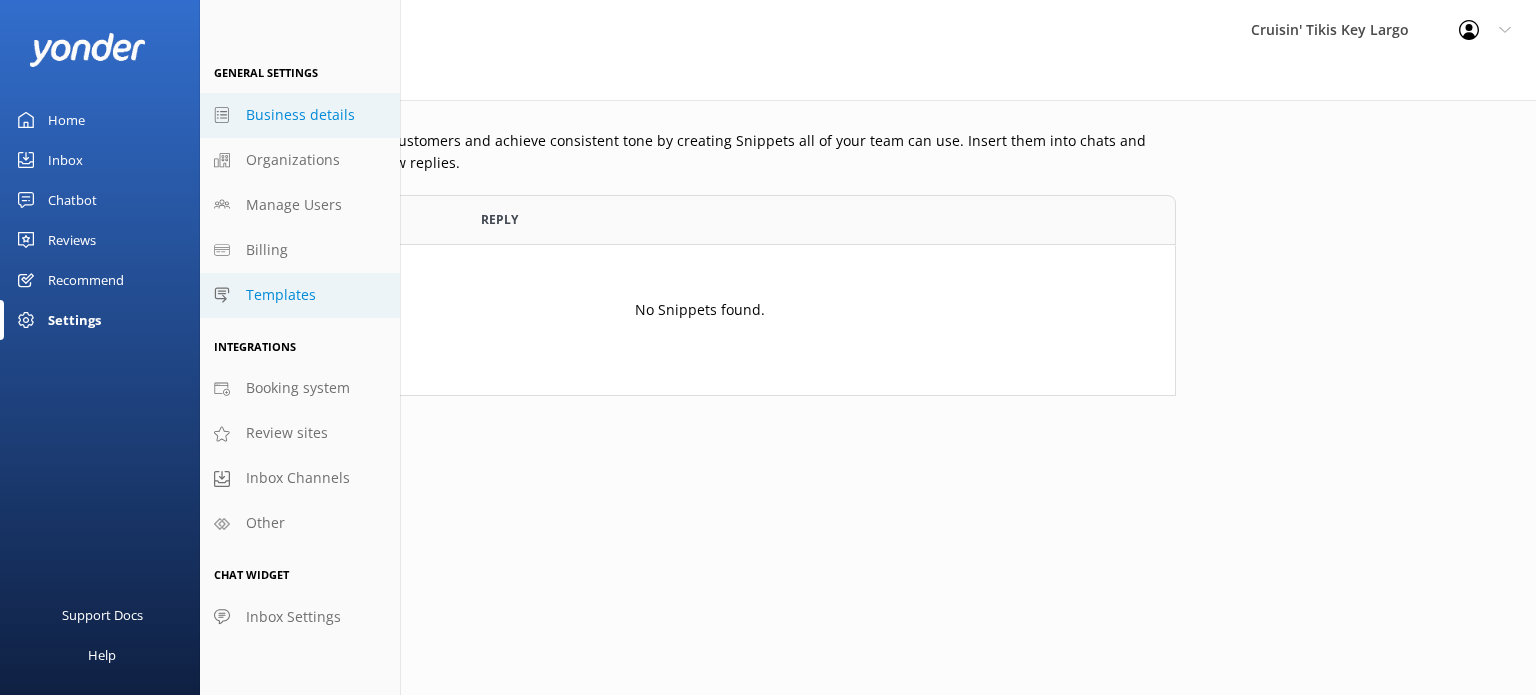 click on "Business details" at bounding box center [300, 115] 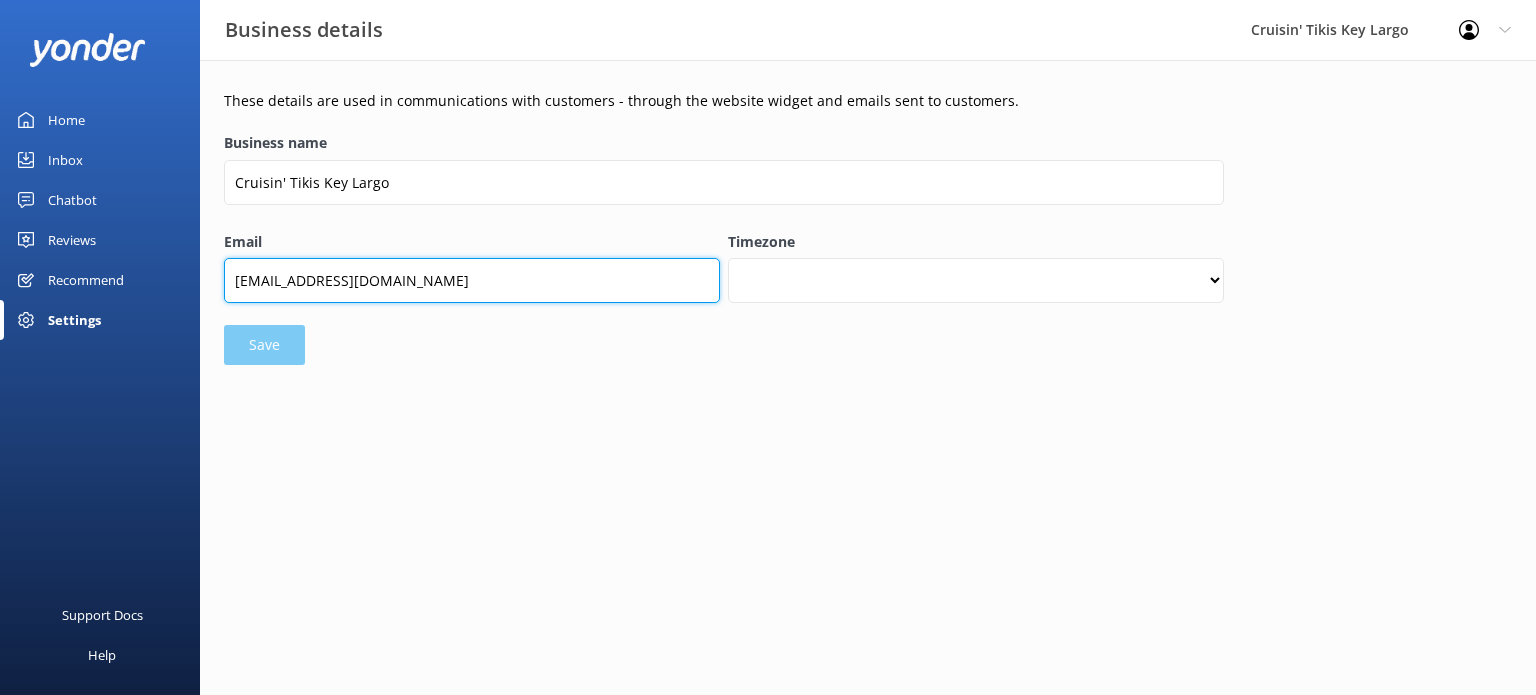 click on "info@cruisintikiskeylargo.com" at bounding box center [472, 280] 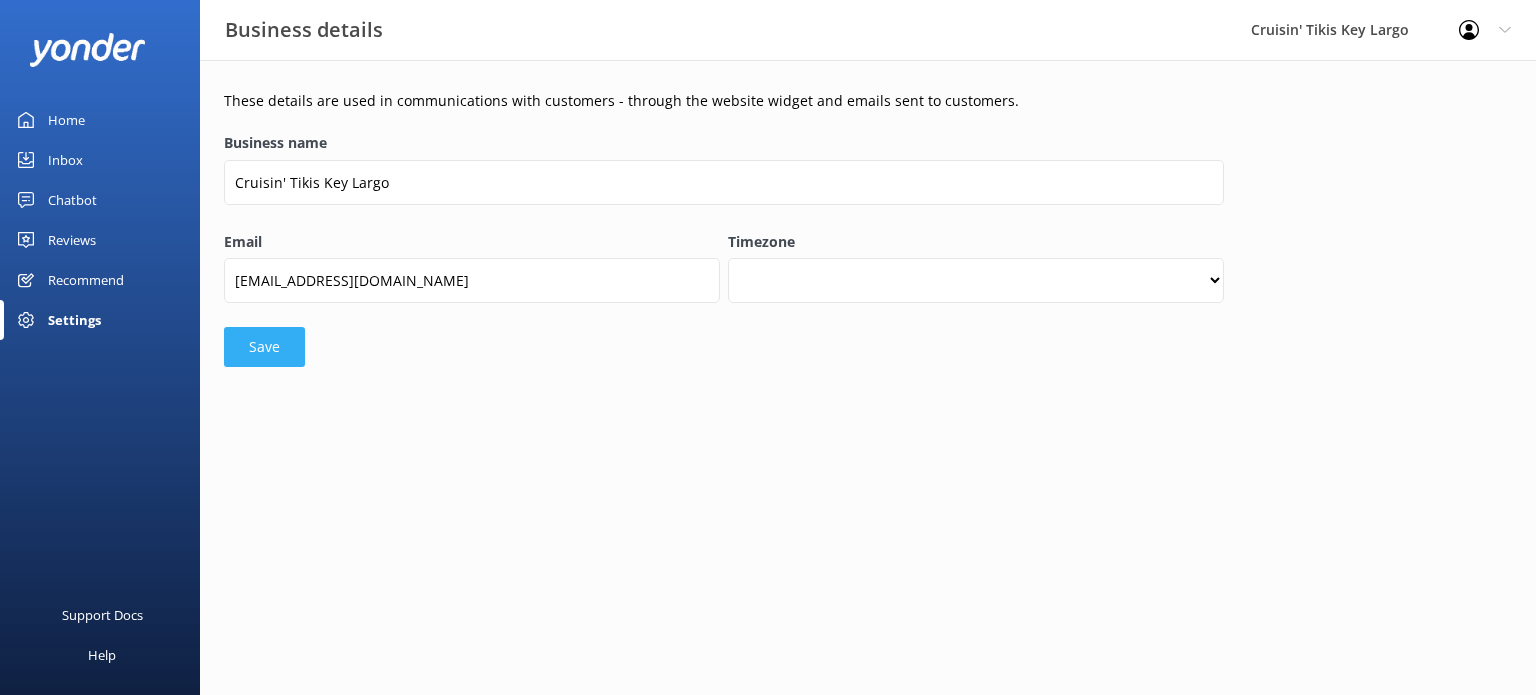 click on "Save" at bounding box center (264, 347) 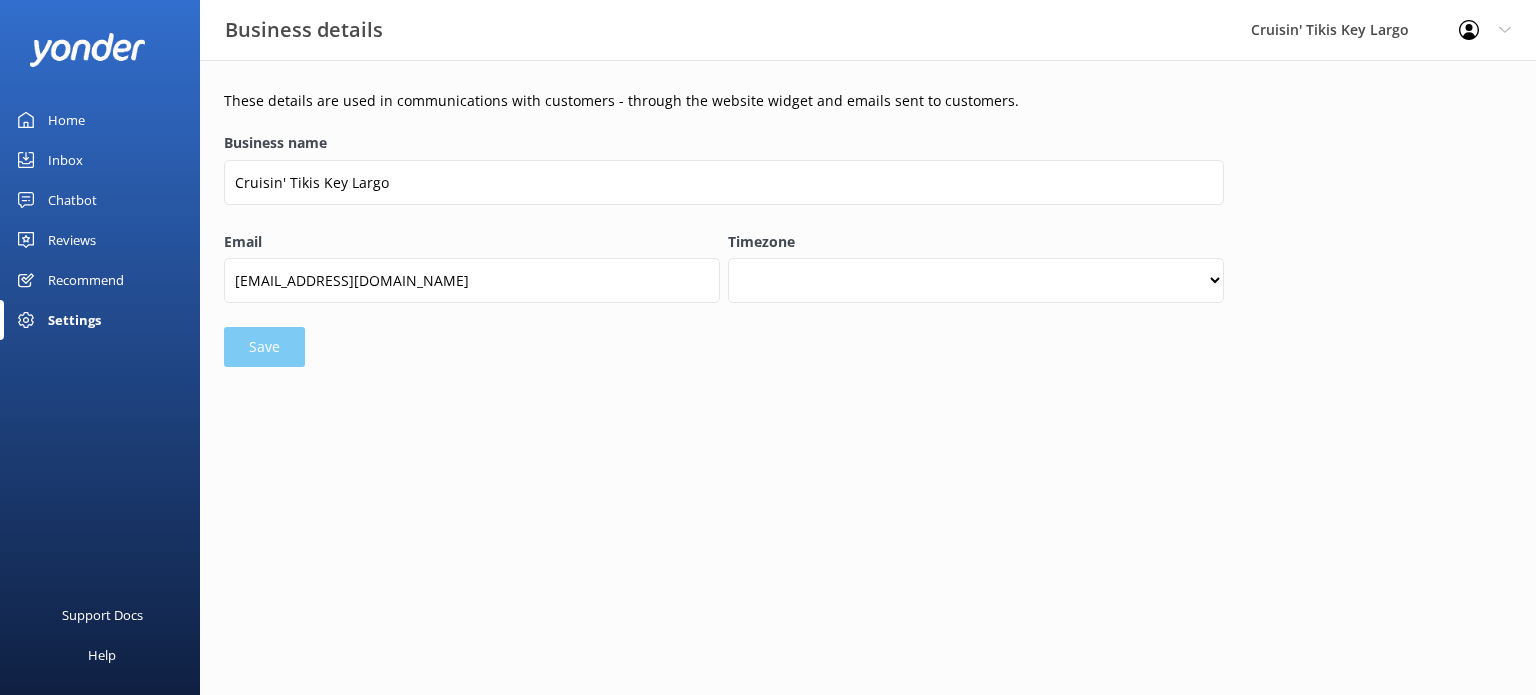 click 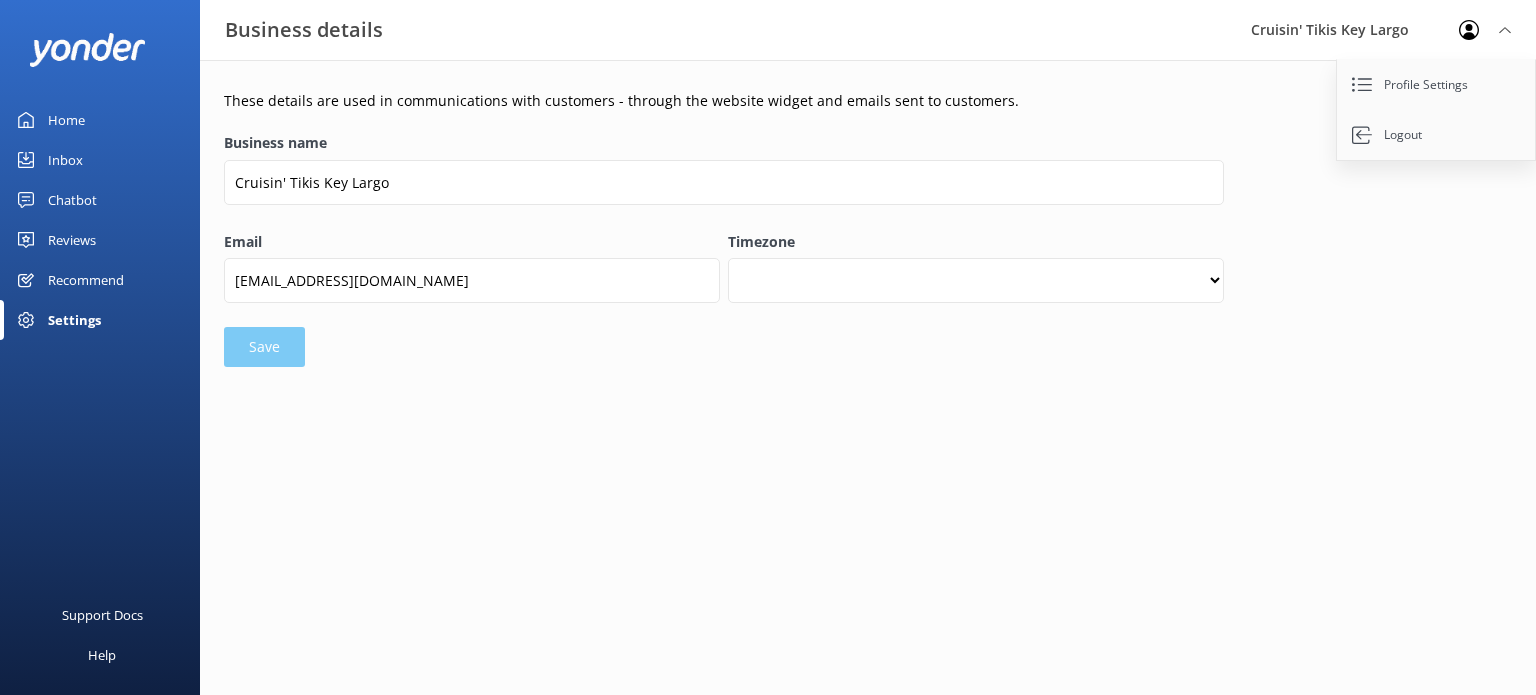 click on "Profile Settings" at bounding box center [1437, 85] 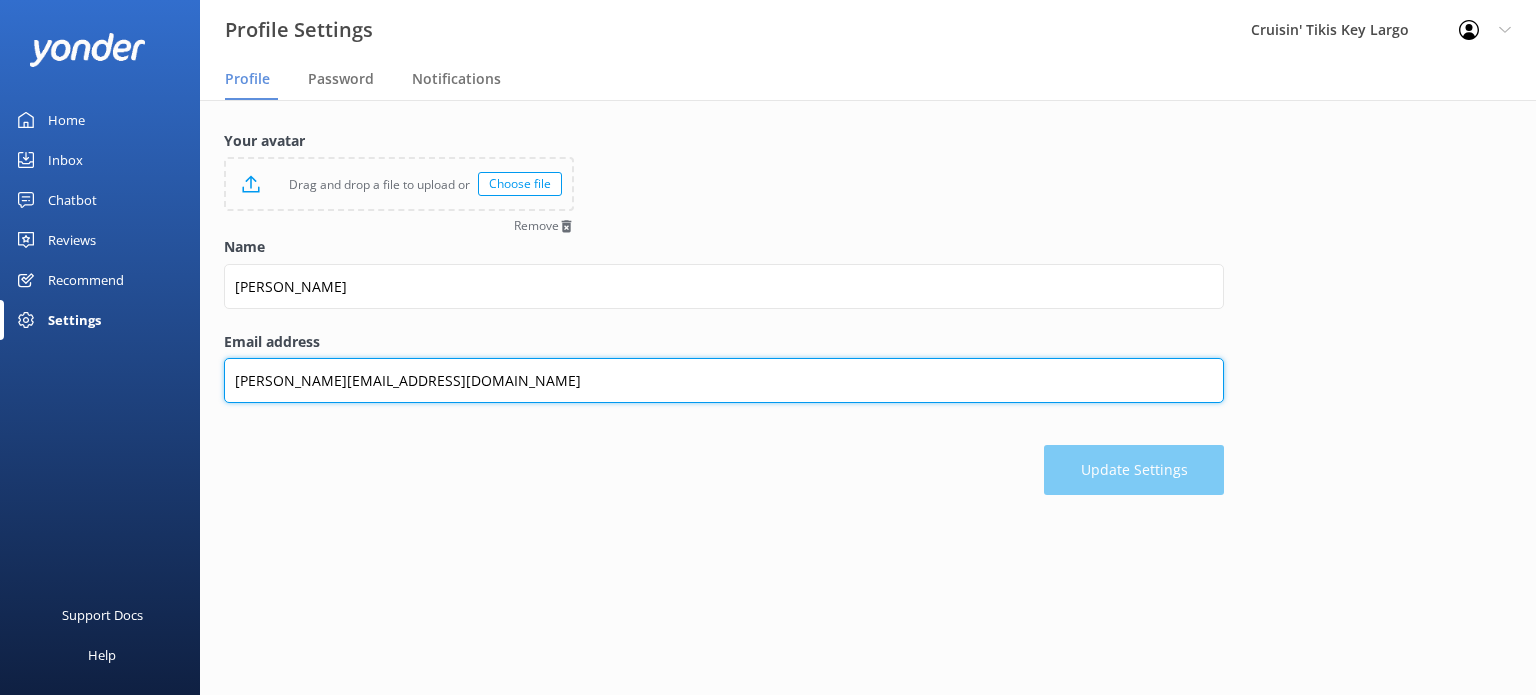 drag, startPoint x: 470, startPoint y: 378, endPoint x: 217, endPoint y: 393, distance: 253.44427 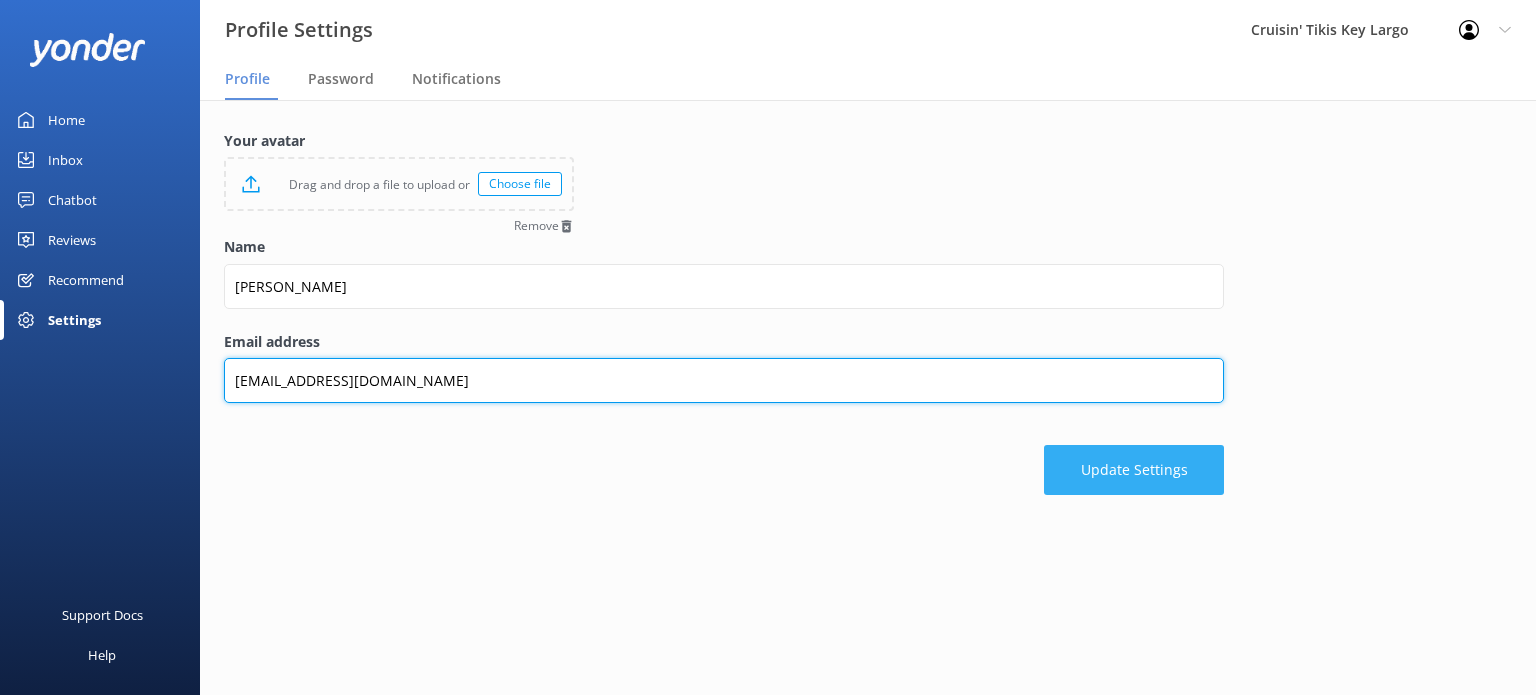 type on "[EMAIL_ADDRESS][DOMAIN_NAME]" 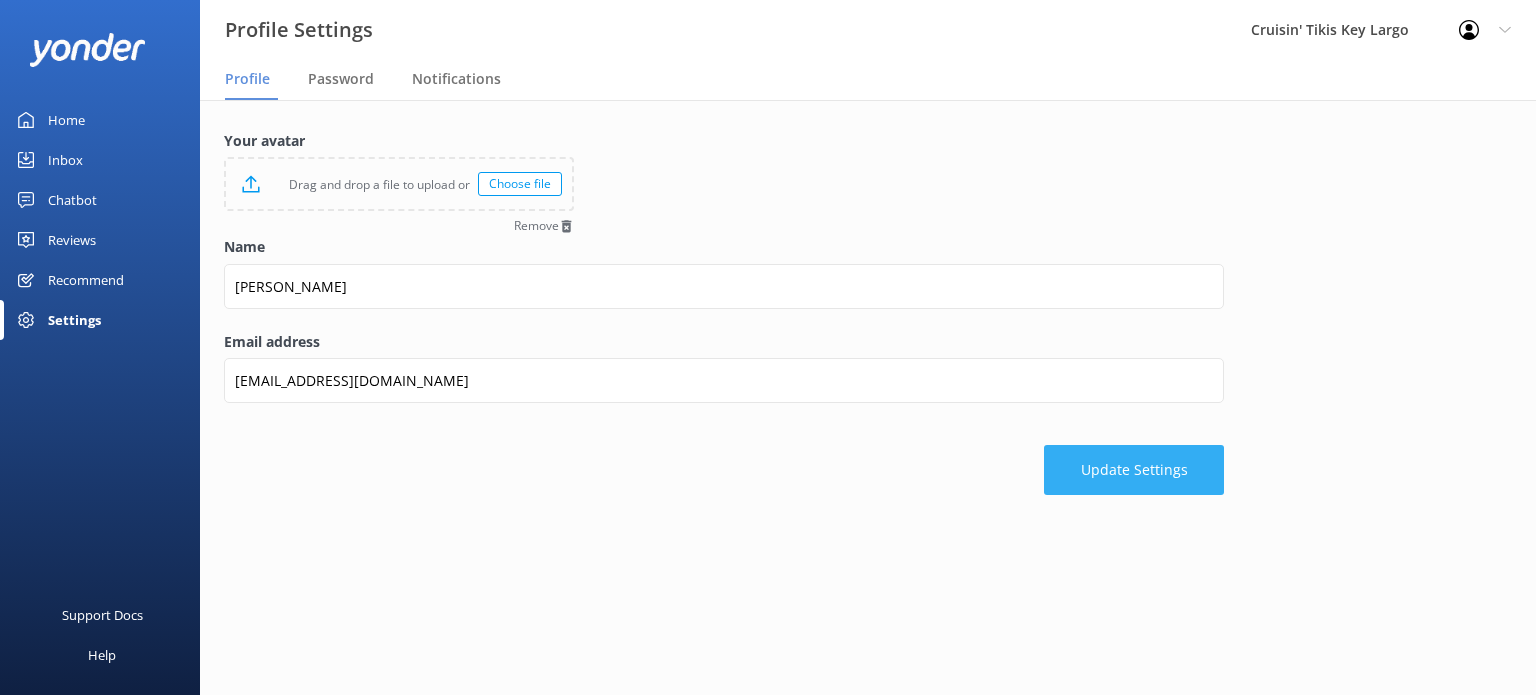 click on "Update Settings" at bounding box center (1134, 470) 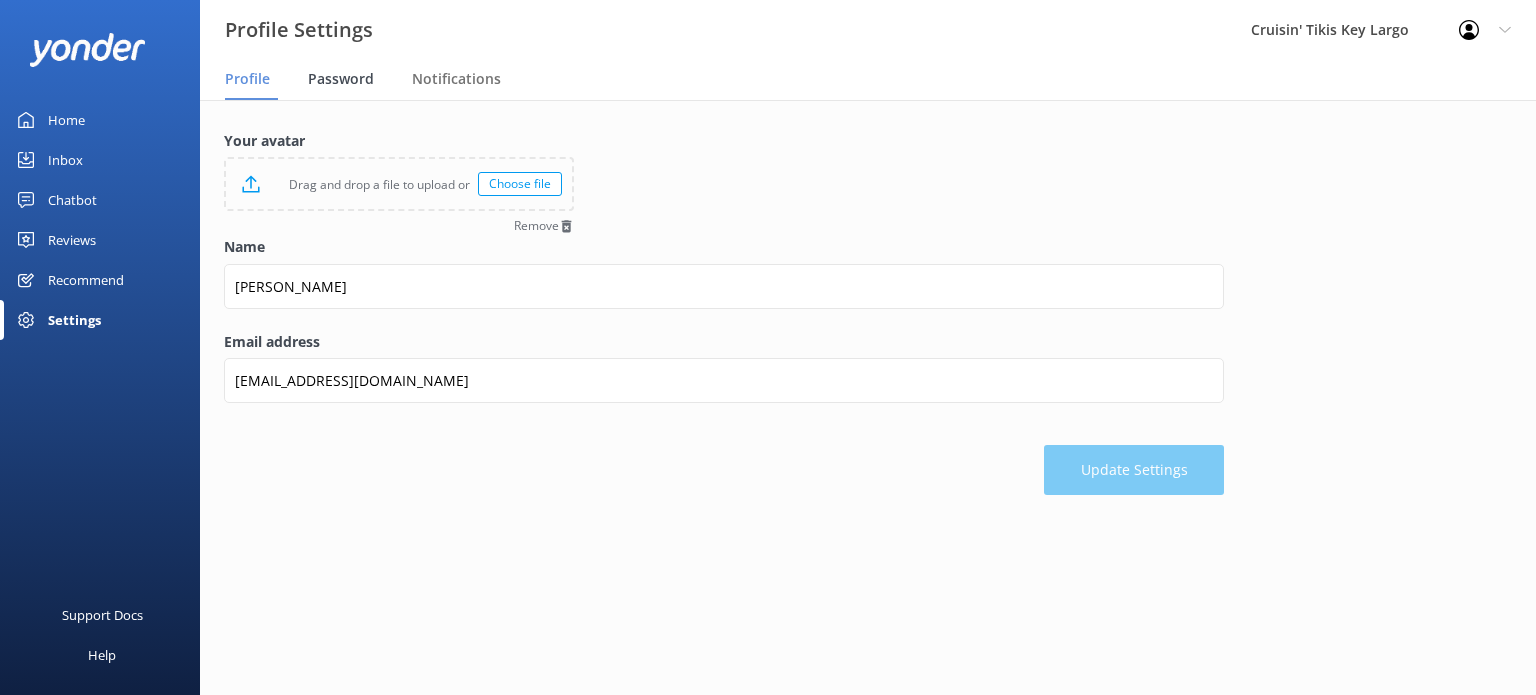 click on "Password" at bounding box center (341, 79) 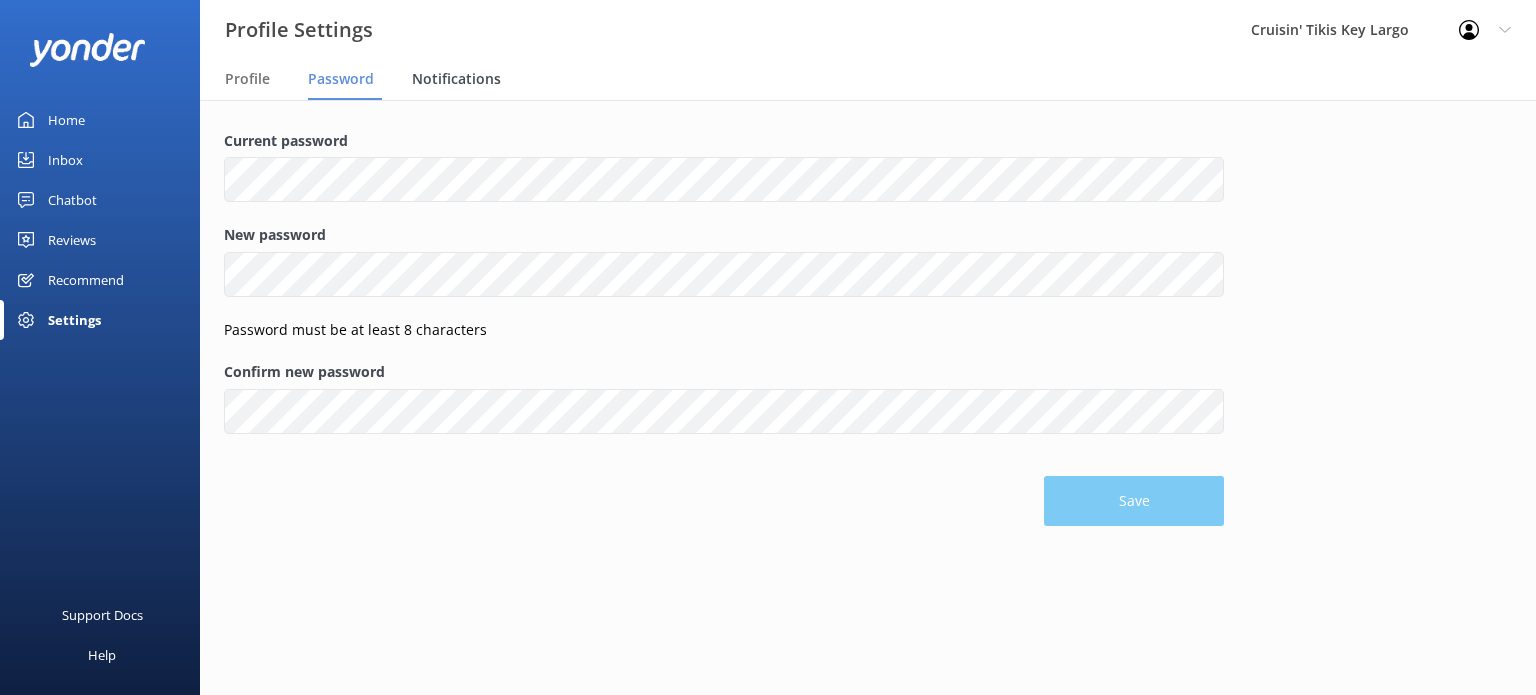 click on "Notifications" at bounding box center [456, 79] 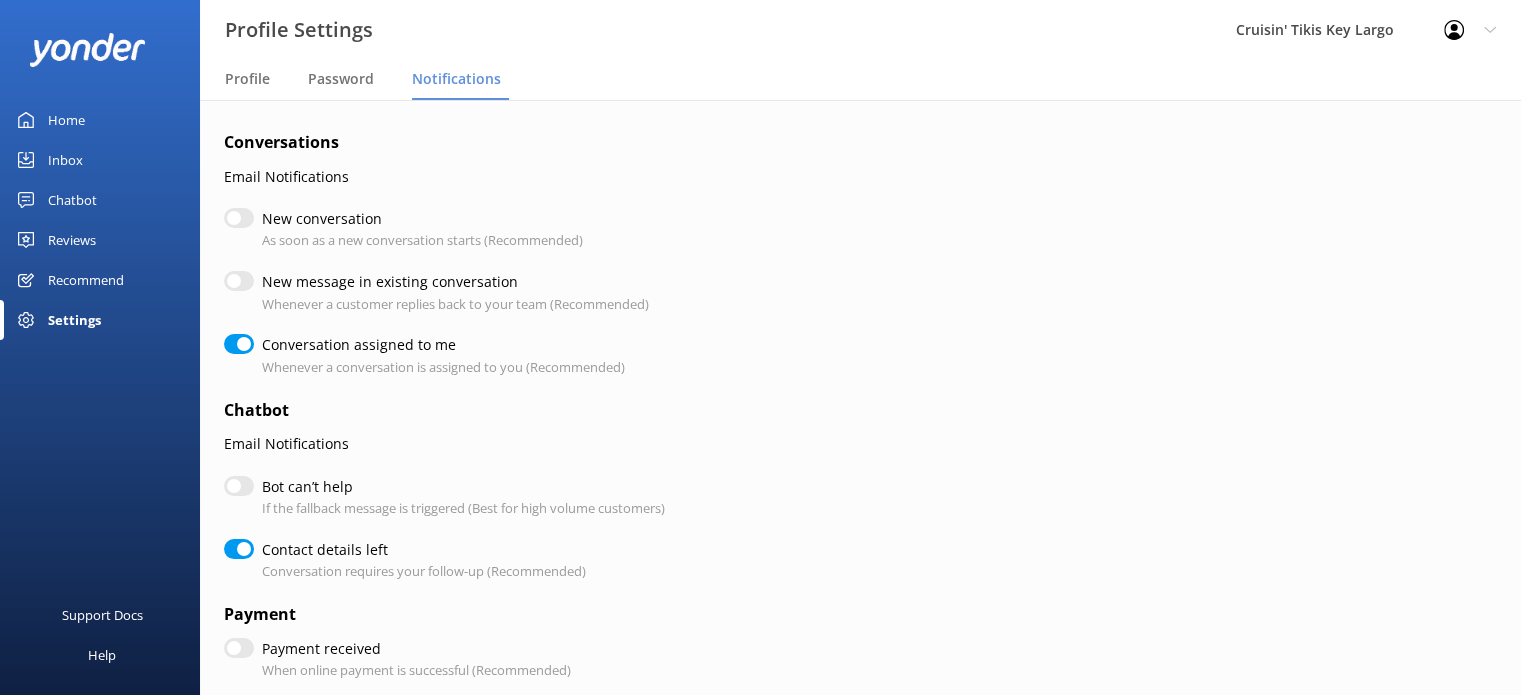 checkbox on "true" 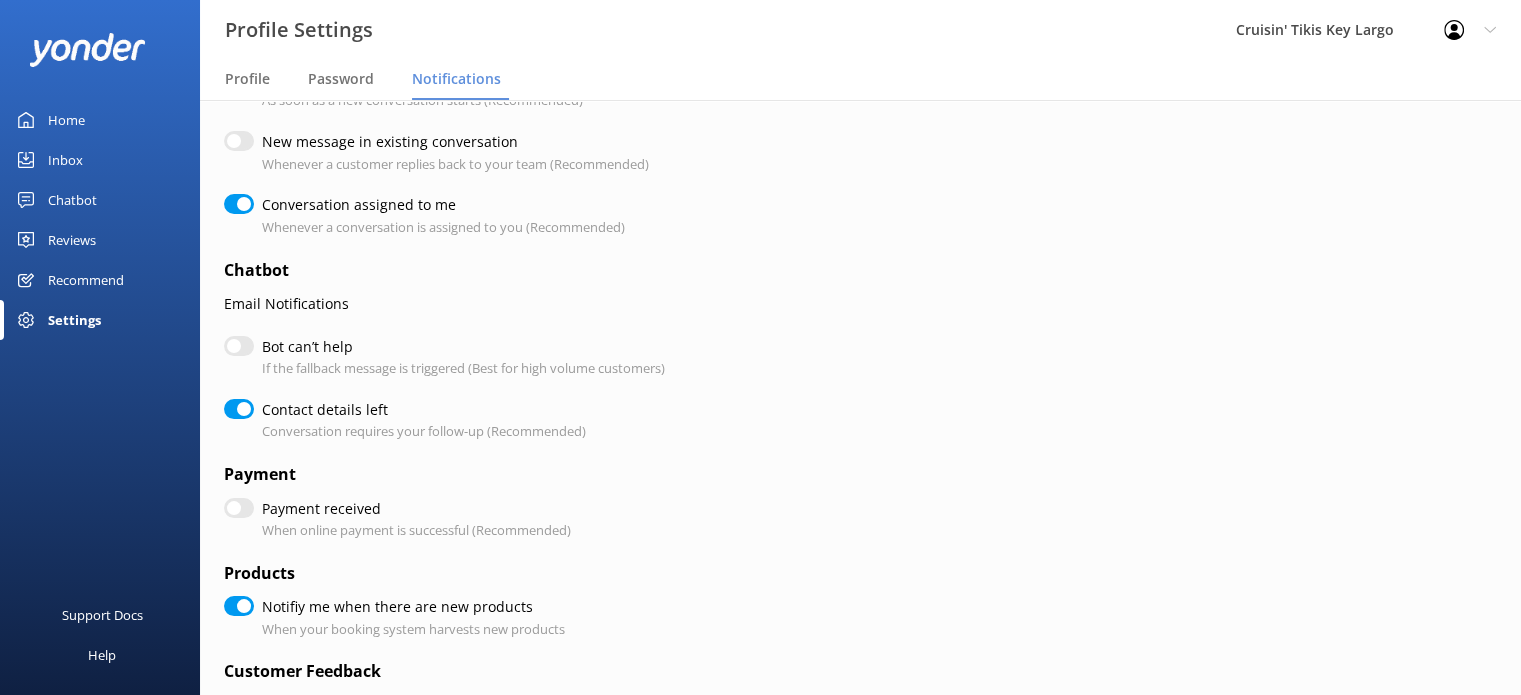 scroll, scrollTop: 0, scrollLeft: 0, axis: both 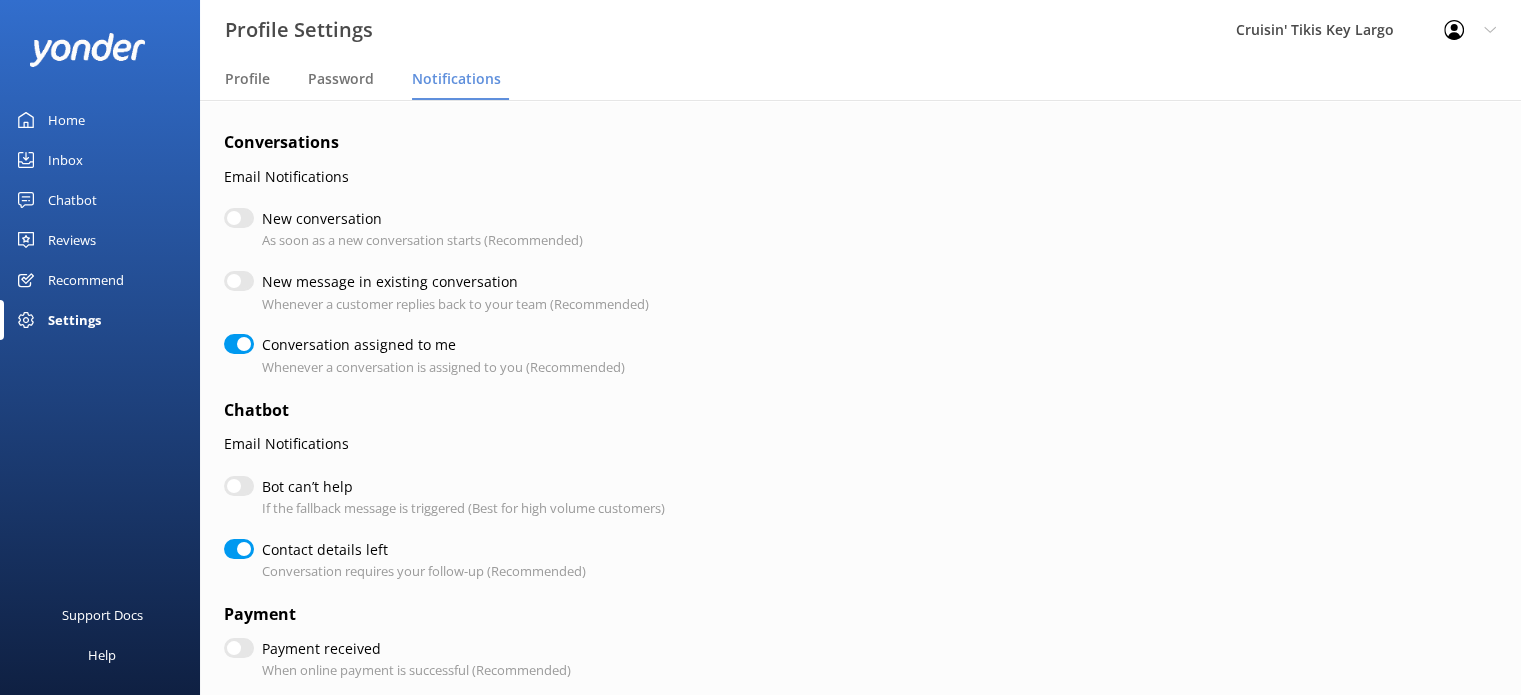 click on "Cruisin' Tikis Key Largo" at bounding box center [1315, 30] 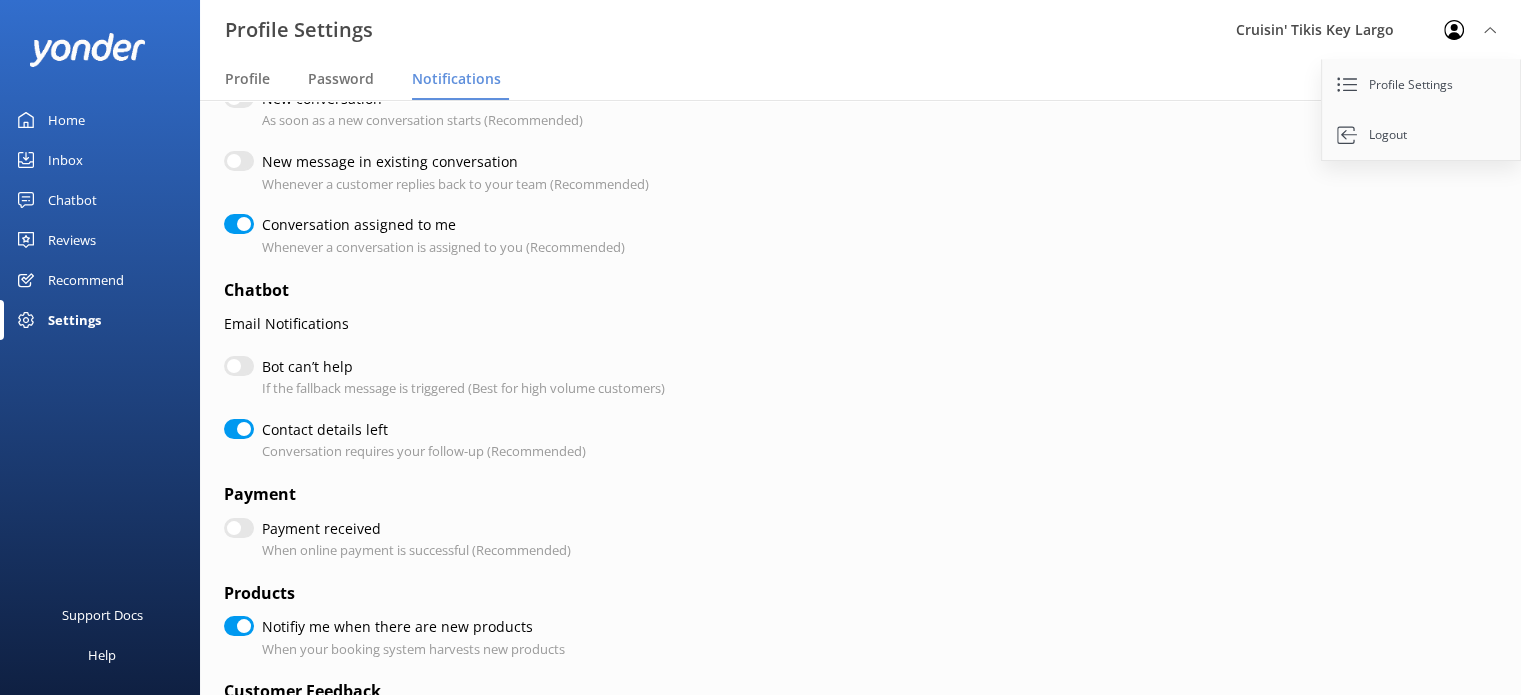 scroll, scrollTop: 0, scrollLeft: 0, axis: both 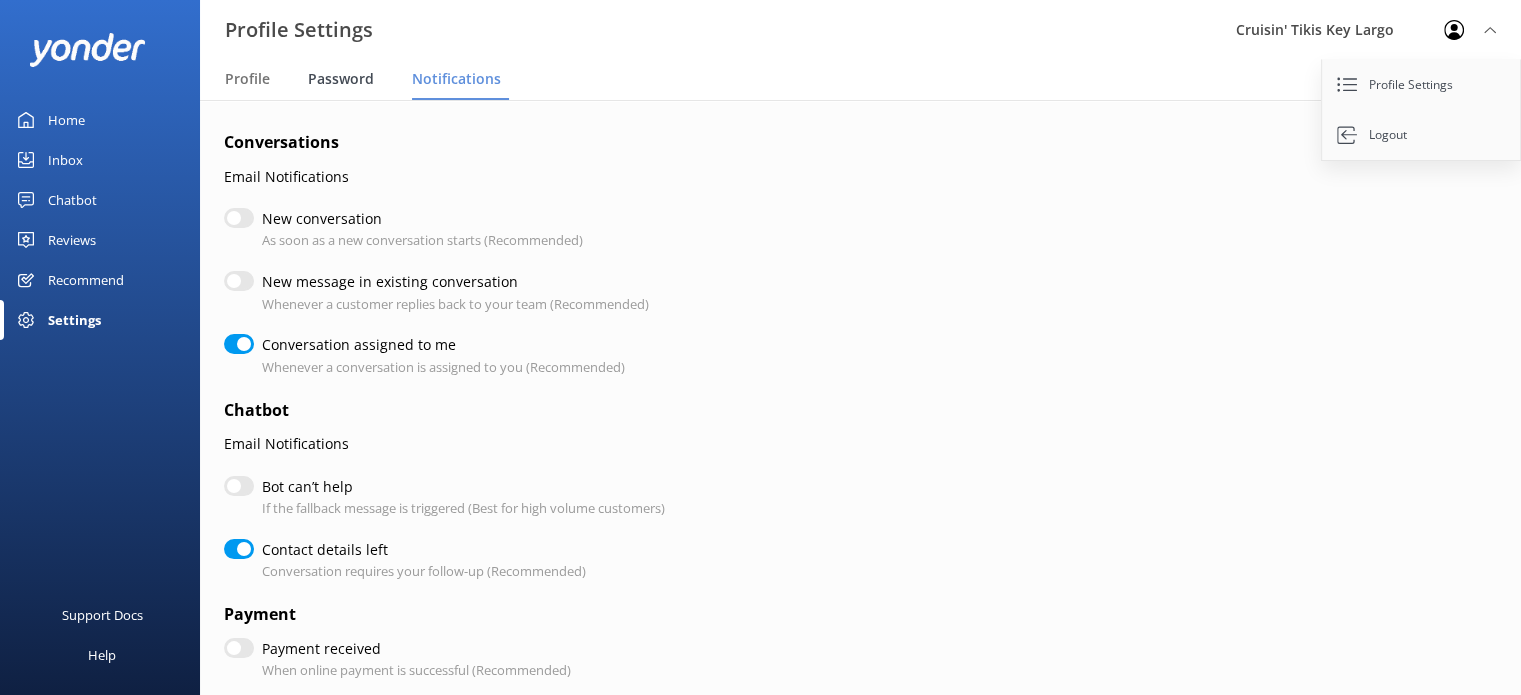 click on "Password" at bounding box center [341, 79] 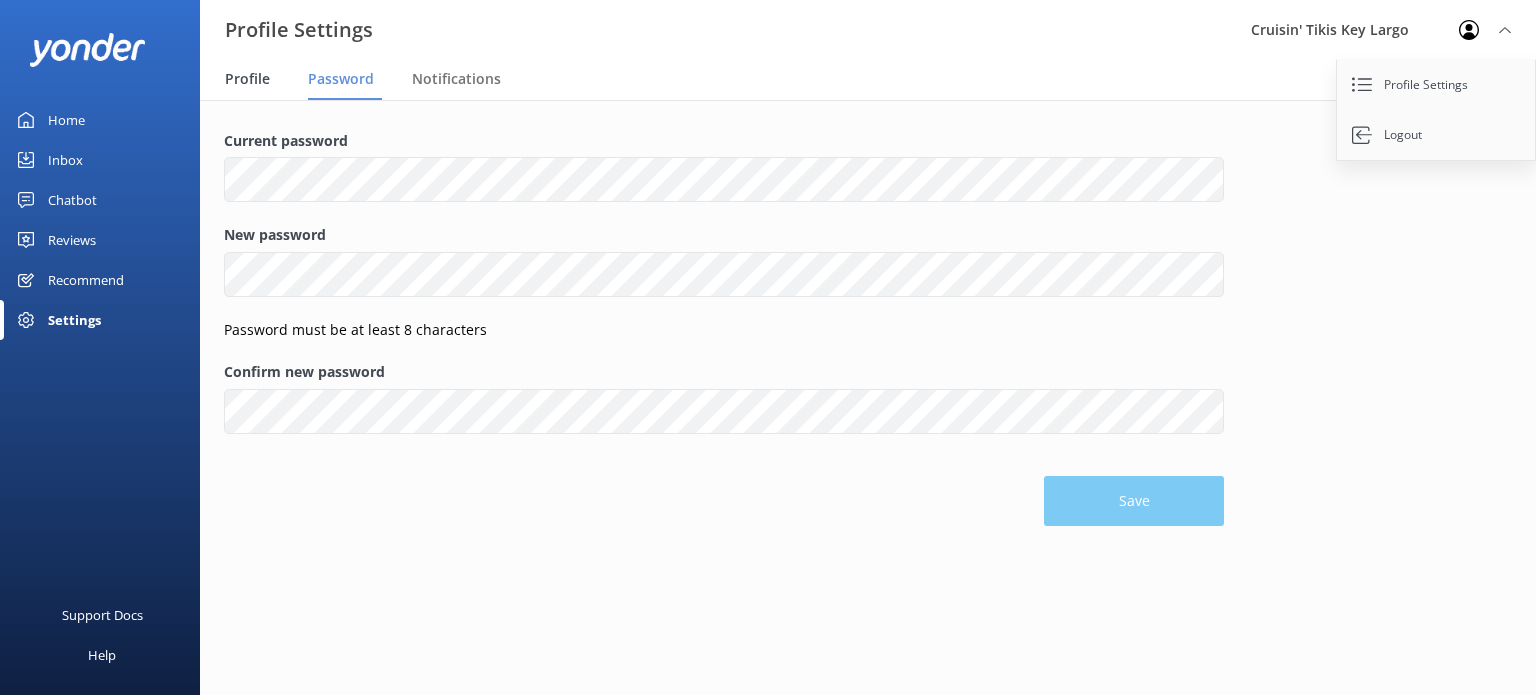 click on "Profile" at bounding box center (247, 79) 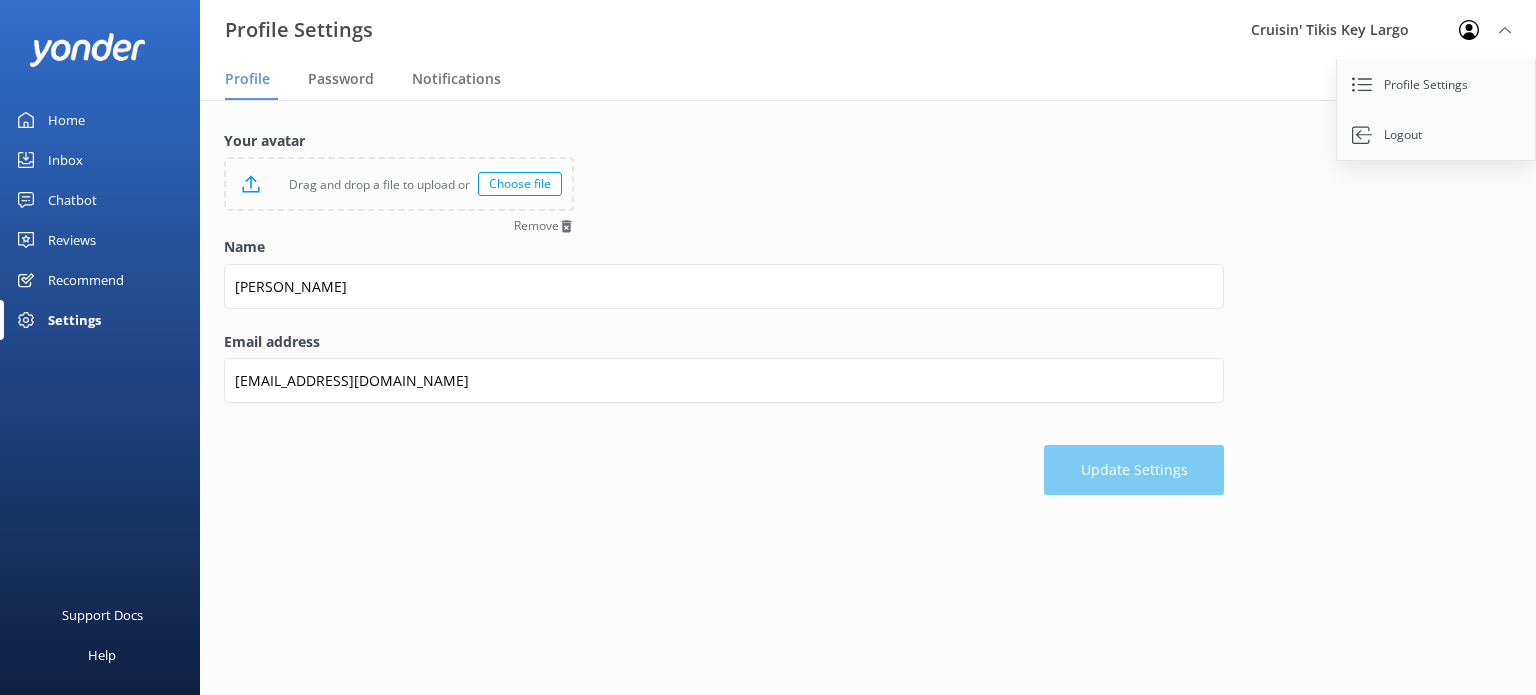 click on "Drag and drop a file to upload or" at bounding box center [369, 184] 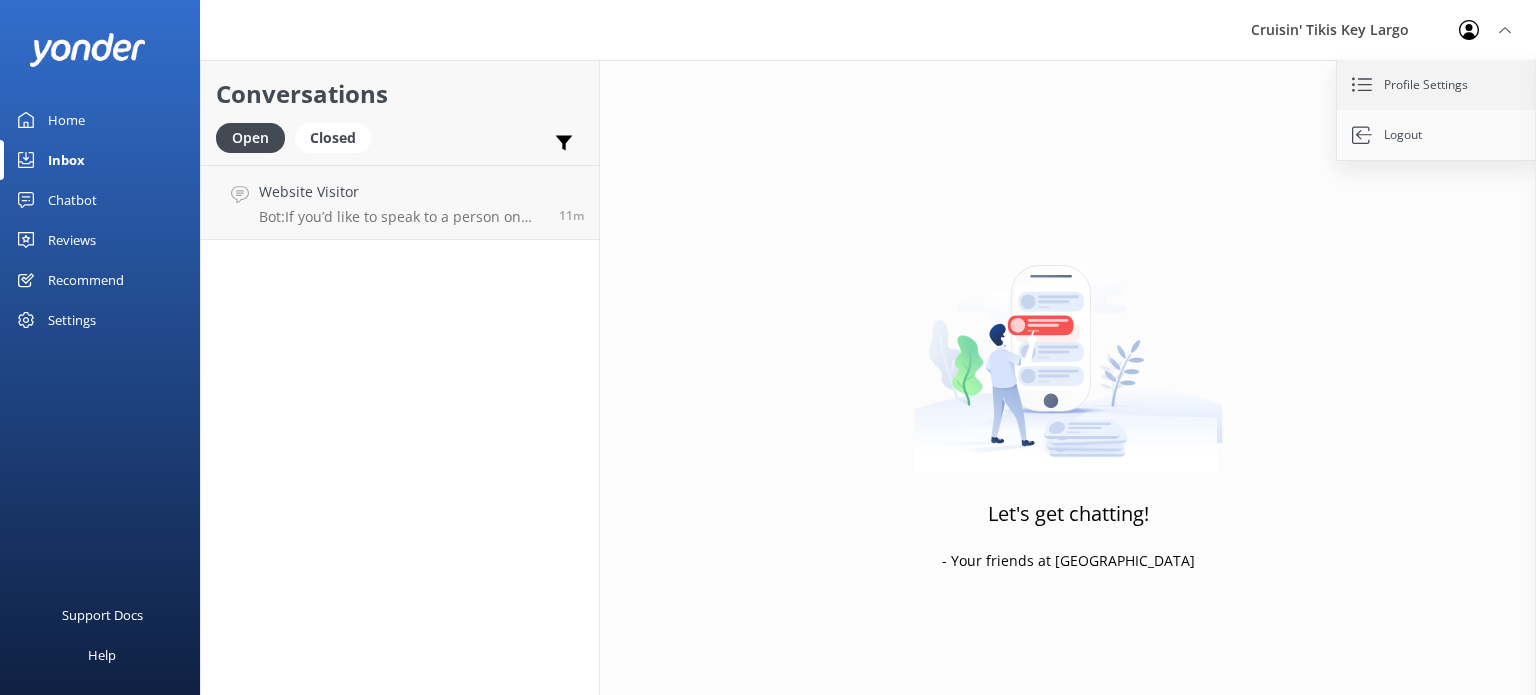 click on "Profile Settings" at bounding box center [1437, 85] 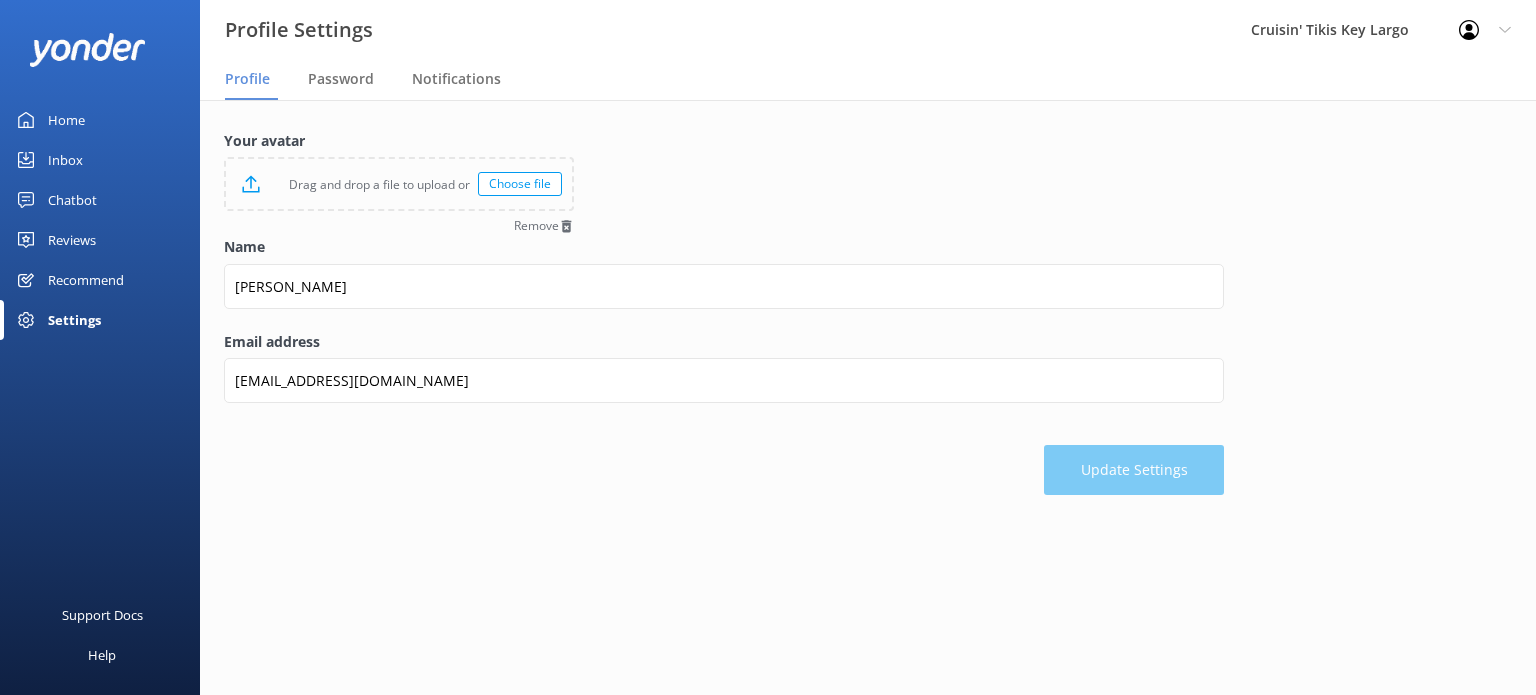 click on "Chatbot" at bounding box center (100, 200) 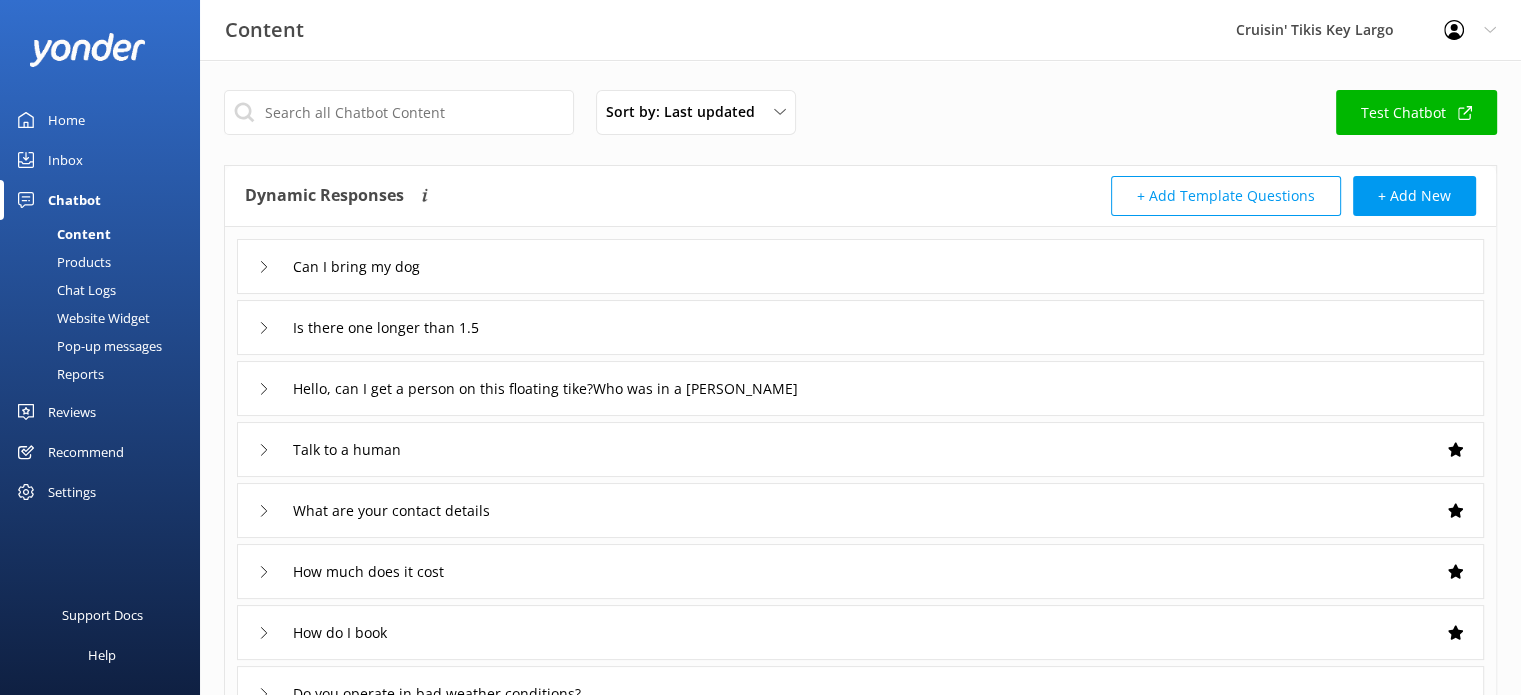 click on "Chat Logs" at bounding box center (64, 290) 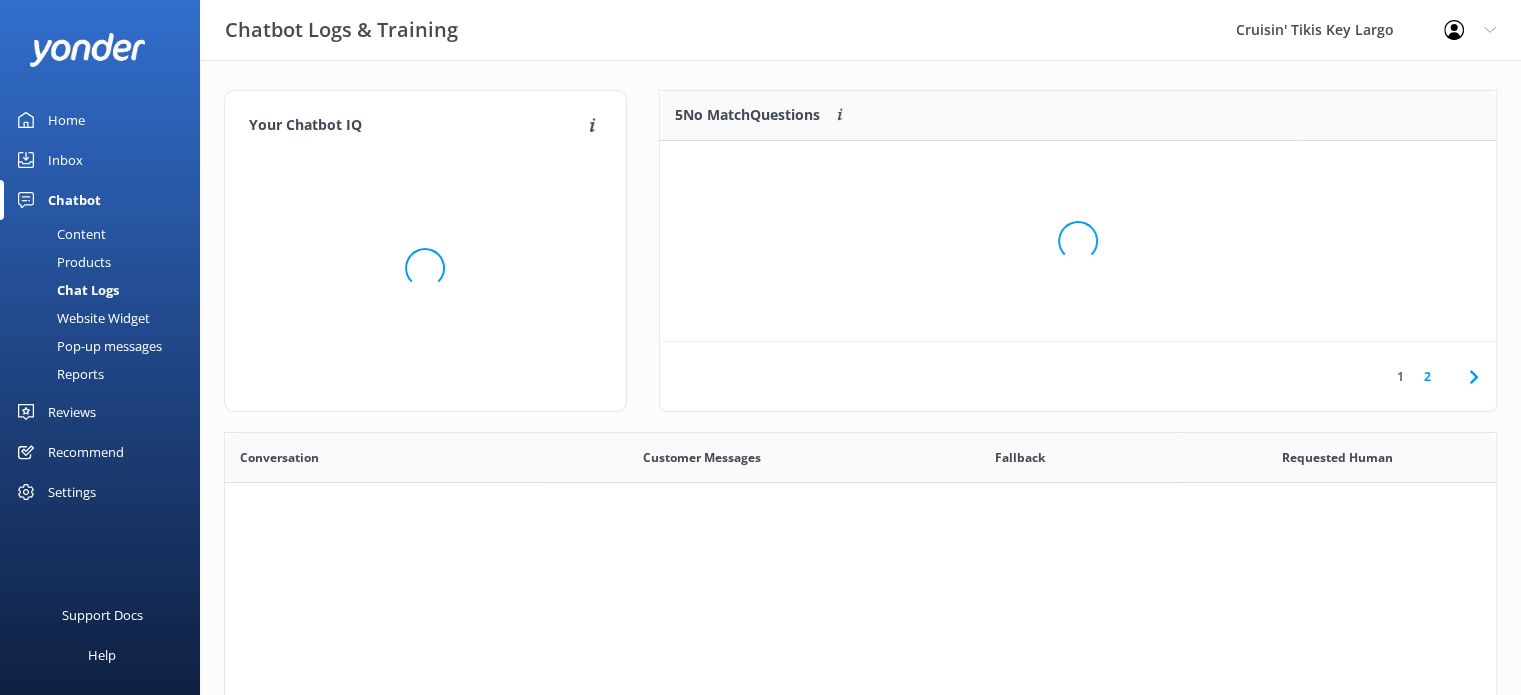 scroll, scrollTop: 16, scrollLeft: 16, axis: both 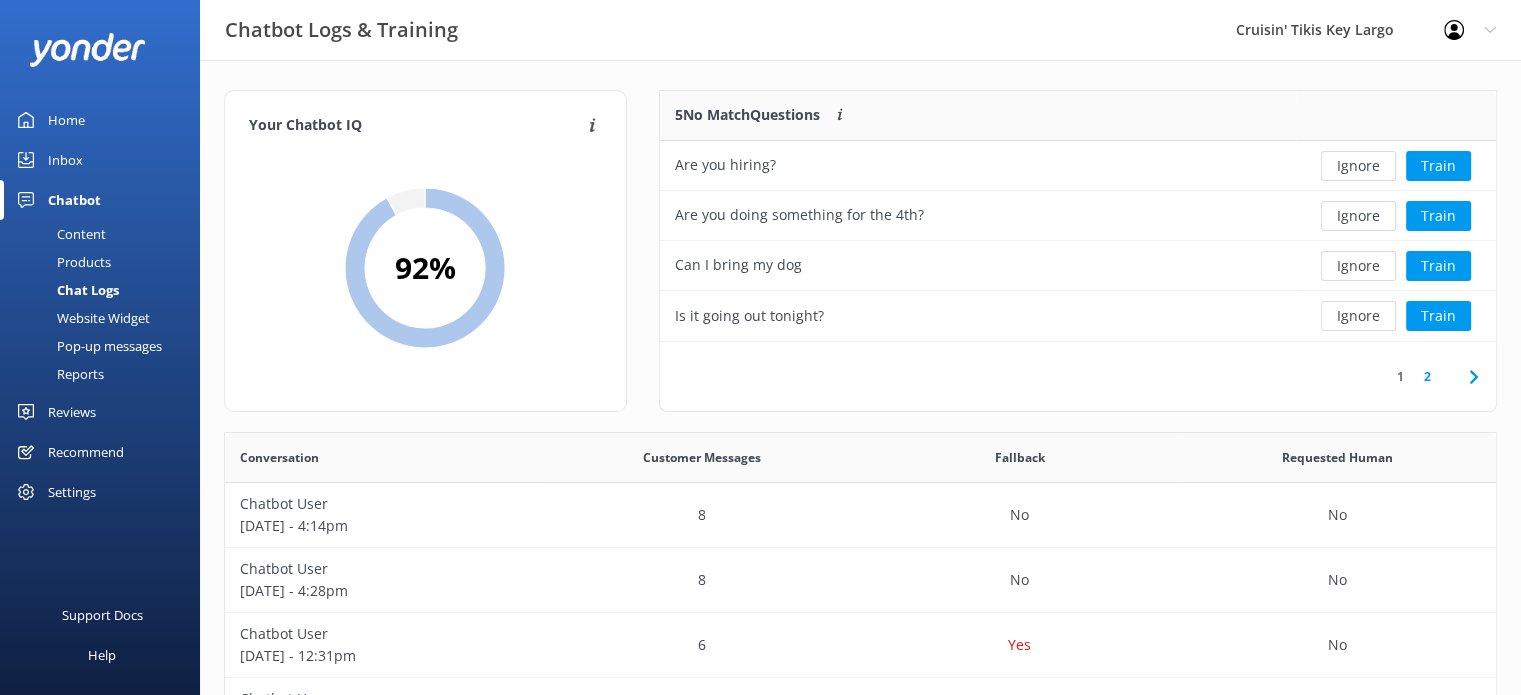 click on "Website Widget" at bounding box center (81, 318) 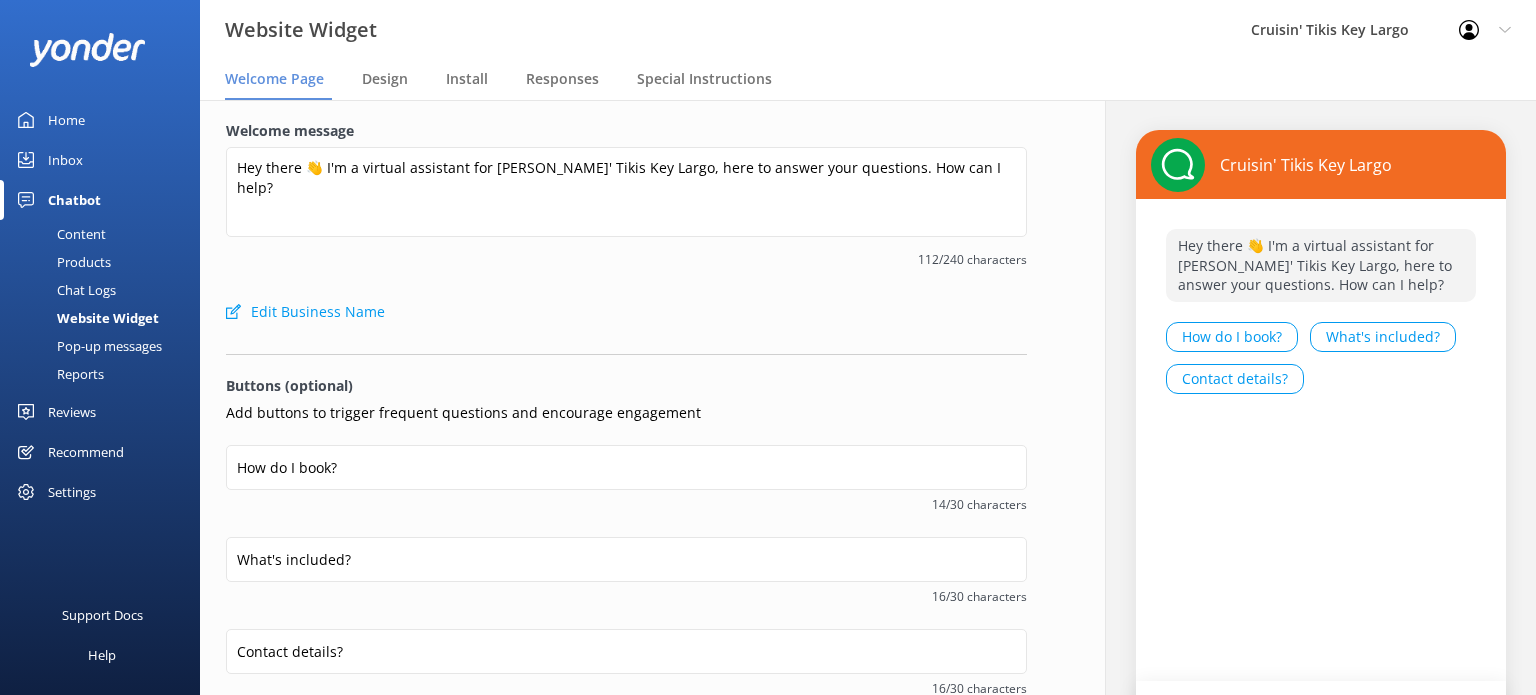 click on "Chat Logs" at bounding box center (64, 290) 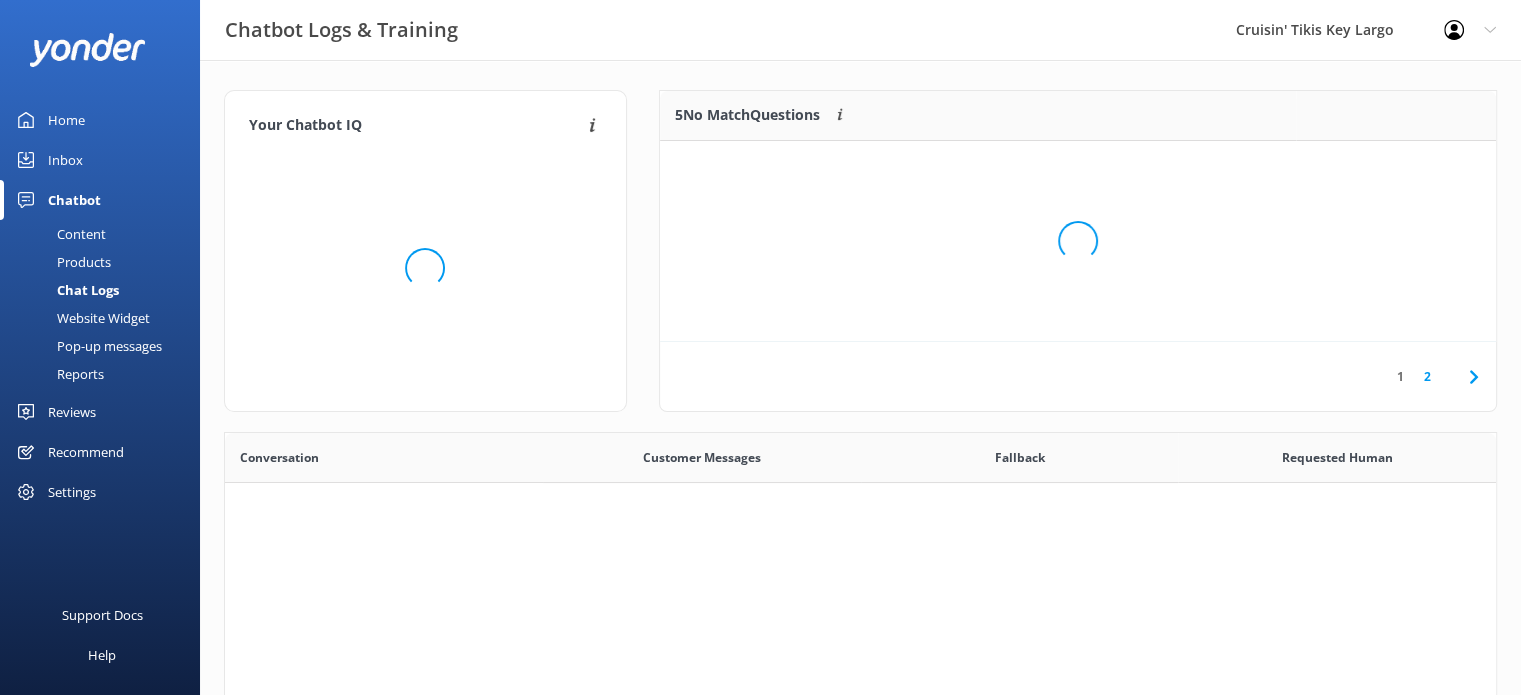 scroll, scrollTop: 16, scrollLeft: 16, axis: both 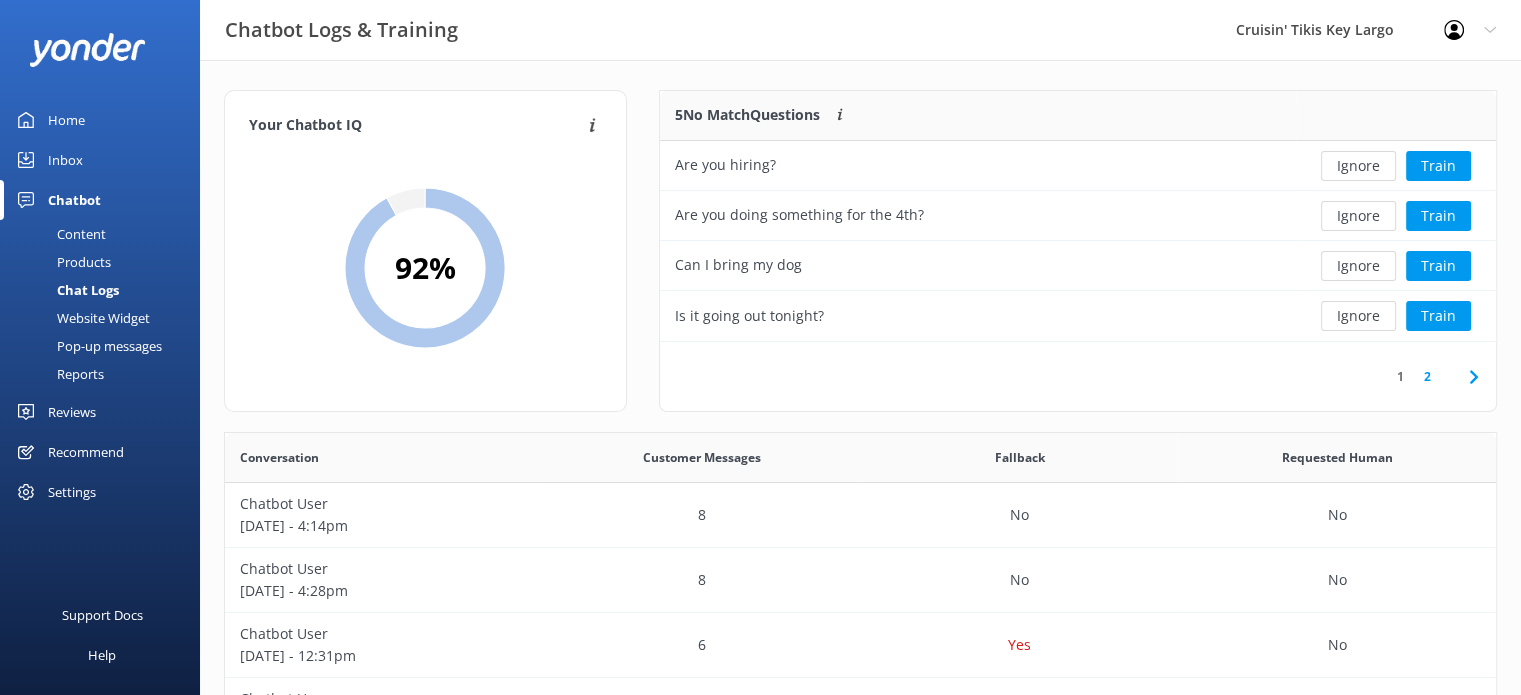 click on "Website Widget" at bounding box center (81, 318) 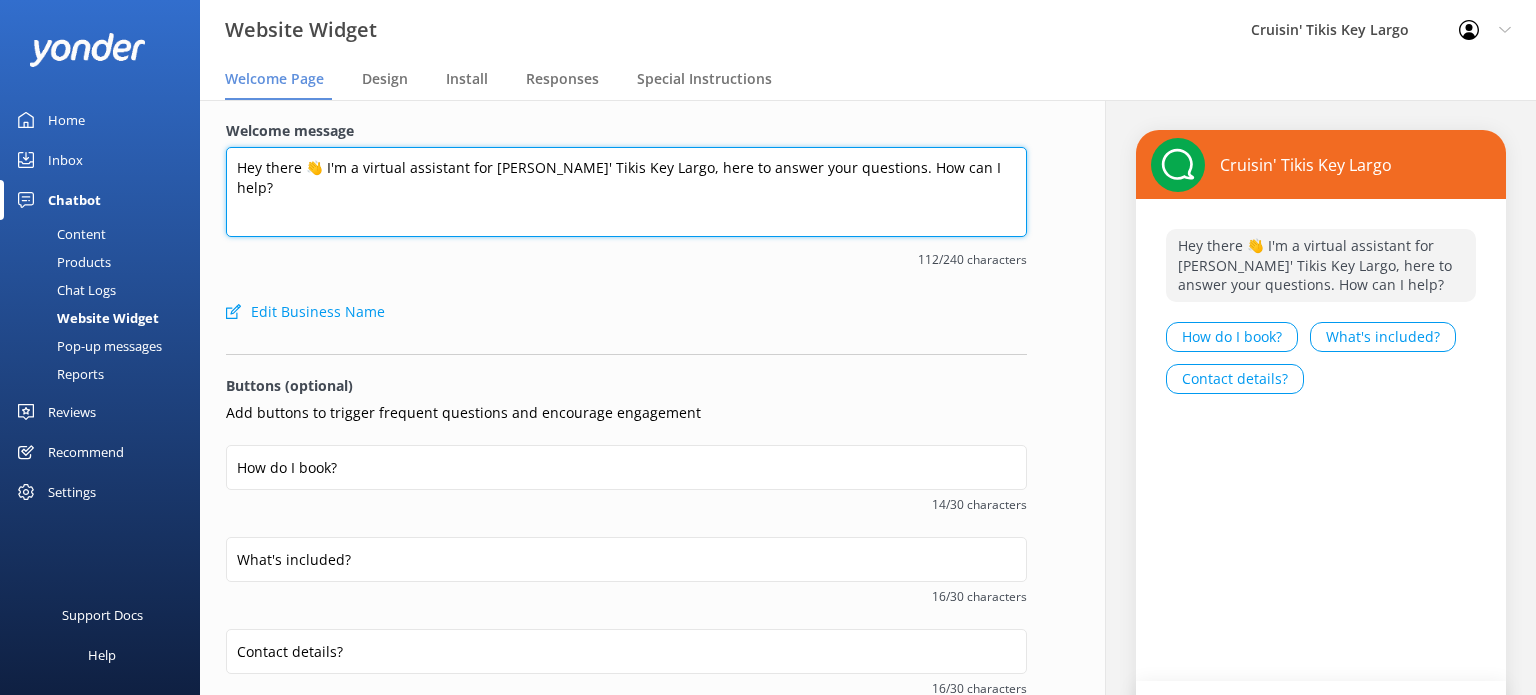 click on "Hey there 👋 I'm a virtual assistant for Crusin' Tikis Key Largo, here to answer your questions. How can I help?" at bounding box center [626, 192] 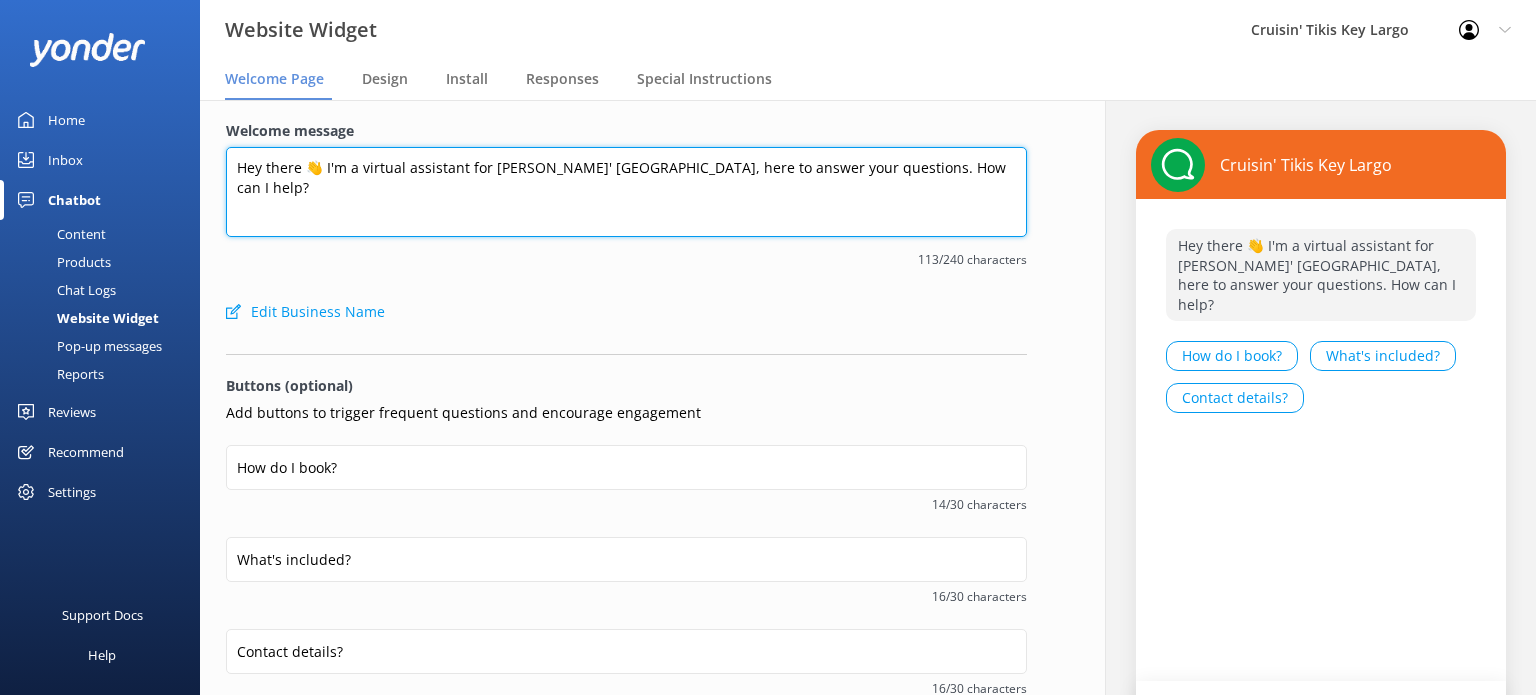 type on "Hey there 👋 I'm a virtual assistant for [PERSON_NAME]' [GEOGRAPHIC_DATA], here to answer your questions. How can I help?" 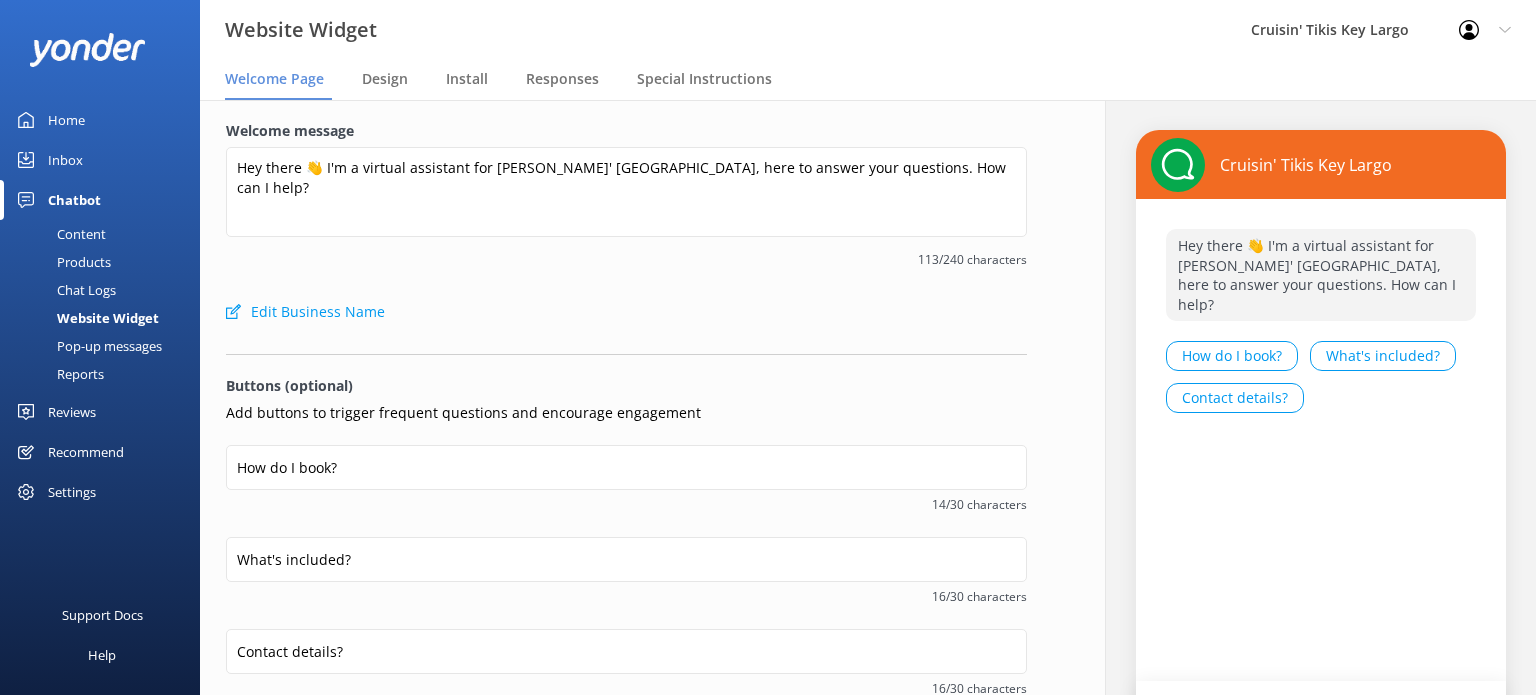 click on "Edit Business Name" at bounding box center [626, 312] 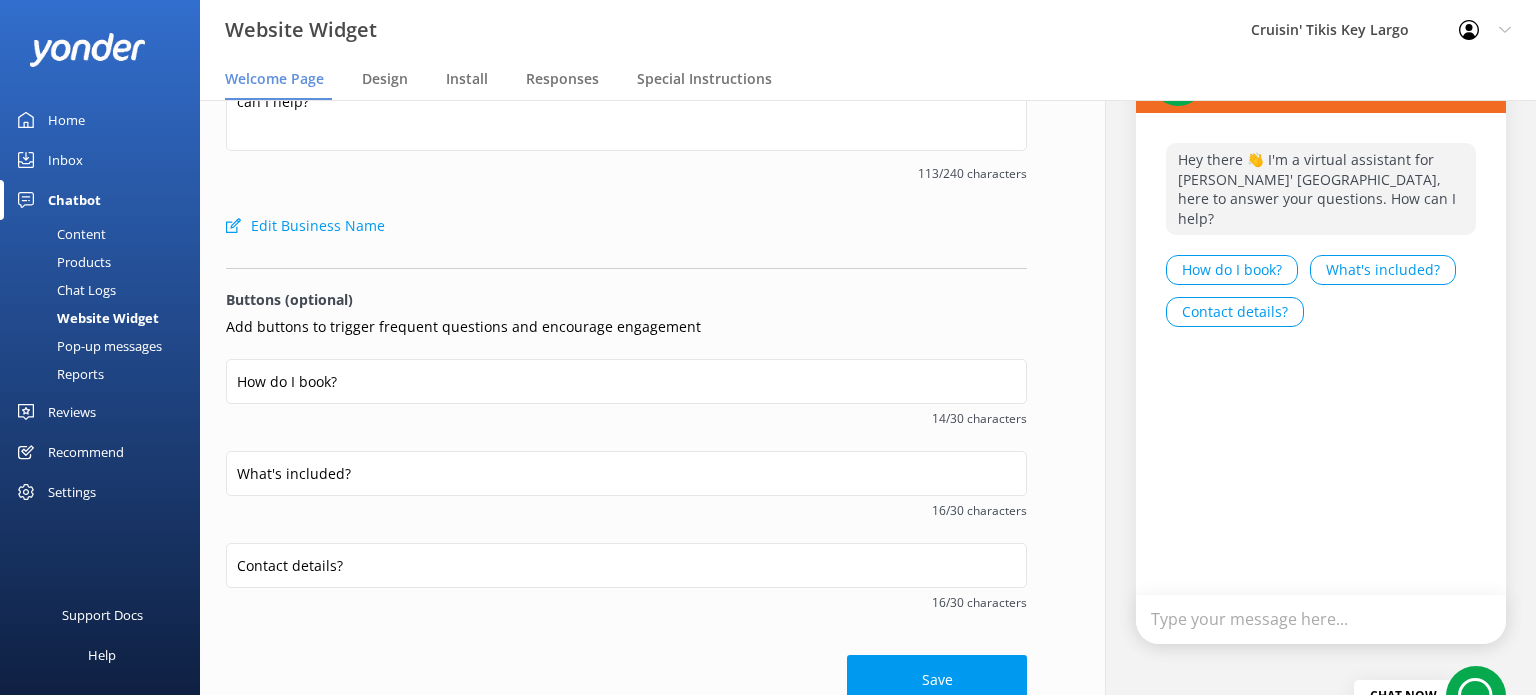 scroll, scrollTop: 168, scrollLeft: 0, axis: vertical 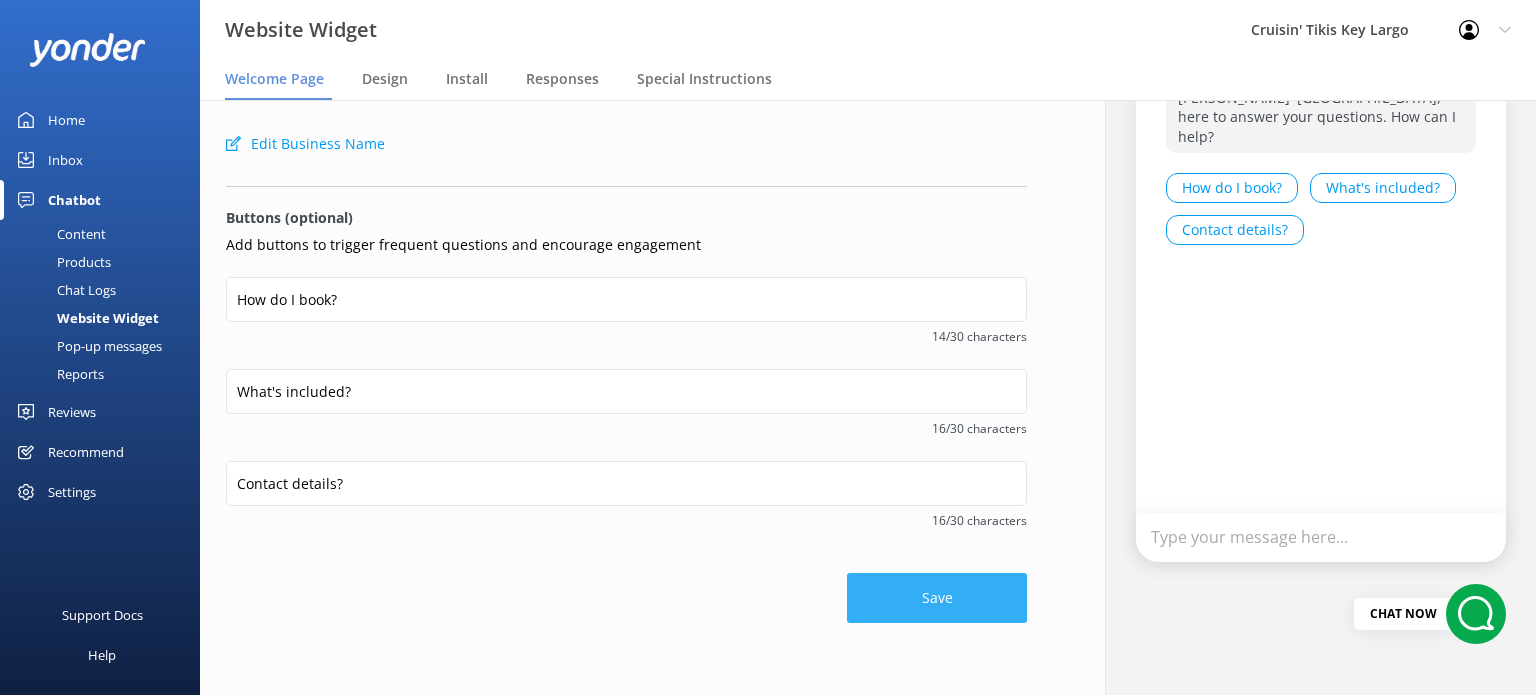 click on "Save" at bounding box center (937, 598) 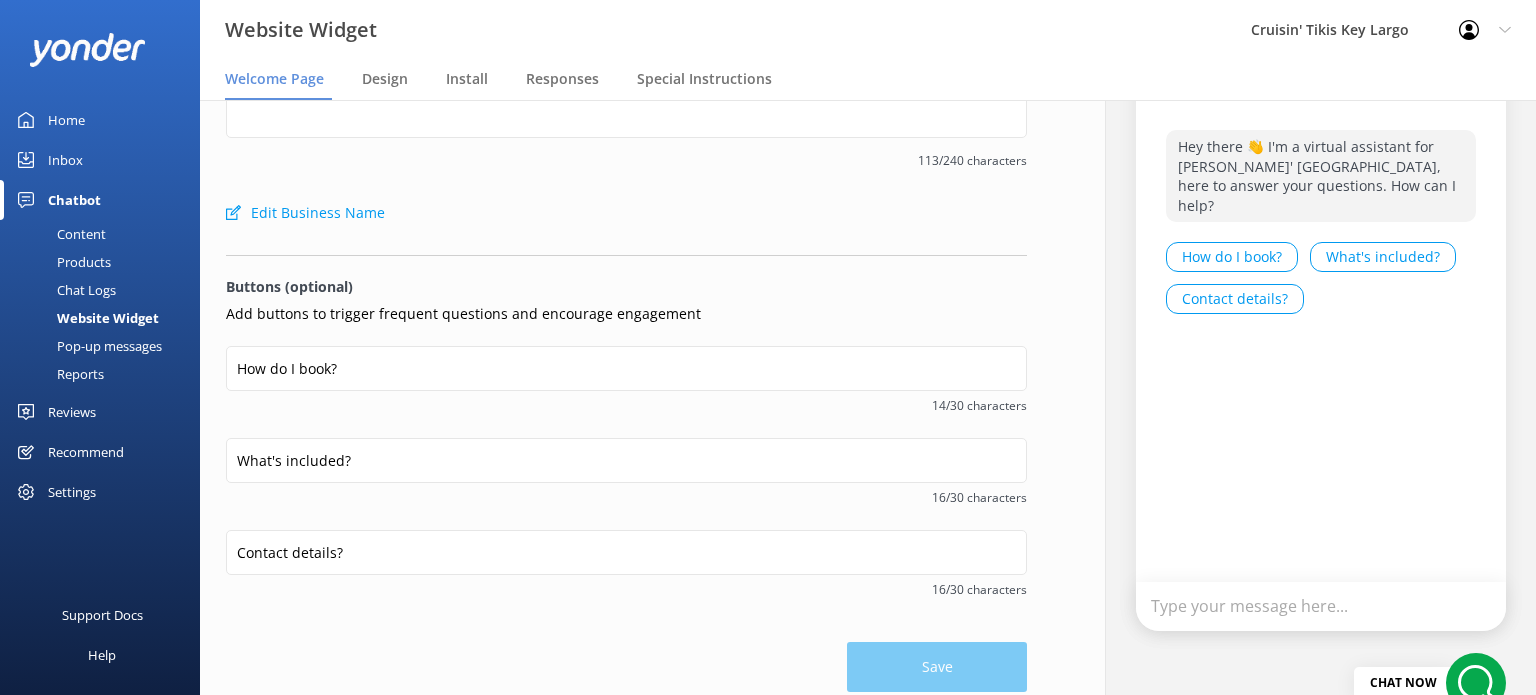 scroll, scrollTop: 0, scrollLeft: 0, axis: both 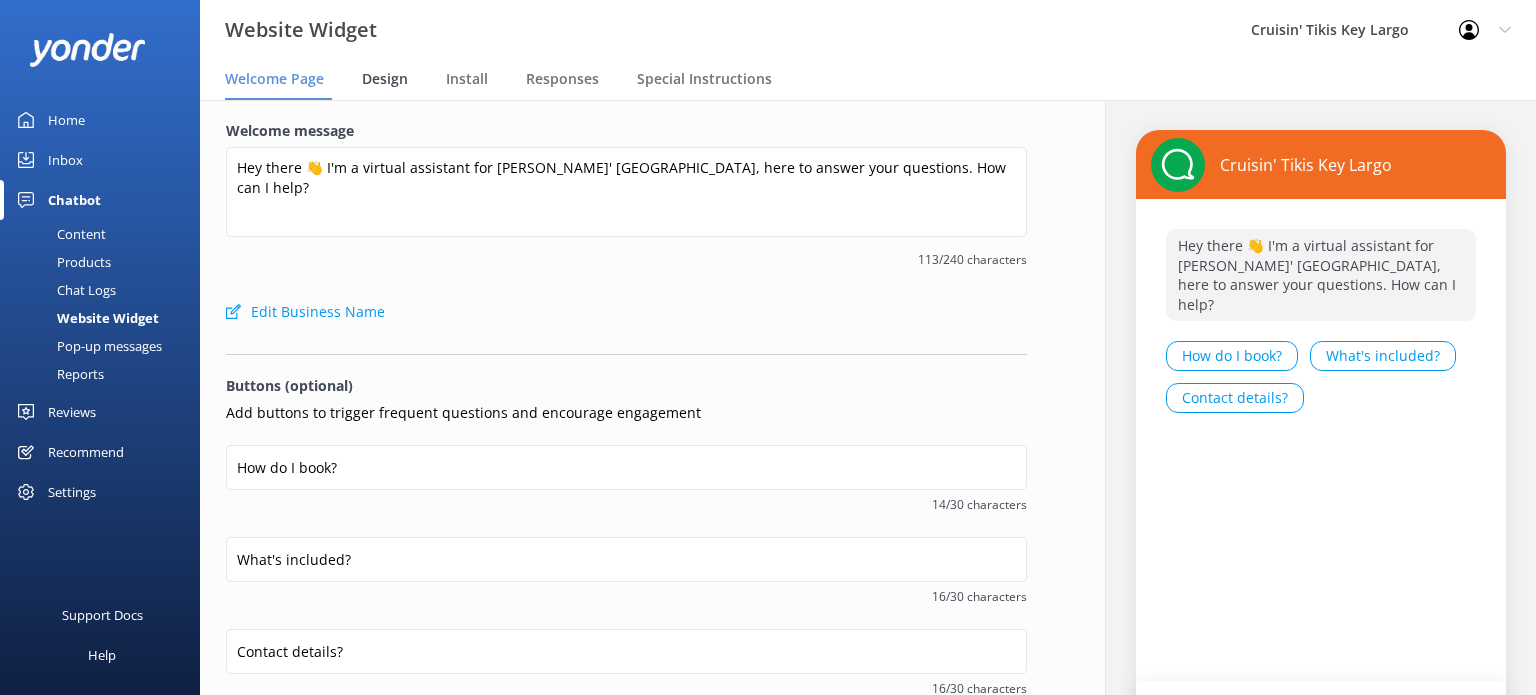 click on "Design" at bounding box center (385, 79) 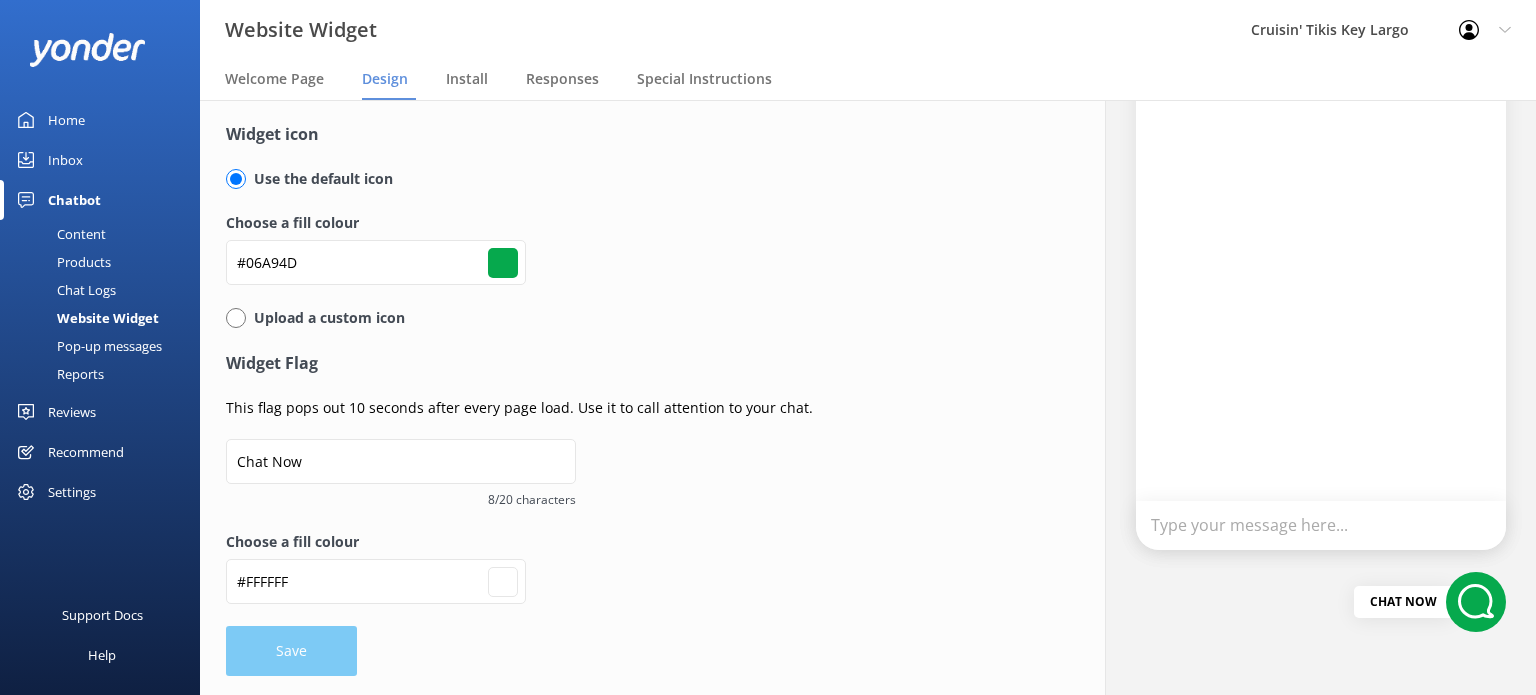 scroll, scrollTop: 0, scrollLeft: 0, axis: both 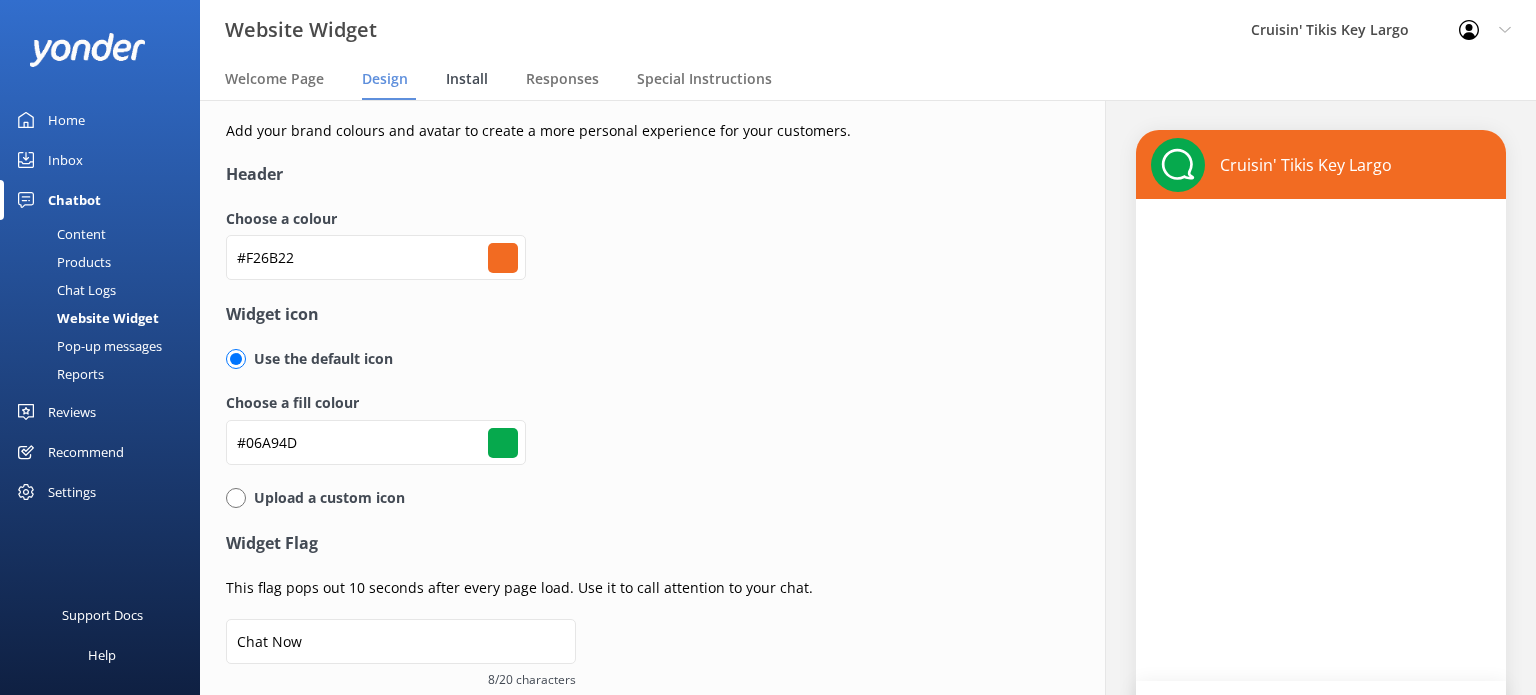 click on "Install" at bounding box center [467, 79] 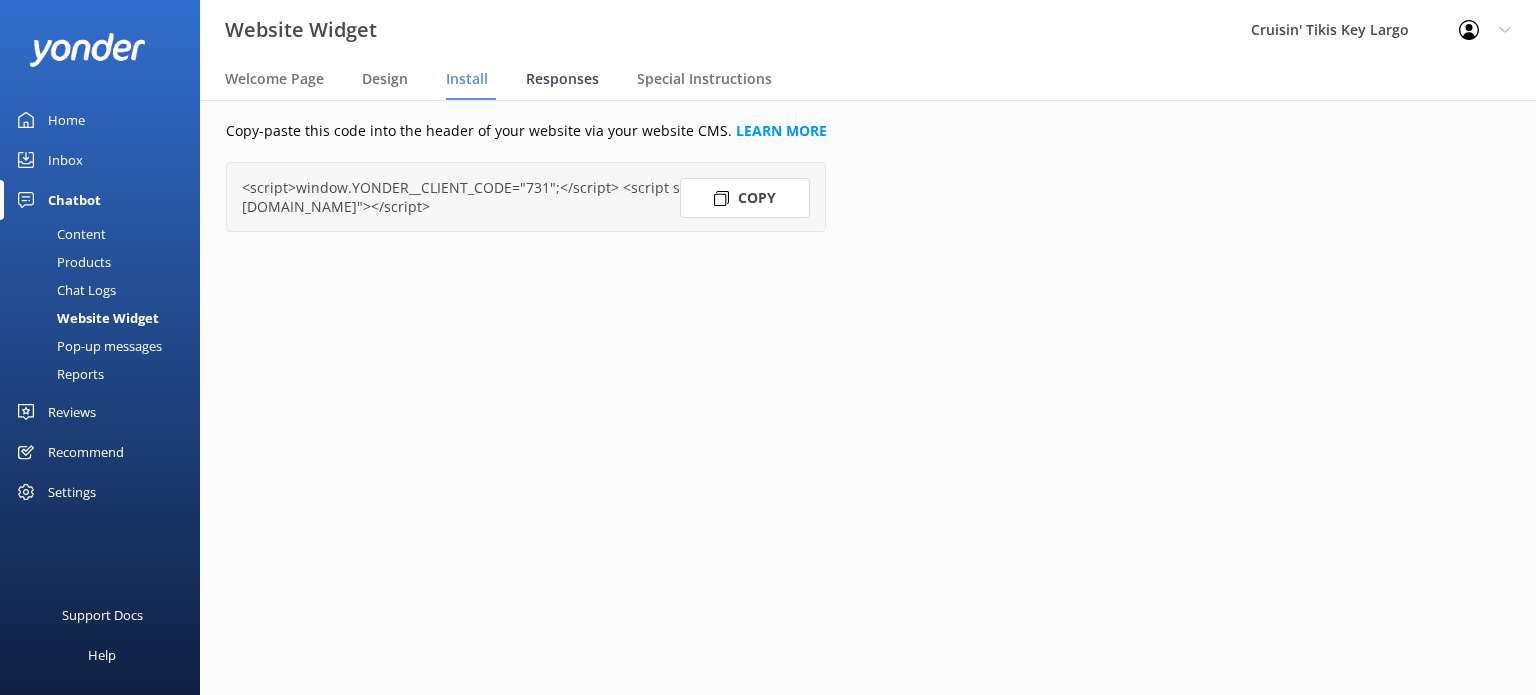 click on "Responses" at bounding box center (562, 79) 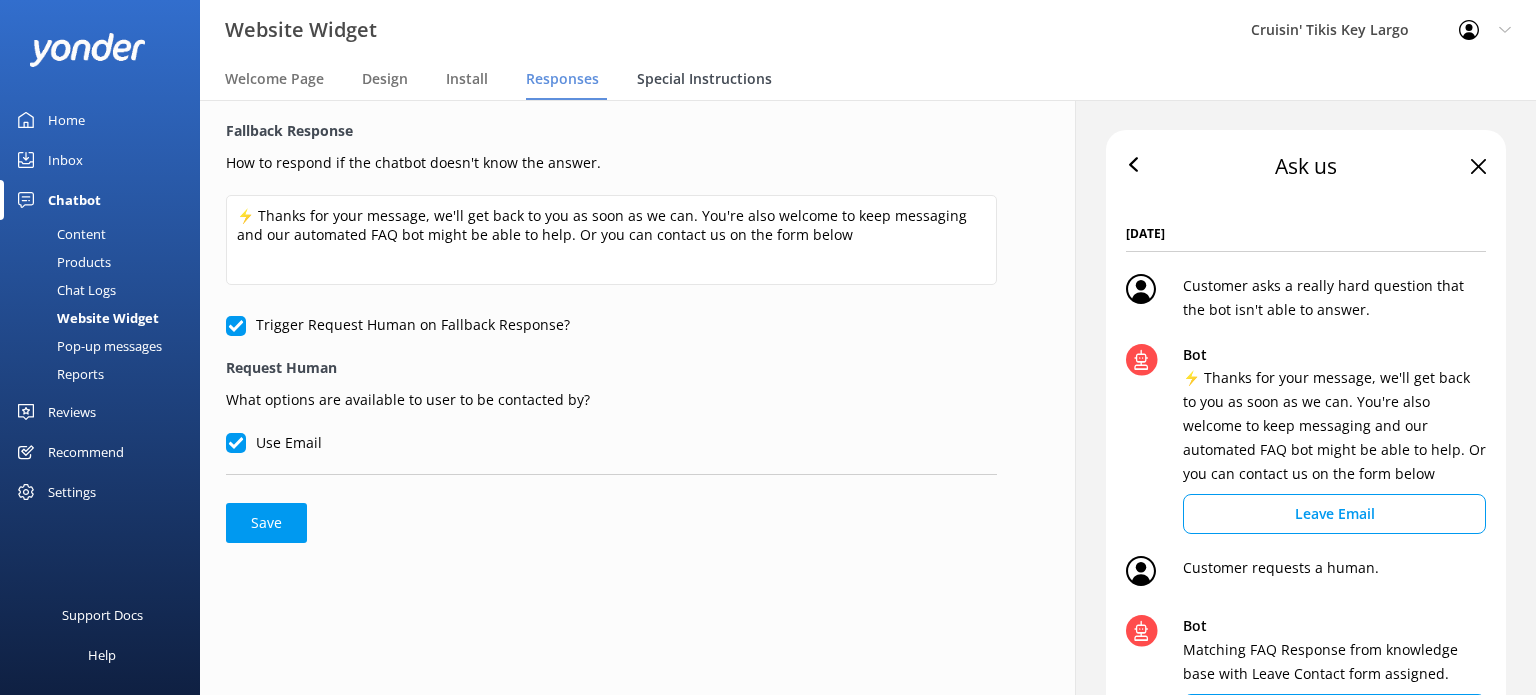 click on "Special Instructions" at bounding box center (704, 79) 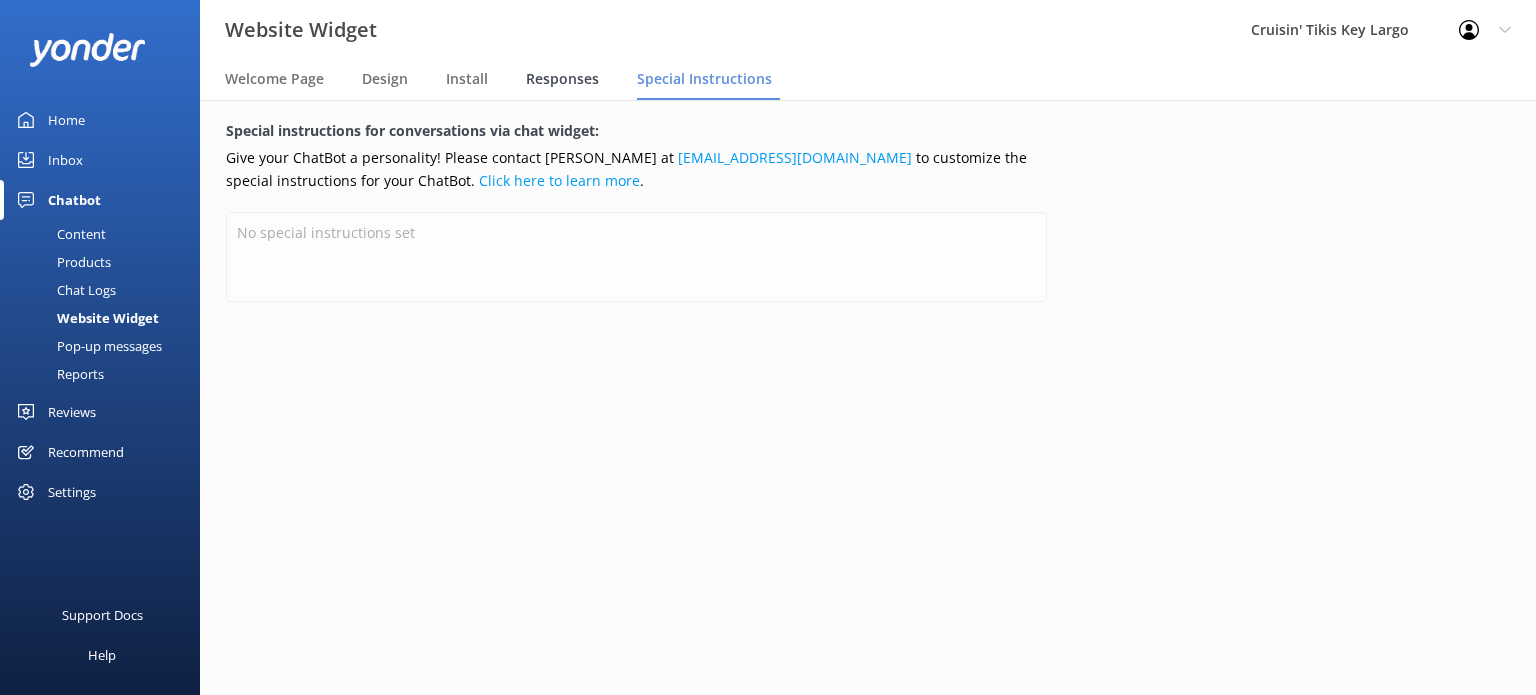 click on "Responses" at bounding box center [562, 79] 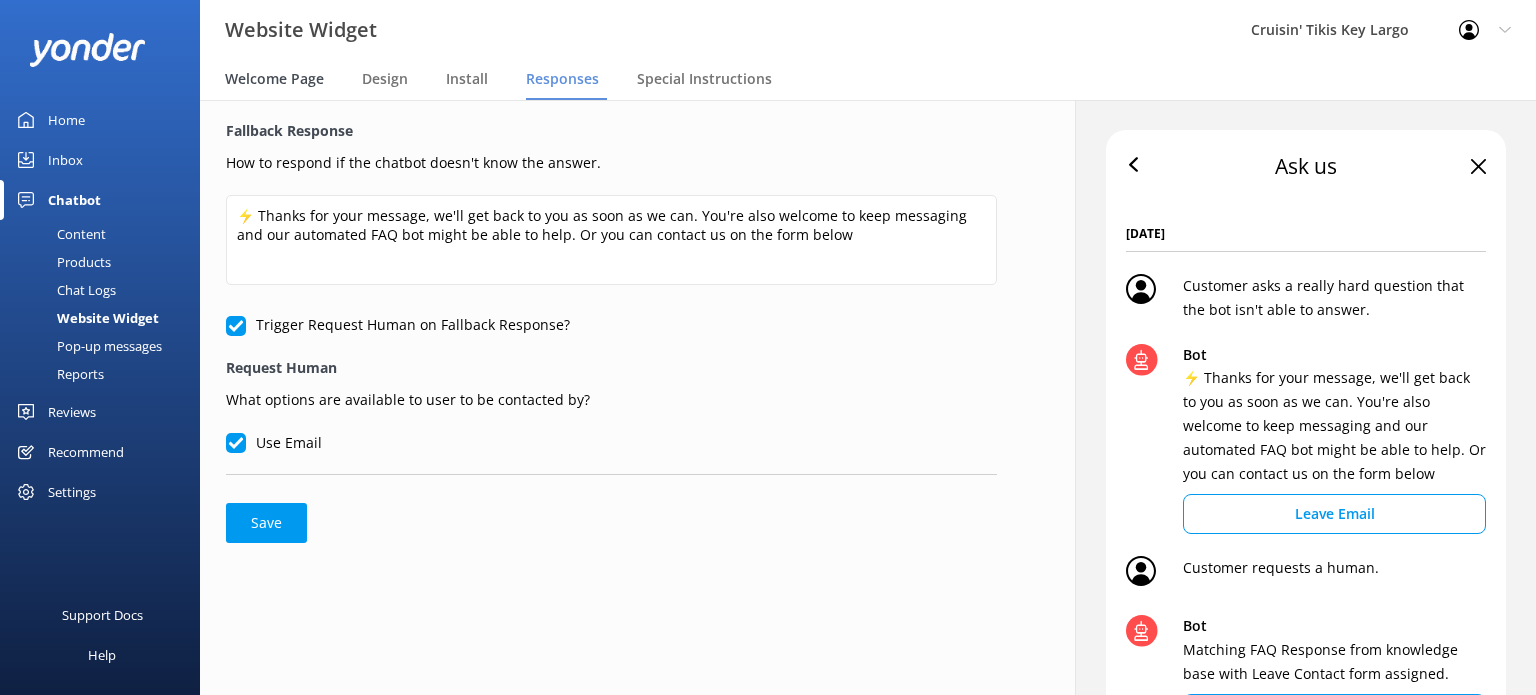 click on "Welcome Page" at bounding box center [274, 79] 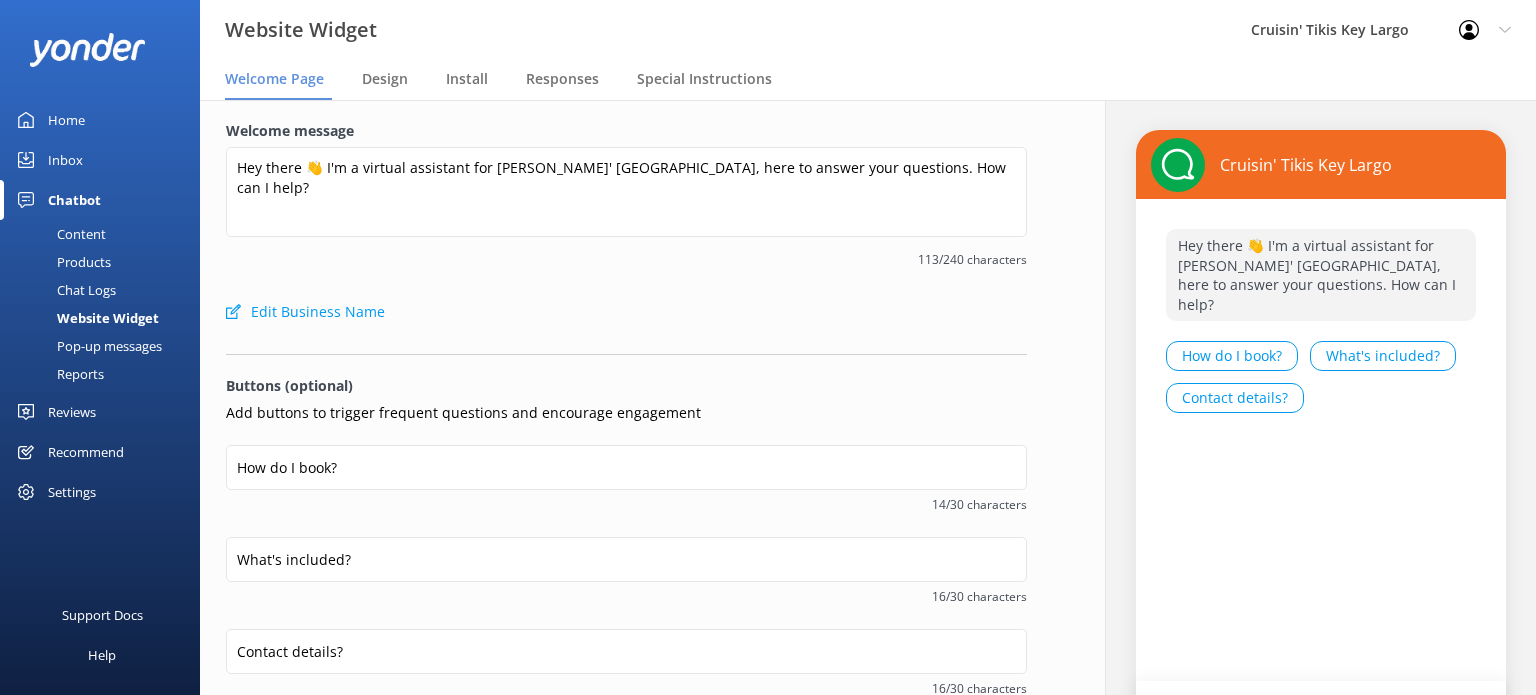 click on "Pop-up messages" at bounding box center (87, 346) 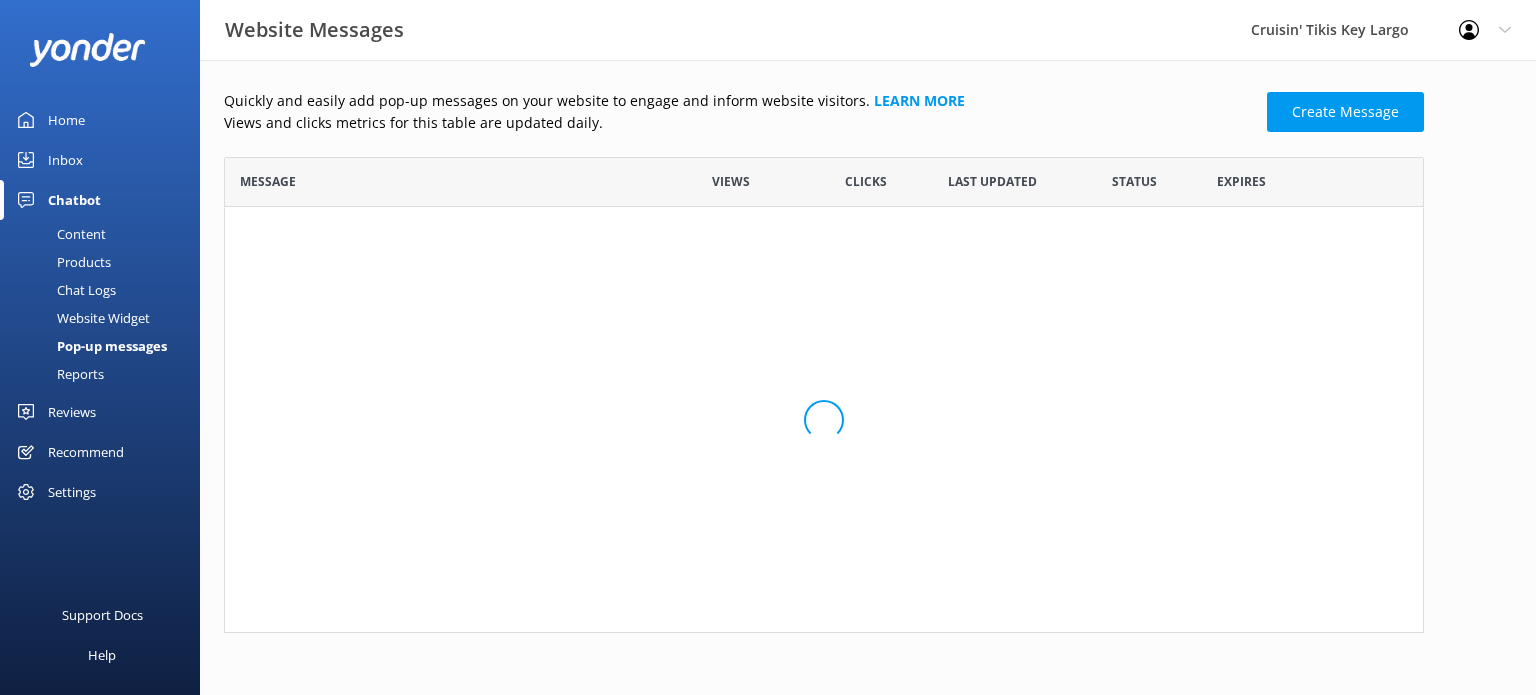 scroll, scrollTop: 16, scrollLeft: 16, axis: both 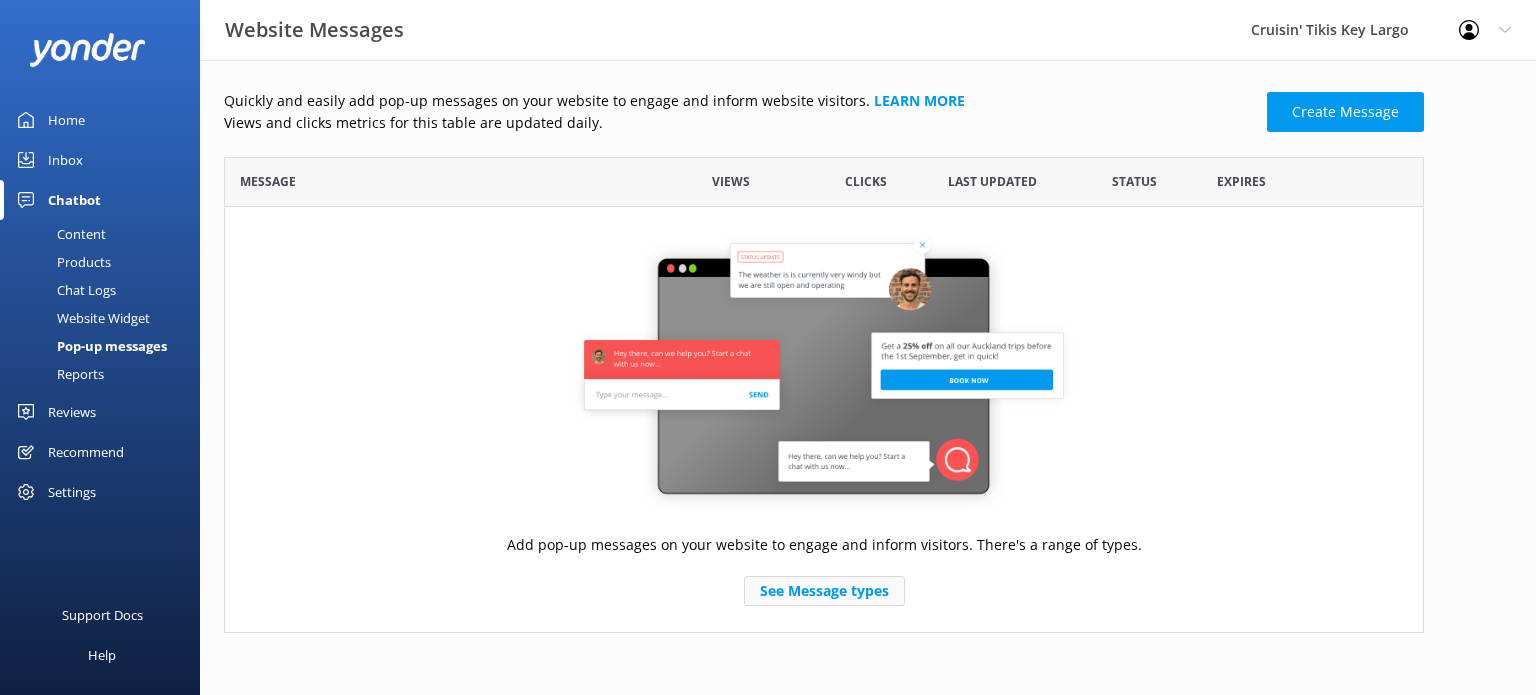 click on "See Message types" at bounding box center (824, 591) 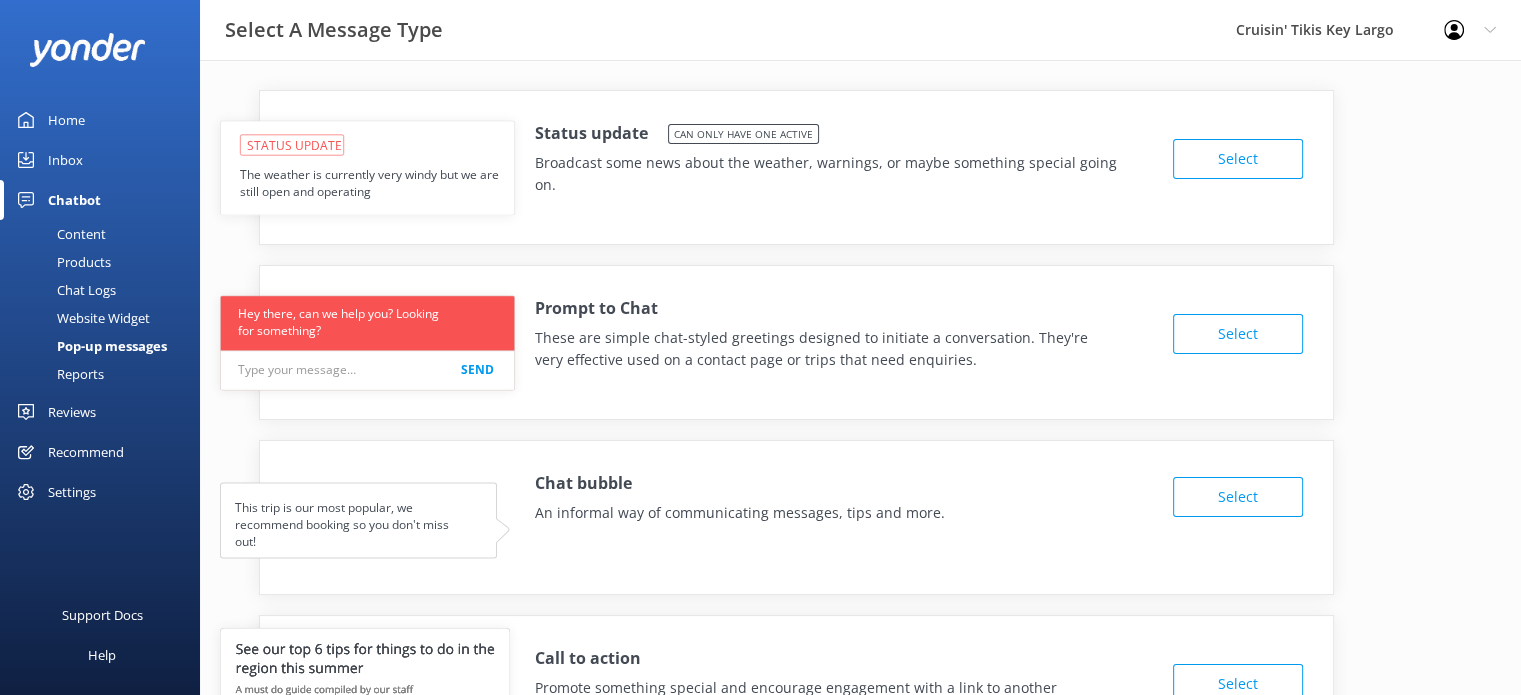 scroll, scrollTop: 135, scrollLeft: 0, axis: vertical 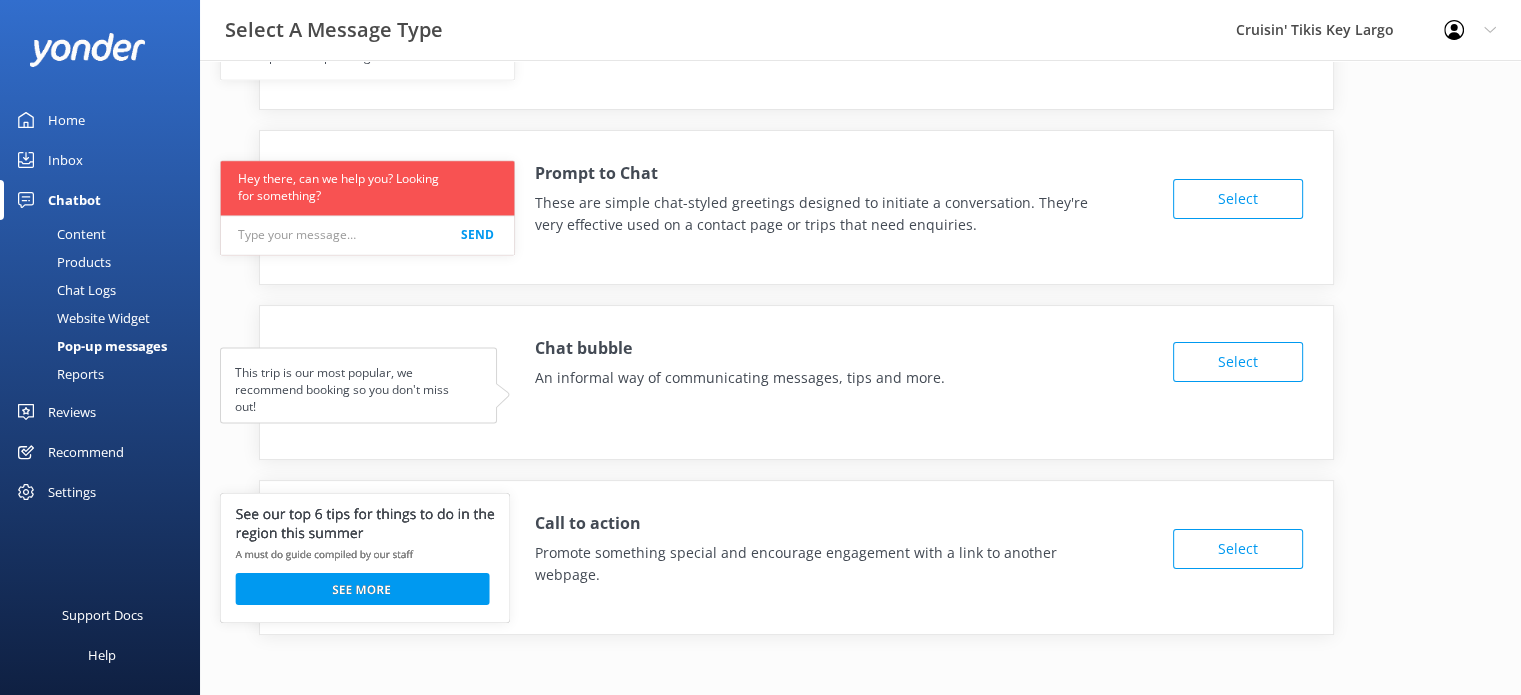 click on "Recommend" at bounding box center (86, 452) 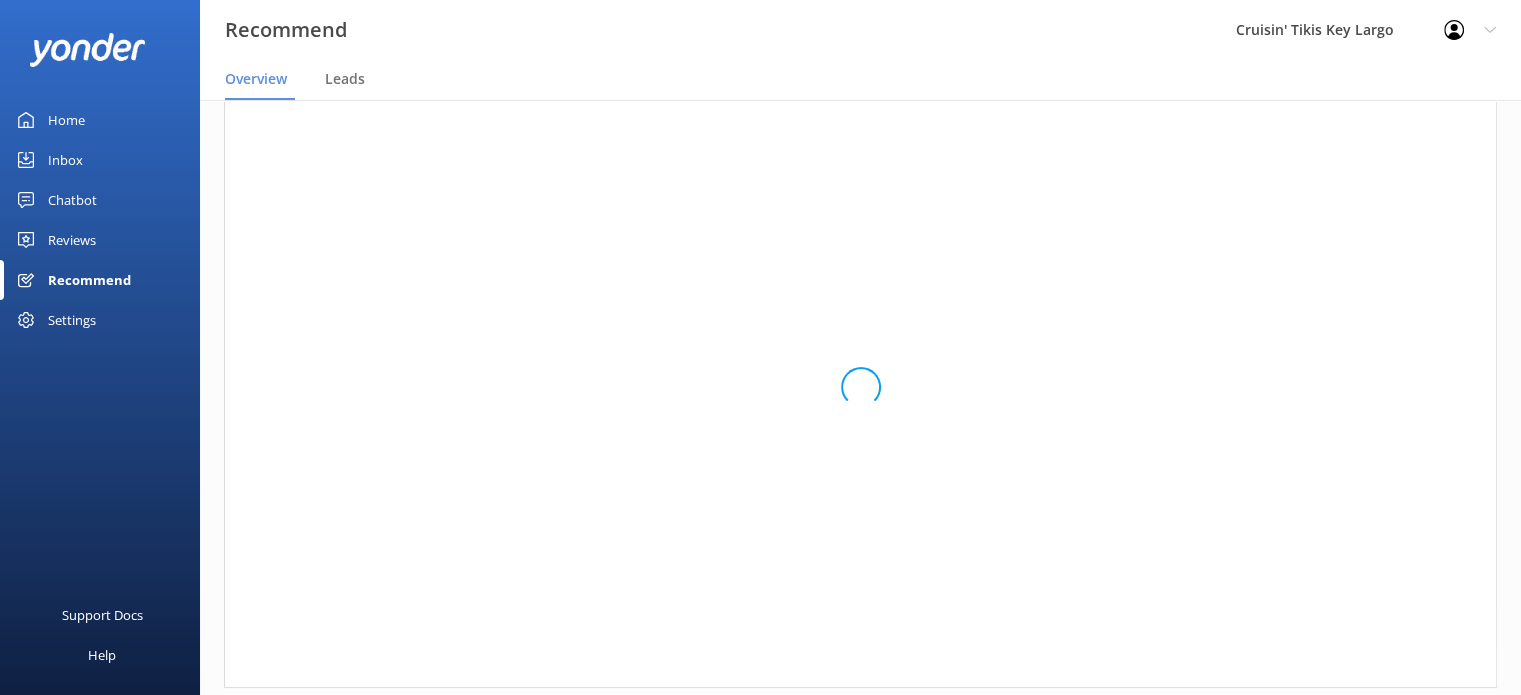 scroll, scrollTop: 16, scrollLeft: 16, axis: both 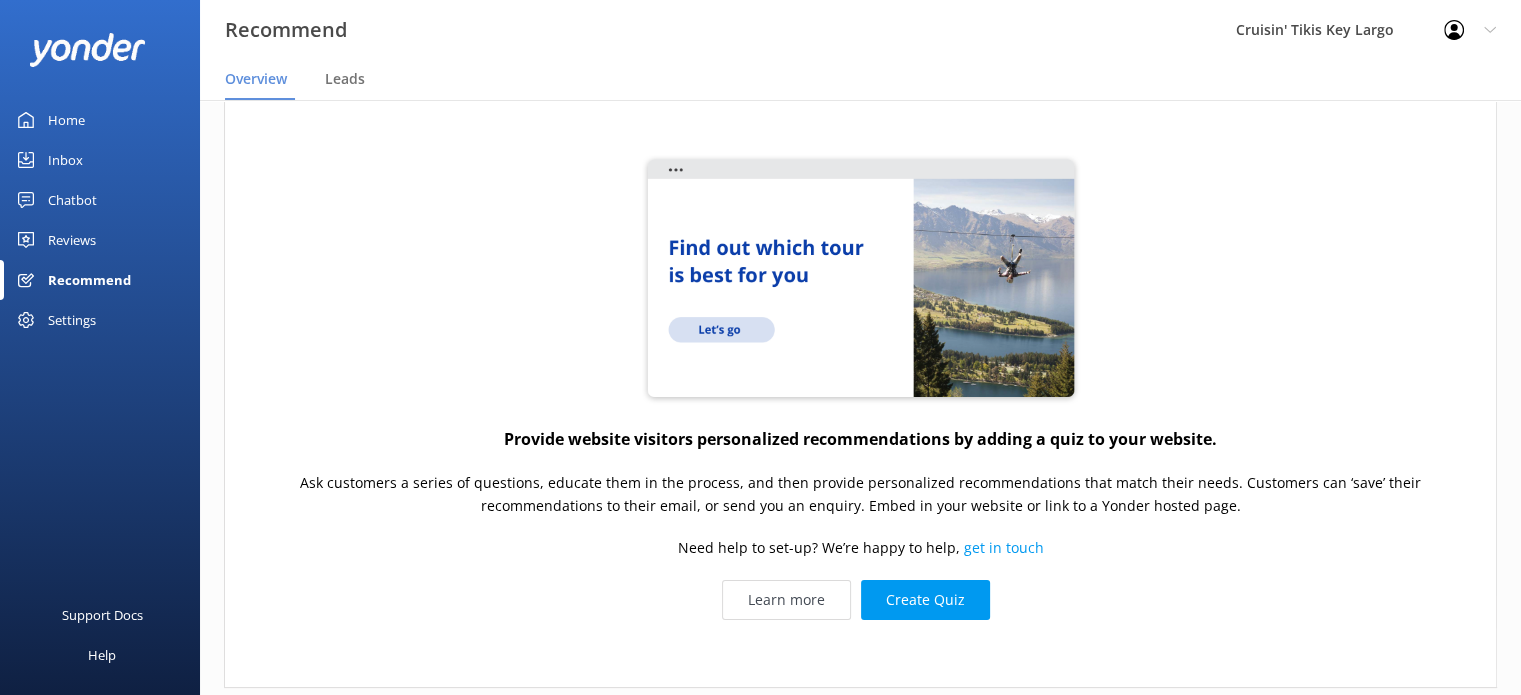 click on "Settings" at bounding box center (72, 320) 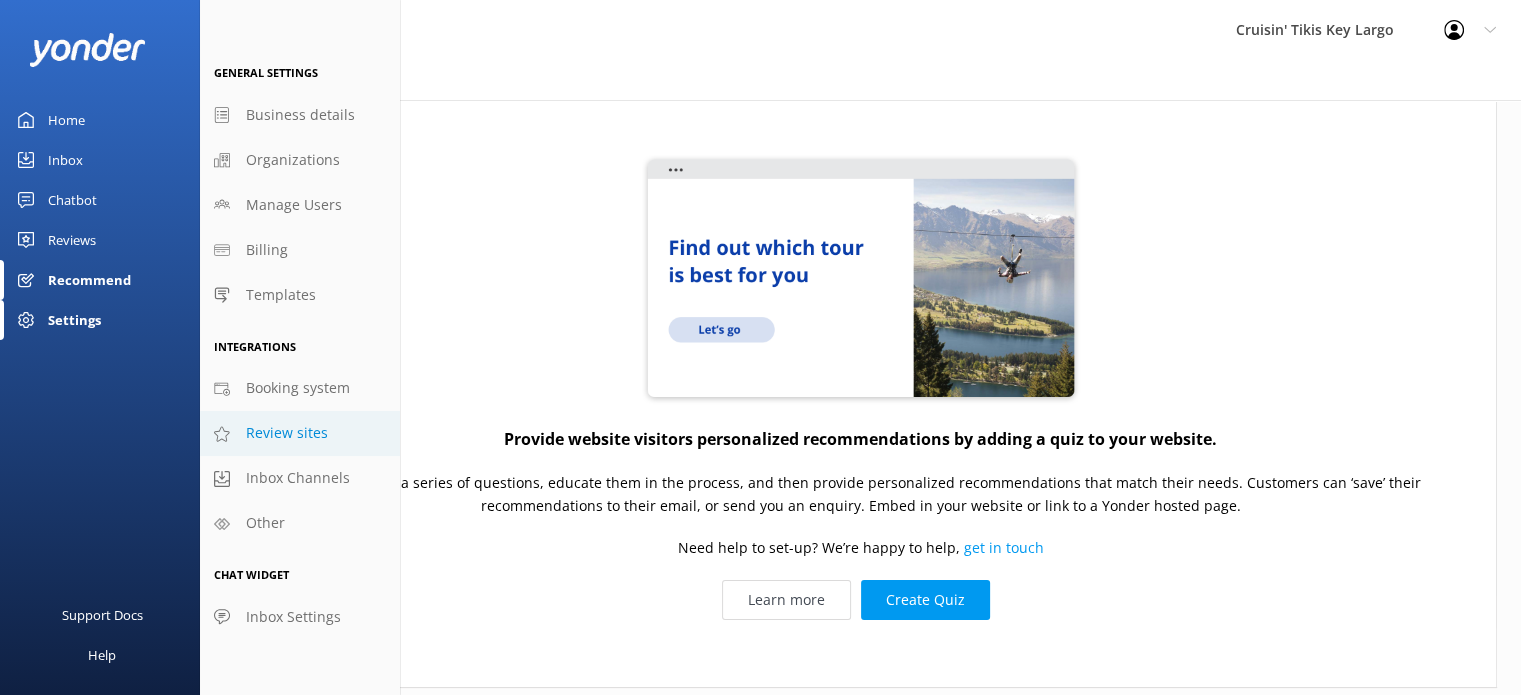 click on "Review sites" at bounding box center [287, 433] 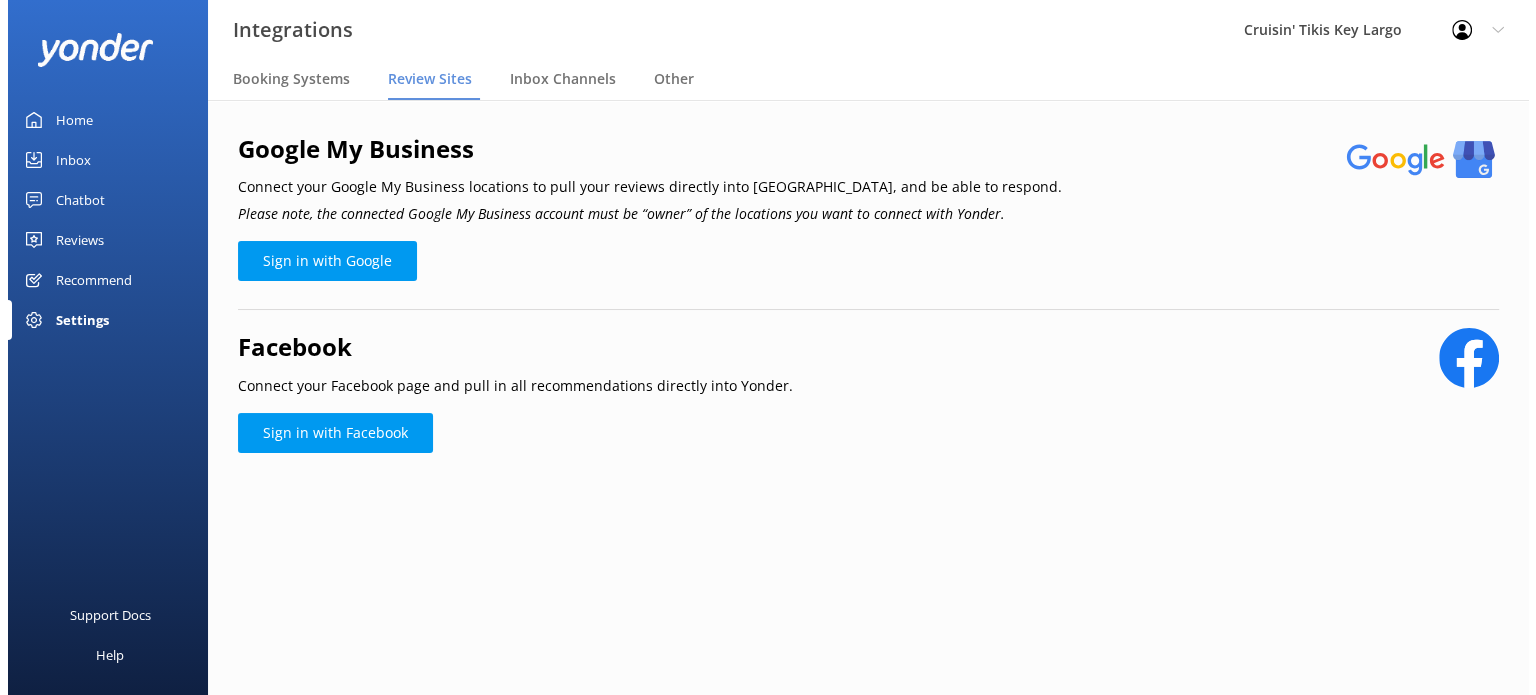scroll, scrollTop: 0, scrollLeft: 0, axis: both 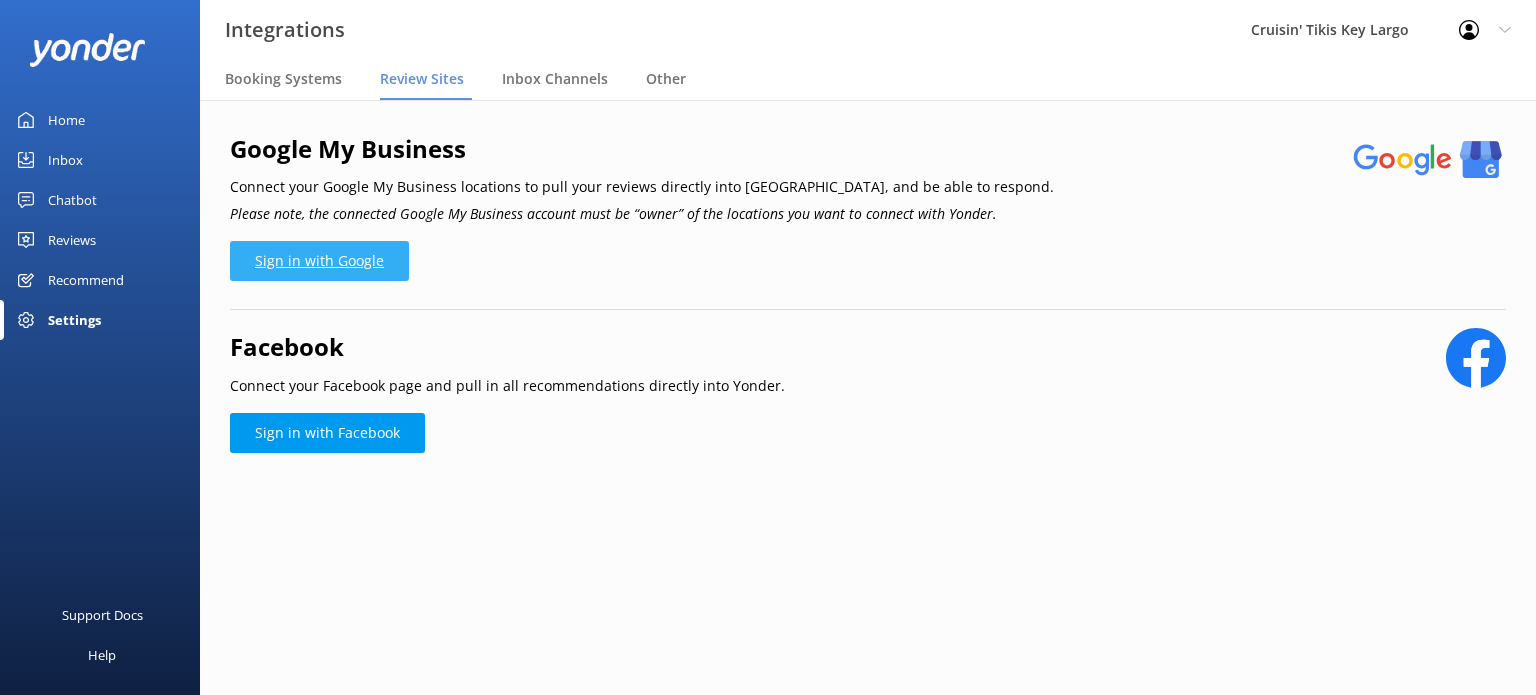 click on "Sign in with Google" at bounding box center (319, 261) 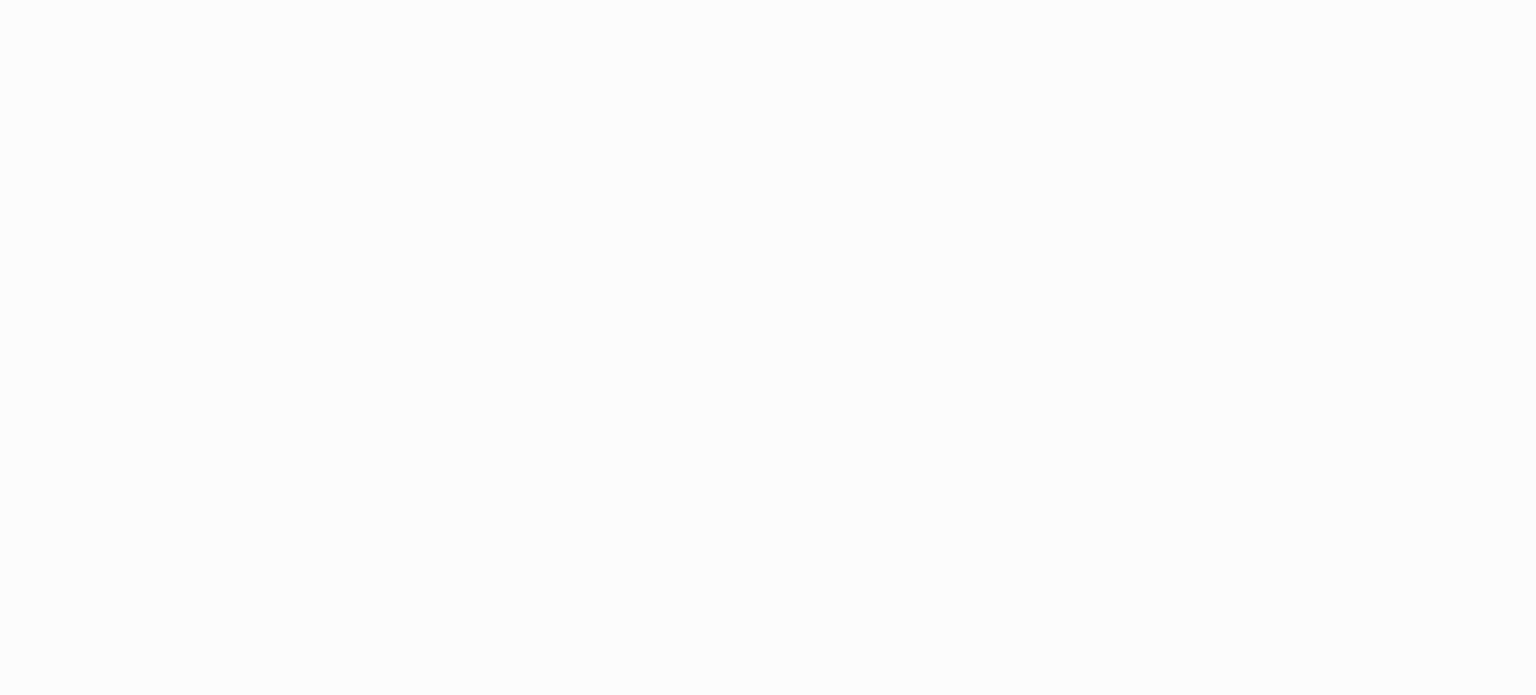 scroll, scrollTop: 0, scrollLeft: 0, axis: both 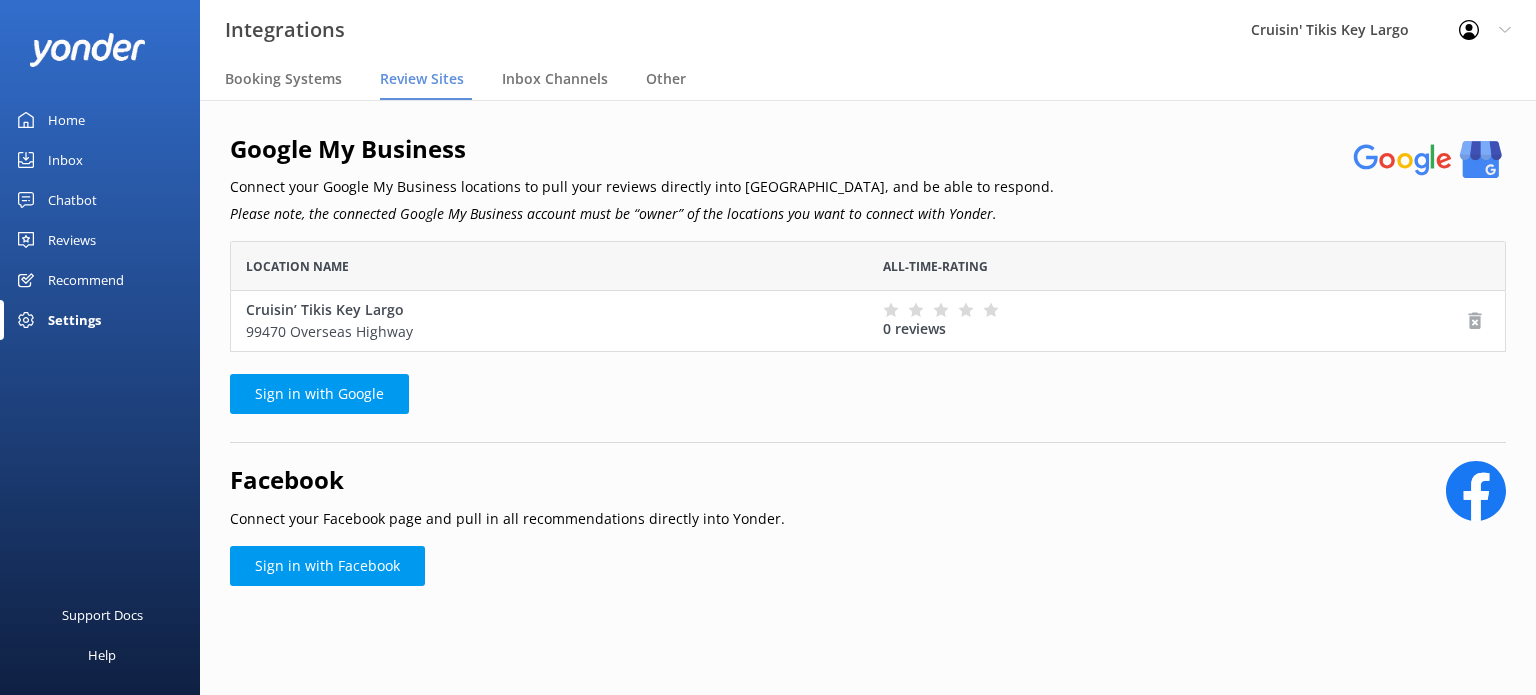click 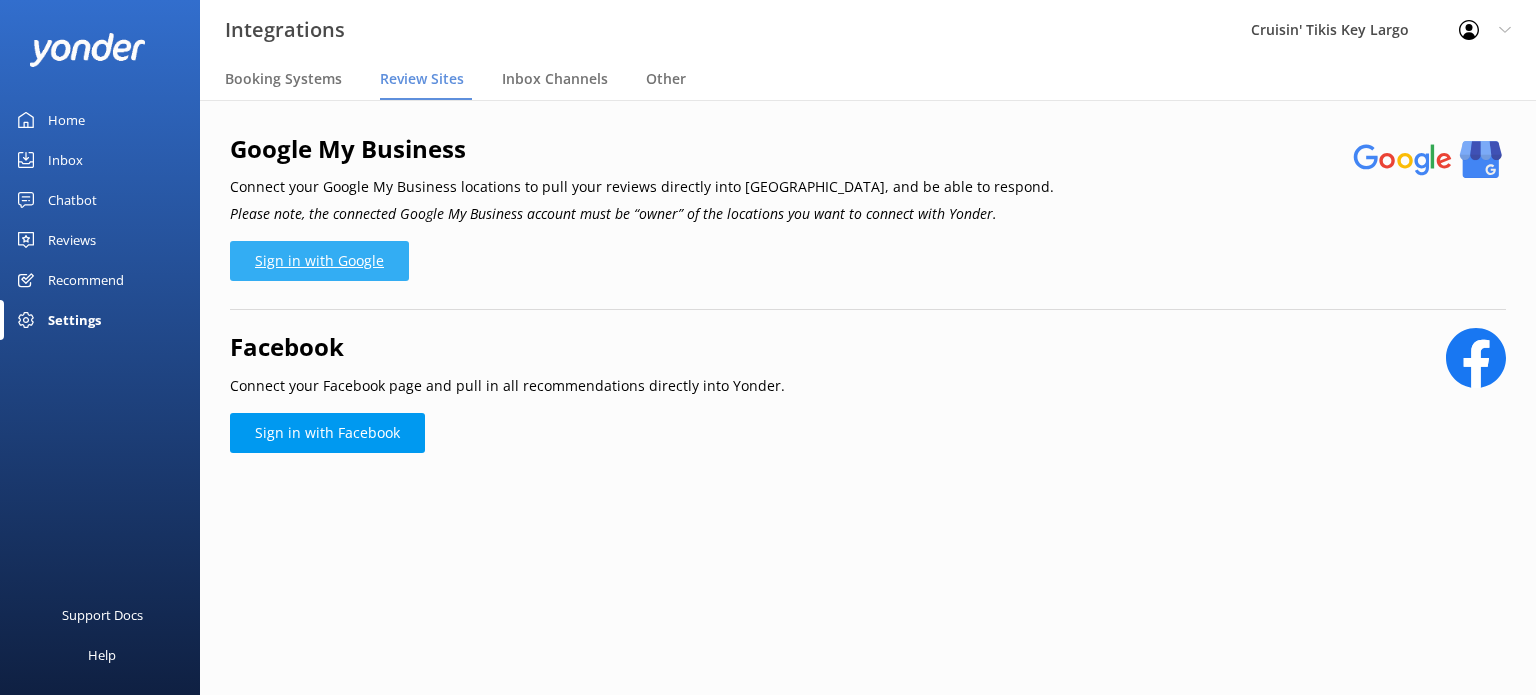 click on "Sign in with Google" at bounding box center [319, 261] 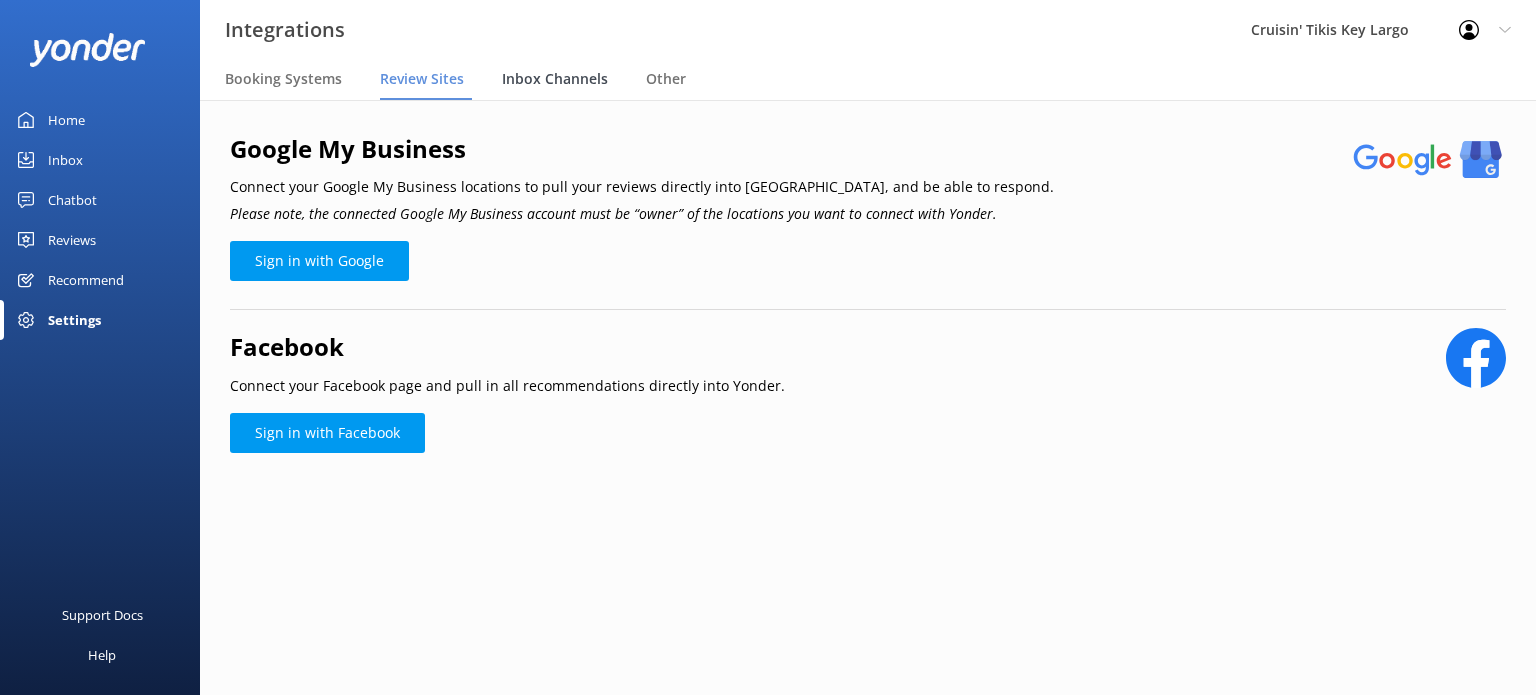 click on "Inbox Channels" at bounding box center [555, 79] 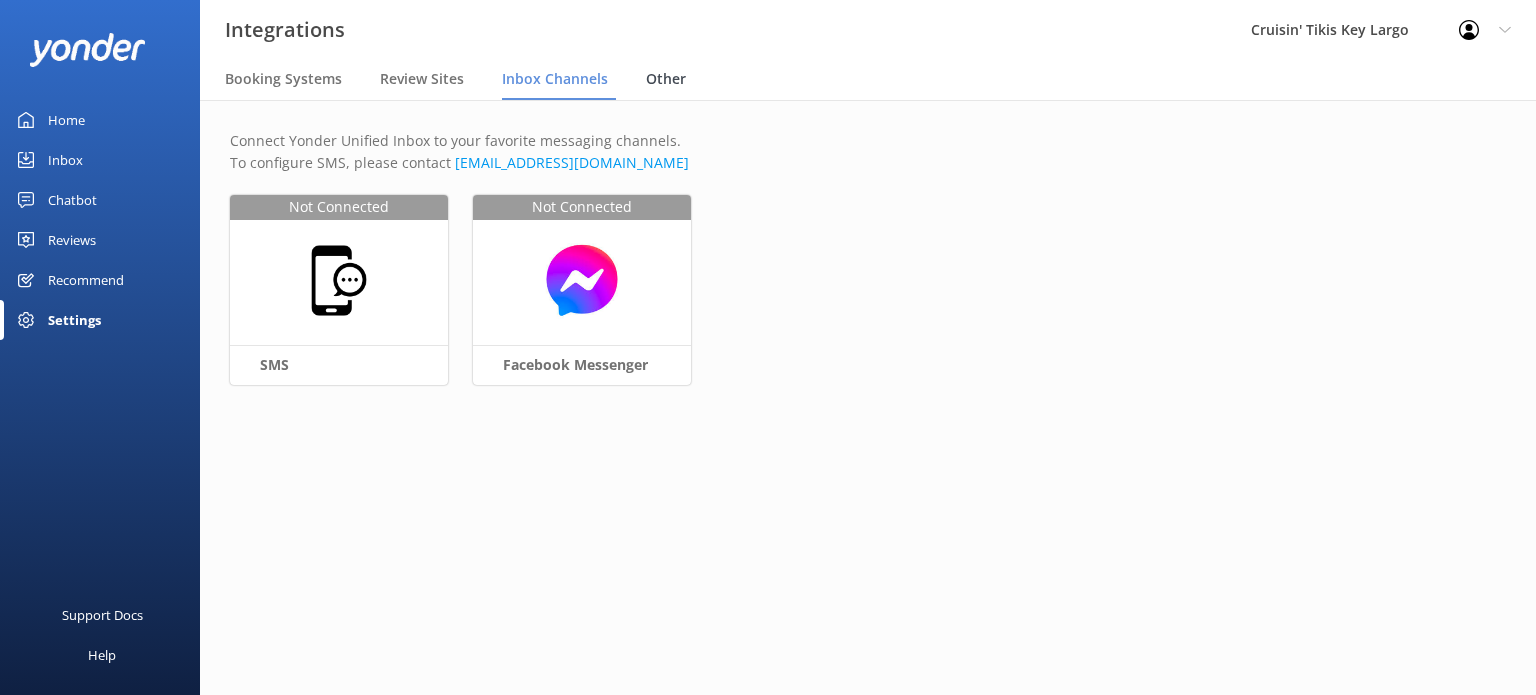 click on "Other" at bounding box center (670, 80) 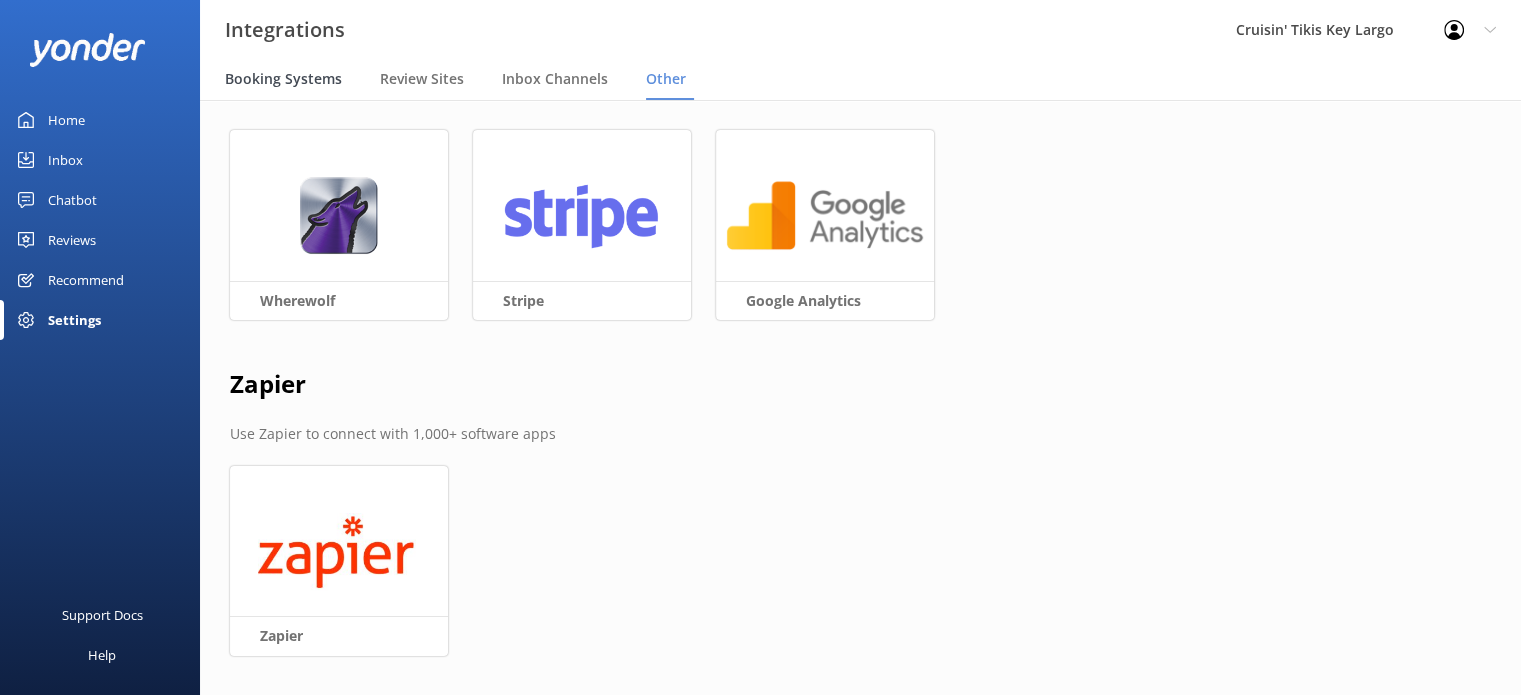 click on "Booking Systems" at bounding box center [283, 79] 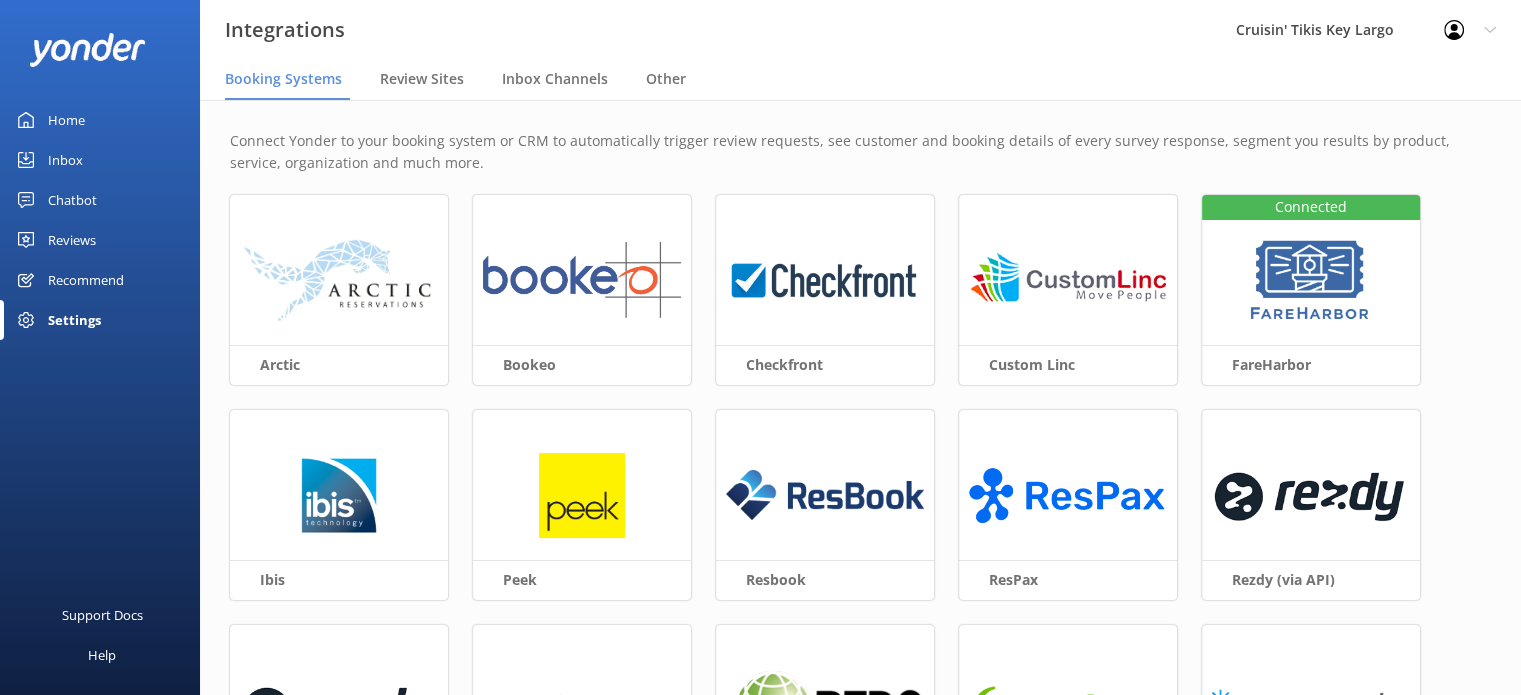 click on "Home" at bounding box center [66, 120] 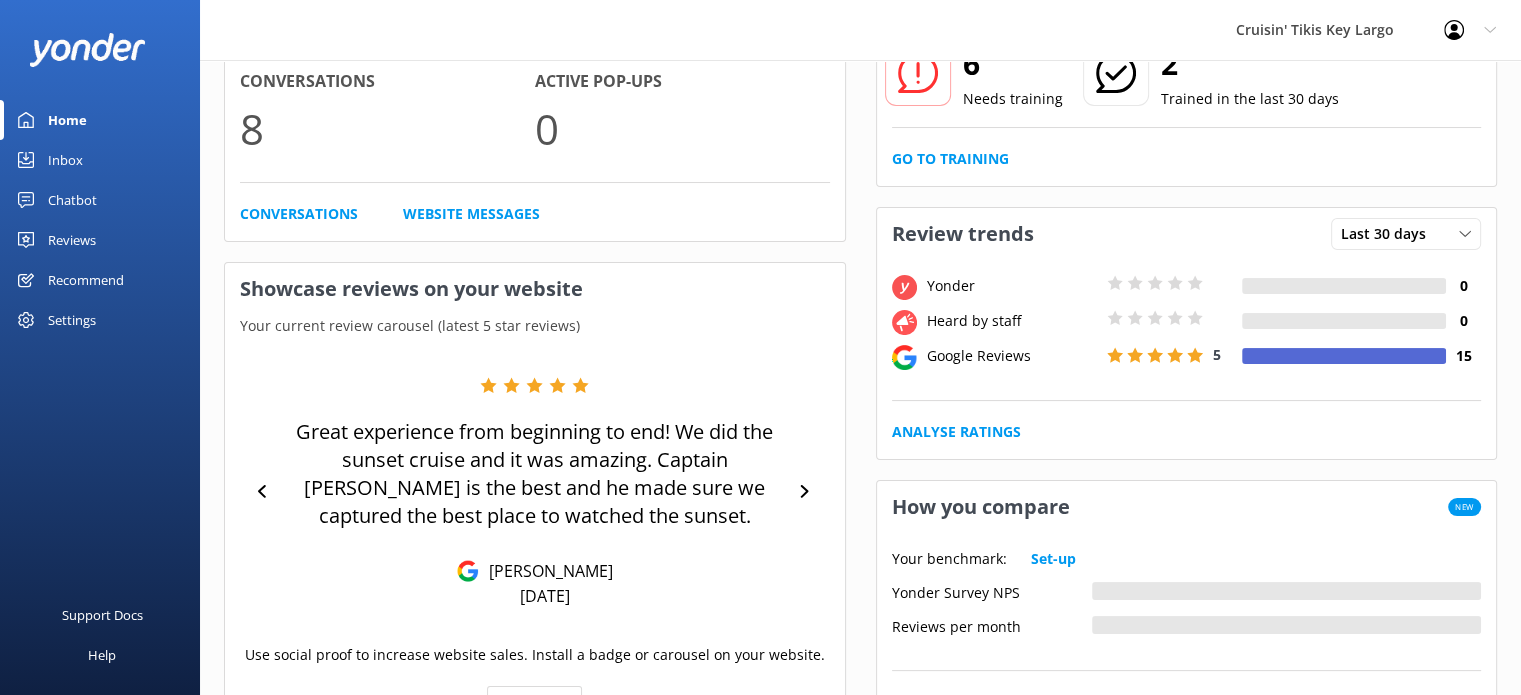 scroll, scrollTop: 100, scrollLeft: 0, axis: vertical 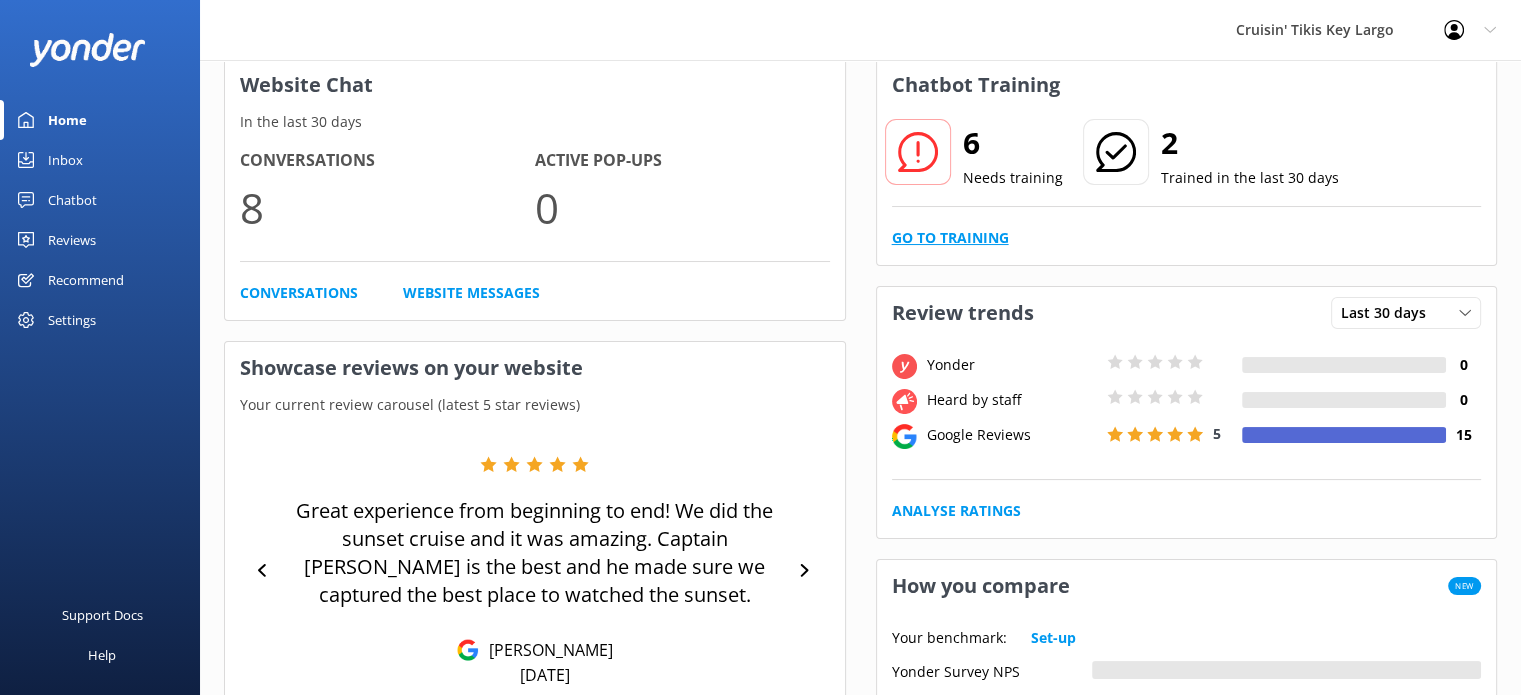 click on "Go to Training" at bounding box center (950, 238) 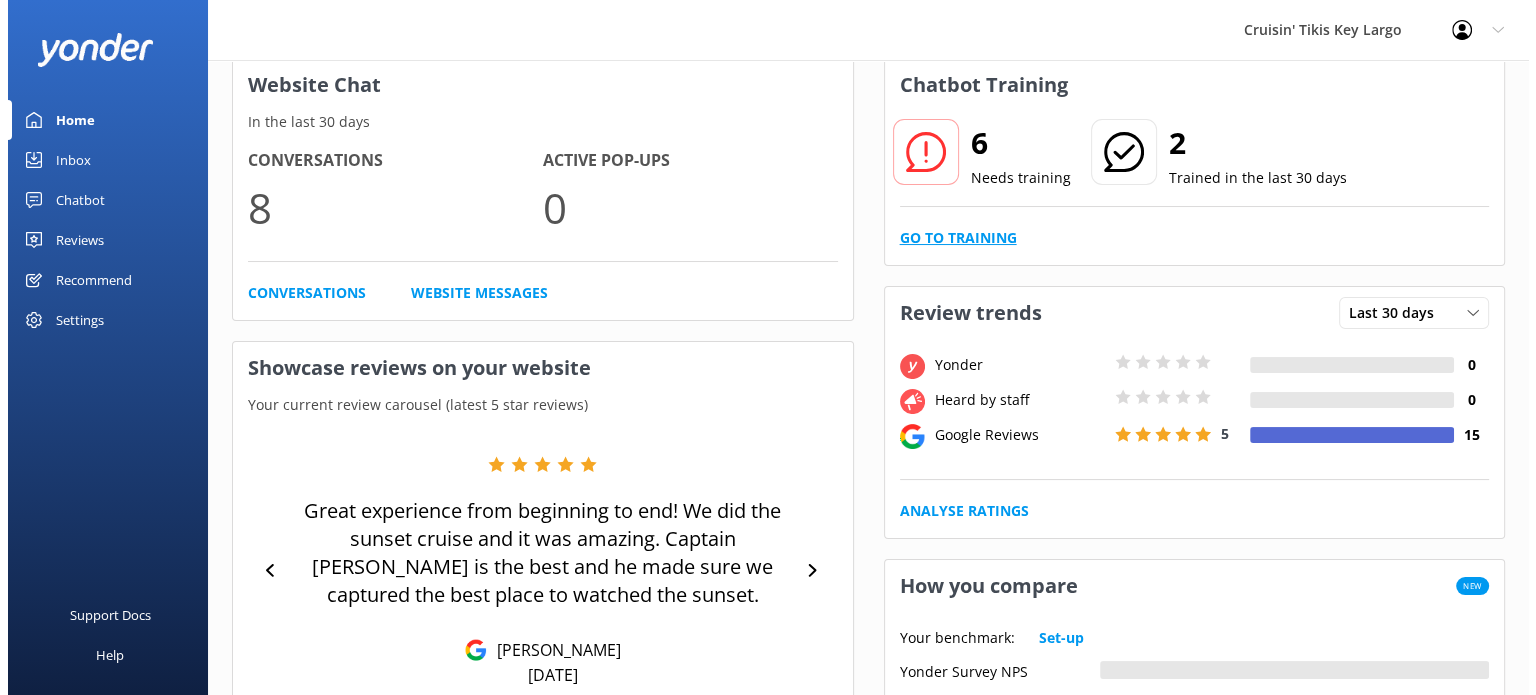 scroll, scrollTop: 0, scrollLeft: 0, axis: both 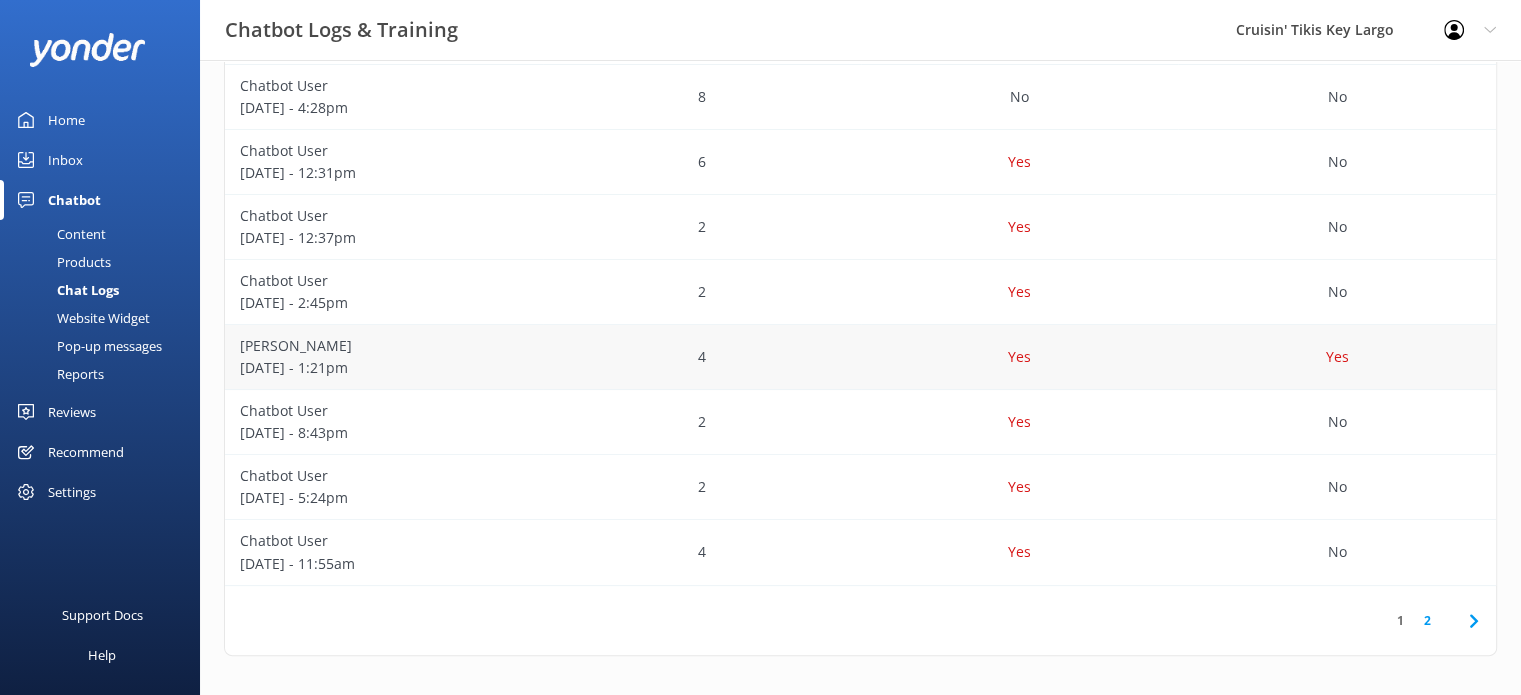 click on "Laci July 04 - 1:21pm" at bounding box center (384, 357) 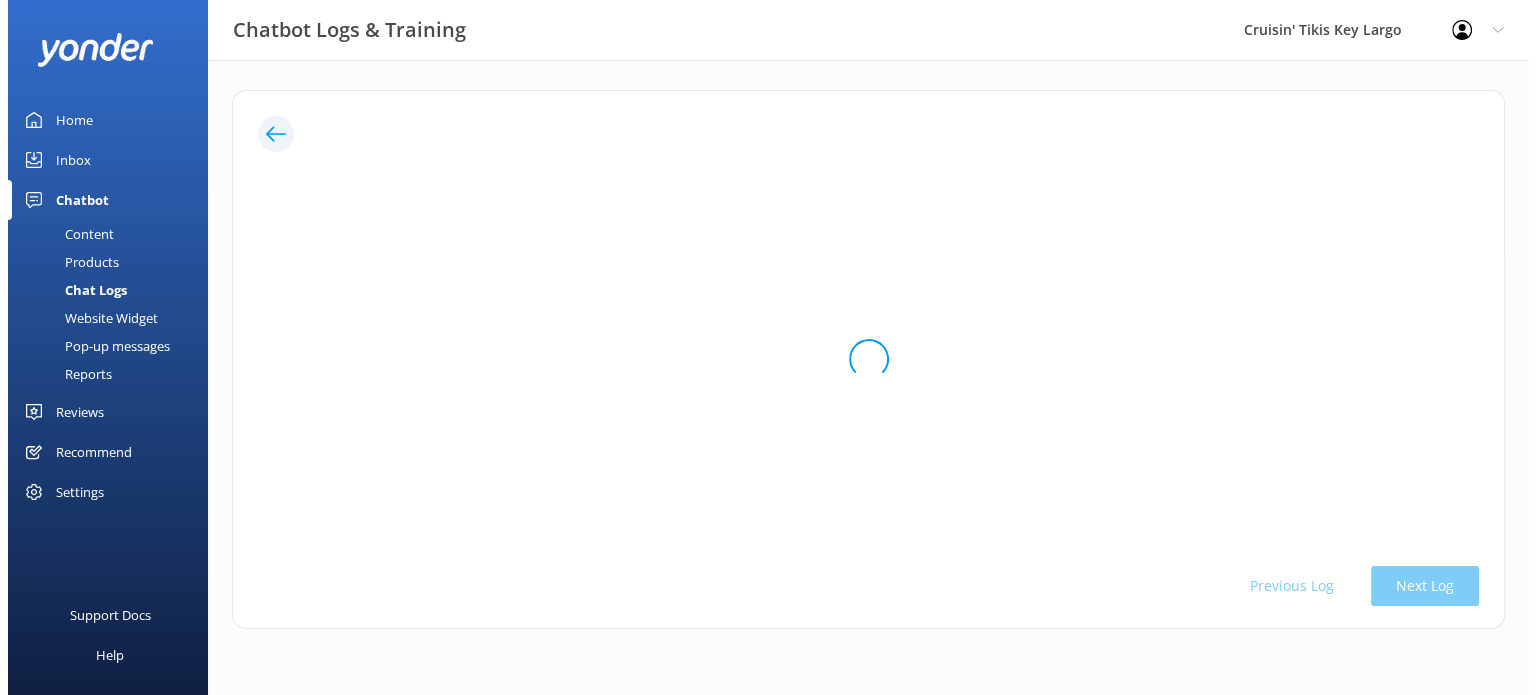 scroll, scrollTop: 0, scrollLeft: 0, axis: both 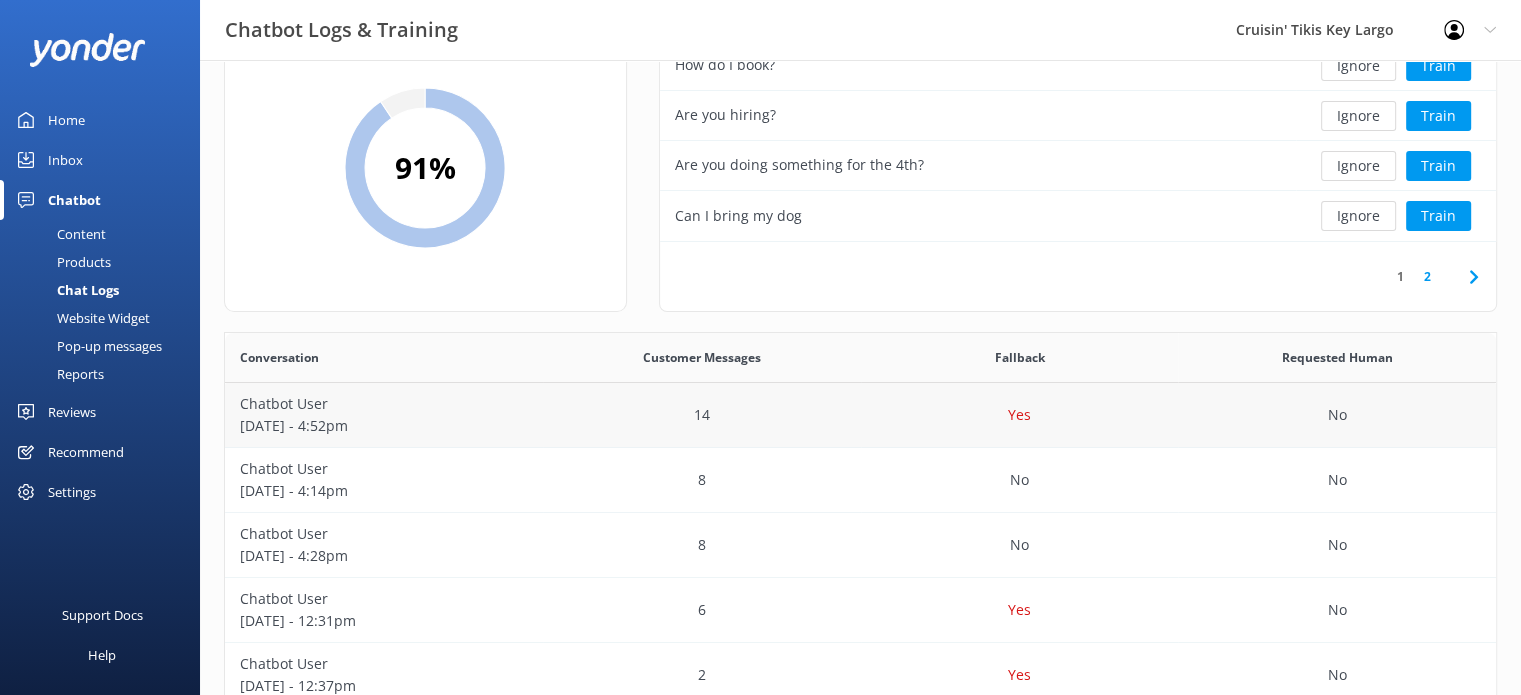 click on "[DATE] - 4:52pm" at bounding box center [384, 426] 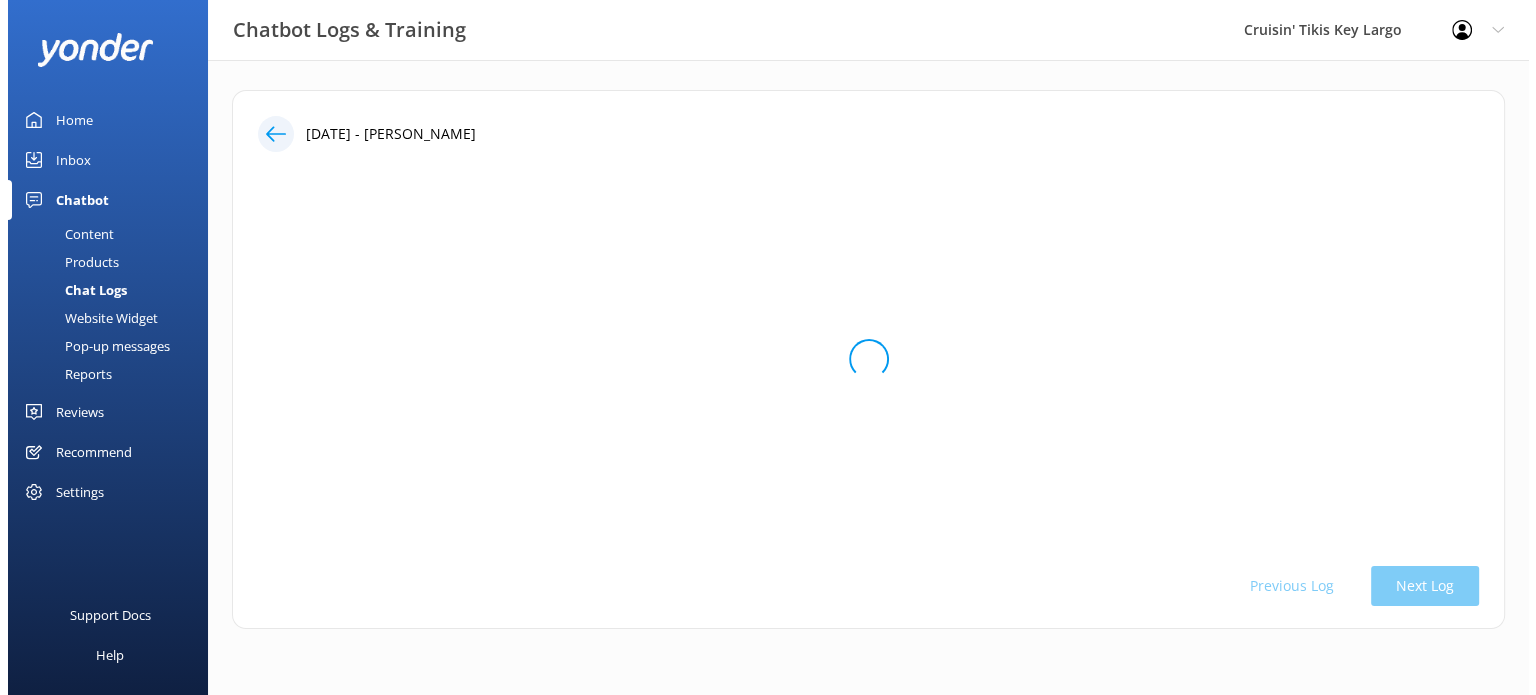 scroll, scrollTop: 0, scrollLeft: 0, axis: both 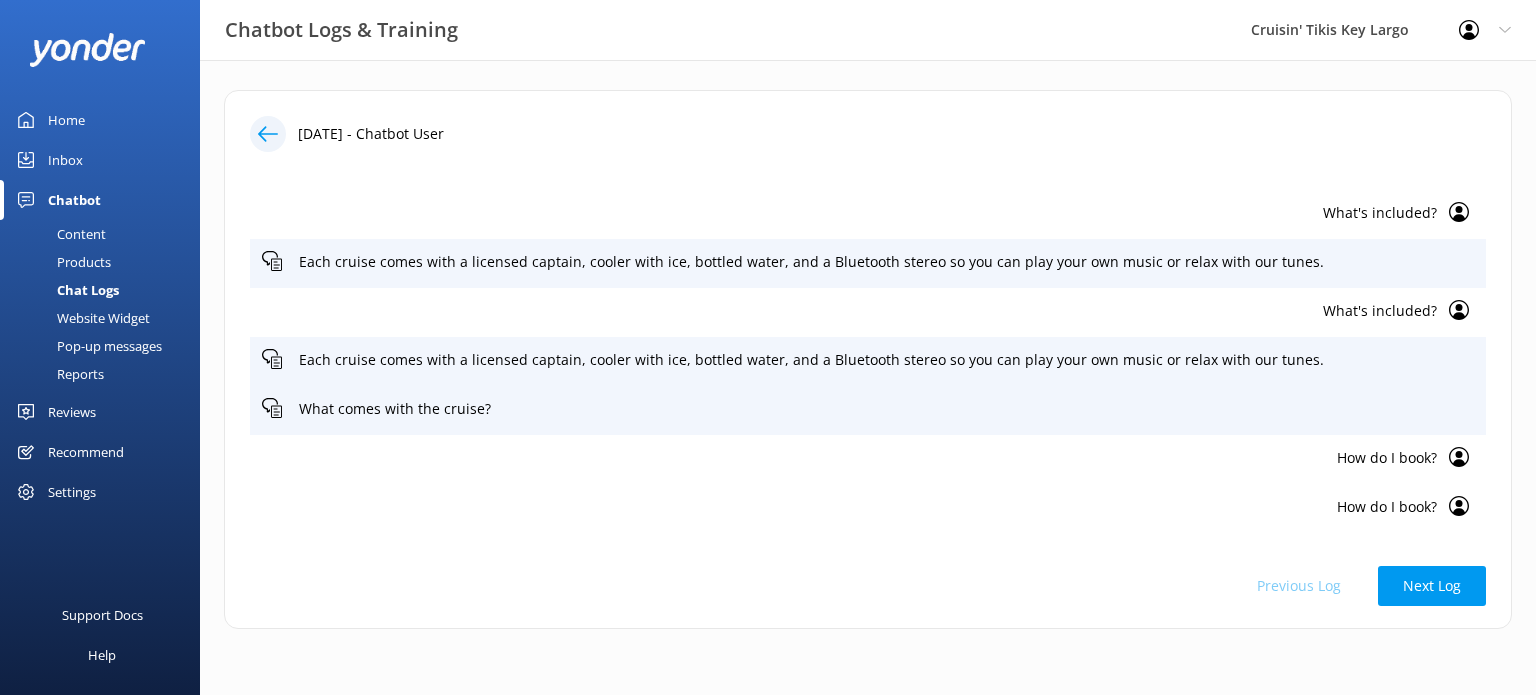 click on "Website Widget" at bounding box center (81, 318) 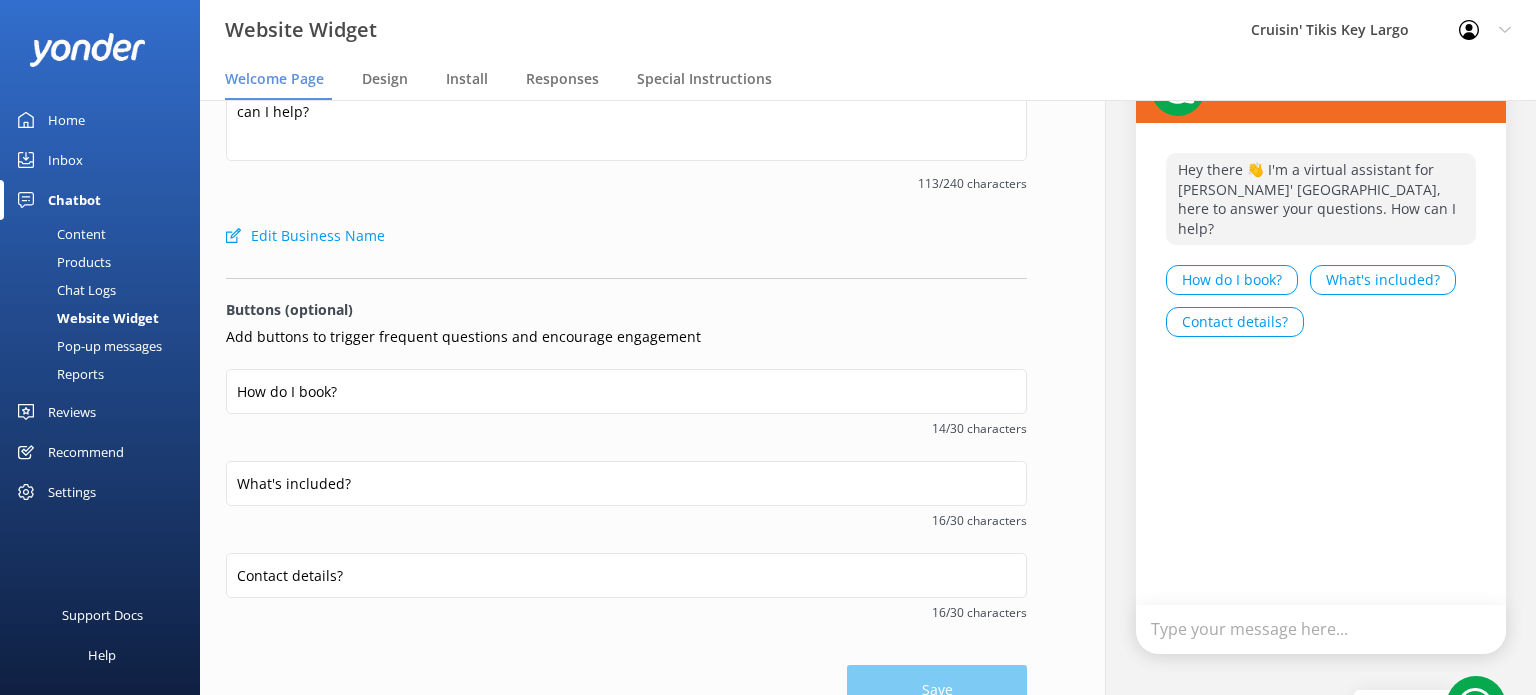 scroll, scrollTop: 0, scrollLeft: 0, axis: both 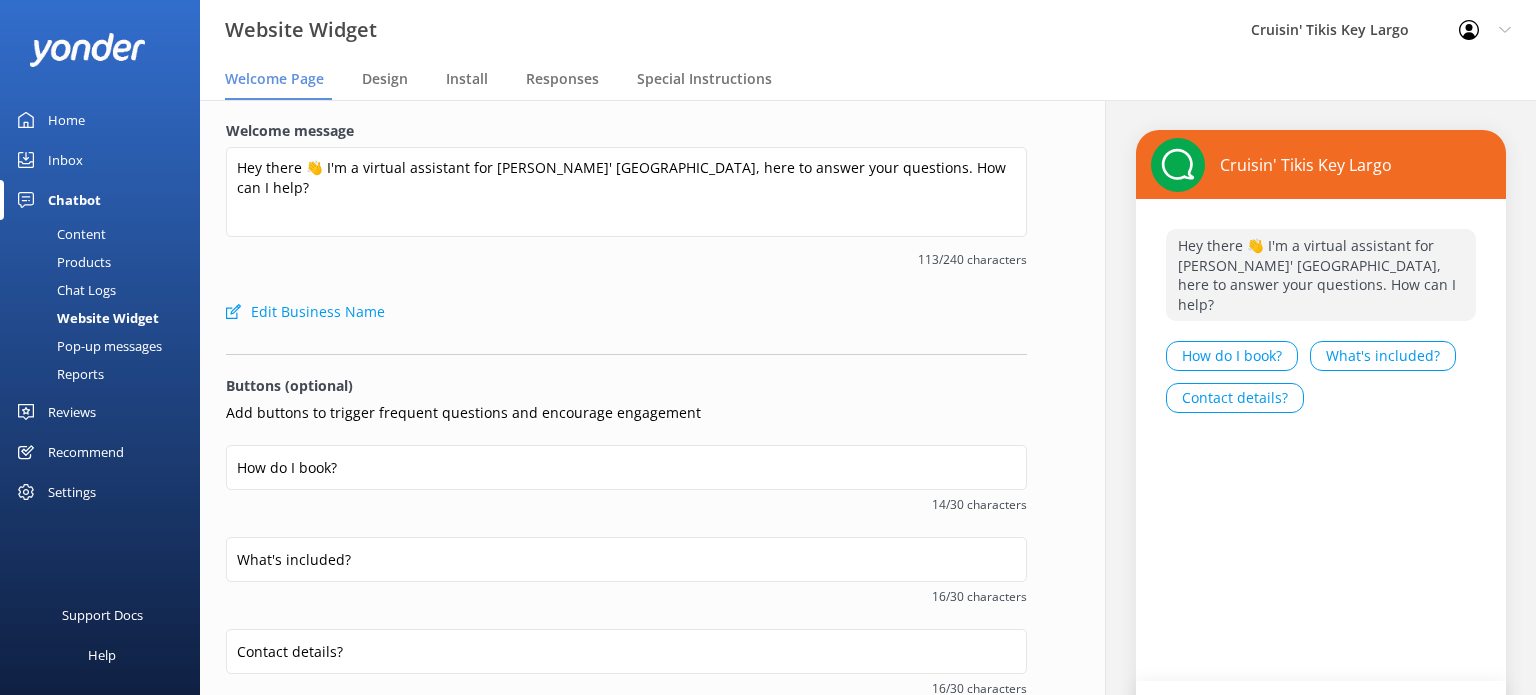 click on "How do I book?" at bounding box center (1232, 356) 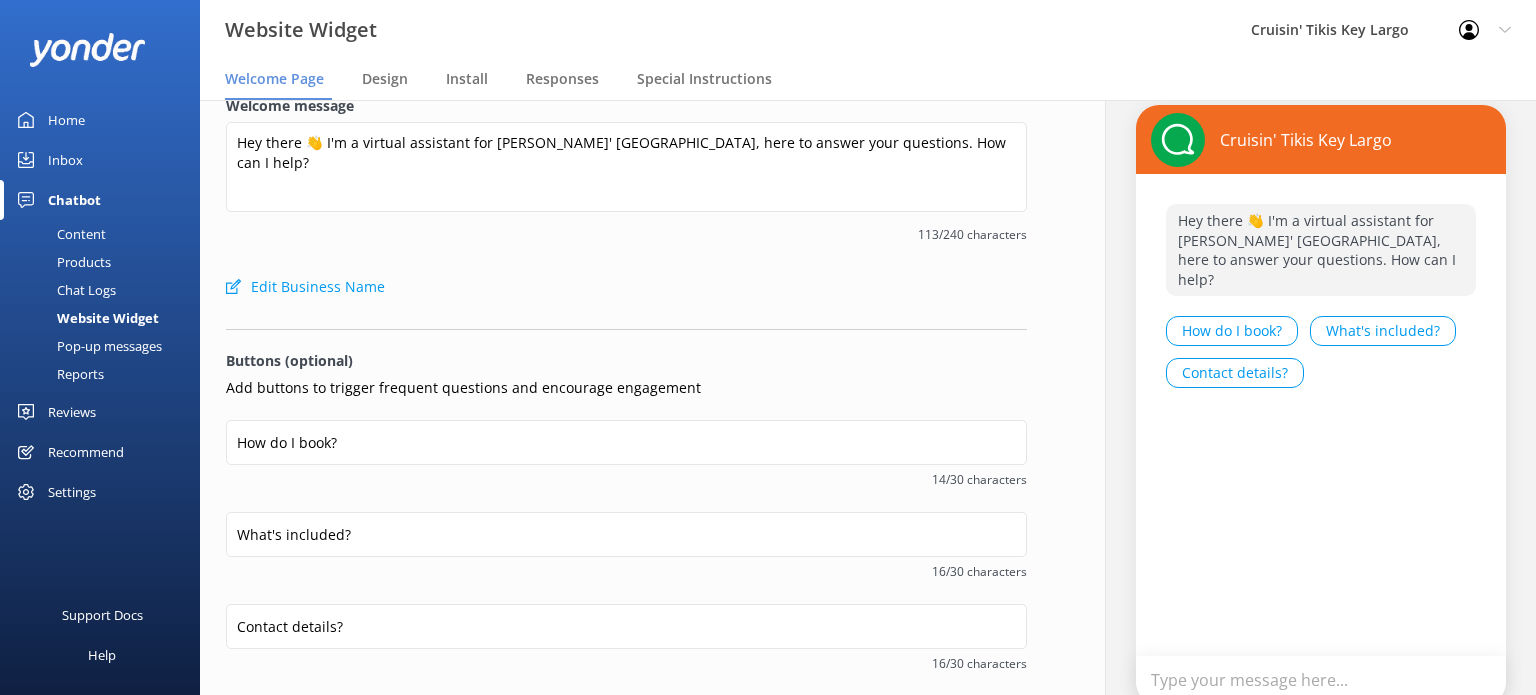 scroll, scrollTop: 0, scrollLeft: 0, axis: both 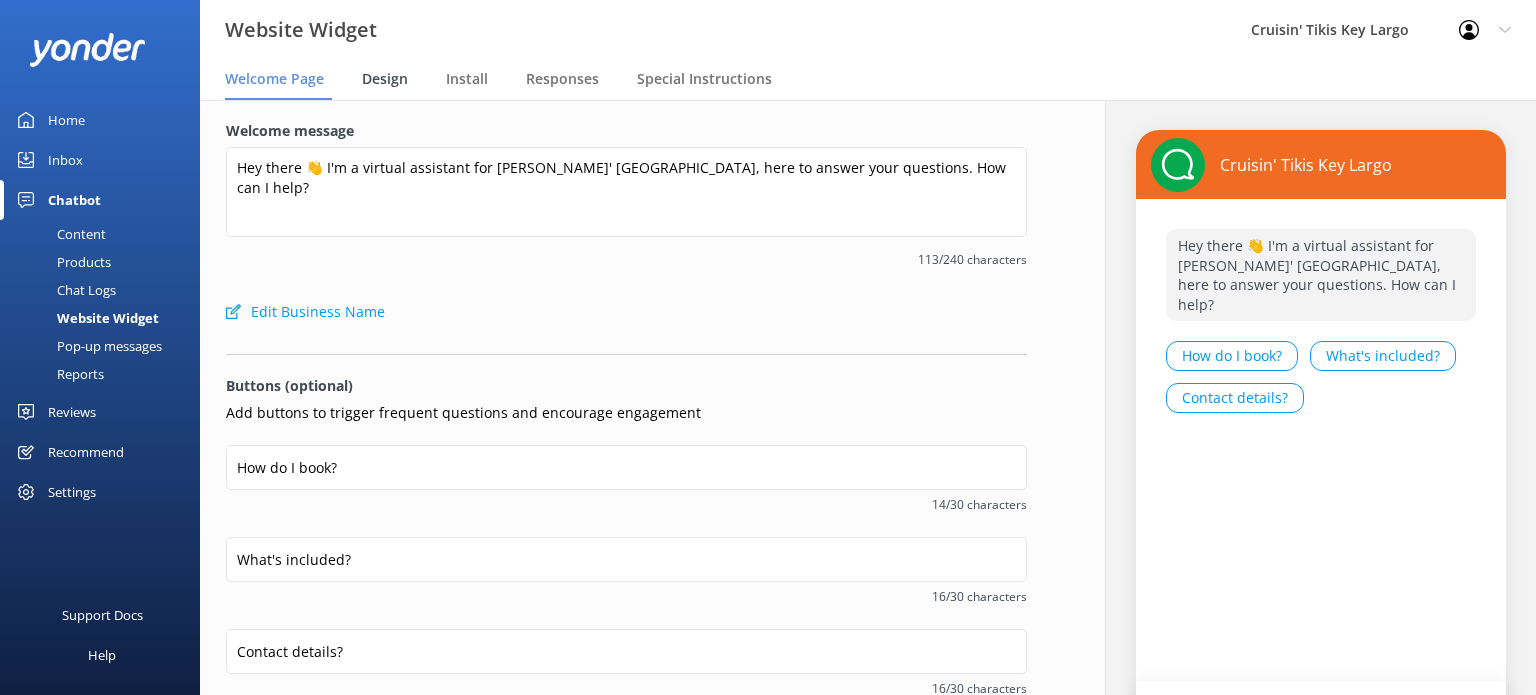 click on "Design" at bounding box center (385, 79) 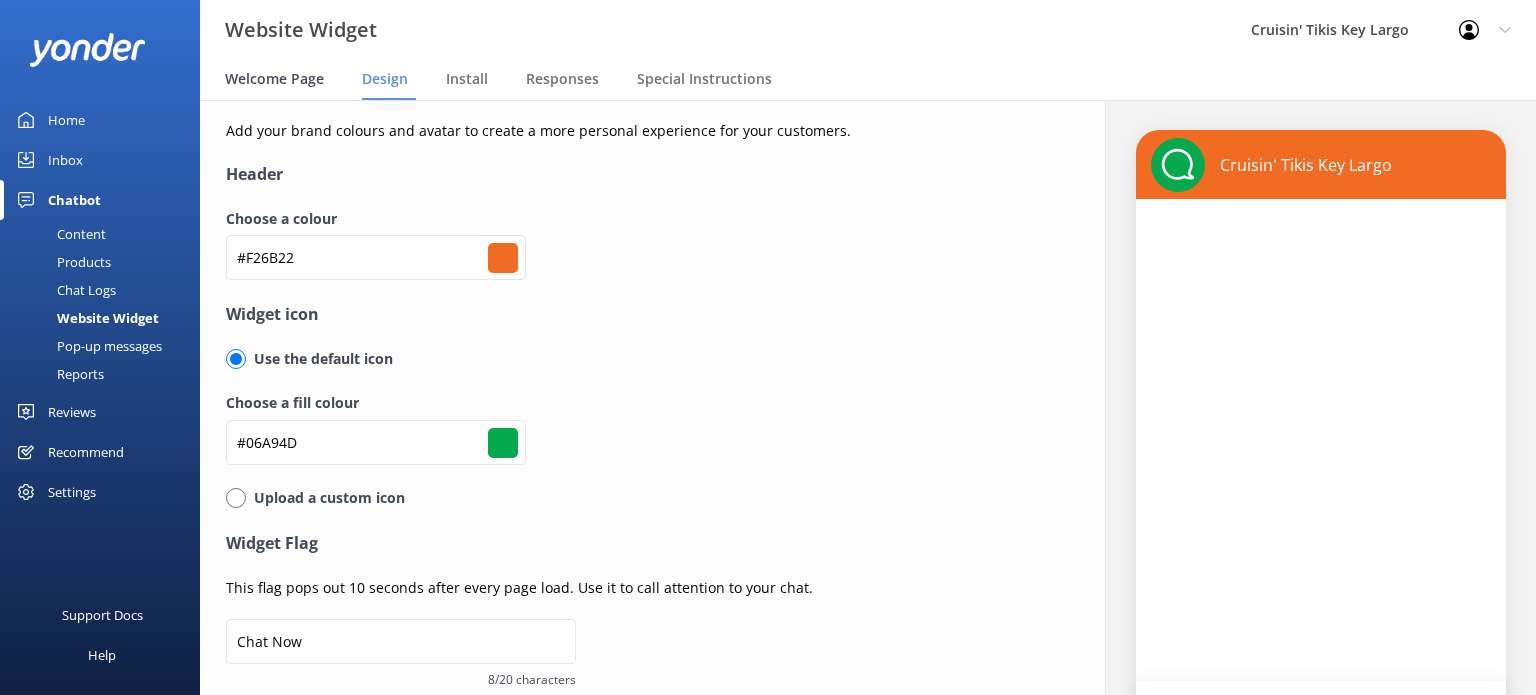 click on "Welcome Page" at bounding box center (274, 79) 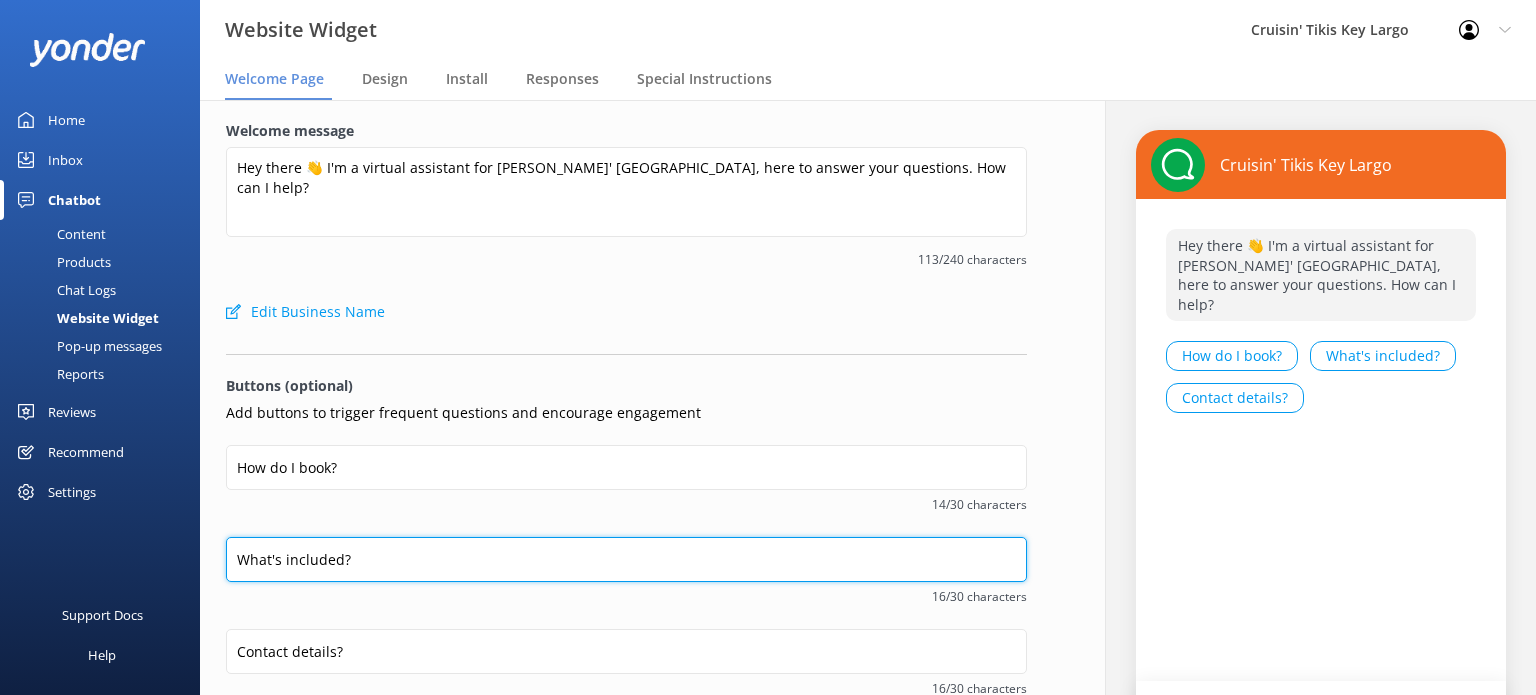 click on "What's included?" at bounding box center (626, 559) 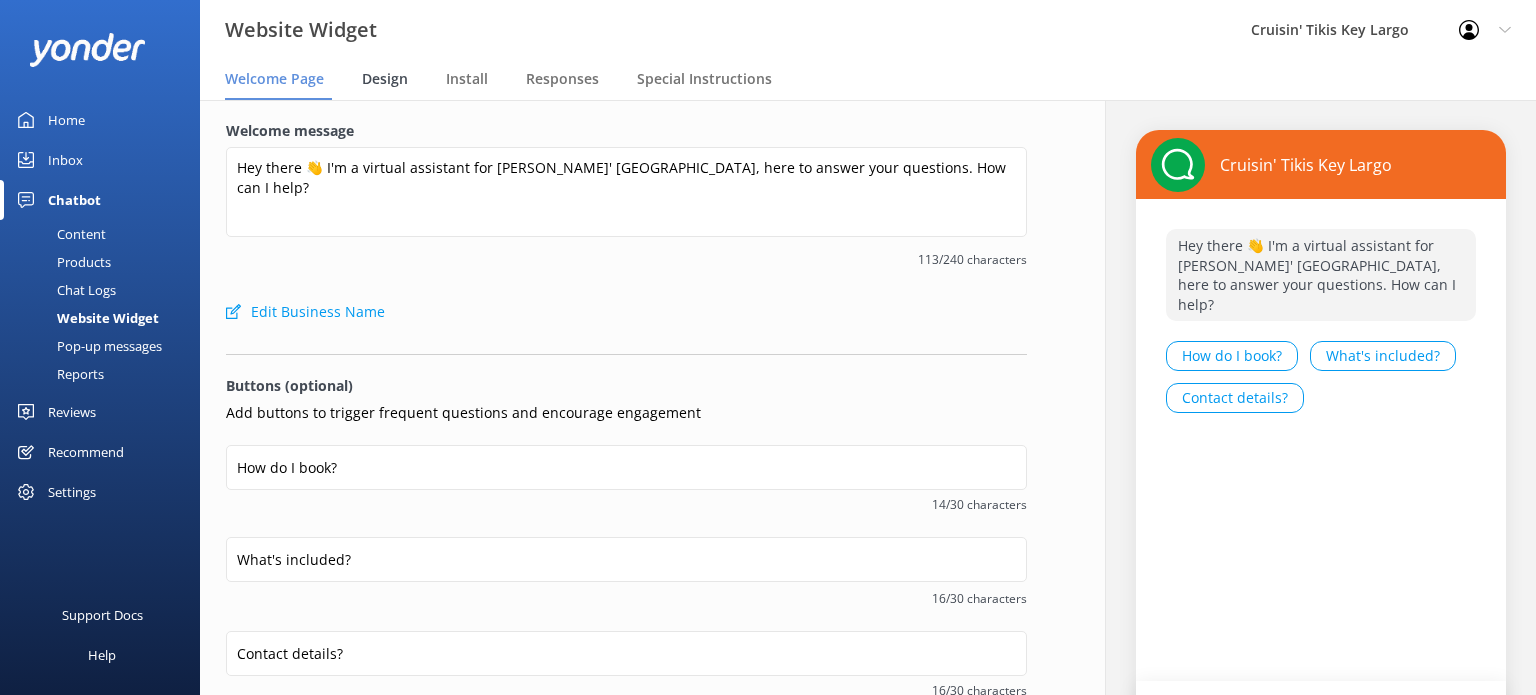 click on "Design" at bounding box center (385, 79) 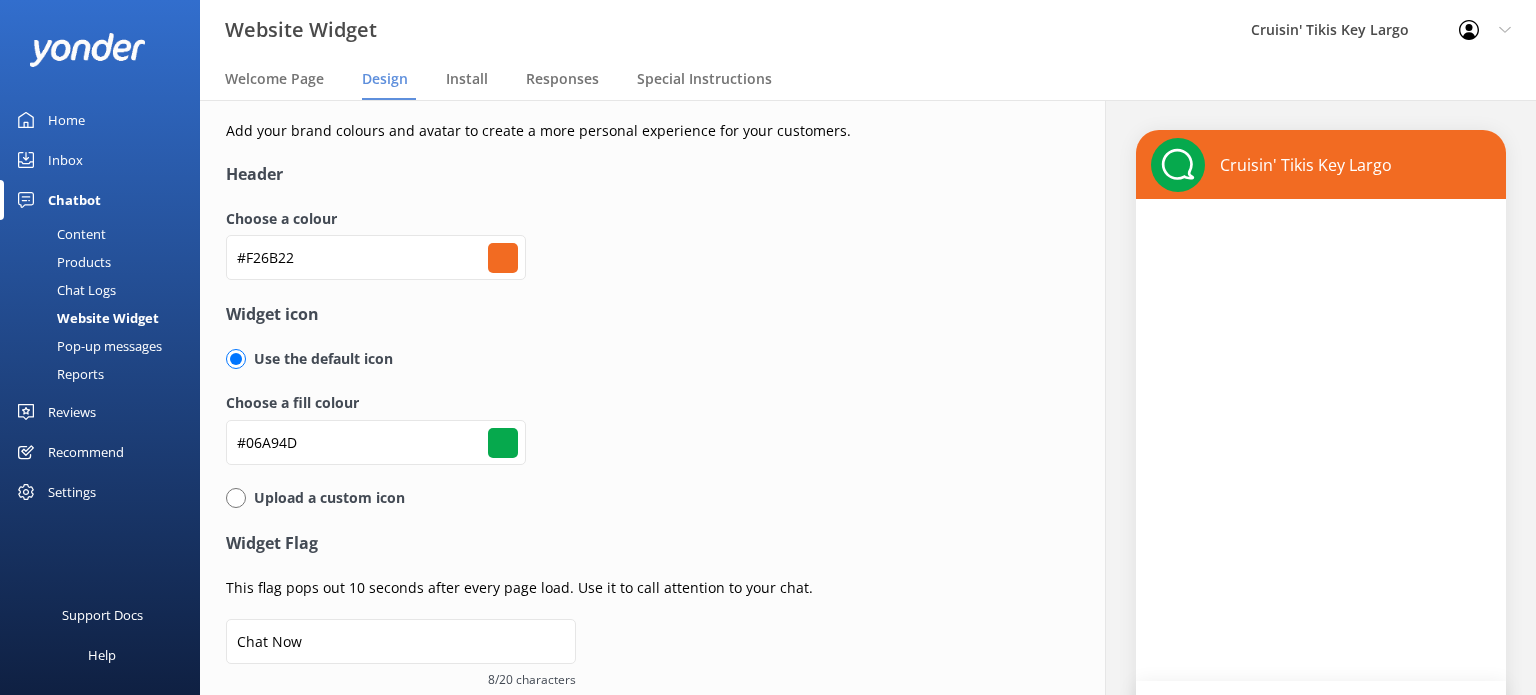 type on "#f26b22" 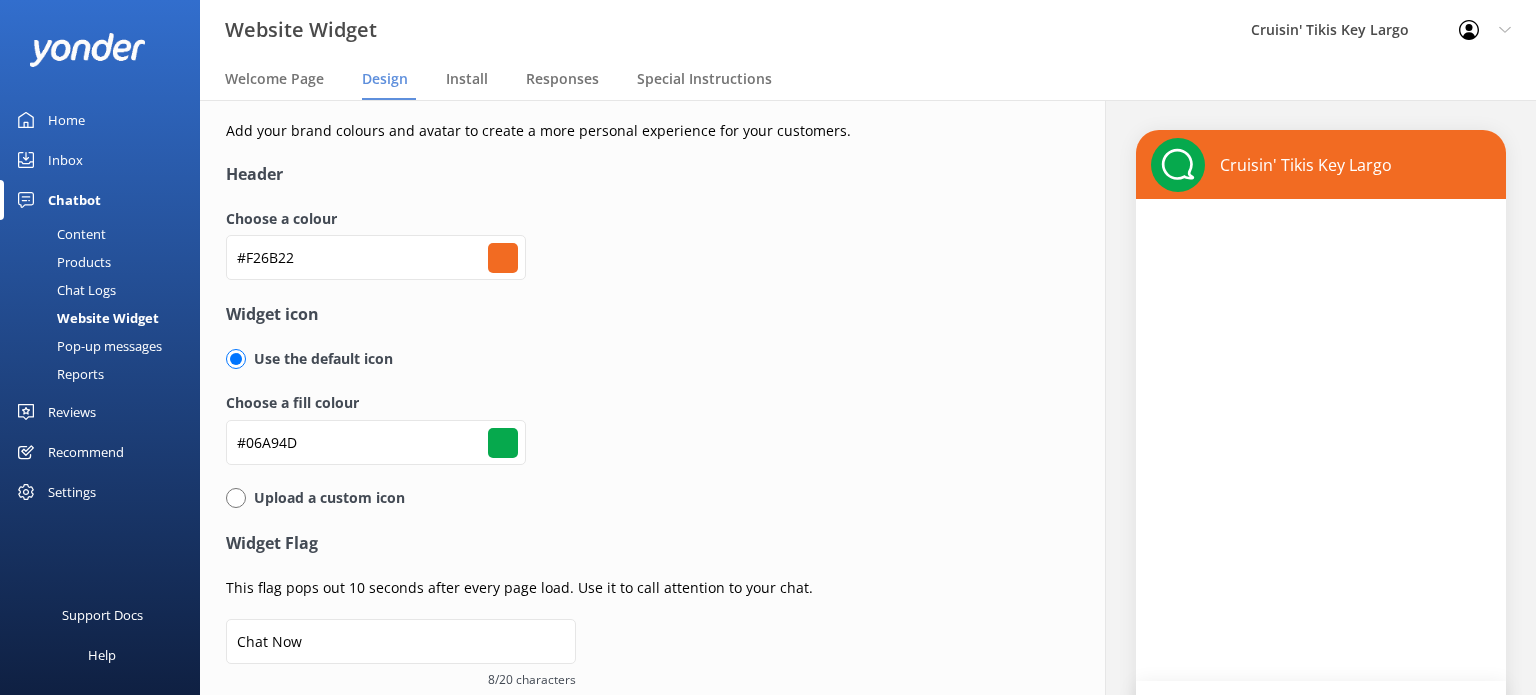 type on "#06a94d" 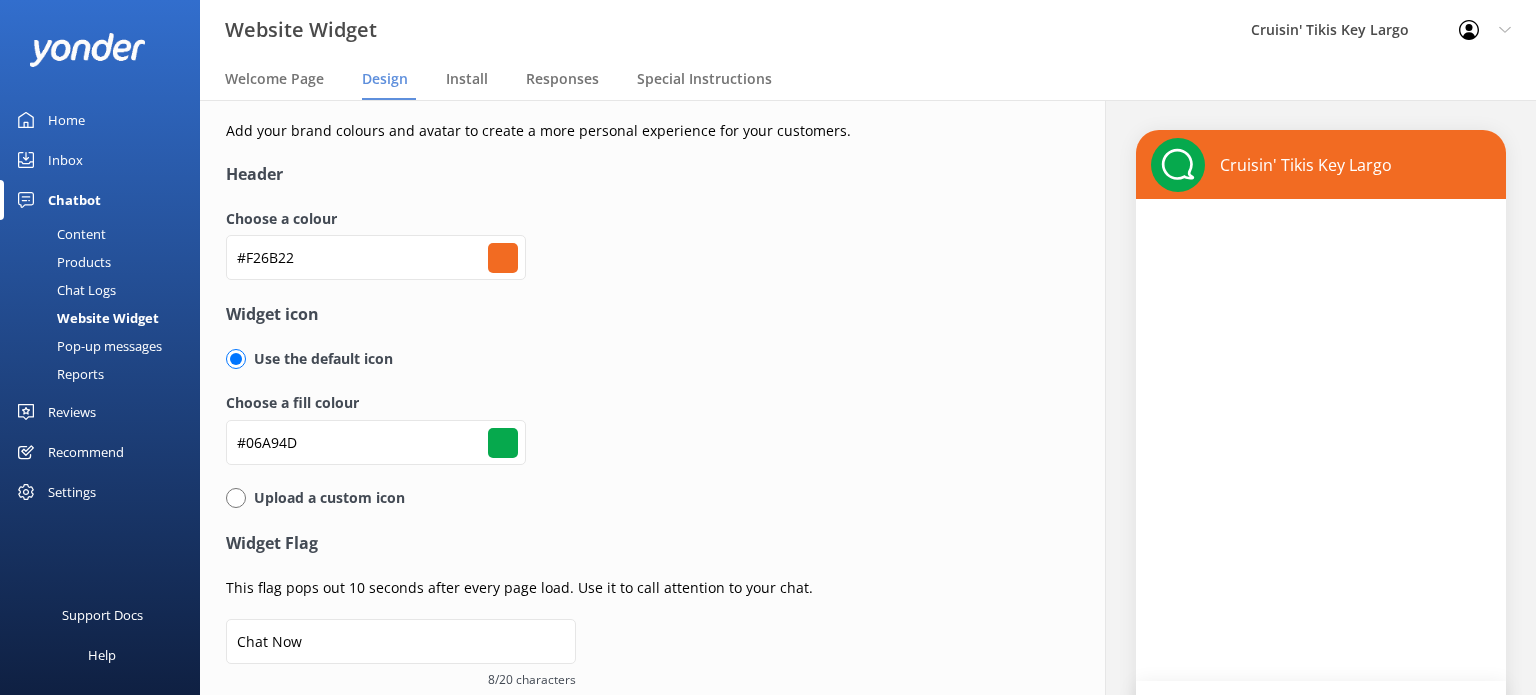 type on "#f26b22" 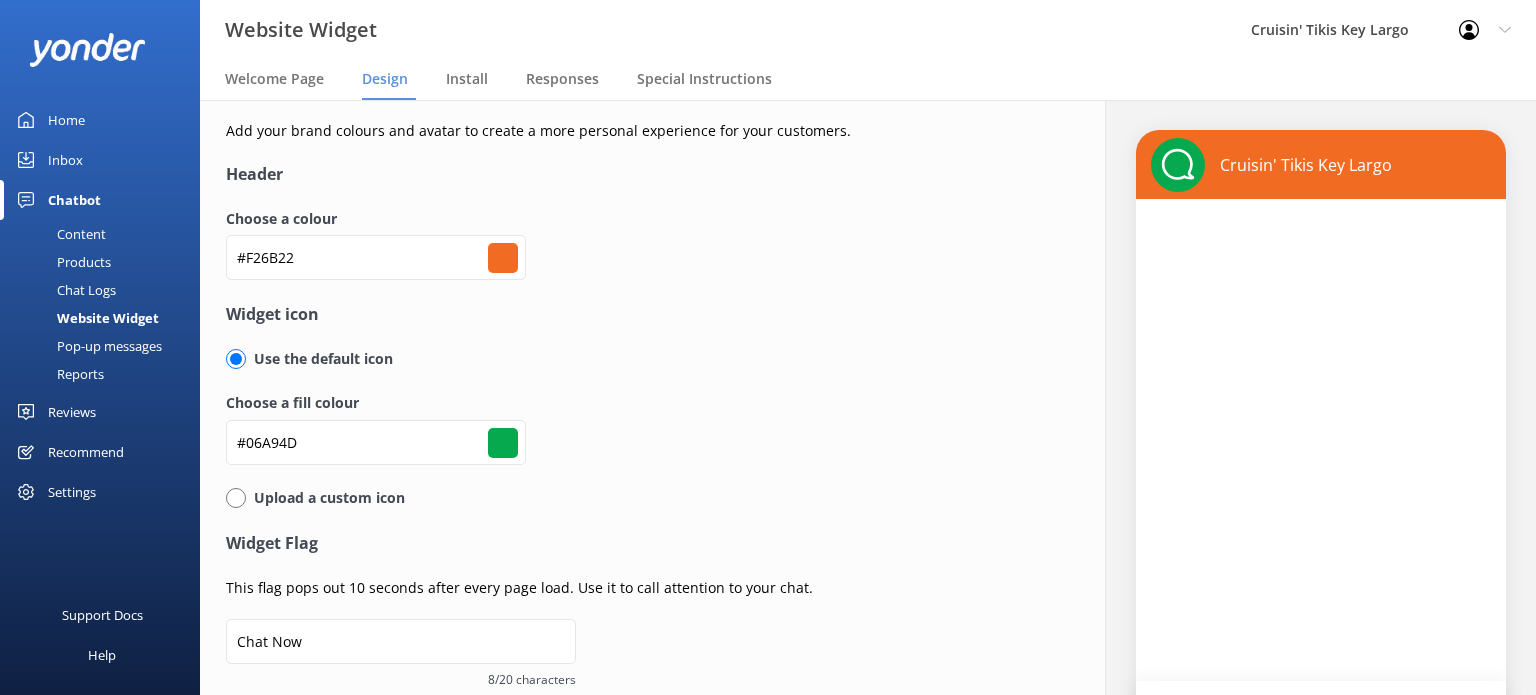 type on "#06a94d" 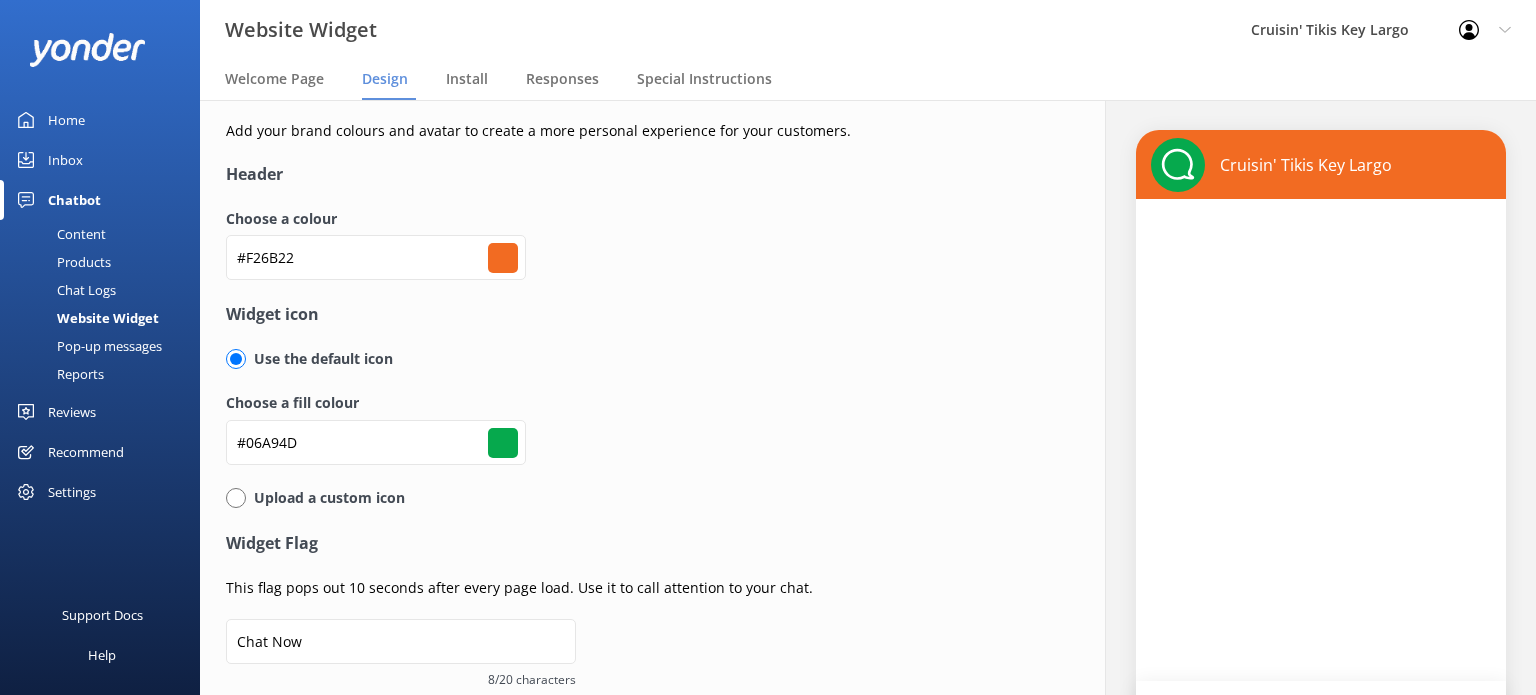 type on "#f26b22" 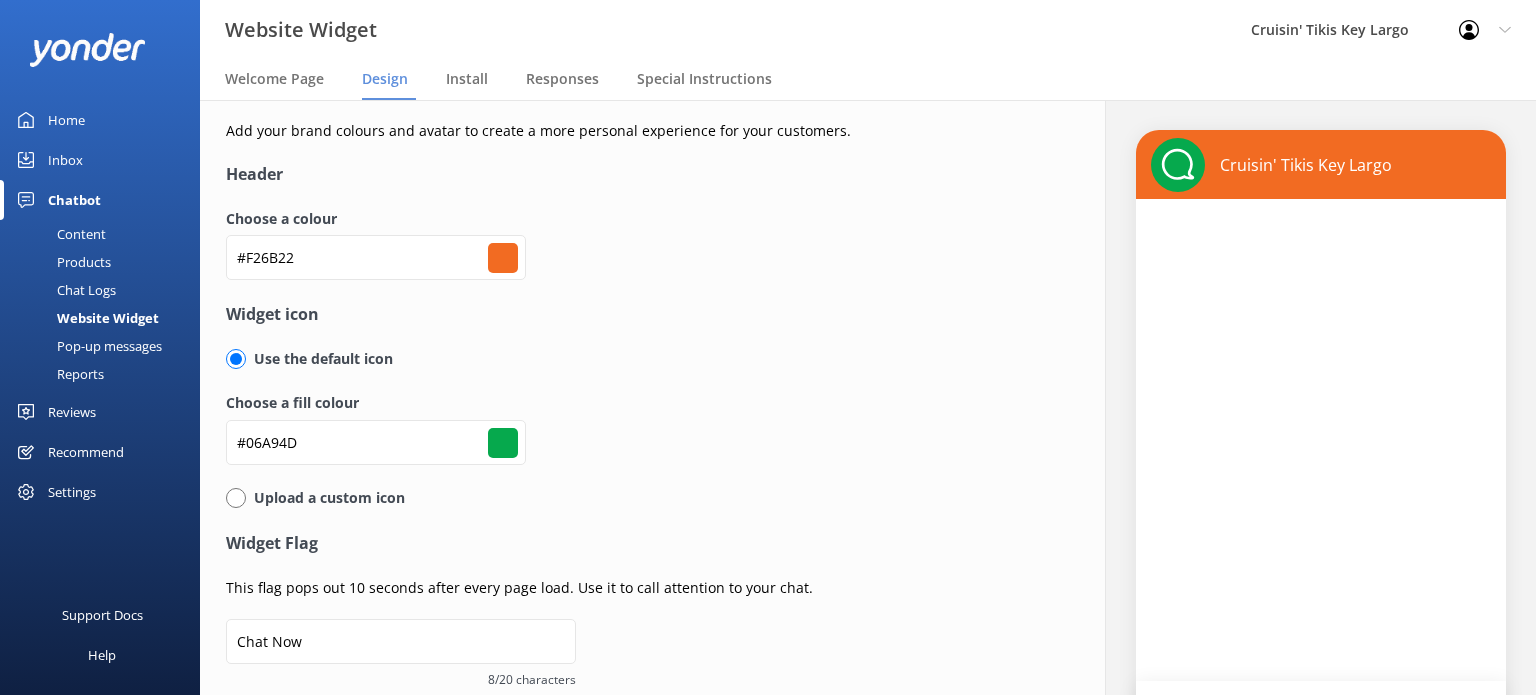 type on "#06a94d" 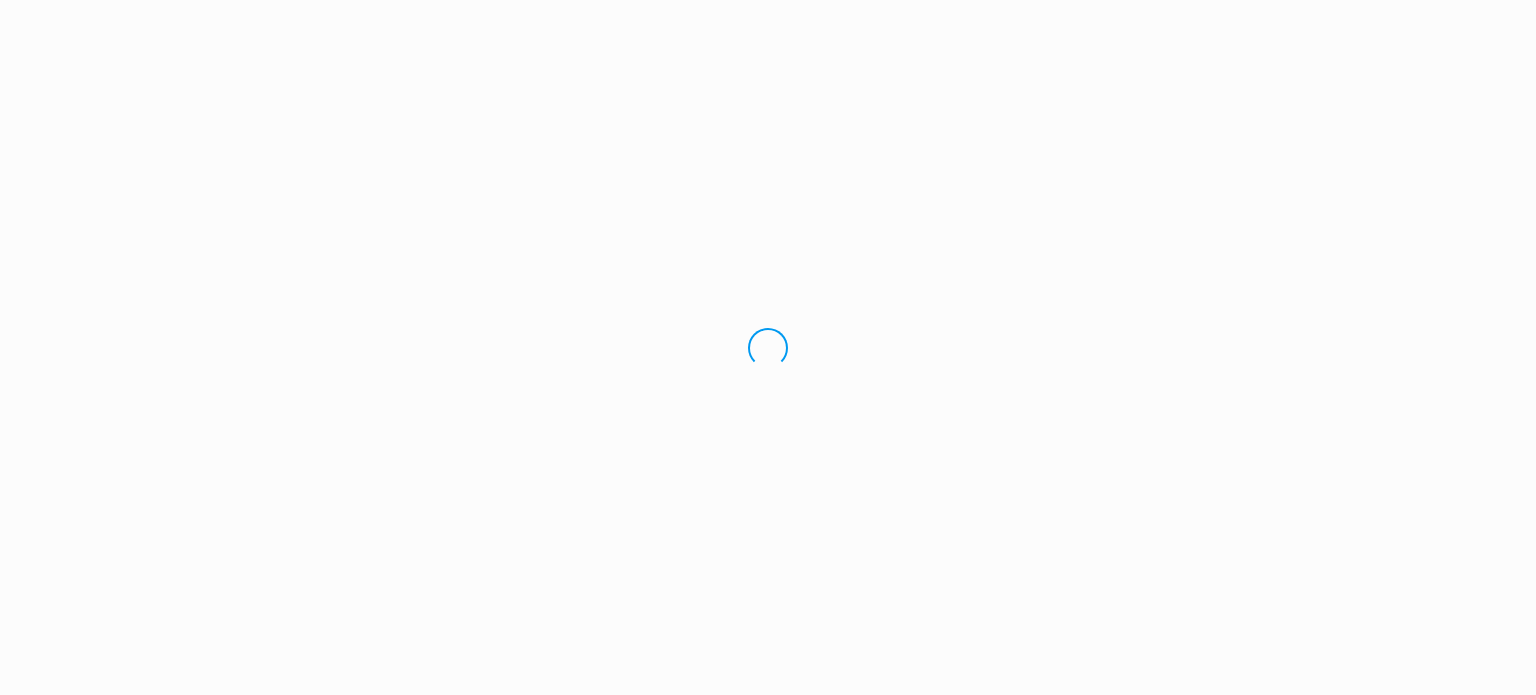 scroll, scrollTop: 0, scrollLeft: 0, axis: both 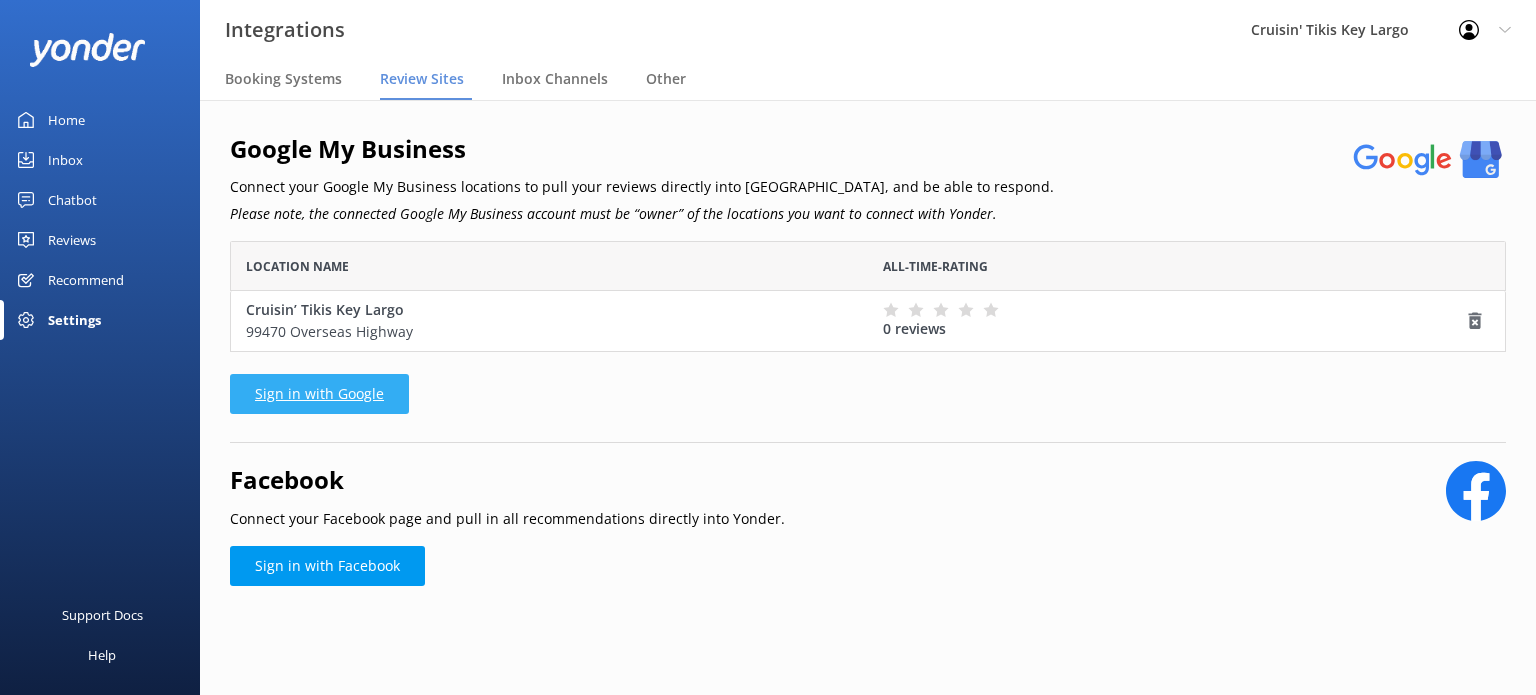 click on "Sign in with Google" at bounding box center [319, 394] 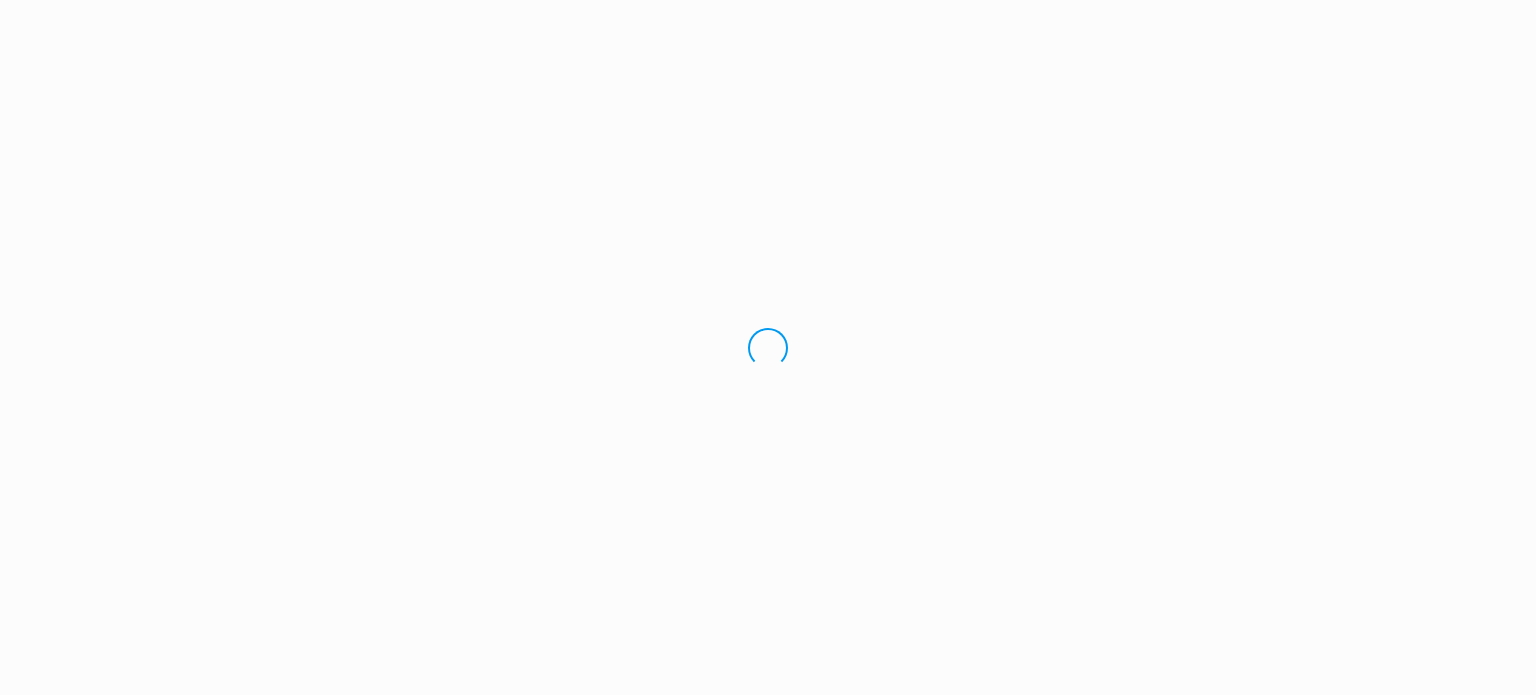 scroll, scrollTop: 0, scrollLeft: 0, axis: both 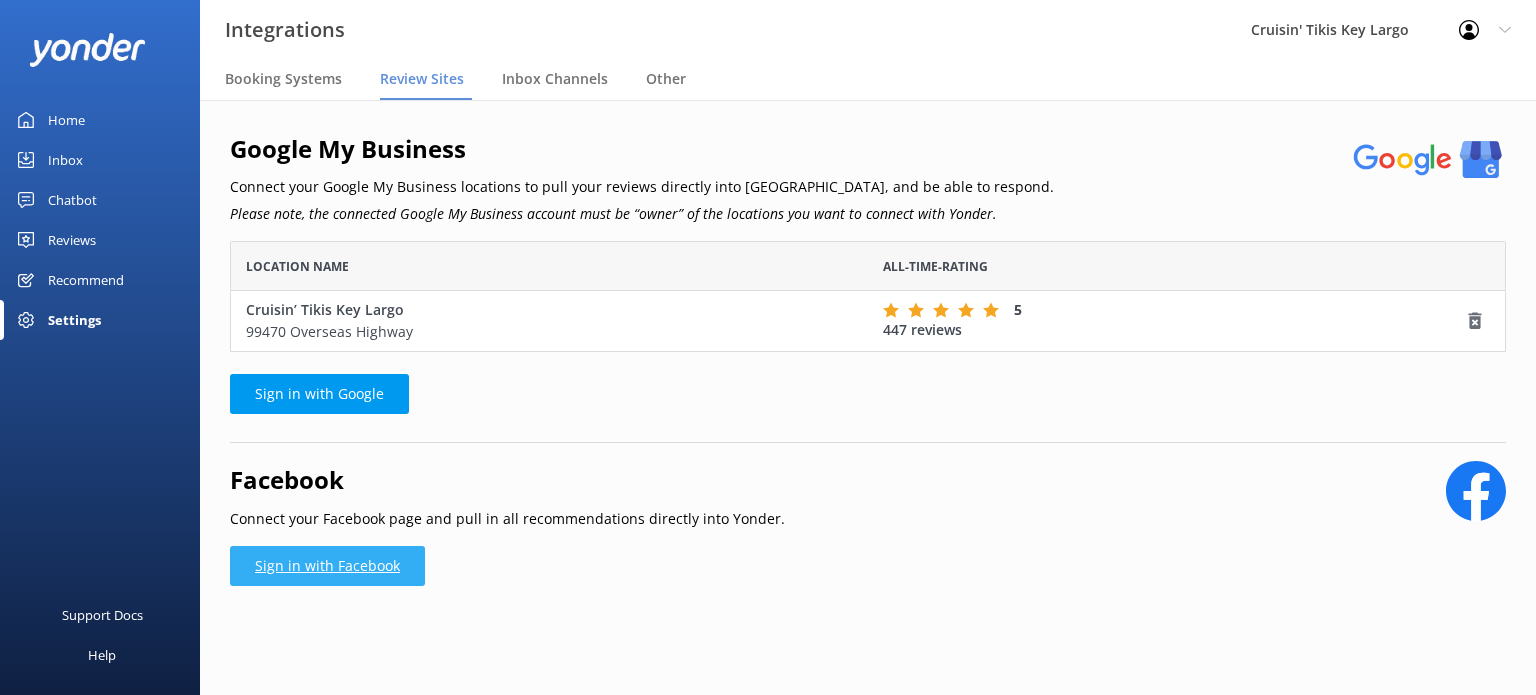 click on "Sign in with Facebook" at bounding box center (327, 566) 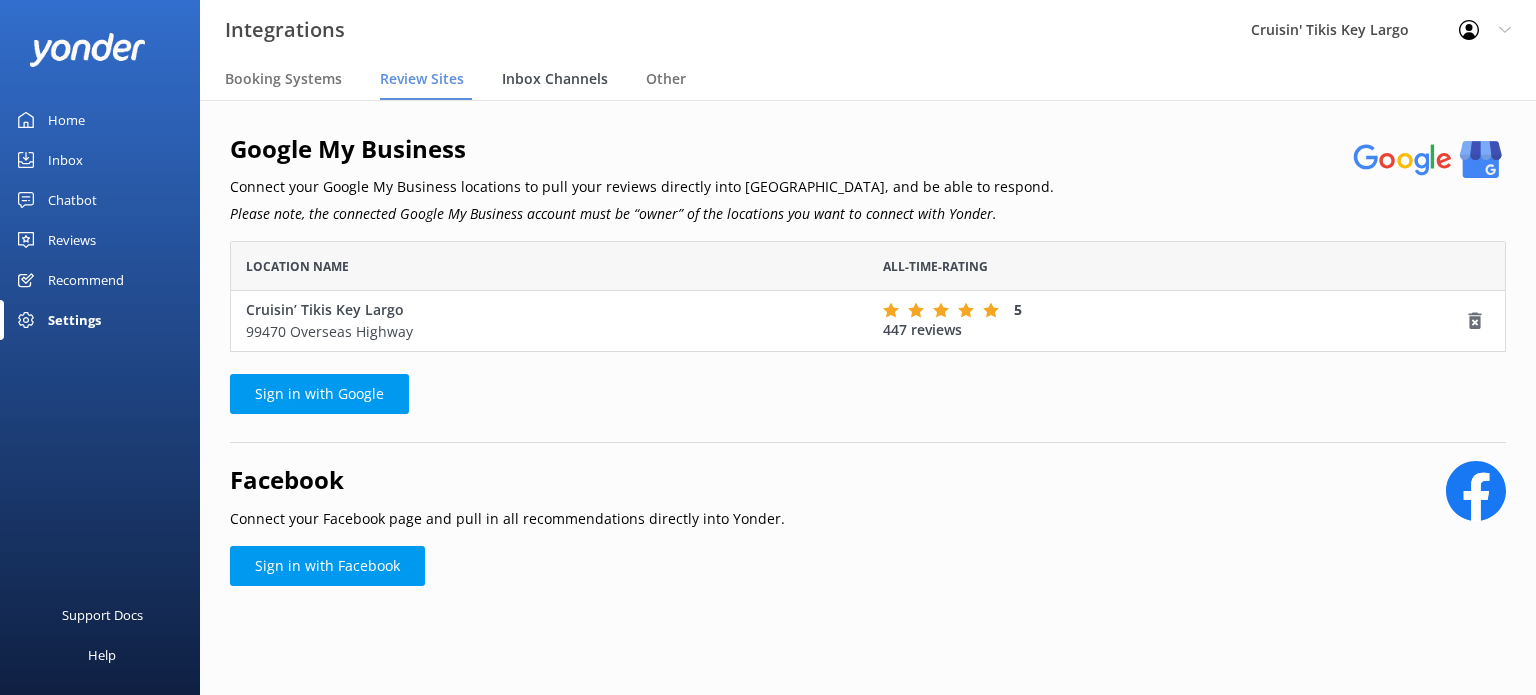 click on "Inbox Channels" at bounding box center (555, 79) 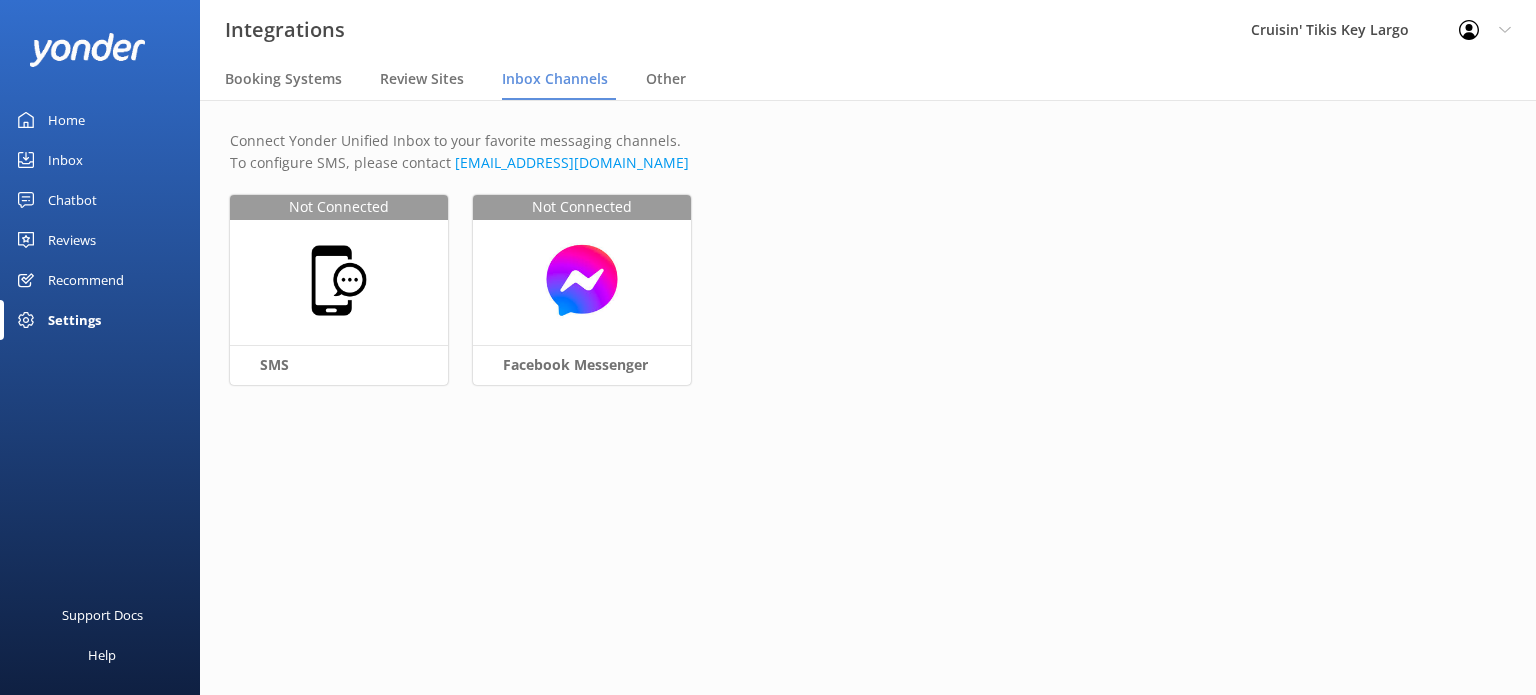 click on "Connect Yonder Unified Inbox to your favorite messaging channels. To configure SMS, please contact   support@yonderhq.com Not Connected SMS Not Connected Facebook Messenger" at bounding box center (868, 275) 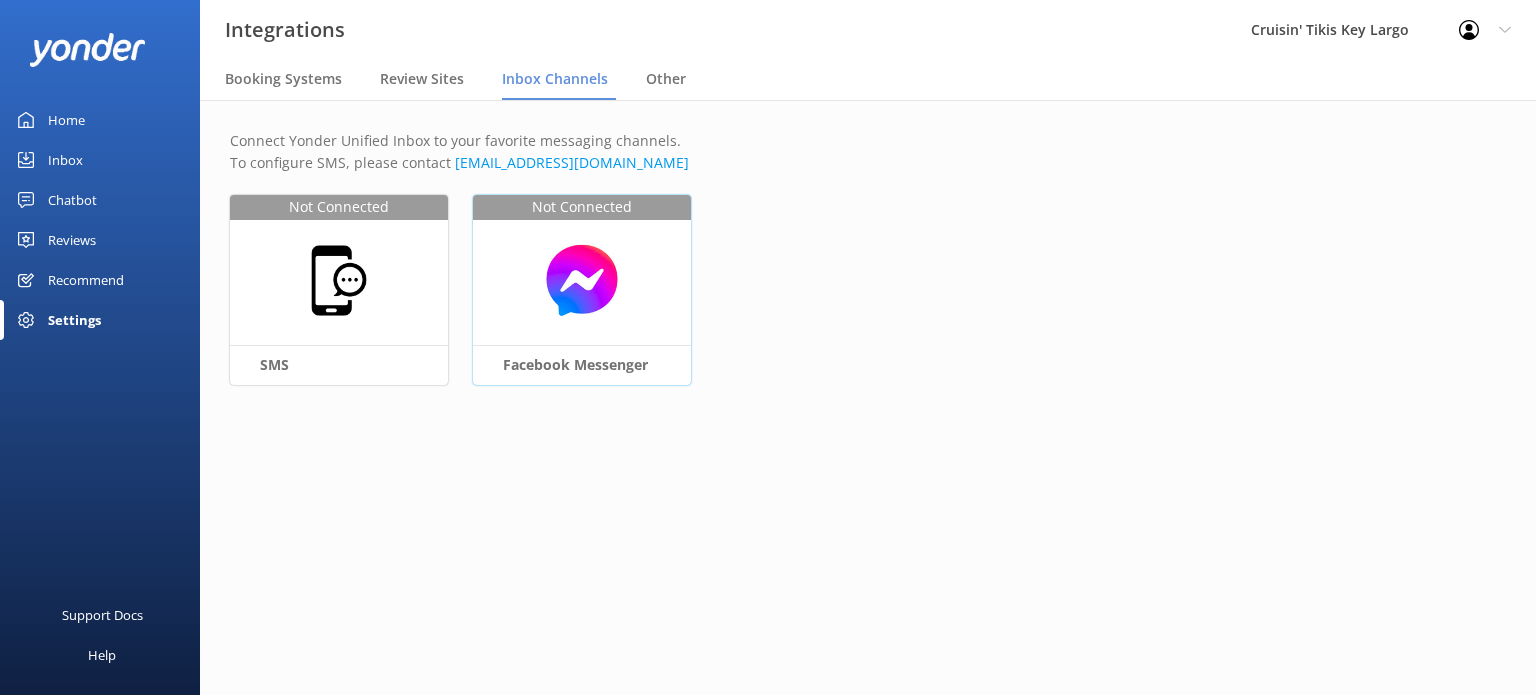 click on "Facebook Messenger" at bounding box center (582, 364) 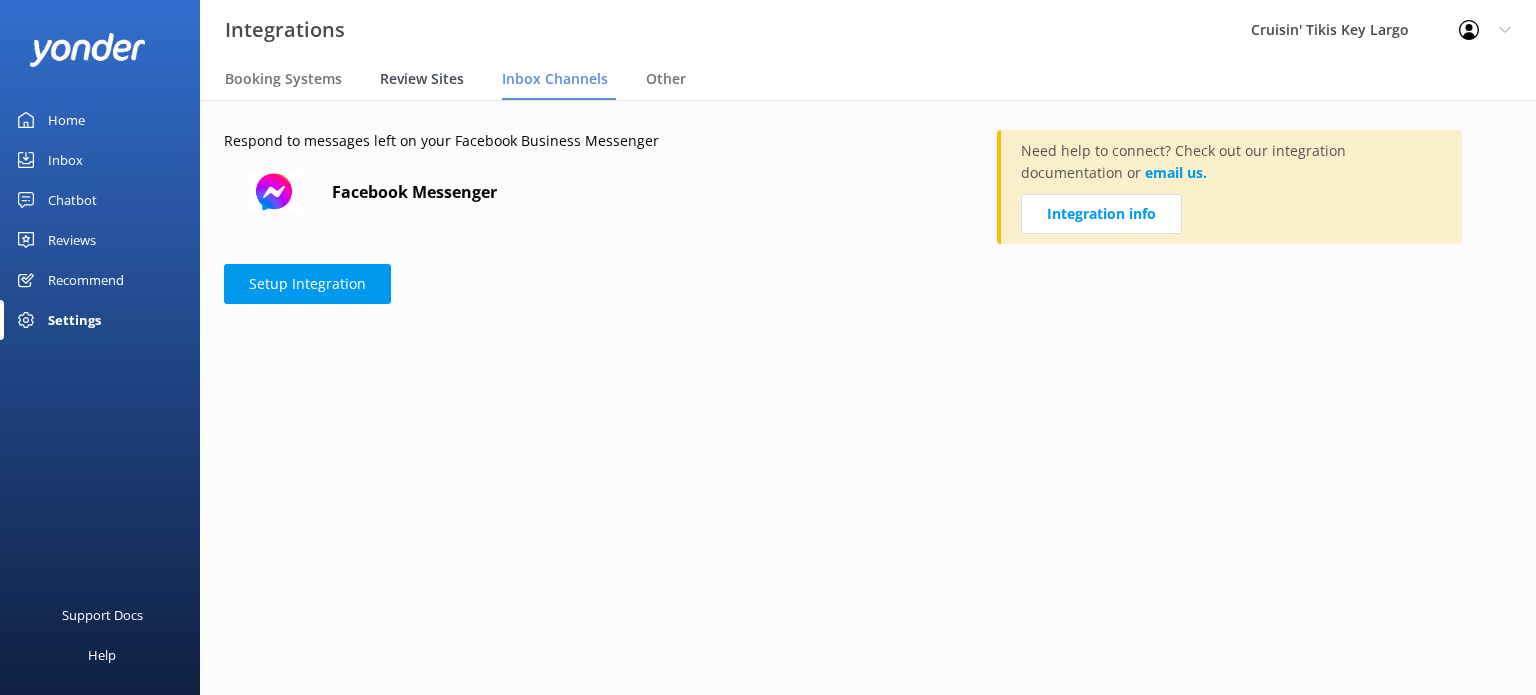 click on "Review Sites" at bounding box center [422, 79] 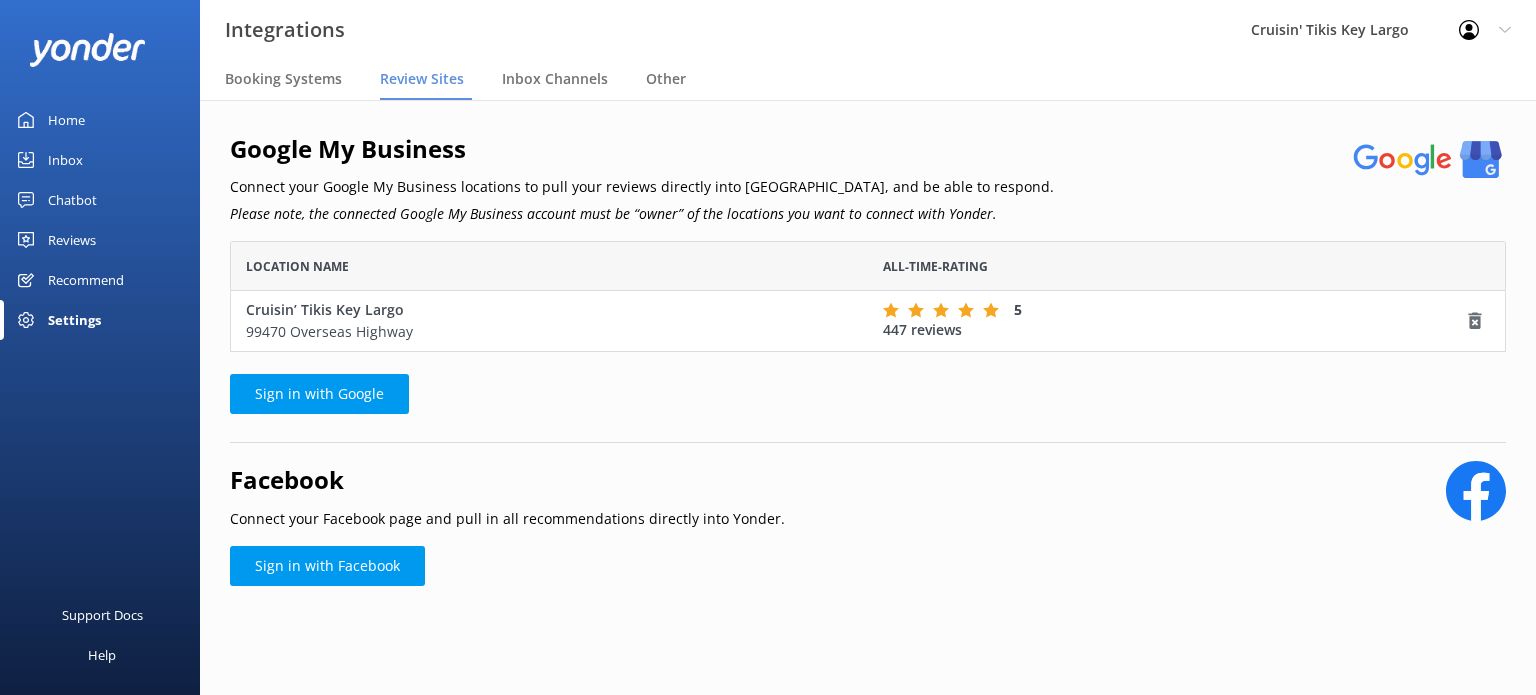 scroll, scrollTop: 16, scrollLeft: 16, axis: both 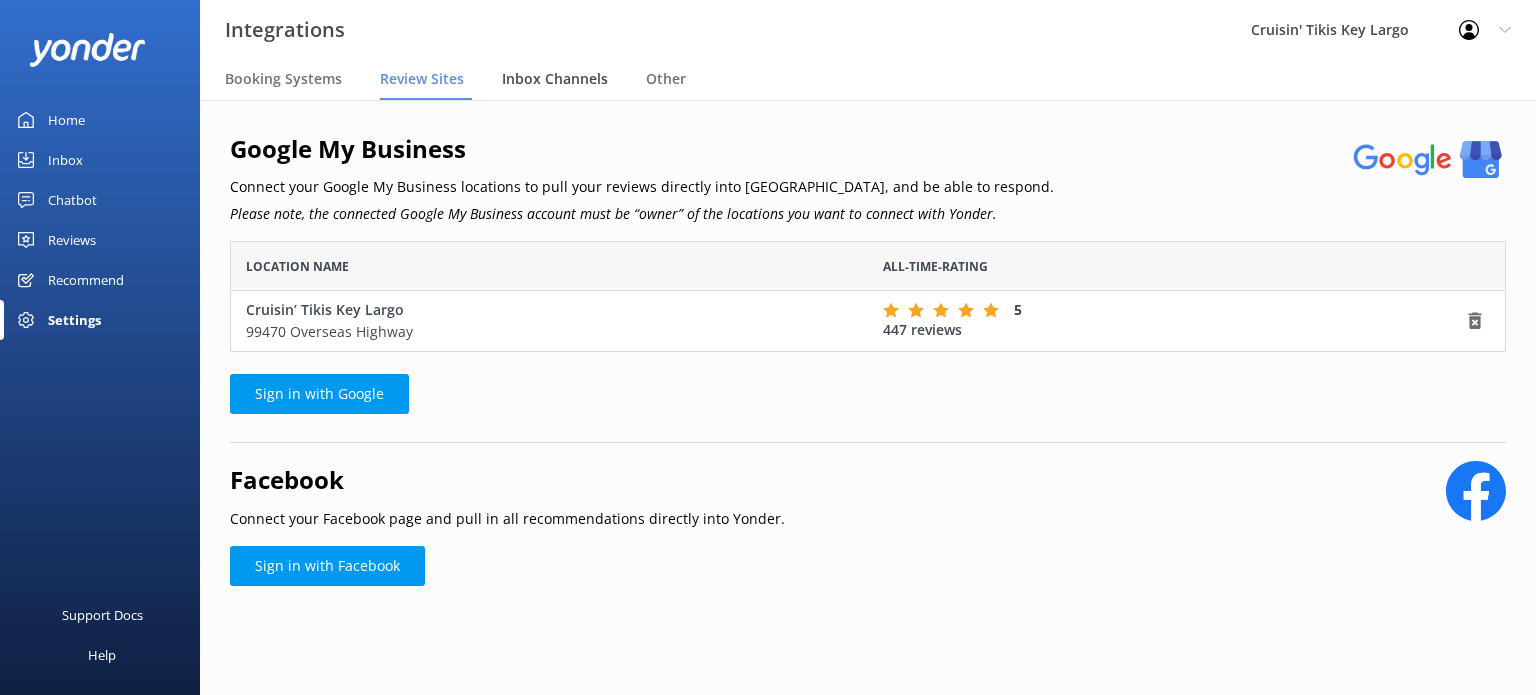 click on "Inbox Channels" at bounding box center [555, 79] 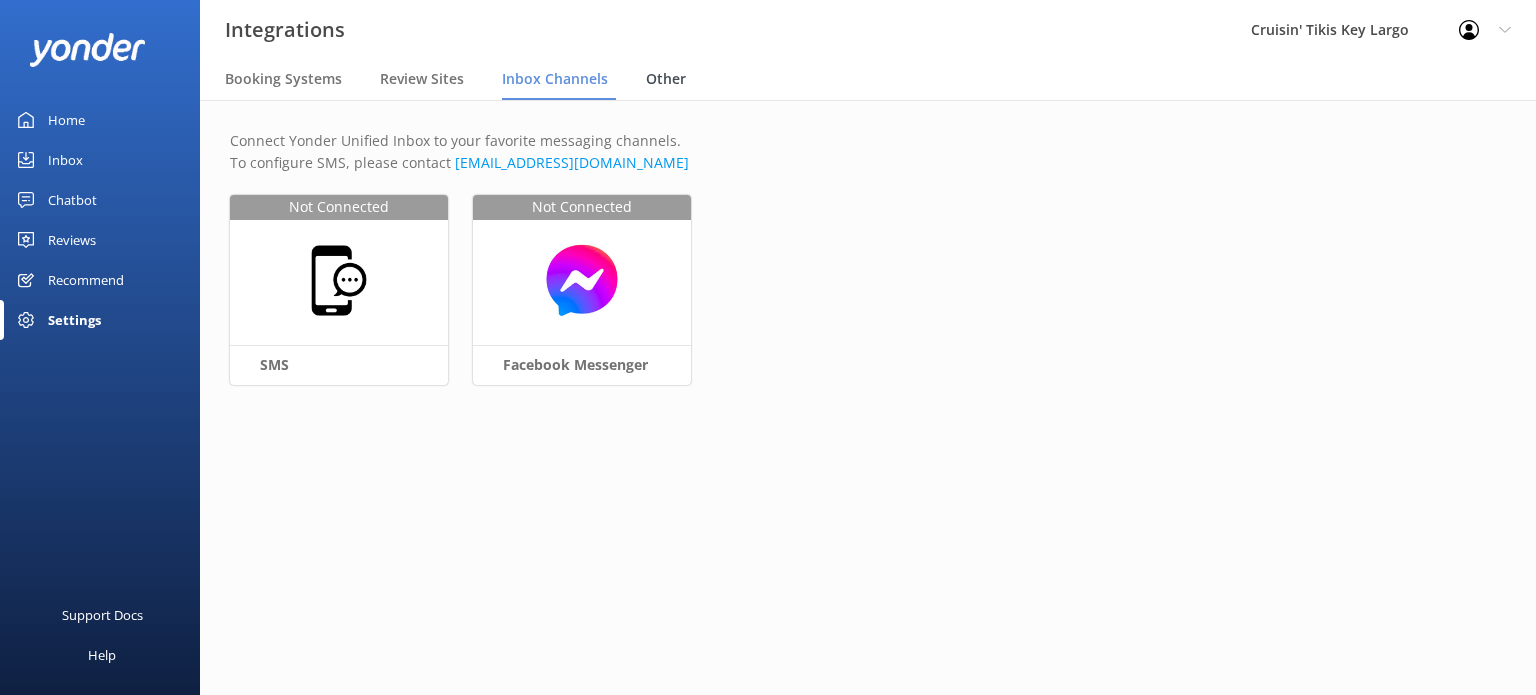 click on "Other" at bounding box center (666, 79) 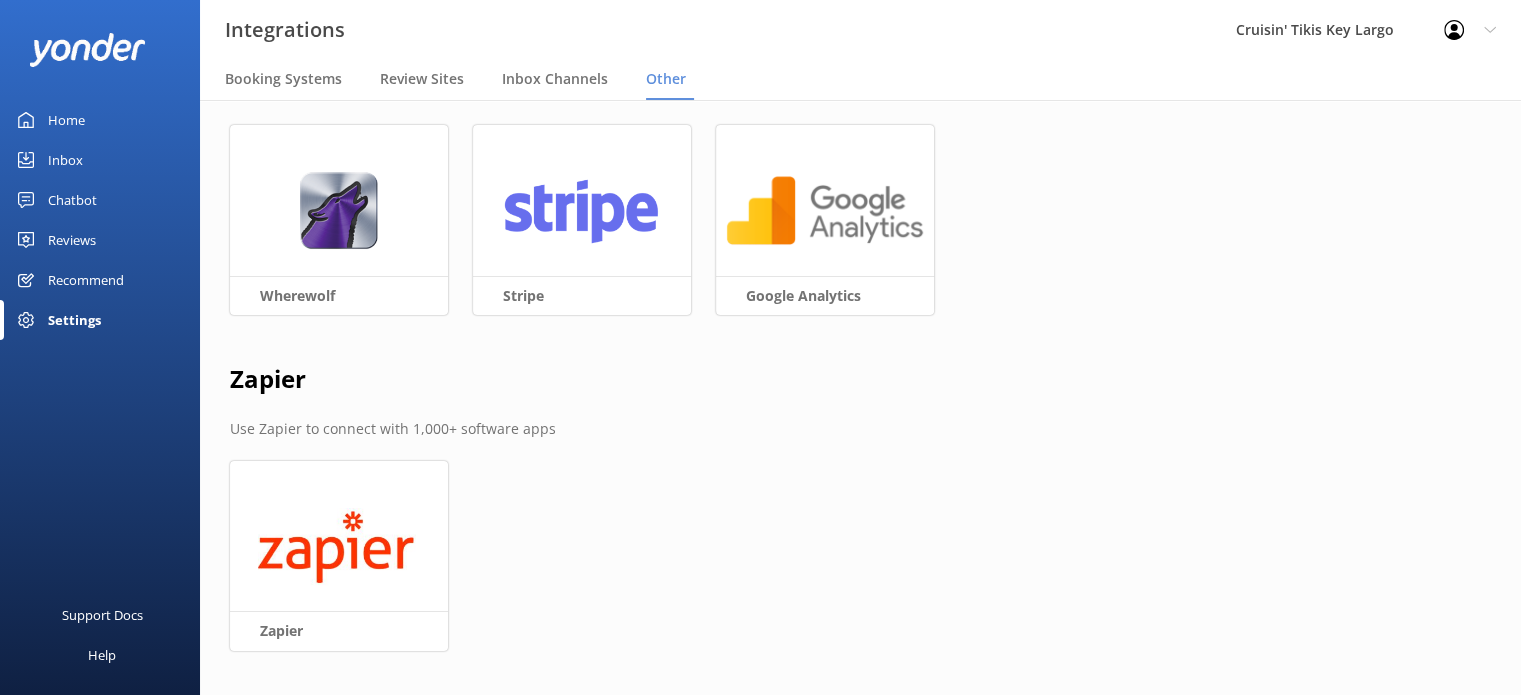 scroll, scrollTop: 0, scrollLeft: 0, axis: both 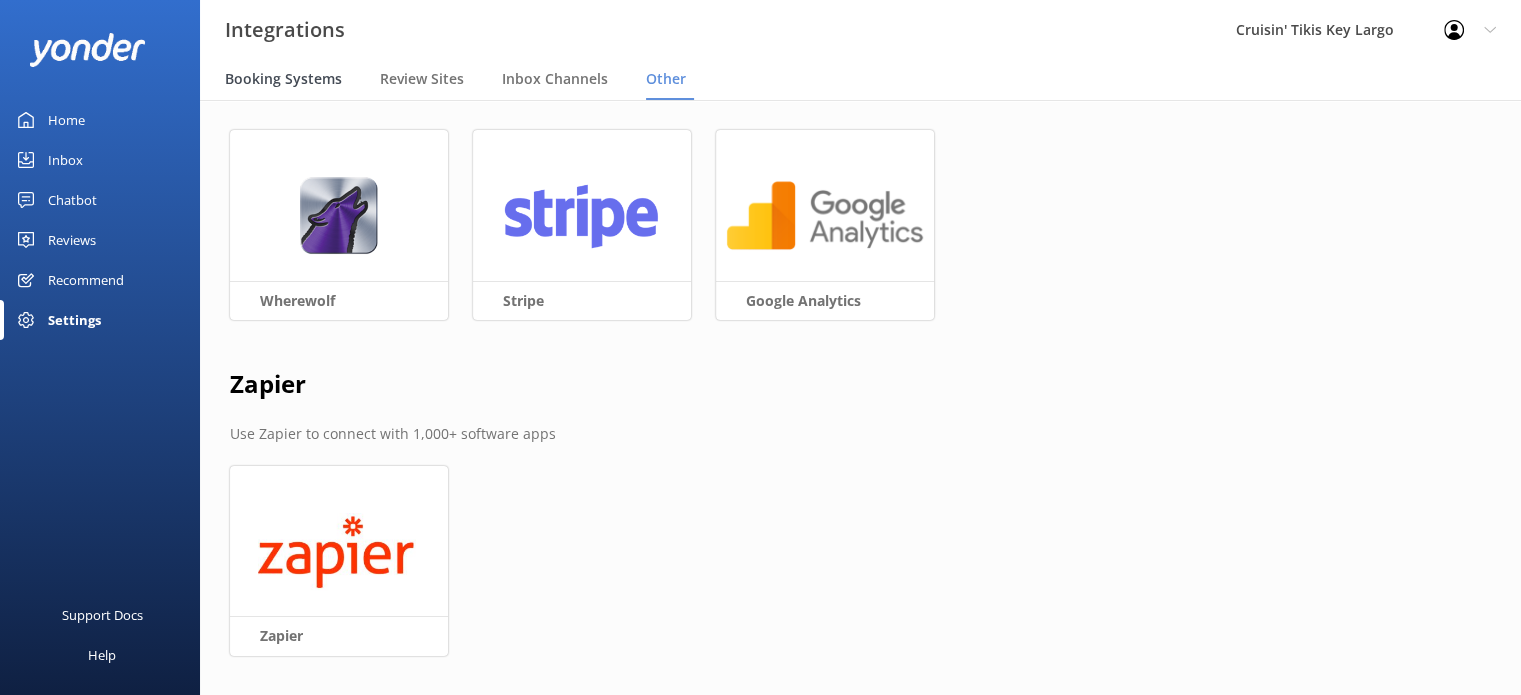 click on "Booking Systems" at bounding box center [283, 79] 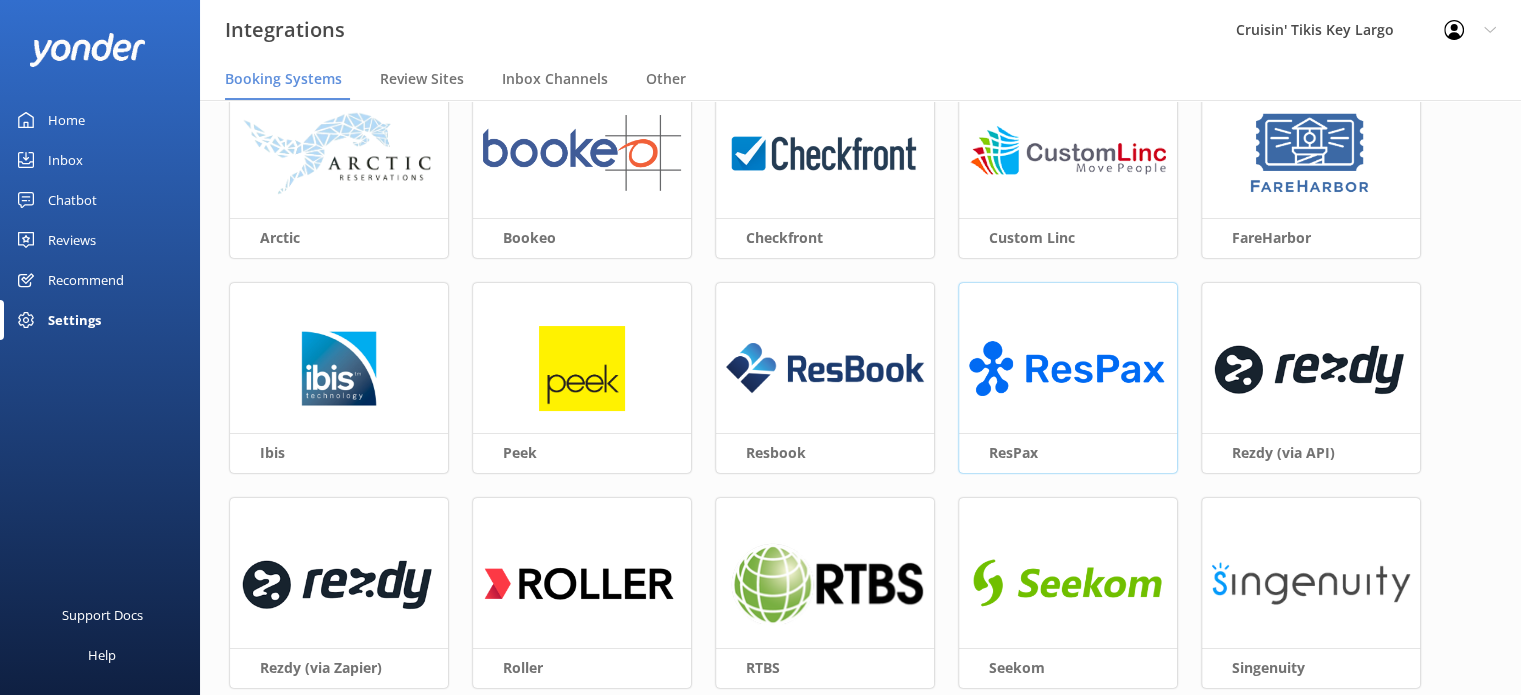 scroll, scrollTop: 0, scrollLeft: 0, axis: both 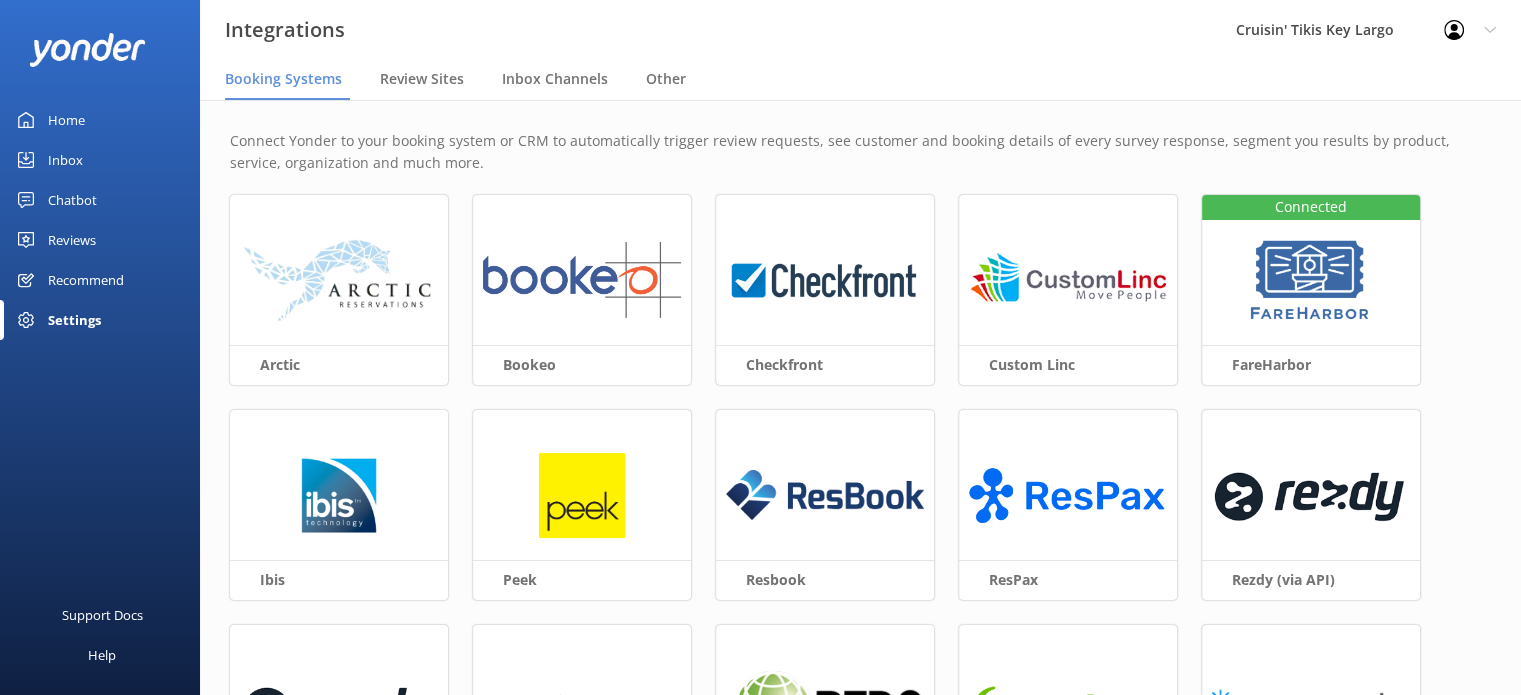 click on "Home" at bounding box center (100, 120) 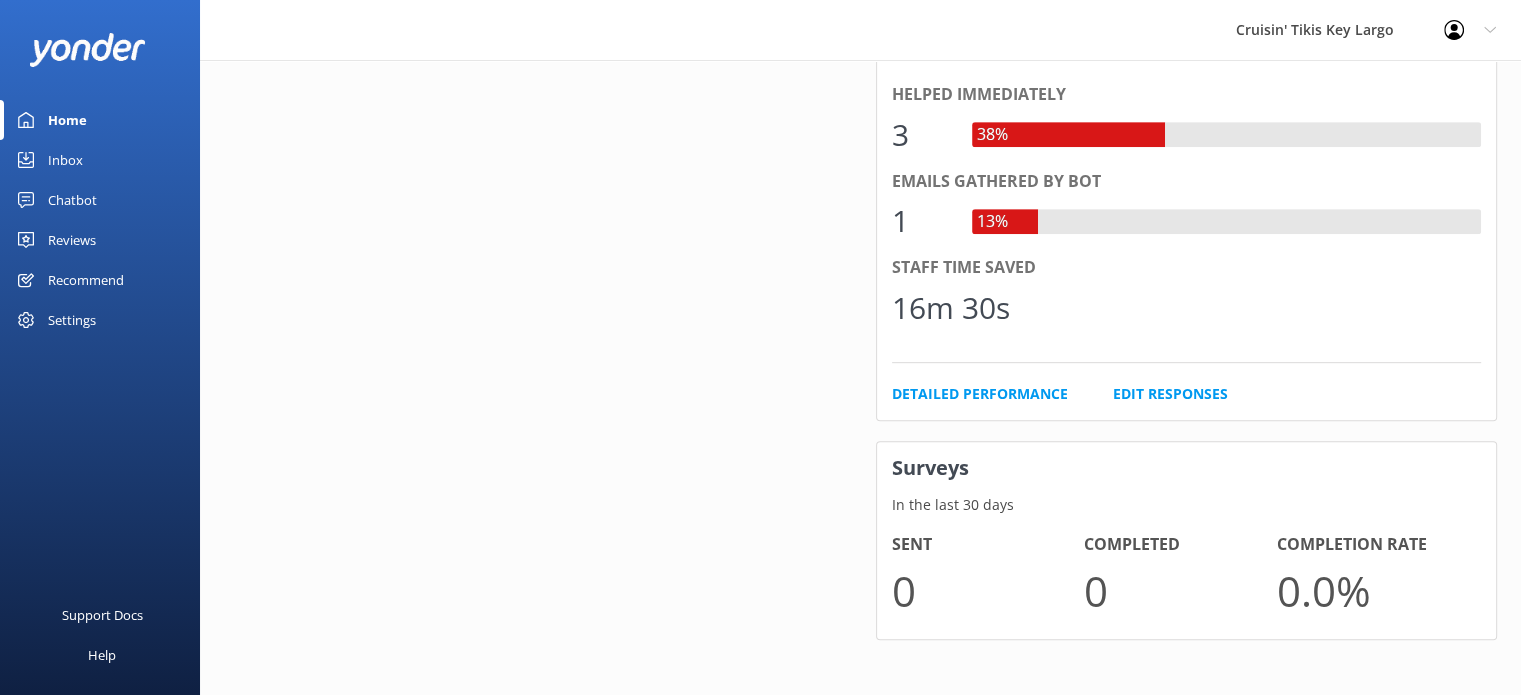 scroll, scrollTop: 938, scrollLeft: 0, axis: vertical 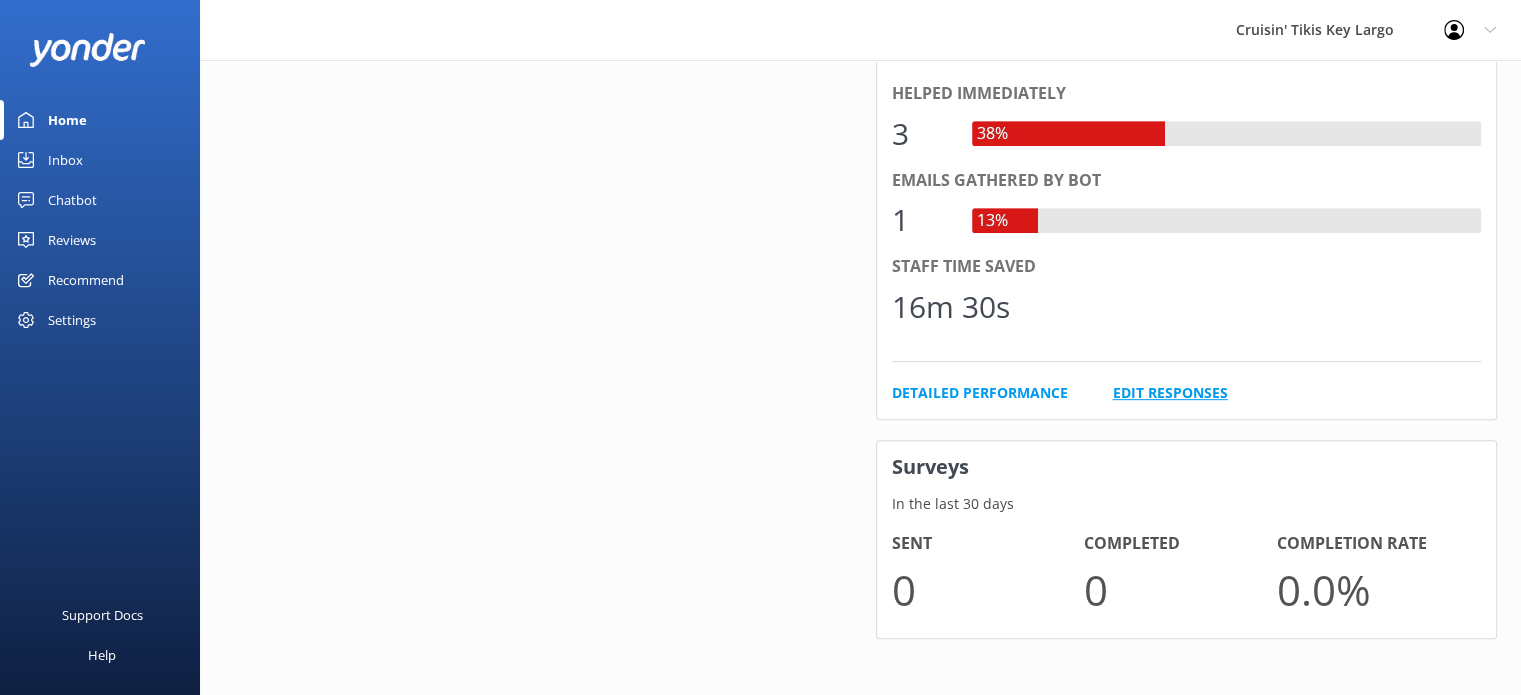 click on "Edit Responses" at bounding box center [1170, 393] 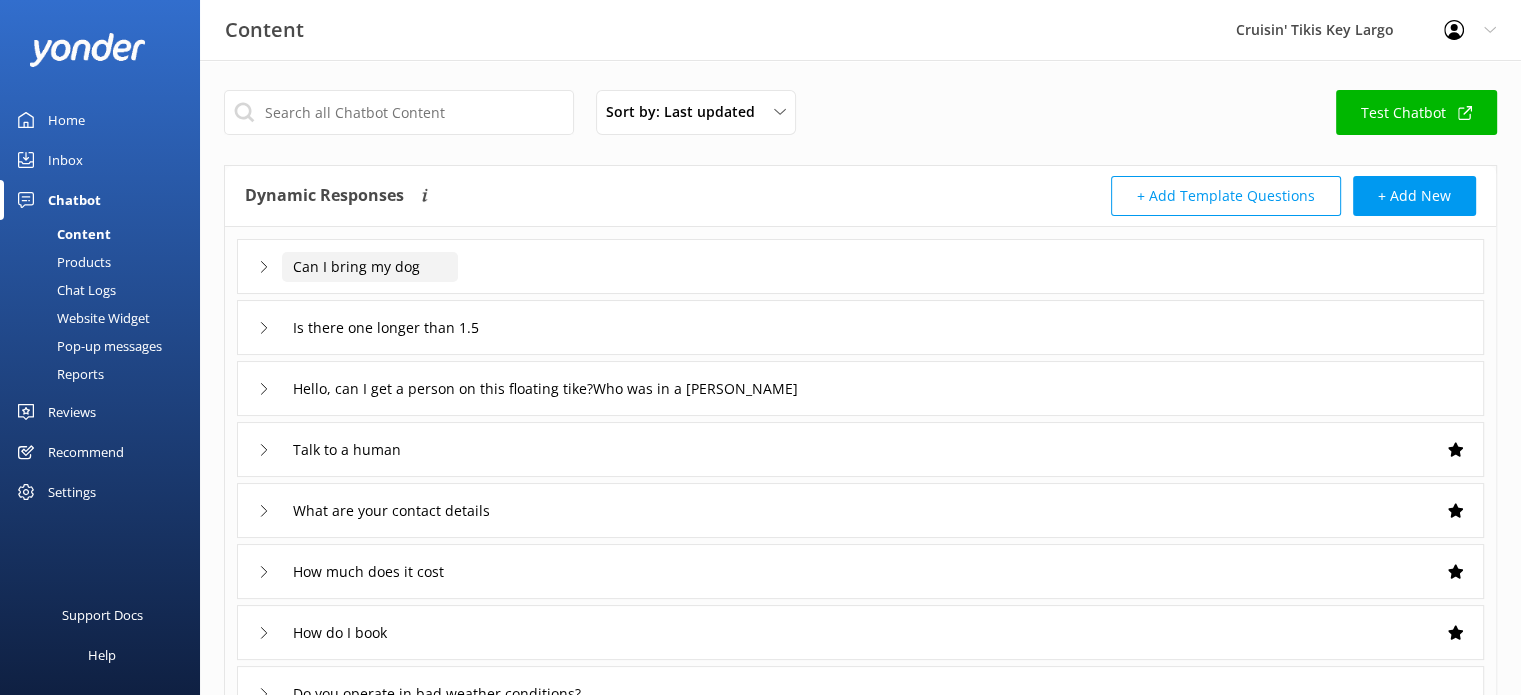 click on "Can I bring my dog" at bounding box center [370, 267] 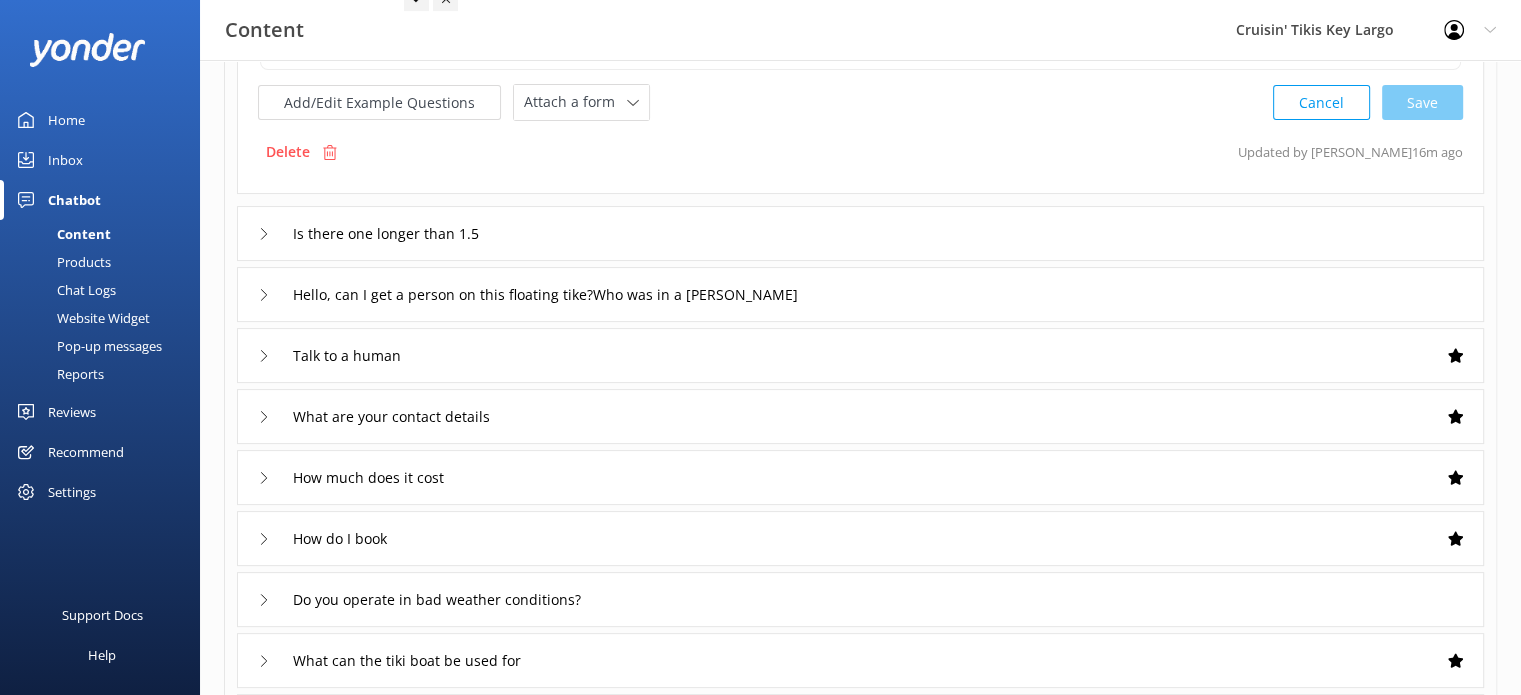 scroll, scrollTop: 300, scrollLeft: 0, axis: vertical 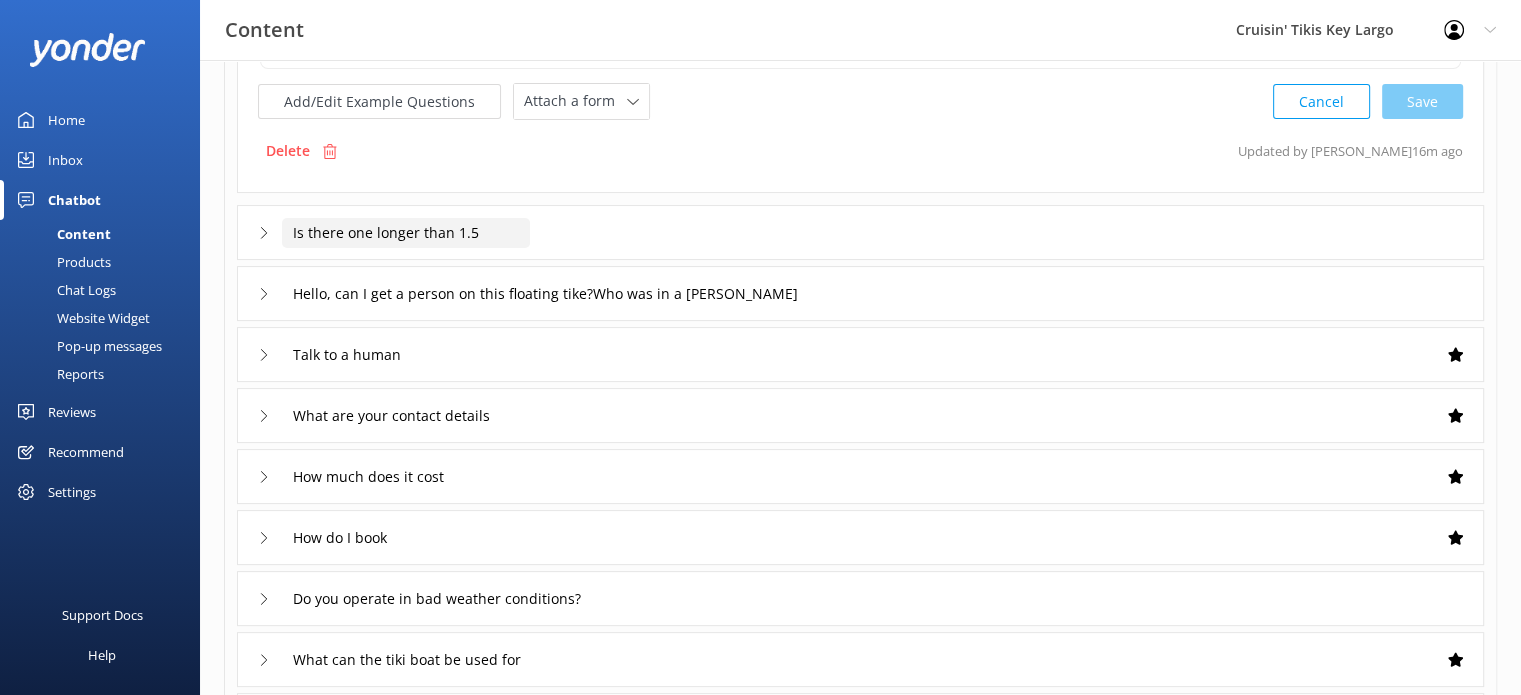 click on "Is there one longer than 1.5" at bounding box center [370, -33] 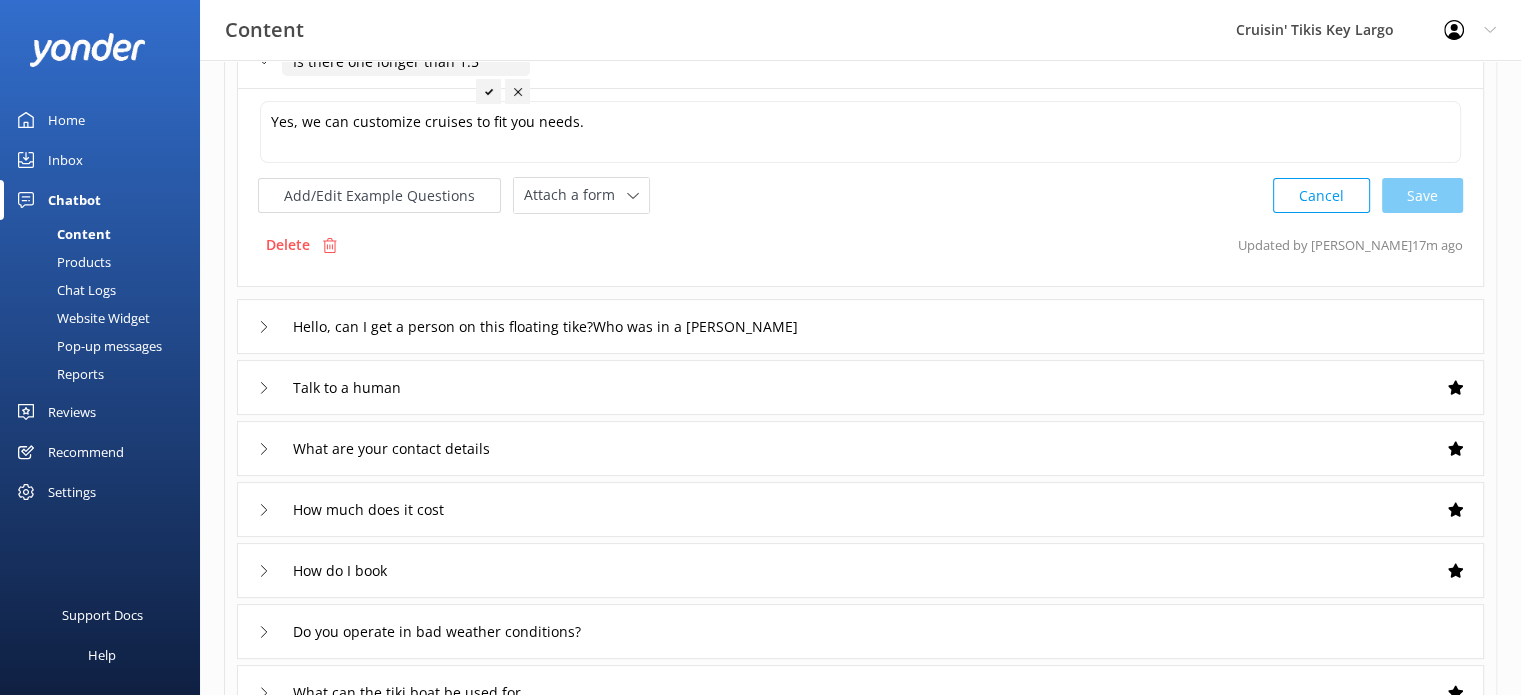 scroll, scrollTop: 296, scrollLeft: 0, axis: vertical 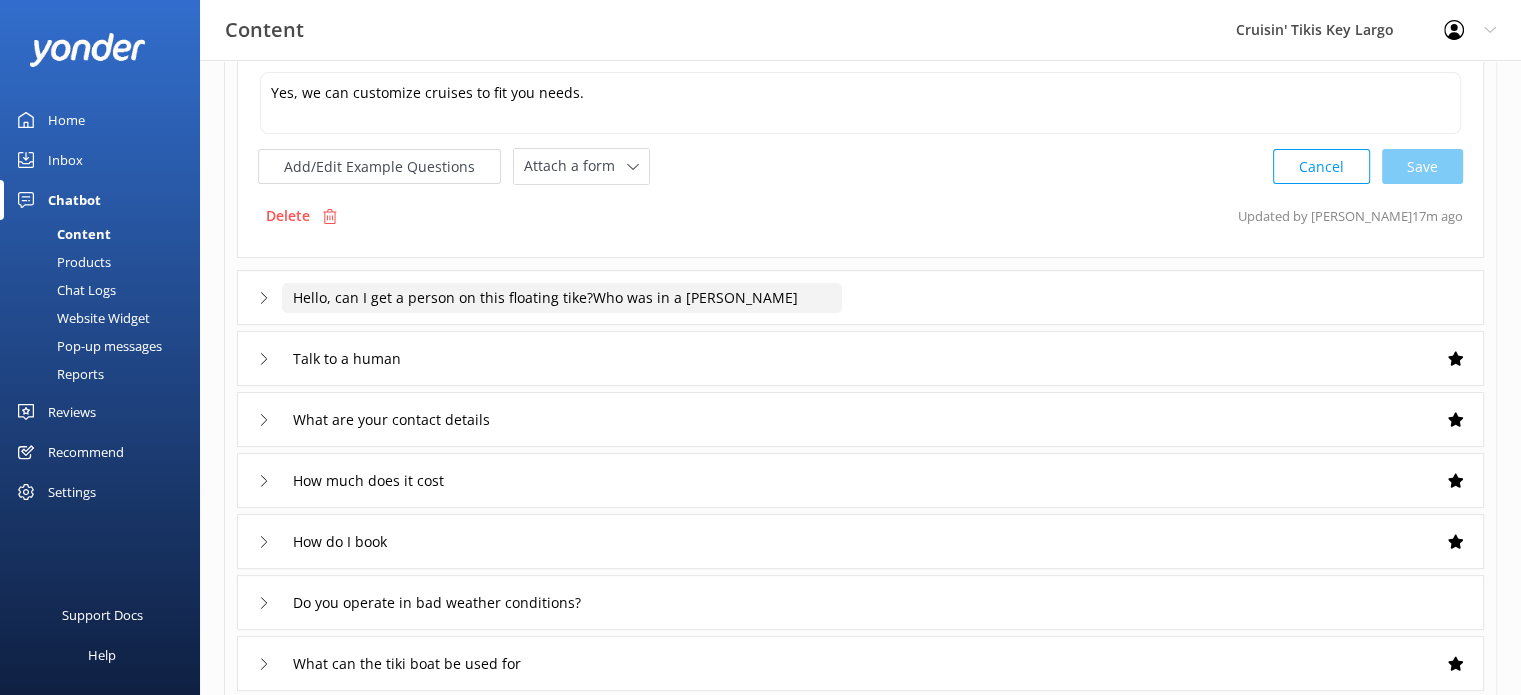 click on "Hello, can I get a person on this floating tike?Who was in a [PERSON_NAME]" at bounding box center (370, -29) 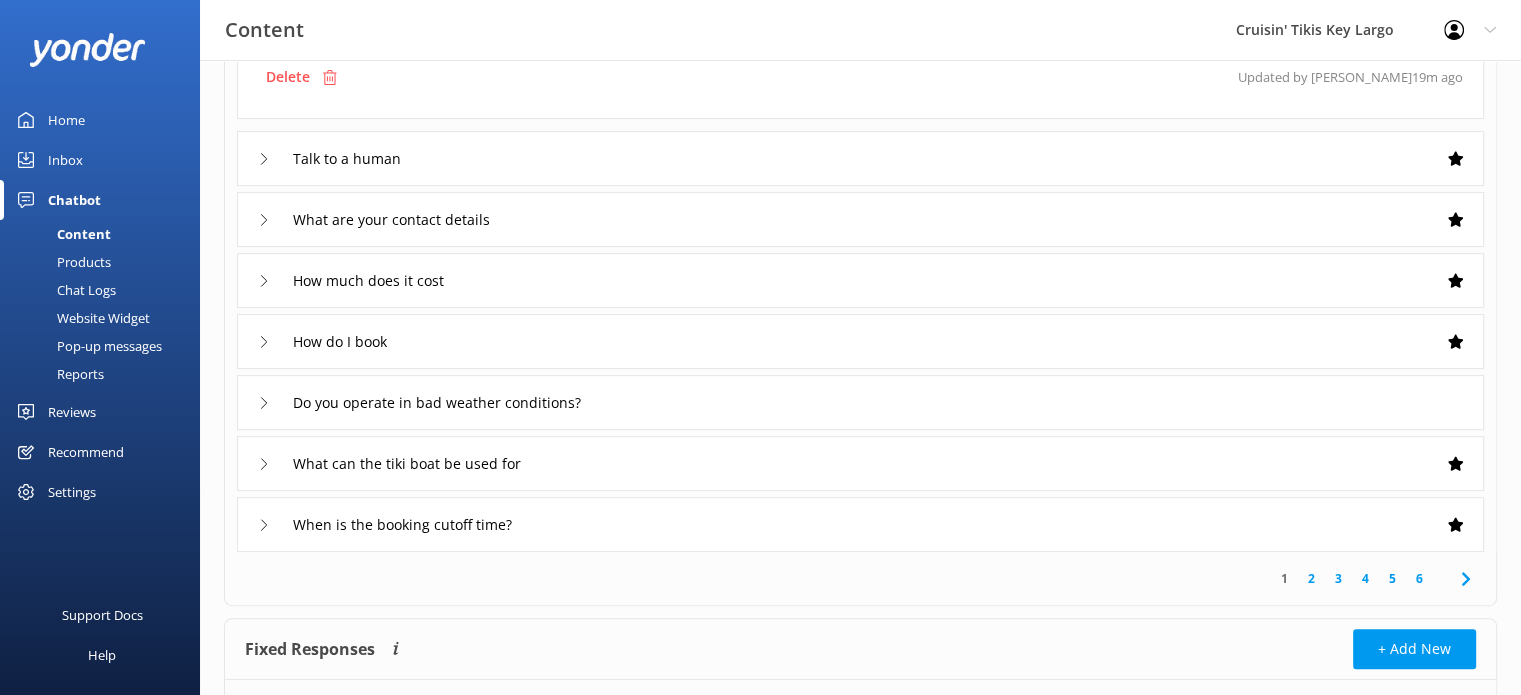 click on "Talk to a human" at bounding box center (860, 158) 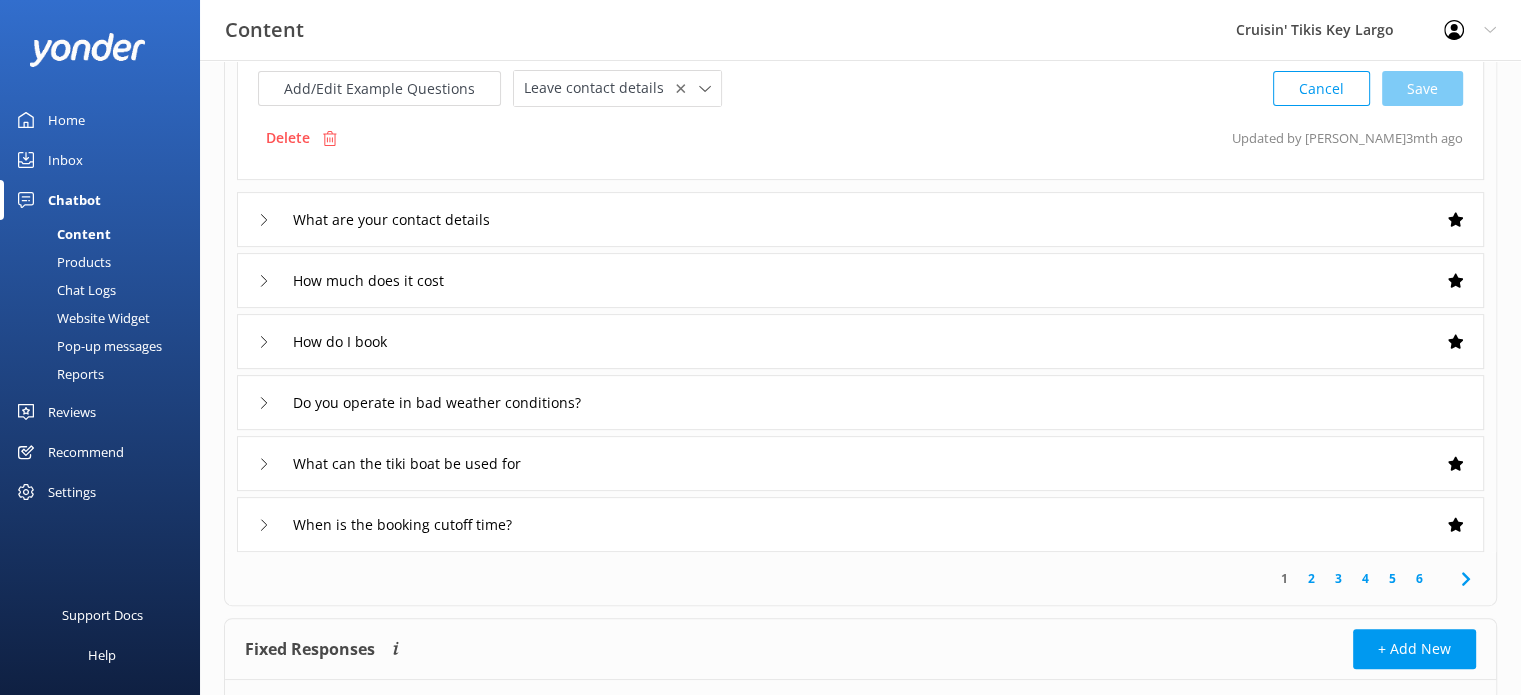 scroll, scrollTop: 292, scrollLeft: 0, axis: vertical 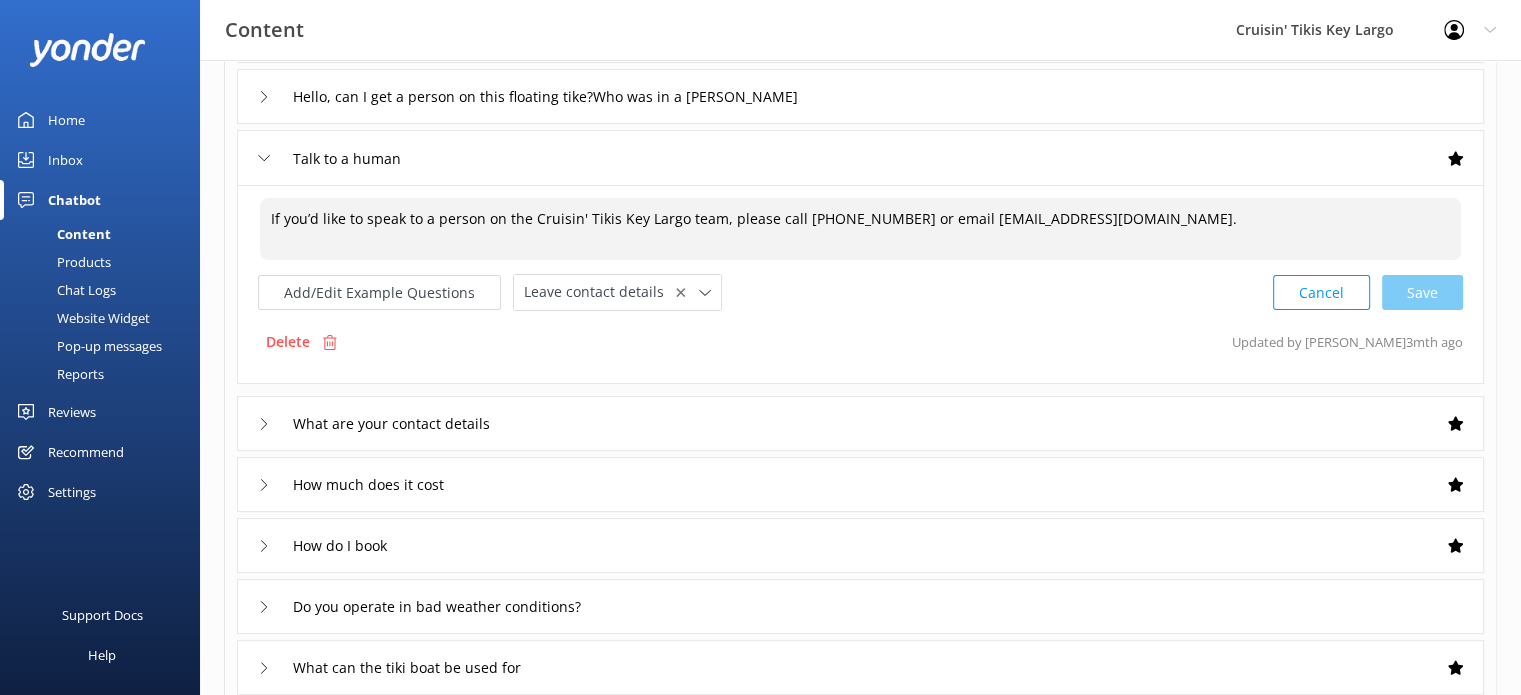 click on "If you’d like to speak to a person on the Cruisin' Tikis Key Largo team, please call 1-800-941-7080 or email info@cruisintikiskeylargo.com." at bounding box center [860, 229] 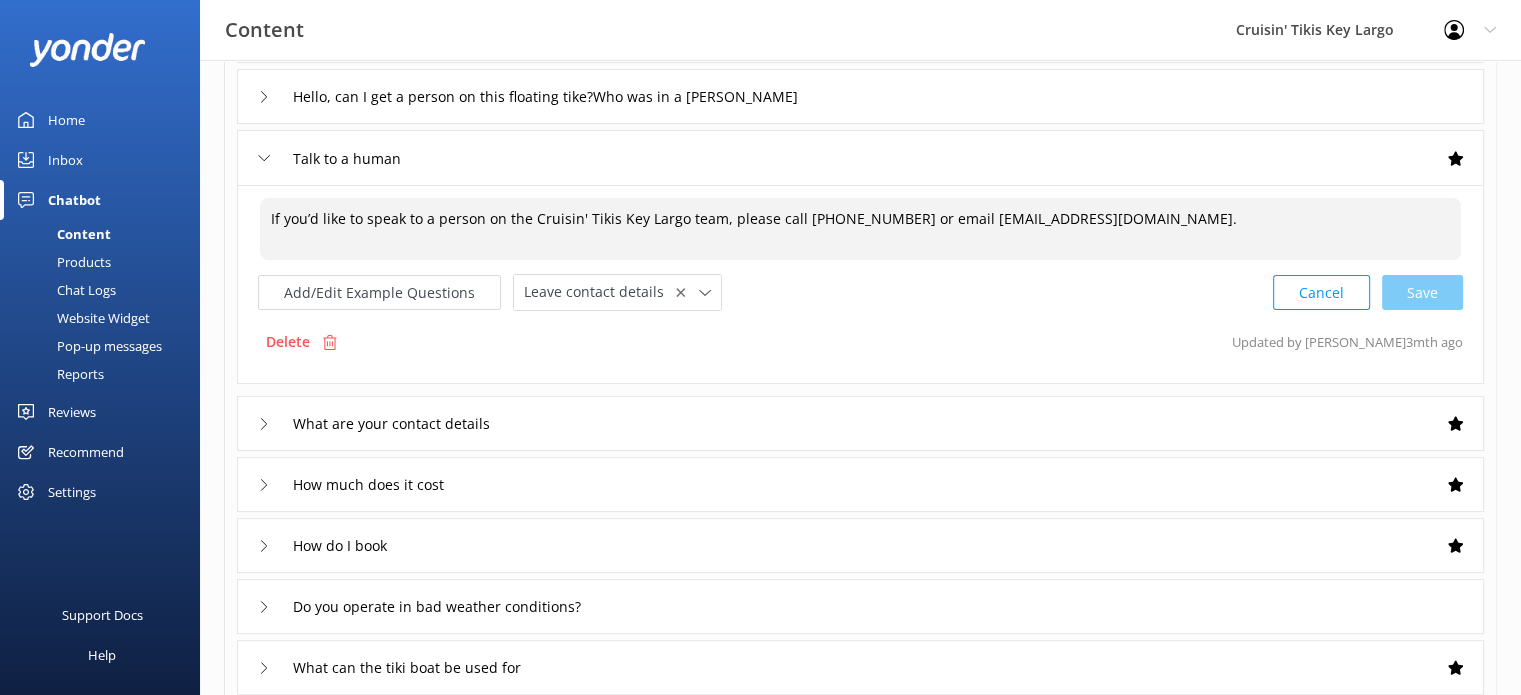 click on "If you’d like to speak to a person on the Cruisin' Tikis Key Largo team, please call 1-800-941-7080 or email info@cruisintikiskeylargo.com." at bounding box center [860, 229] 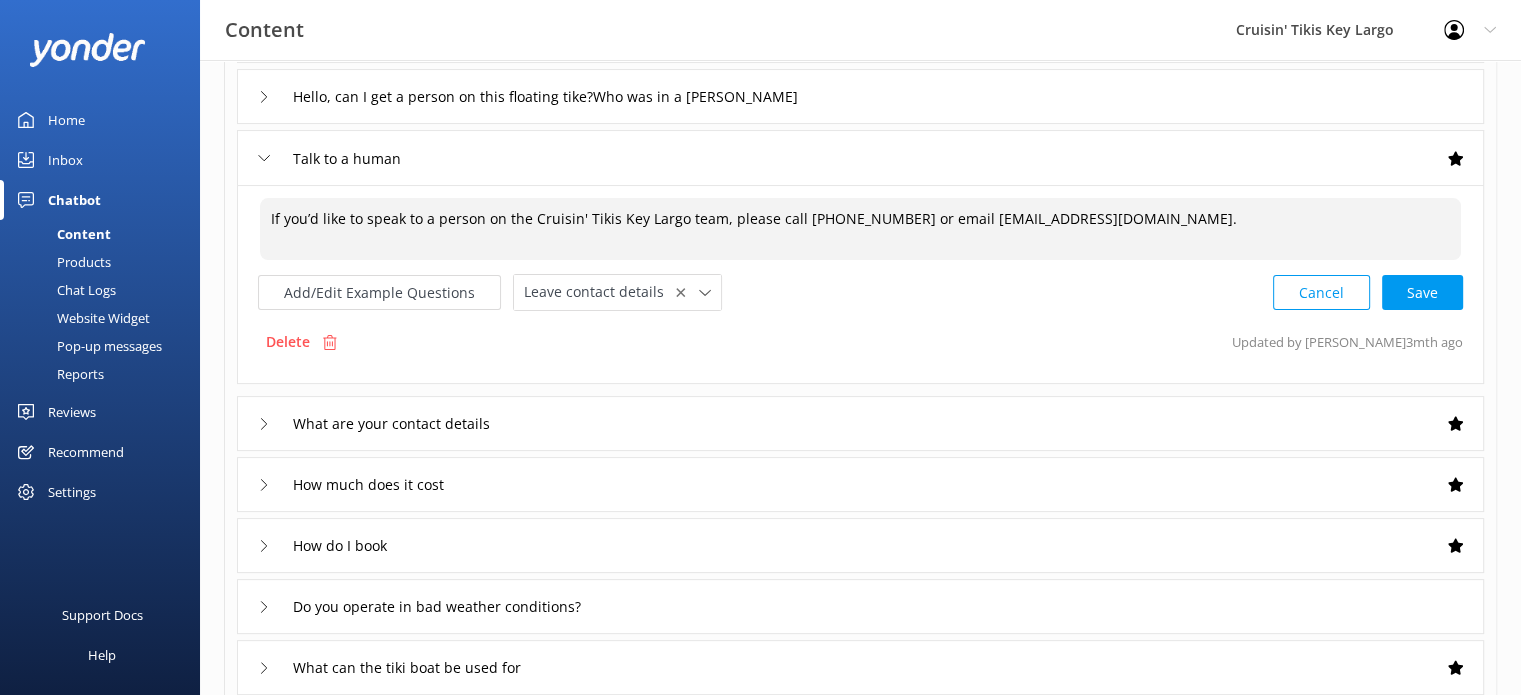 click on "If you’d like to speak to a person on the Cruisin' Tikis Key Largo team, please call 1-800-941-7080 or email keylargo@cruisintikiskeylargo.com." at bounding box center (860, 229) 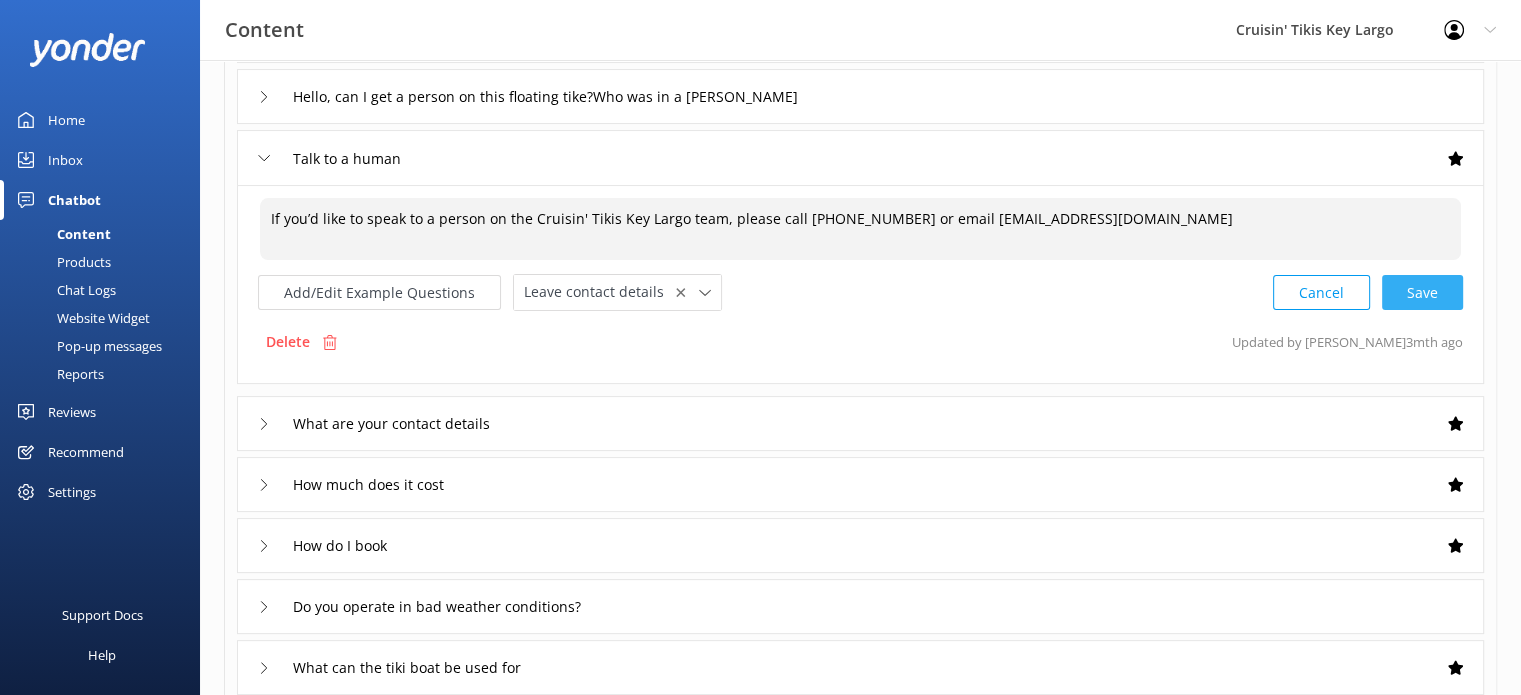 click on "Cancel Save" at bounding box center [1368, 292] 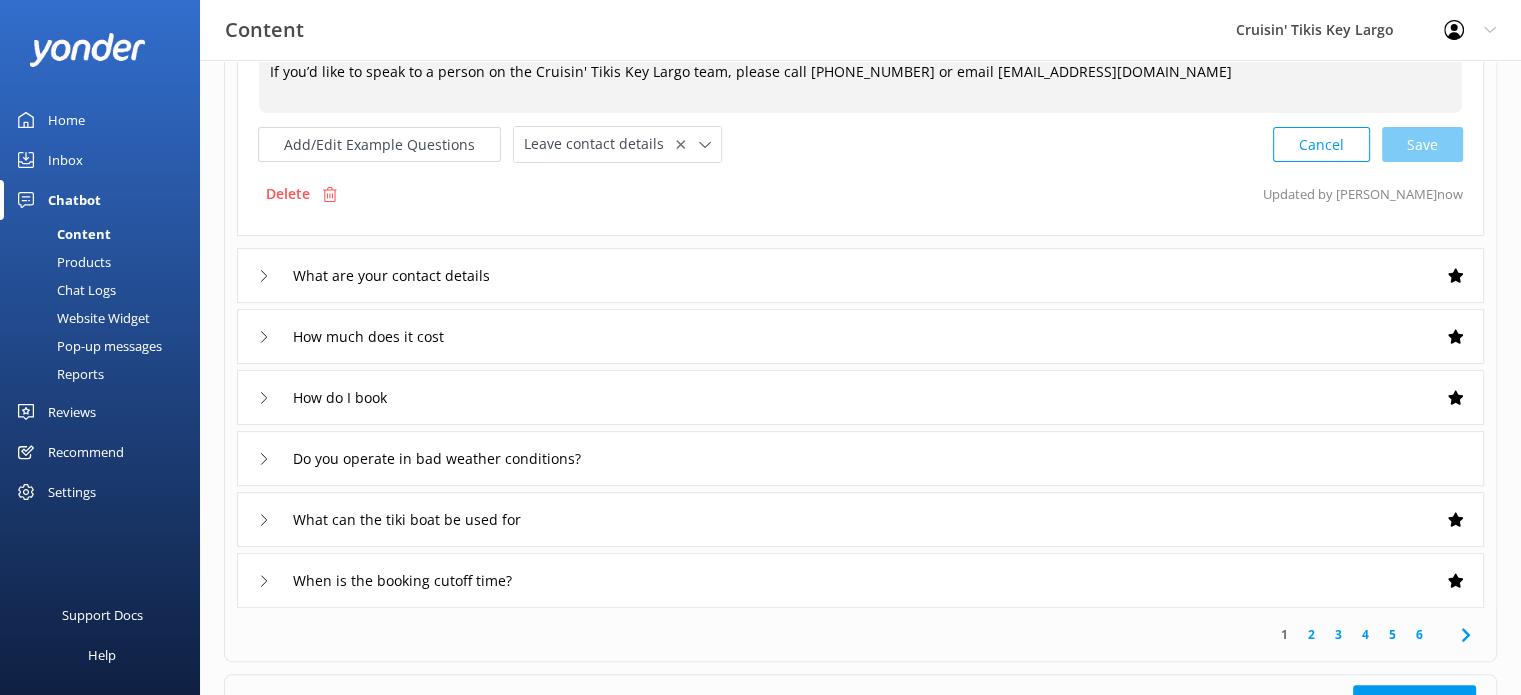 scroll, scrollTop: 492, scrollLeft: 0, axis: vertical 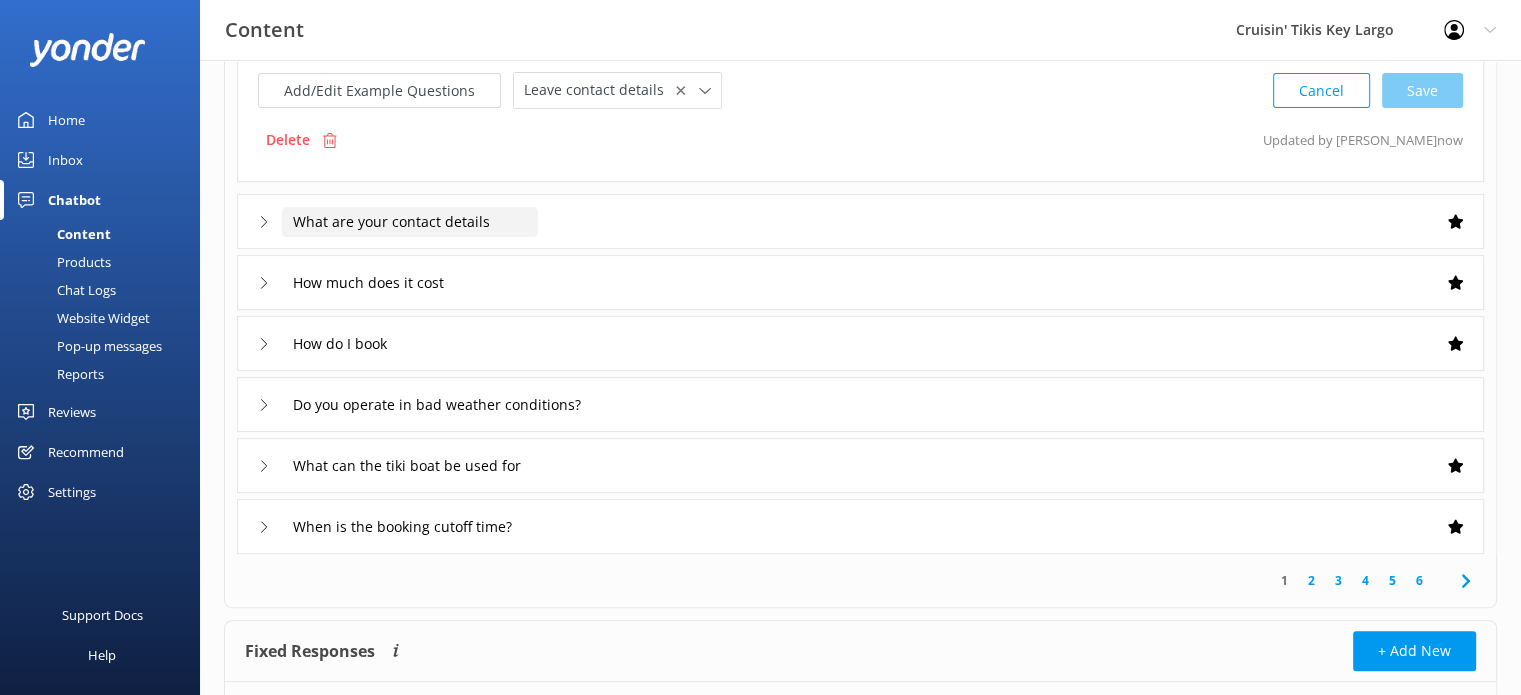 type on "If you’d like to speak to a person on the Cruisin' Tikis Key Largo team, please call 1-800-941-7080 or email keylargo@cruisintikis.com" 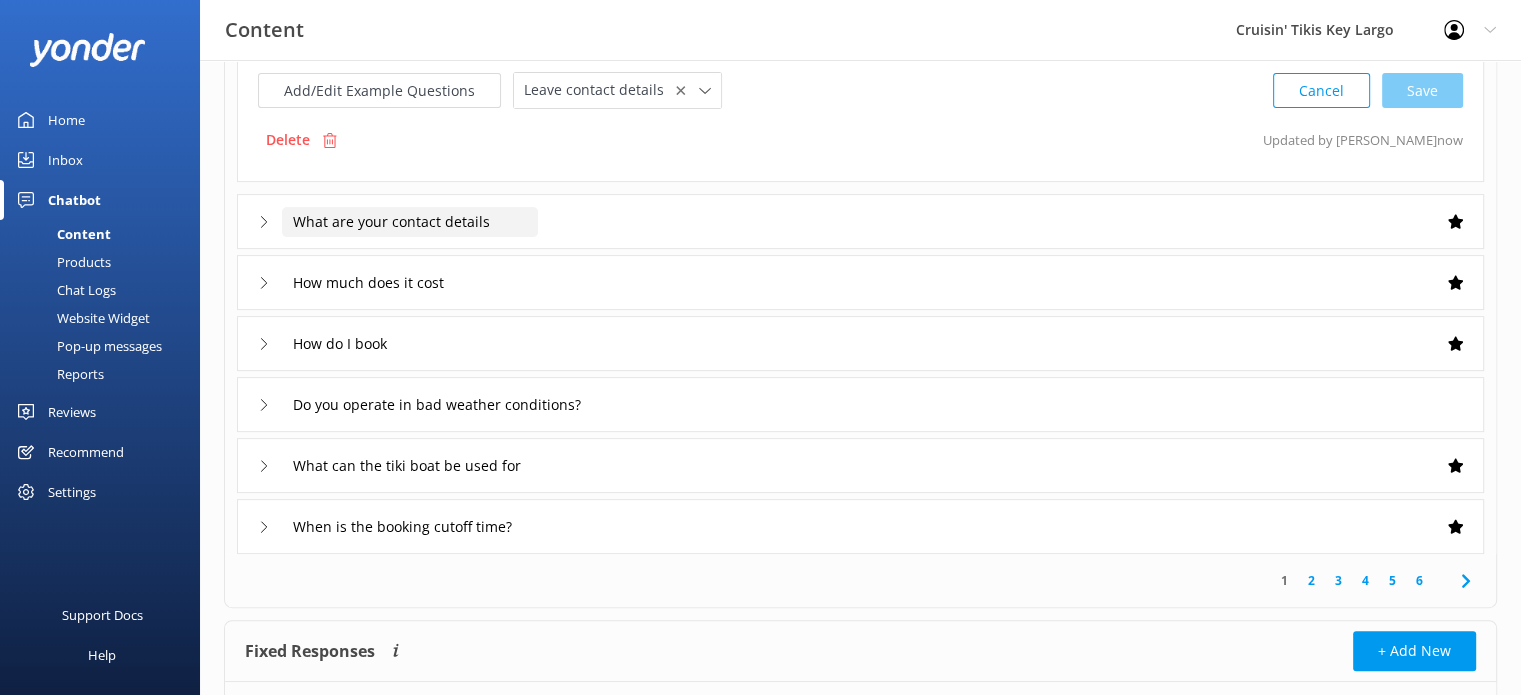 click on "What are your contact details" at bounding box center [370, -225] 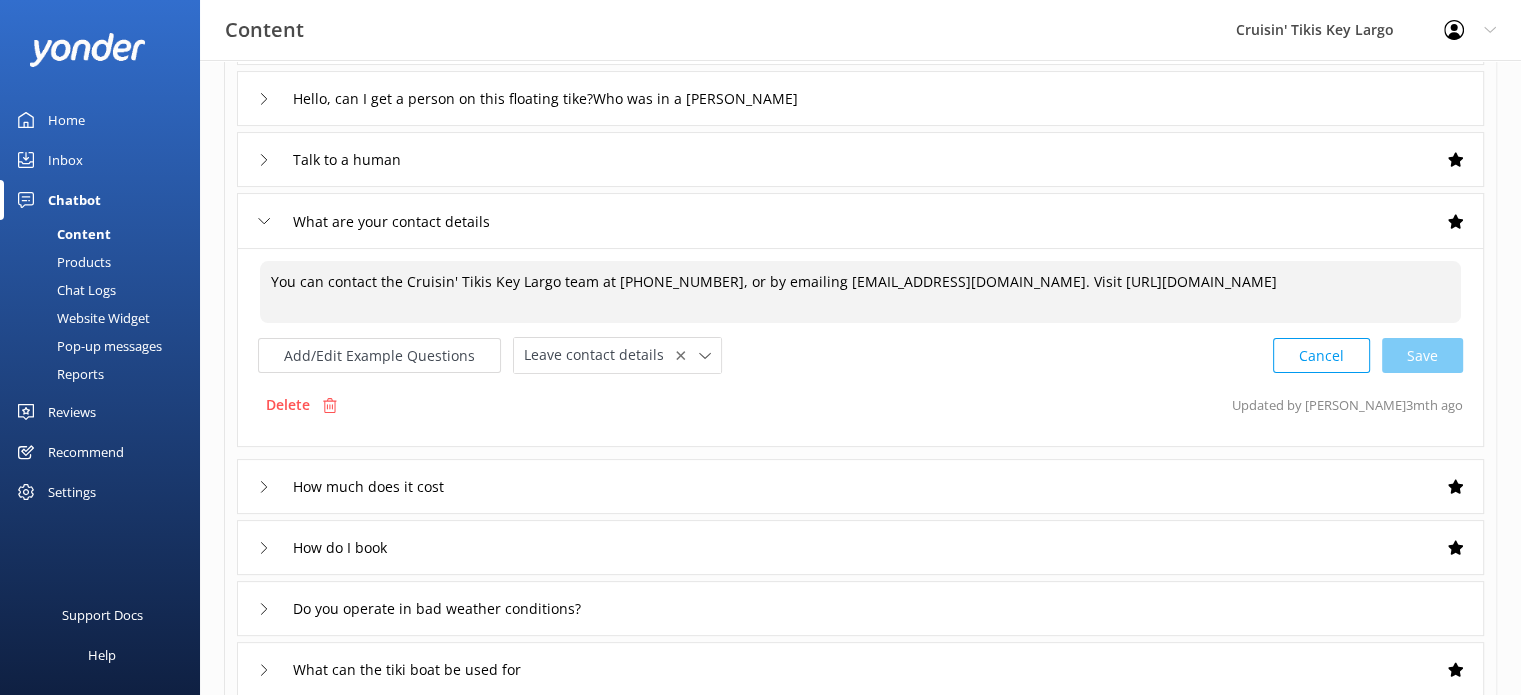 click on "You can contact the Cruisin' Tikis Key Largo team at 1-800-941-7080, or by emailing info@cruisintikiskeylargo.com. Visit https://cruisintikis.com/key-largo/contact/" at bounding box center (860, 292) 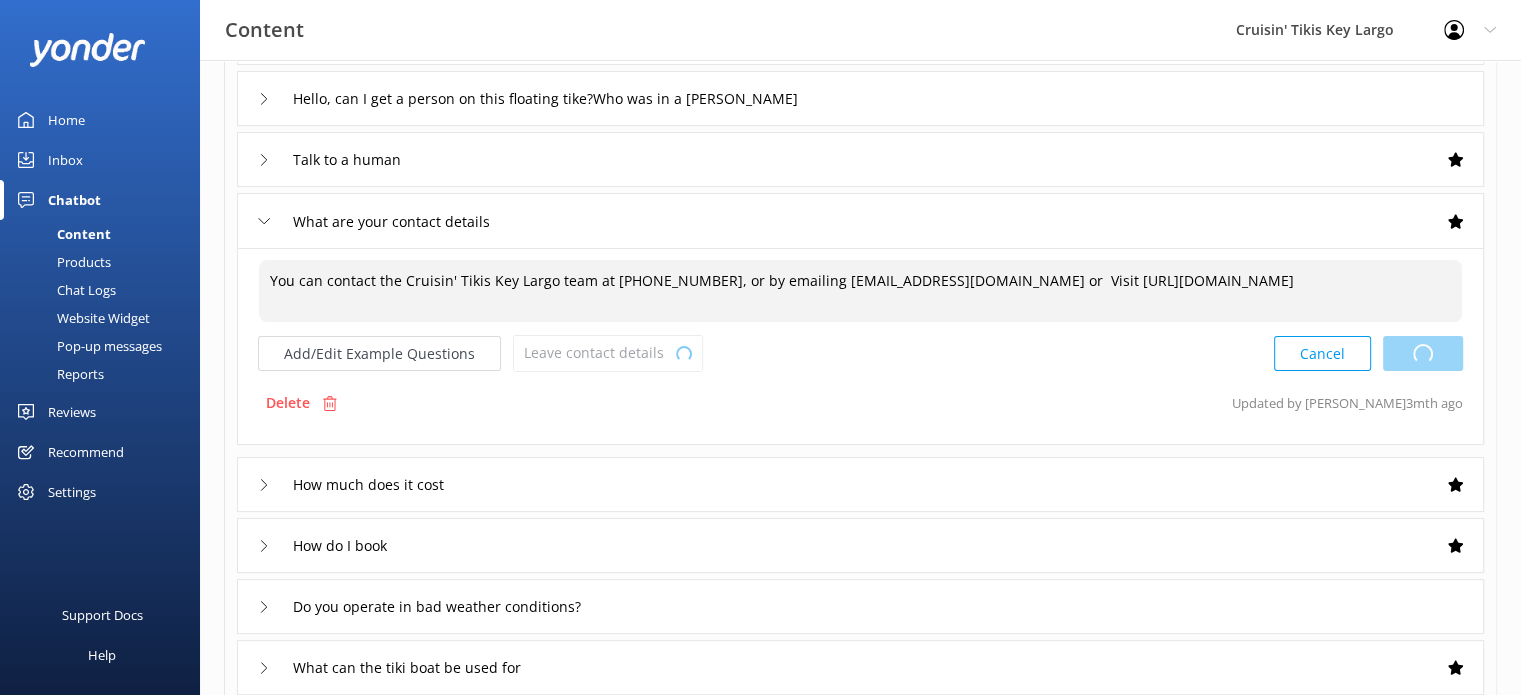 click on "Cancel Loading.." at bounding box center (1368, 353) 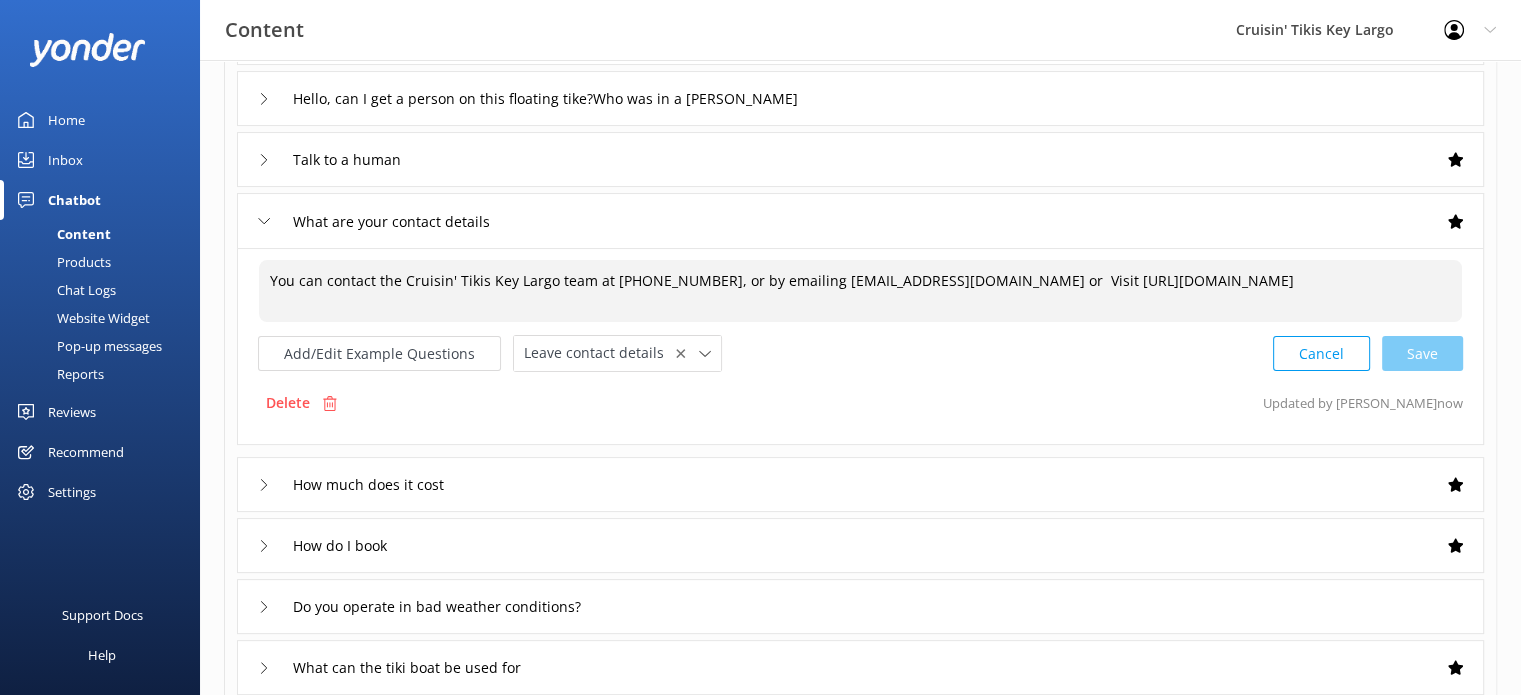 drag, startPoint x: 1044, startPoint y: 279, endPoint x: 1331, endPoint y: 293, distance: 287.34125 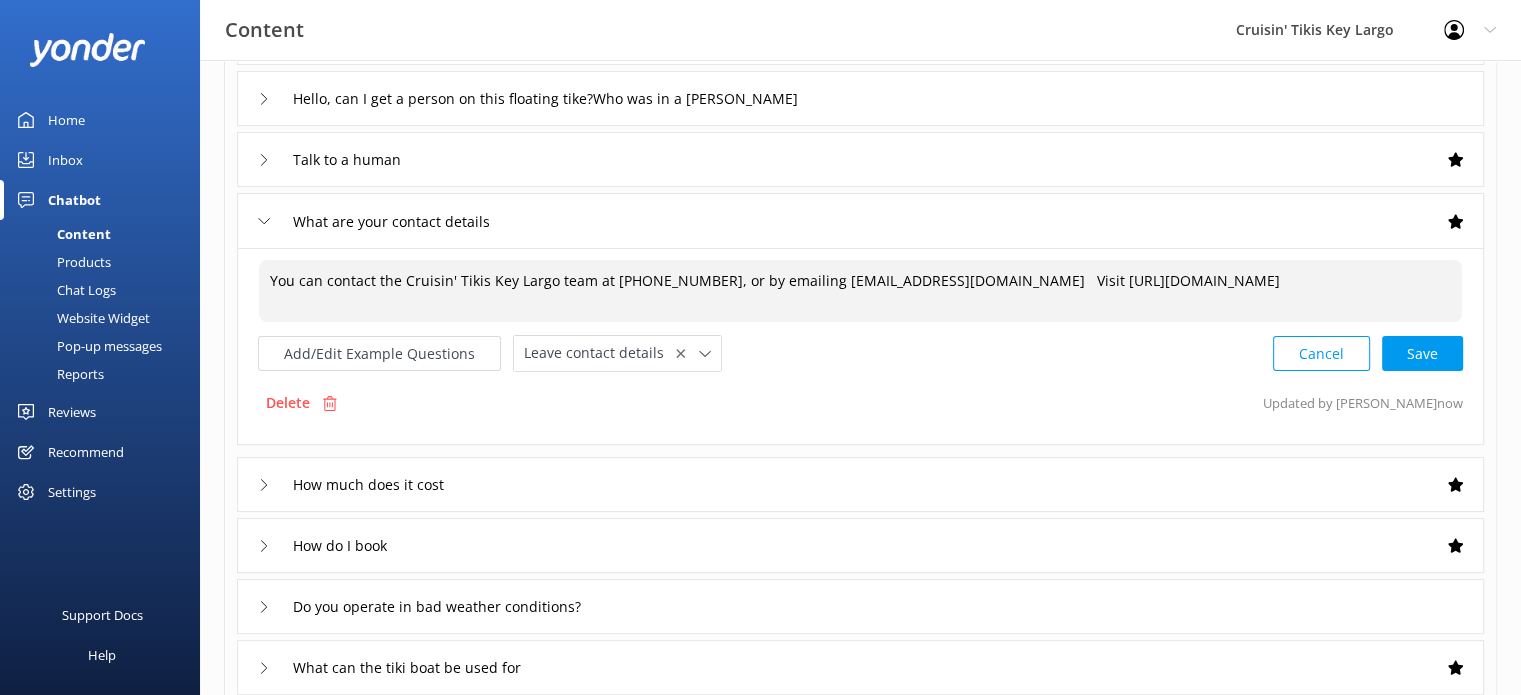 click on "You can contact the Cruisin' Tikis Key Largo team at 1-800-941-7080, or by emailing Keylargo@cruisingtikis.com   Visit https://cruisintikis.com/key-largo/contact/" at bounding box center [860, 291] 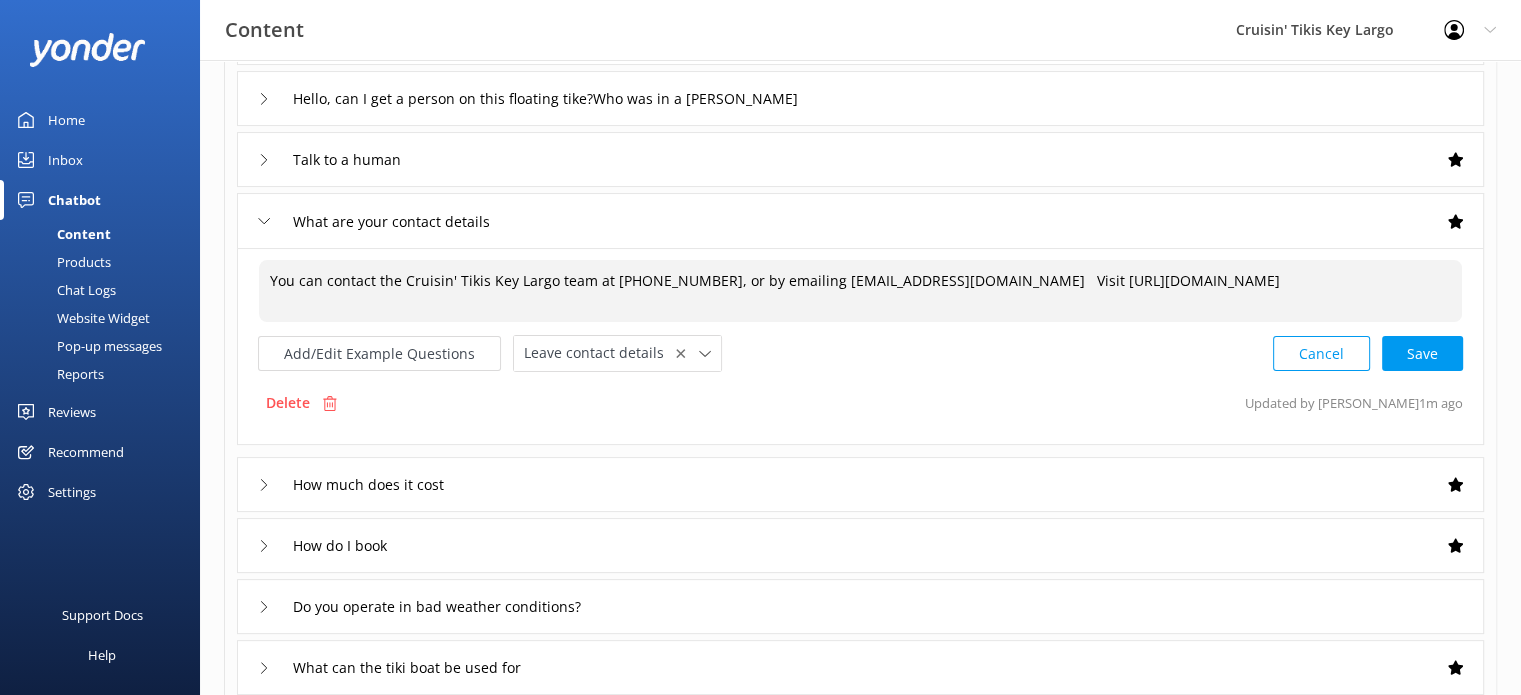 drag, startPoint x: 991, startPoint y: 276, endPoint x: 1020, endPoint y: 274, distance: 29.068884 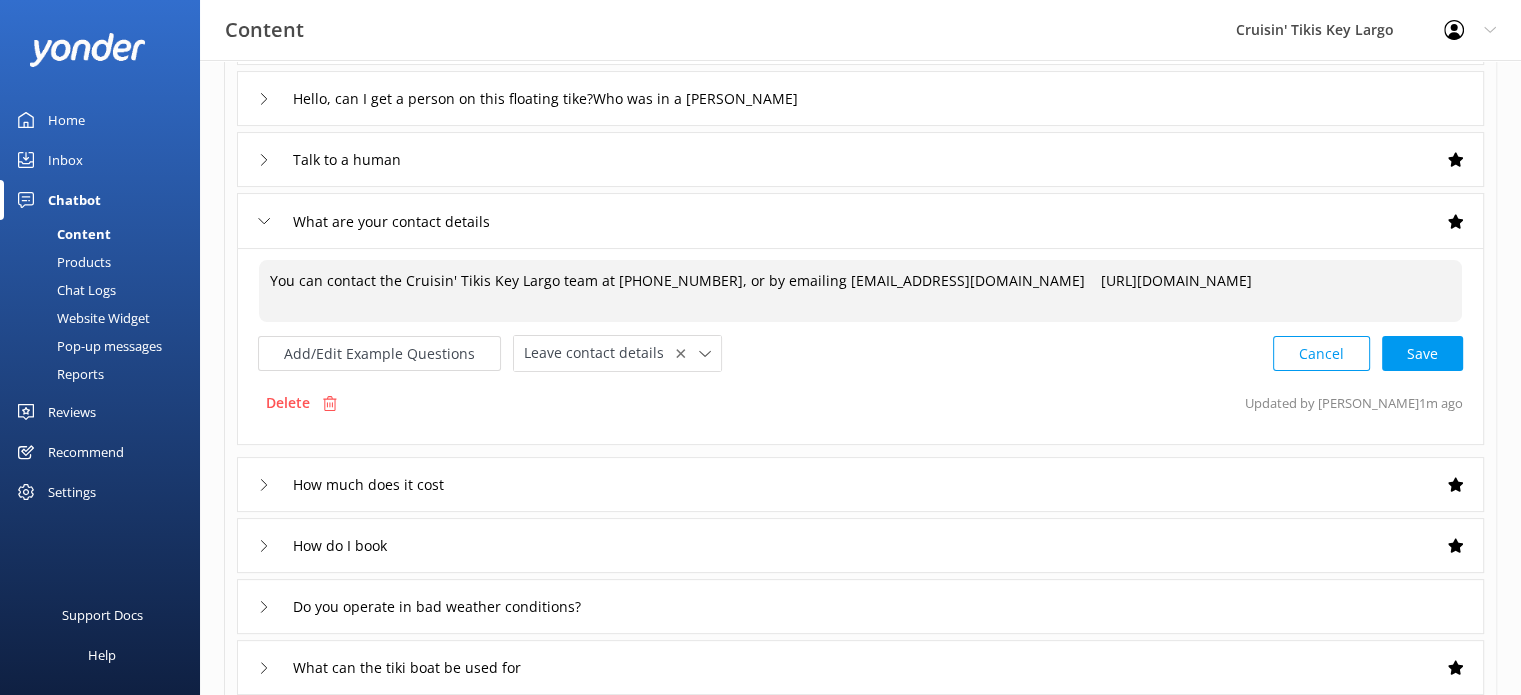 click on "You can contact the Cruisin' Tikis Key Largo team at 1-800-941-7080, or by emailing Keylargo@cruisintikis.com    https://cruisintikis.com/key-largo/contact/" at bounding box center (860, 291) 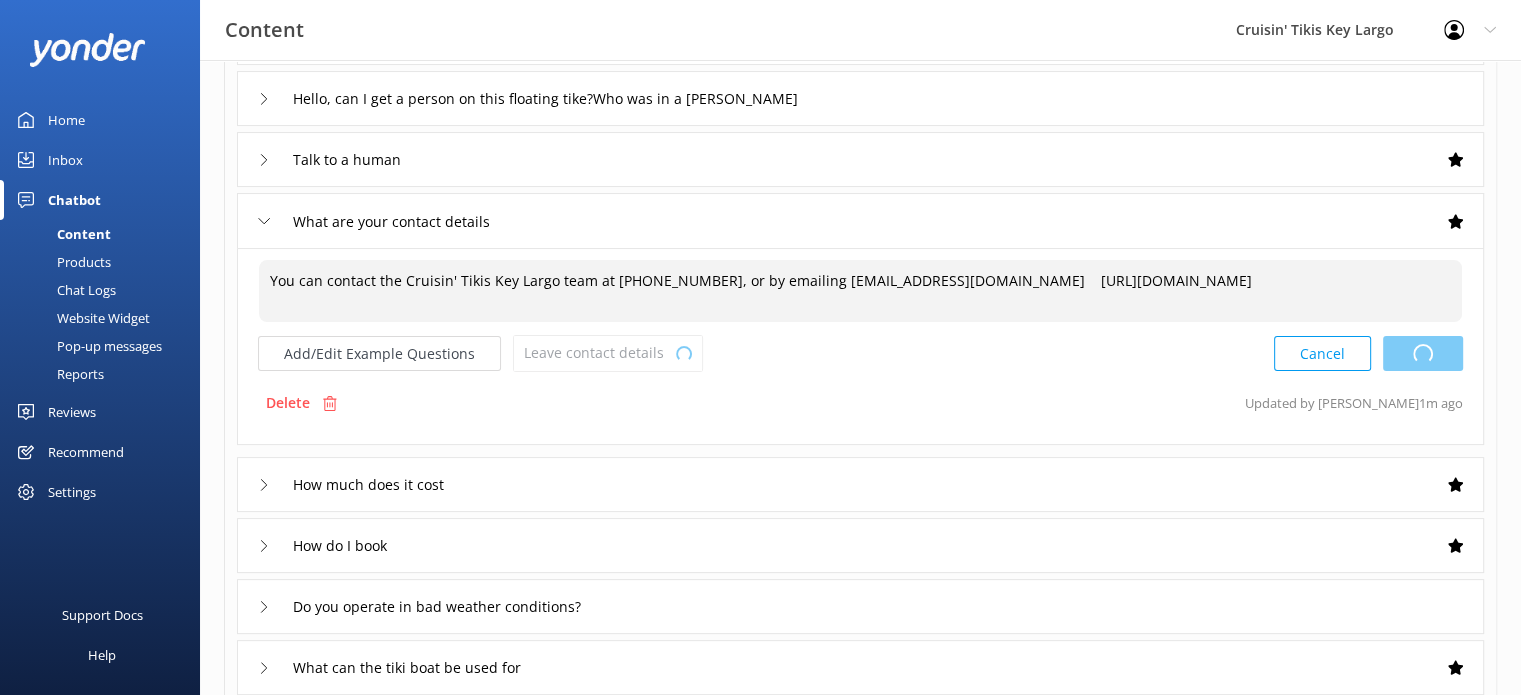 click on "Cancel Loading.." at bounding box center [1368, 353] 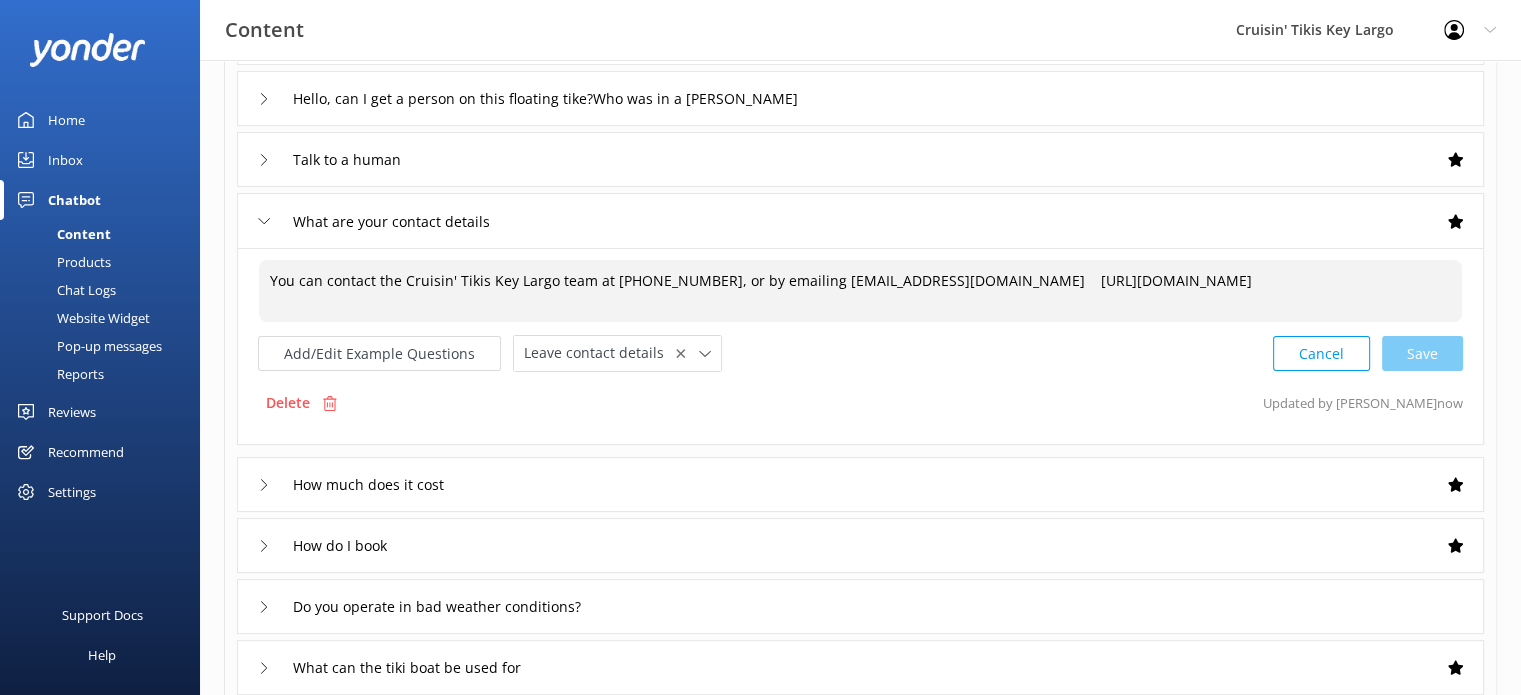 click on "You can contact the Cruisin' Tikis Key Largo team at 1-800-941-7080, or by emailing Keylargo@cruisintikis.com    https://cruisintikis.com/key-largo/contact/" at bounding box center (860, 291) 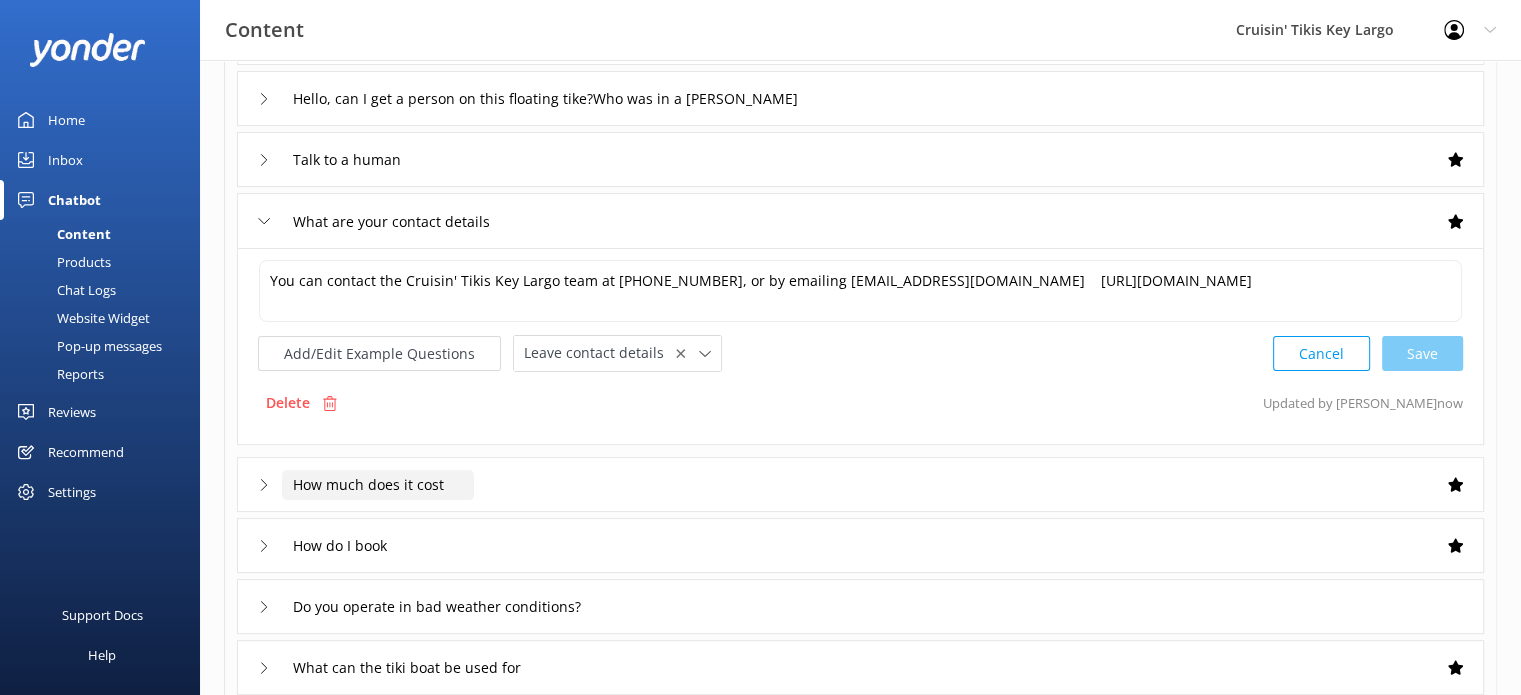 drag, startPoint x: 1288, startPoint y: 283, endPoint x: 473, endPoint y: 488, distance: 840.38684 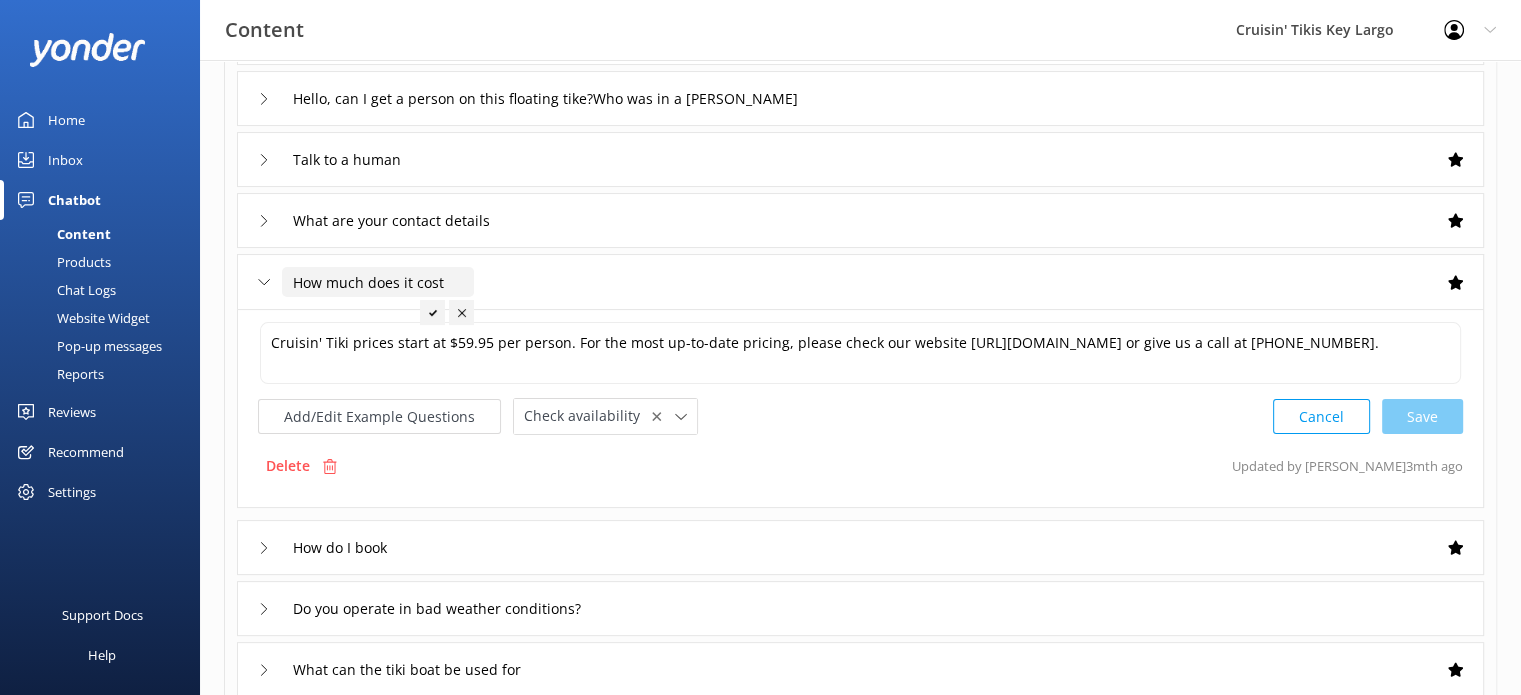 click on "Add/Edit Example Questions Check availability ✕ Leave contact details Check availability Cancel Save" at bounding box center [860, 416] 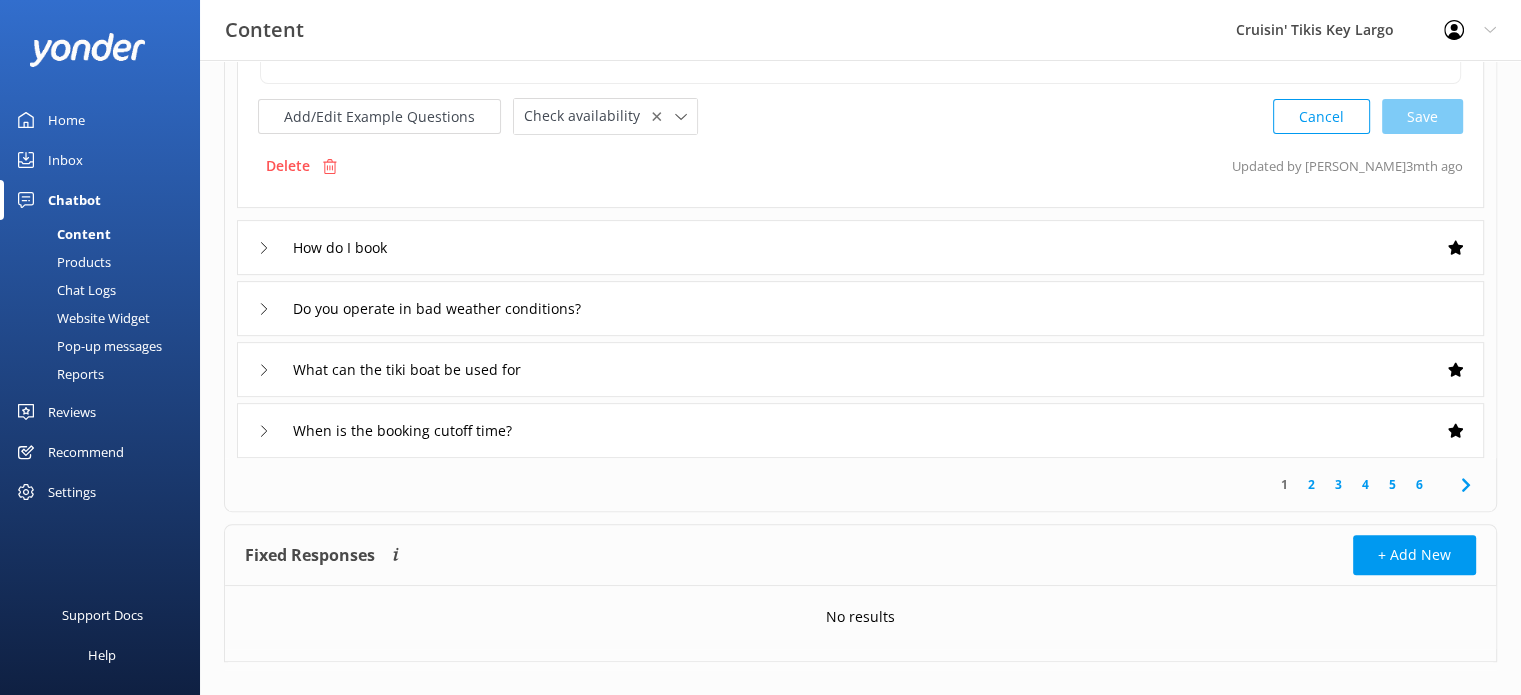 click on "How do I book" at bounding box center (860, 247) 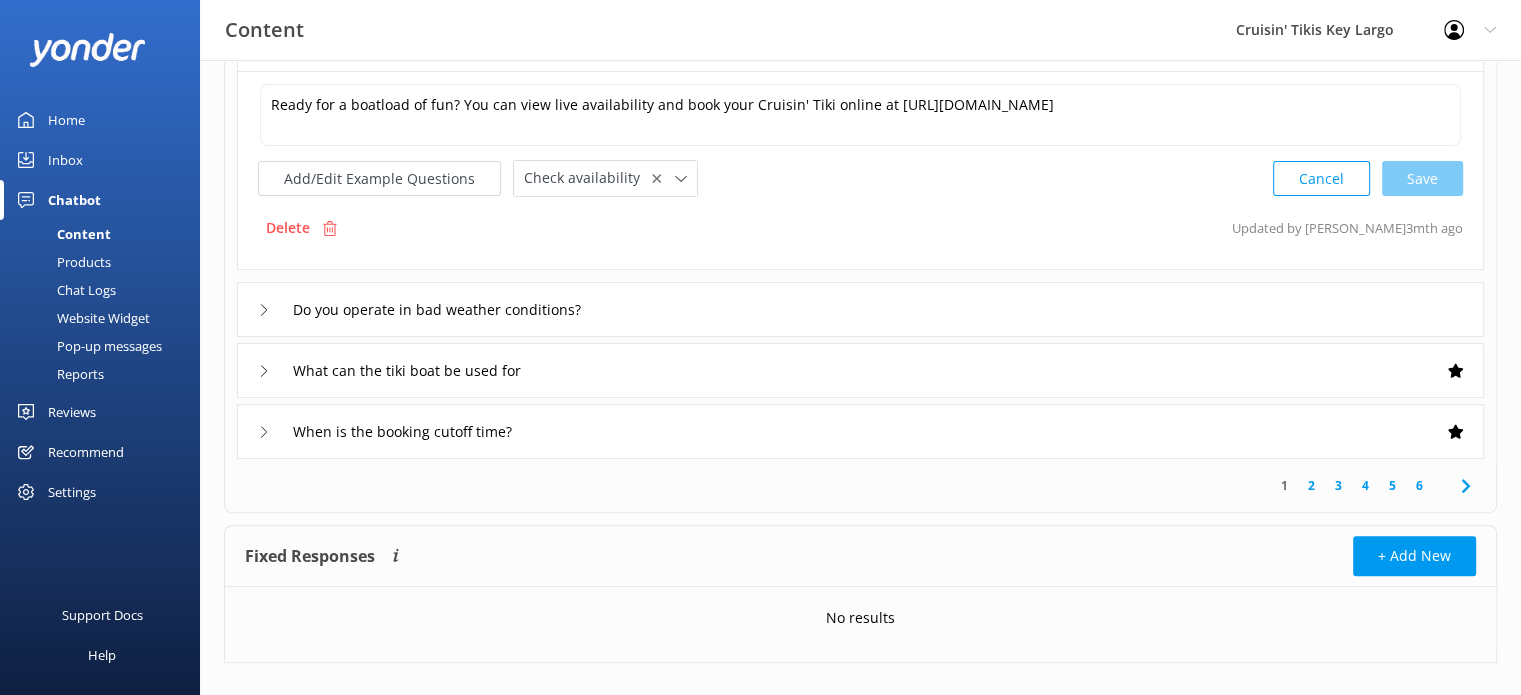 click on "Do you operate in bad weather conditions?" at bounding box center (860, 309) 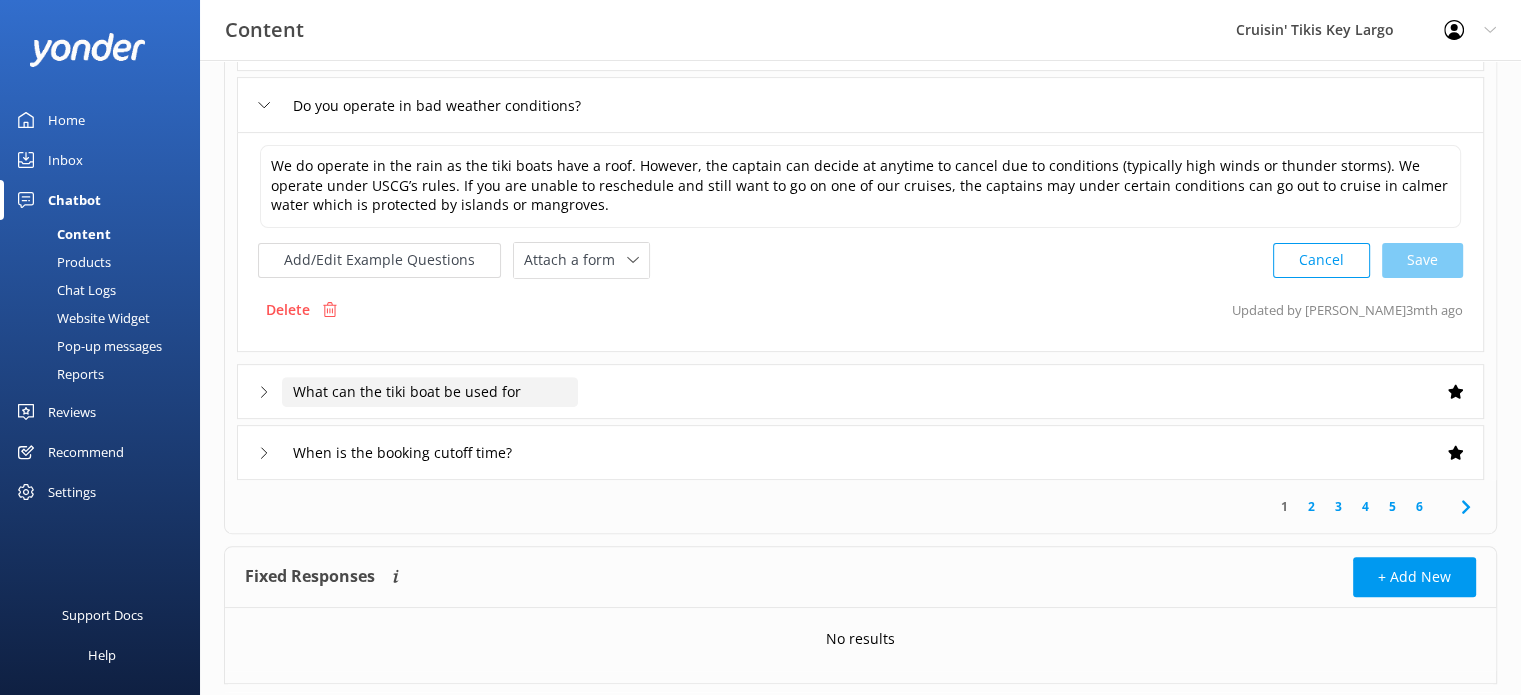 click on "What can the tiki boat be used for" at bounding box center [370, -322] 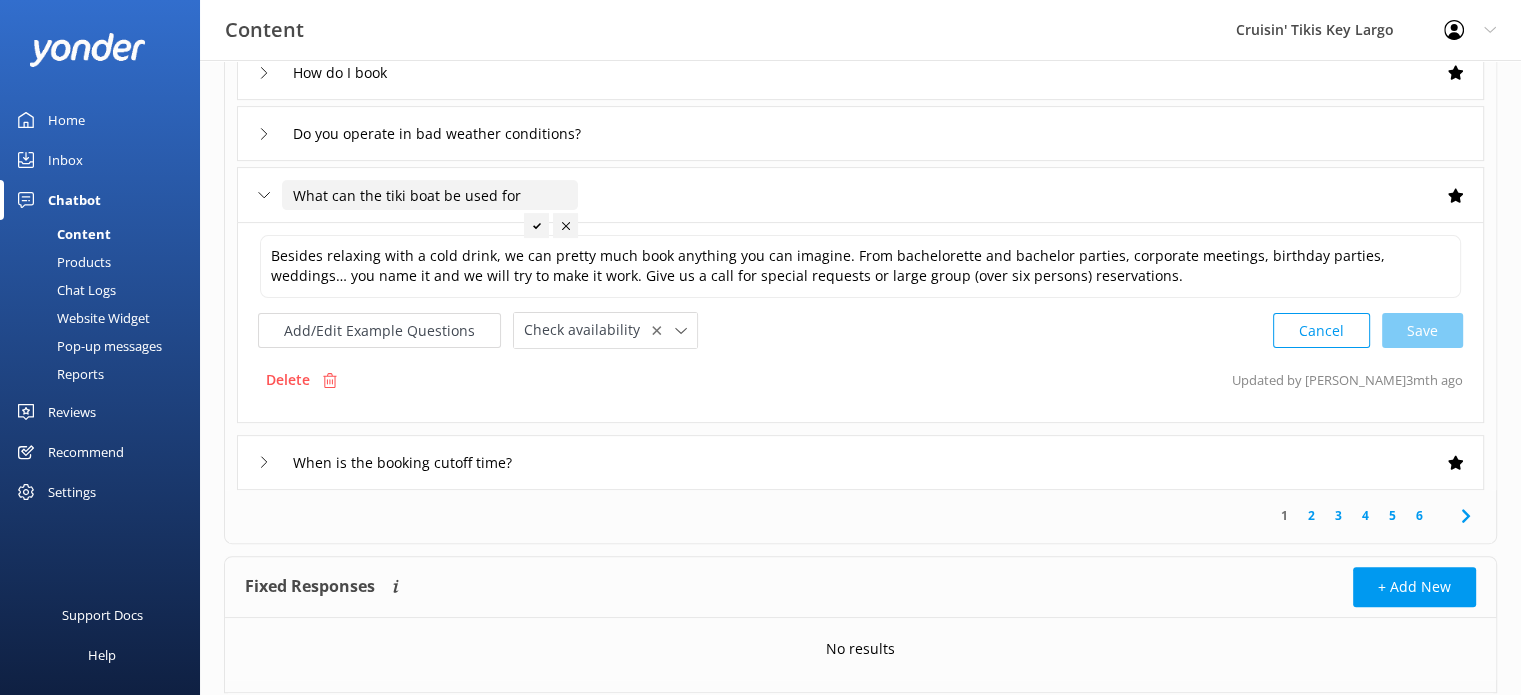 scroll, scrollTop: 515, scrollLeft: 0, axis: vertical 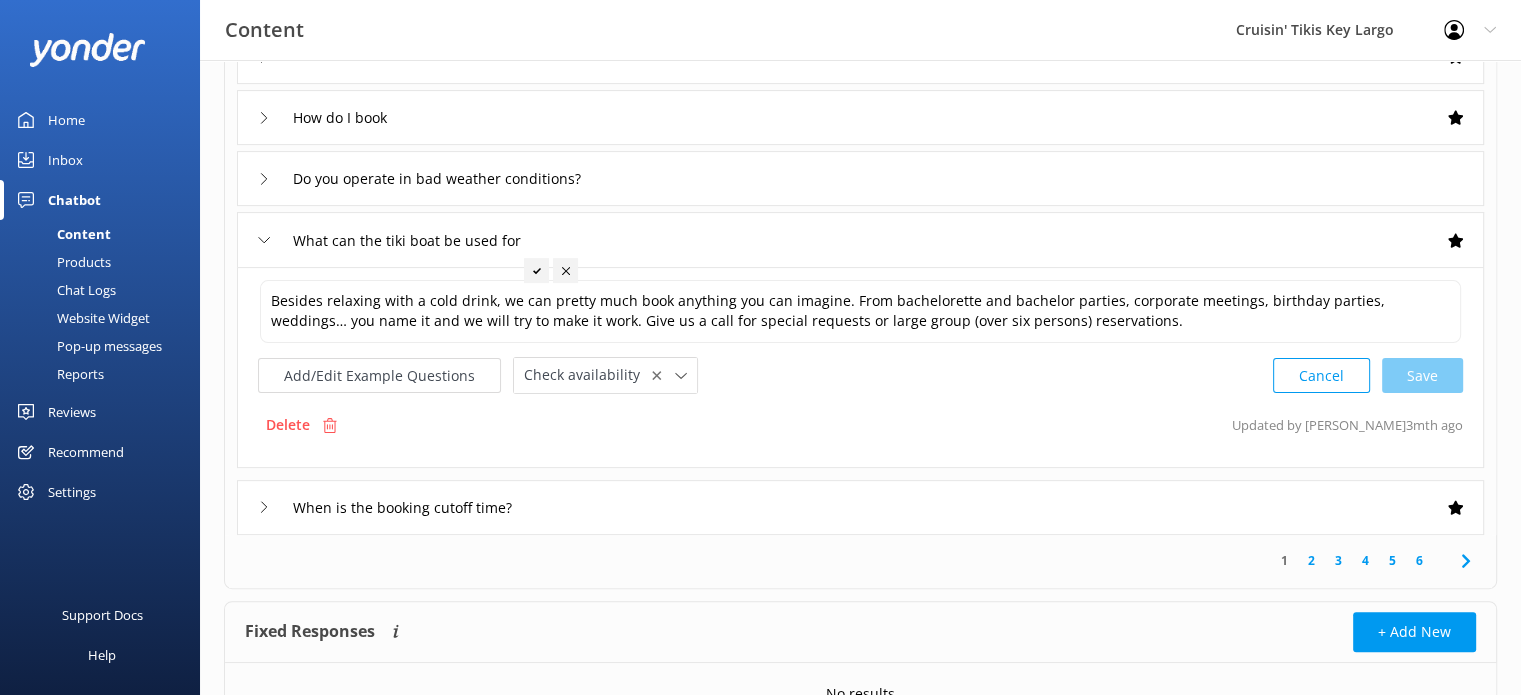 click on "When is the booking cutoff time?" at bounding box center (860, 507) 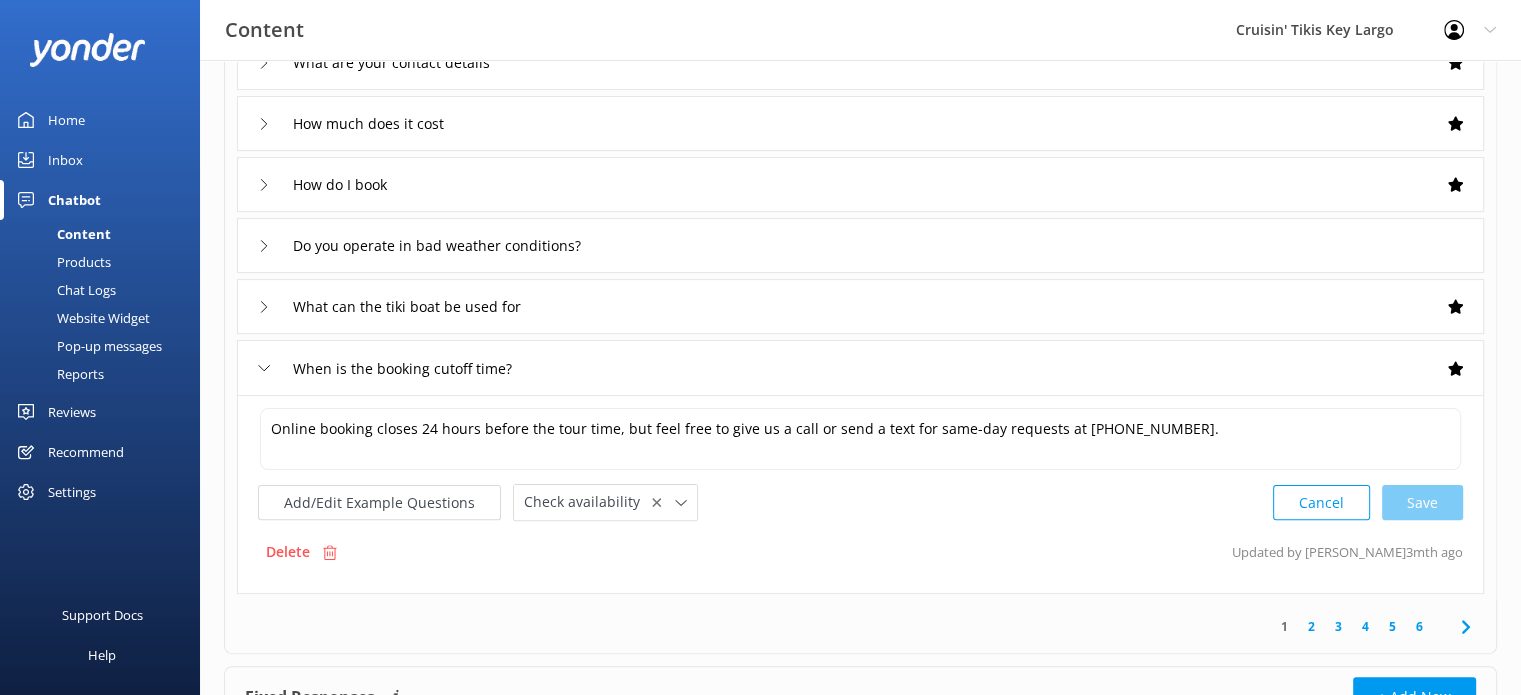 scroll, scrollTop: 315, scrollLeft: 0, axis: vertical 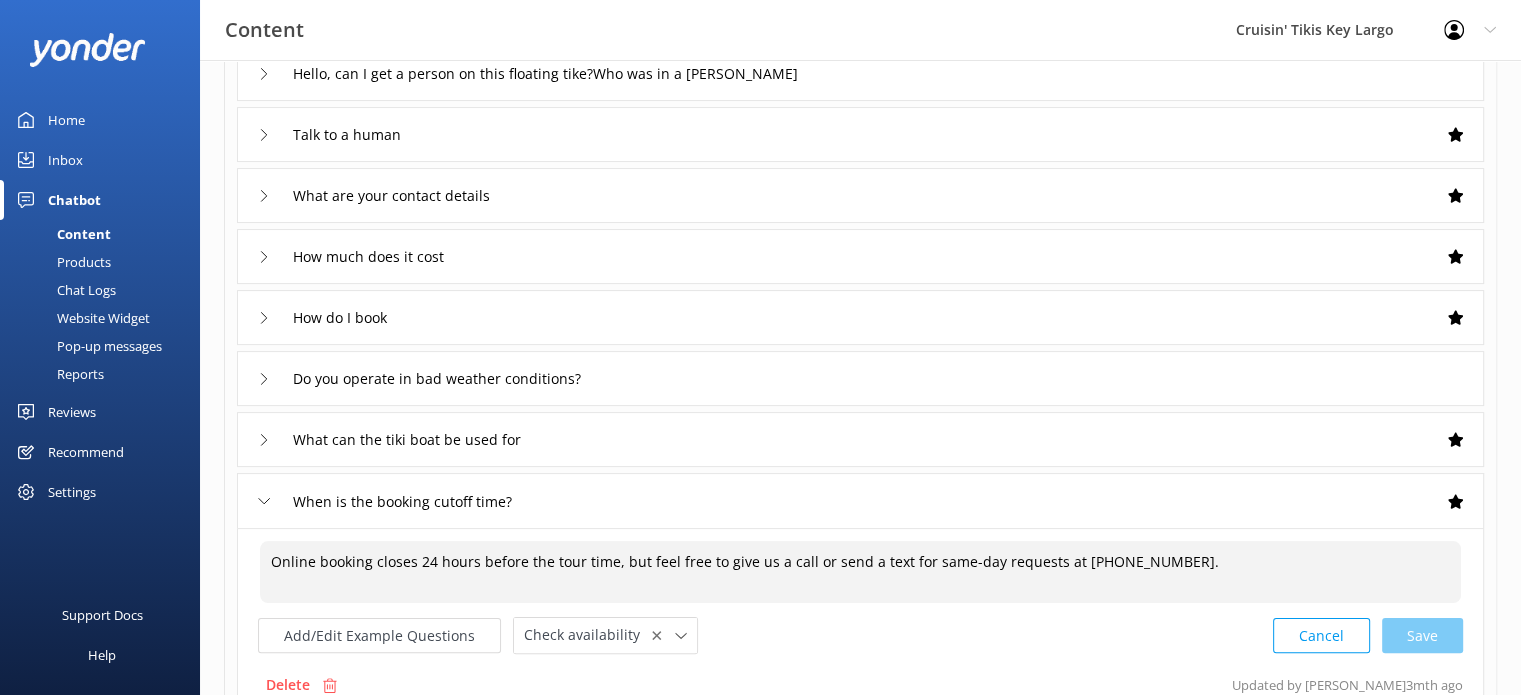 click on "Online booking closes 24 hours before the tour time, but feel free to give us a call or send a text for same-day requests at 1-800-941-7080." at bounding box center [860, 572] 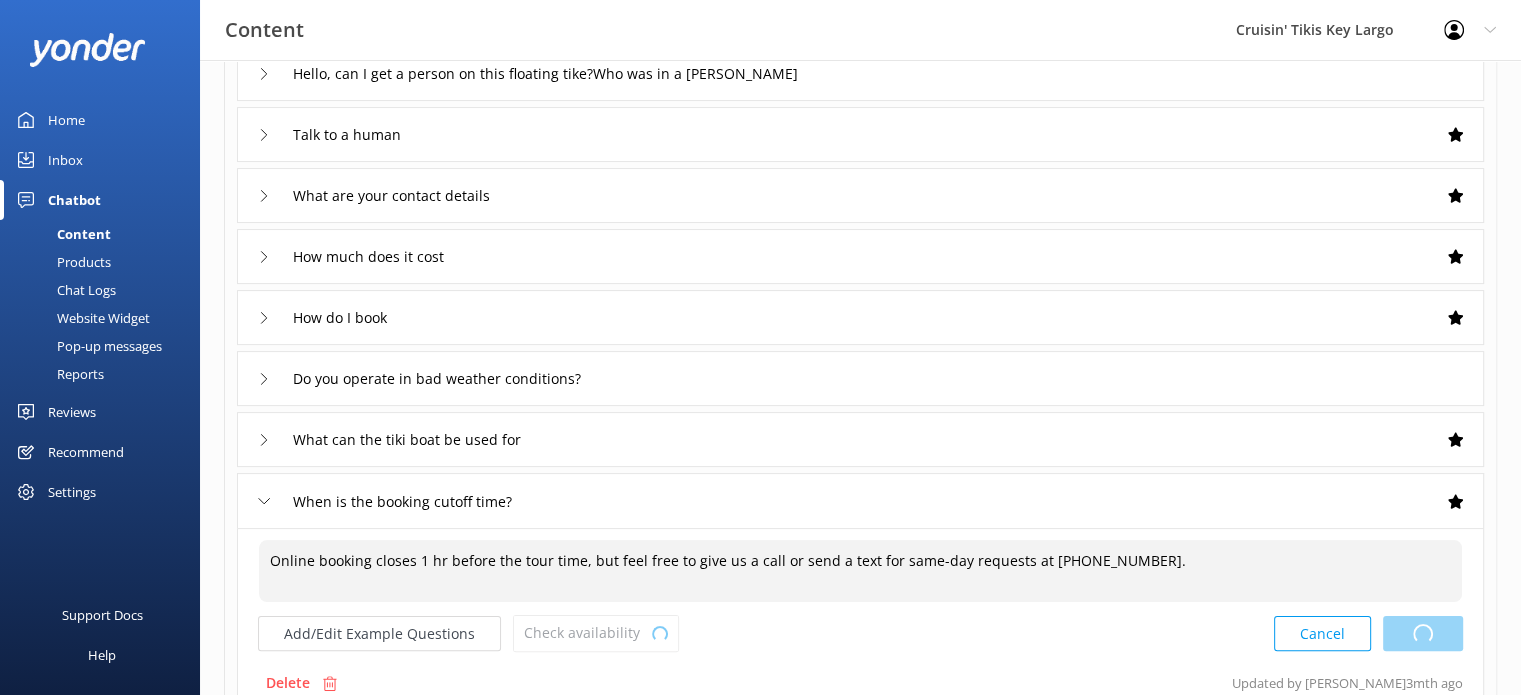 click on "Cancel Loading.." at bounding box center [1368, 633] 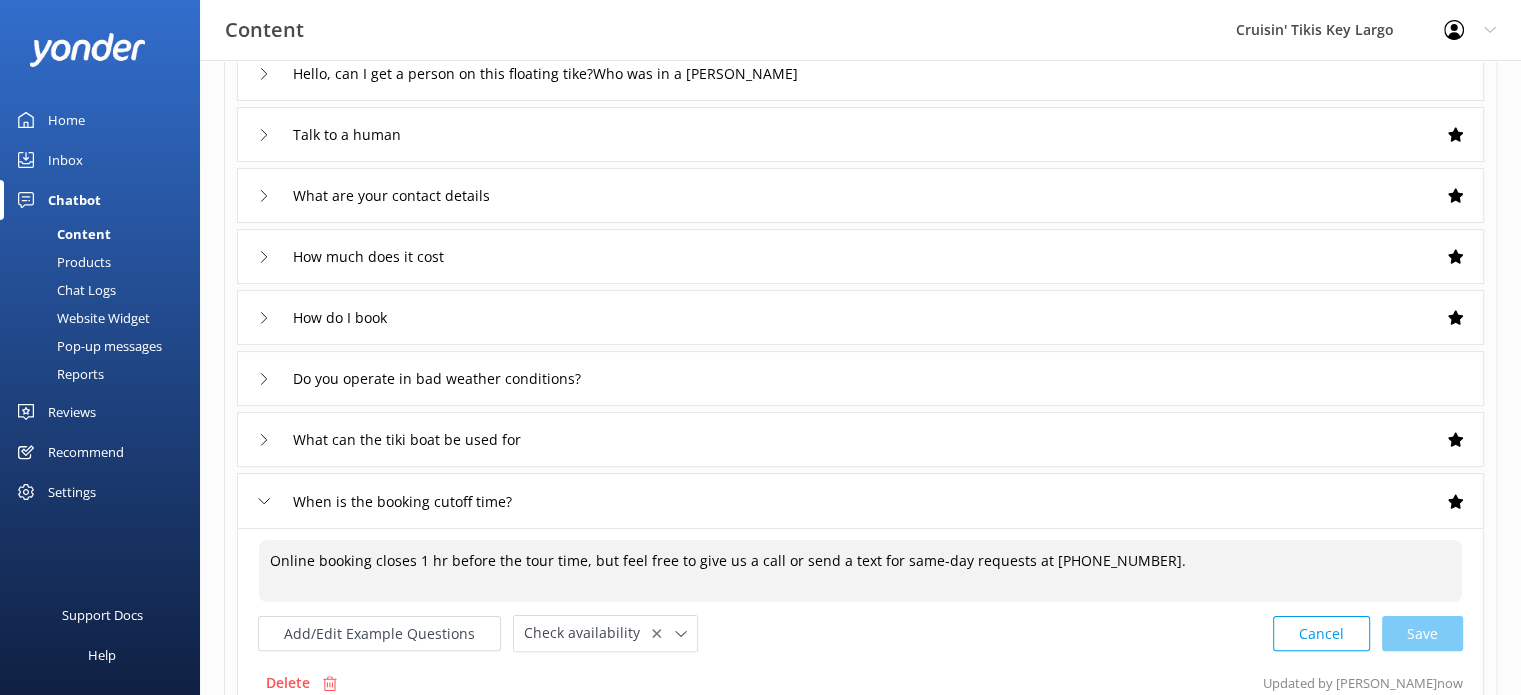 click on "Online booking closes 1 hr before the tour time, but feel free to give us a call or send a text for same-day requests at 1-800-941-7080." at bounding box center (860, 571) 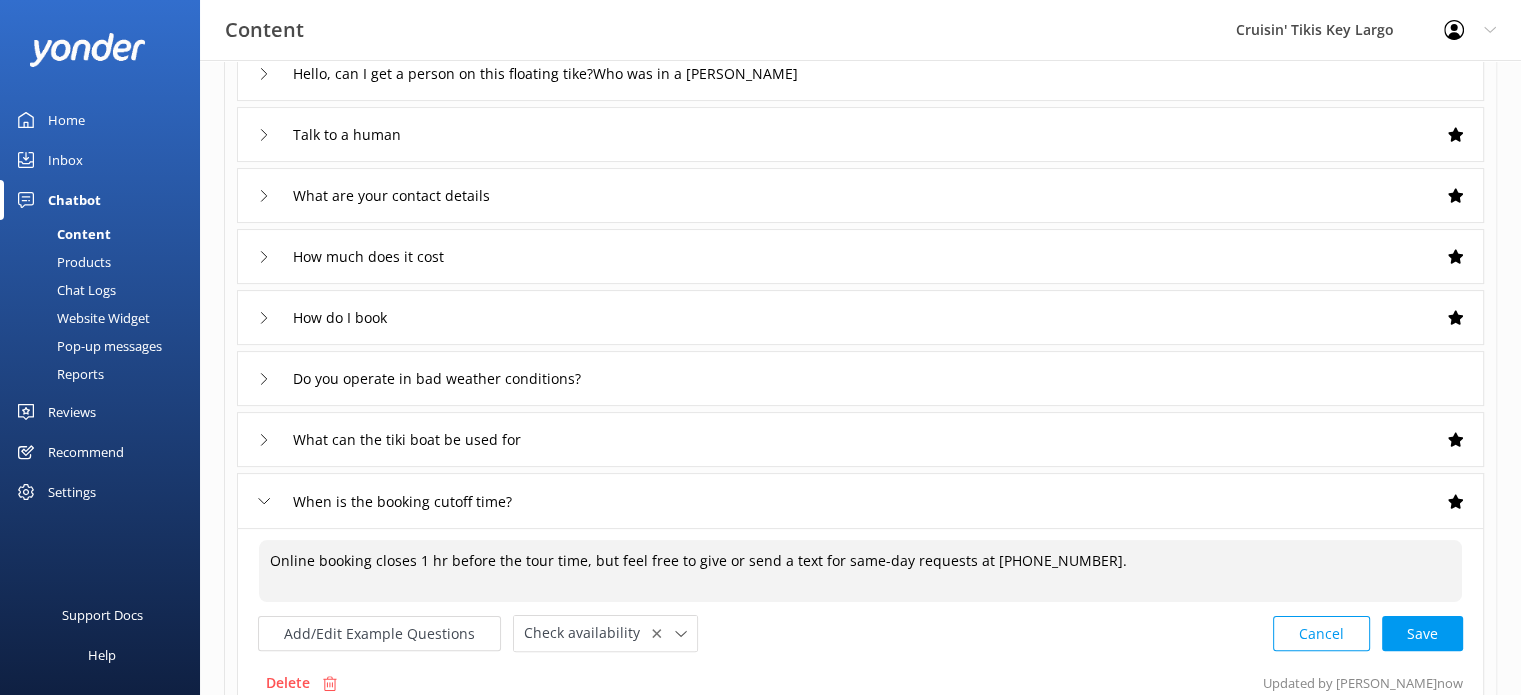 drag, startPoint x: 717, startPoint y: 561, endPoint x: 952, endPoint y: 584, distance: 236.12285 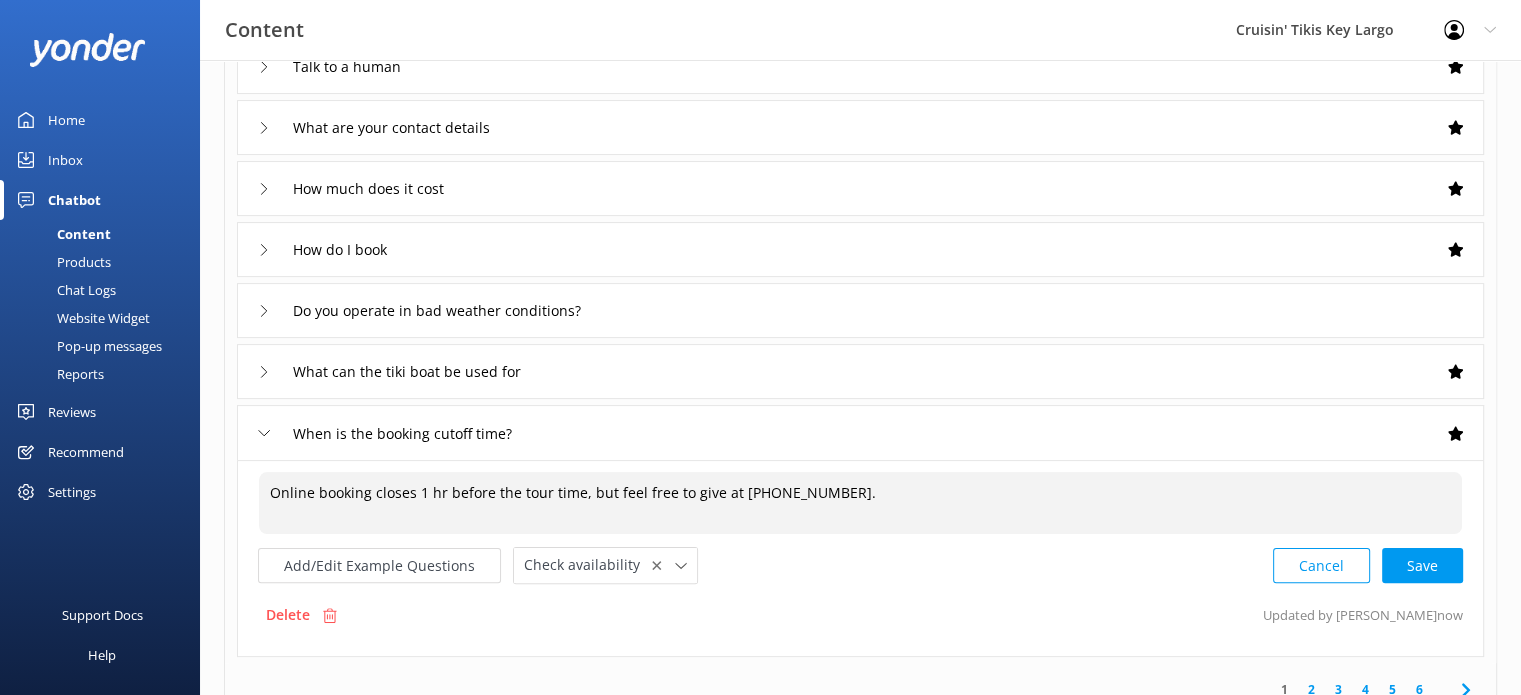 scroll, scrollTop: 415, scrollLeft: 0, axis: vertical 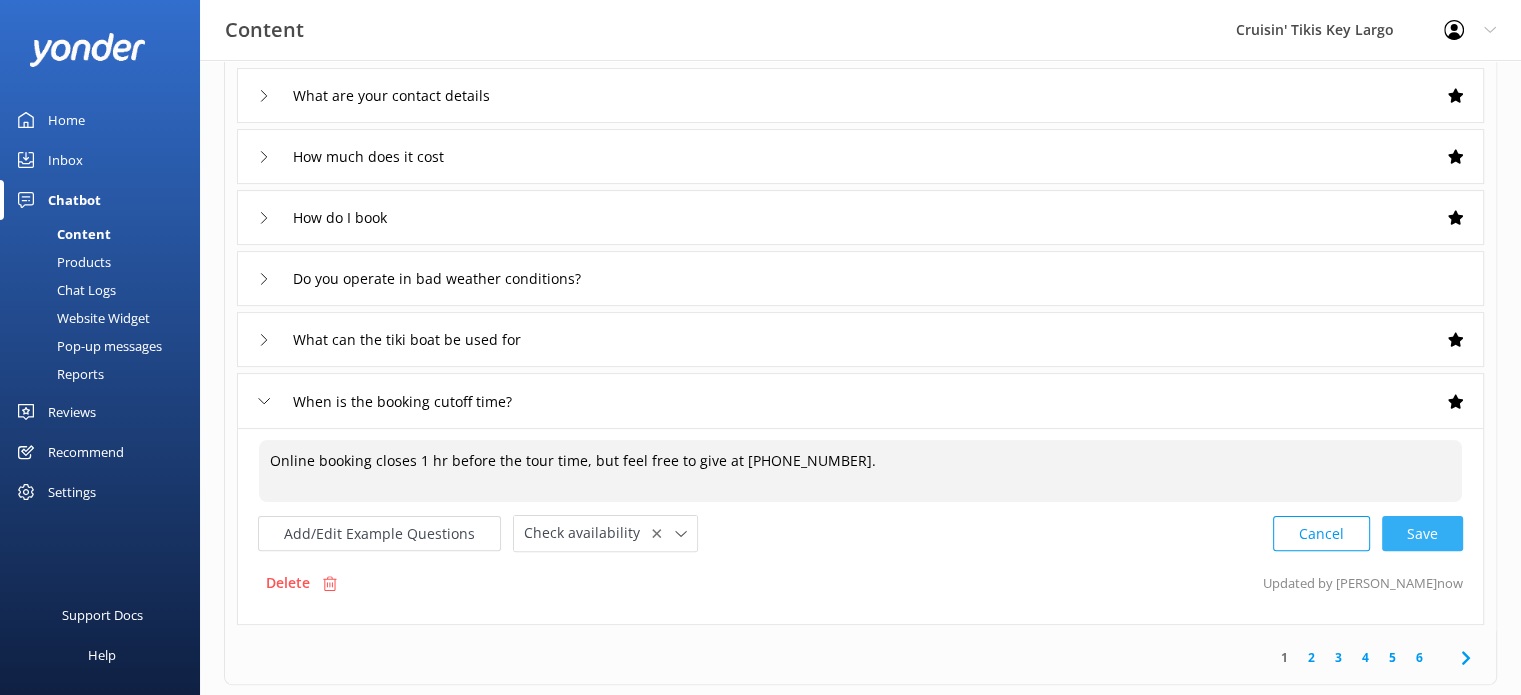 click on "Cancel Save" at bounding box center [1368, 533] 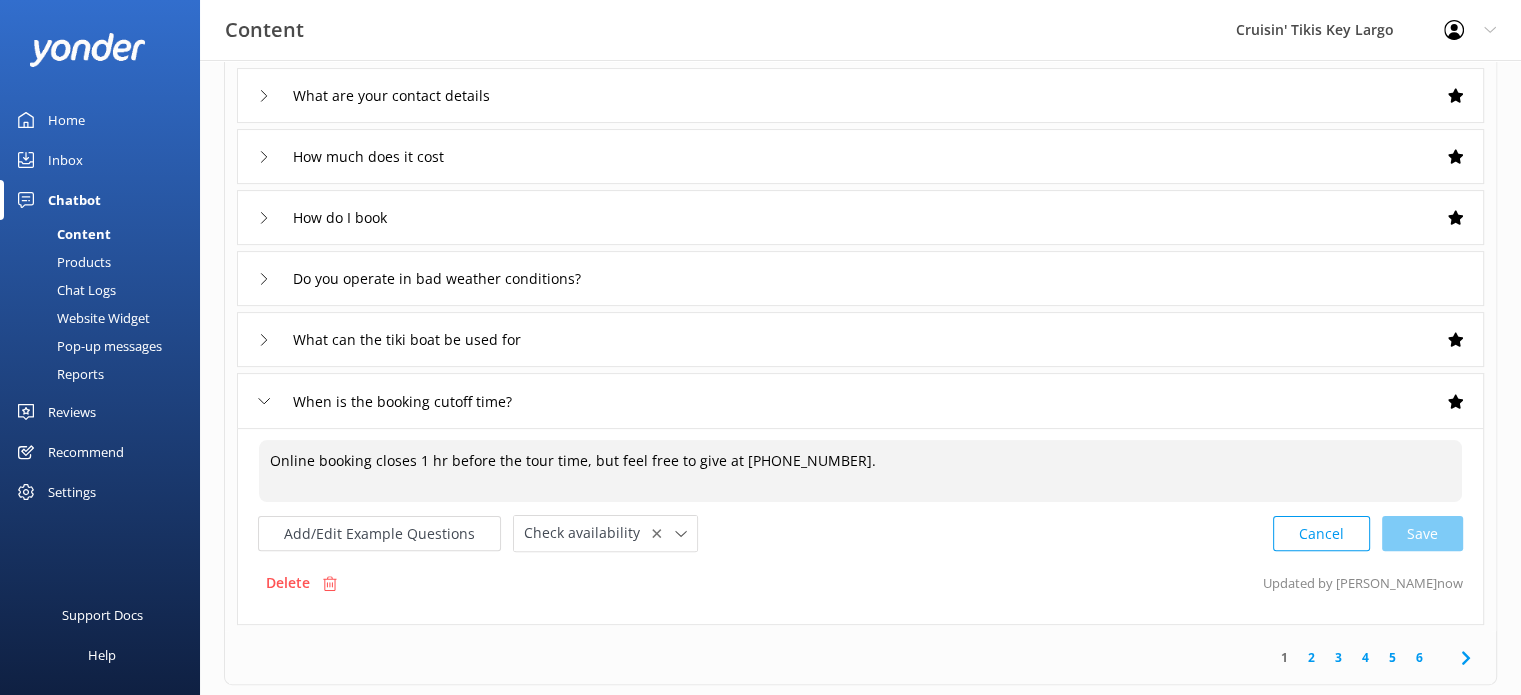 click on "Online booking closes 1 hr before the tour time, but feel free to give at 1-800-941-7080." at bounding box center [860, 471] 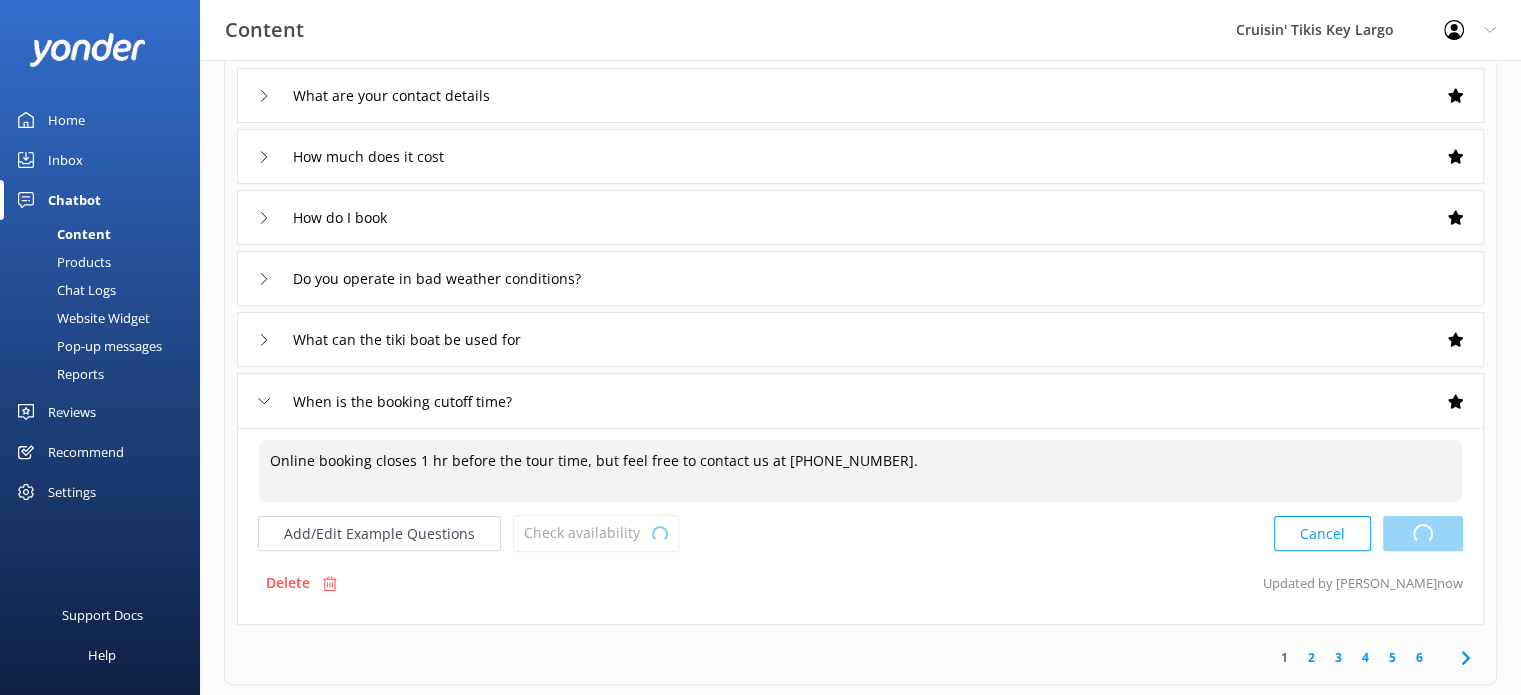 click on "Cancel Loading.." at bounding box center (1368, 533) 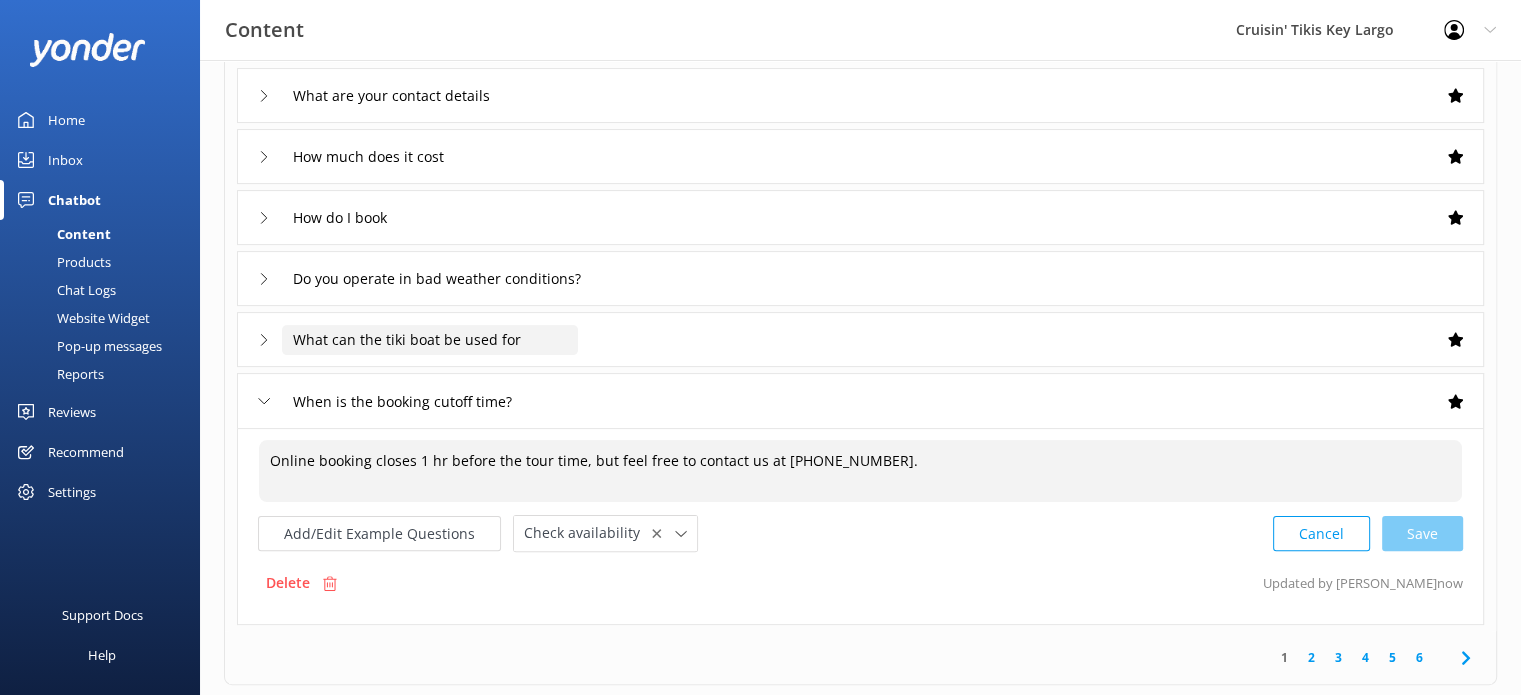type on "Online booking closes 1 hr before the tour time, but feel free to contact us at 1-800-941-7080." 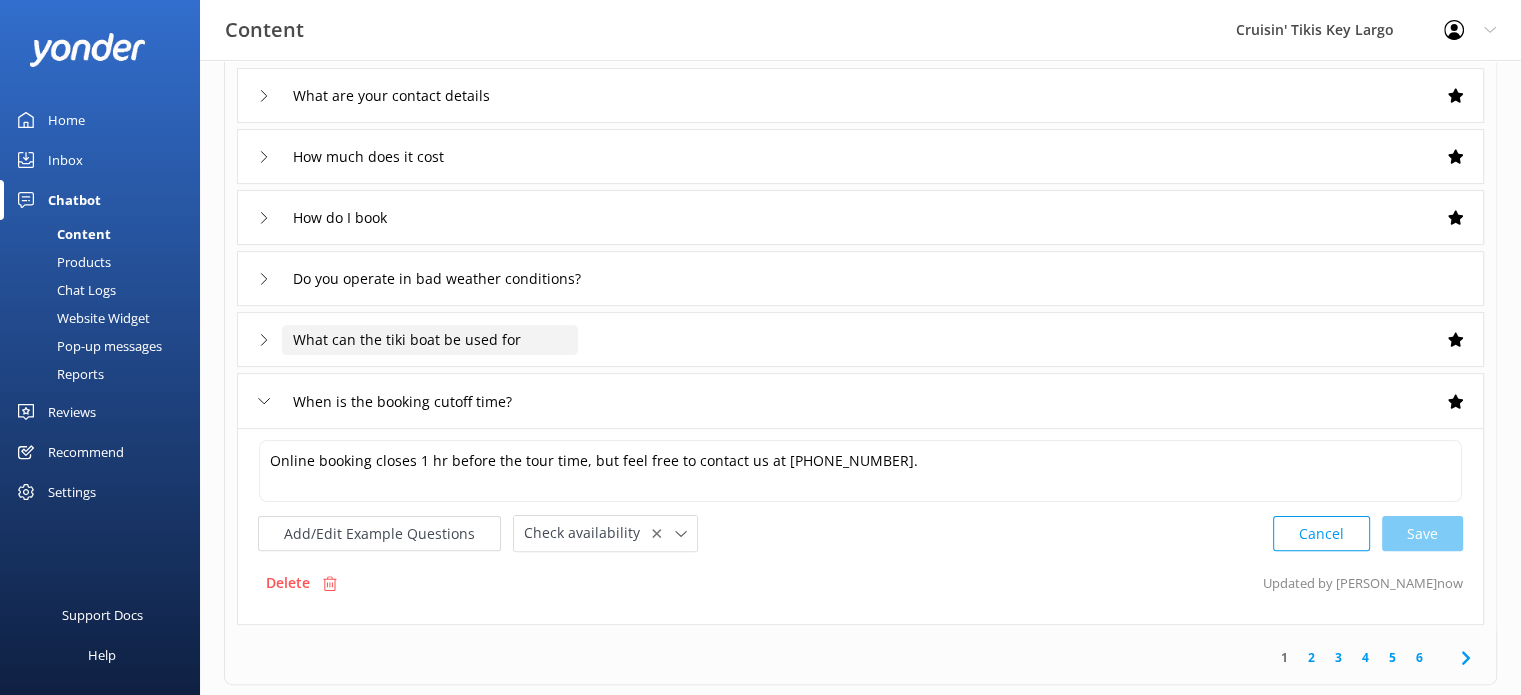 click on "What can the tiki boat be used for" at bounding box center [370, -148] 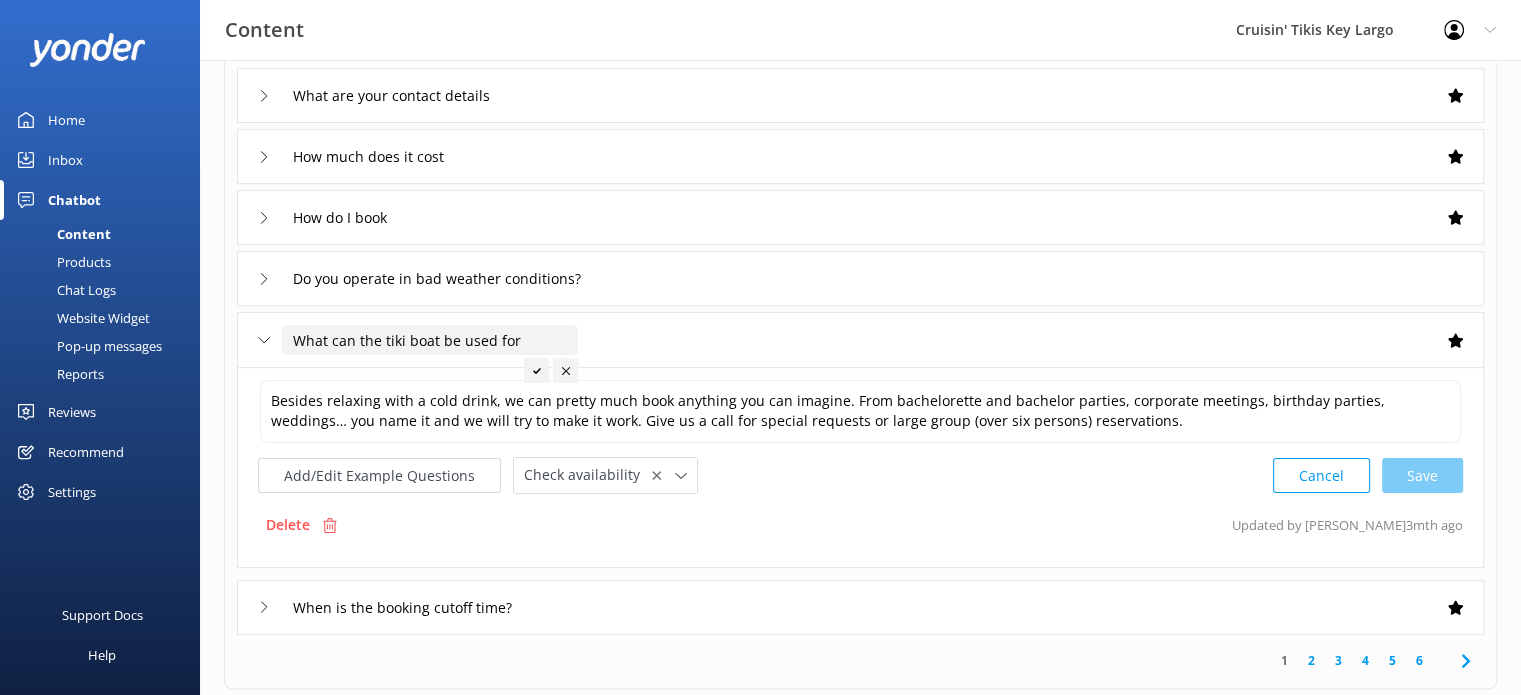 click on "What can the tiki boat be used for" at bounding box center (430, 340) 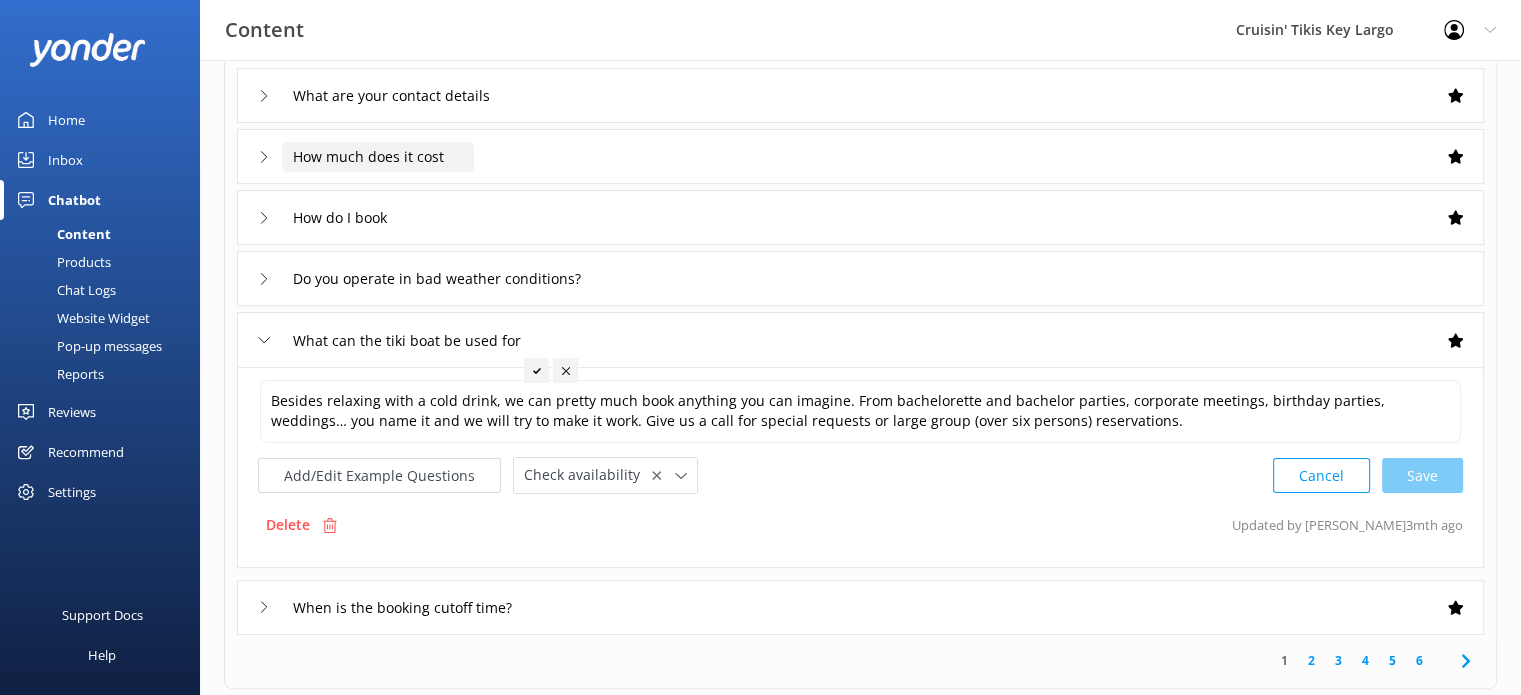 click on "How much does it cost" at bounding box center (370, -148) 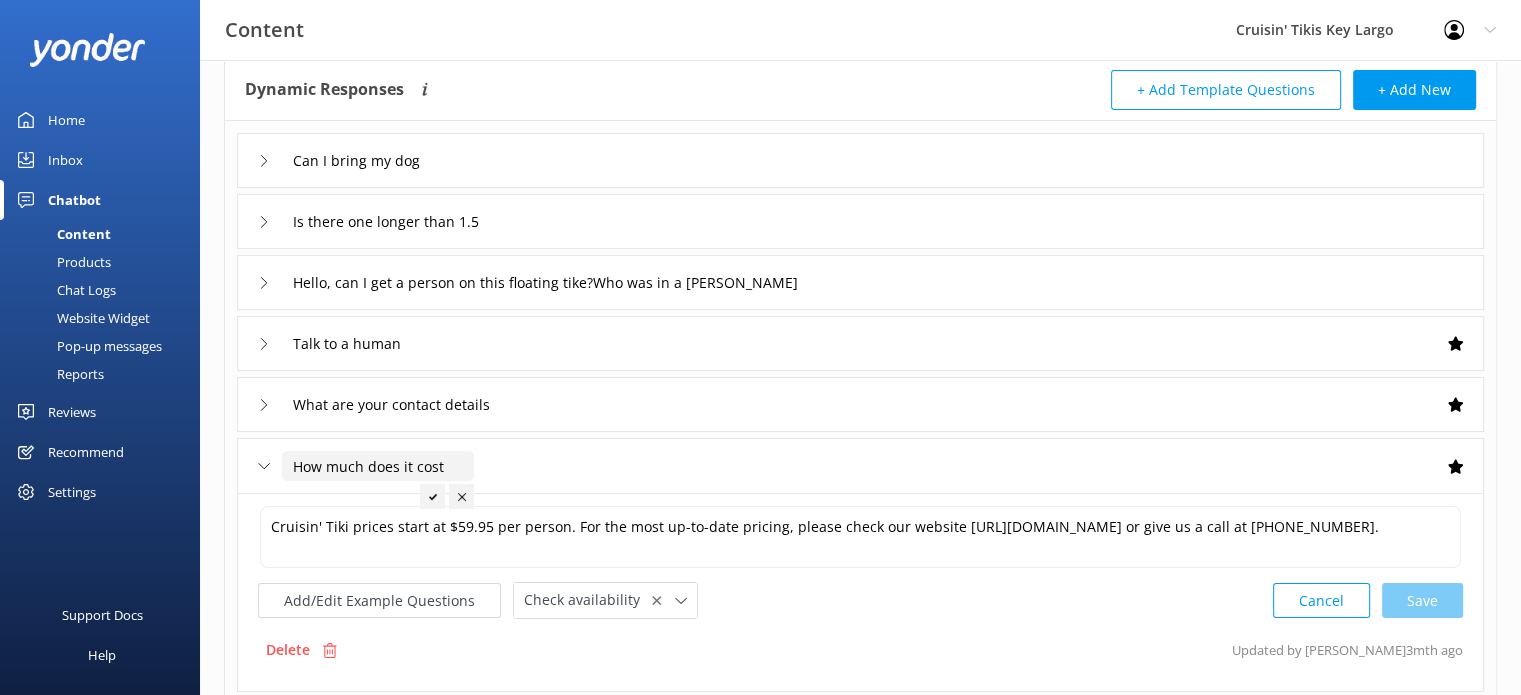 scroll, scrollTop: 0, scrollLeft: 0, axis: both 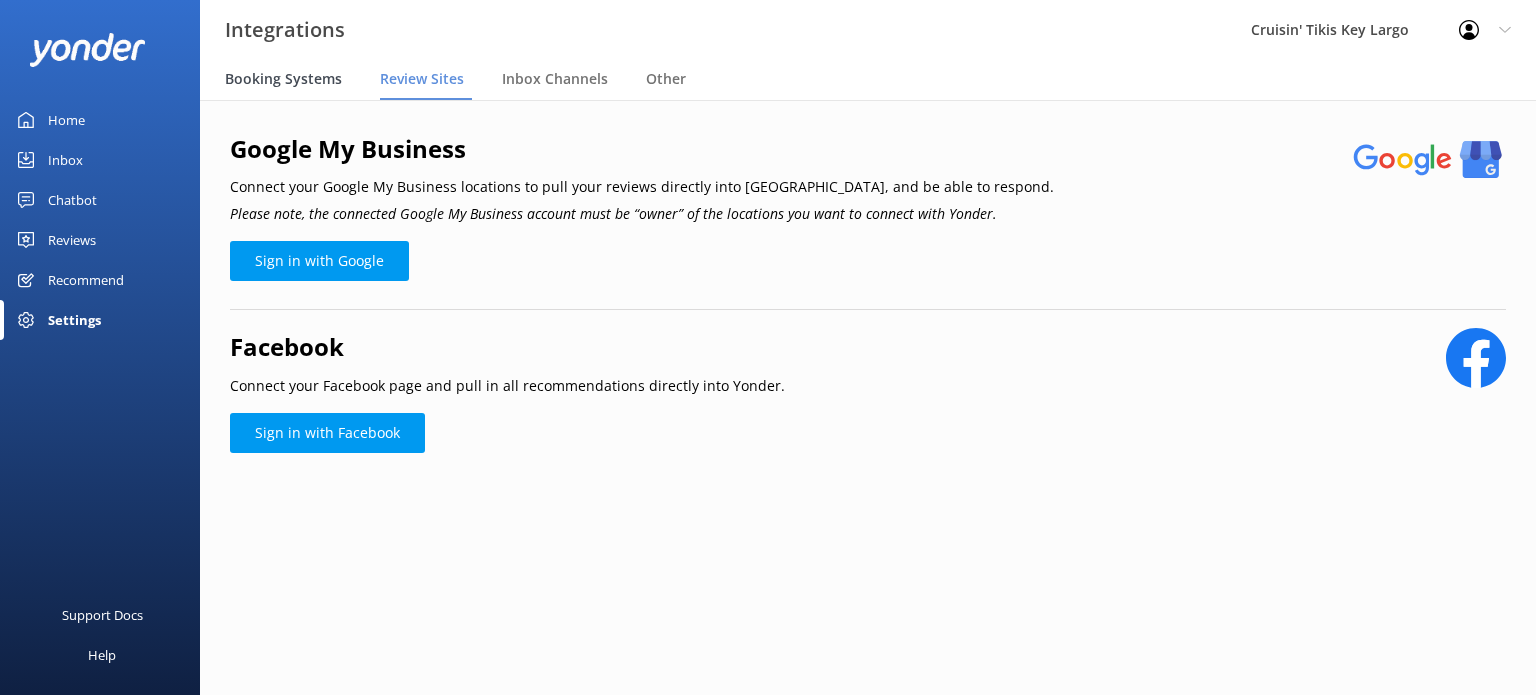 click on "Booking Systems" at bounding box center (283, 79) 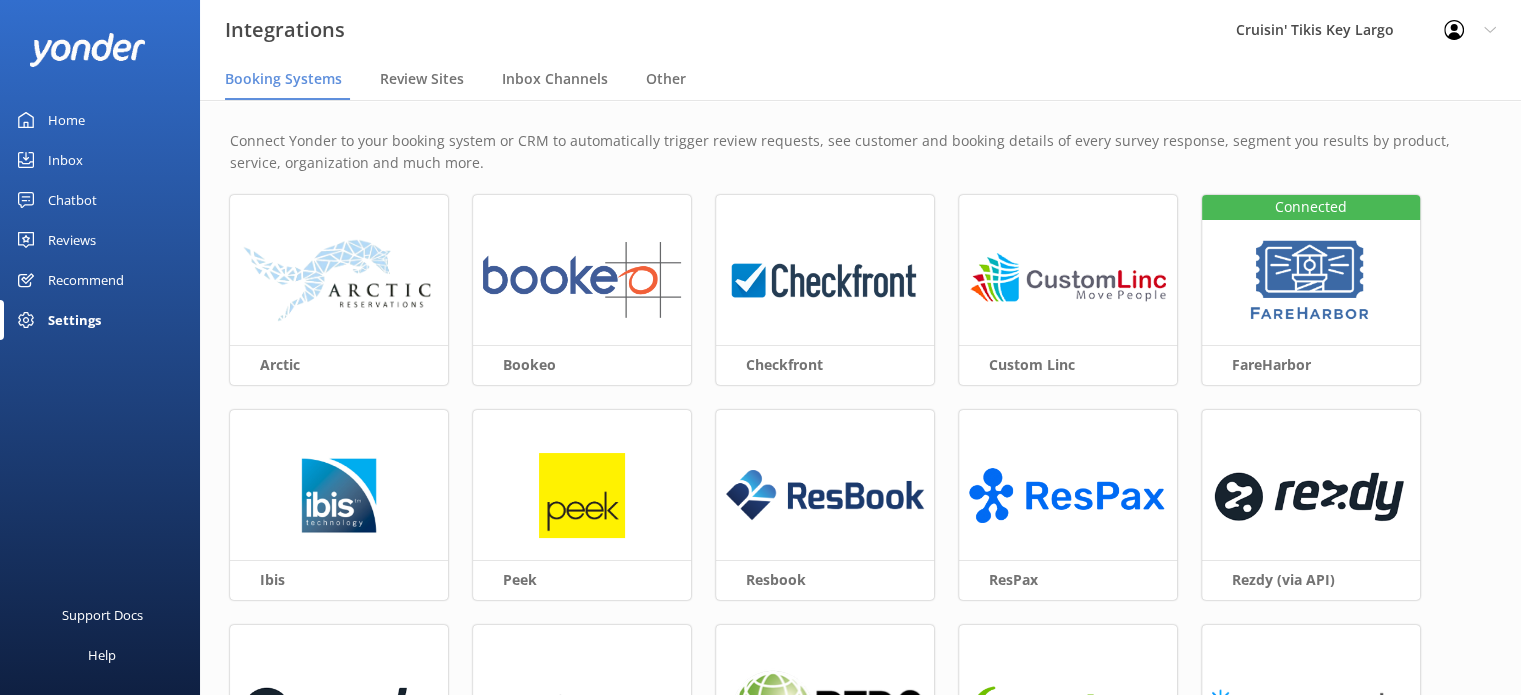 click on "Chatbot" at bounding box center [72, 200] 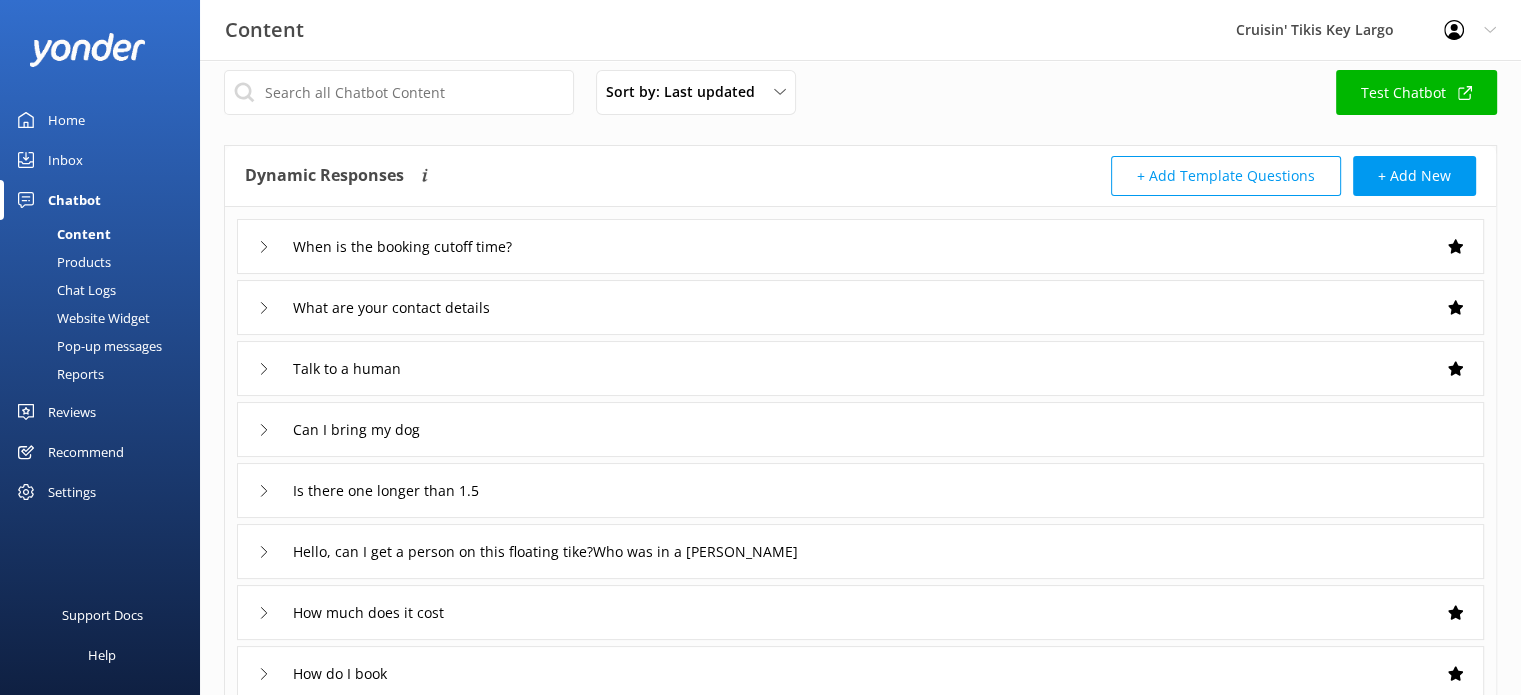 scroll, scrollTop: 10, scrollLeft: 0, axis: vertical 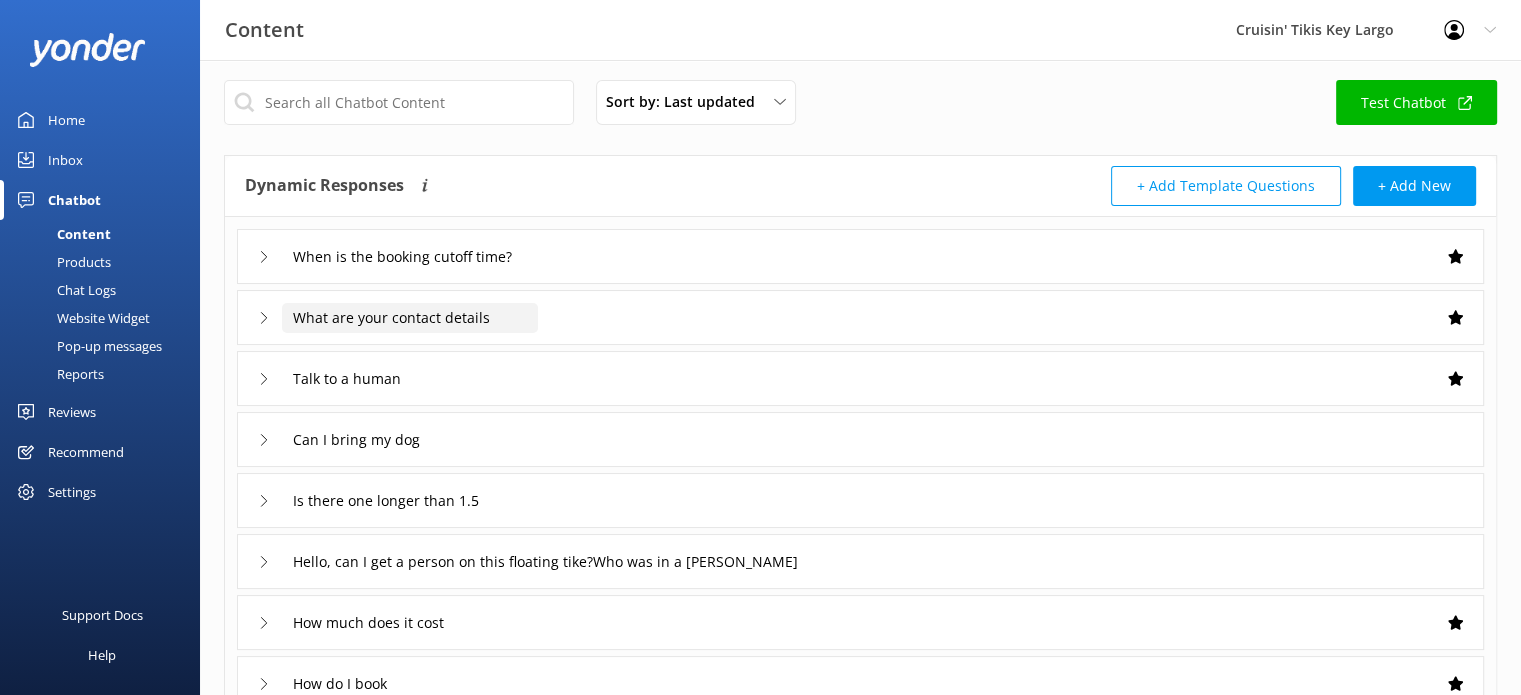 click on "What are your contact details" at bounding box center (422, 257) 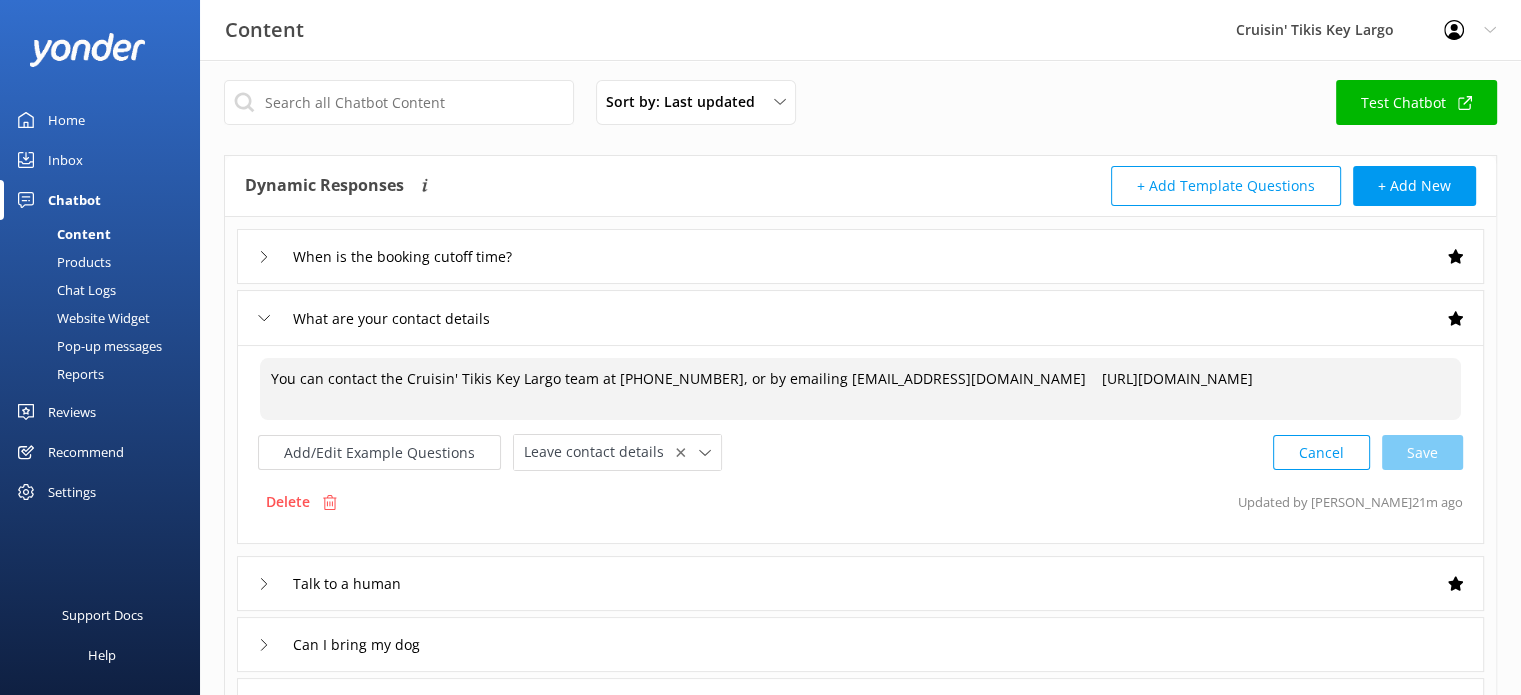 click on "You can contact the Cruisin' Tikis Key Largo team at [PHONE_NUMBER], or by emailing [EMAIL_ADDRESS][DOMAIN_NAME]    [URL][DOMAIN_NAME]" at bounding box center [860, 389] 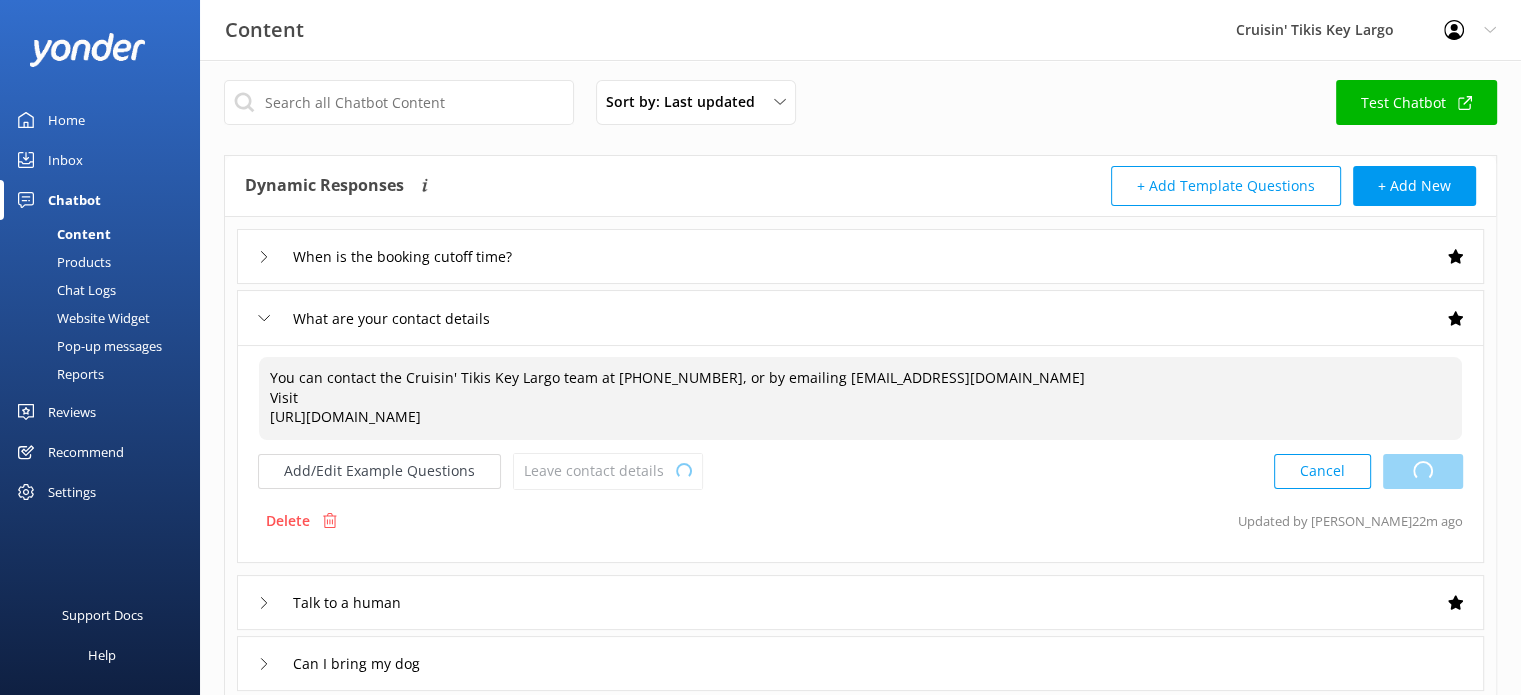 click on "Cancel Loading.." at bounding box center [1368, 471] 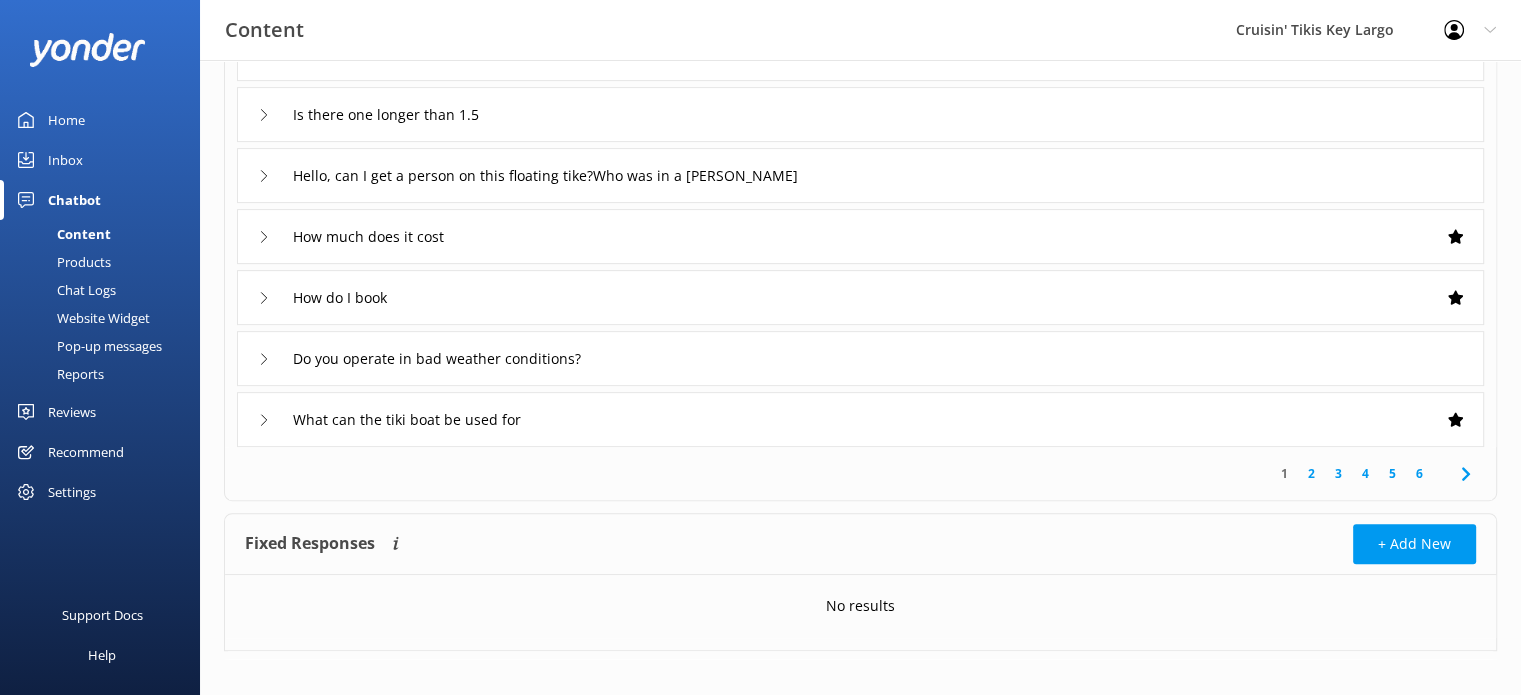 scroll, scrollTop: 632, scrollLeft: 0, axis: vertical 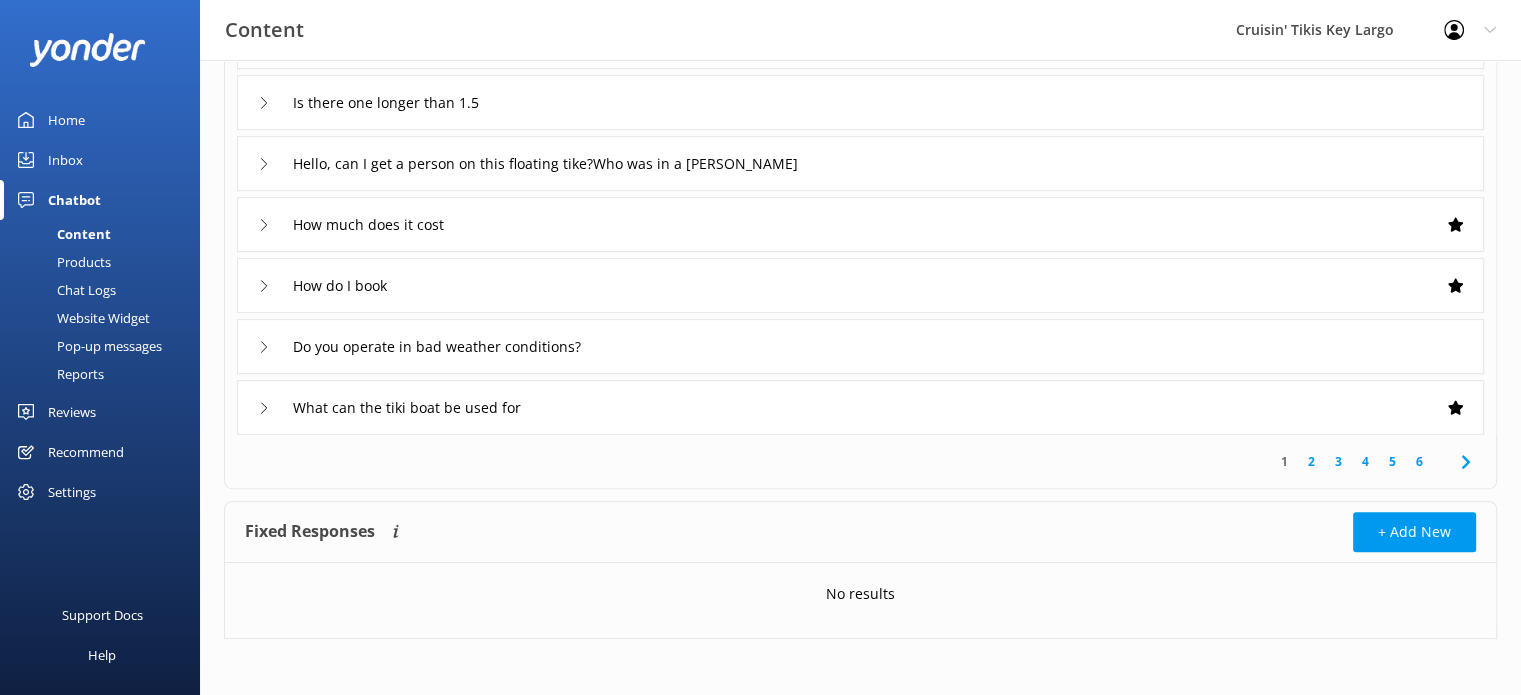 type on "You can contact the Cruisin' Tikis Key Largo team at [PHONE_NUMBER], or by emailing [EMAIL_ADDRESS][DOMAIN_NAME]
Visit
[URL][DOMAIN_NAME]" 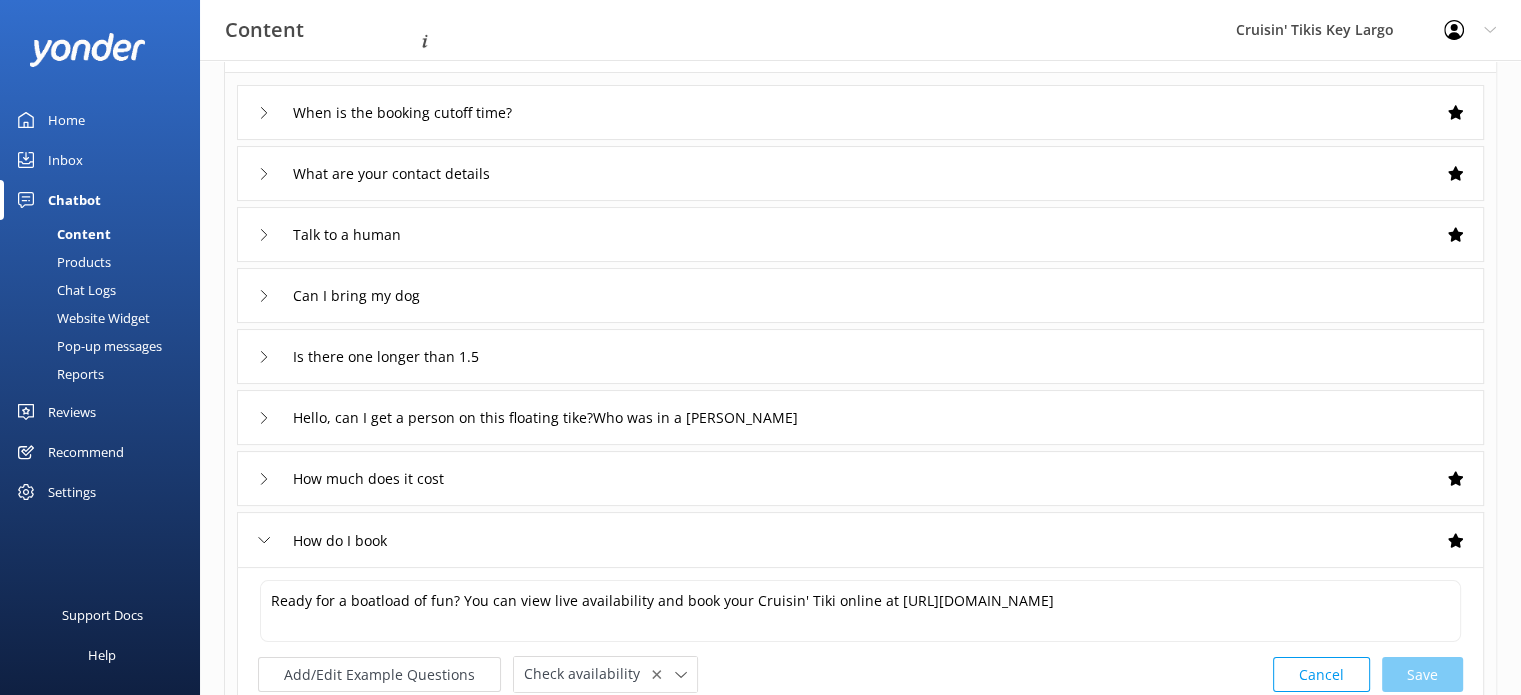 scroll, scrollTop: 9, scrollLeft: 0, axis: vertical 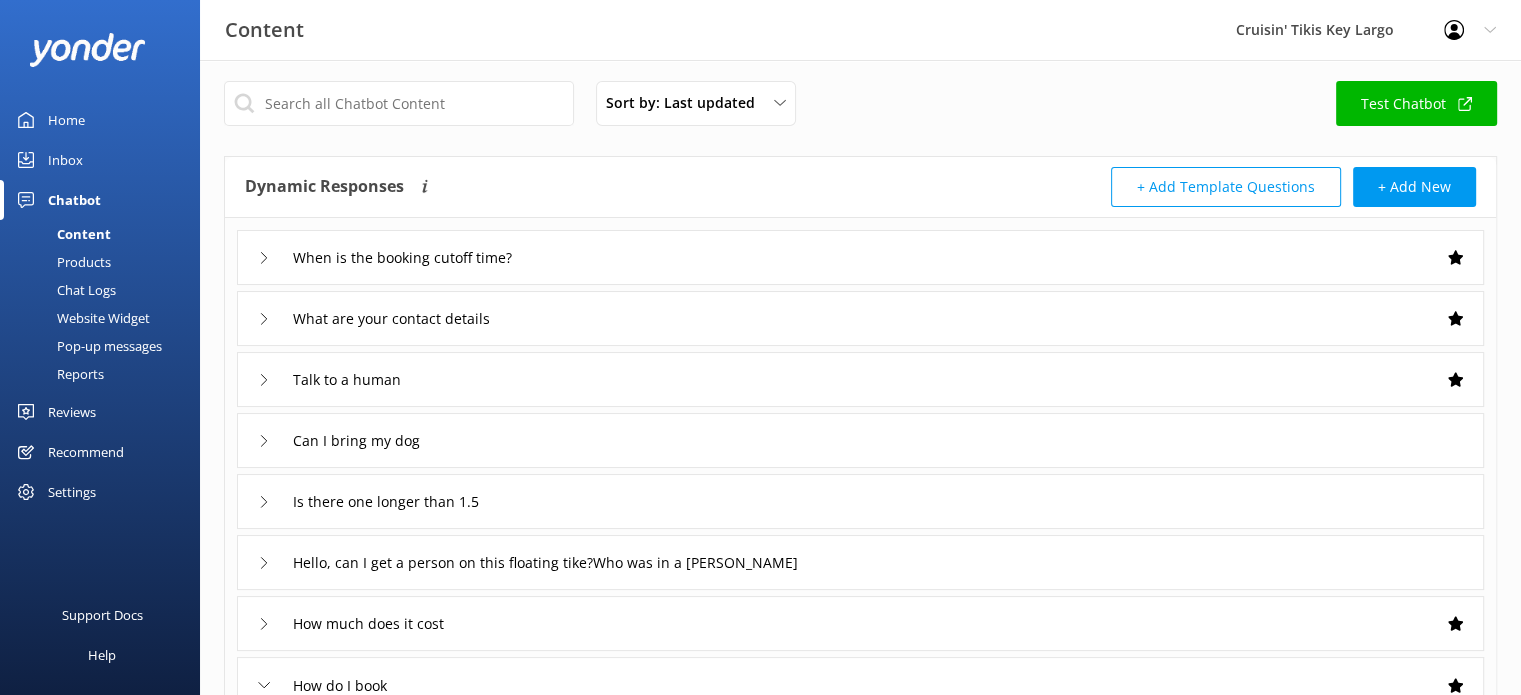 click on "Website Widget" at bounding box center [81, 318] 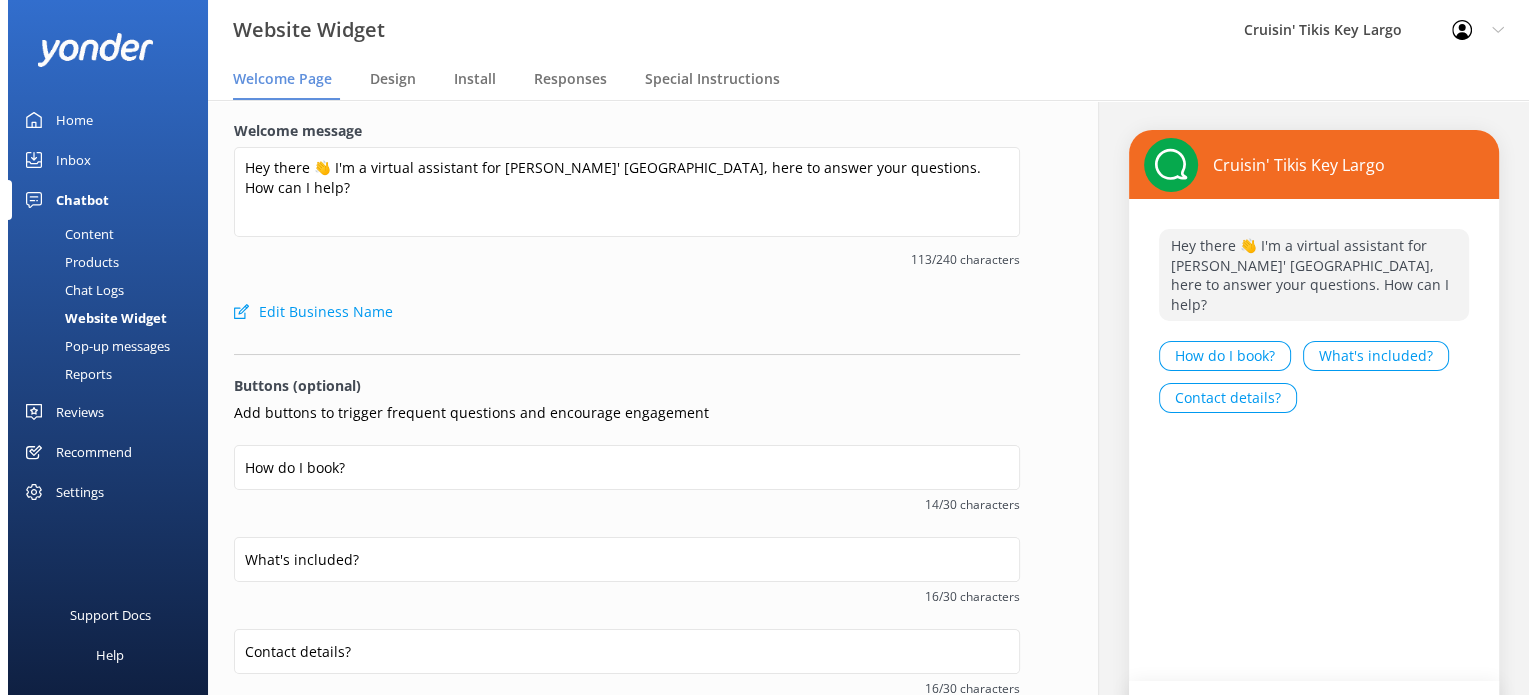 scroll, scrollTop: 0, scrollLeft: 0, axis: both 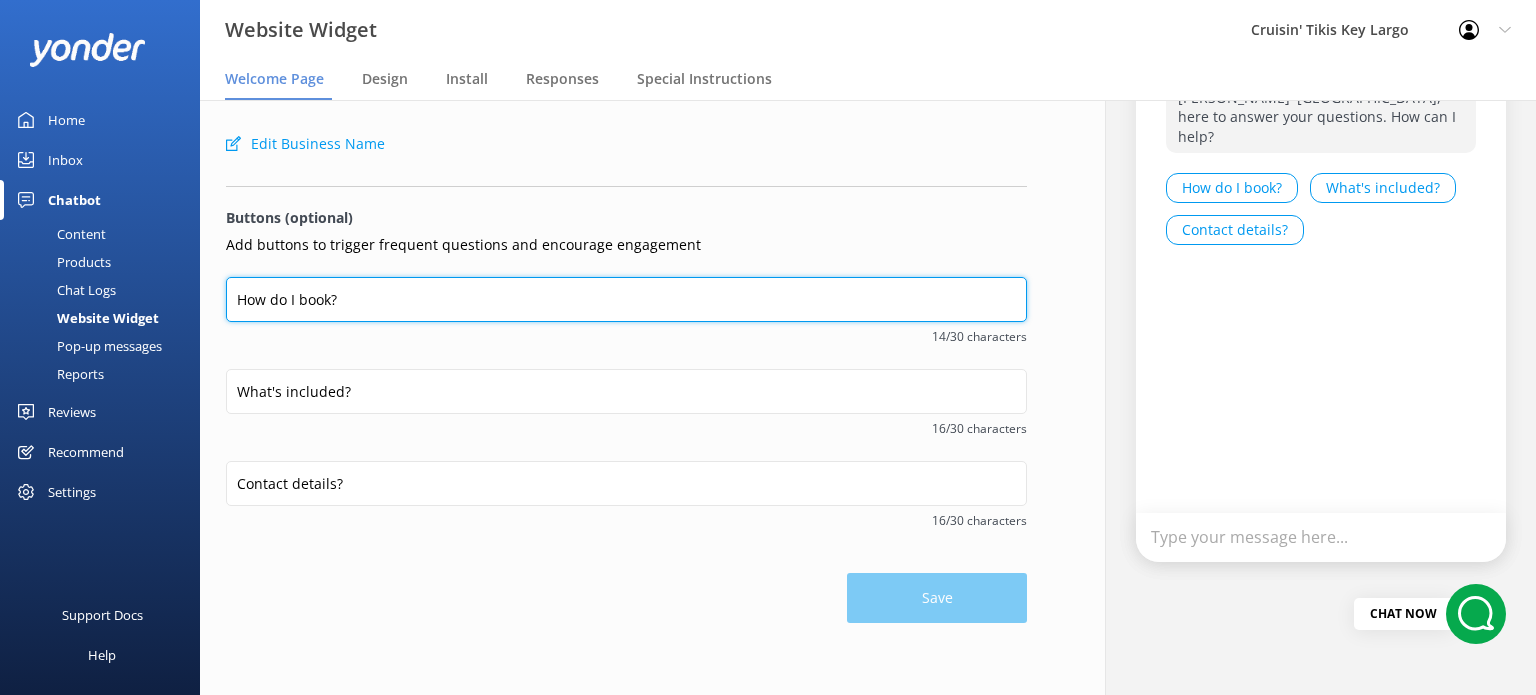 click on "How do I book?" at bounding box center (626, 299) 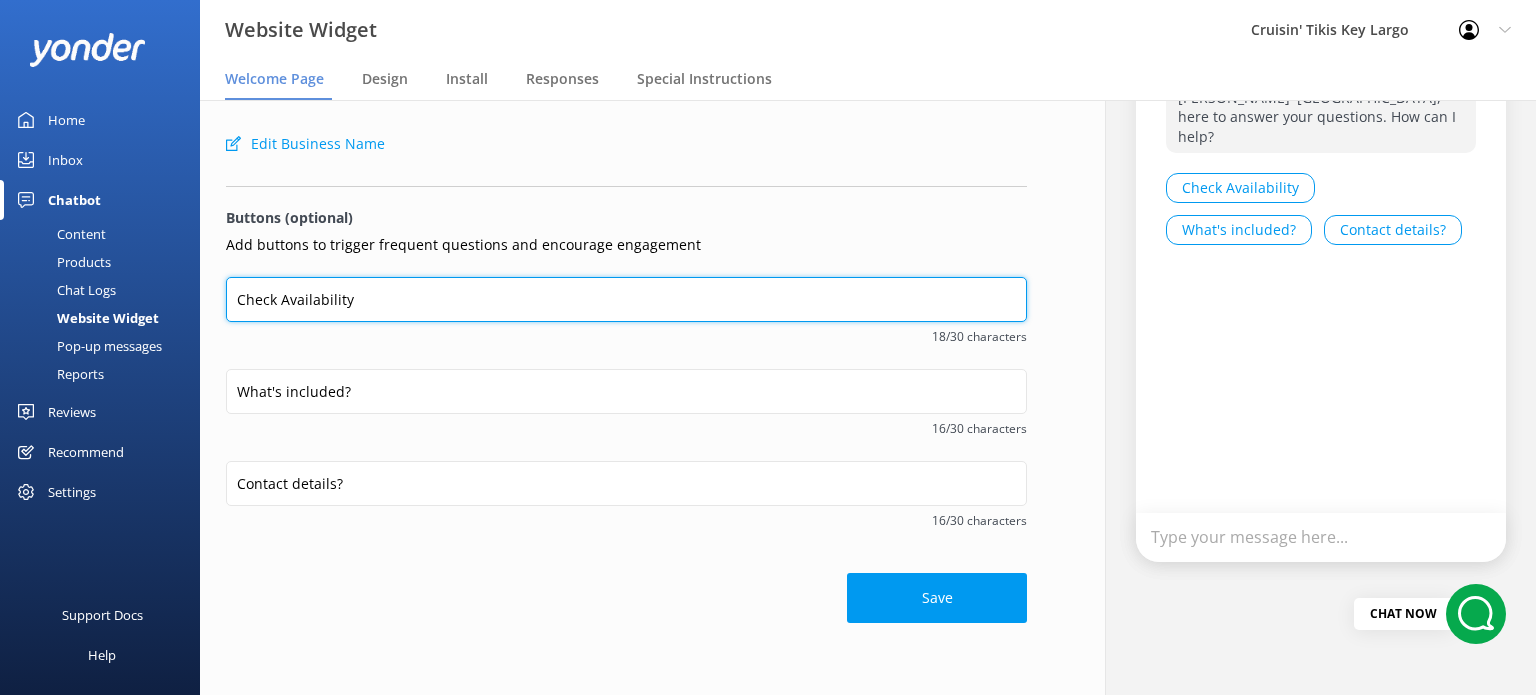 type on "Check Availability" 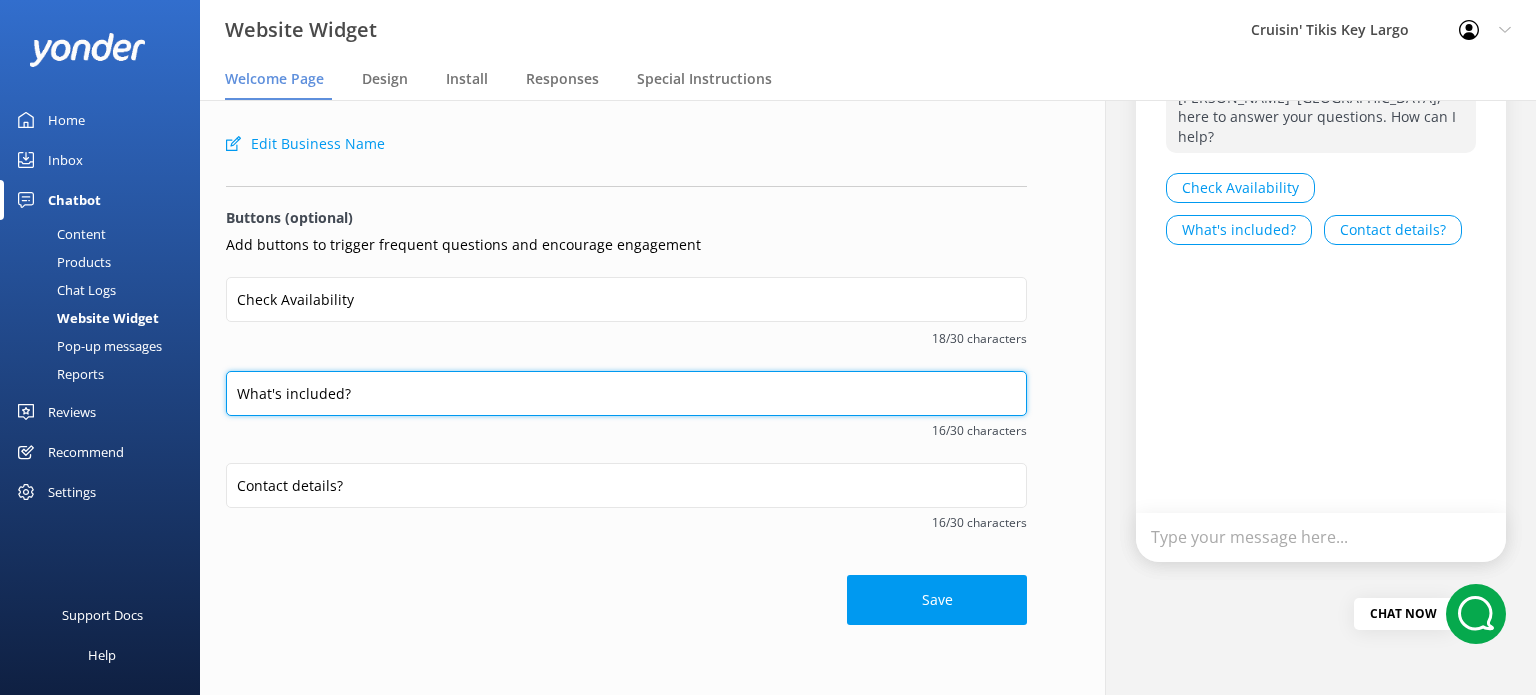 click on "What's included?" at bounding box center [626, 393] 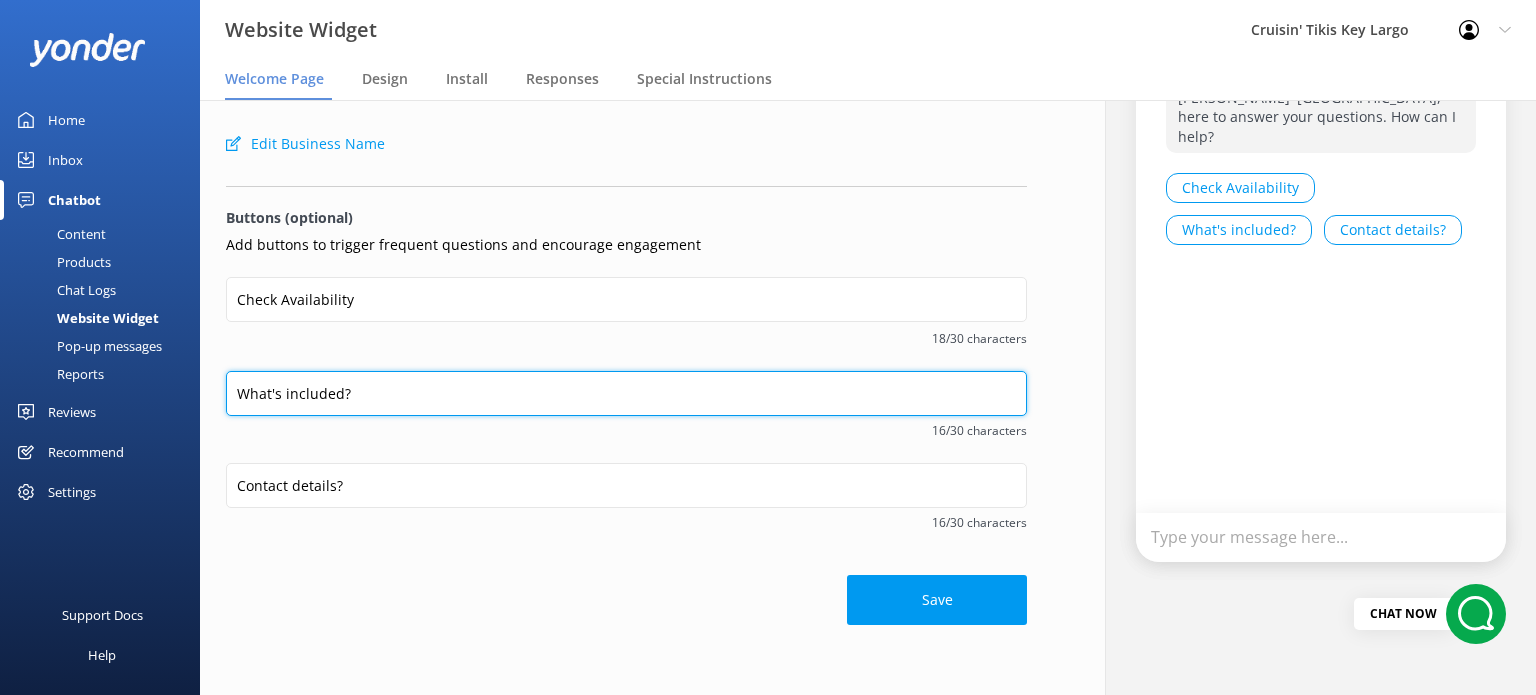 drag, startPoint x: 366, startPoint y: 387, endPoint x: 236, endPoint y: 404, distance: 131.10683 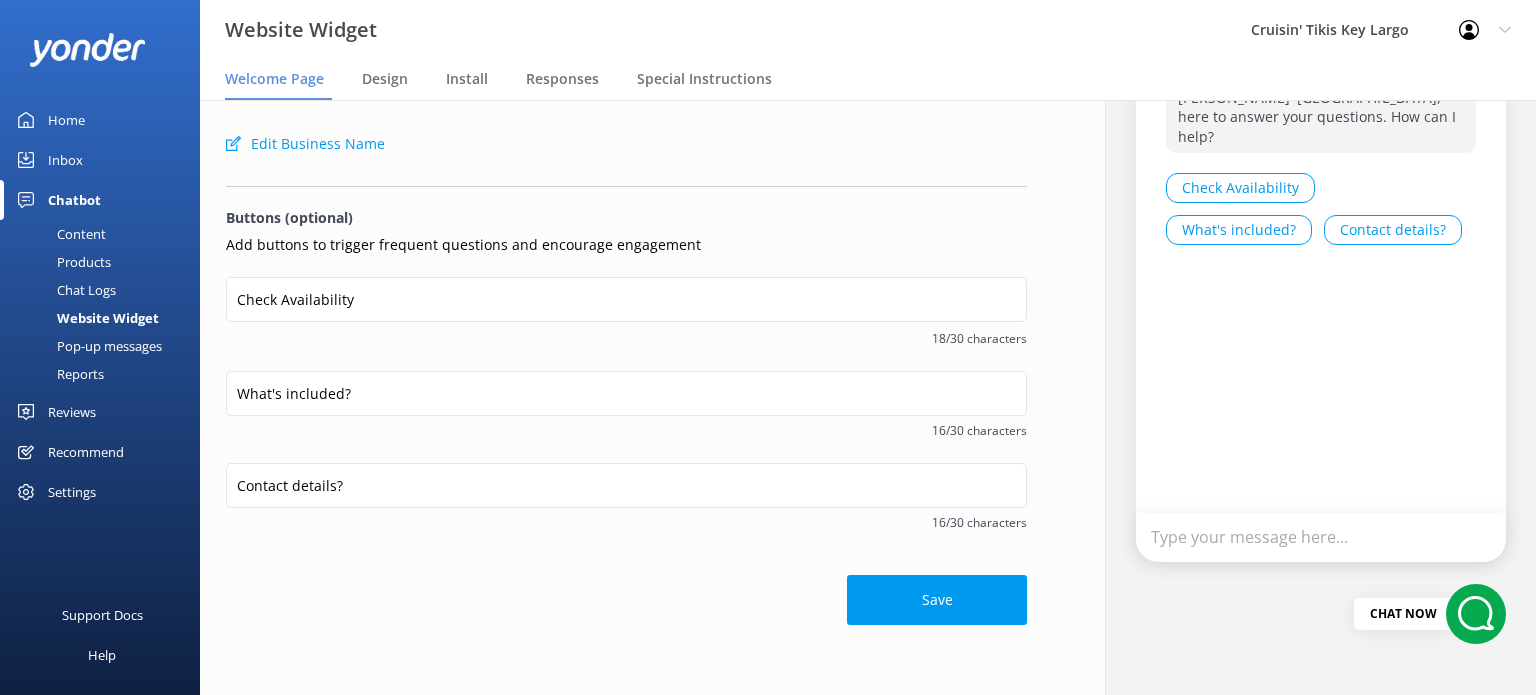 click on "Check Availability 18/30 characters" at bounding box center [626, 324] 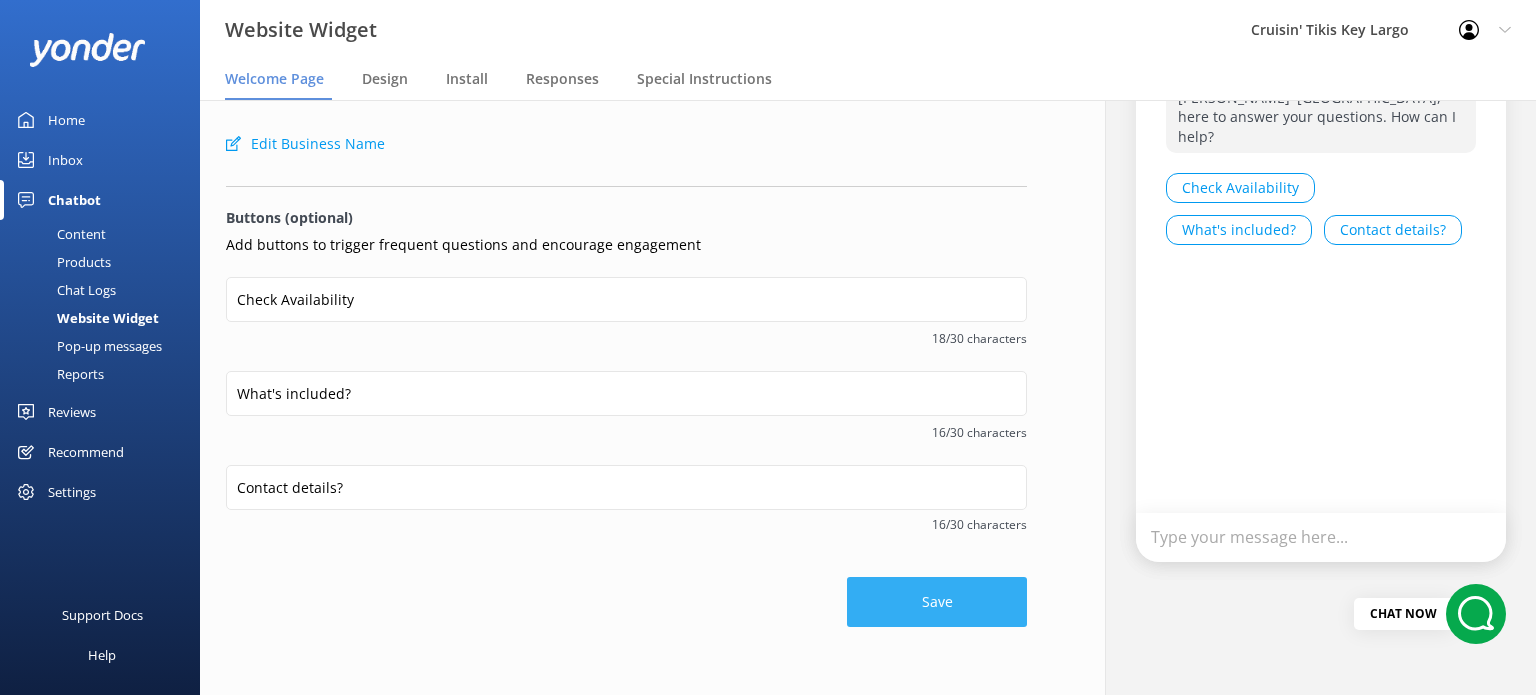 click on "Save" at bounding box center (937, 602) 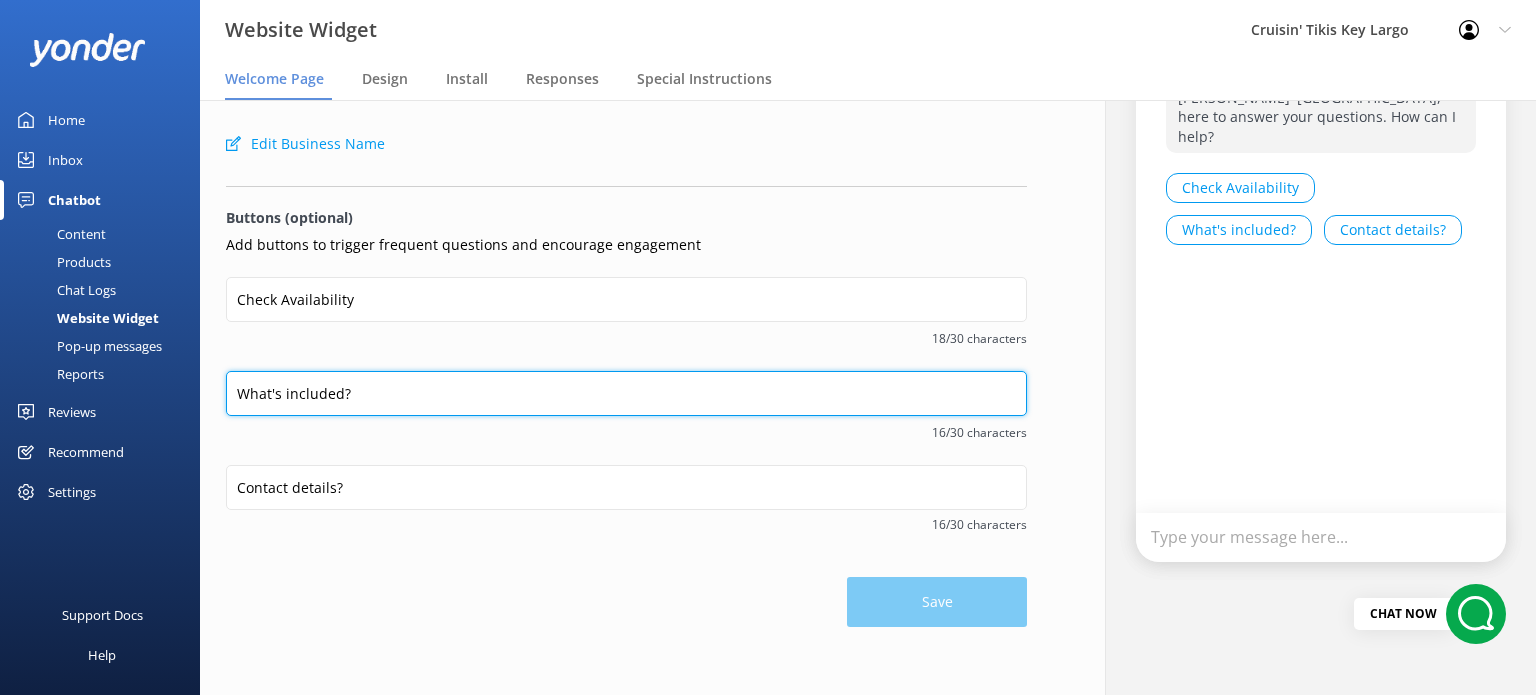 click on "What's included?" at bounding box center (626, 393) 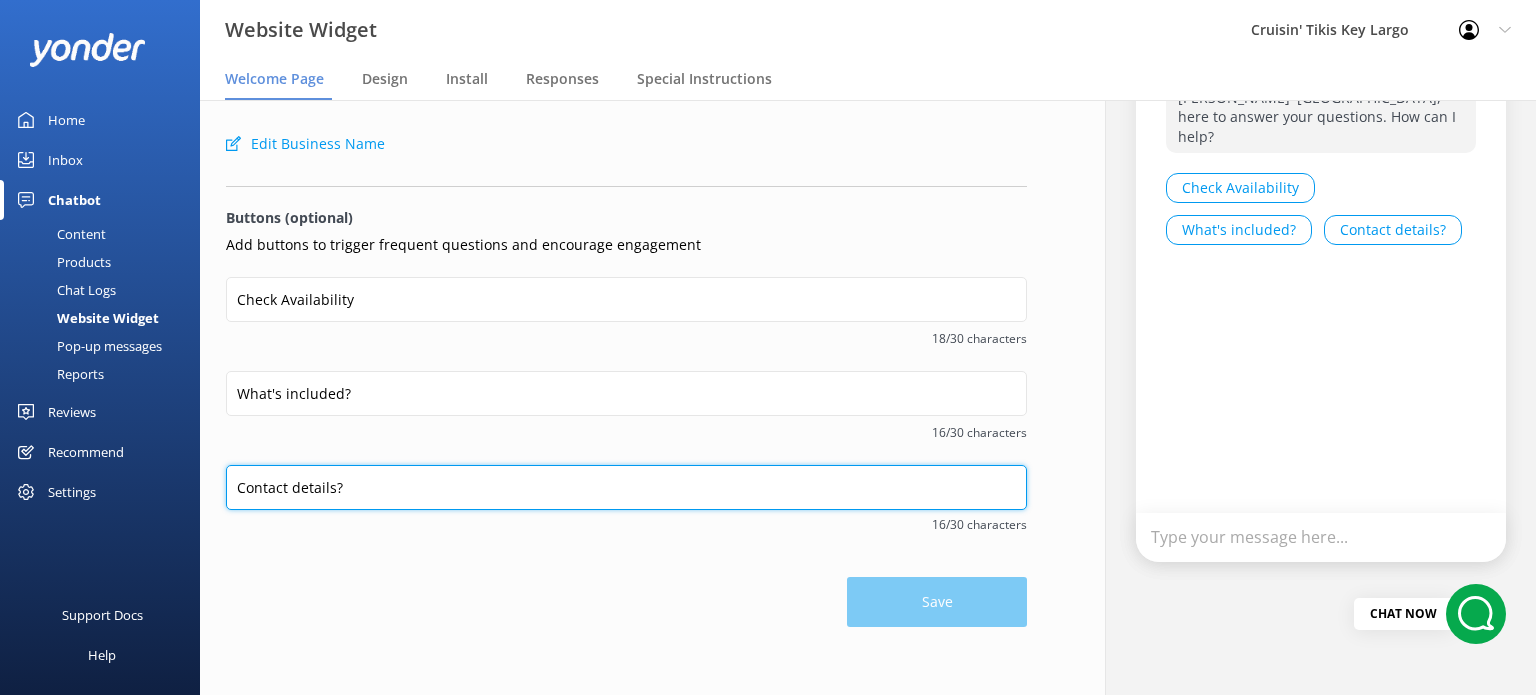 click on "Contact details?" at bounding box center (626, 487) 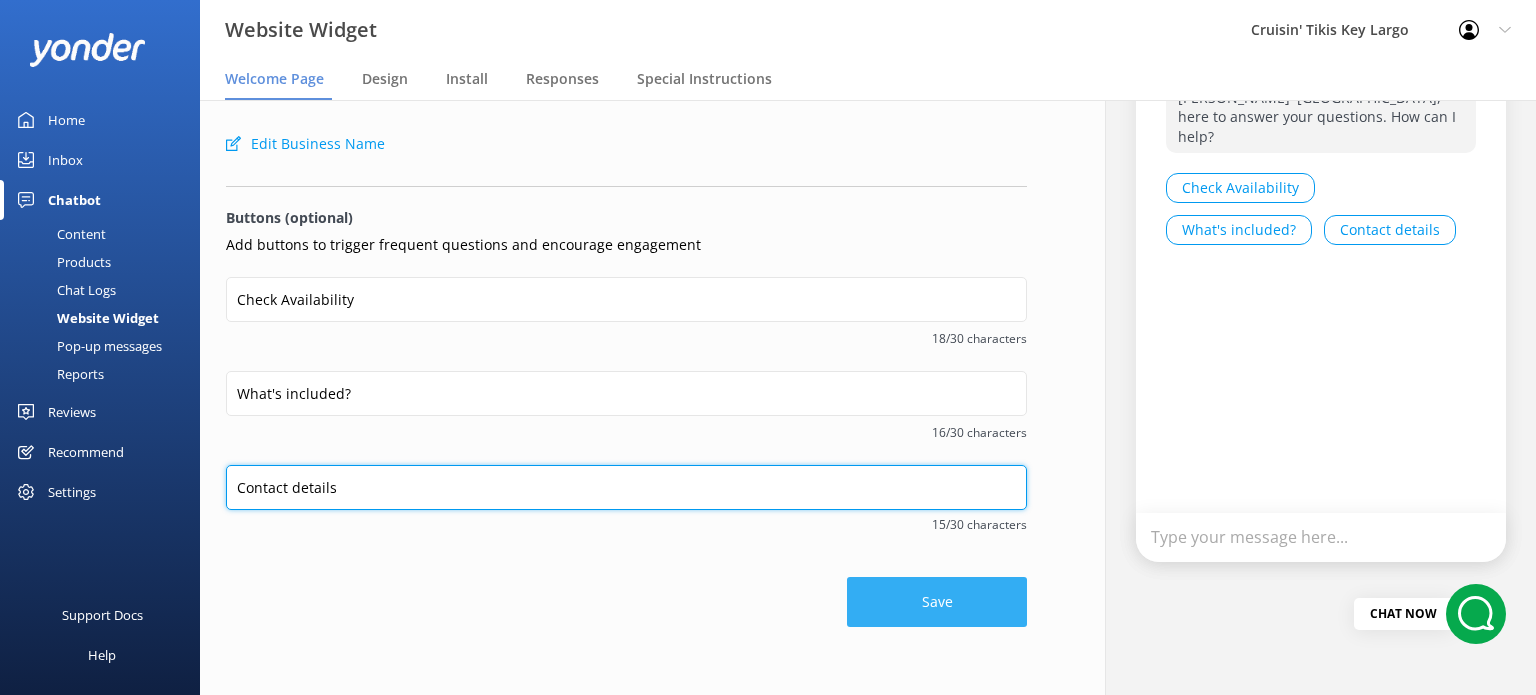 type on "Contact details" 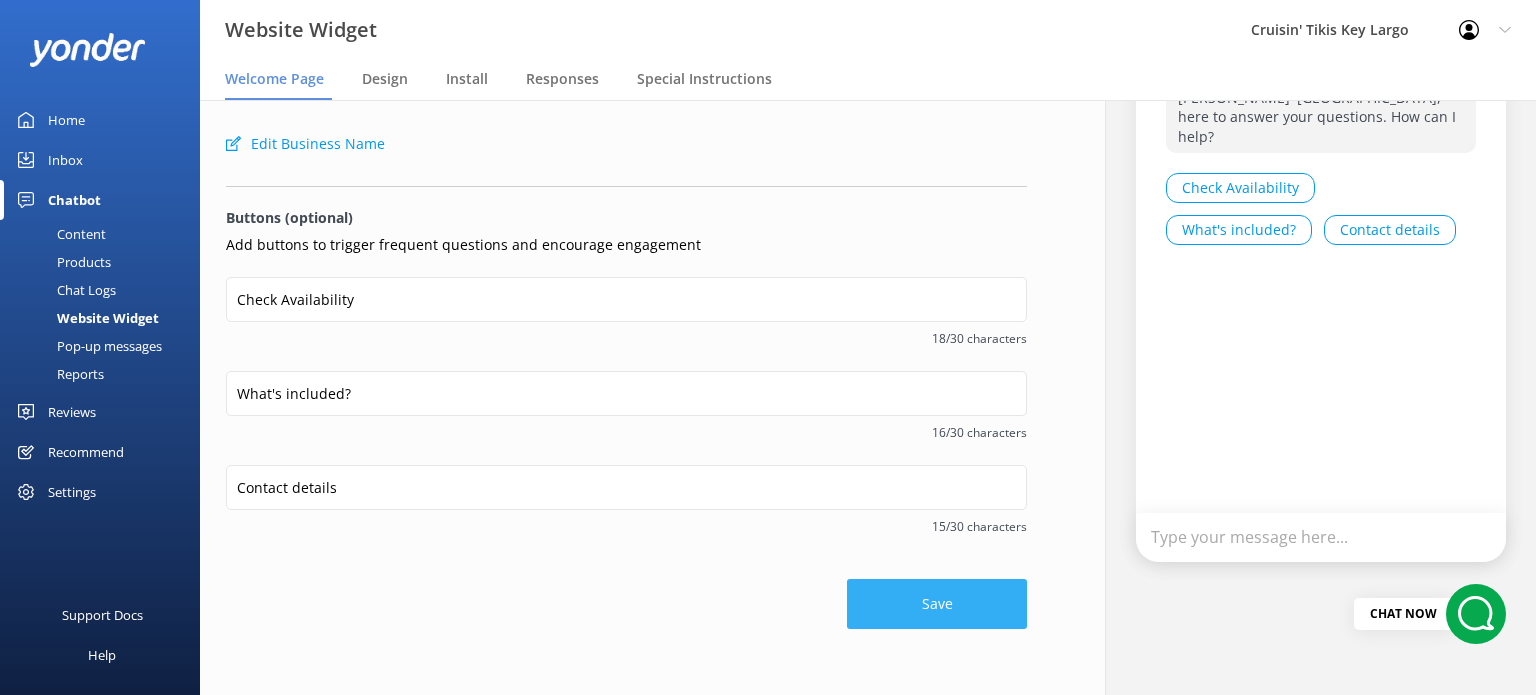 click on "Save" at bounding box center [937, 604] 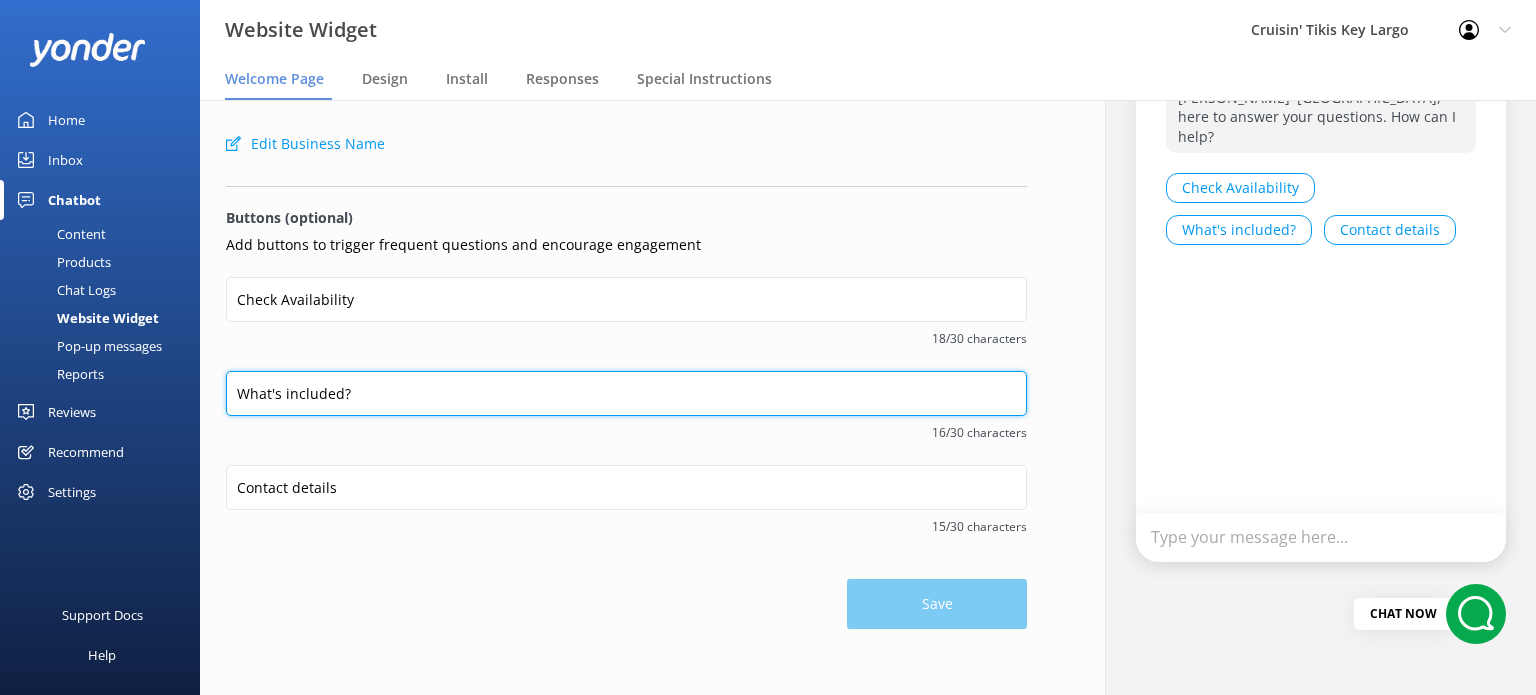 click on "What's included?" at bounding box center (626, 393) 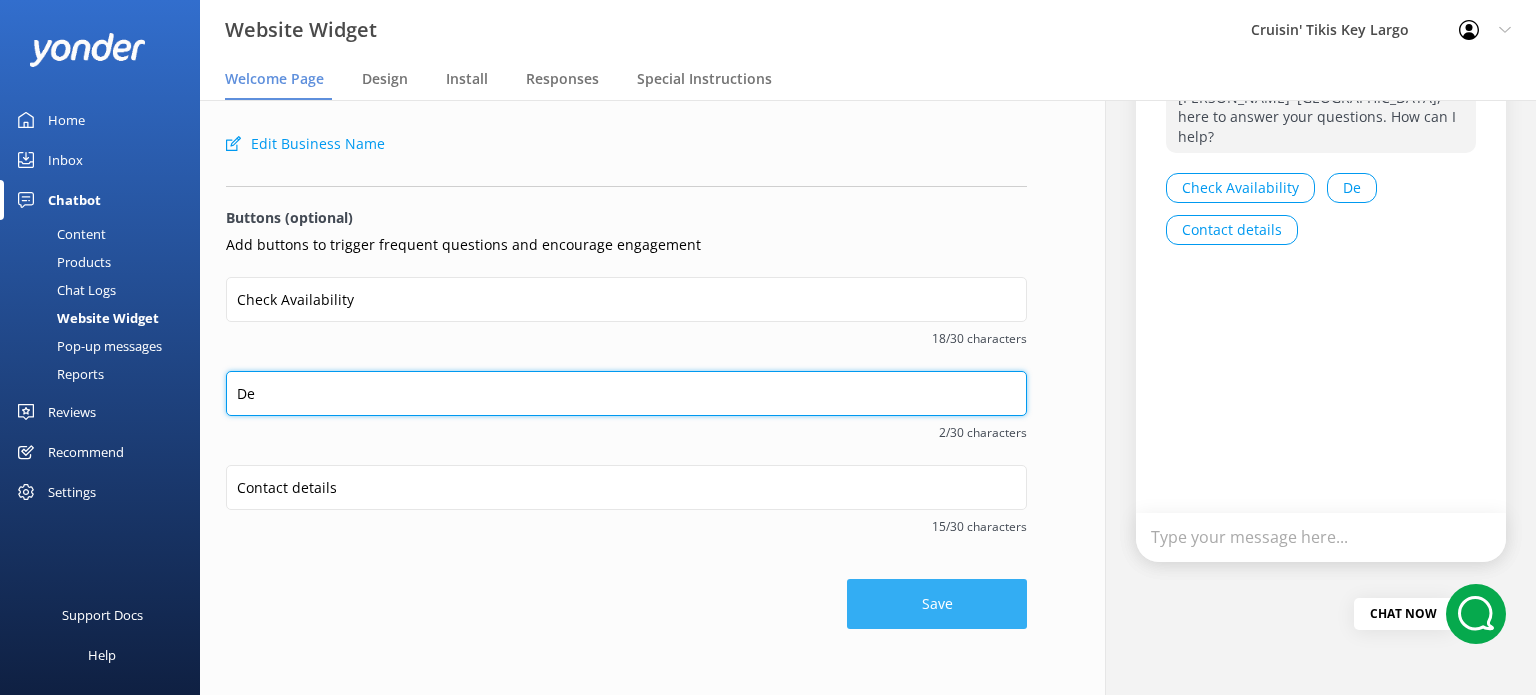 type on "D" 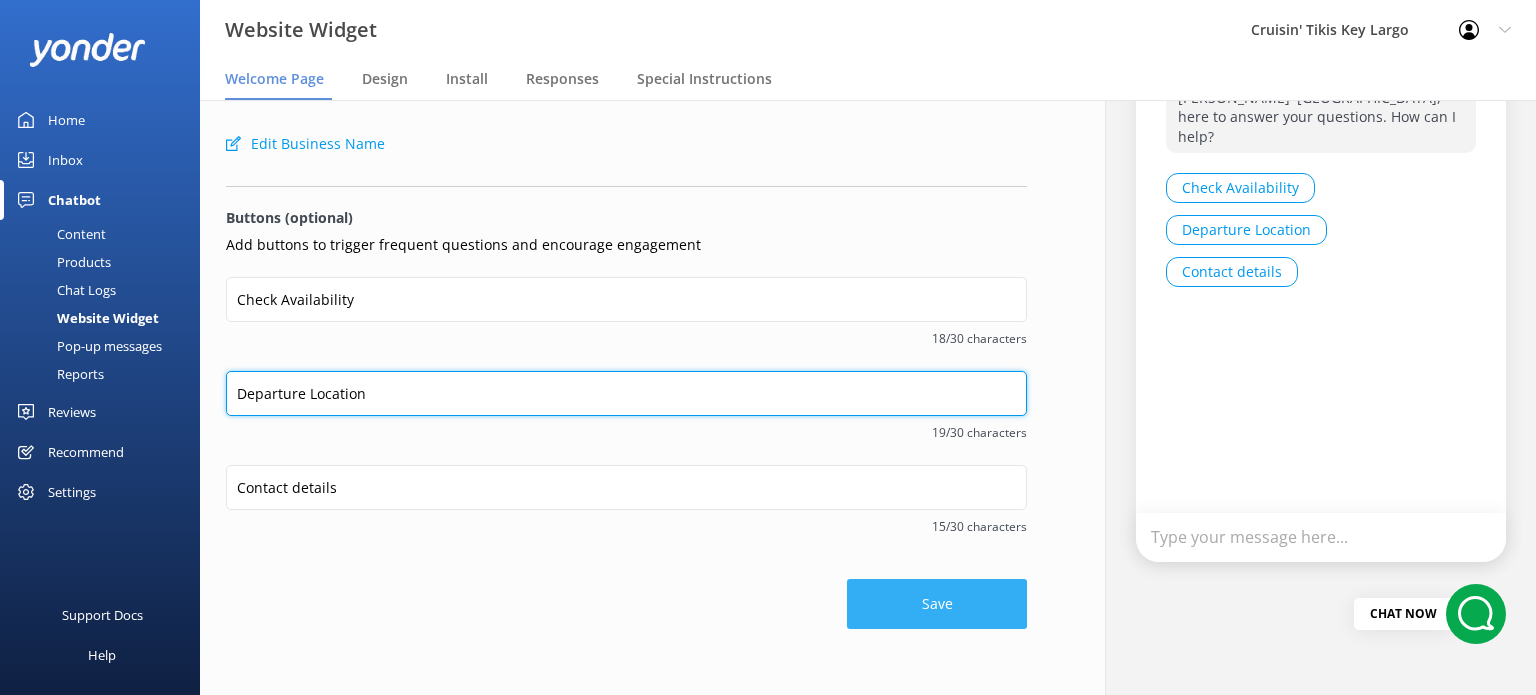 type on "Departure Location" 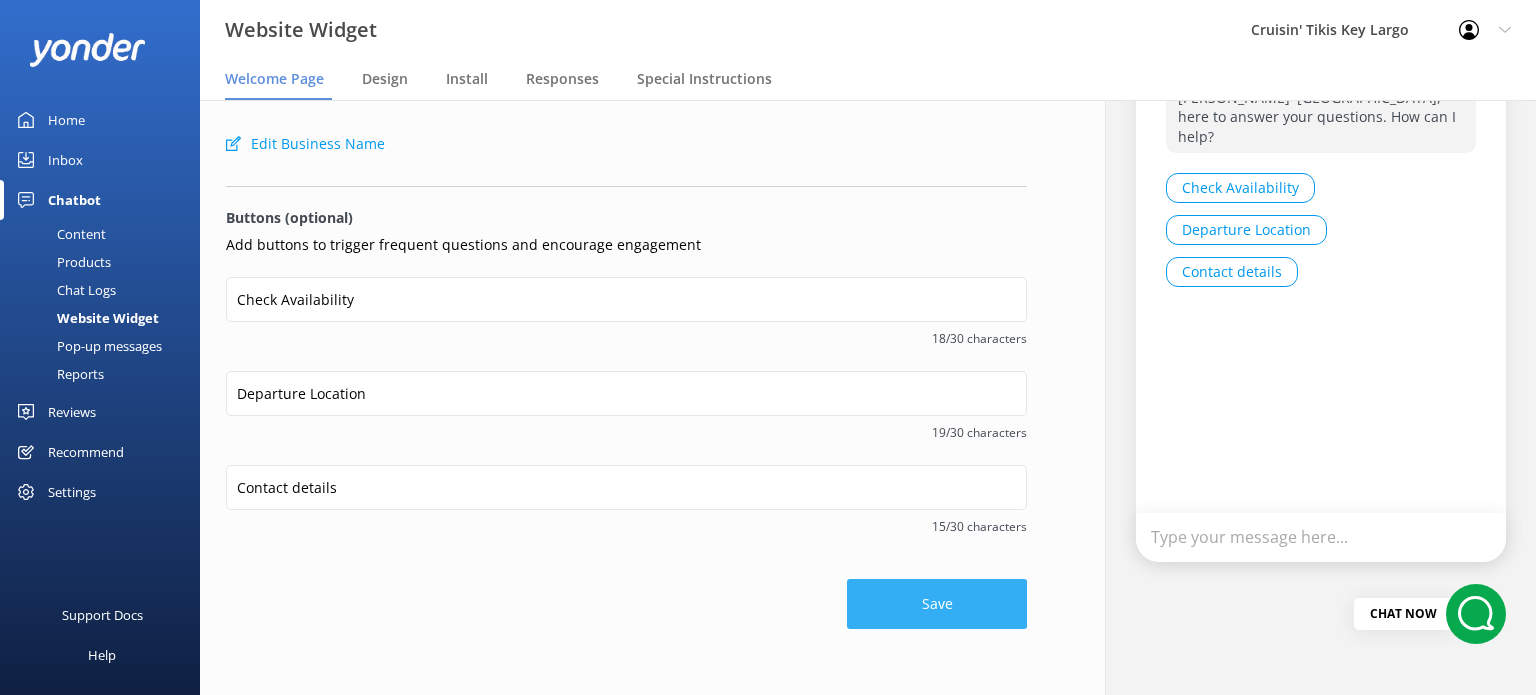 click on "Save" at bounding box center [937, 604] 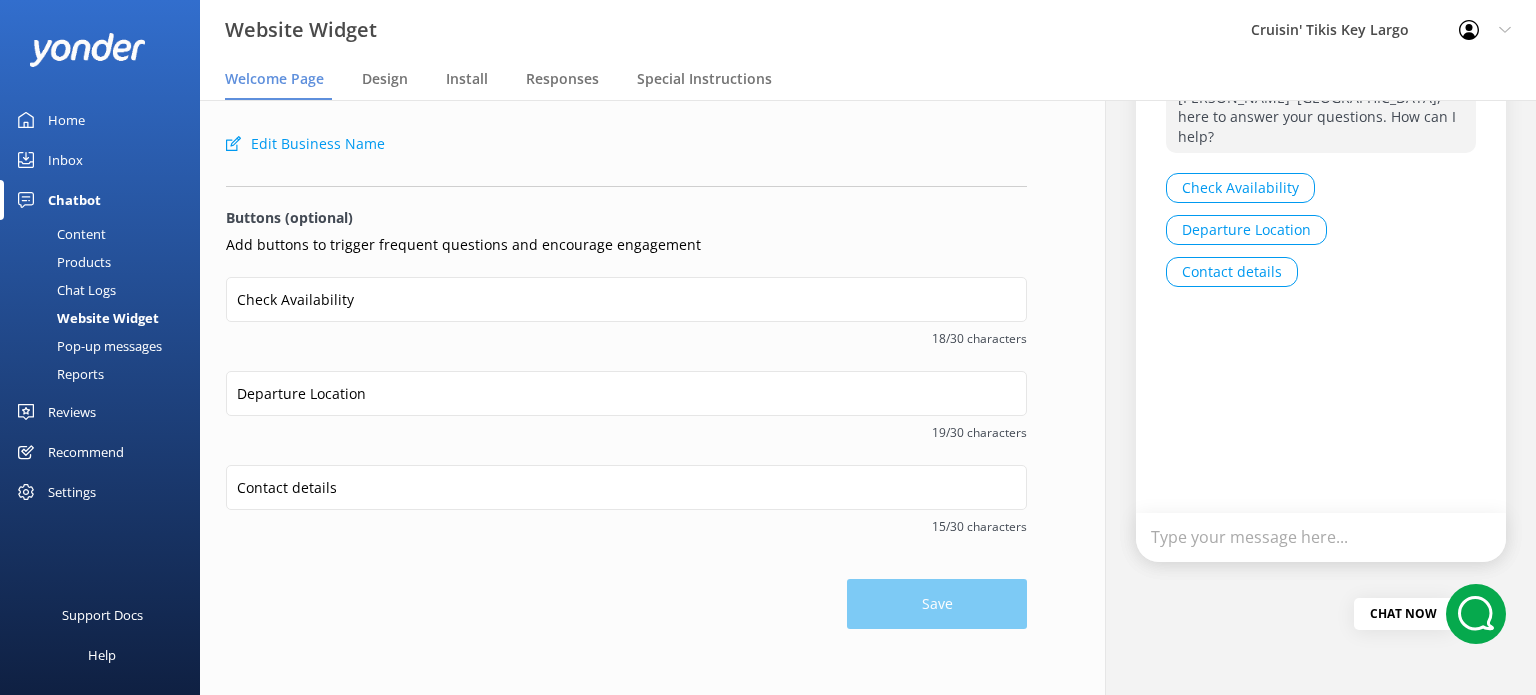click on "Departure Location" at bounding box center [1246, 230] 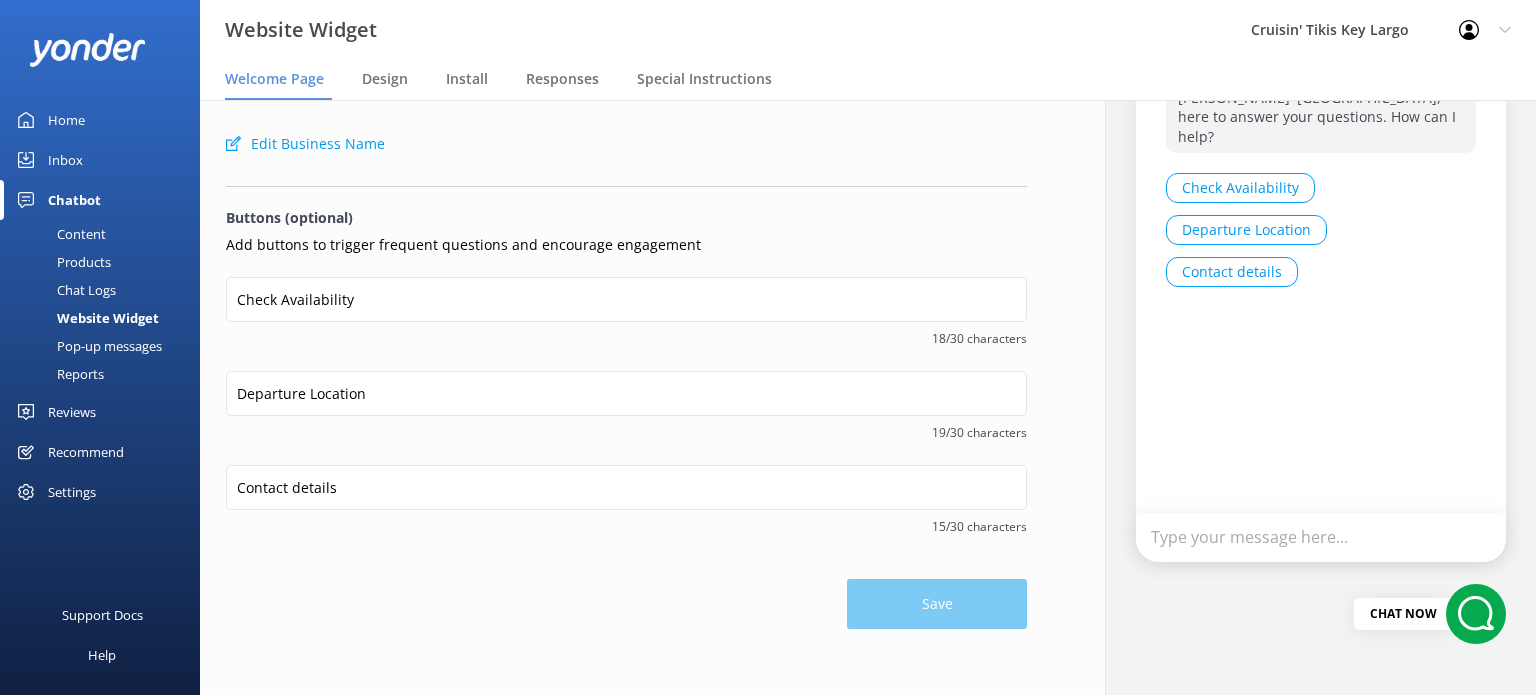 click 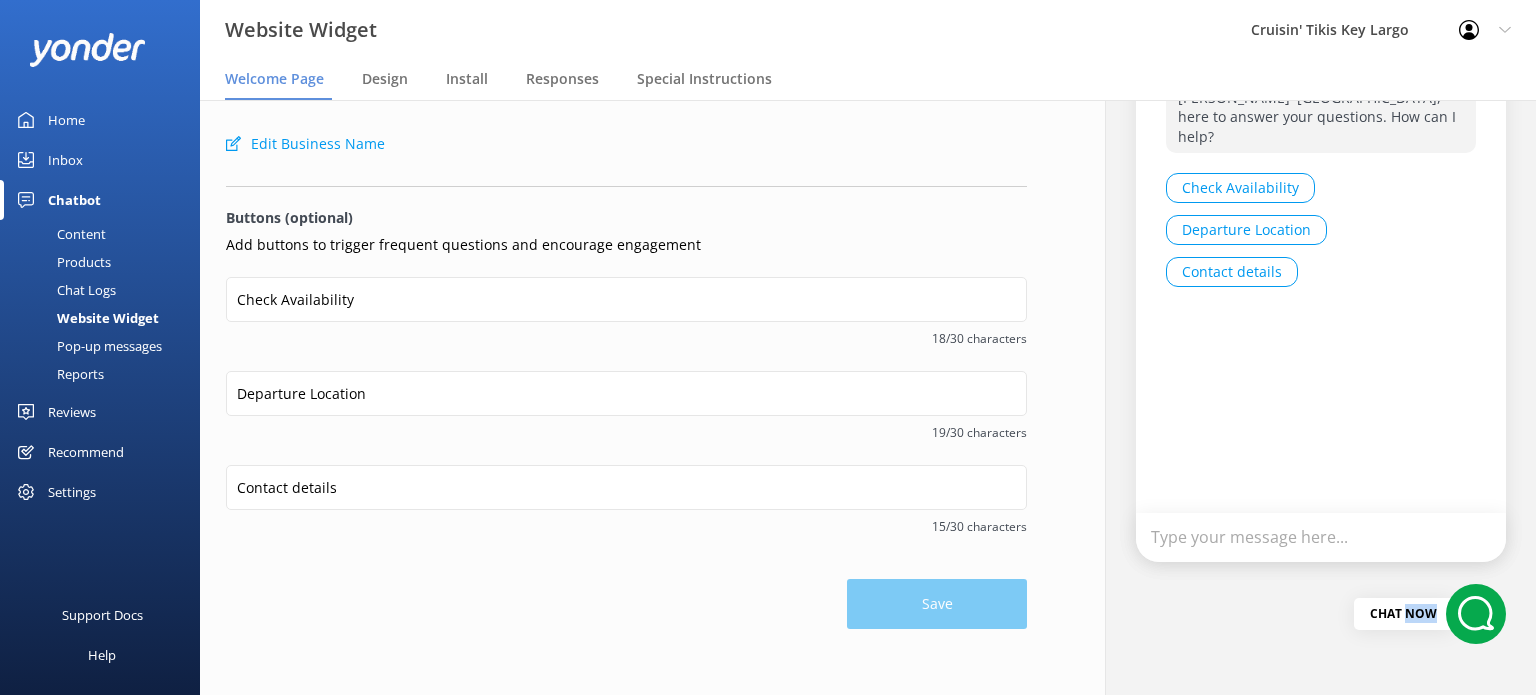 click 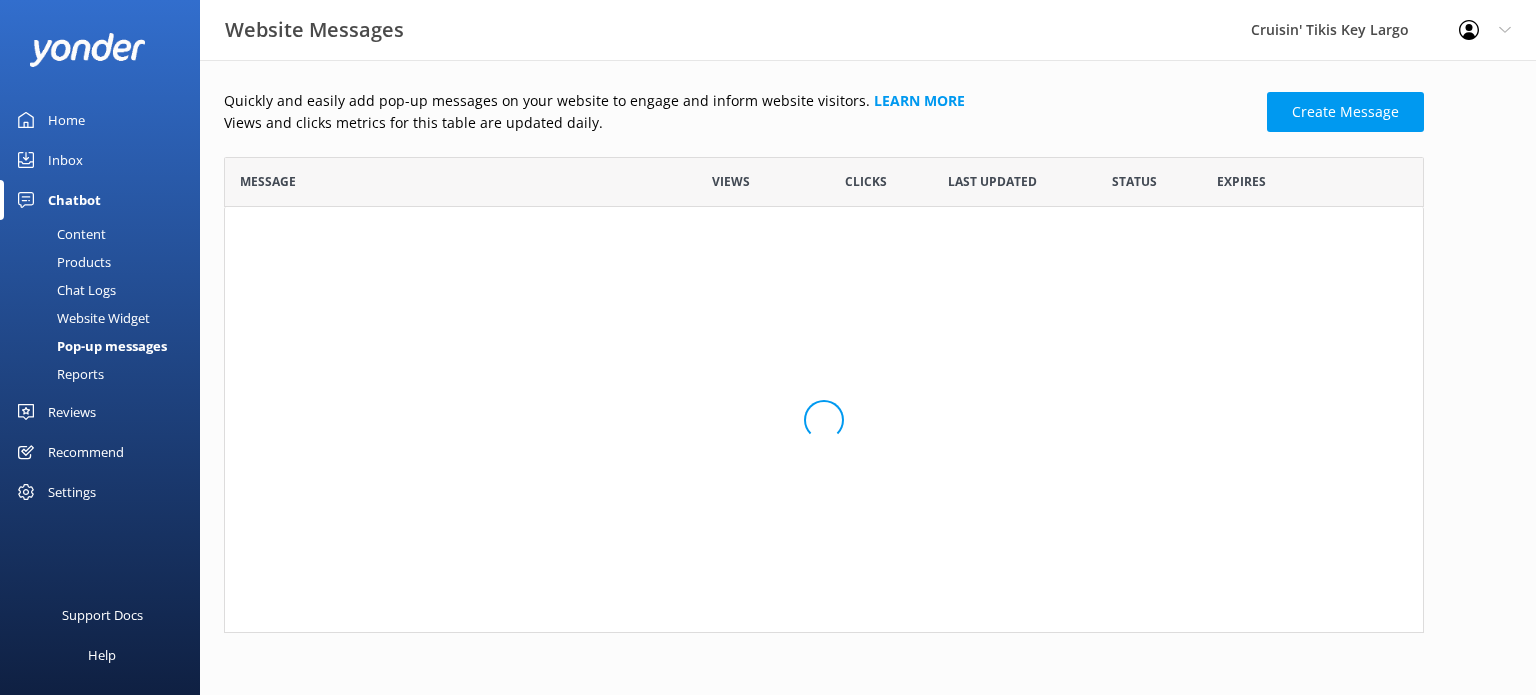 scroll, scrollTop: 16, scrollLeft: 16, axis: both 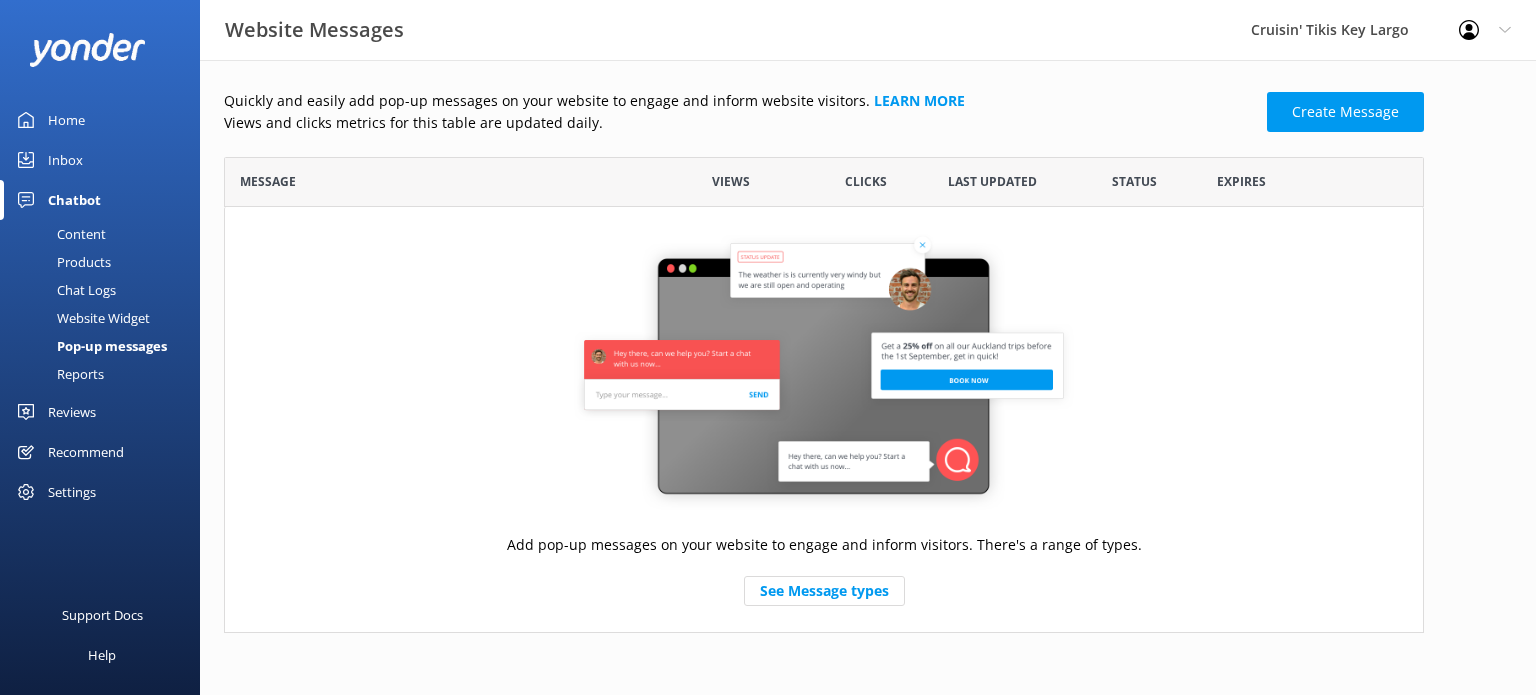 click on "Content" at bounding box center (59, 234) 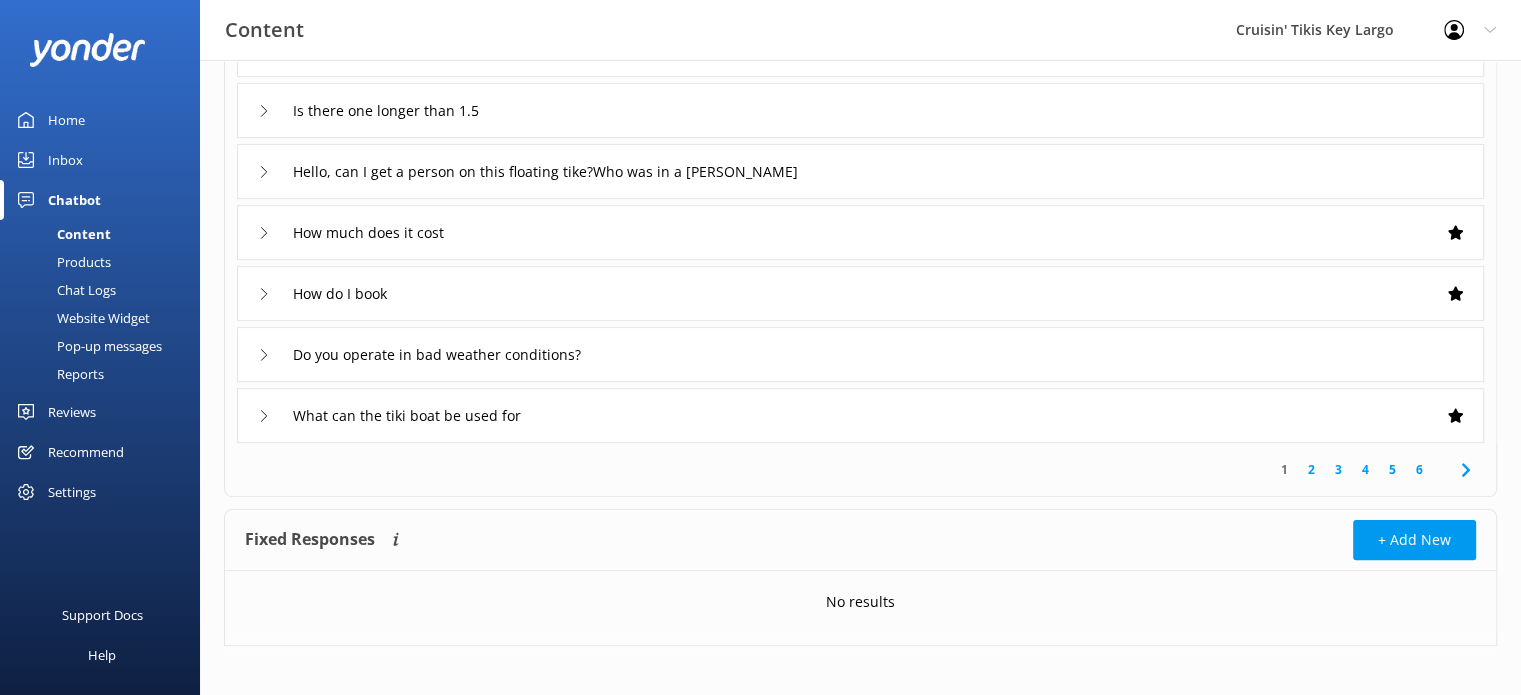 scroll, scrollTop: 410, scrollLeft: 0, axis: vertical 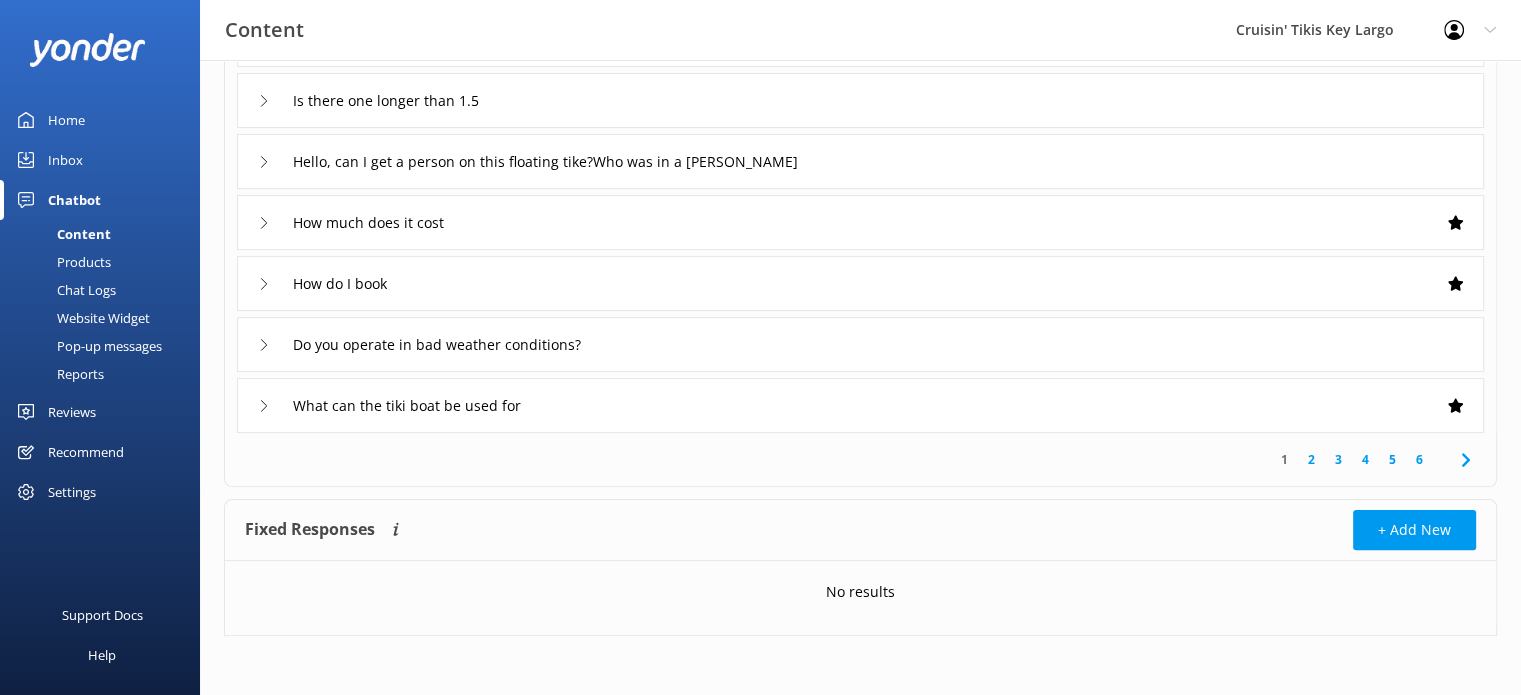 click on "Content" at bounding box center [61, 234] 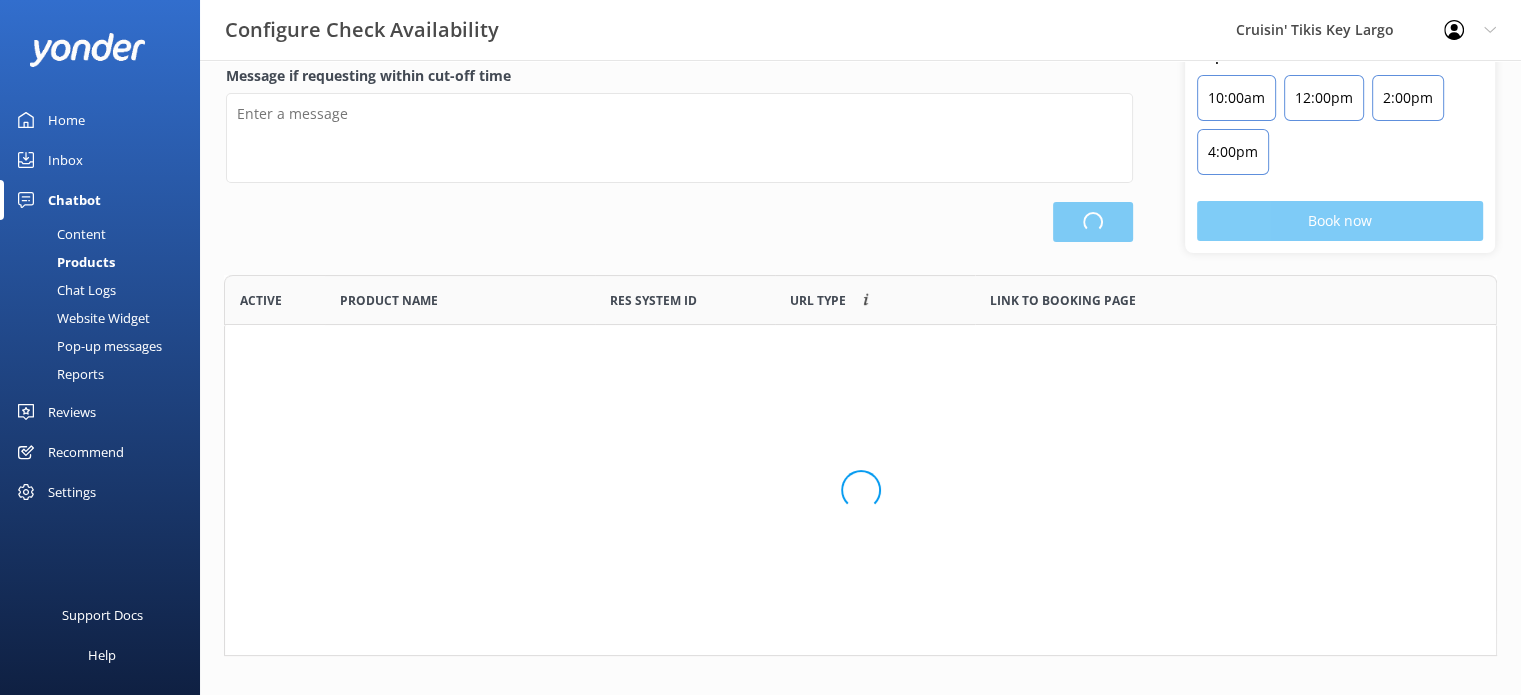 scroll, scrollTop: 16, scrollLeft: 16, axis: both 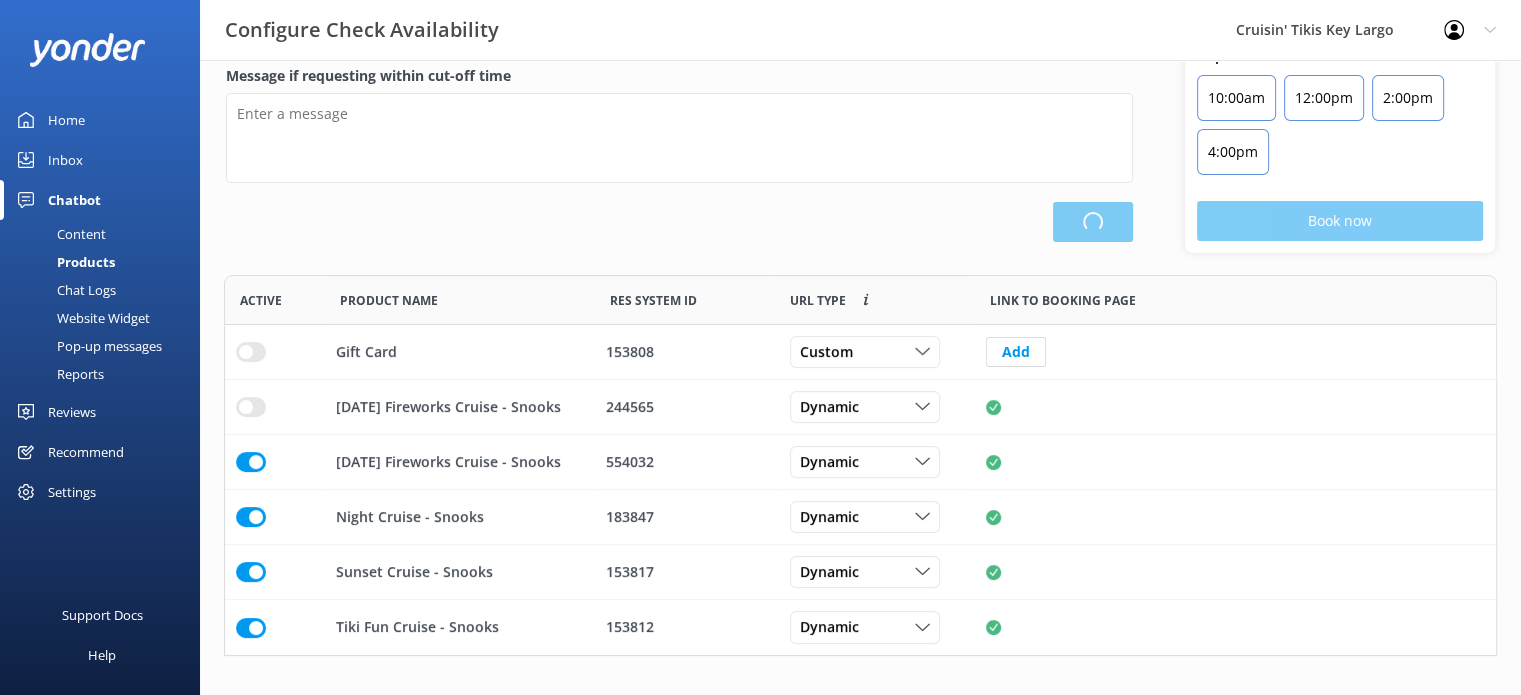 type on "There are no seats available, please check an alternative day" 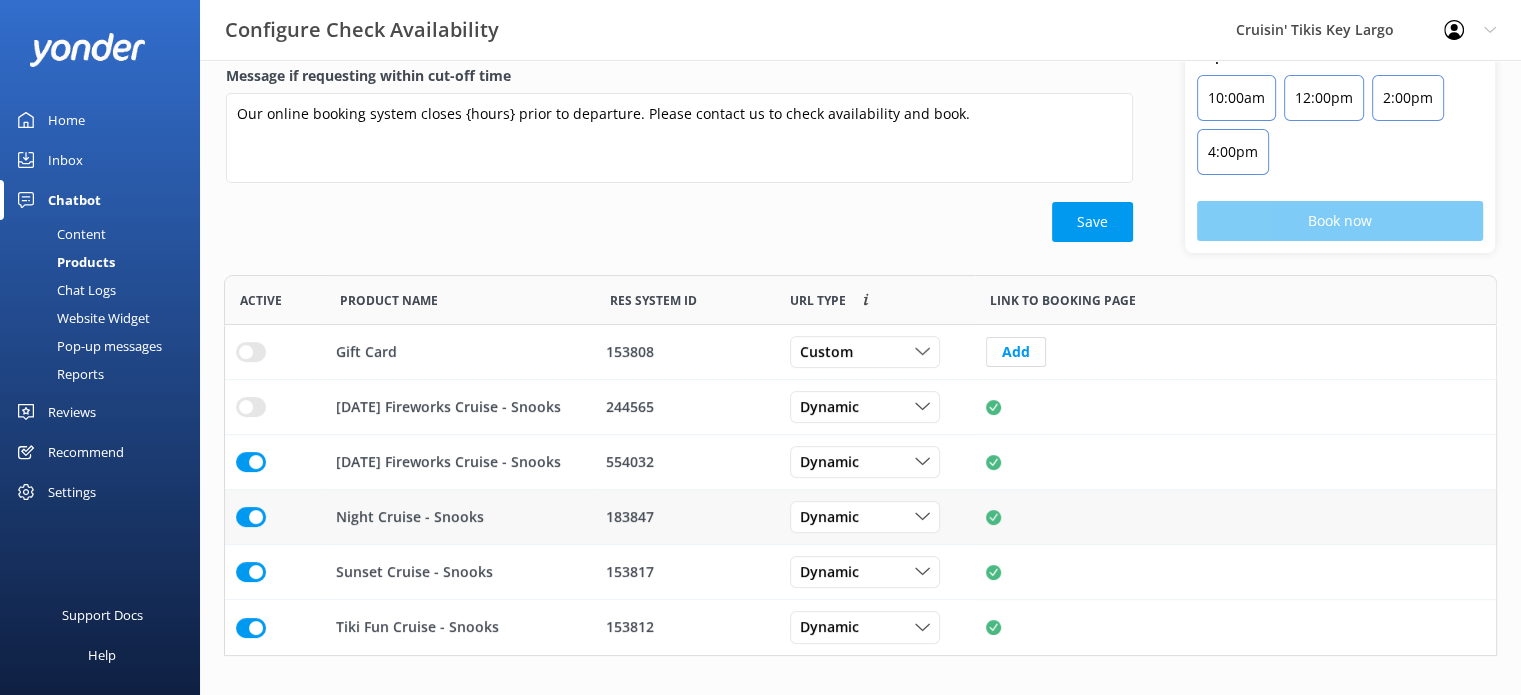 click on "Night Cruise - Snooks" at bounding box center [410, 517] 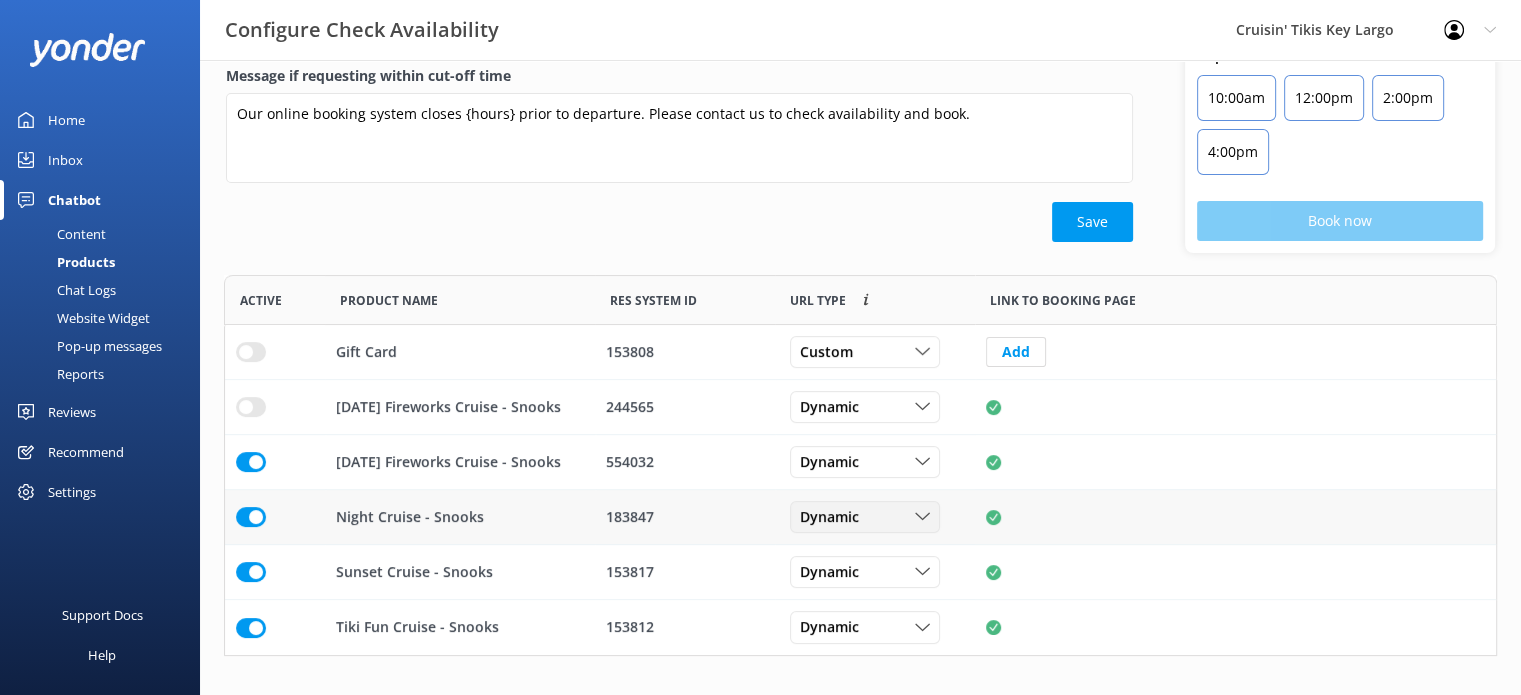 click 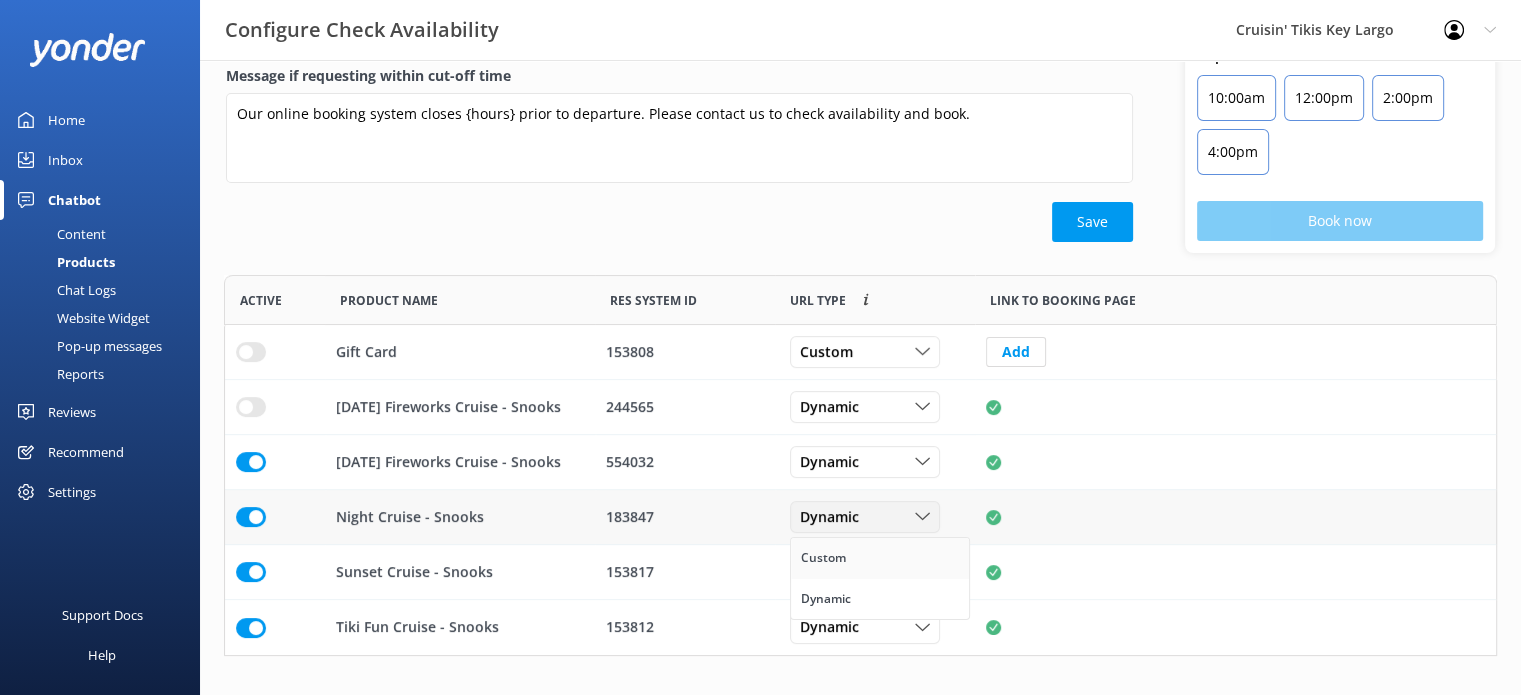 click on "Custom" at bounding box center (880, 559) 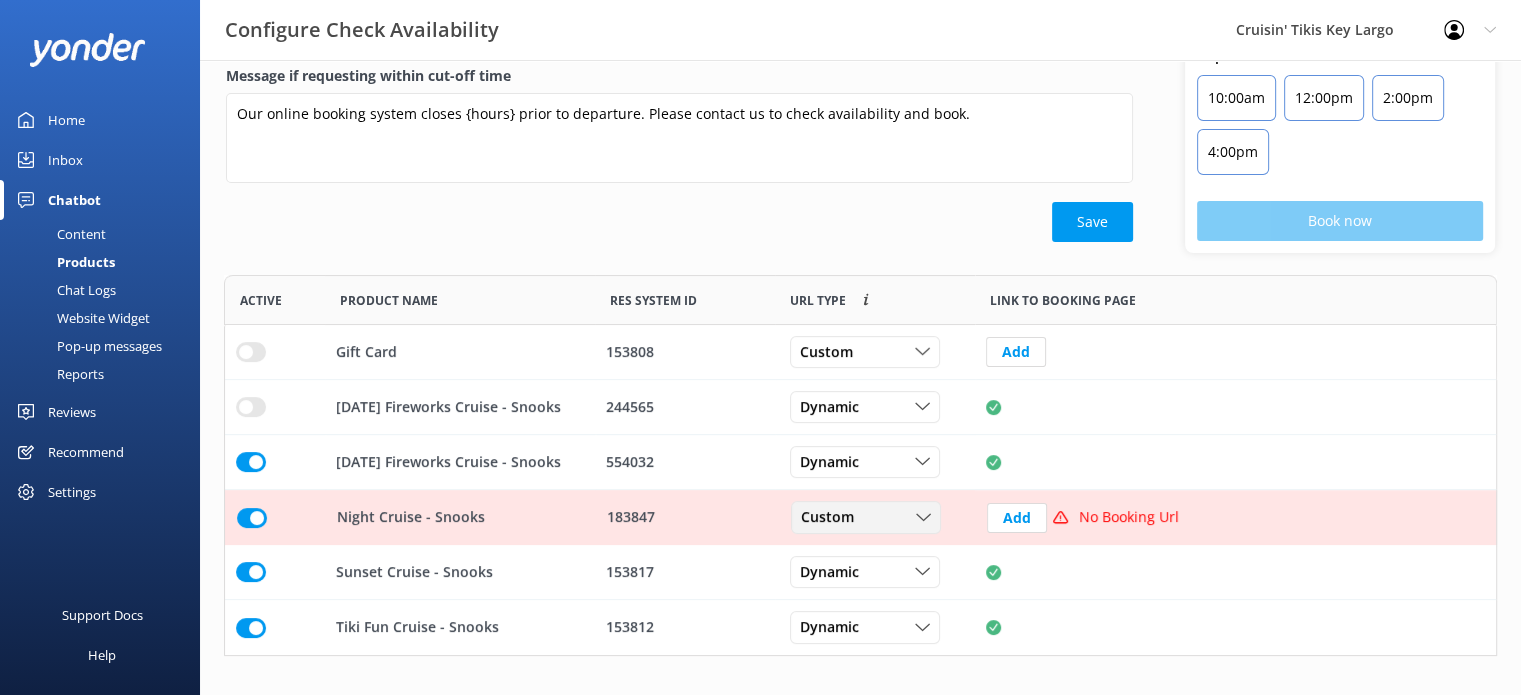 click 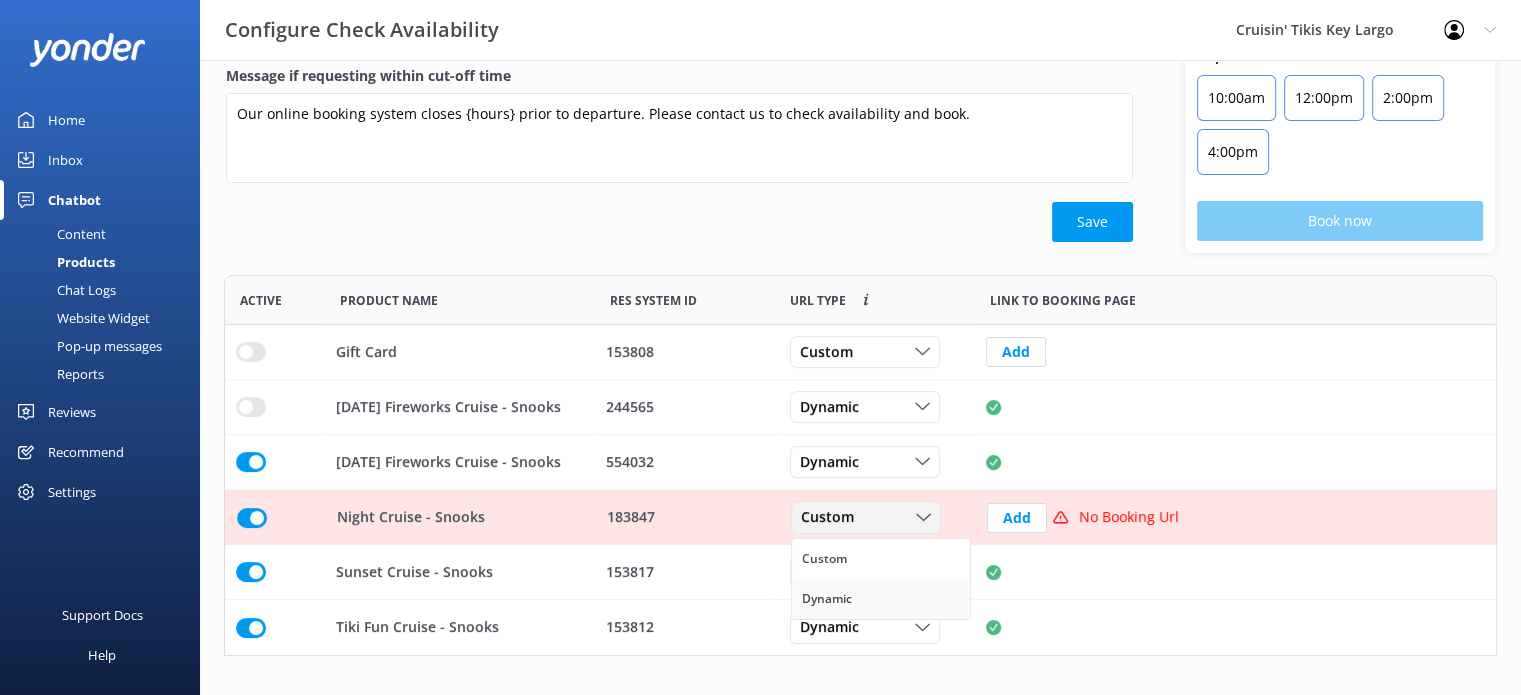 click on "Dynamic" at bounding box center [881, 599] 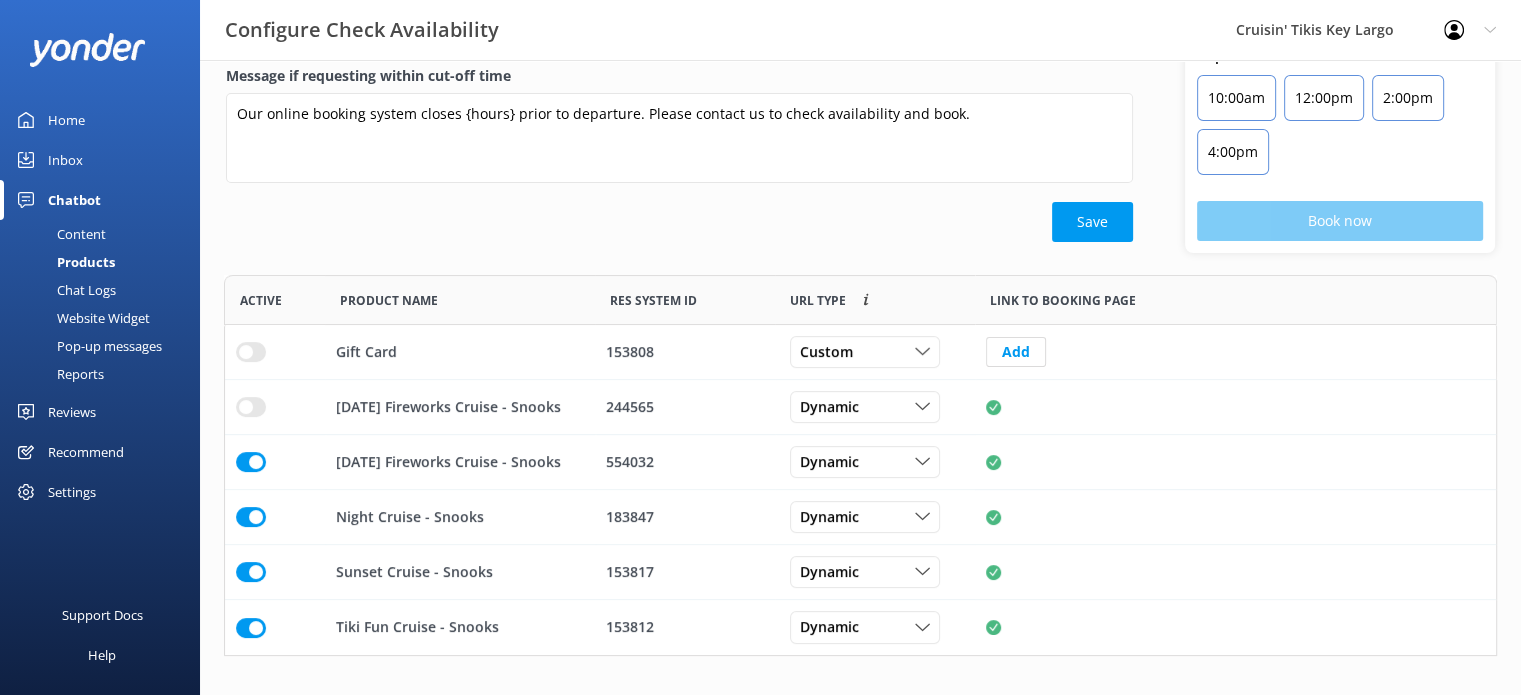 scroll, scrollTop: 0, scrollLeft: 0, axis: both 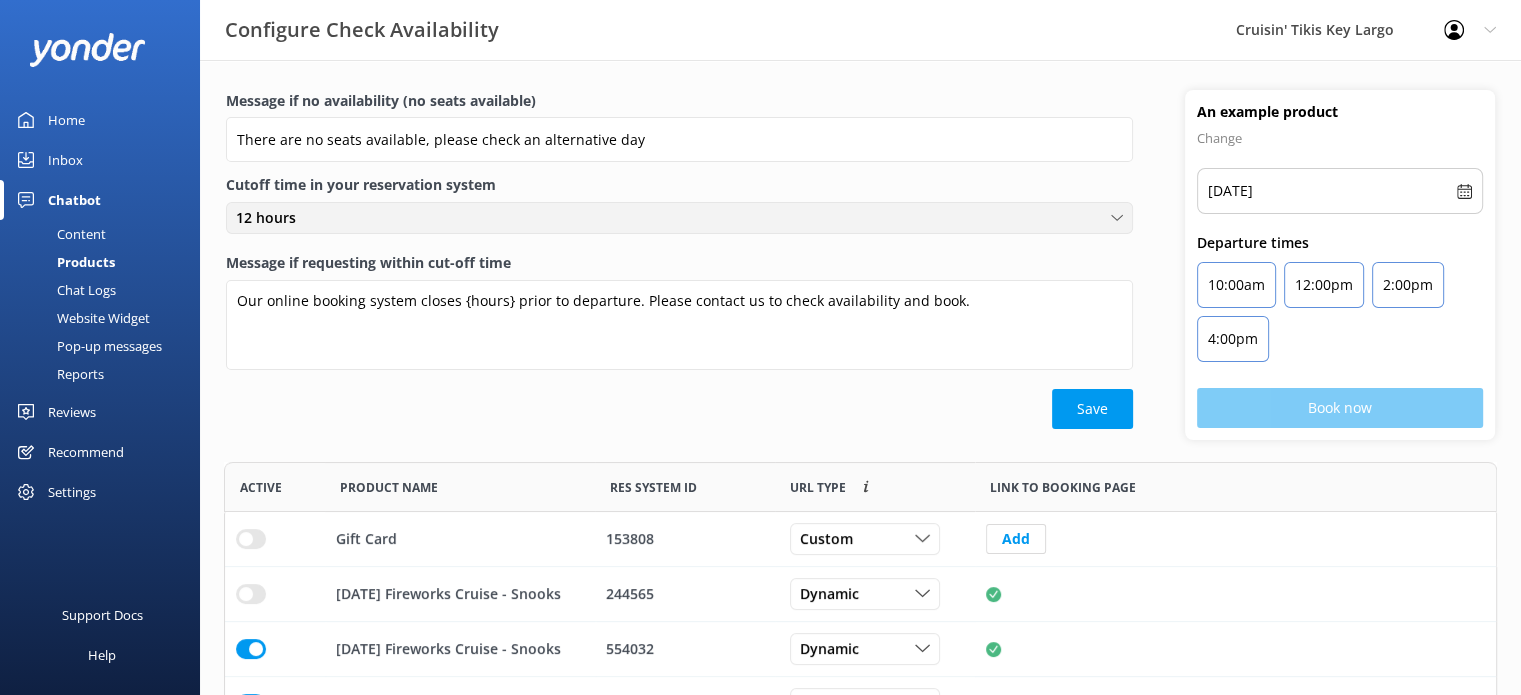 click on "12 hours" at bounding box center (272, 218) 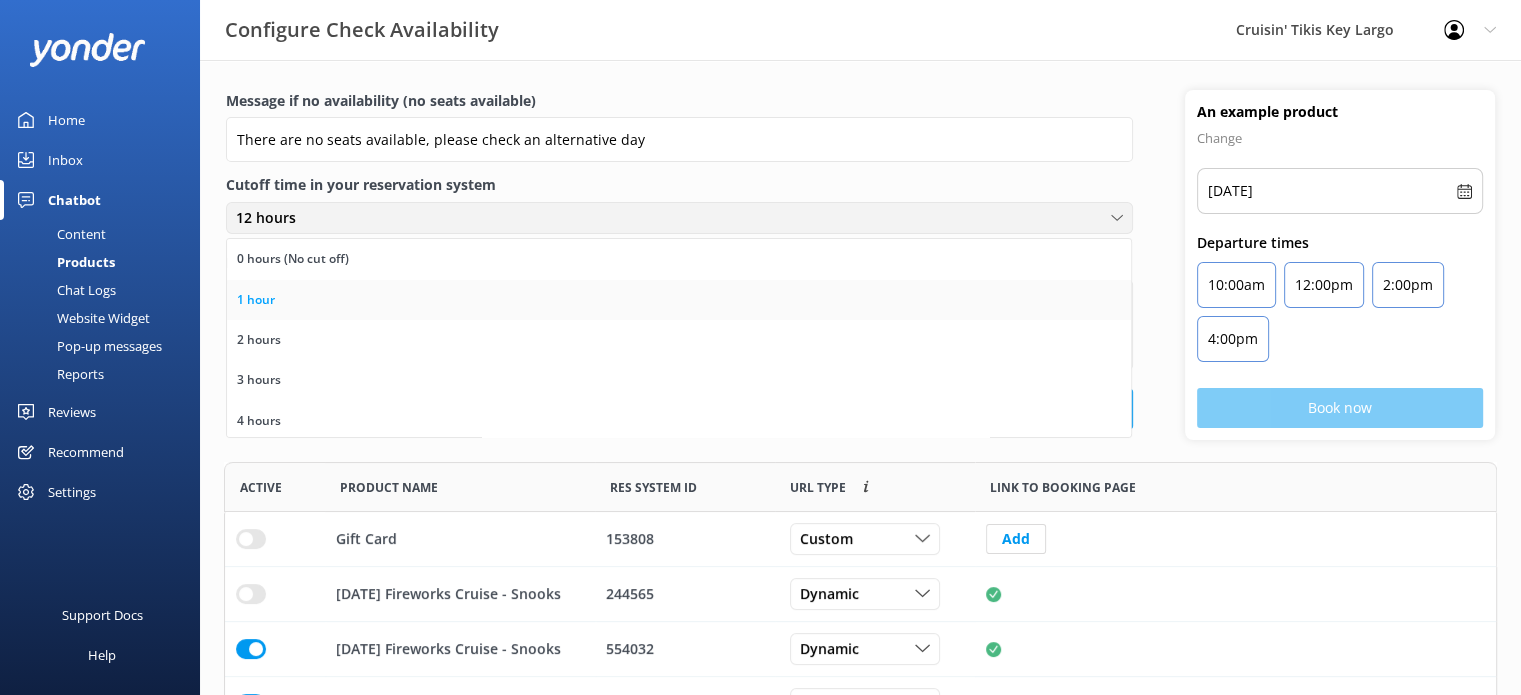 click on "1 hour" at bounding box center (256, 300) 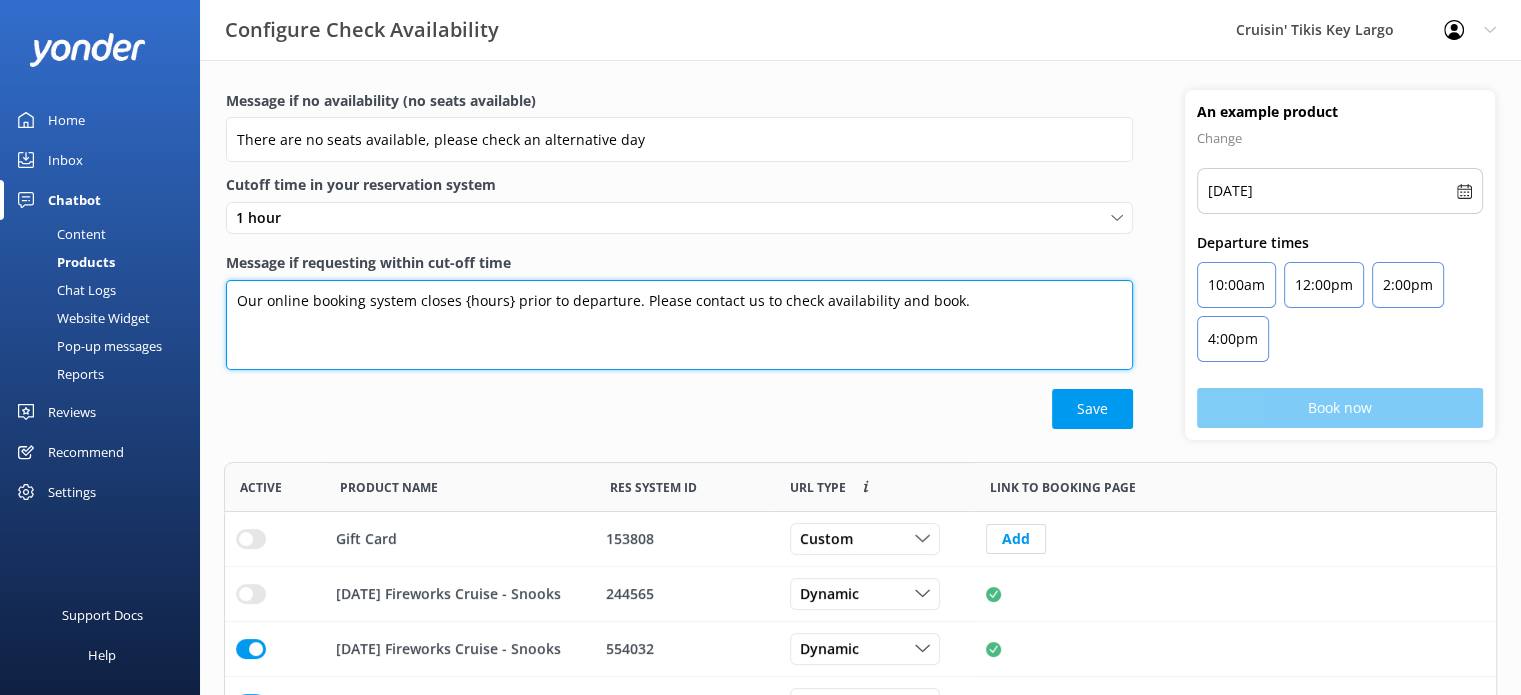 click on "Our online booking system closes {hours} prior to departure. Please contact us to check availability and book." at bounding box center (679, 325) 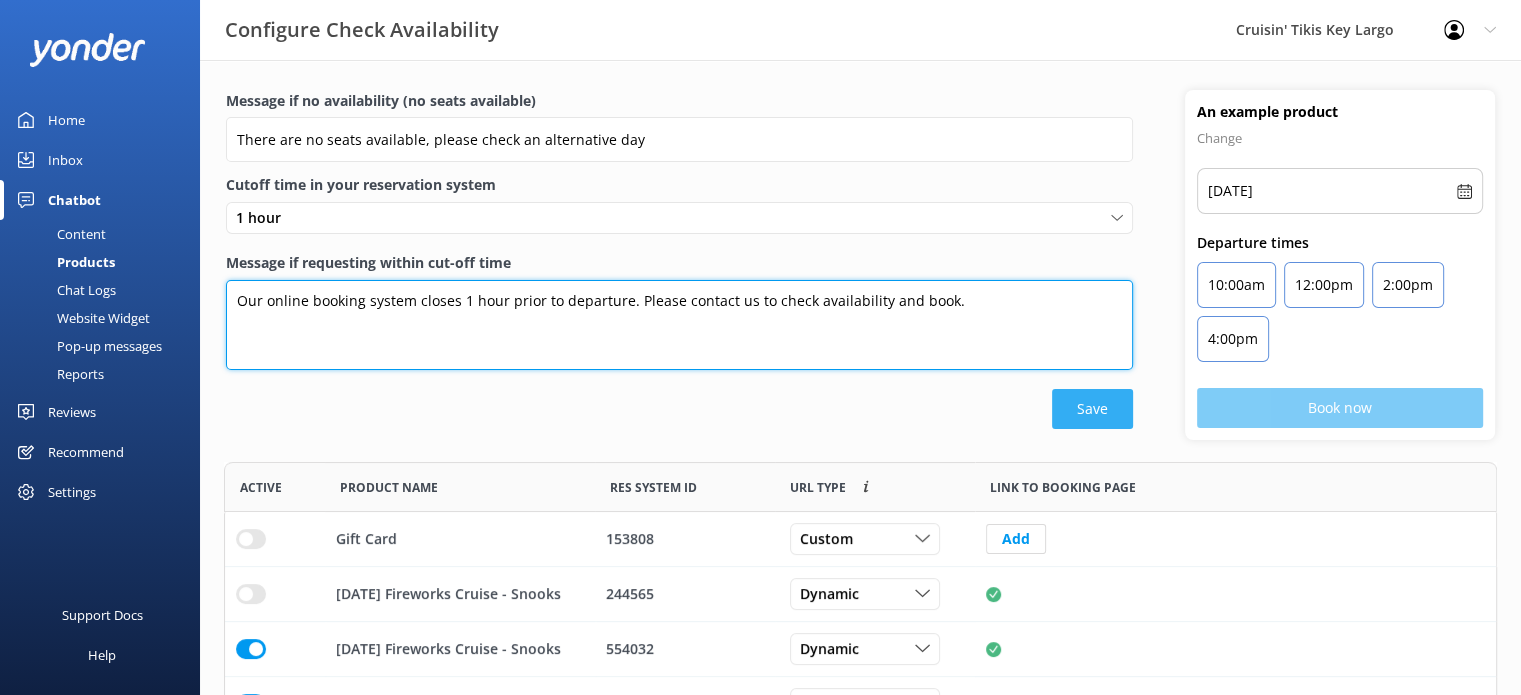 type on "Our online booking system closes 1 hour prior to departure. Please contact us to check availability and book." 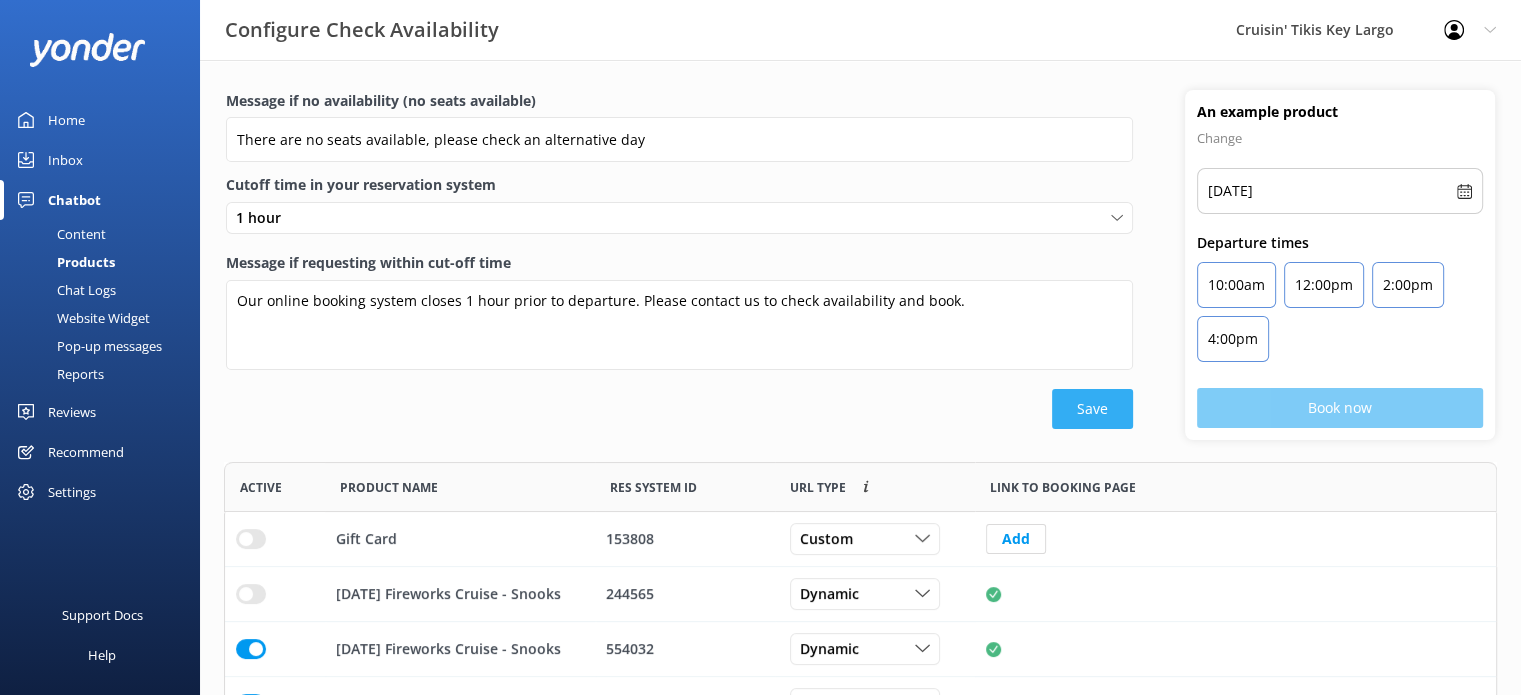click on "Save" at bounding box center [1092, 409] 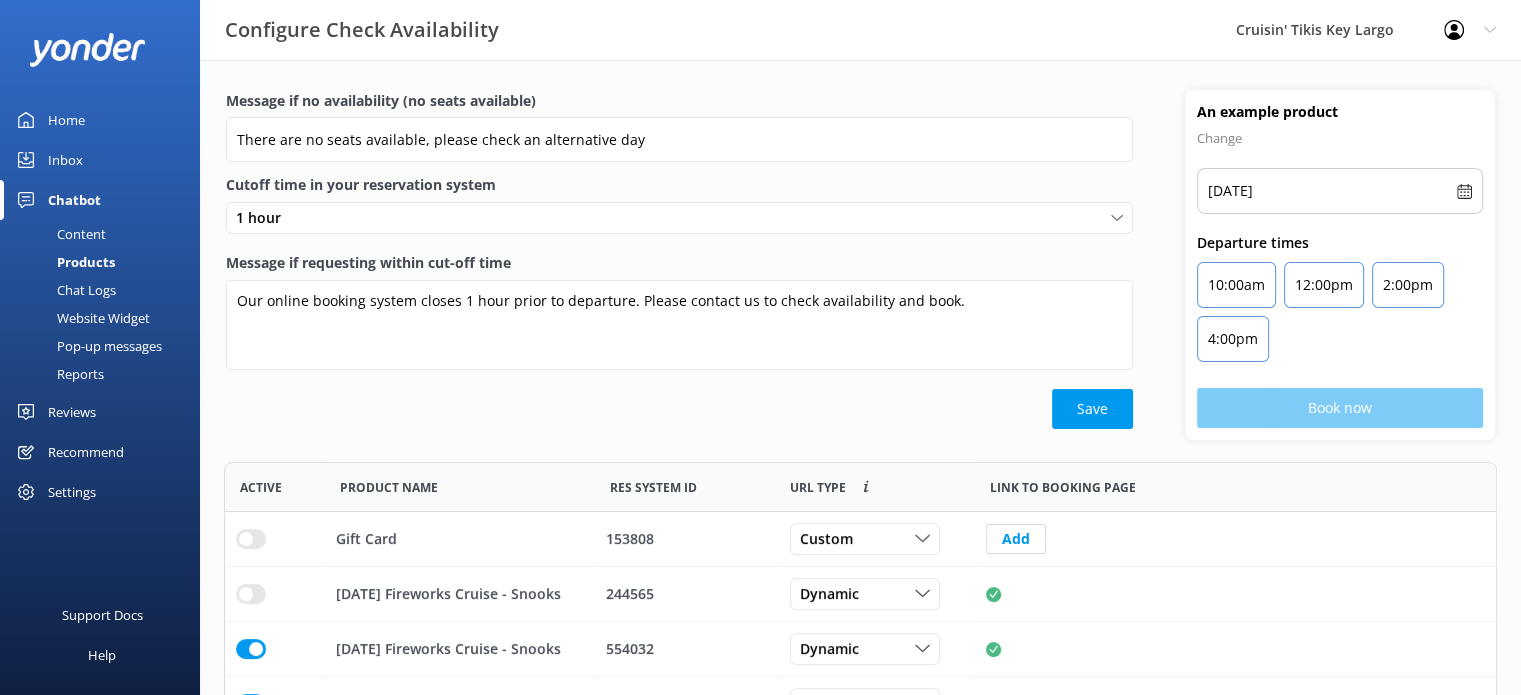 click on "Chat Logs" at bounding box center [64, 290] 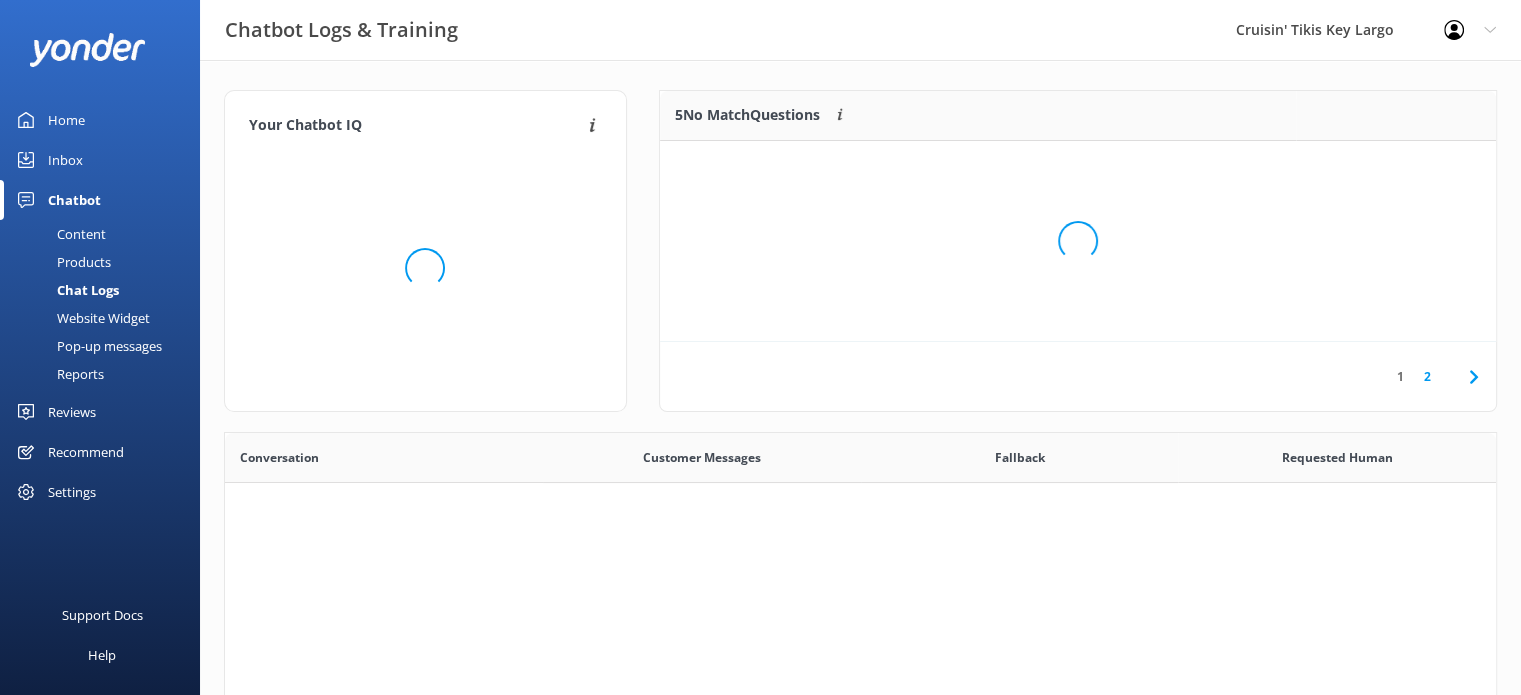 scroll, scrollTop: 16, scrollLeft: 16, axis: both 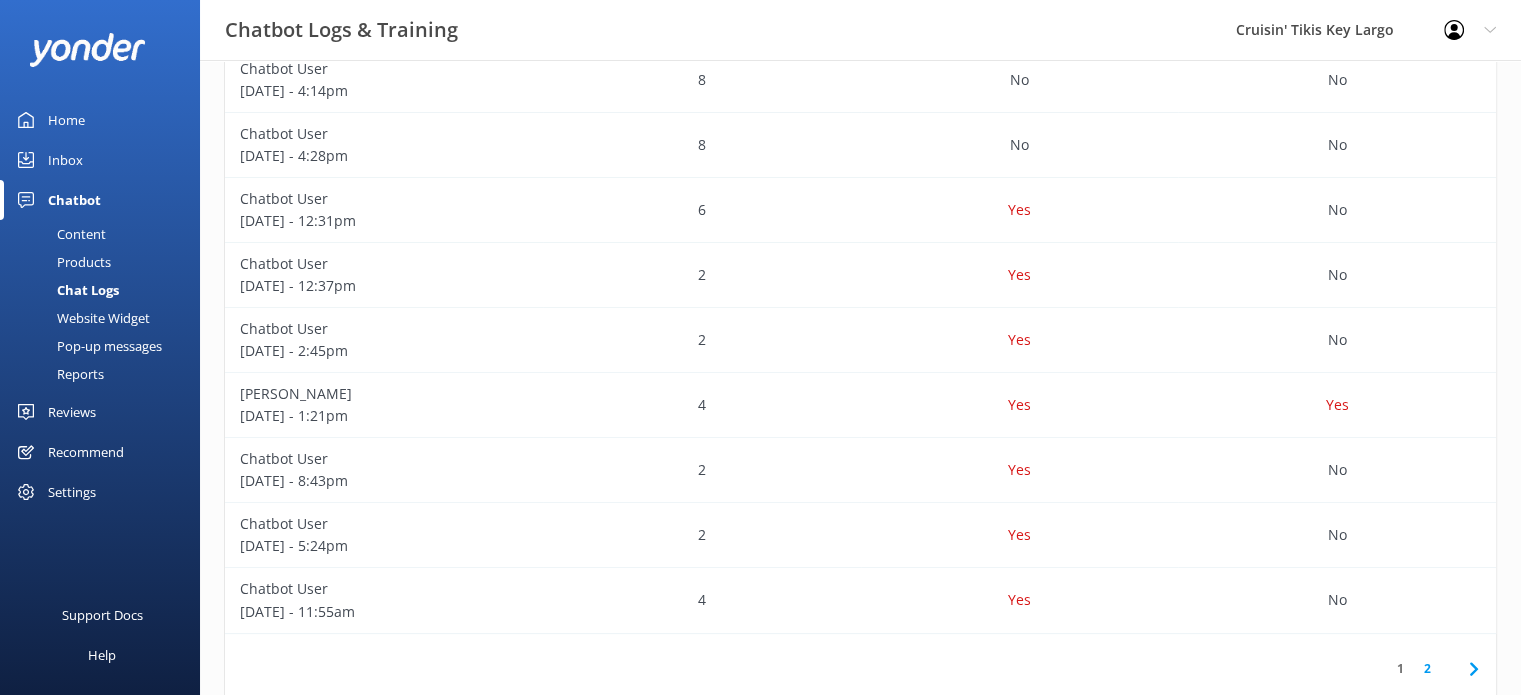 click on "Recommend" at bounding box center (86, 452) 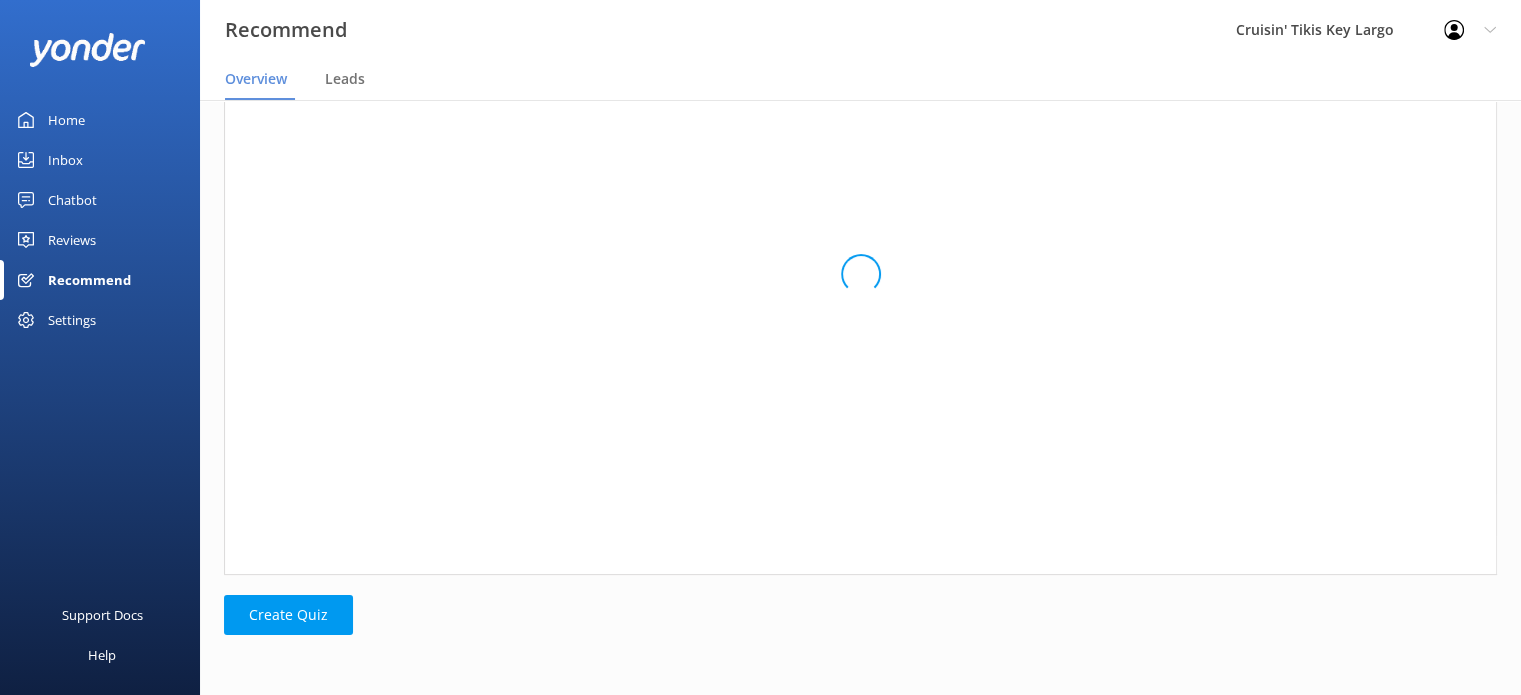 scroll, scrollTop: 16, scrollLeft: 16, axis: both 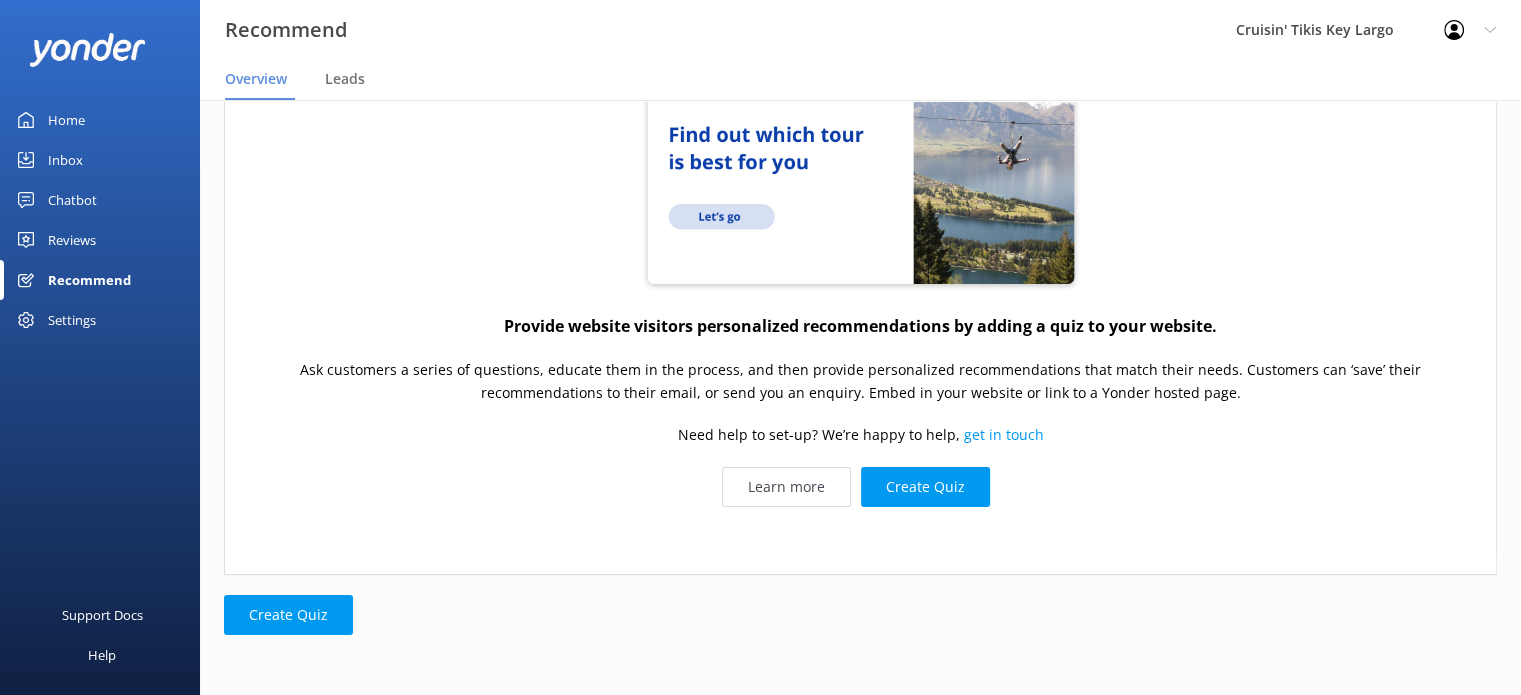 click on "Settings" at bounding box center [72, 320] 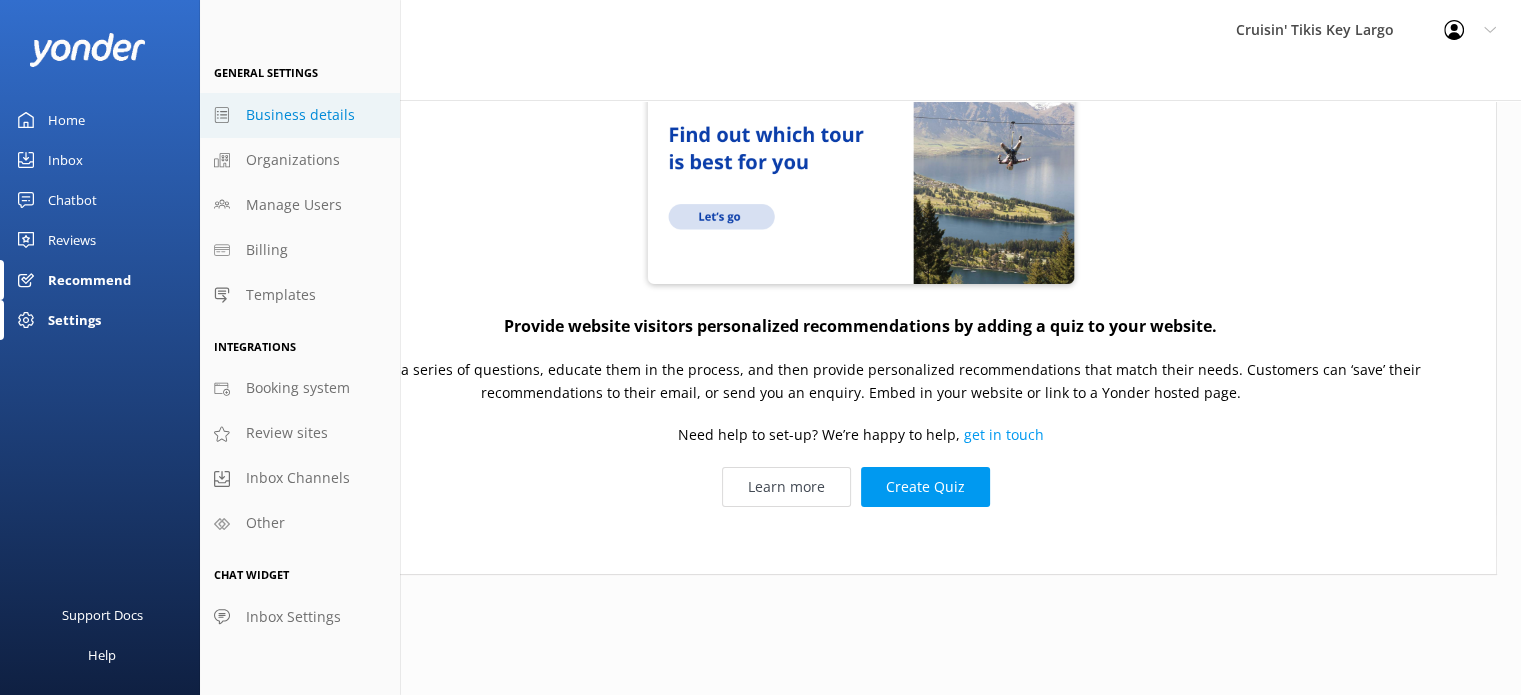 click on "Business details" at bounding box center [300, 115] 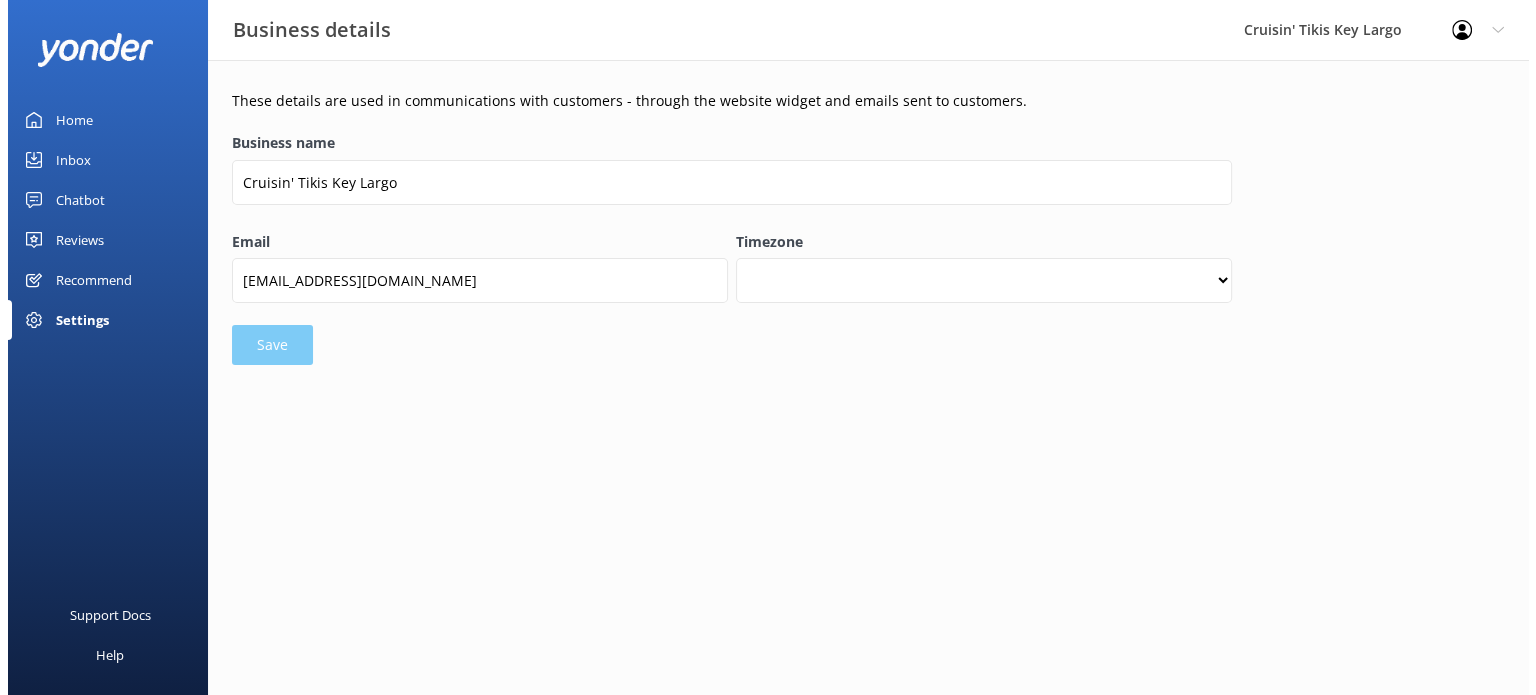 scroll, scrollTop: 0, scrollLeft: 0, axis: both 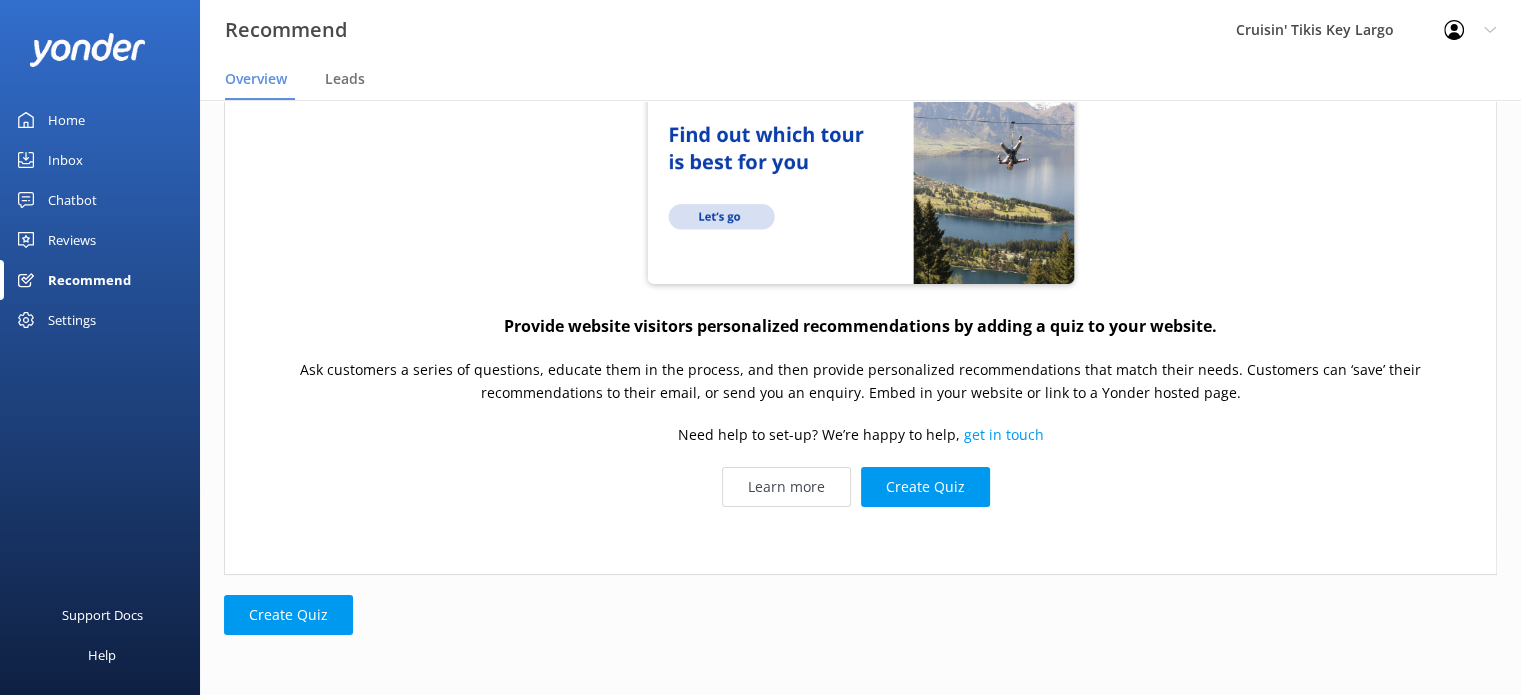 click on "Settings" at bounding box center (72, 320) 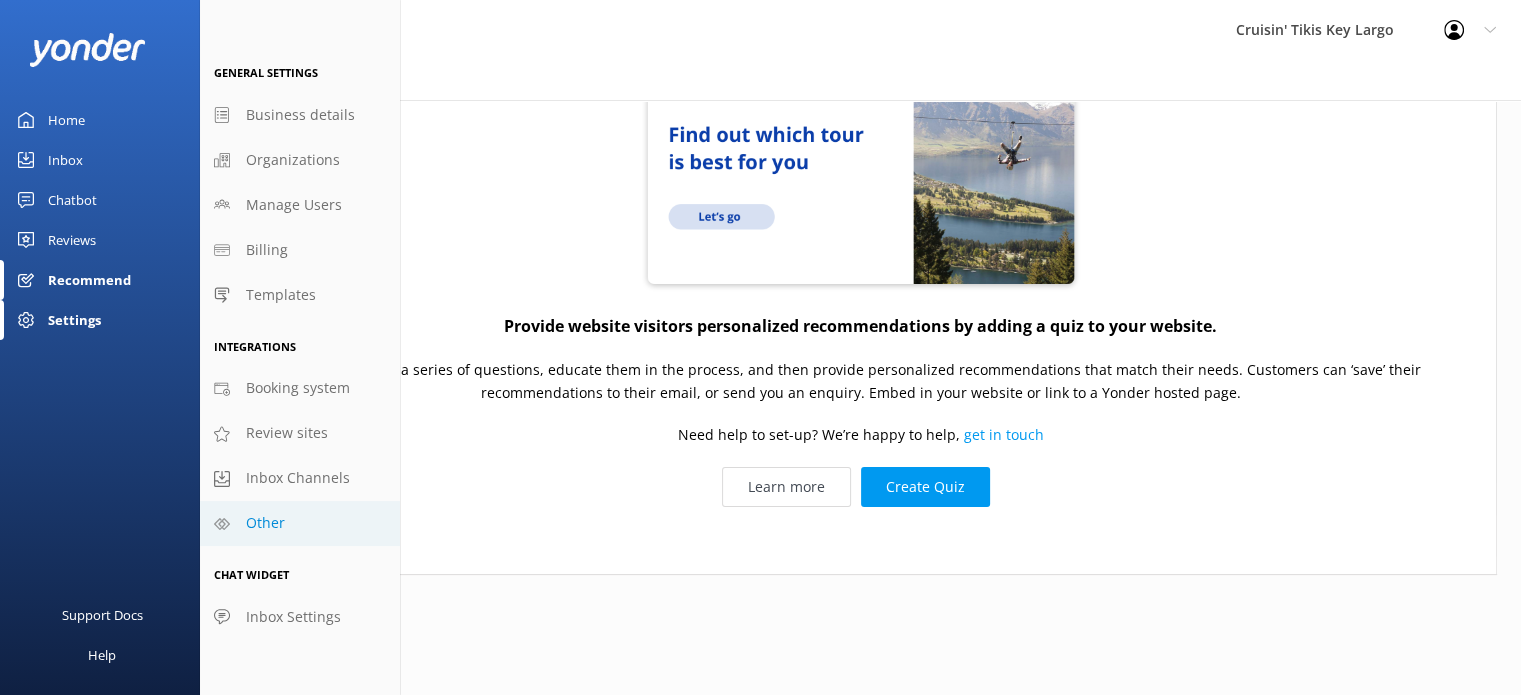 click on "Other" at bounding box center (265, 523) 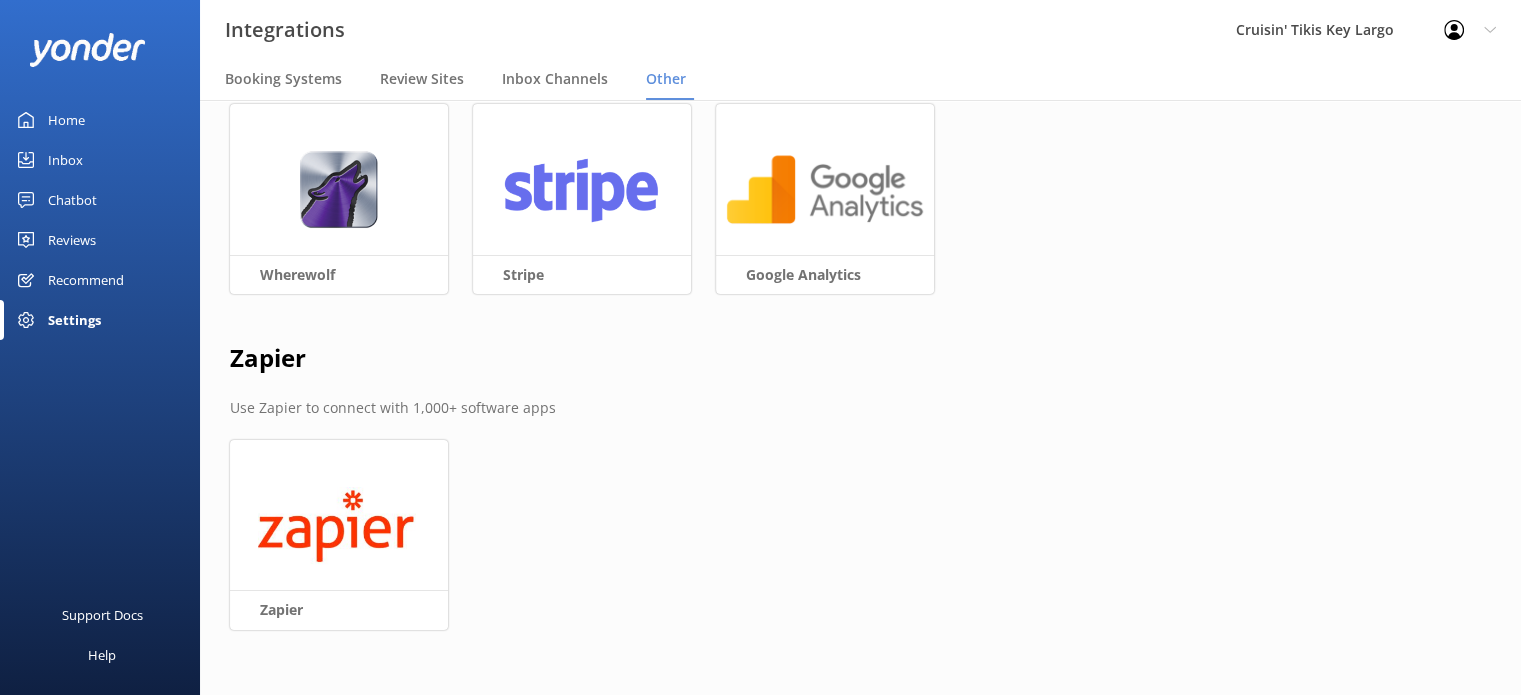 scroll, scrollTop: 25, scrollLeft: 0, axis: vertical 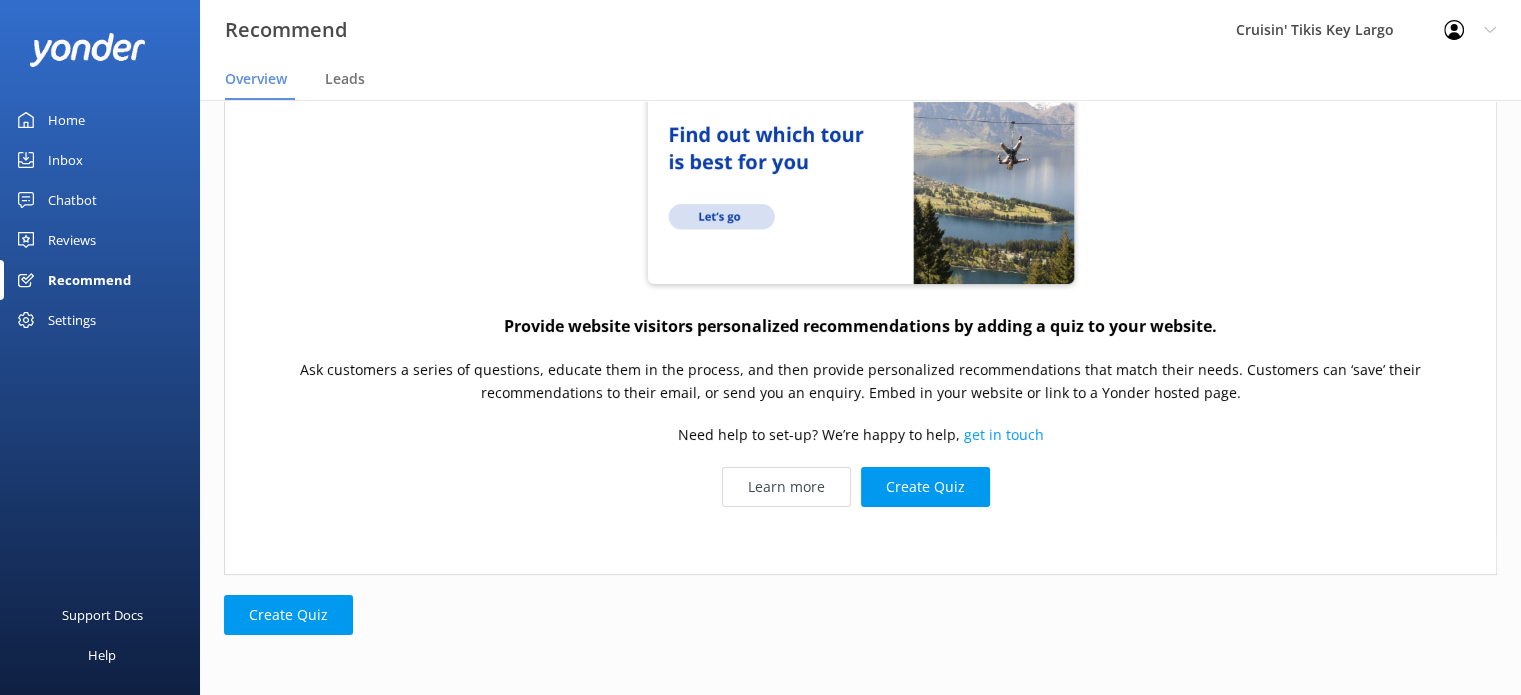 click on "Settings" at bounding box center [72, 320] 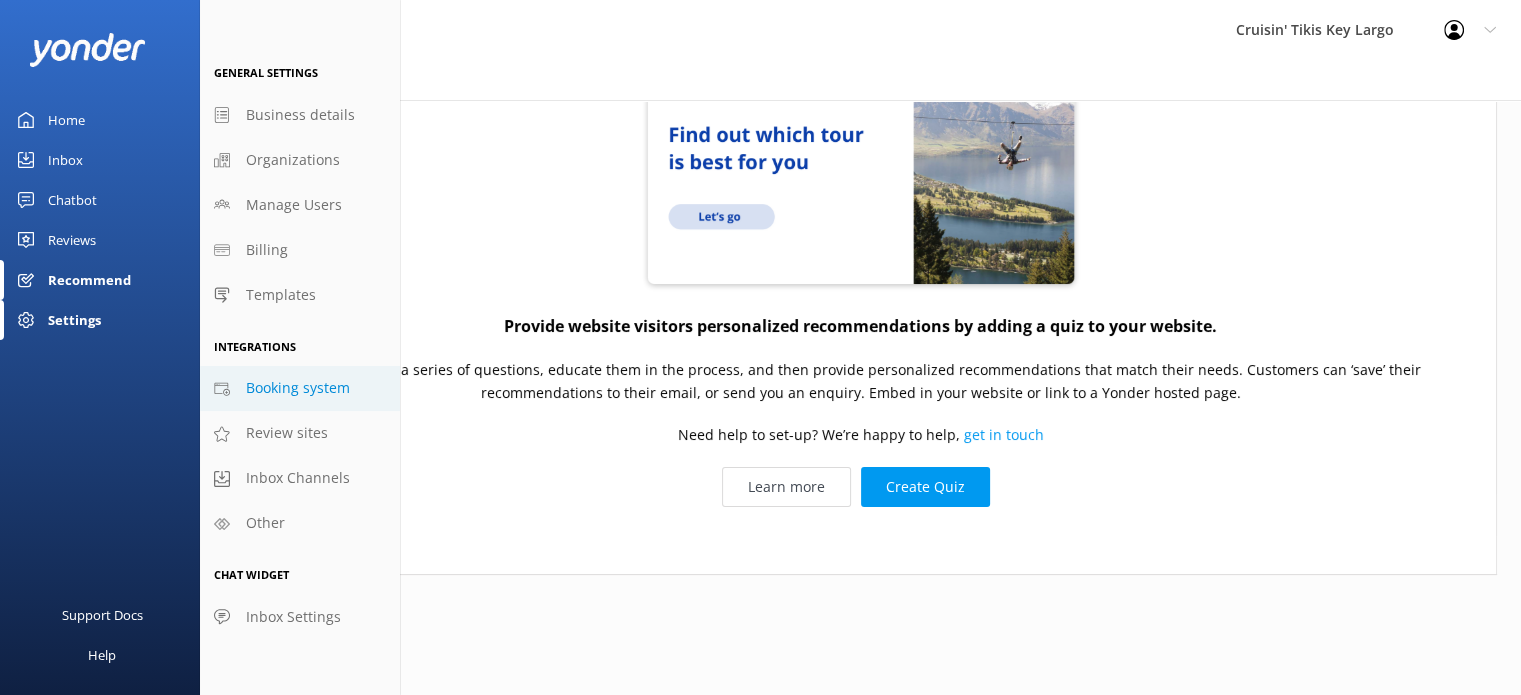 click on "Booking system" at bounding box center [298, 388] 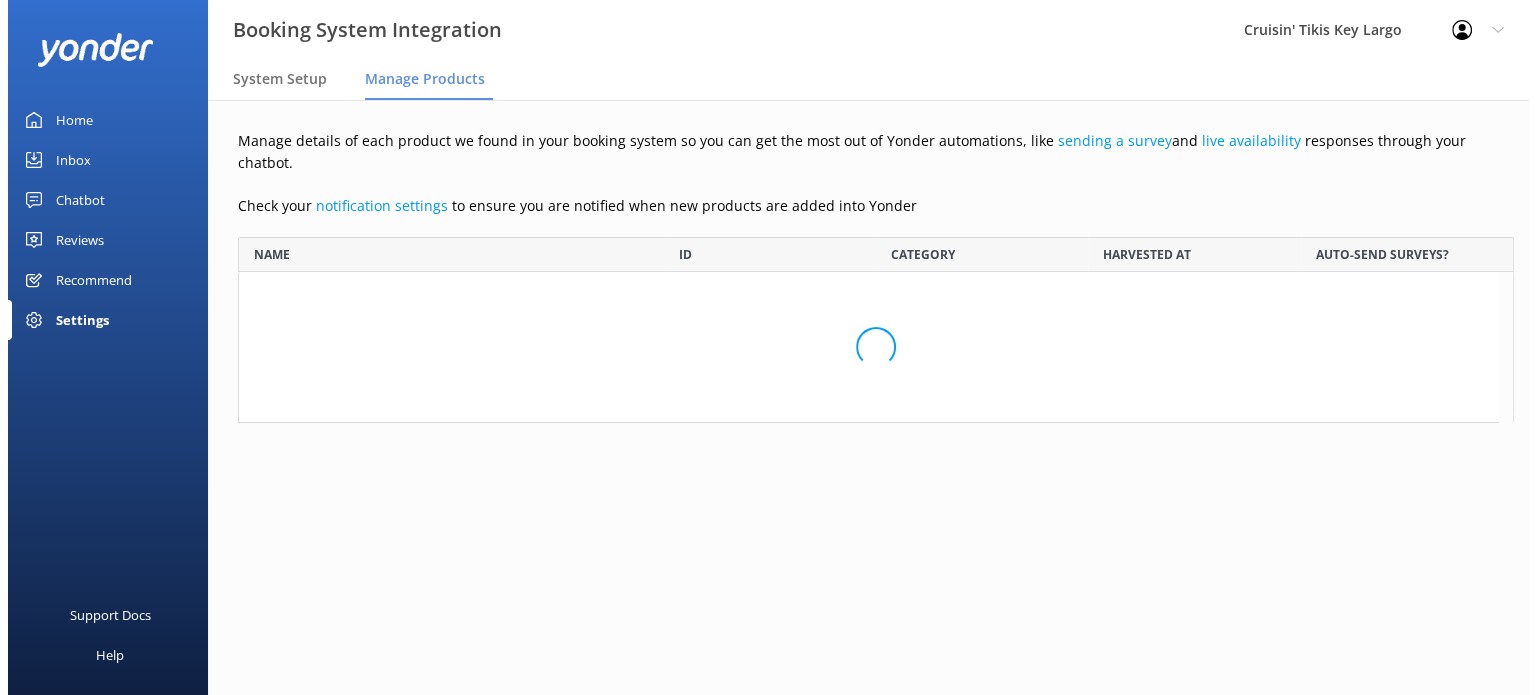 scroll, scrollTop: 0, scrollLeft: 0, axis: both 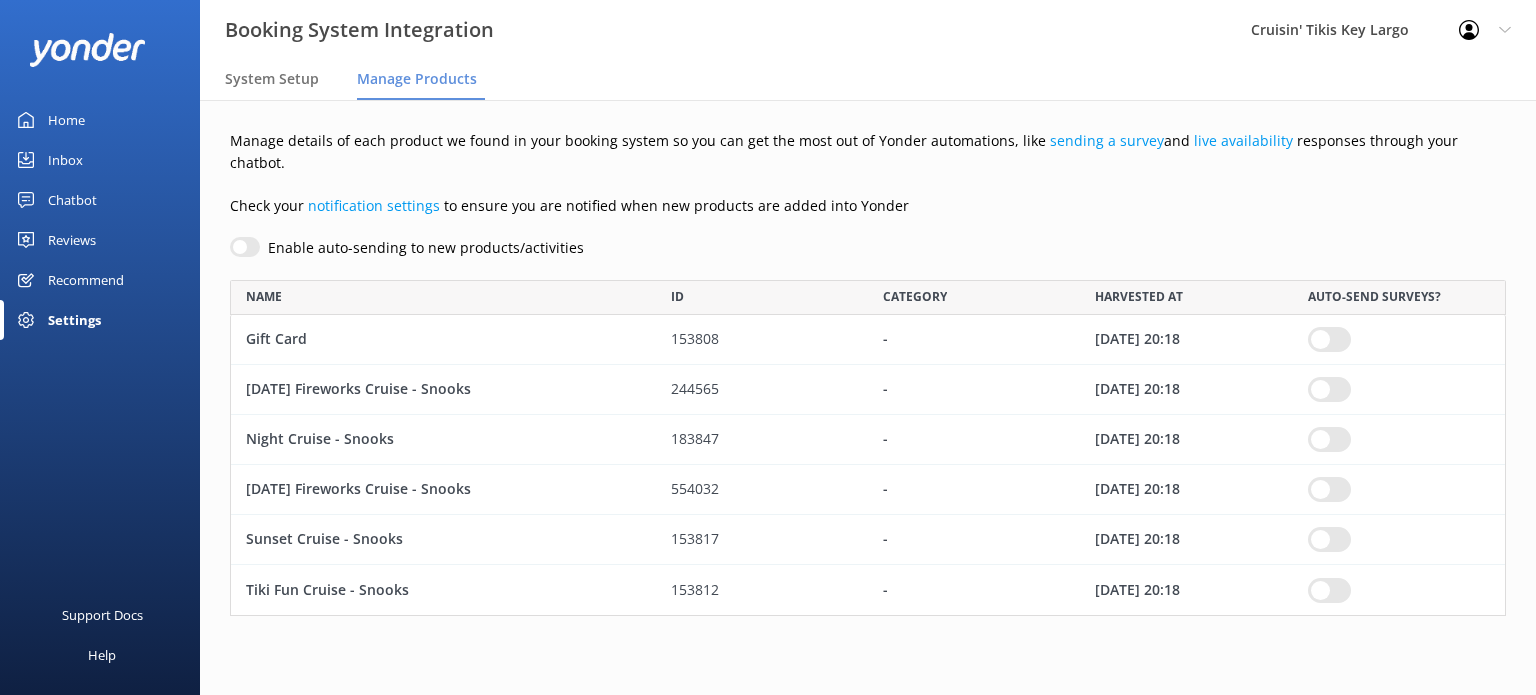 click on "[DATE] Fireworks Cruise - Snooks" at bounding box center [443, 490] 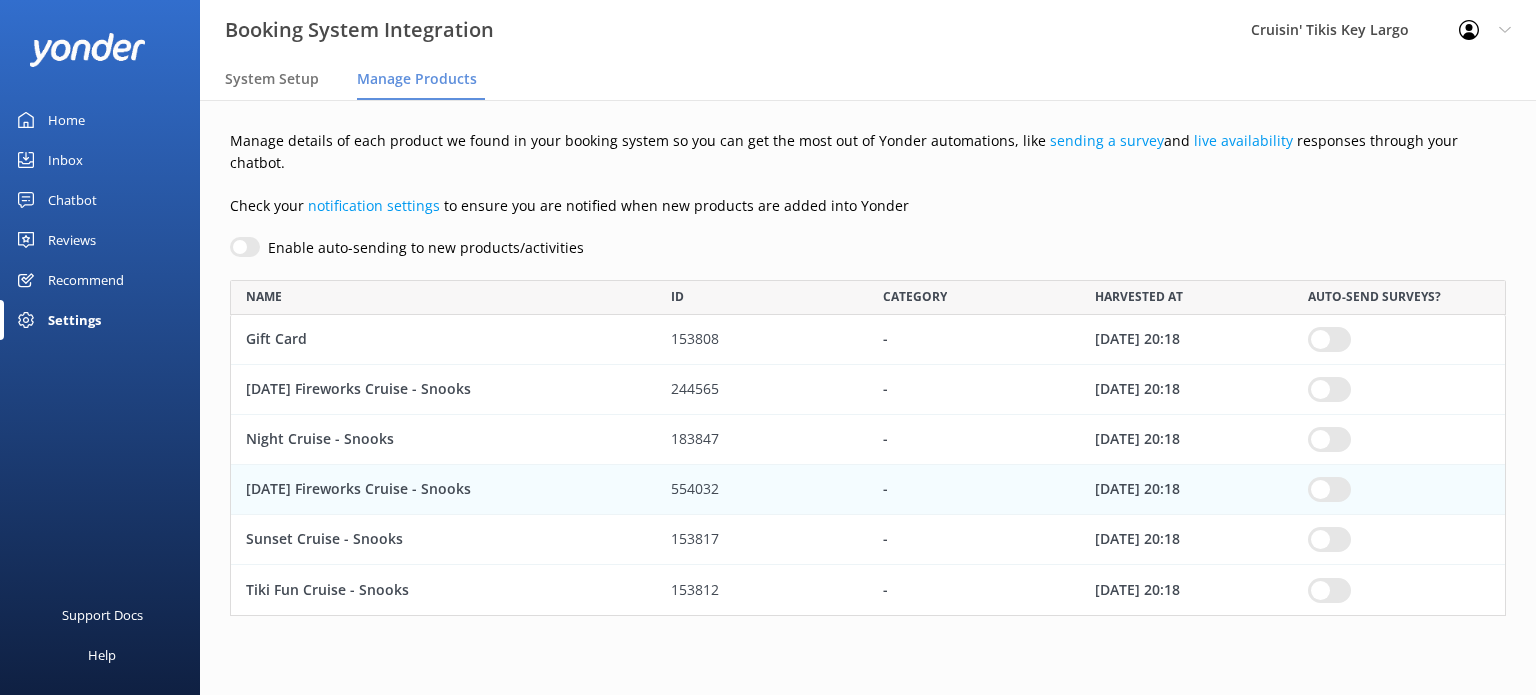 click on "Sunset Cruise - Snooks" at bounding box center [443, 540] 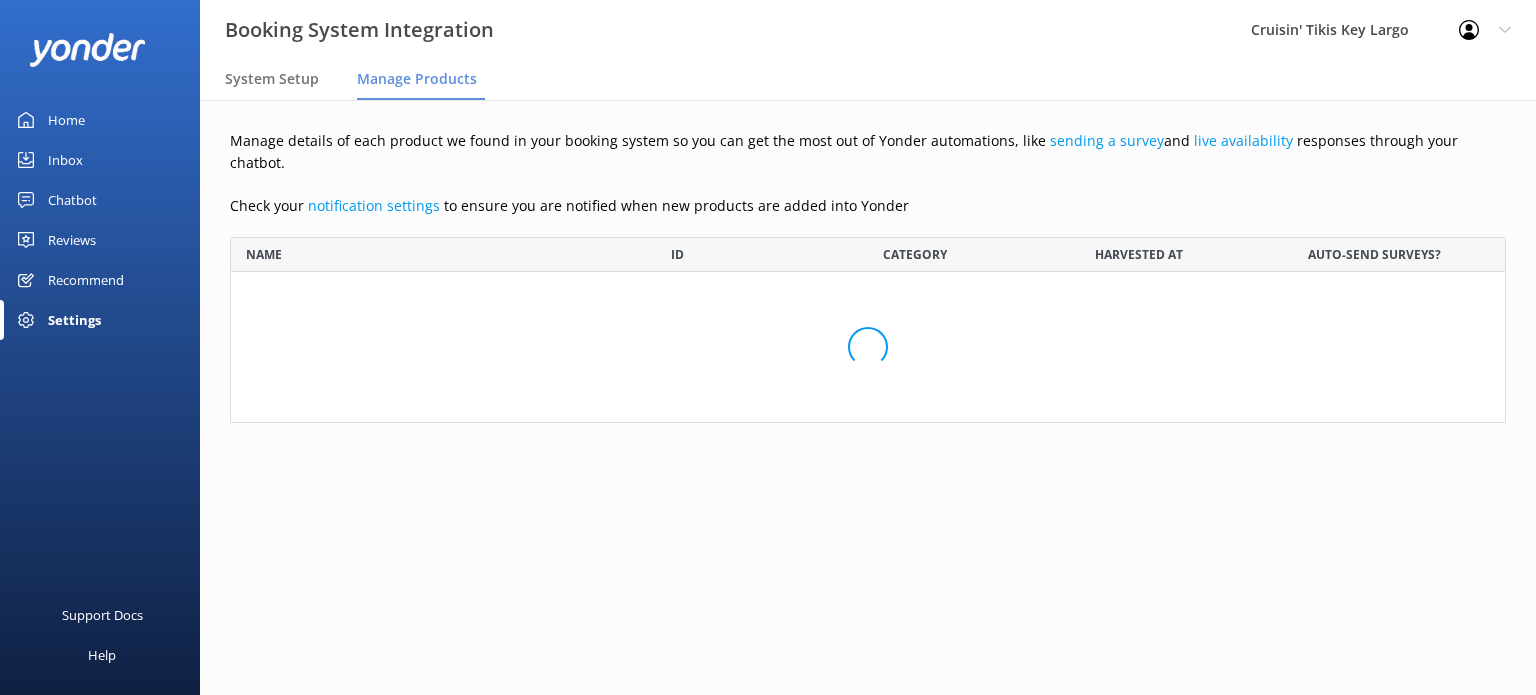 scroll, scrollTop: 0, scrollLeft: 0, axis: both 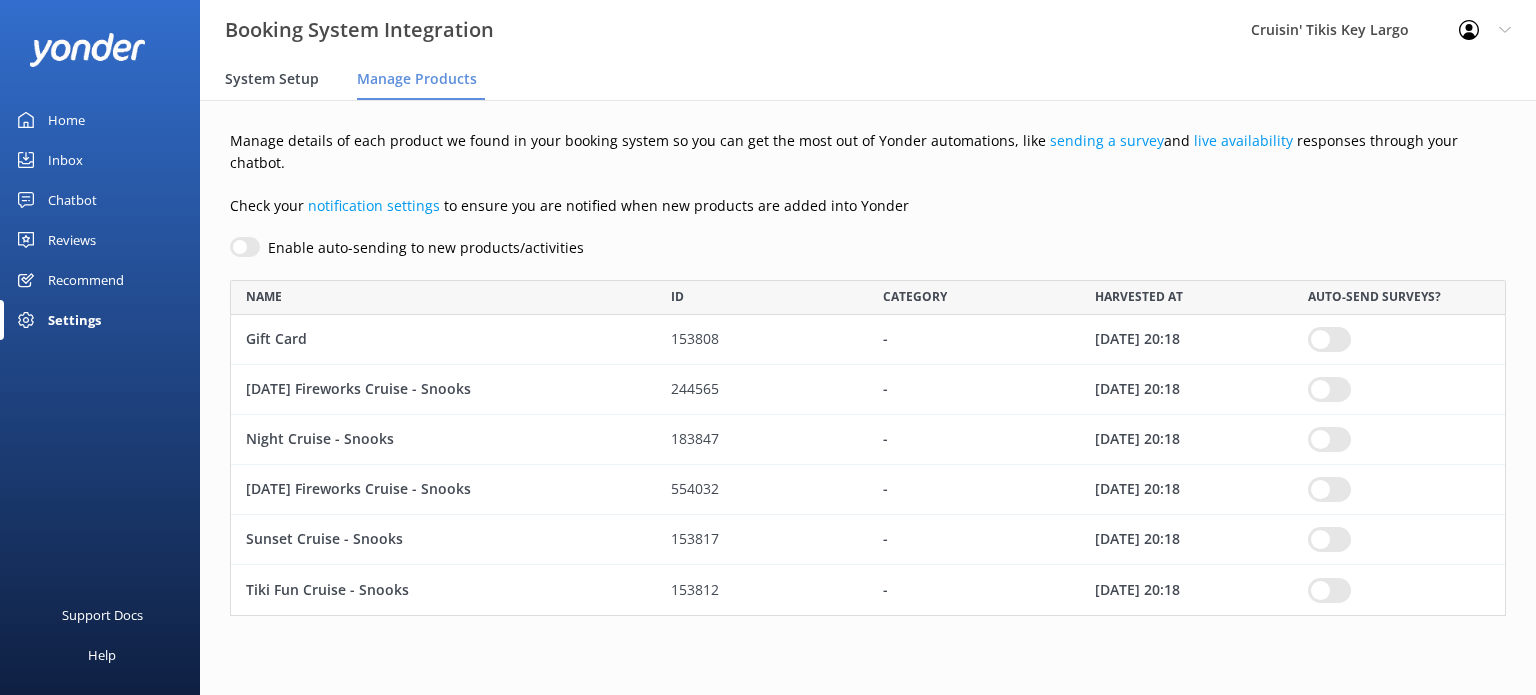click on "System Setup" at bounding box center (272, 79) 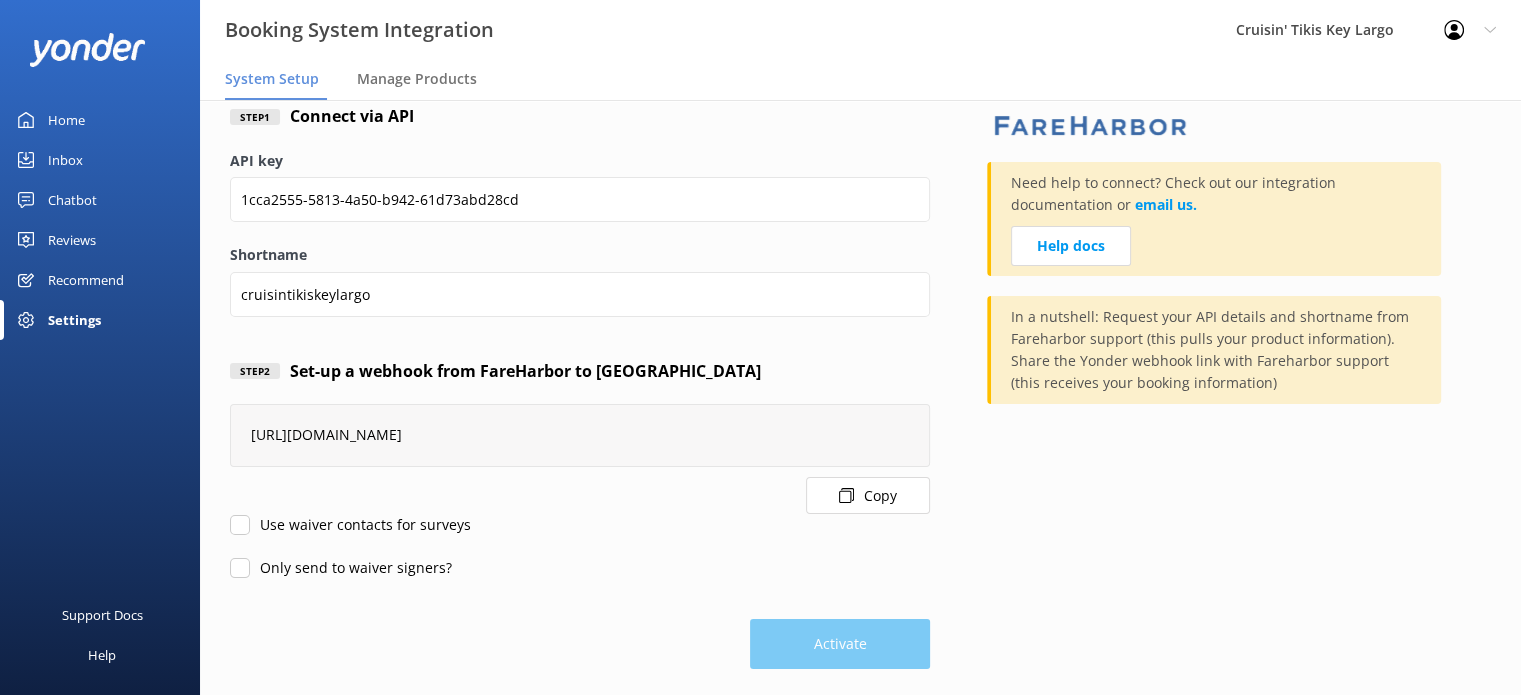 scroll, scrollTop: 141, scrollLeft: 0, axis: vertical 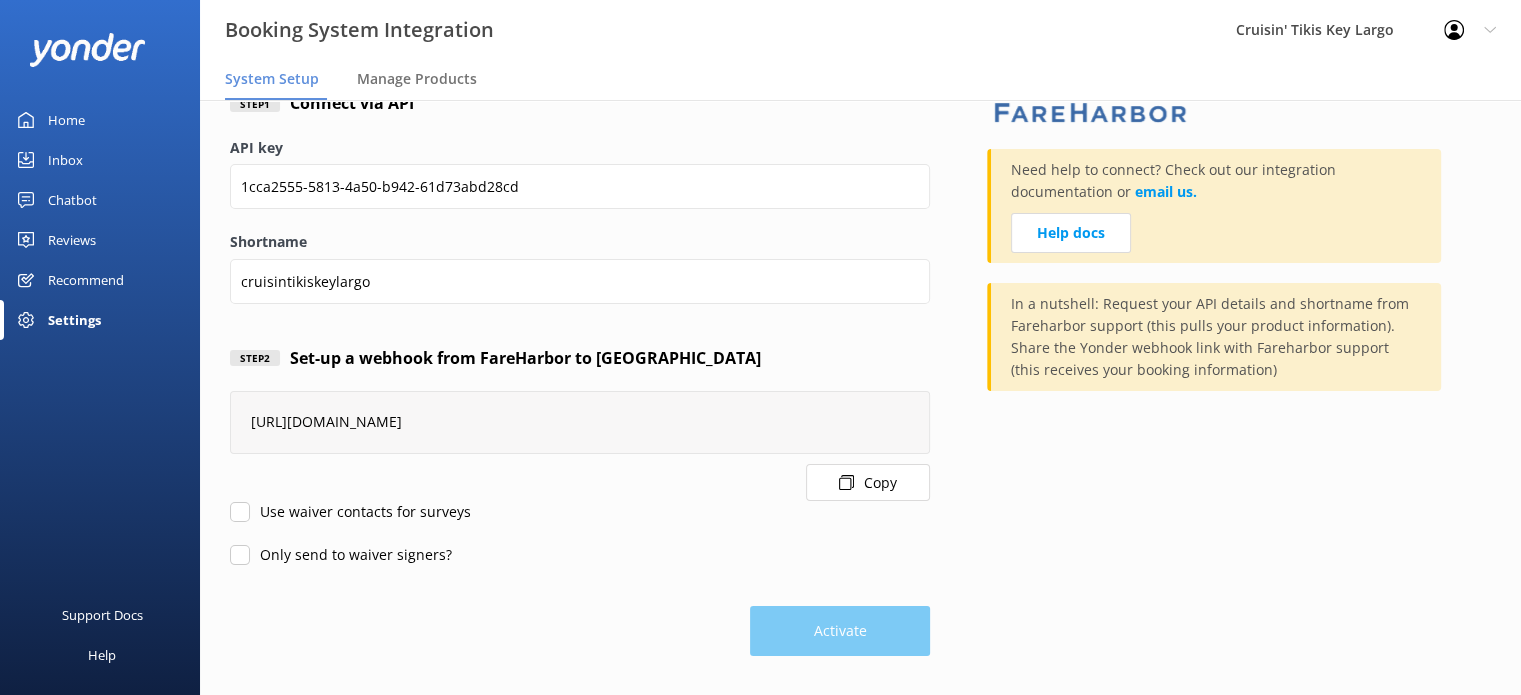 click on "Inbox" at bounding box center [65, 160] 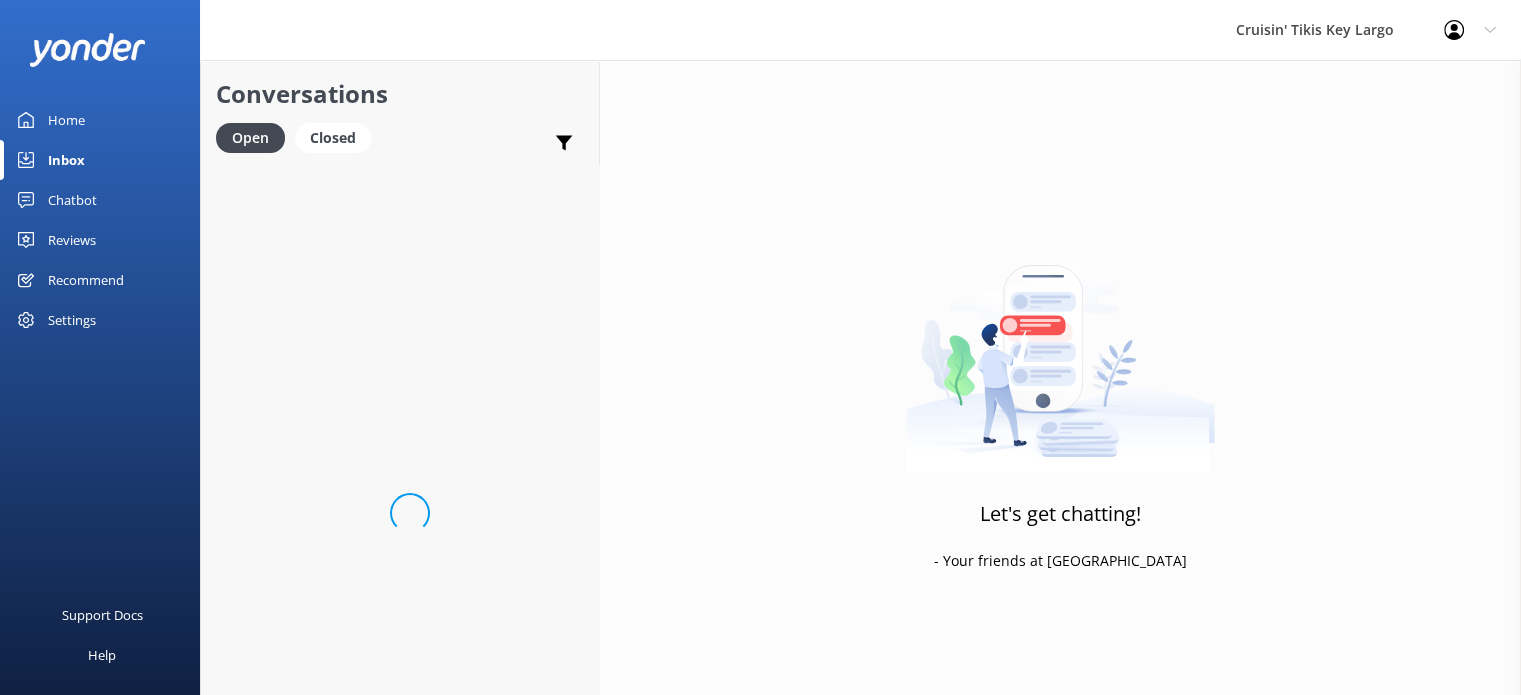 scroll, scrollTop: 0, scrollLeft: 0, axis: both 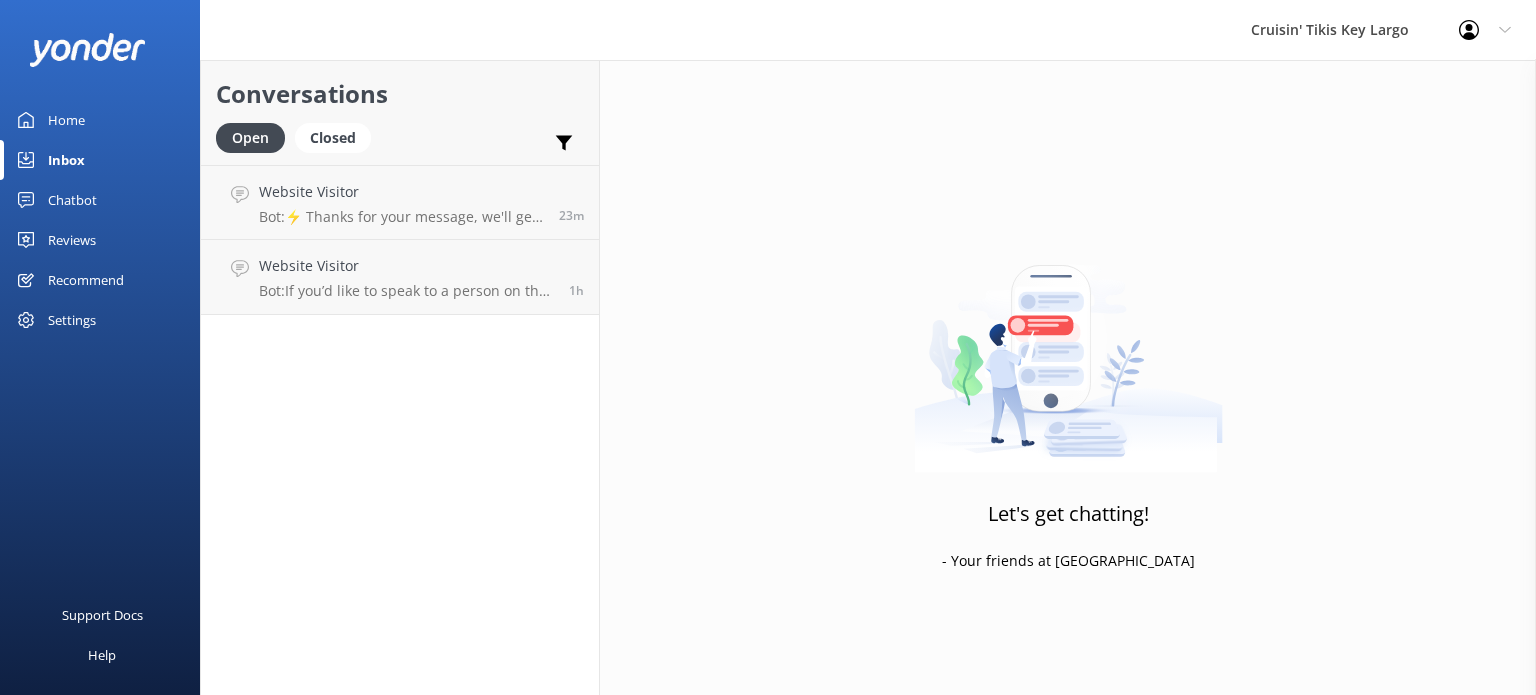 click on "Chatbot" at bounding box center (72, 200) 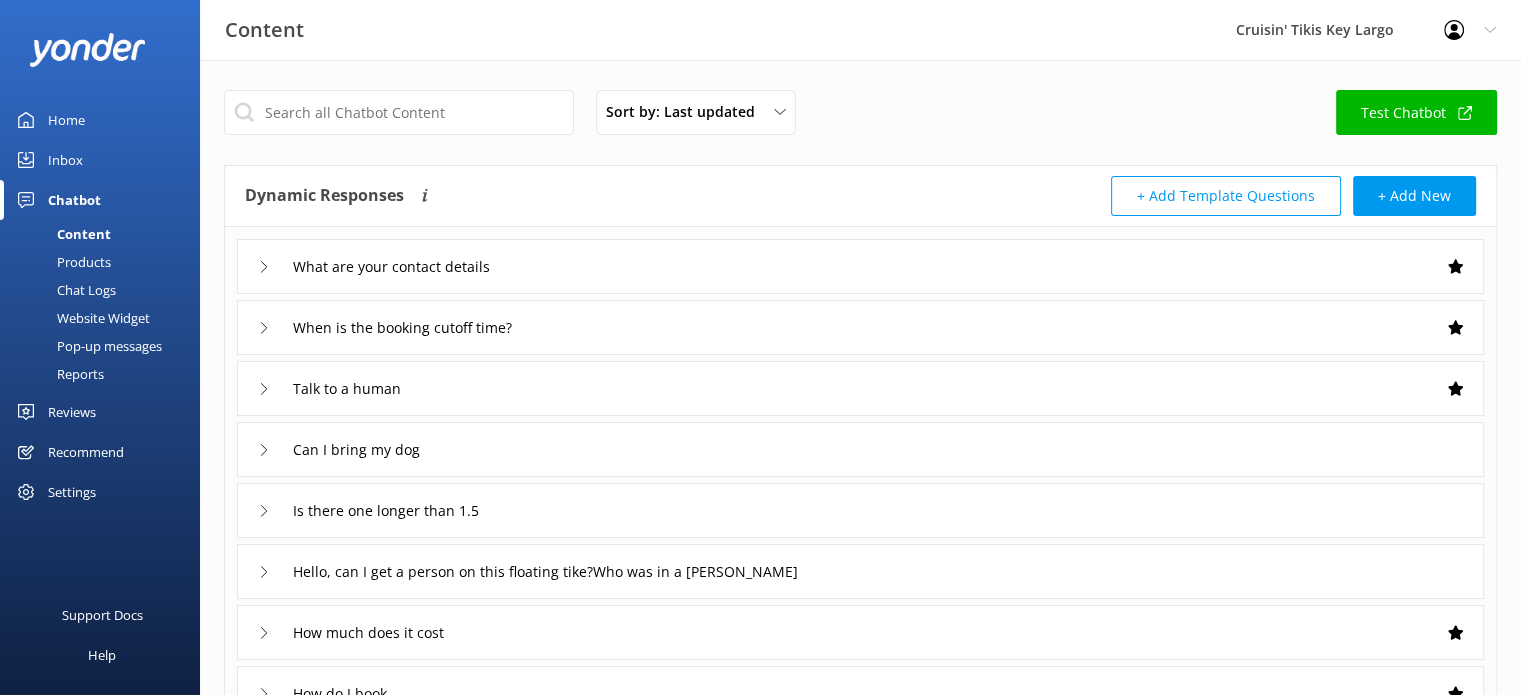 click on "+ Add Template Questions" at bounding box center [1226, 196] 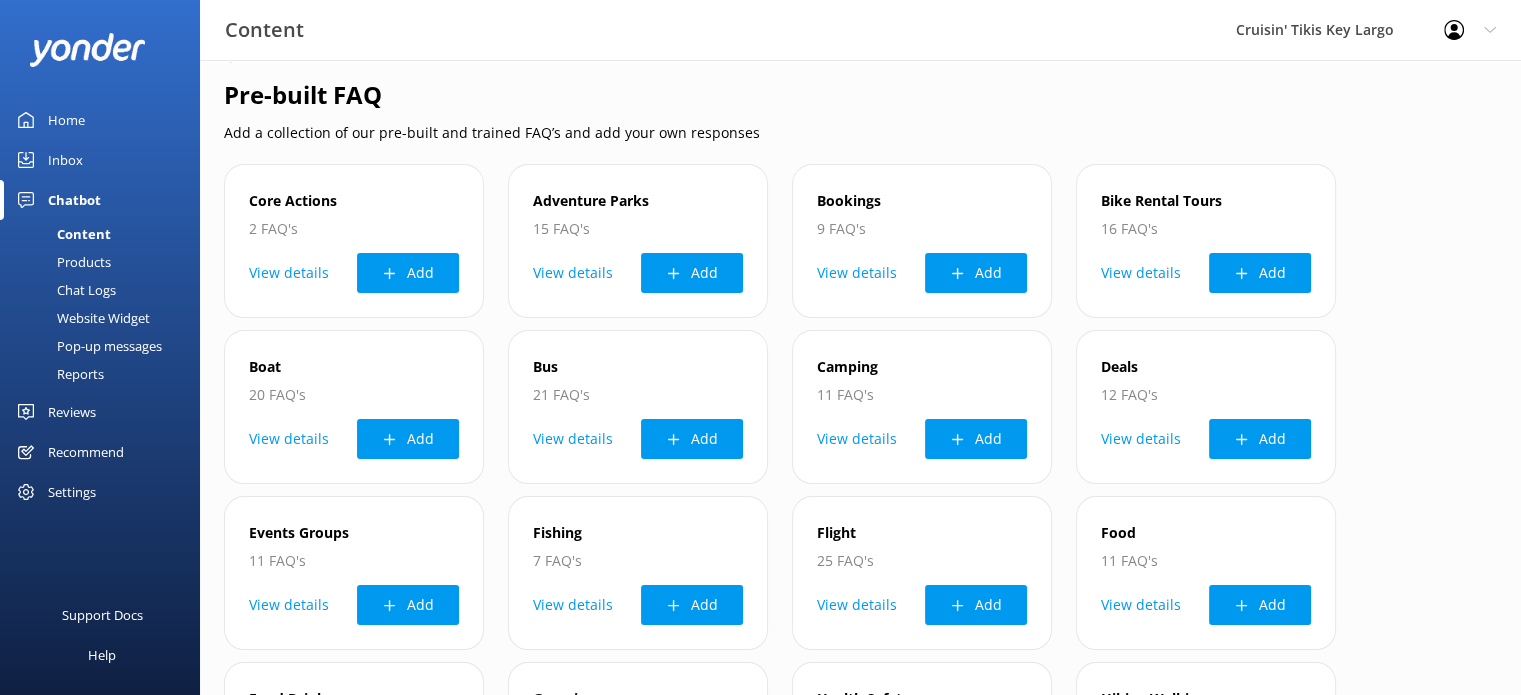 scroll, scrollTop: 0, scrollLeft: 0, axis: both 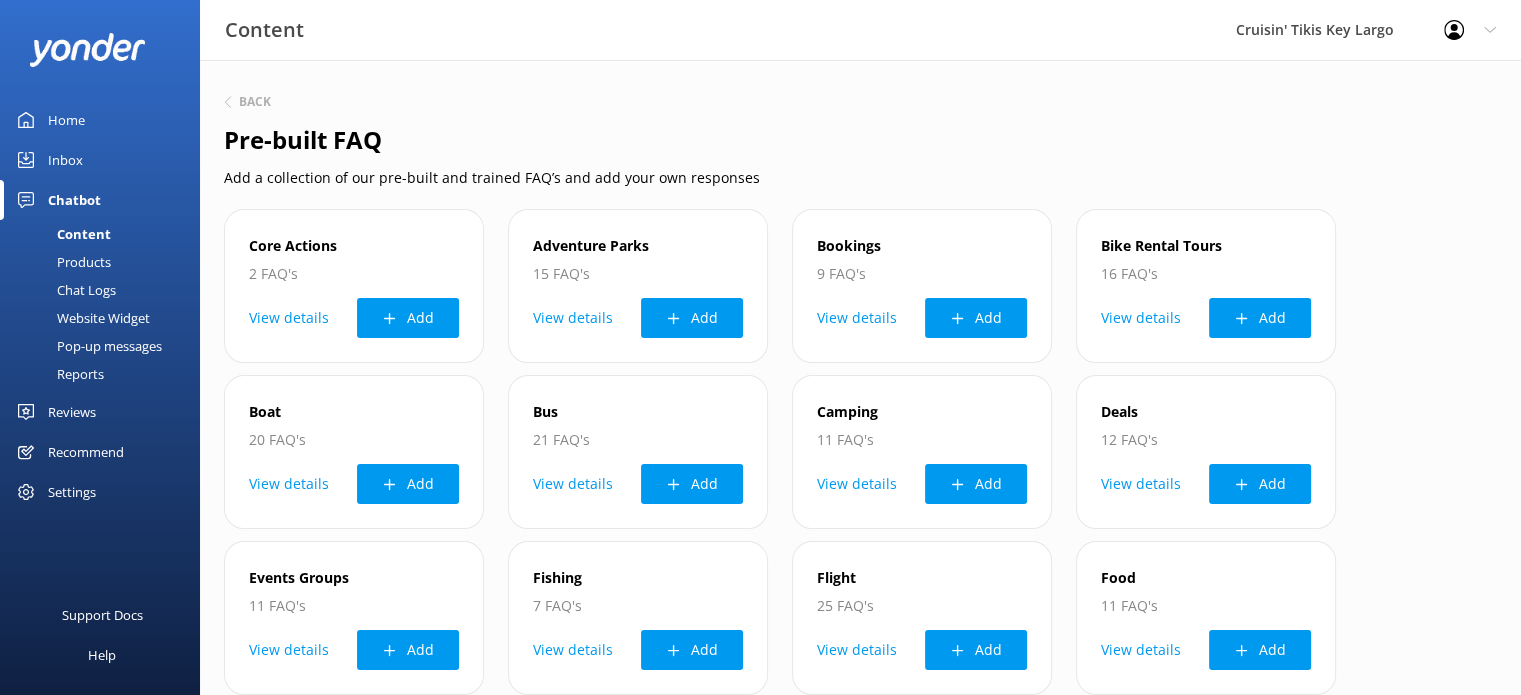 click on "Back" at bounding box center [860, 103] 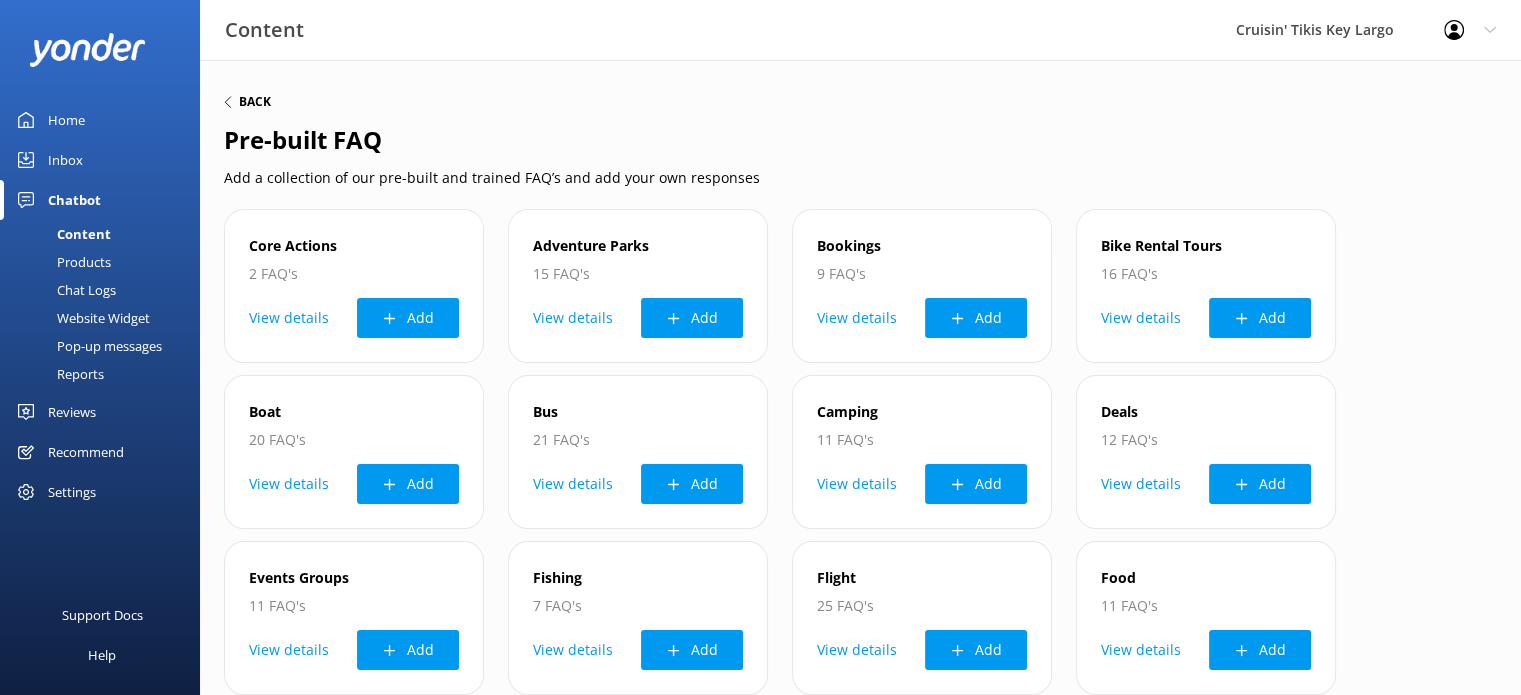 click on "Back" at bounding box center (255, 102) 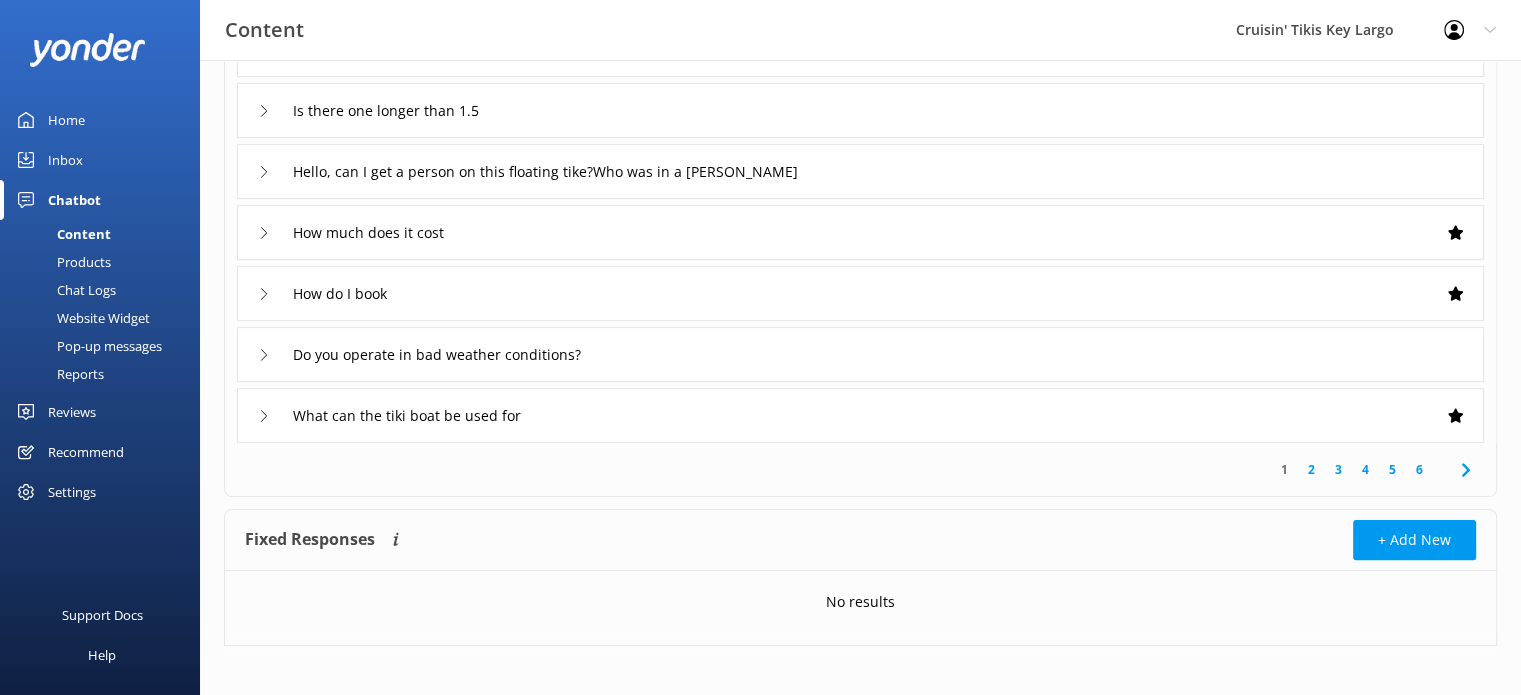 scroll, scrollTop: 410, scrollLeft: 0, axis: vertical 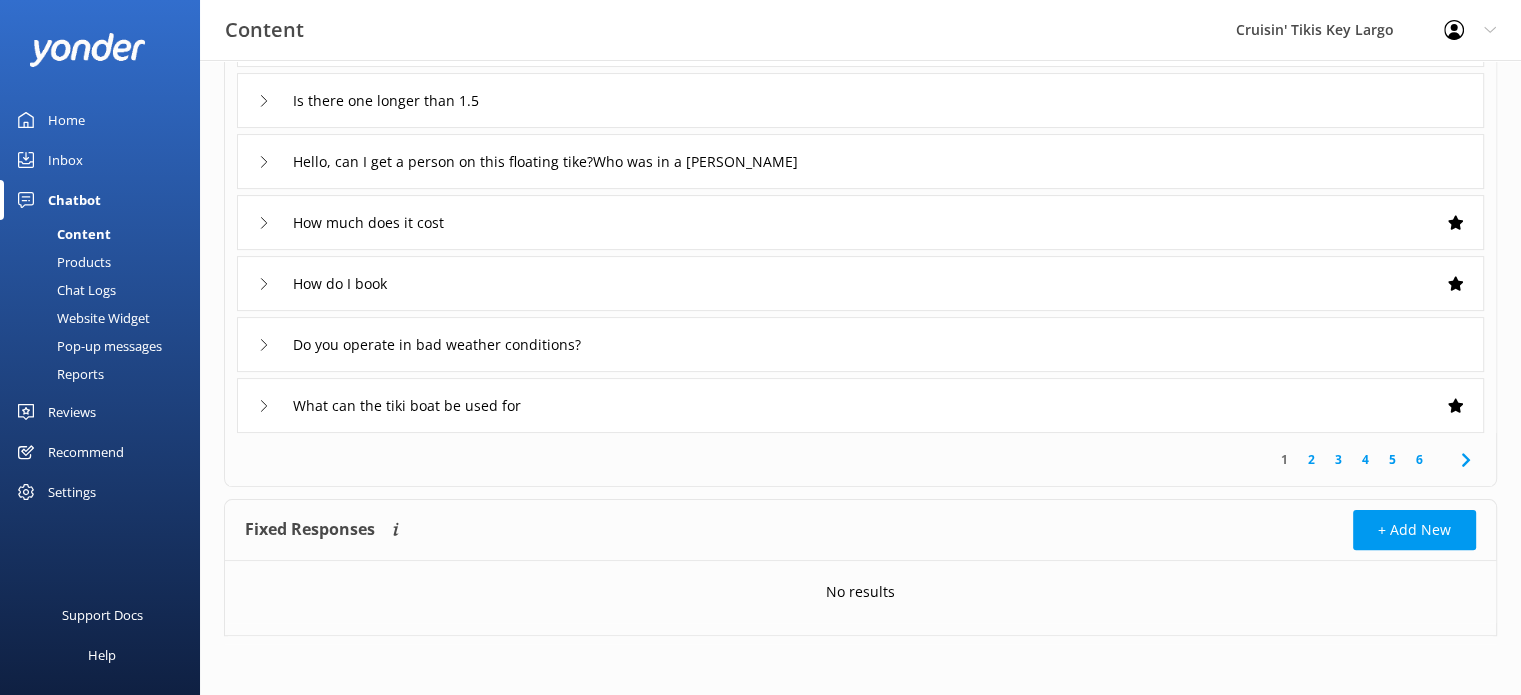 click on "Pop-up messages" at bounding box center [87, 346] 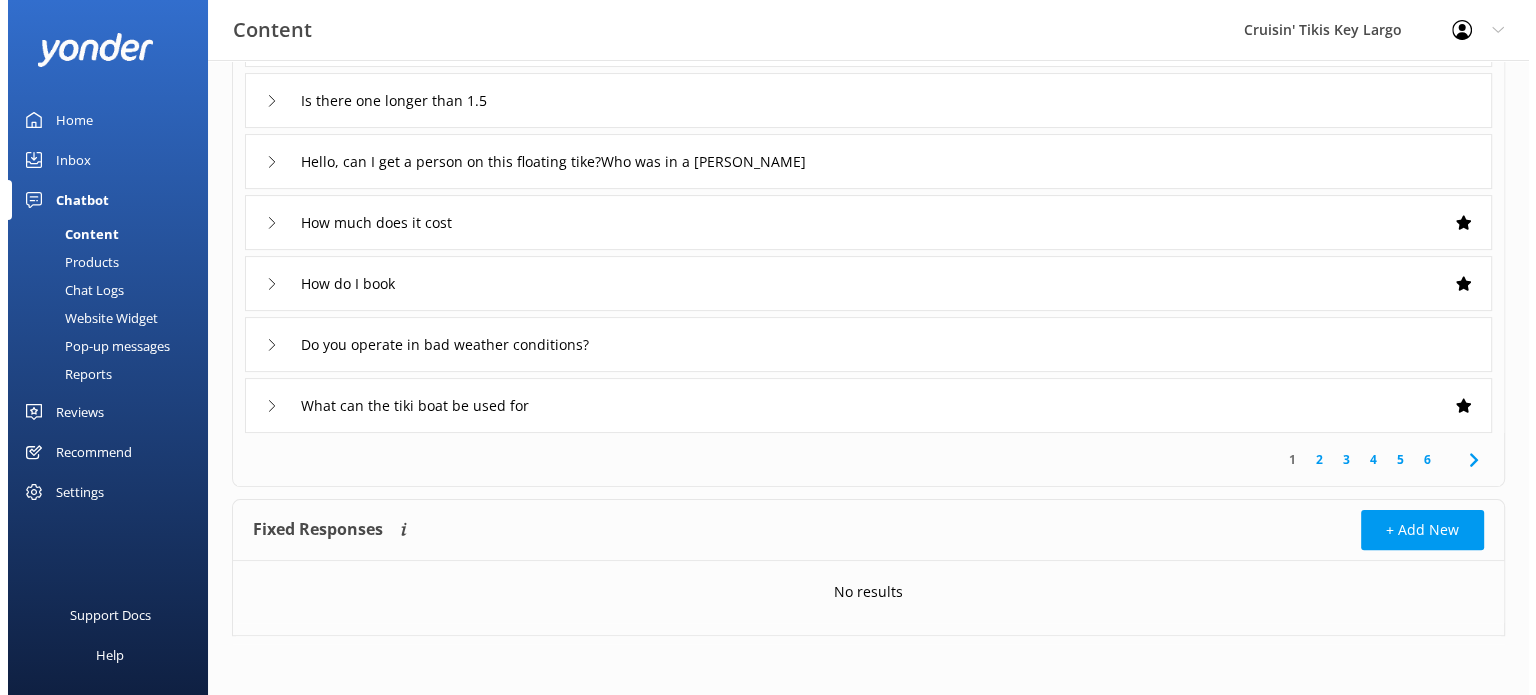 scroll, scrollTop: 0, scrollLeft: 0, axis: both 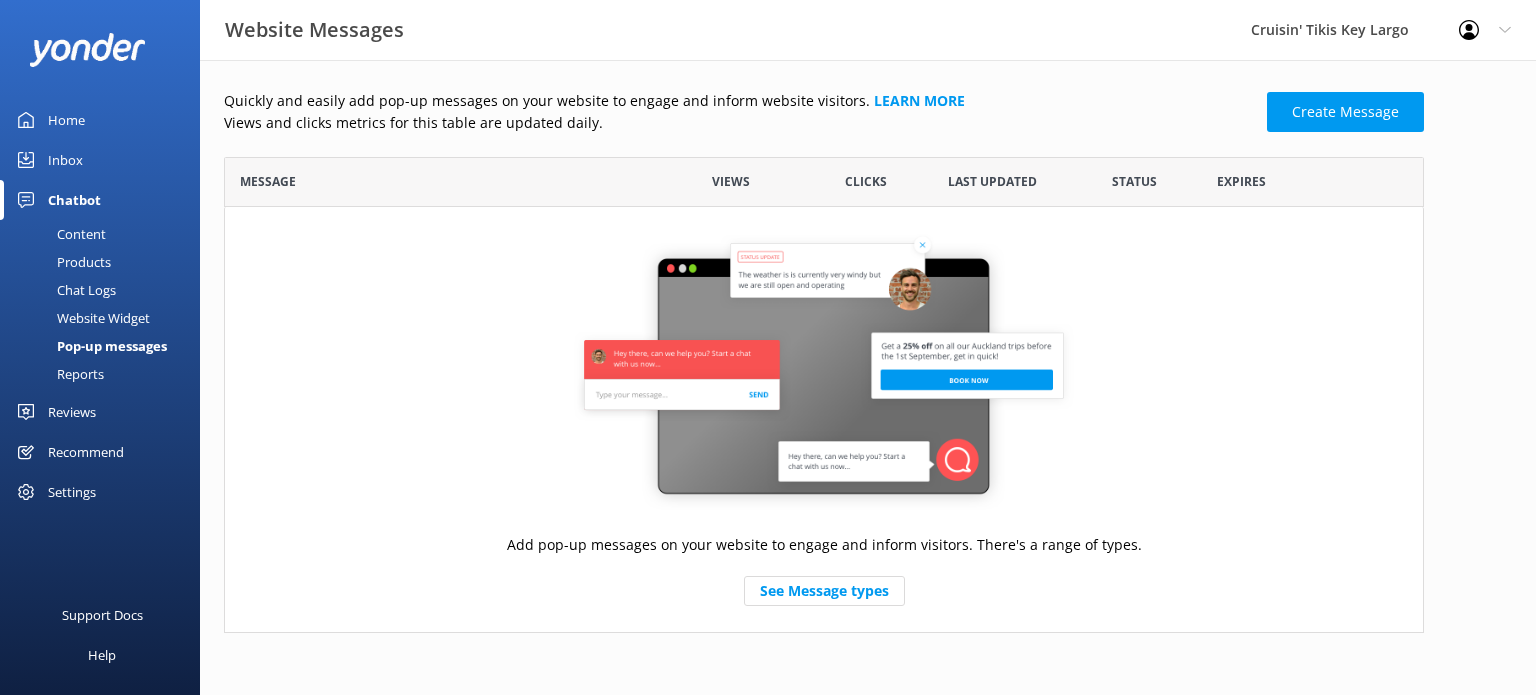 click on "Views" at bounding box center (731, 181) 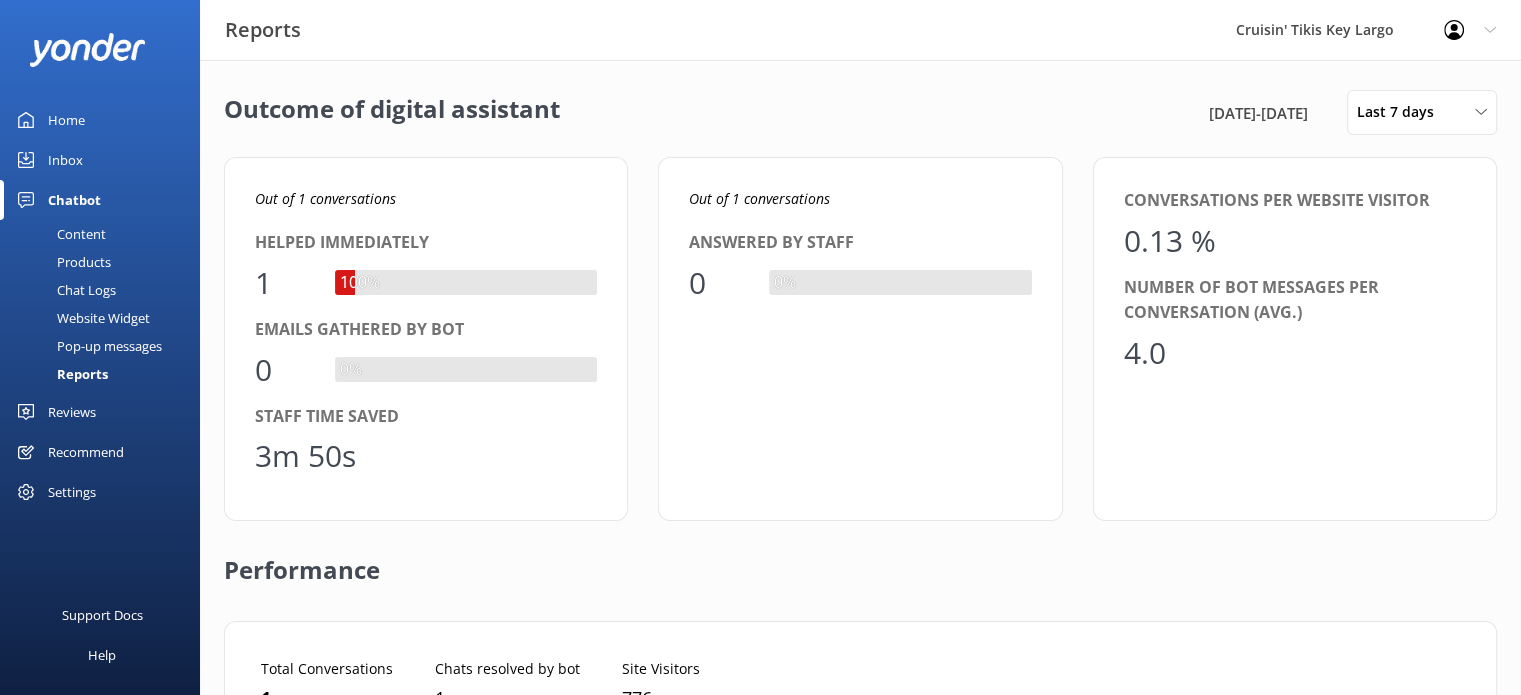 scroll, scrollTop: 16, scrollLeft: 16, axis: both 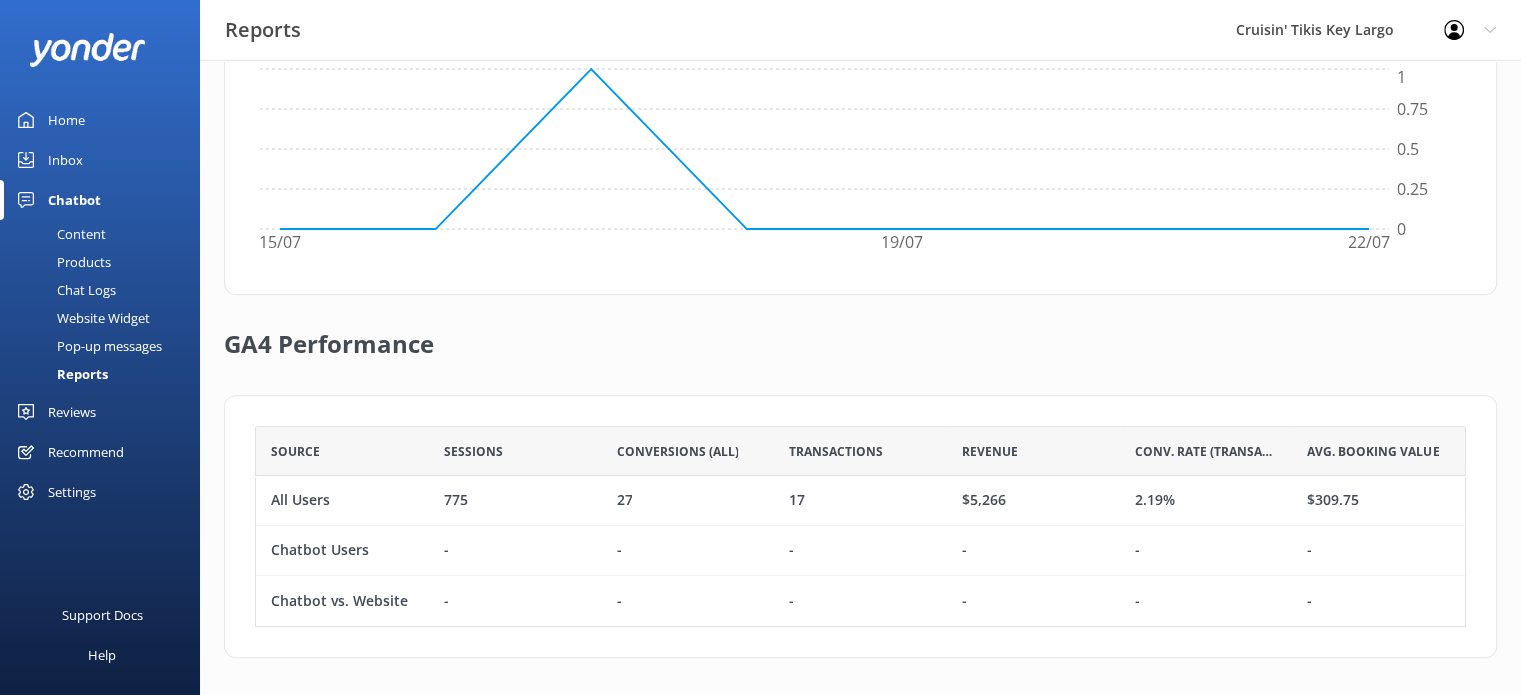 click on "Content" at bounding box center [59, 234] 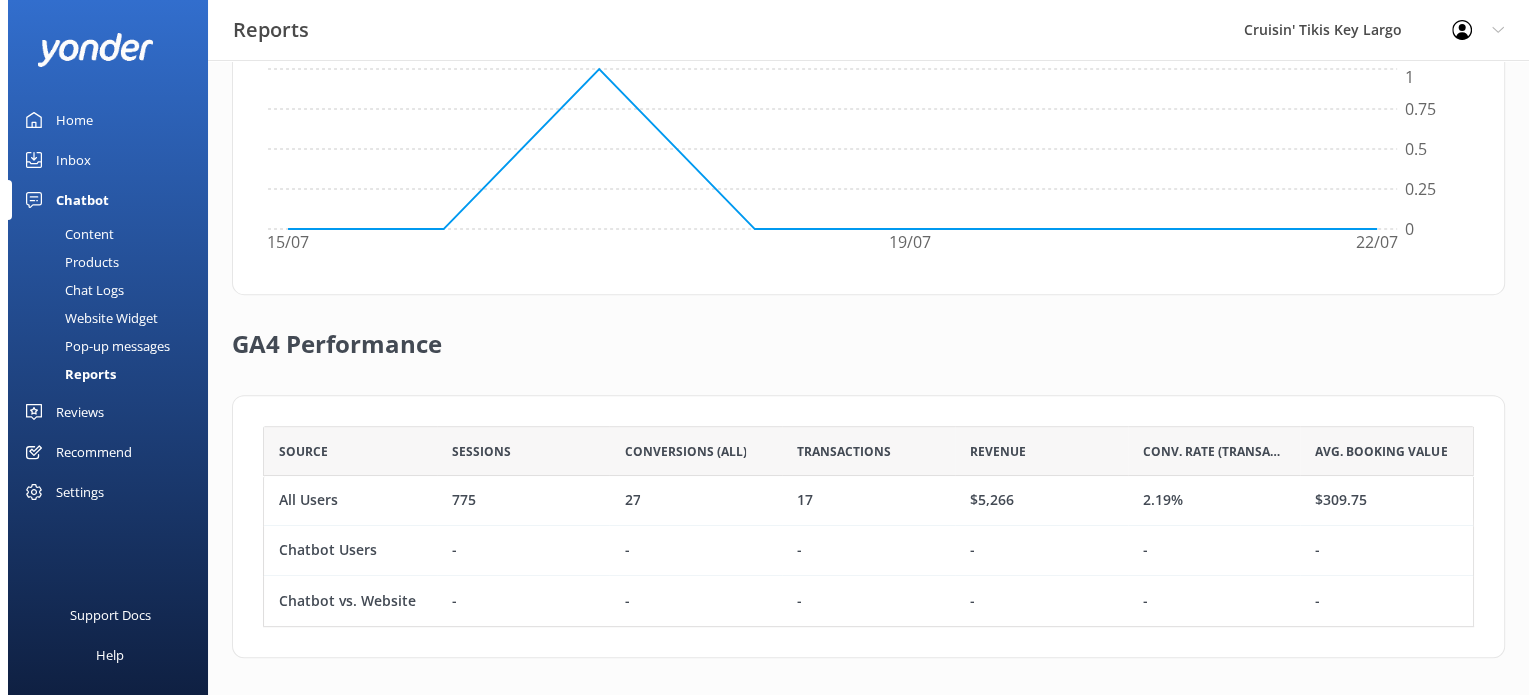 scroll, scrollTop: 0, scrollLeft: 0, axis: both 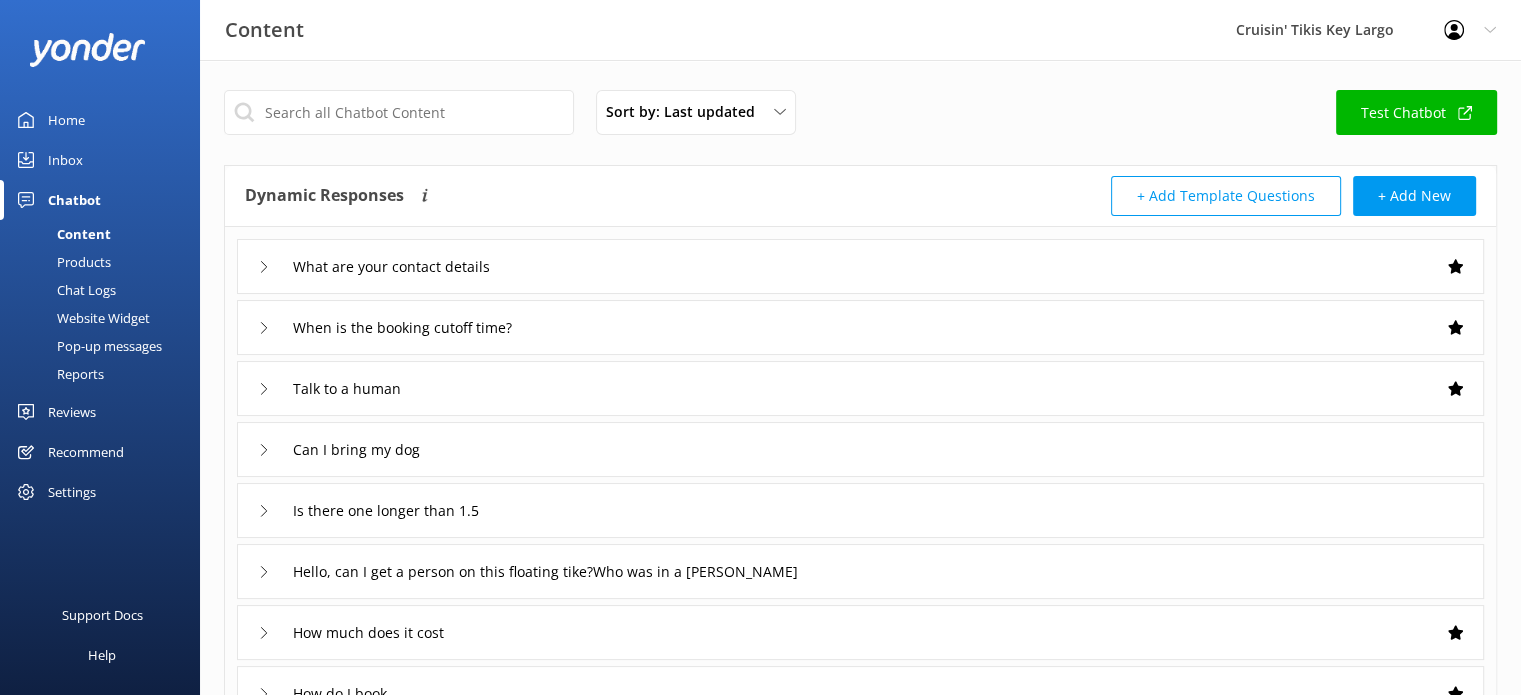 click on "Chat Logs" at bounding box center (64, 290) 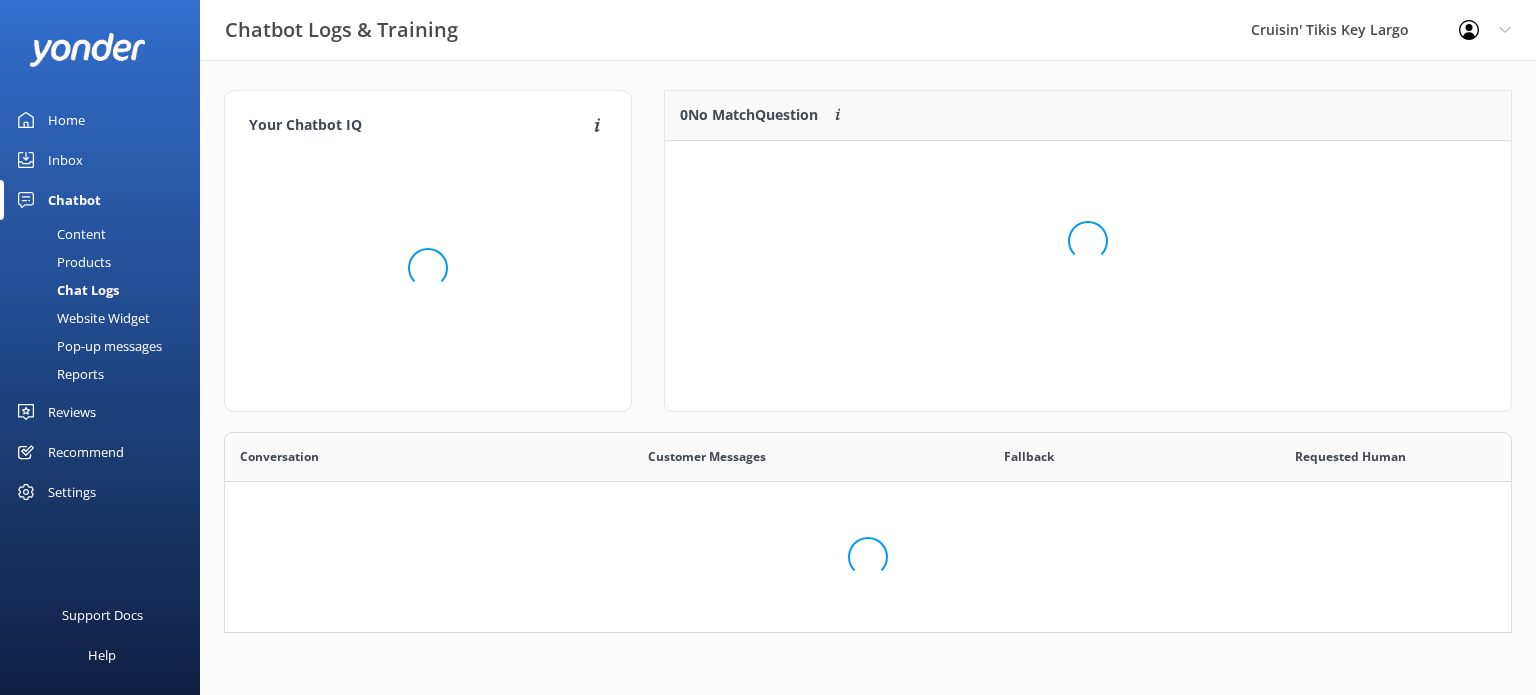 scroll, scrollTop: 16, scrollLeft: 16, axis: both 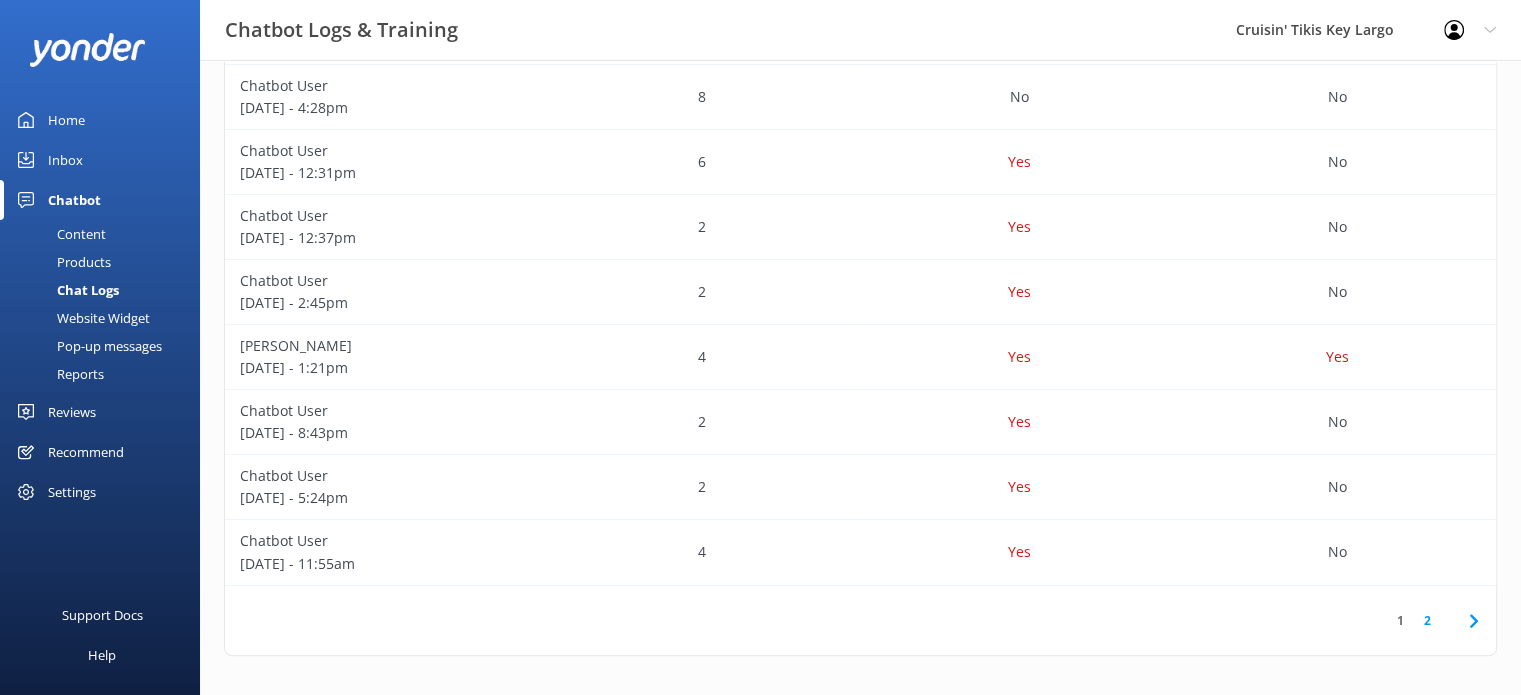click on "Website Widget" at bounding box center [81, 318] 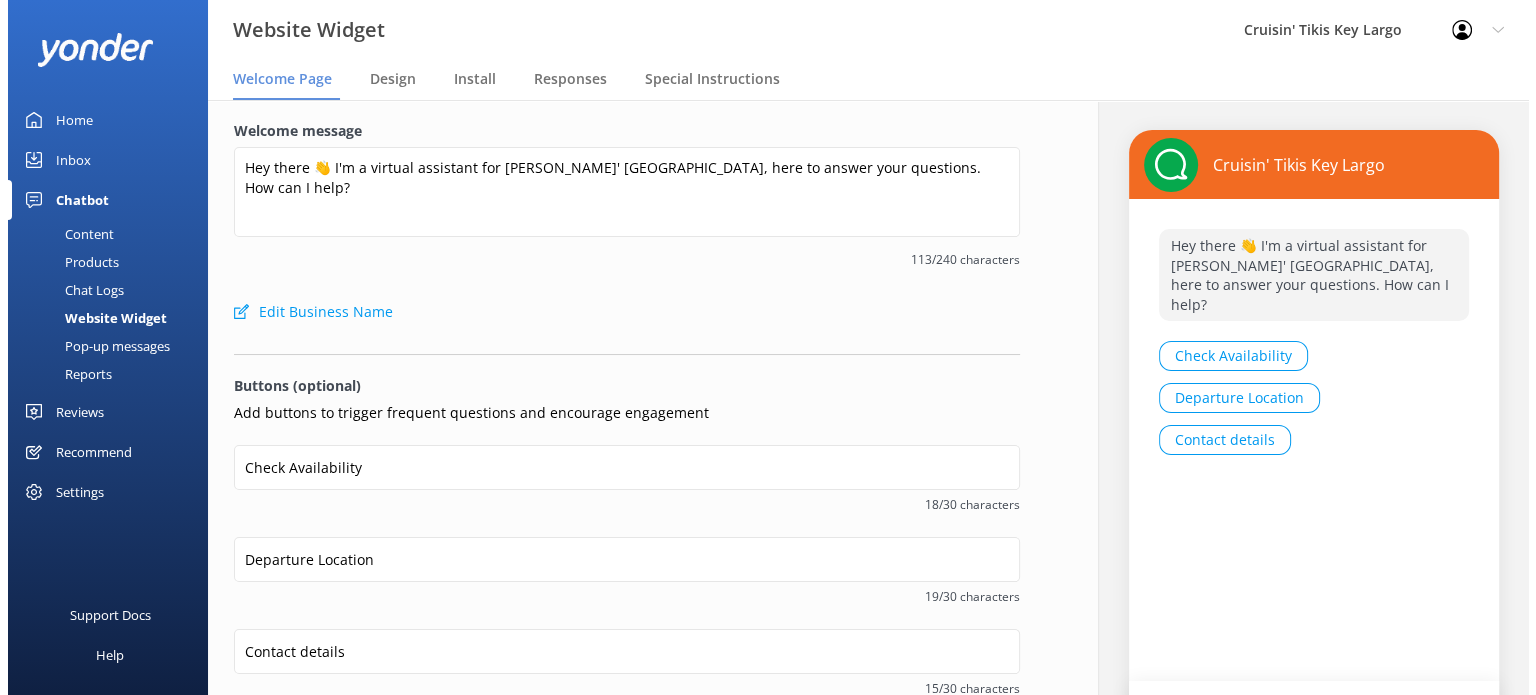 scroll, scrollTop: 0, scrollLeft: 0, axis: both 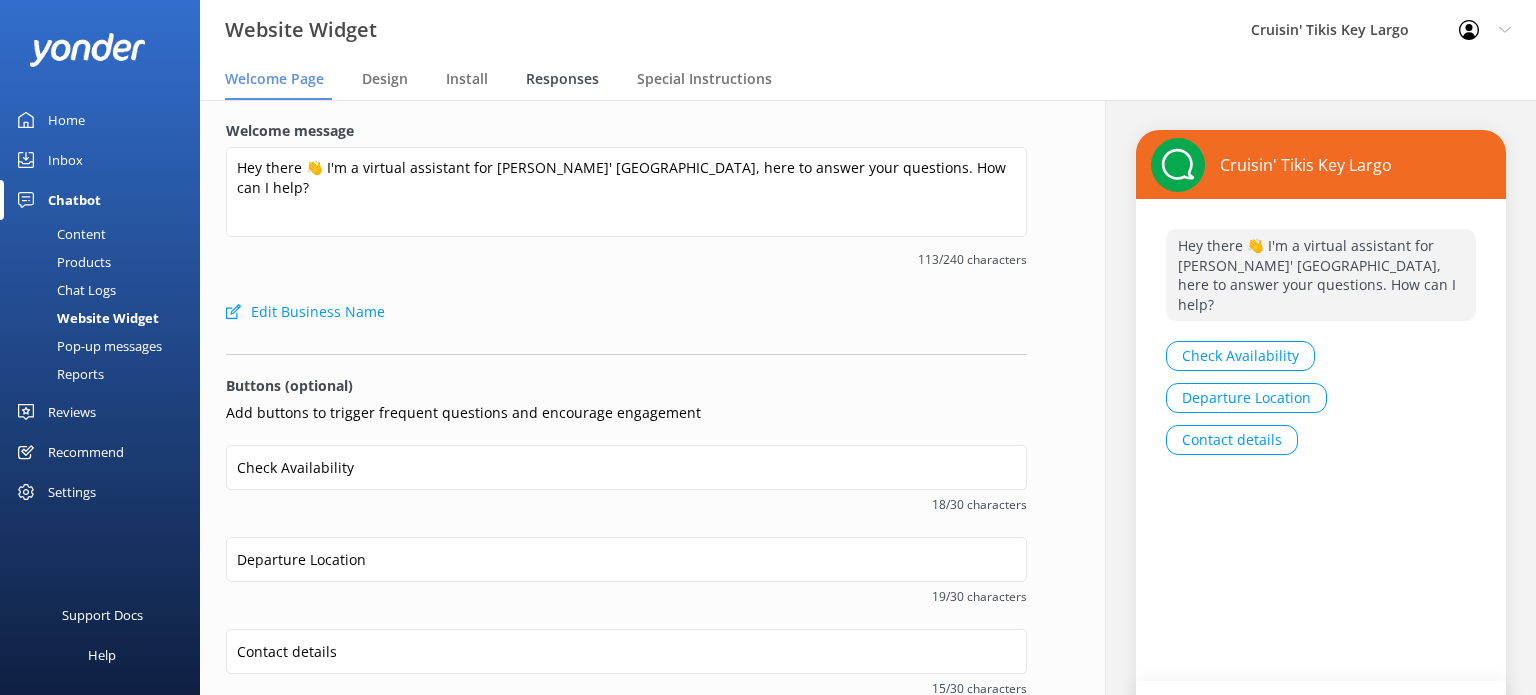 click on "Responses" at bounding box center [562, 79] 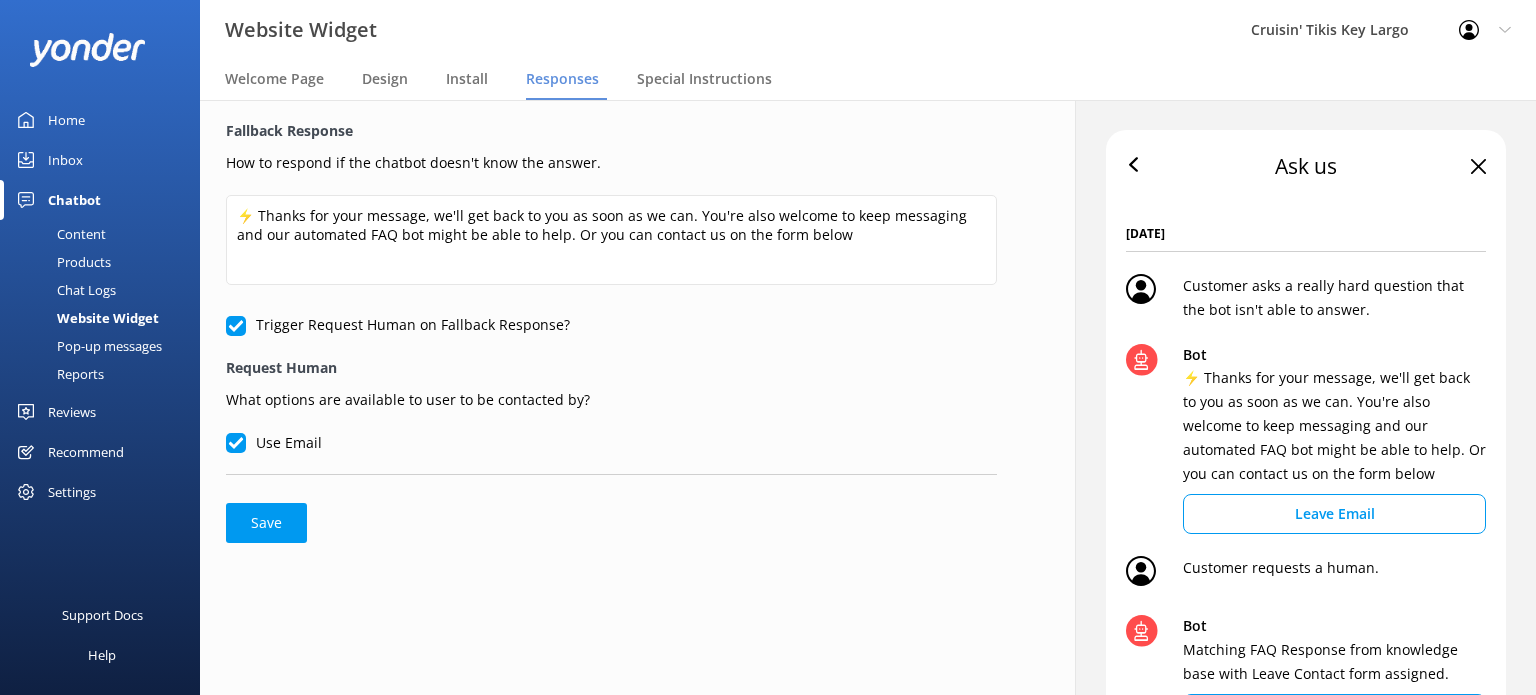 click on "Use Email" at bounding box center (236, 443) 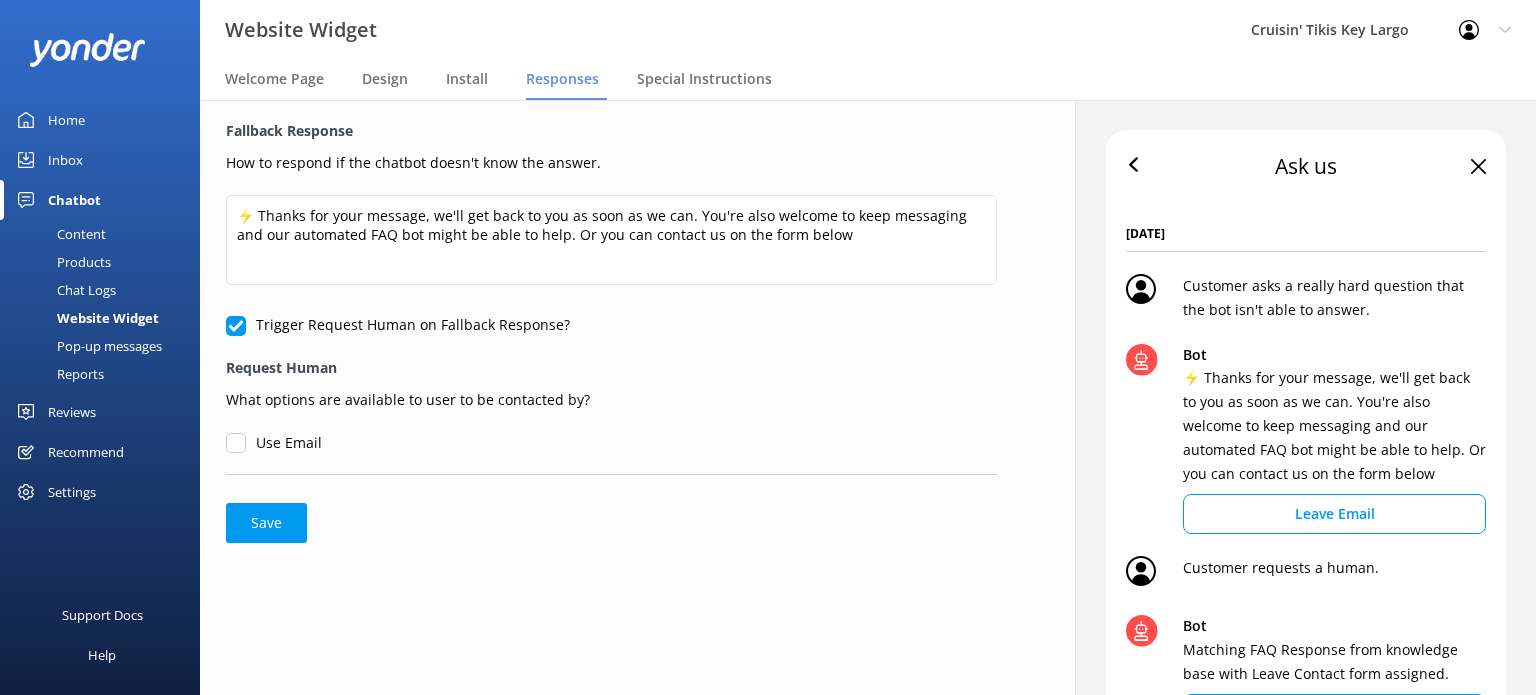 checkbox on "false" 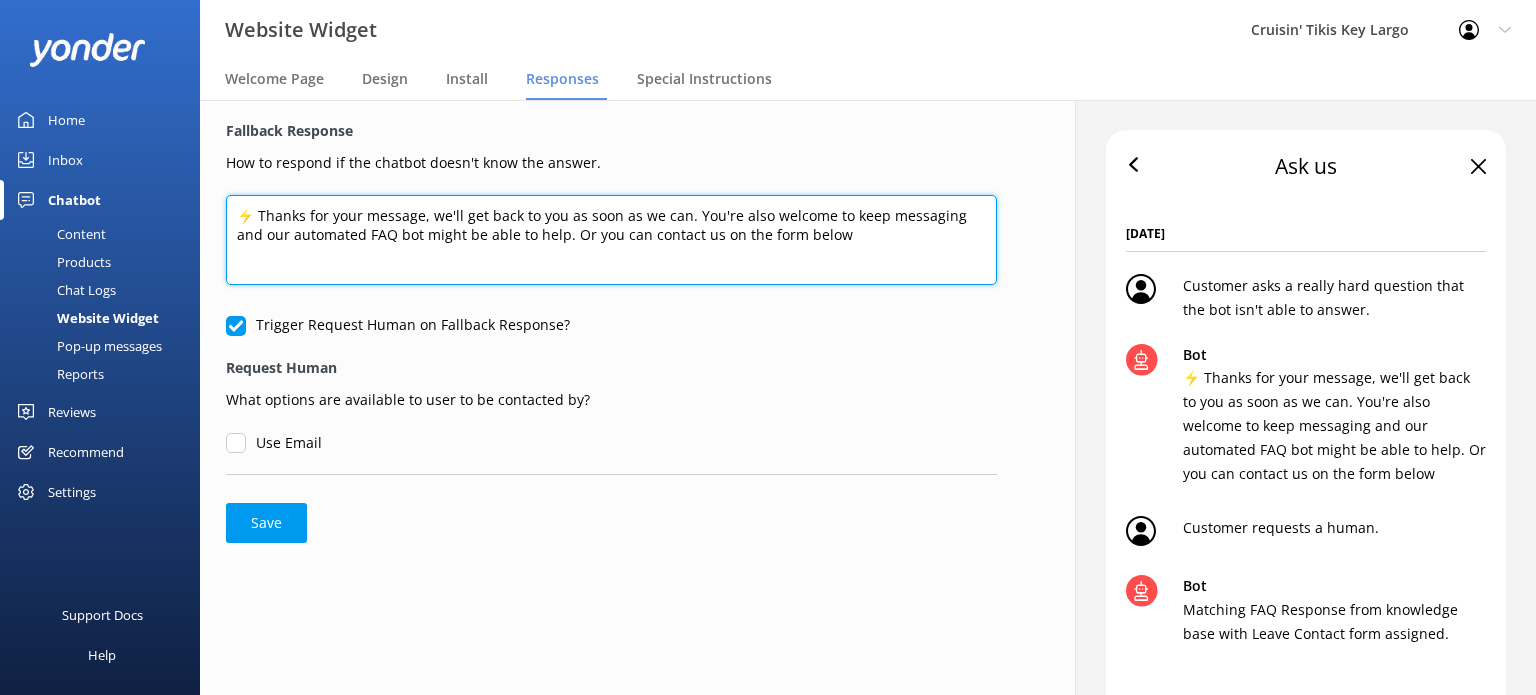 click on "⚡ Thanks for your message, we'll get back to you as soon as we can. You're also welcome to keep messaging and our automated FAQ bot might be able to help. Or you can contact us on the form below" at bounding box center (611, 240) 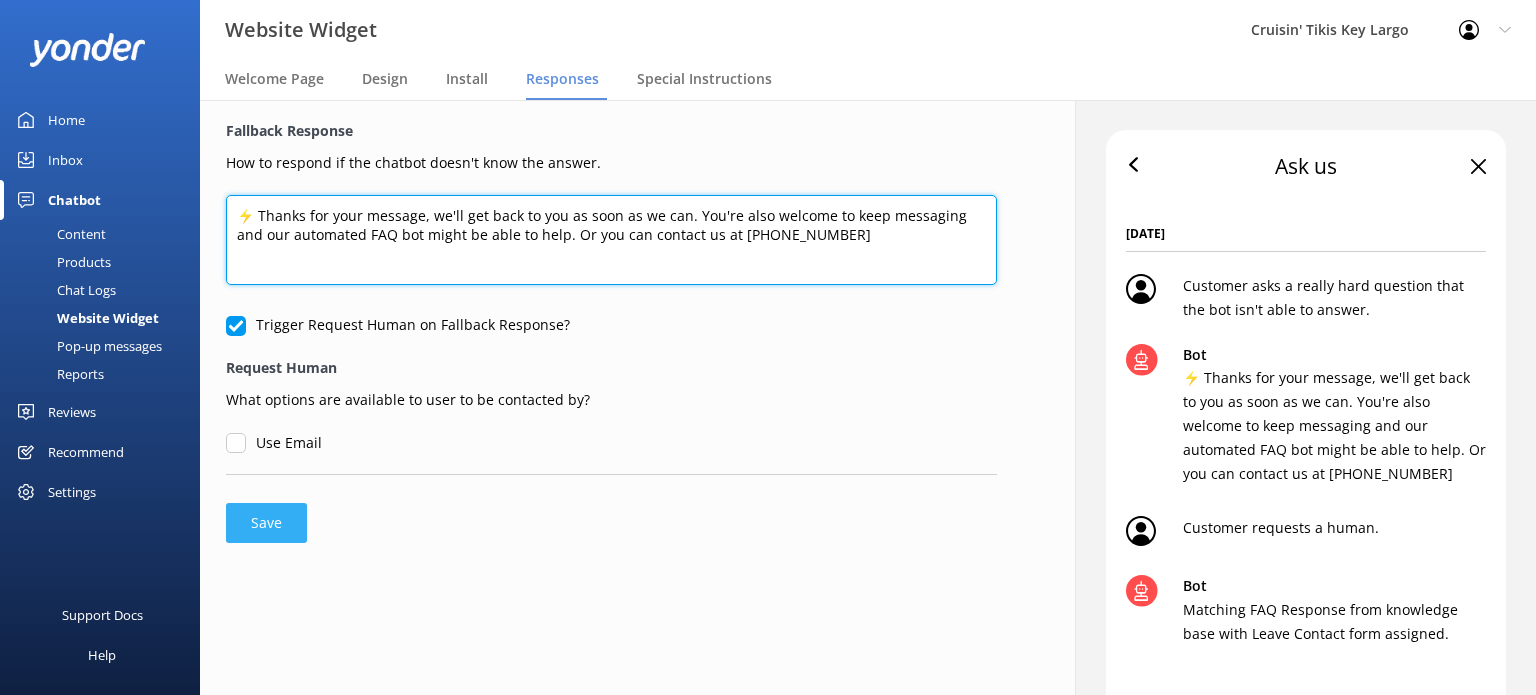 type on "⚡ Thanks for your message, we'll get back to you as soon as we can. You're also welcome to keep messaging and our automated FAQ bot might be able to help. Or you can contact us at [PHONE_NUMBER]" 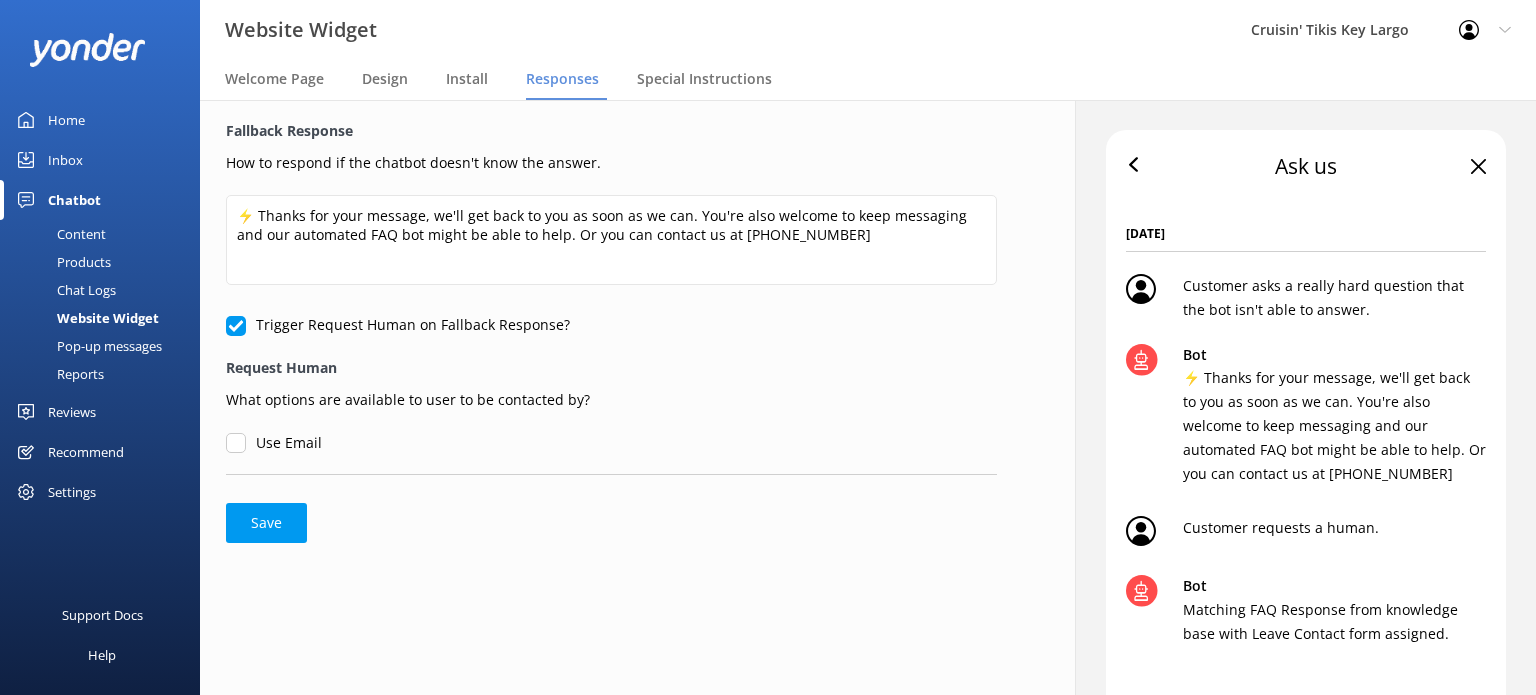 click on "Save" at bounding box center (266, 523) 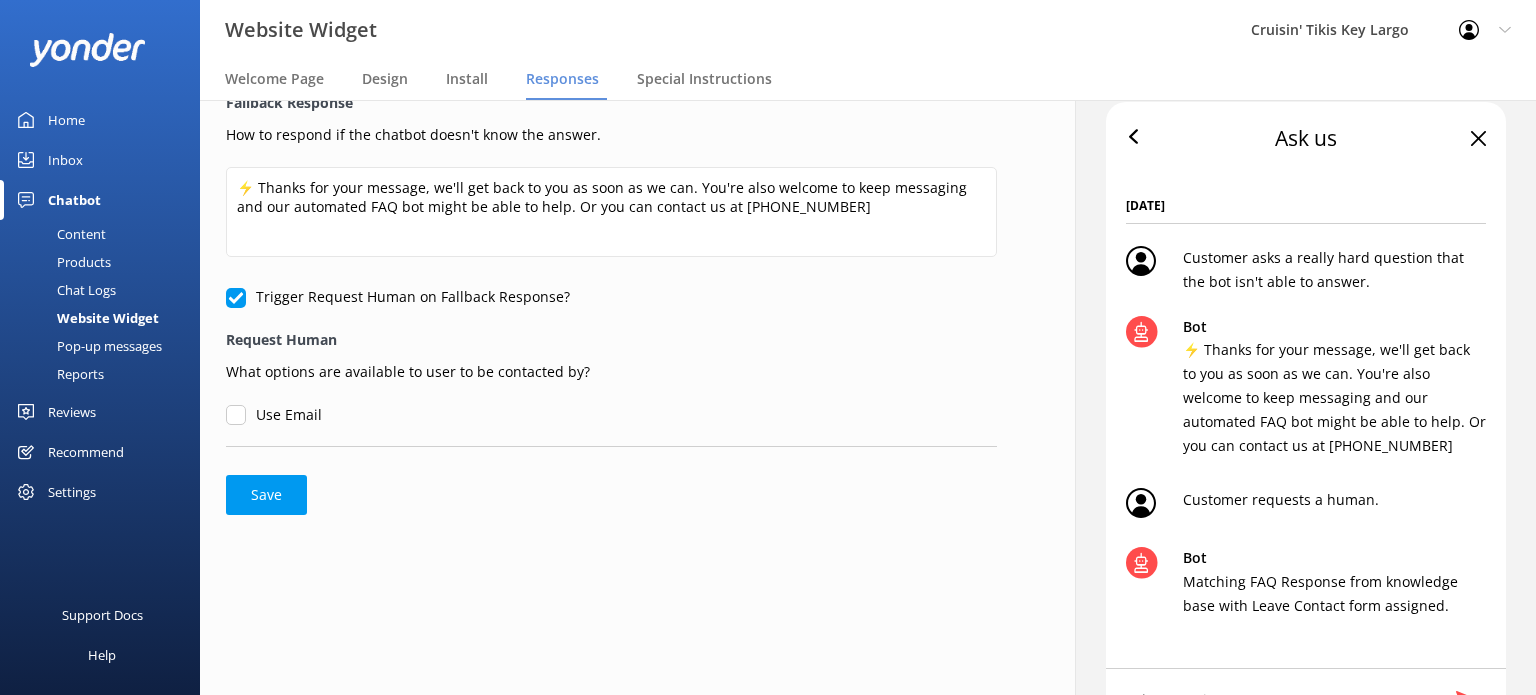 scroll, scrollTop: 0, scrollLeft: 0, axis: both 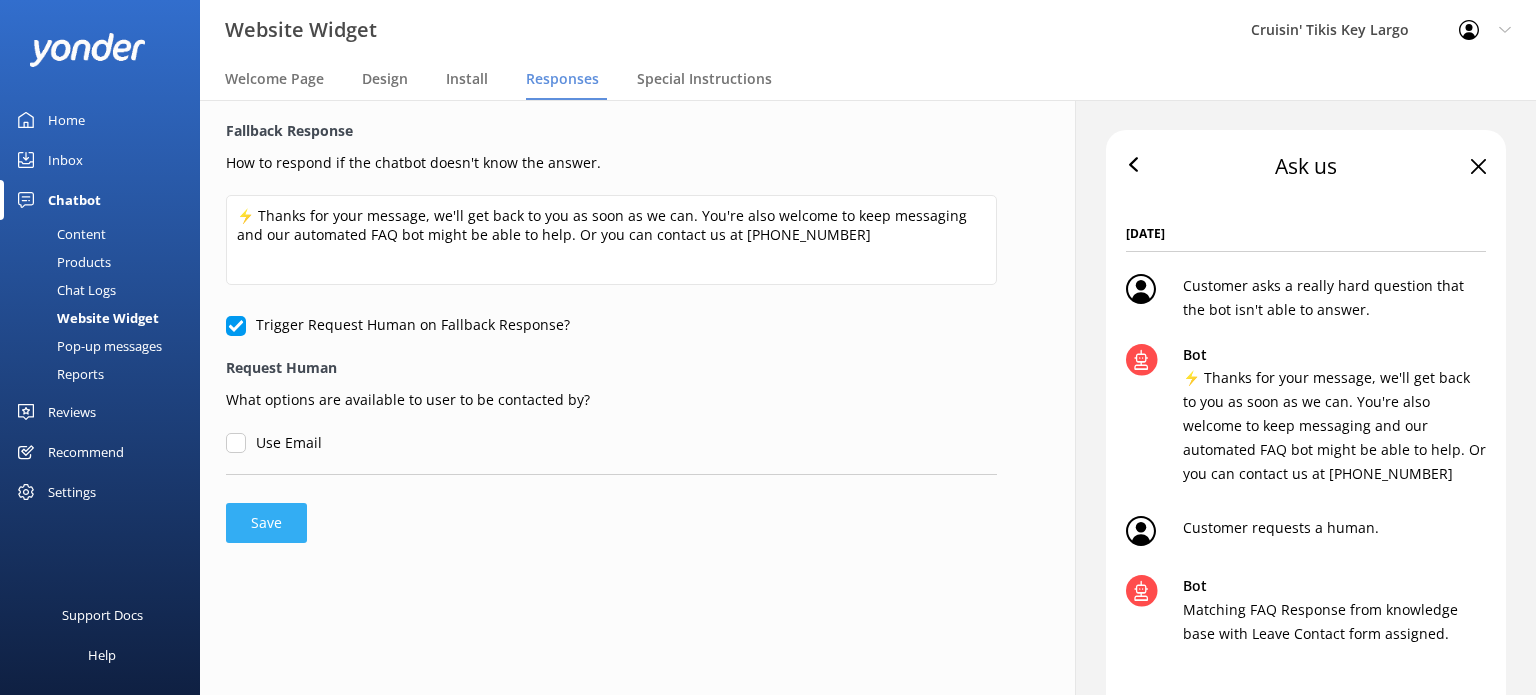 click on "Save" at bounding box center [266, 523] 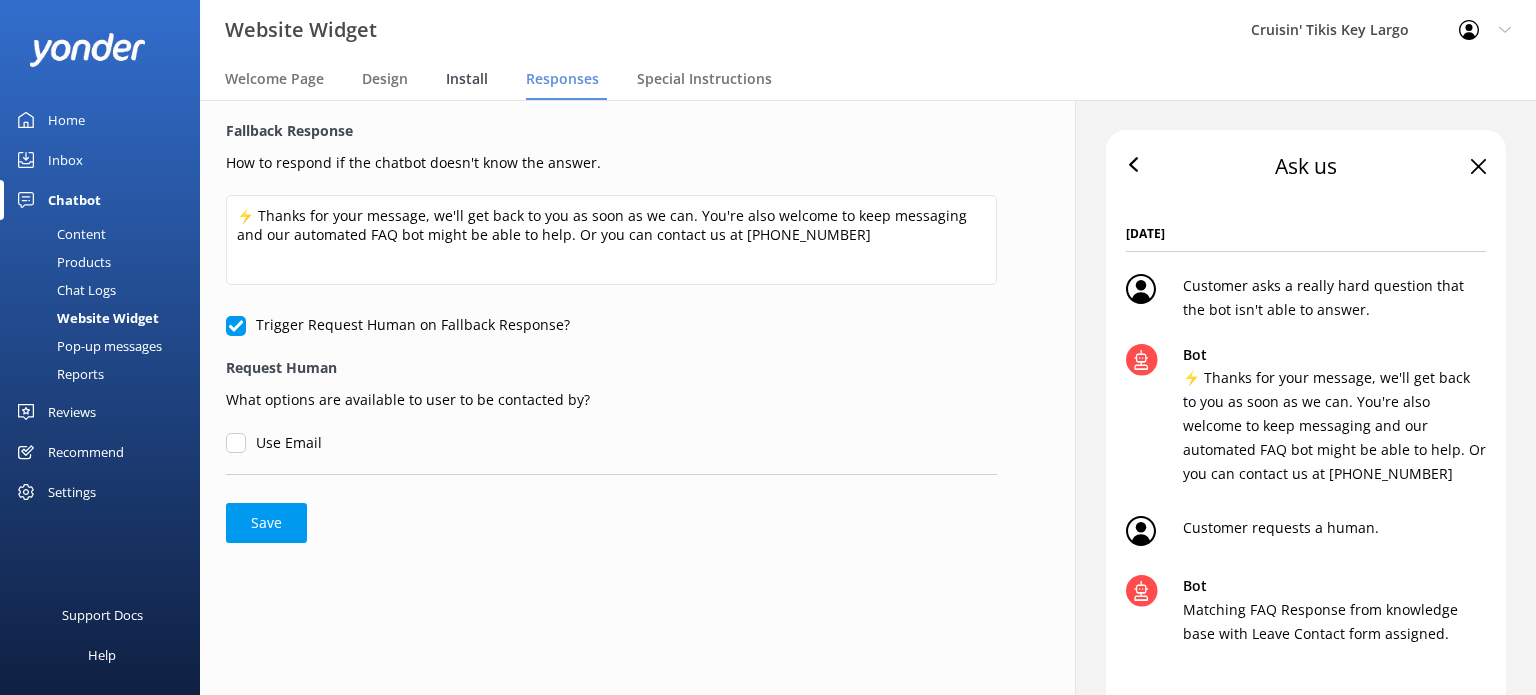 click on "Install" at bounding box center (467, 79) 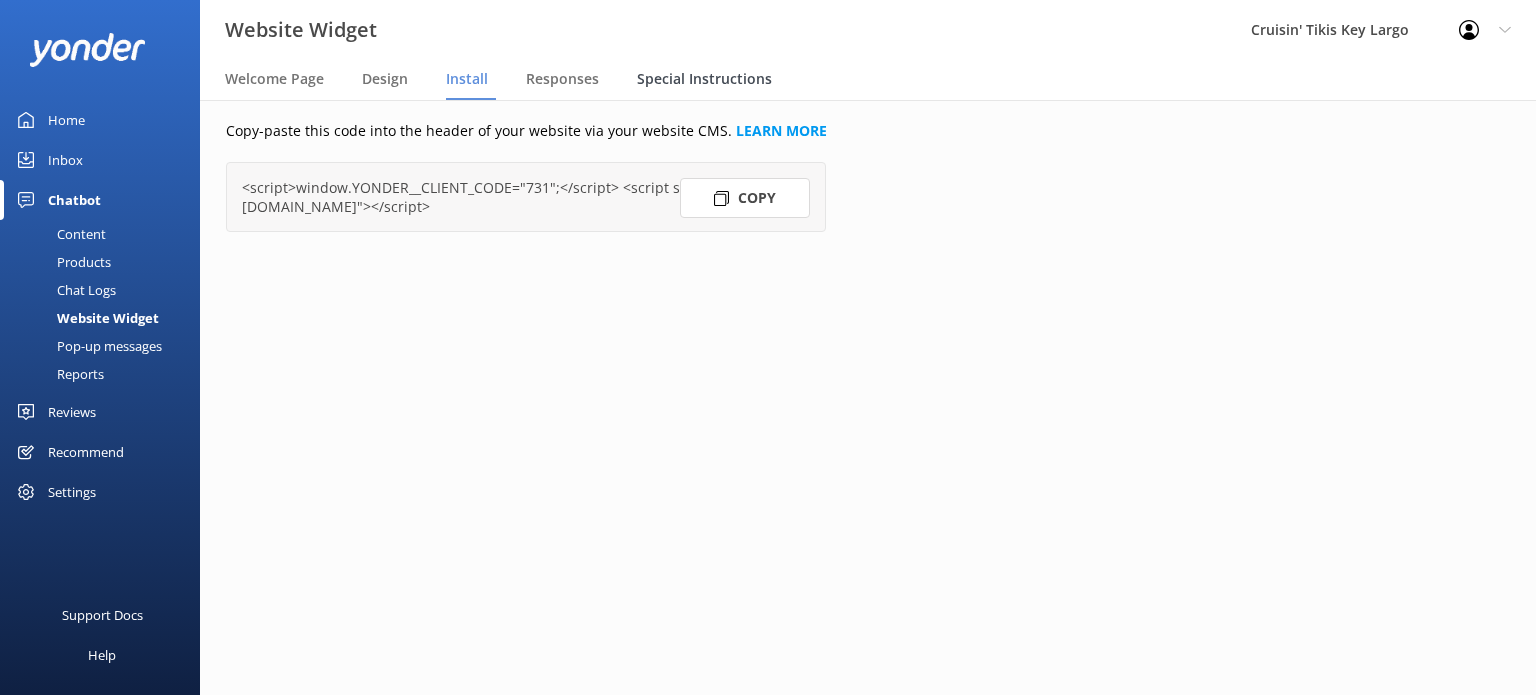 click on "Special Instructions" at bounding box center [704, 79] 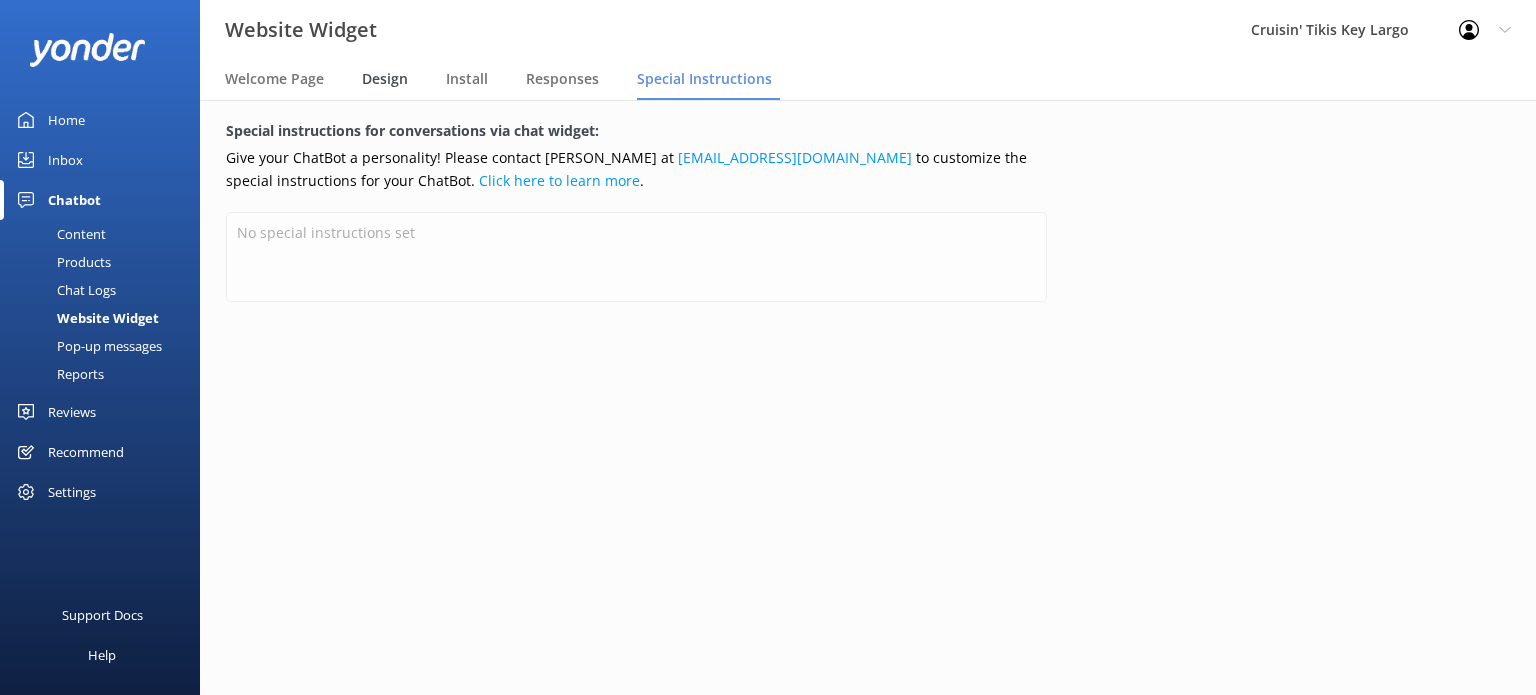 click on "Design" at bounding box center (385, 79) 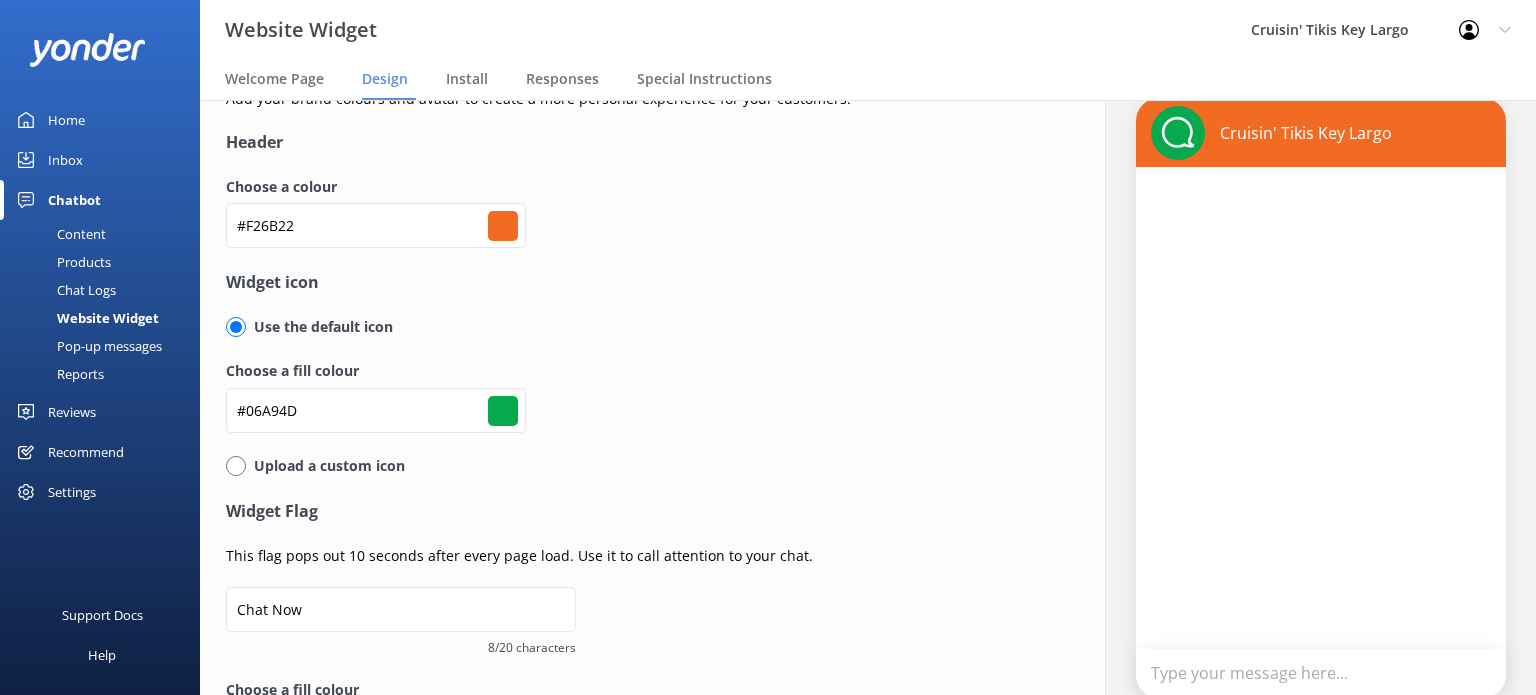 scroll, scrollTop: 0, scrollLeft: 0, axis: both 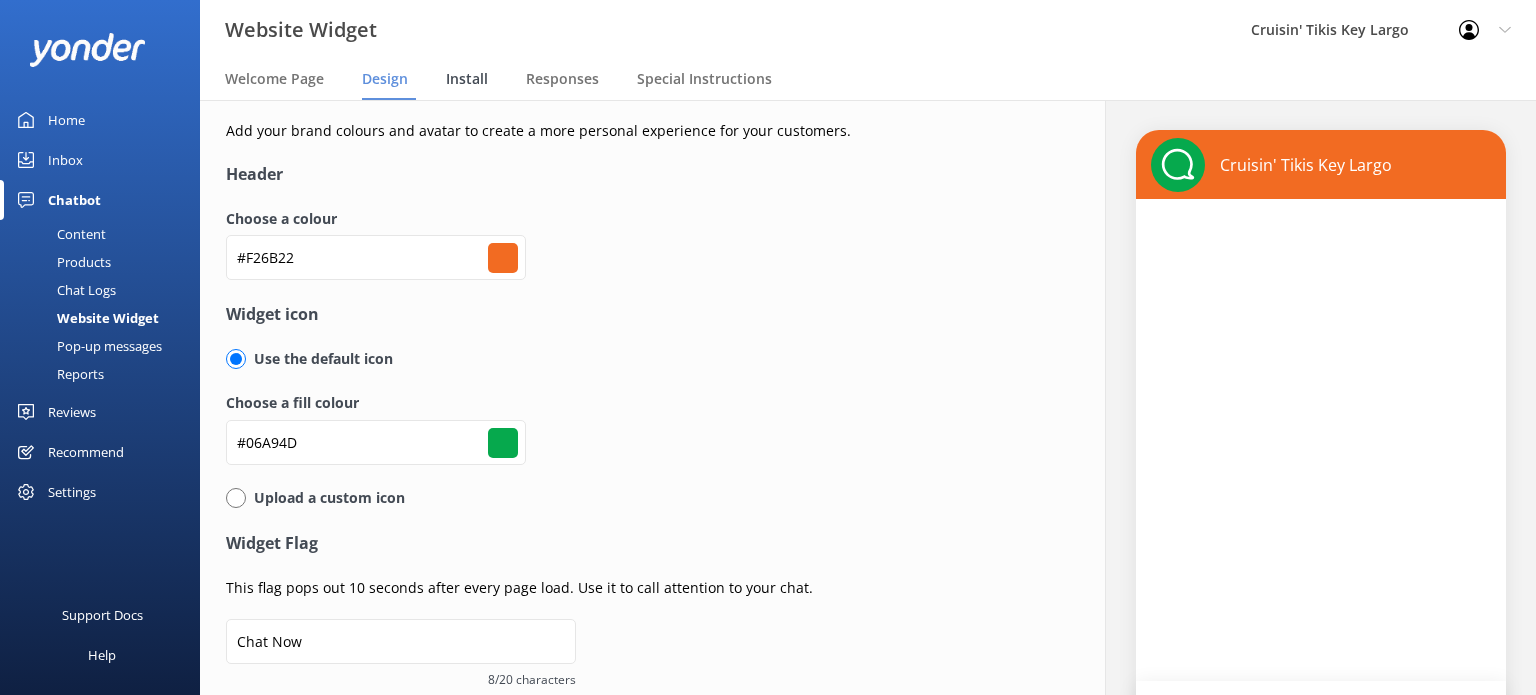 click on "Install" at bounding box center (467, 79) 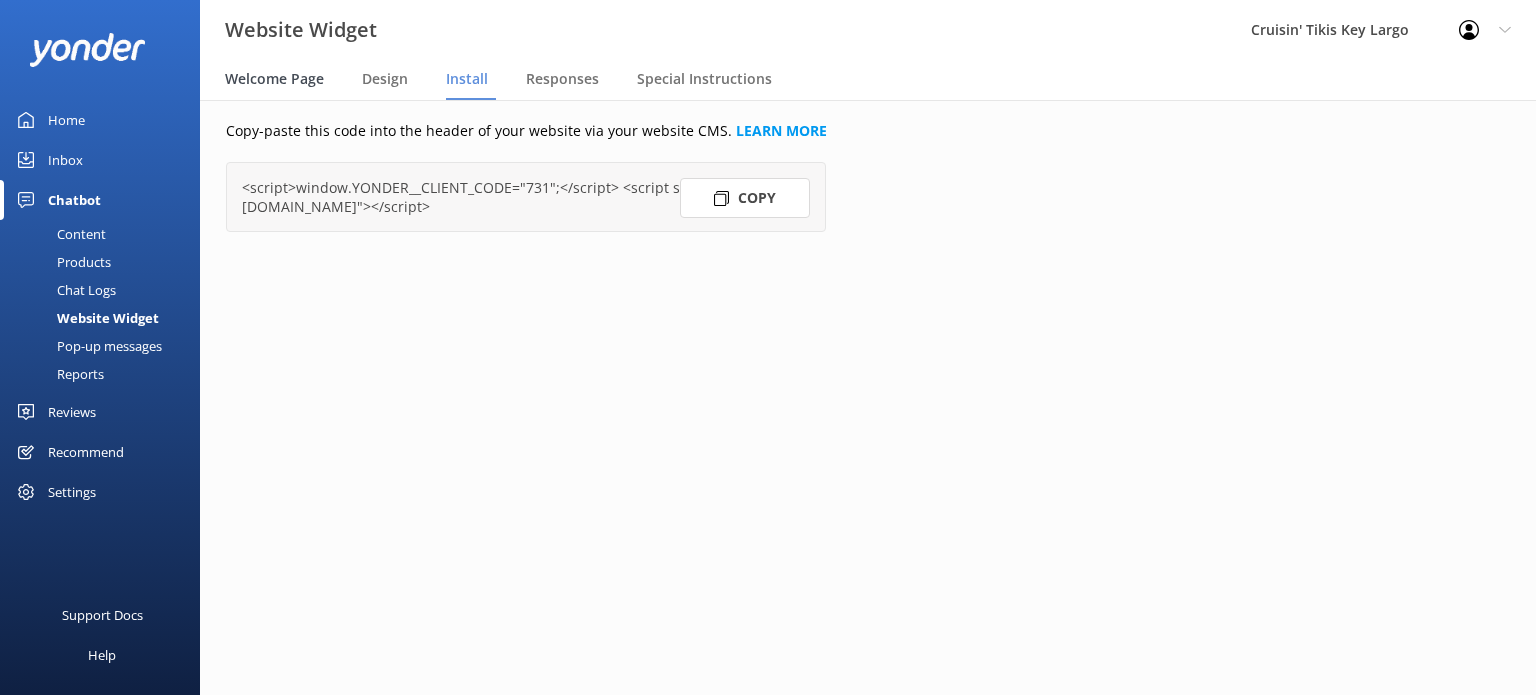 click on "Welcome Page" at bounding box center [274, 79] 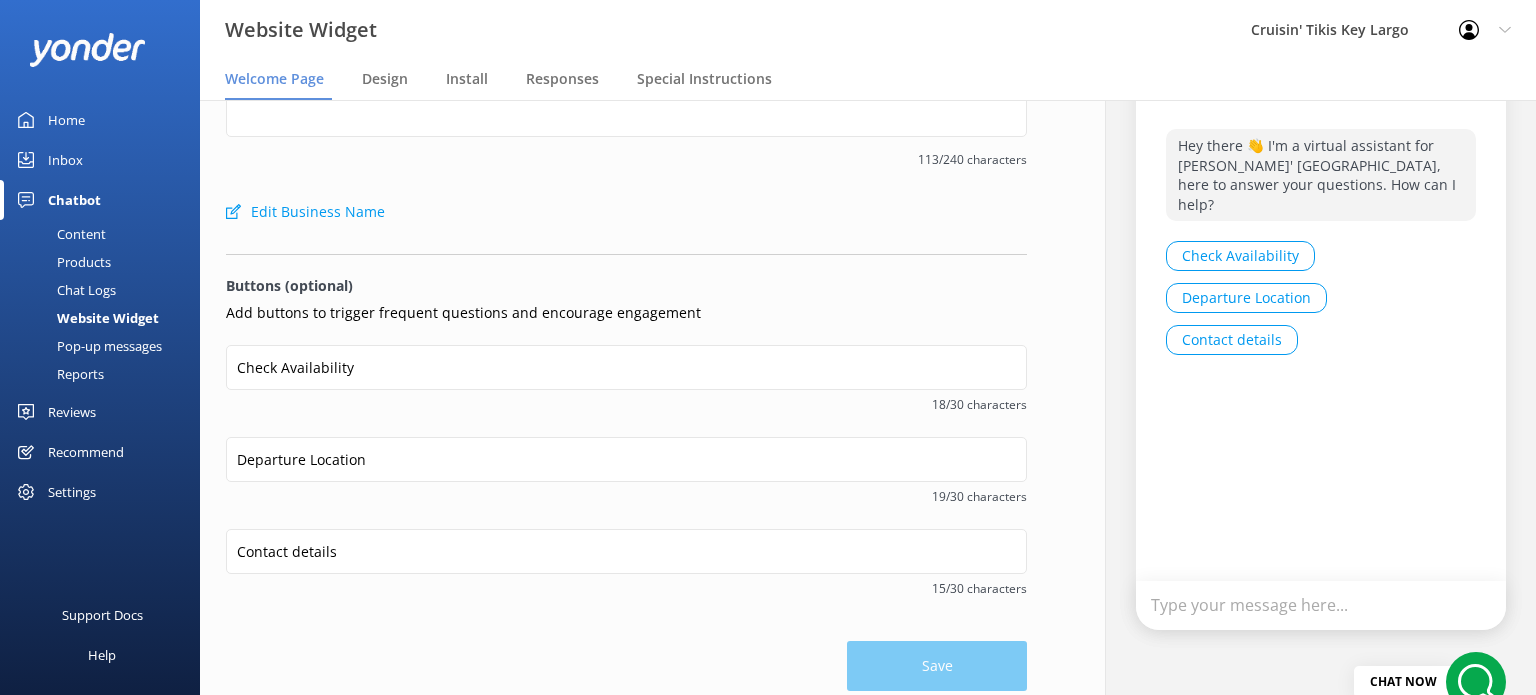 scroll, scrollTop: 168, scrollLeft: 0, axis: vertical 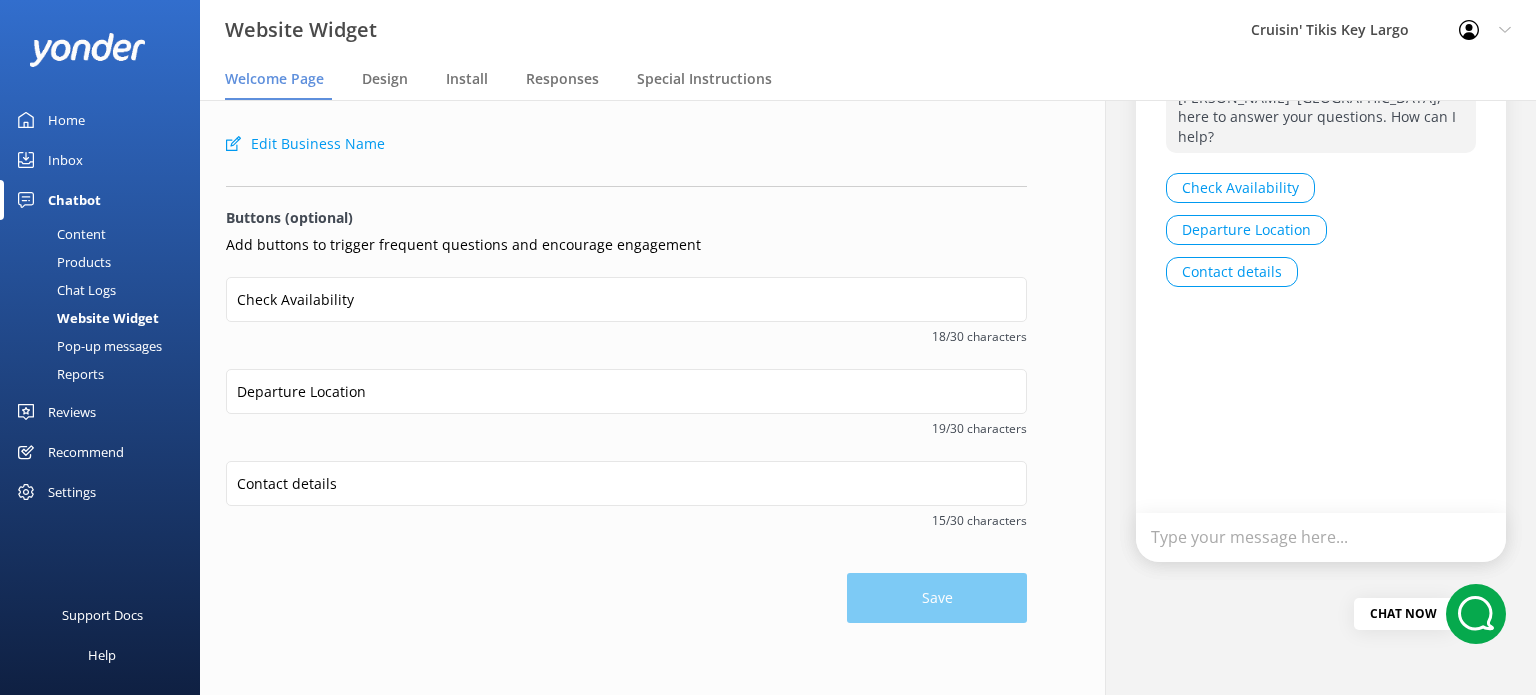 click on "Departure Location" at bounding box center (1246, 230) 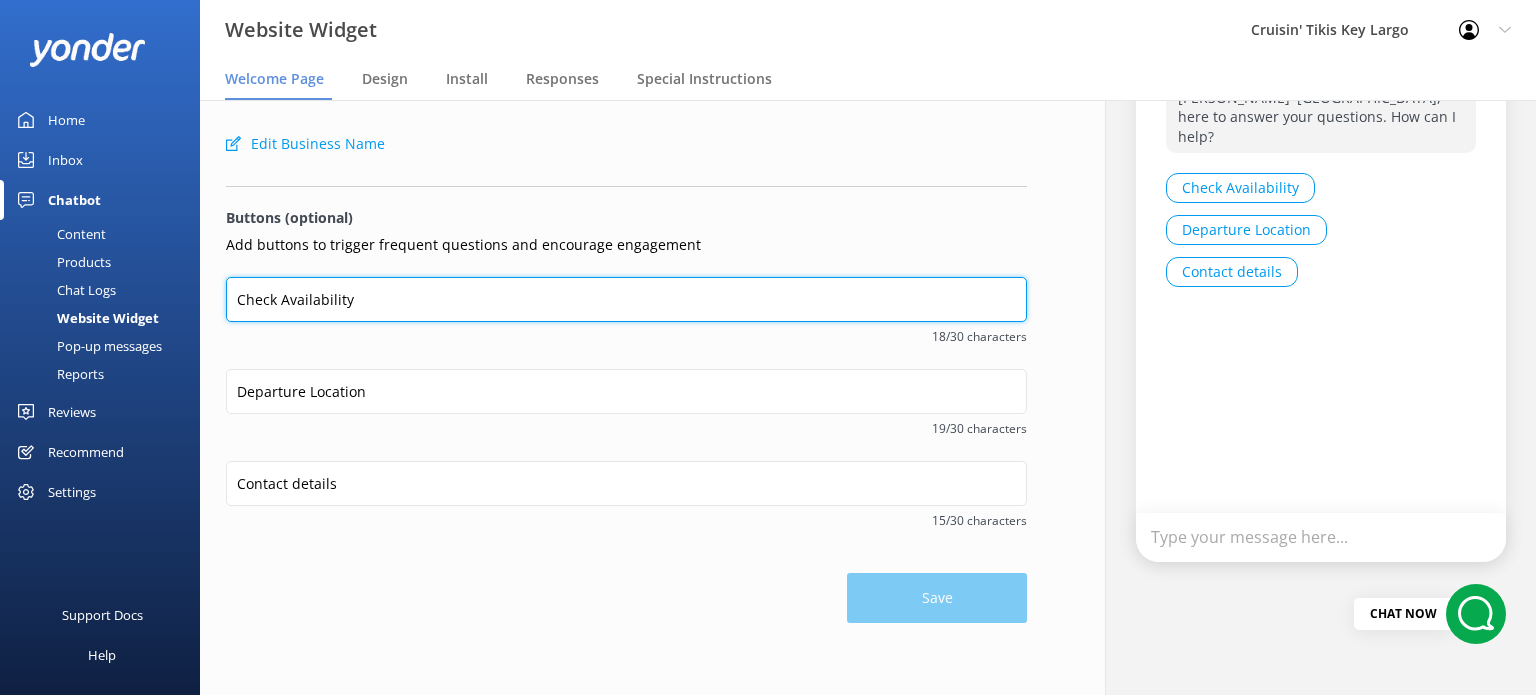 click on "Check Availability" at bounding box center [626, 299] 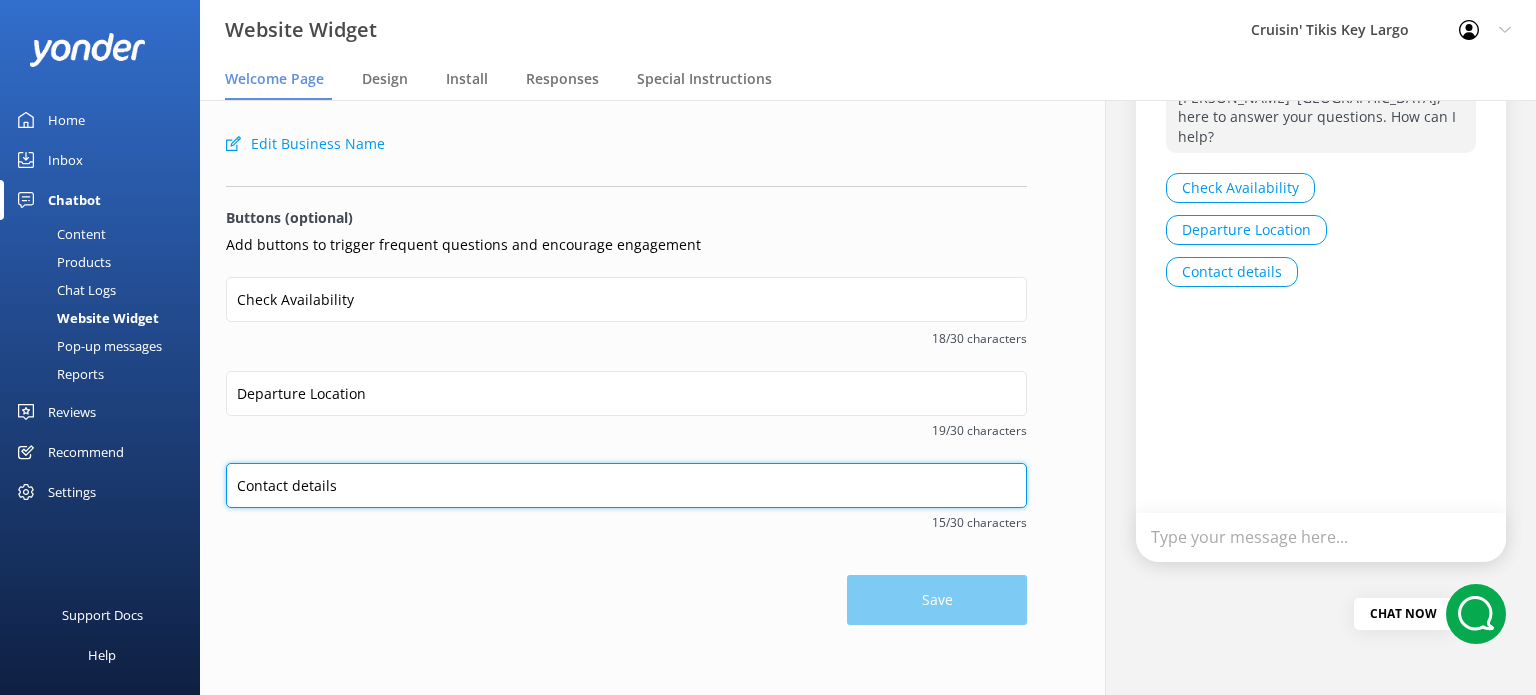 click on "Contact details" at bounding box center [626, 485] 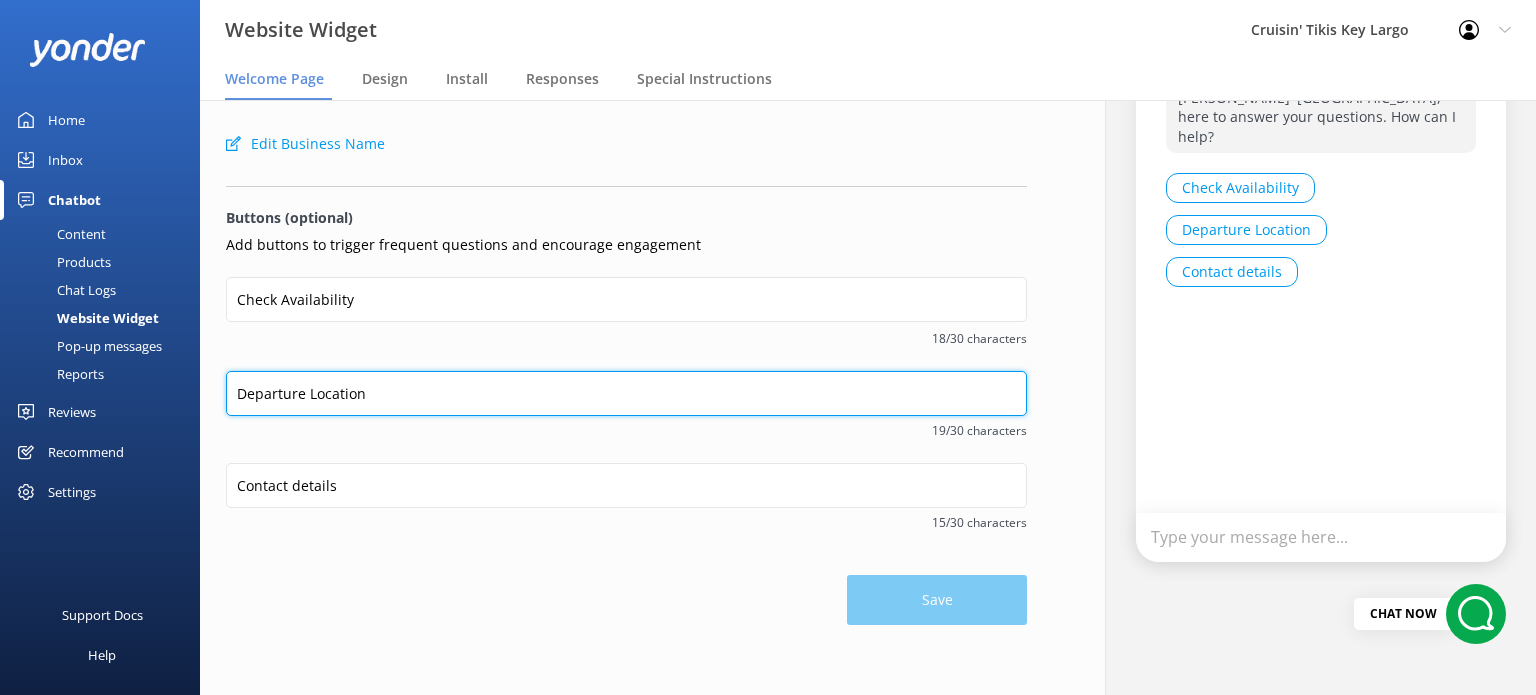 click on "Departure Location" at bounding box center (626, 393) 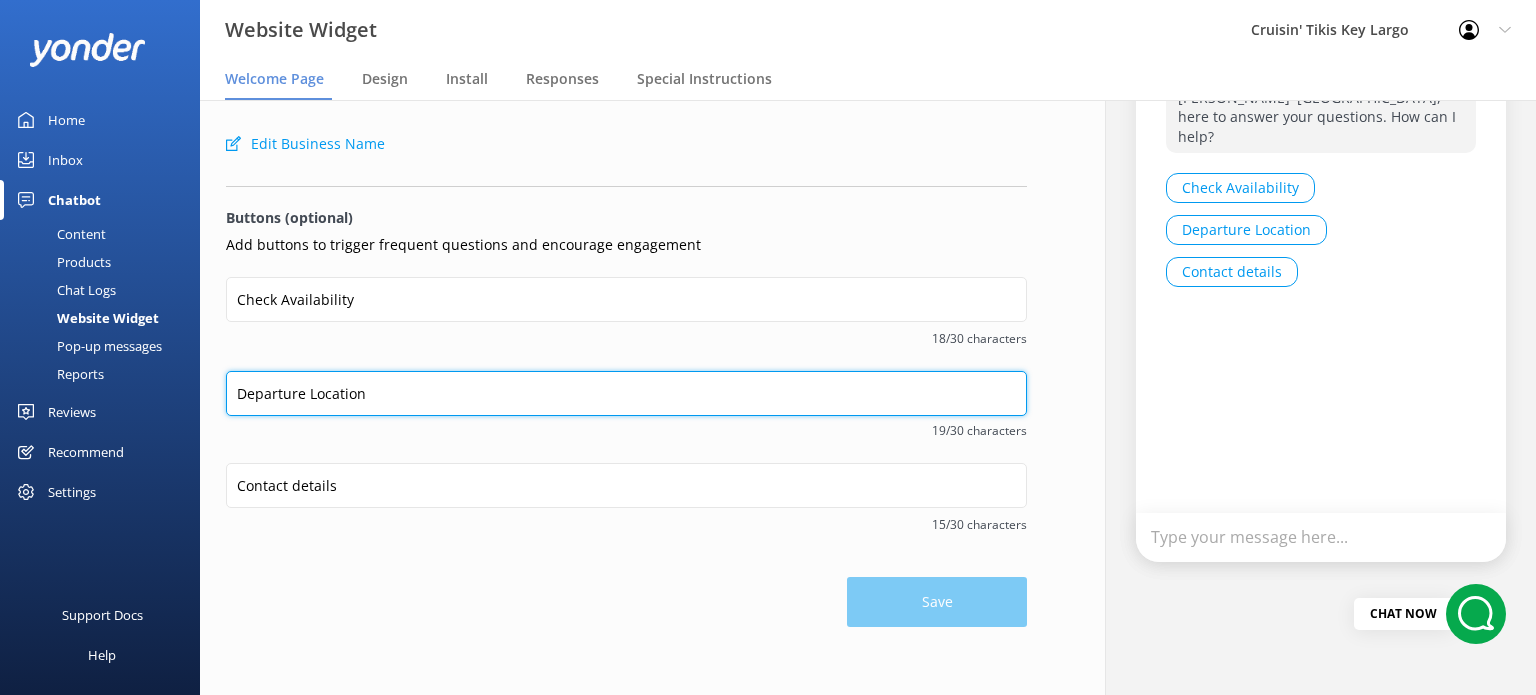 click on "Departure Location" at bounding box center (626, 393) 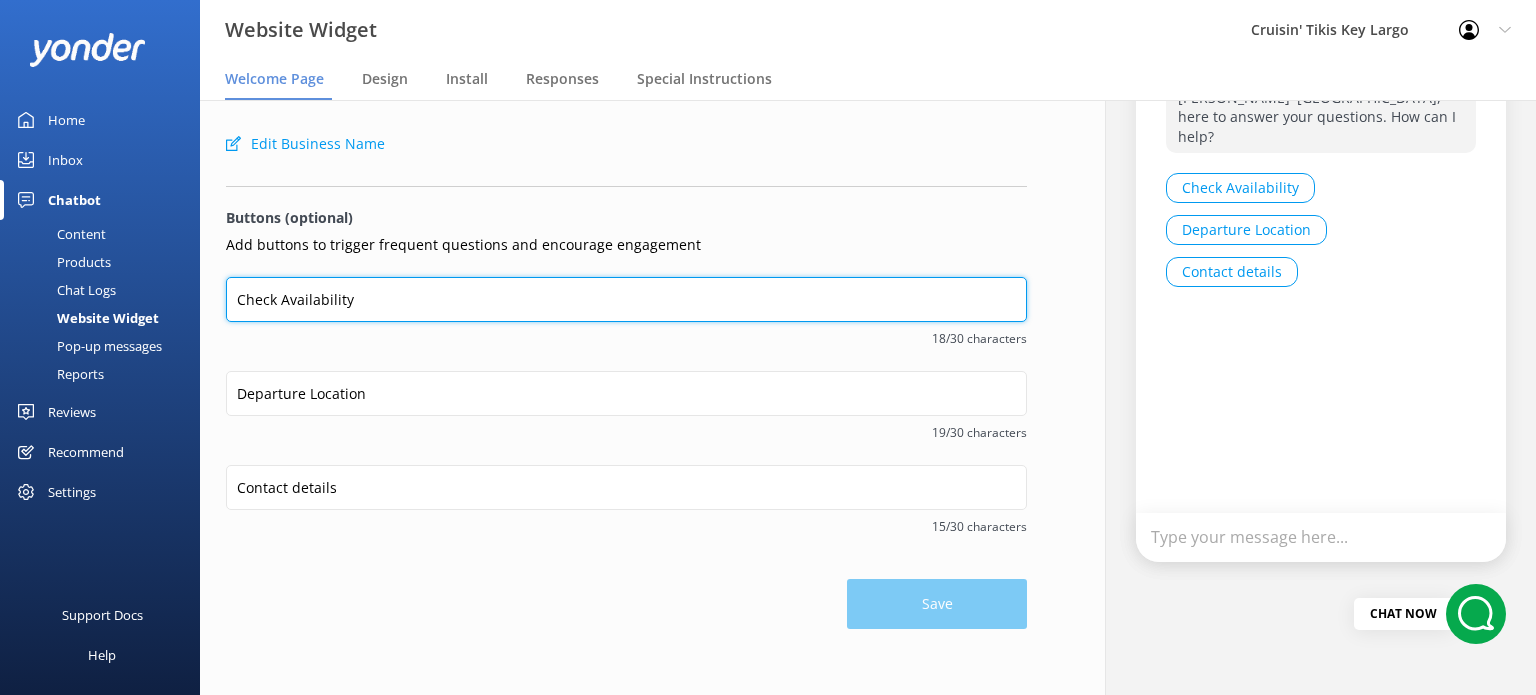 click on "Check Availability" at bounding box center [626, 299] 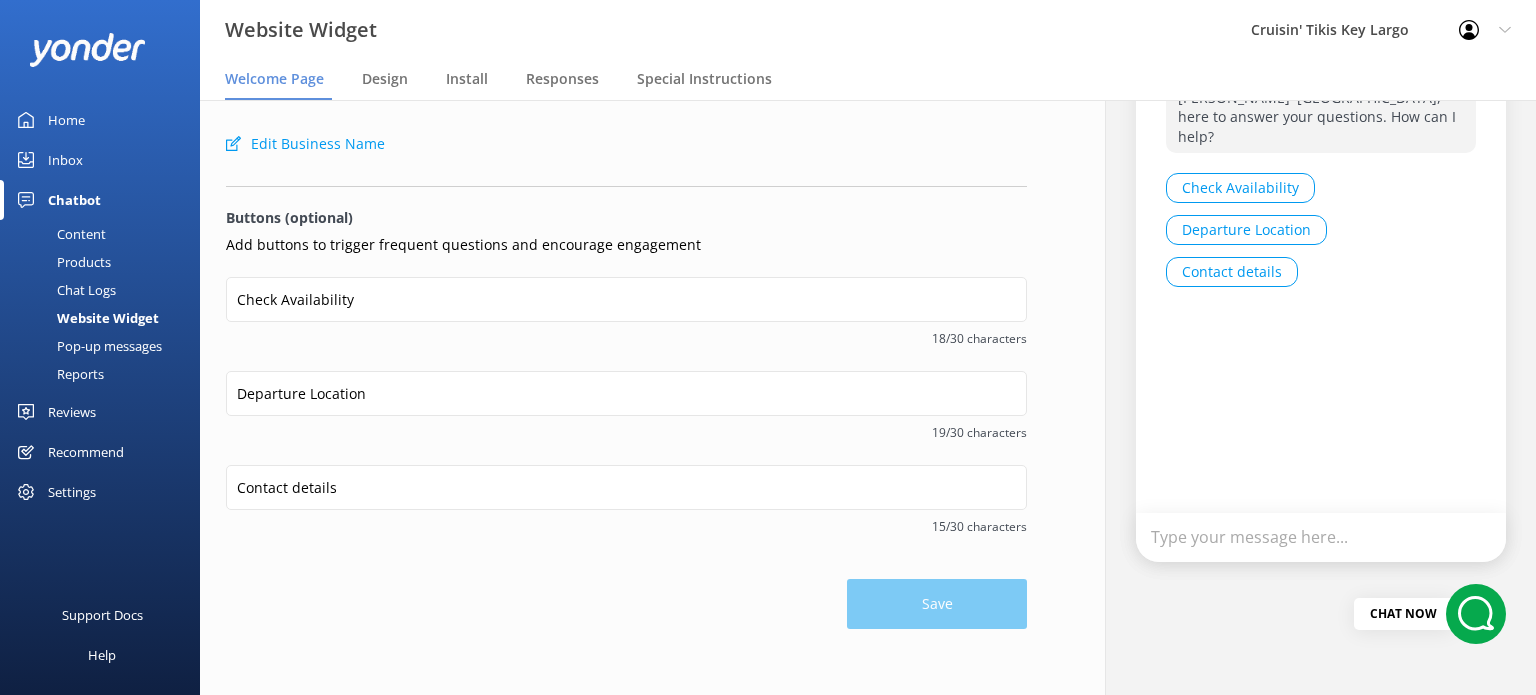 click on "Contact details 15/30 characters" at bounding box center [626, 512] 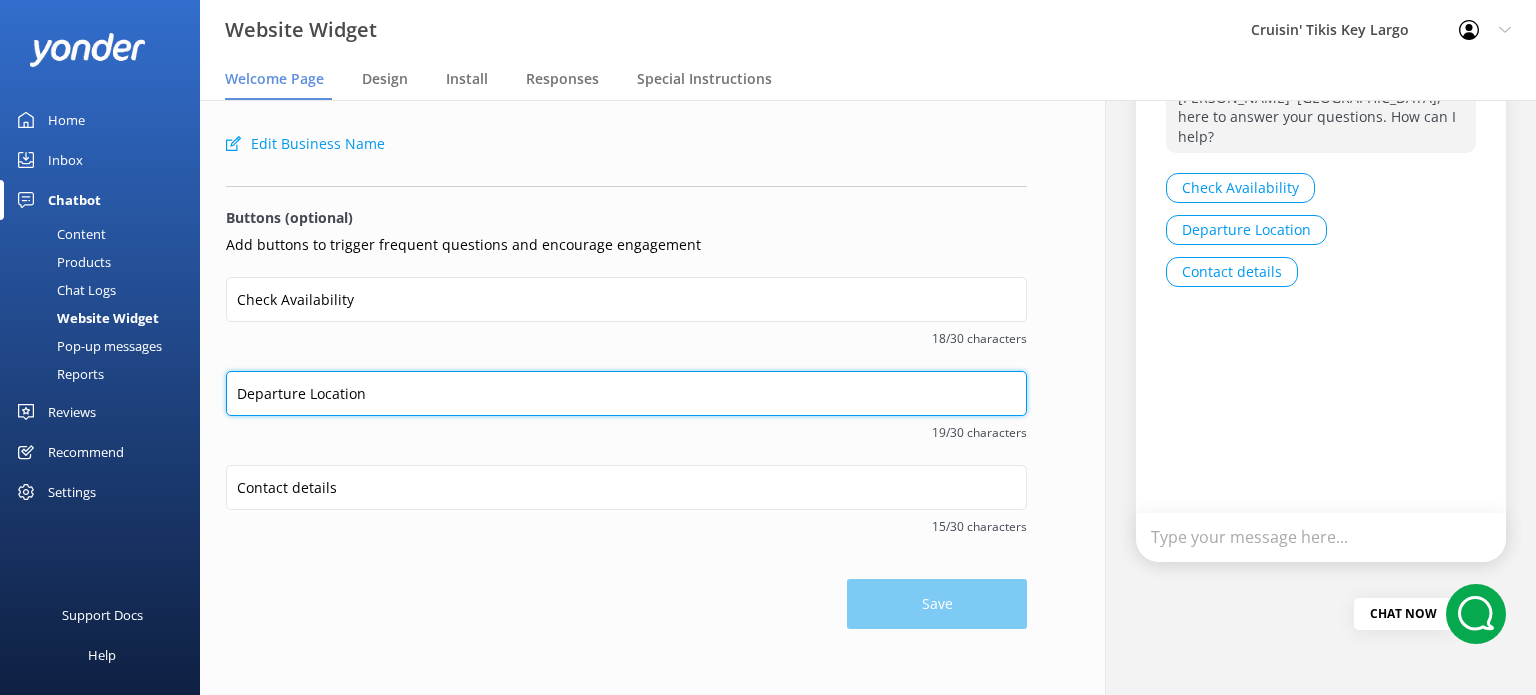 click on "Departure Location" at bounding box center [626, 393] 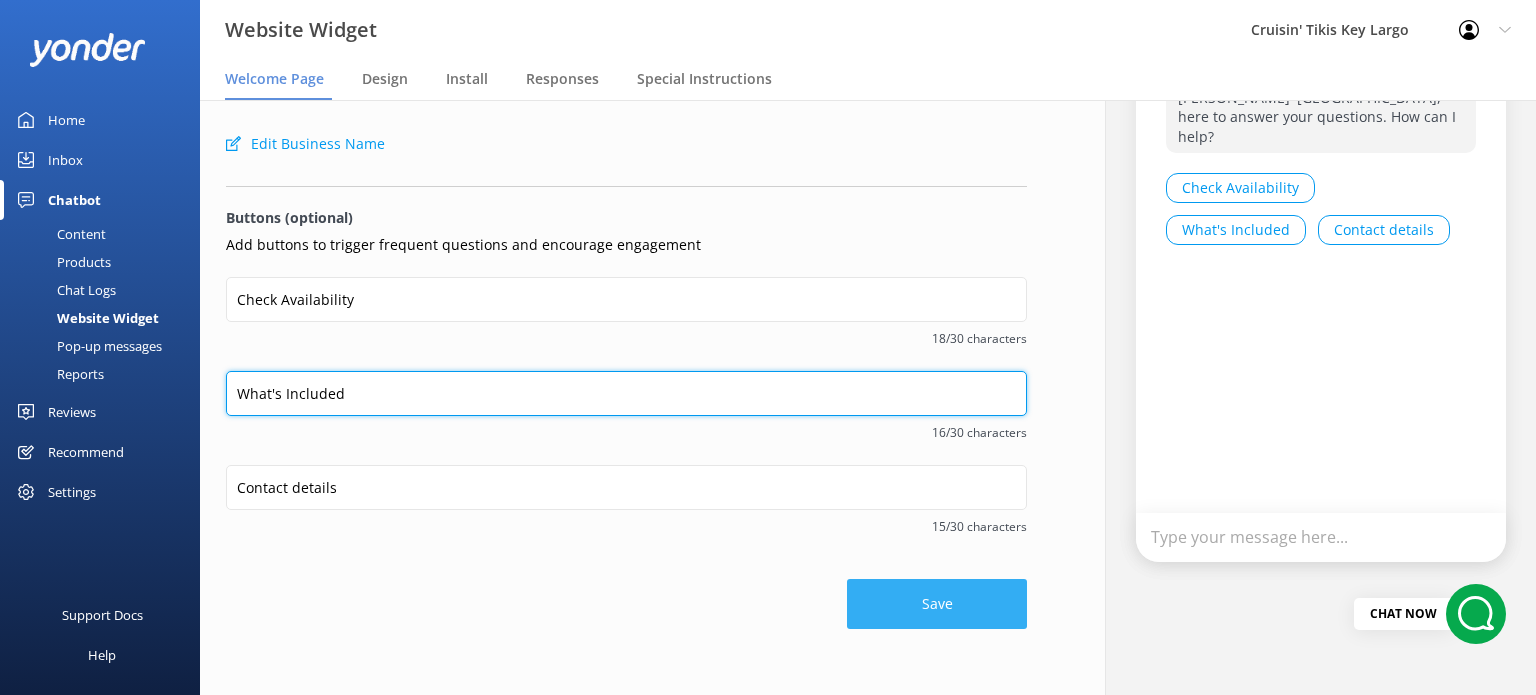 type on "What's Included" 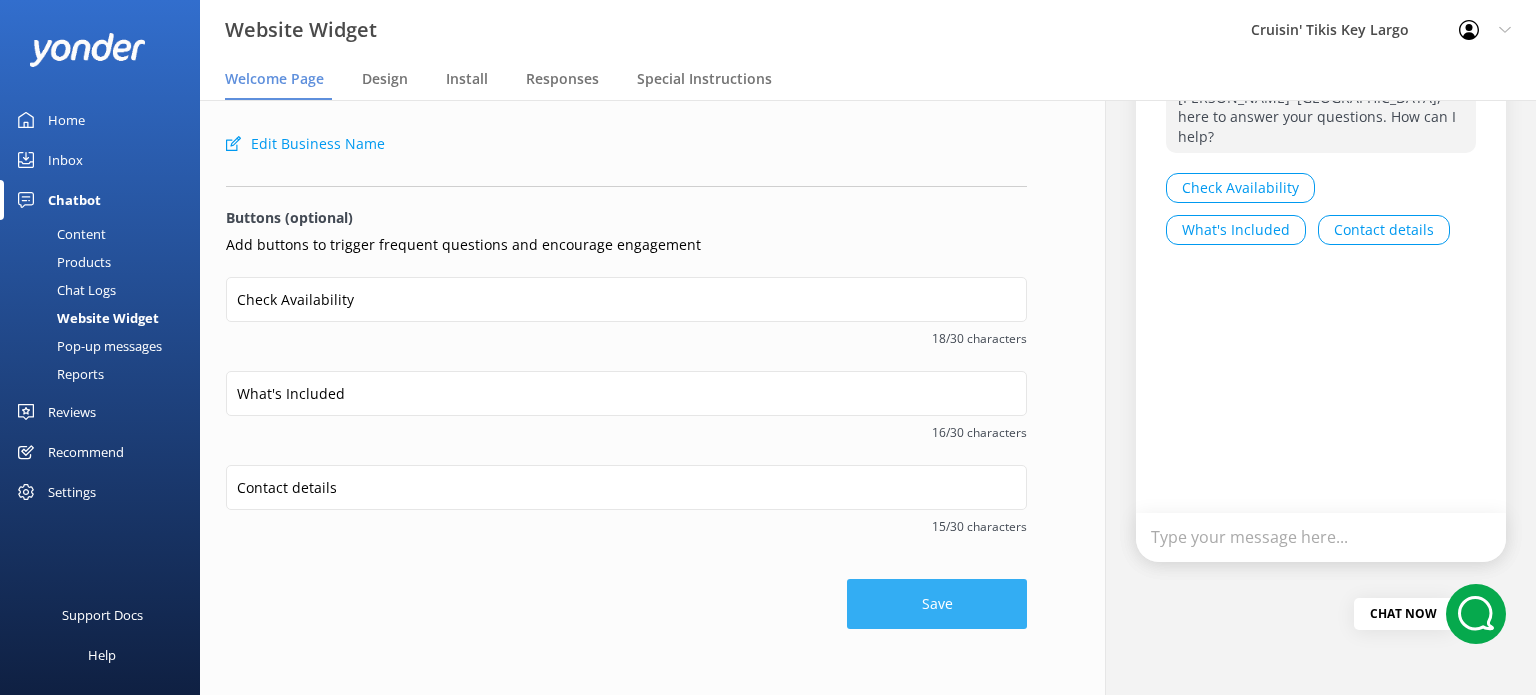 click on "Save" at bounding box center [937, 604] 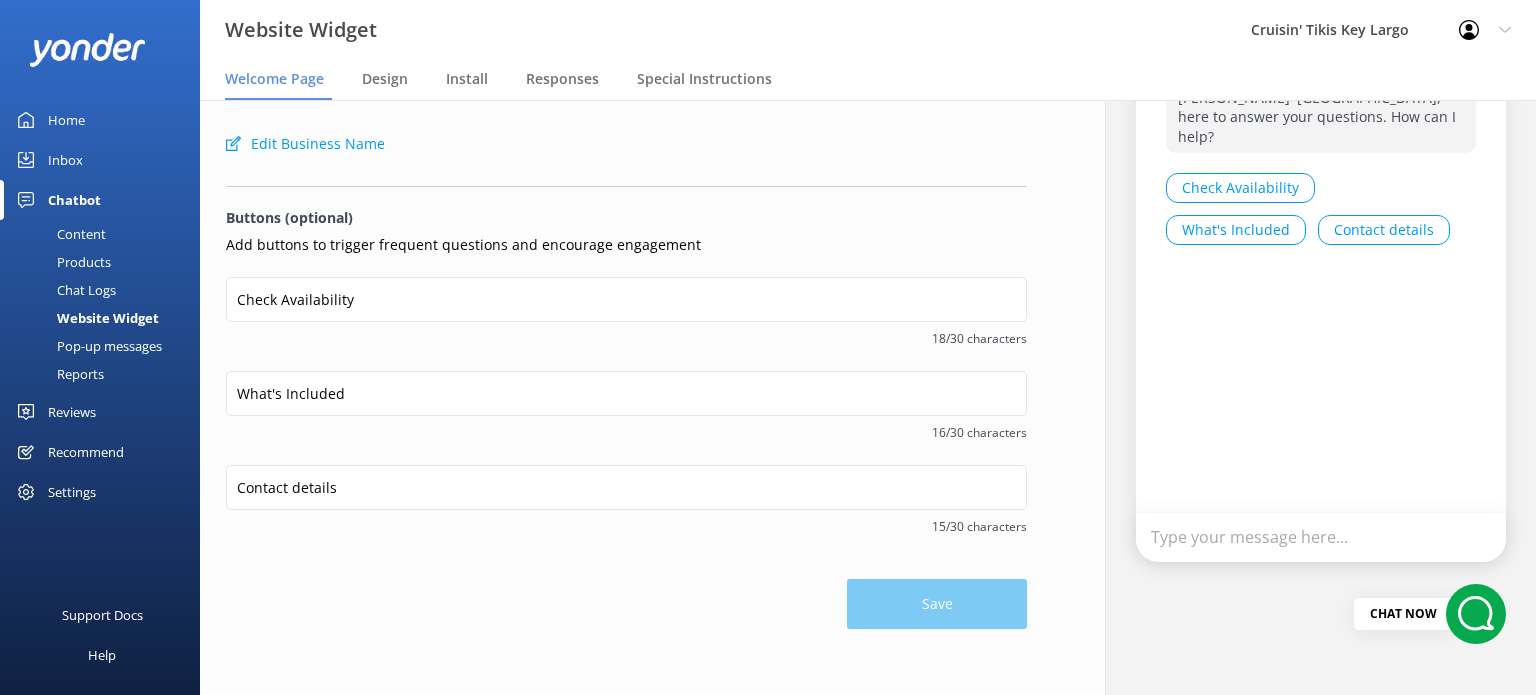 click on "Pop-up messages" at bounding box center (87, 346) 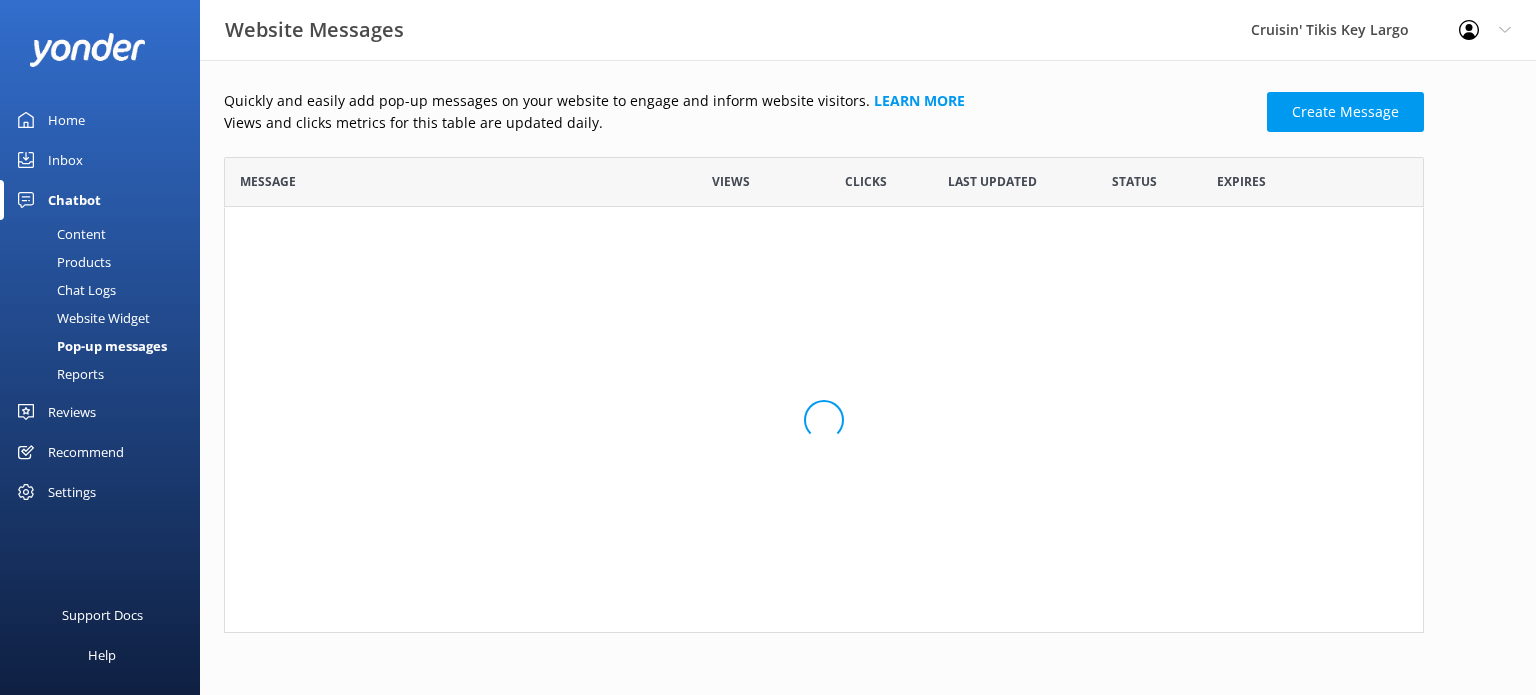 scroll, scrollTop: 16, scrollLeft: 16, axis: both 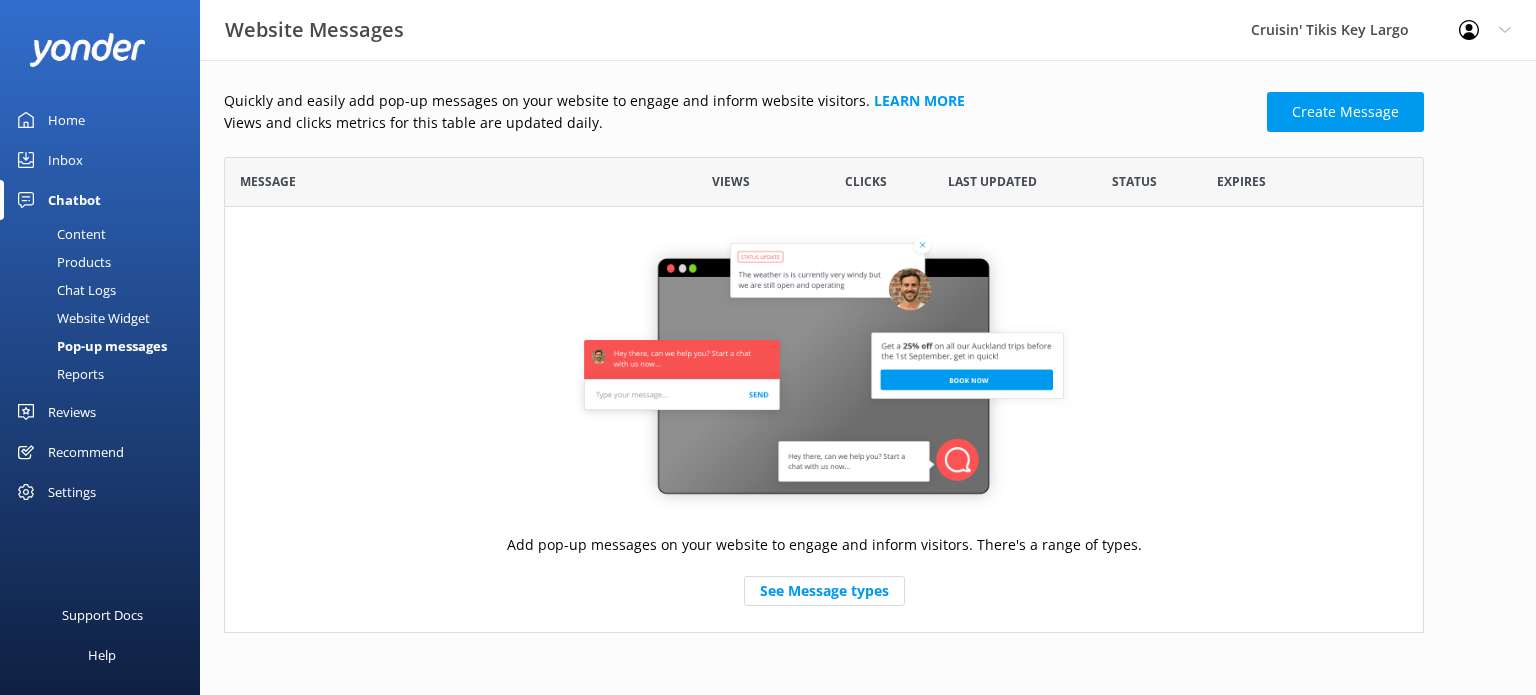 click on "Recommend" at bounding box center [86, 452] 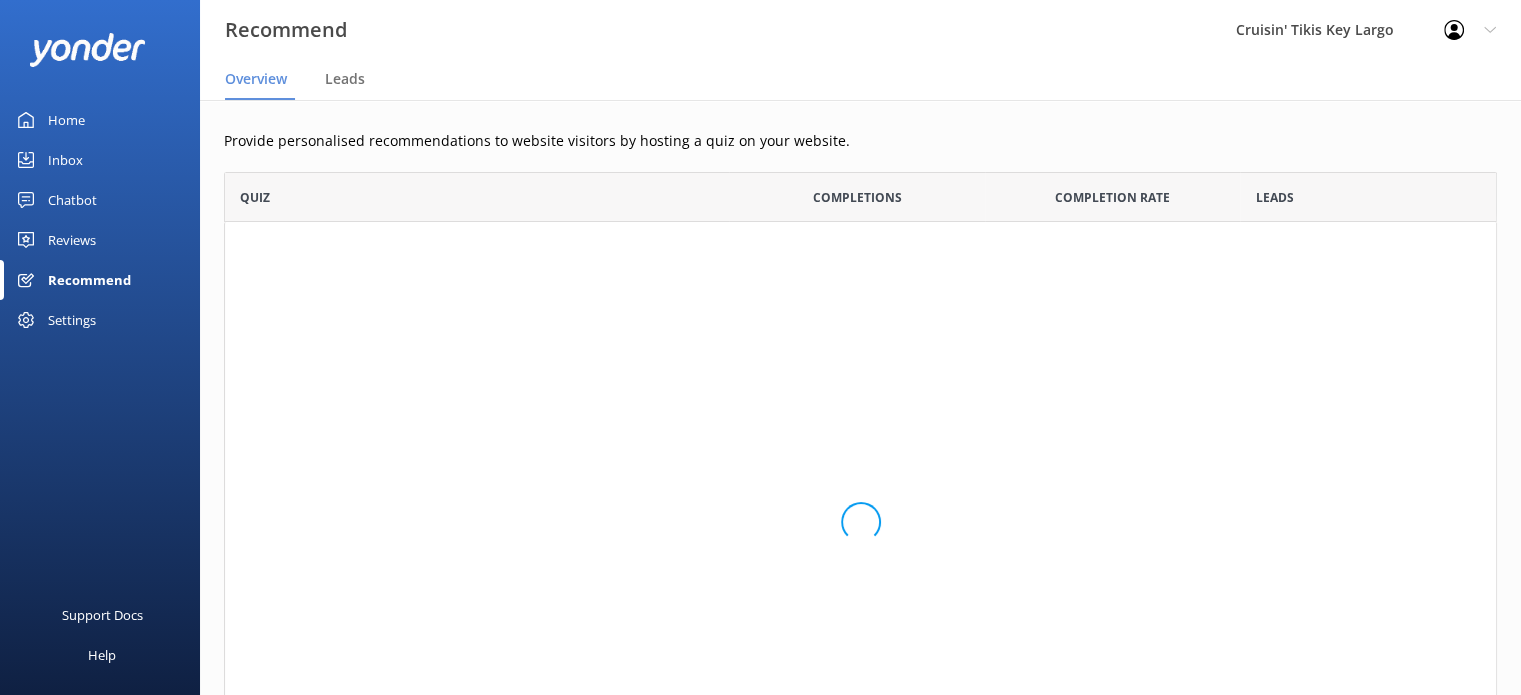 scroll, scrollTop: 16, scrollLeft: 16, axis: both 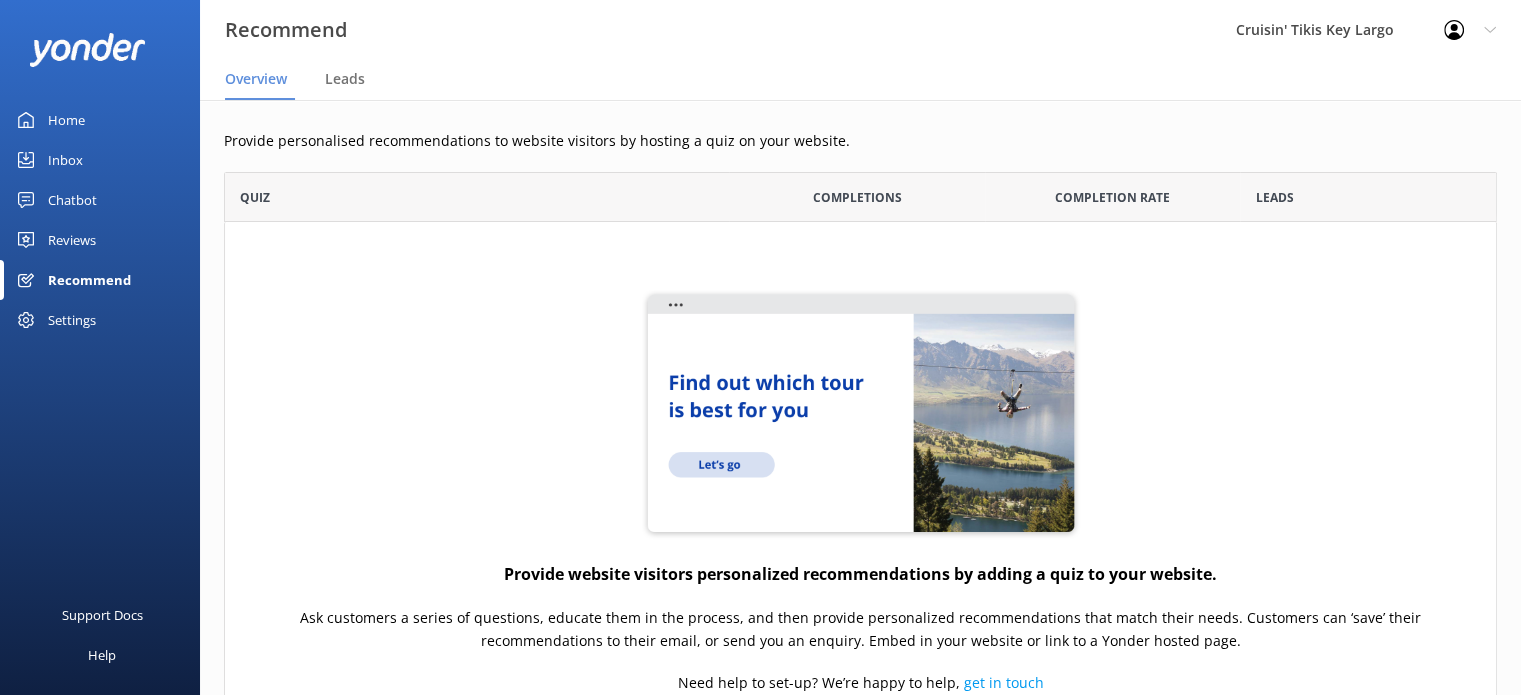 click on "Settings" at bounding box center [72, 320] 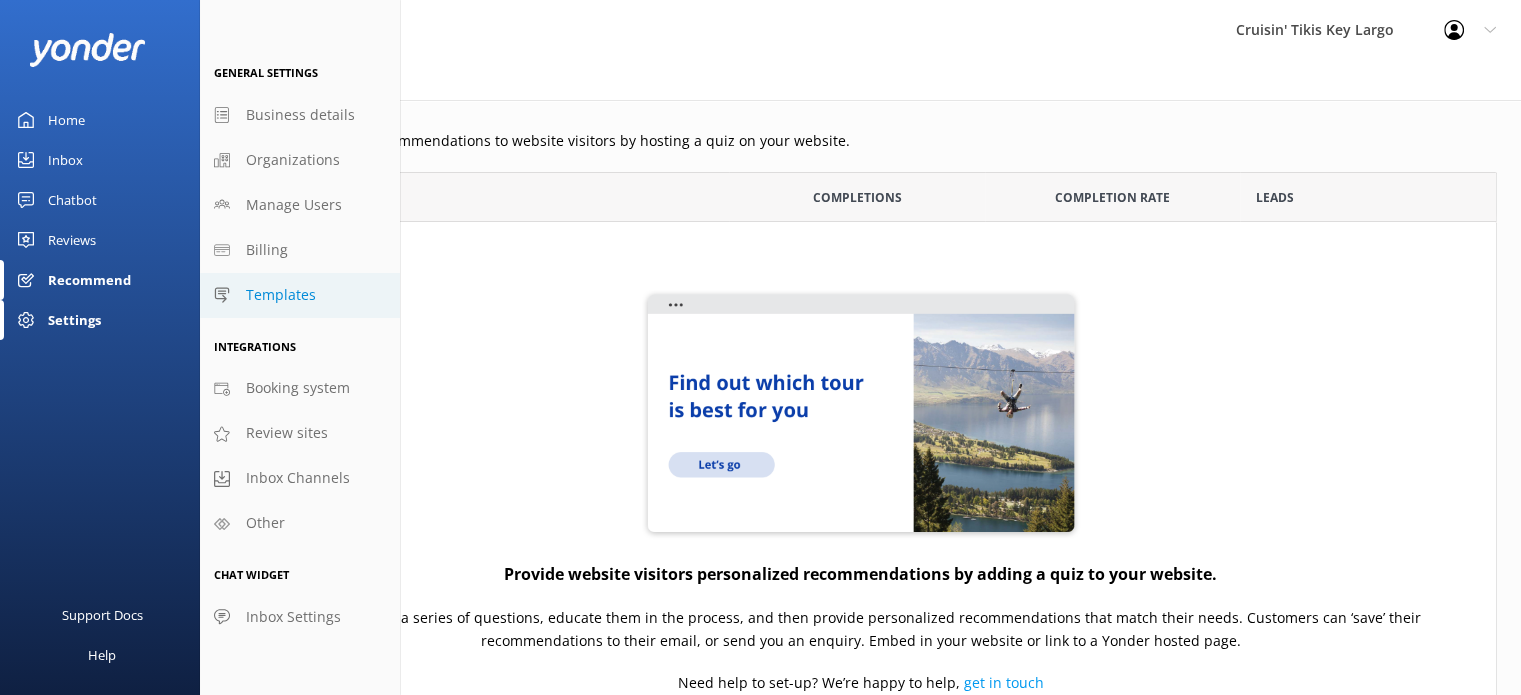 click on "Templates" at bounding box center [281, 295] 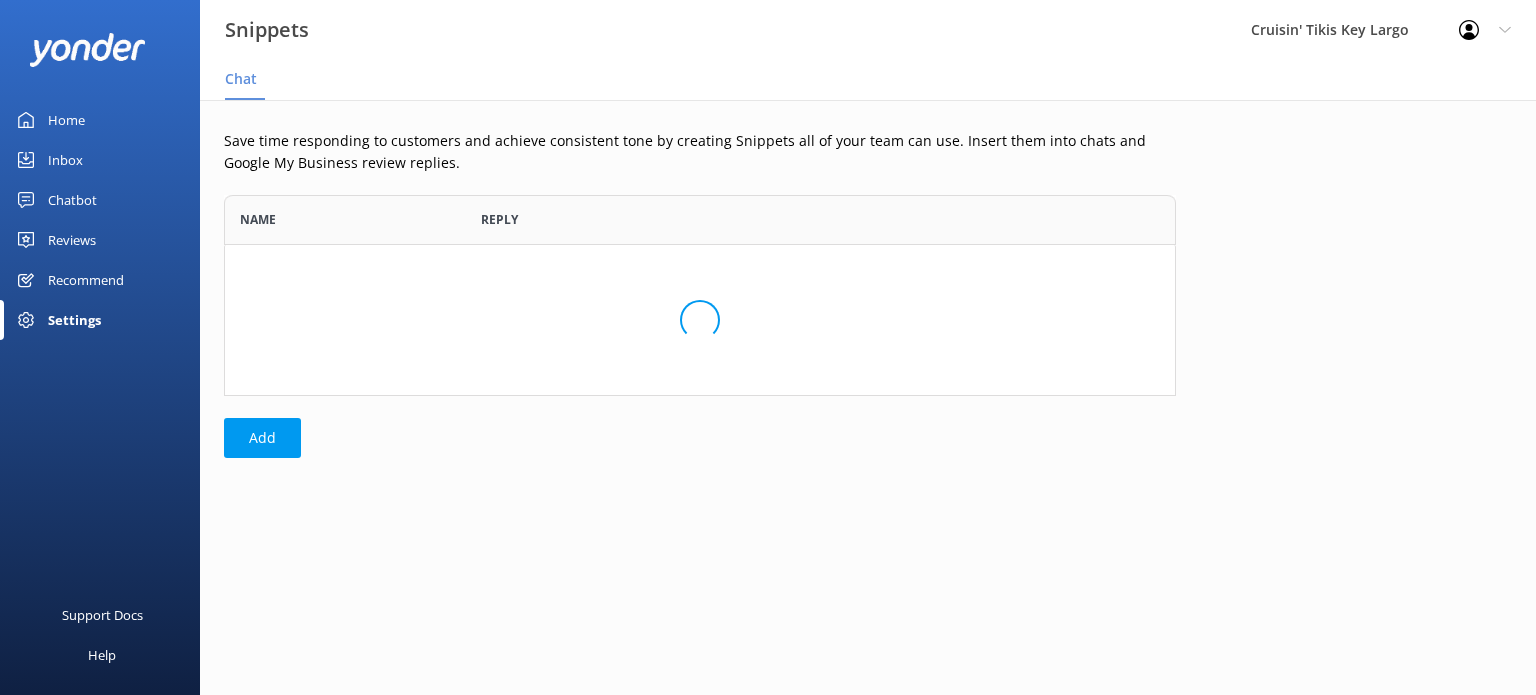 scroll, scrollTop: 16, scrollLeft: 16, axis: both 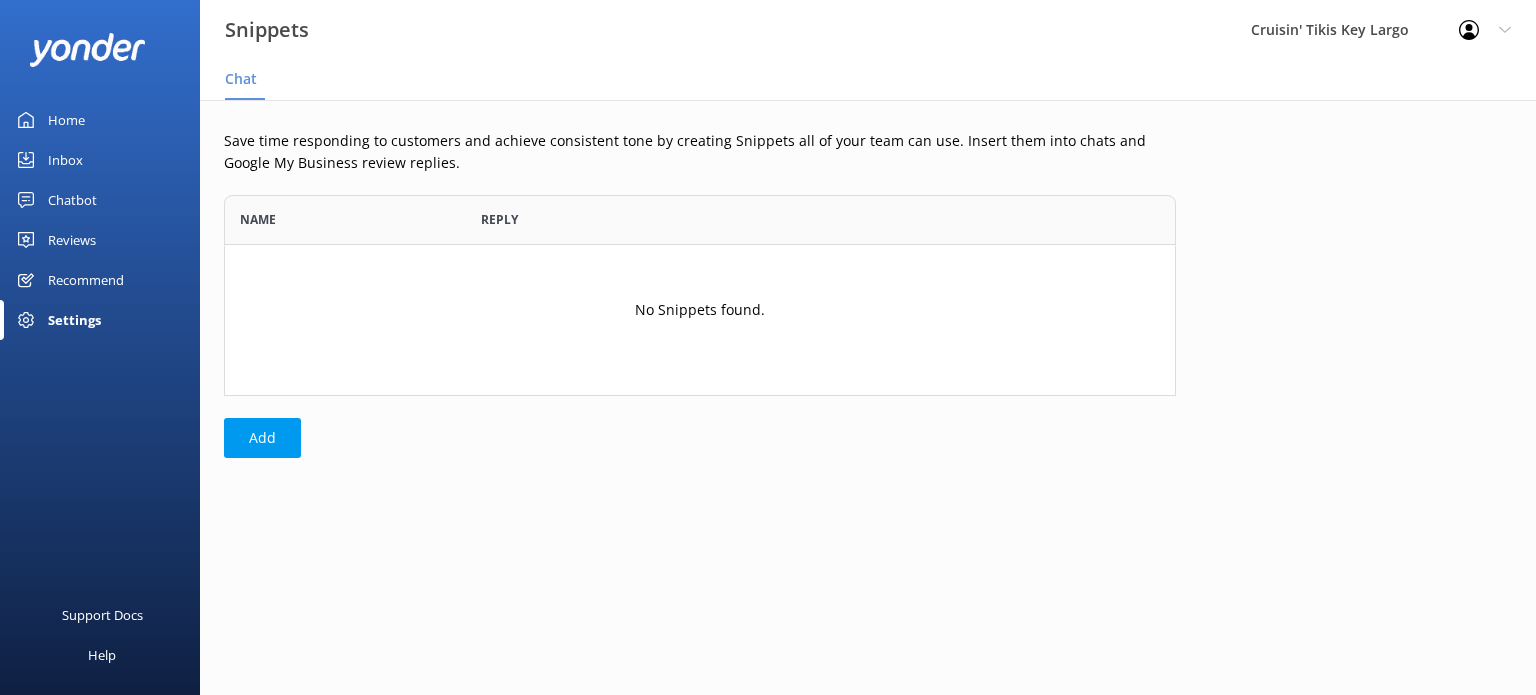 click on "Settings" at bounding box center (74, 320) 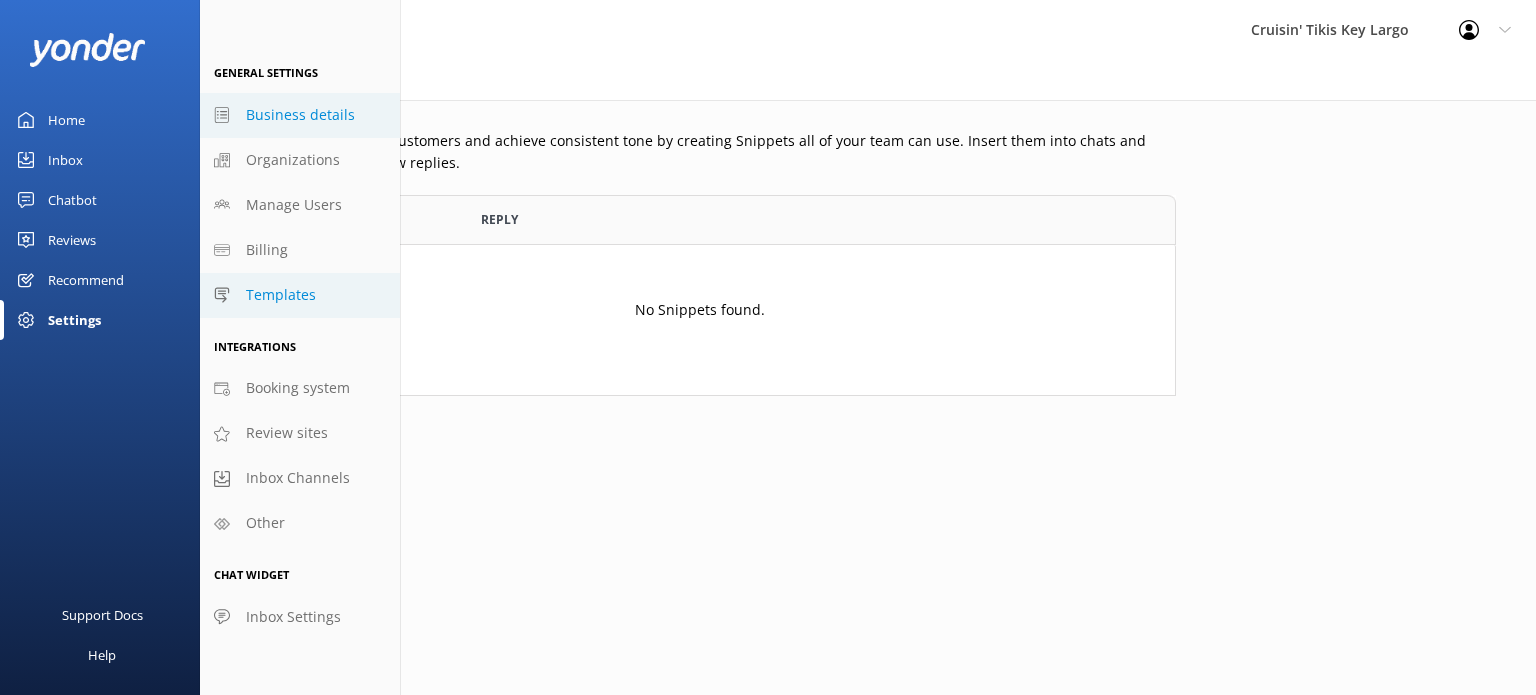 click on "Business details" at bounding box center [300, 115] 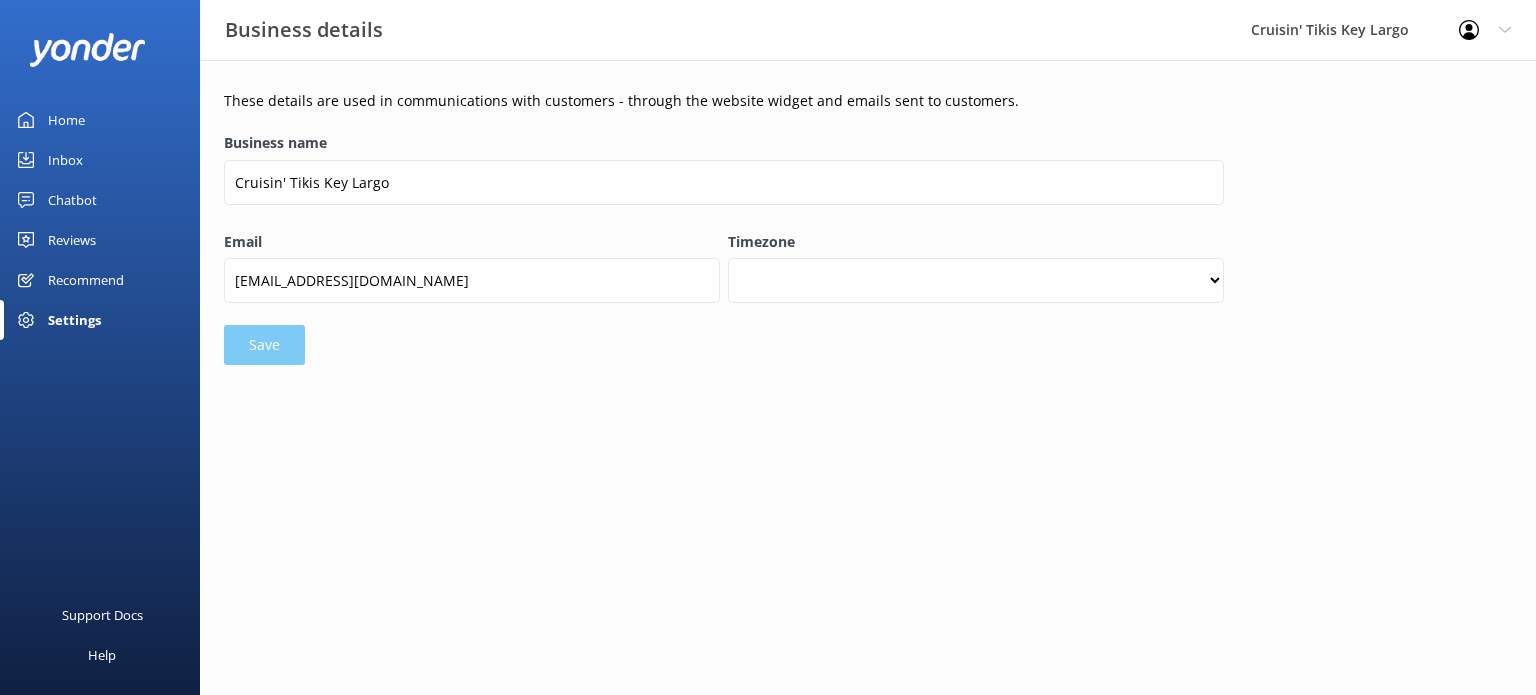 click on "Home" at bounding box center [66, 120] 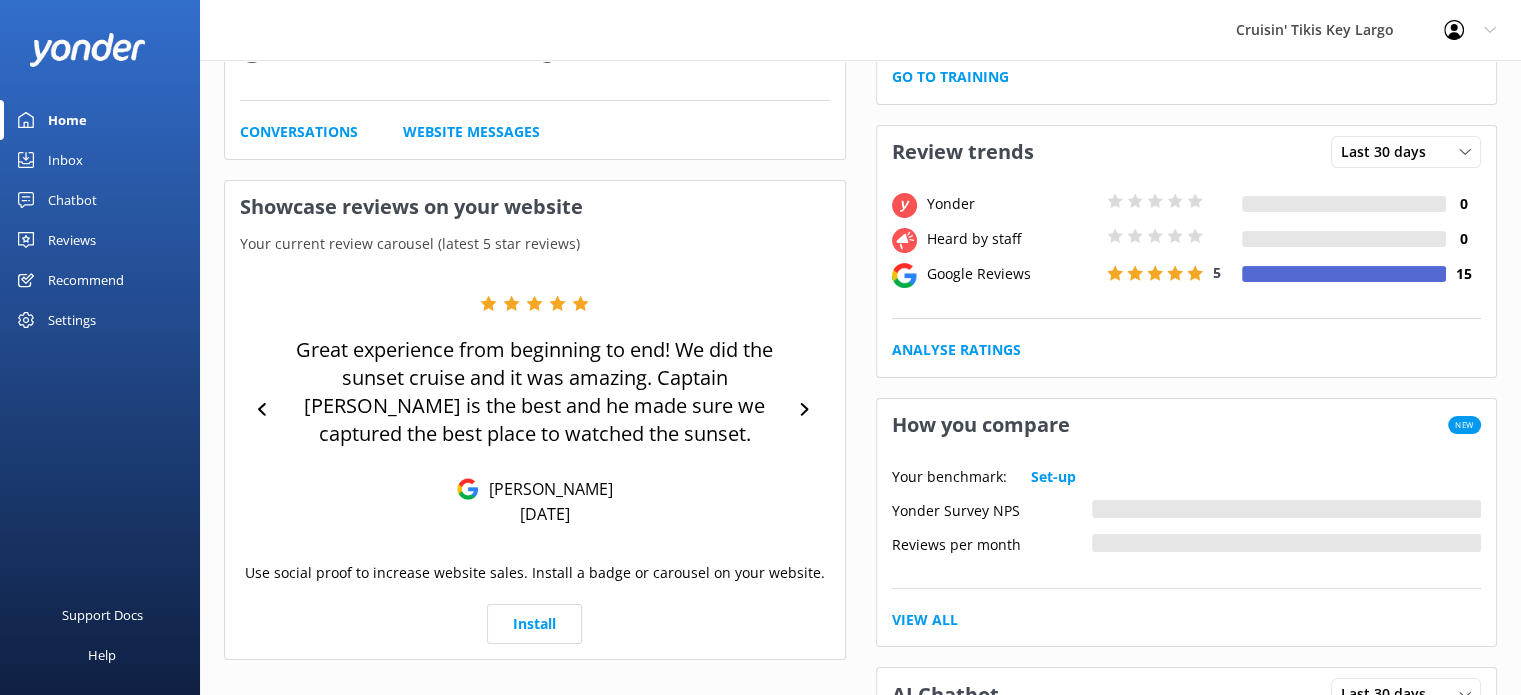 scroll, scrollTop: 400, scrollLeft: 0, axis: vertical 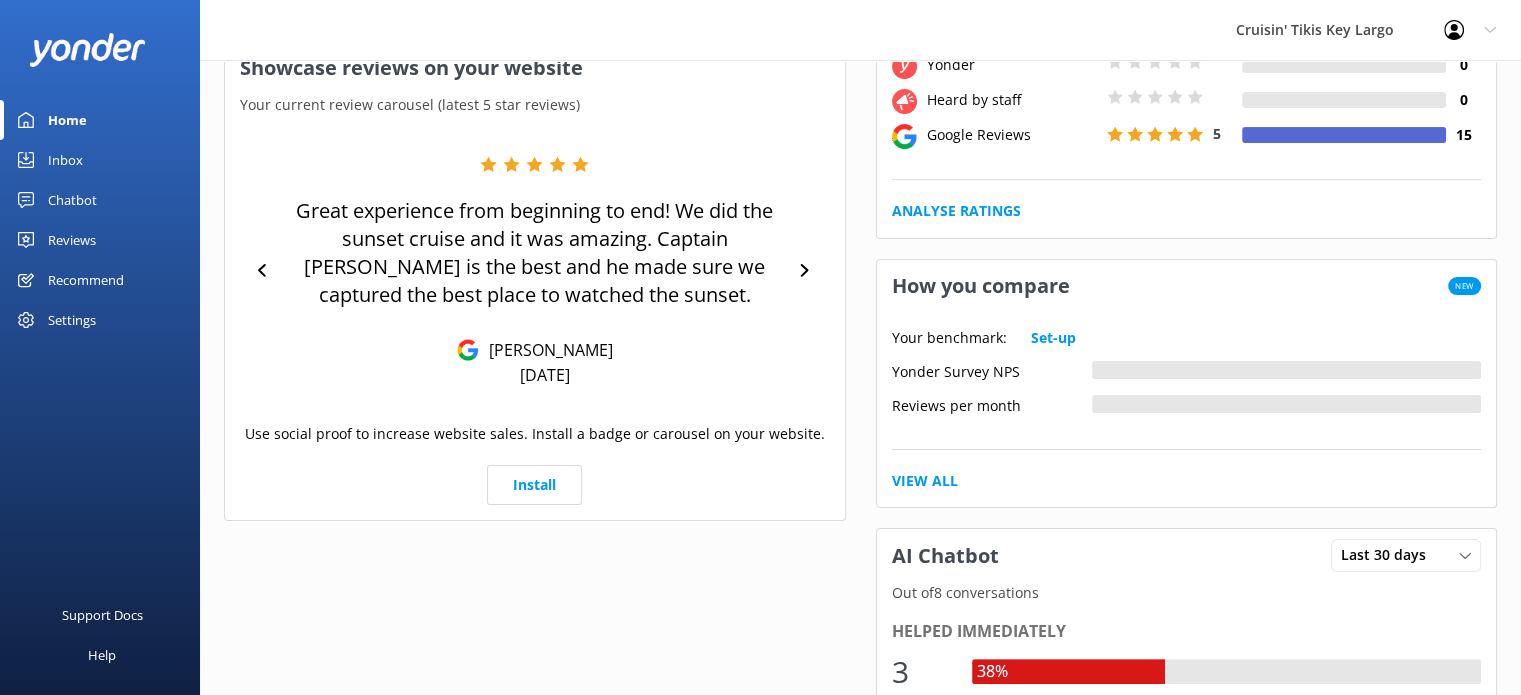 click on "Inbox" at bounding box center [65, 160] 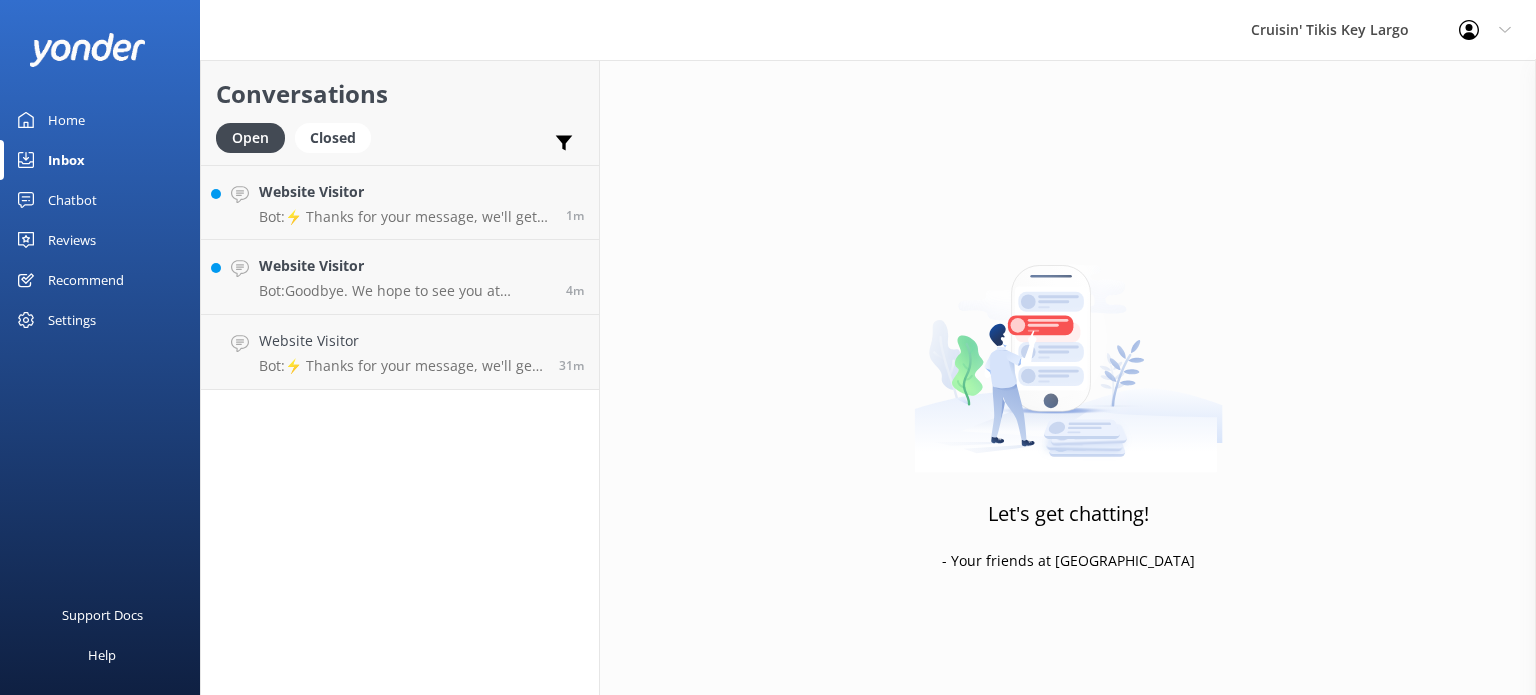click on "Chatbot" at bounding box center (72, 200) 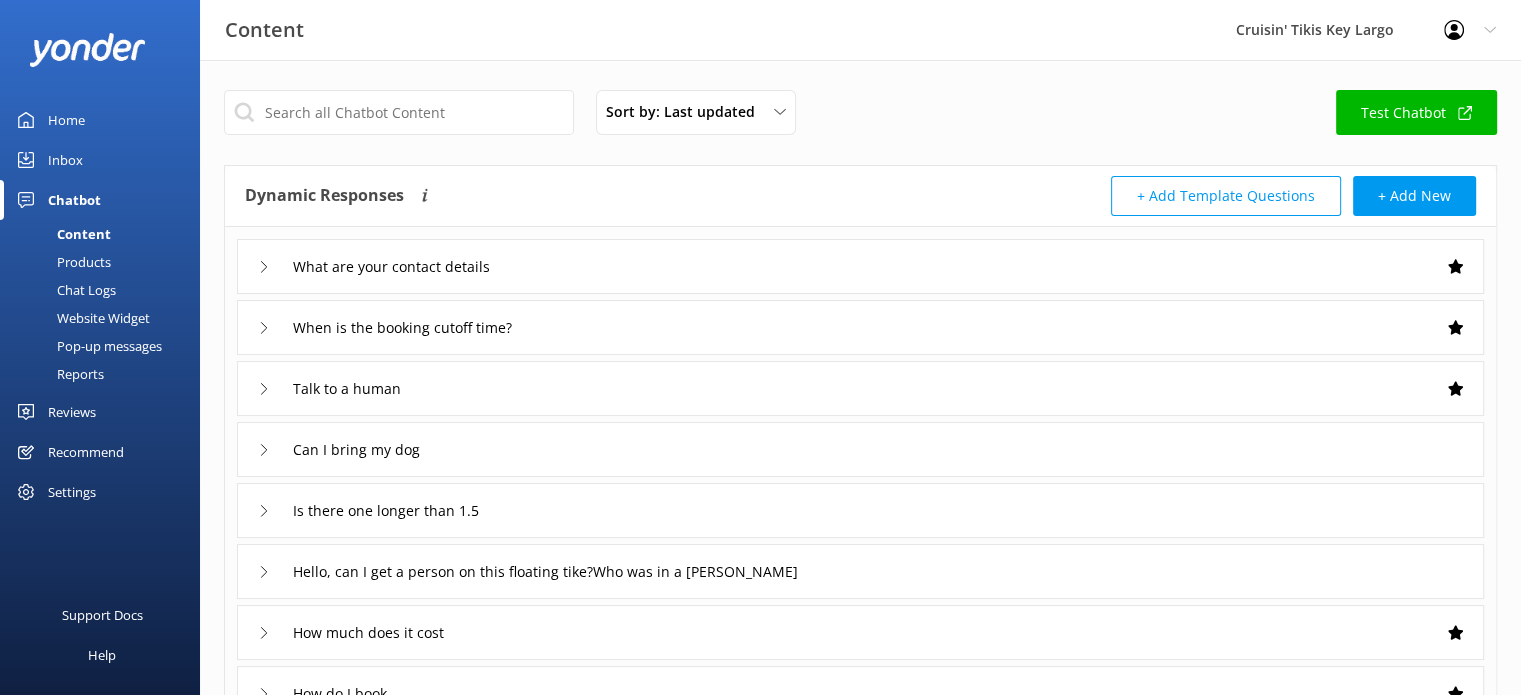 click on "Content" at bounding box center [61, 234] 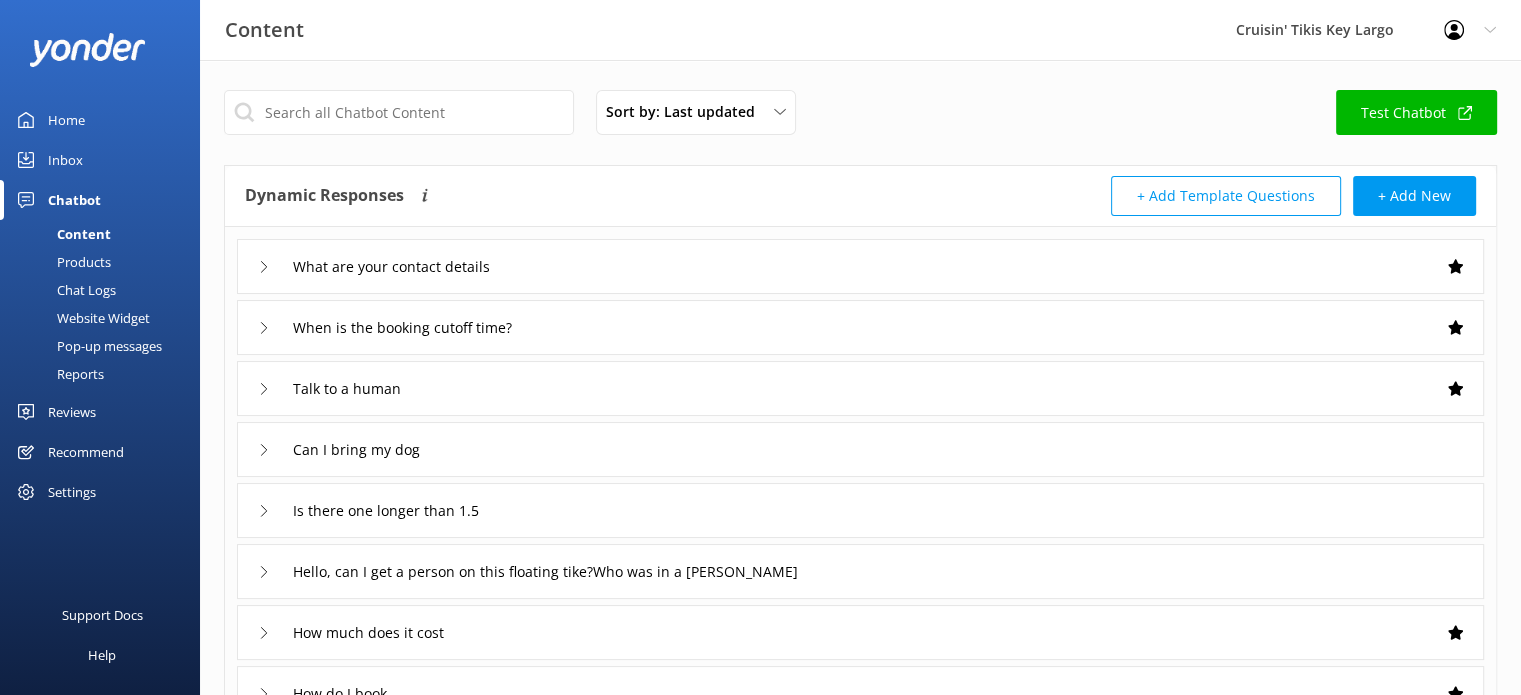 click on "Products" at bounding box center [61, 262] 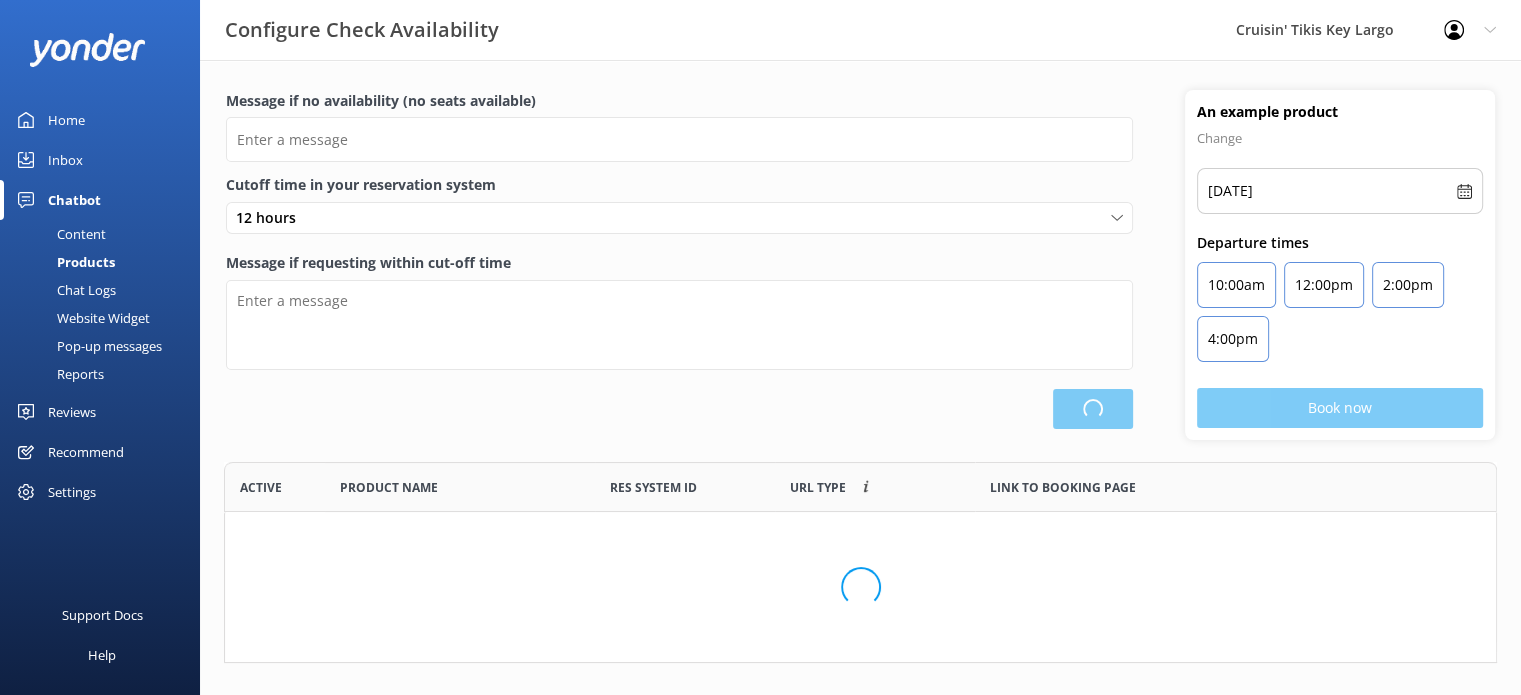 scroll, scrollTop: 16, scrollLeft: 16, axis: both 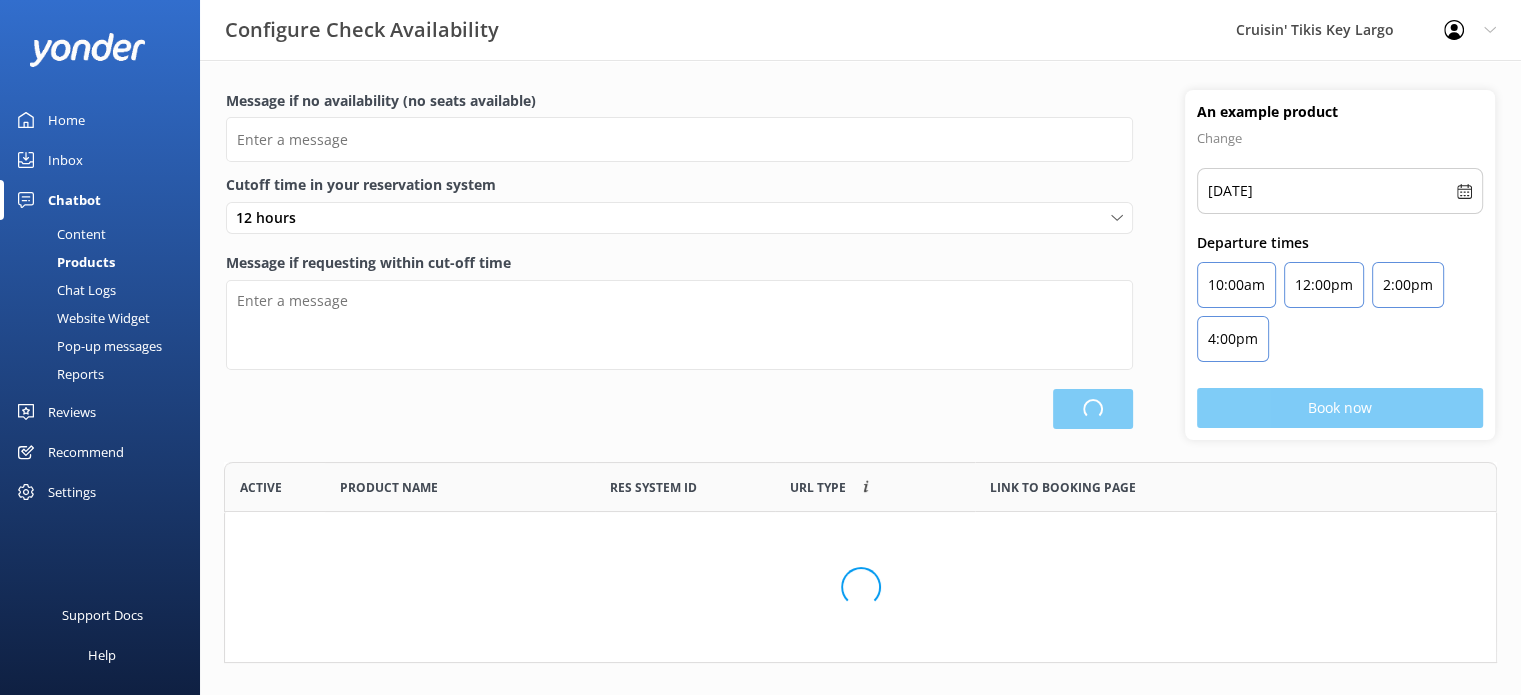 type on "There are no seats available, please check an alternative day" 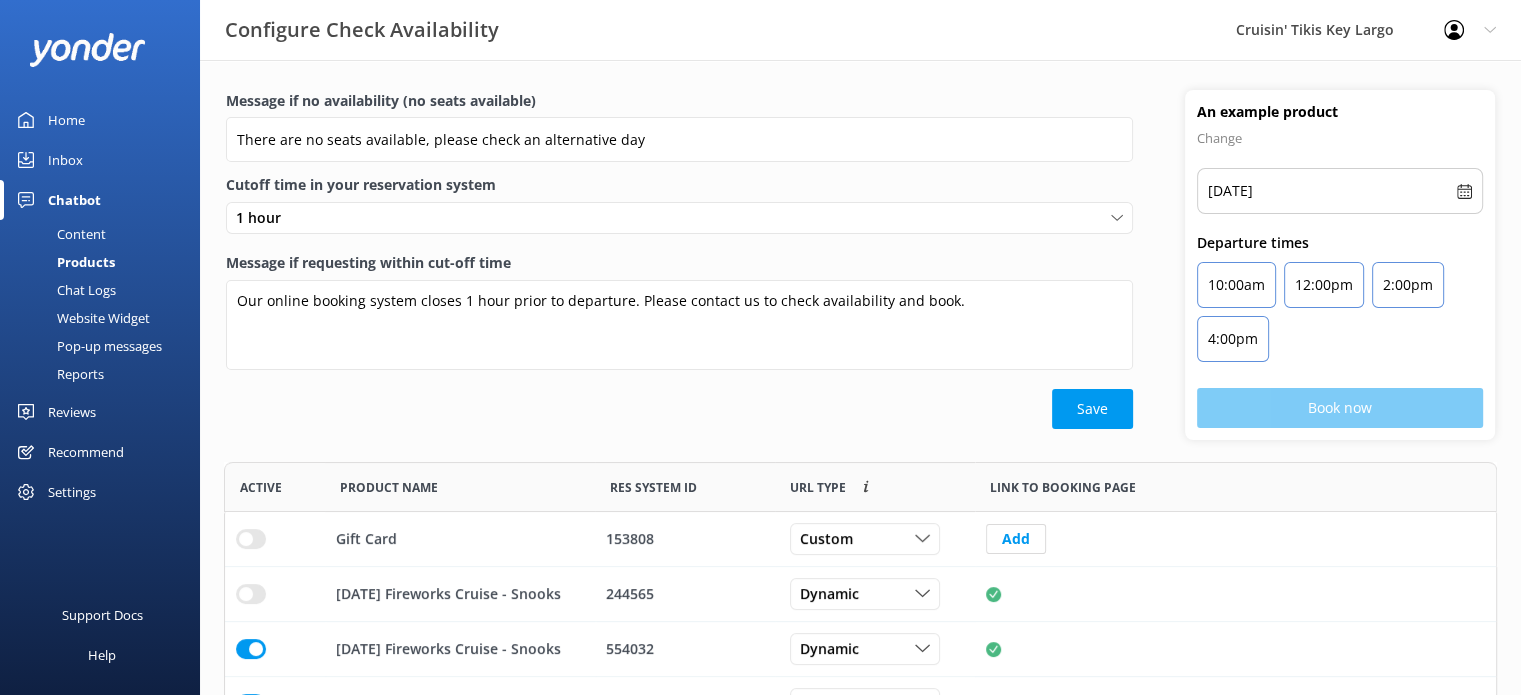 scroll, scrollTop: 16, scrollLeft: 16, axis: both 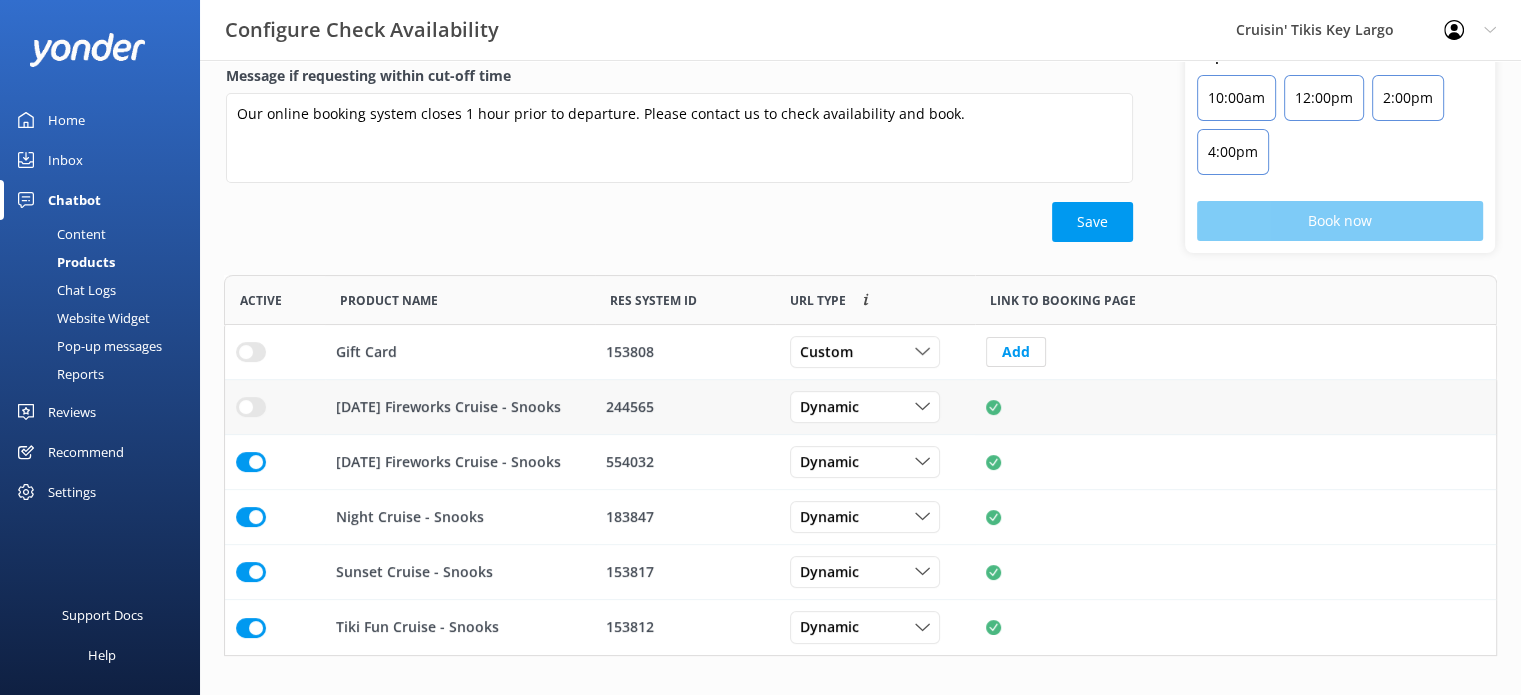 click at bounding box center [251, 352] 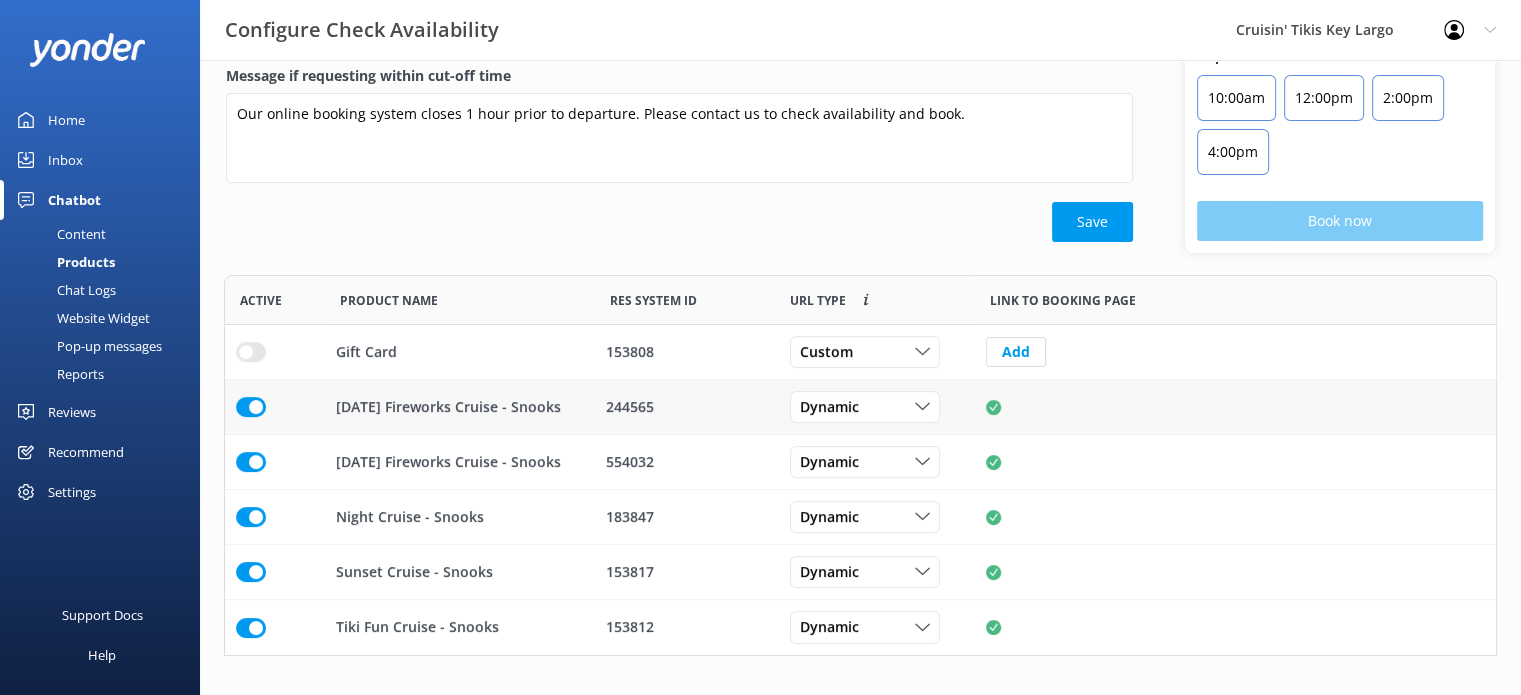 click 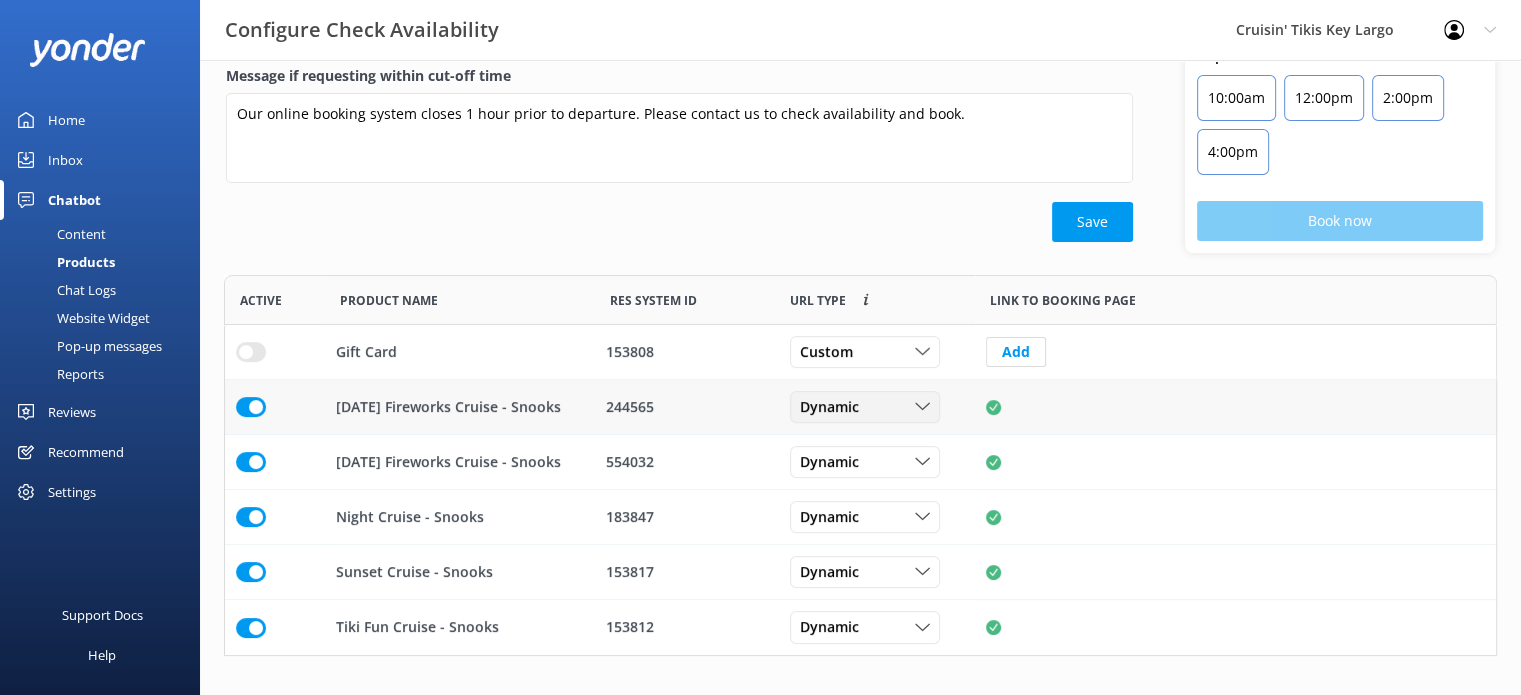 click on "Dynamic" at bounding box center (865, 407) 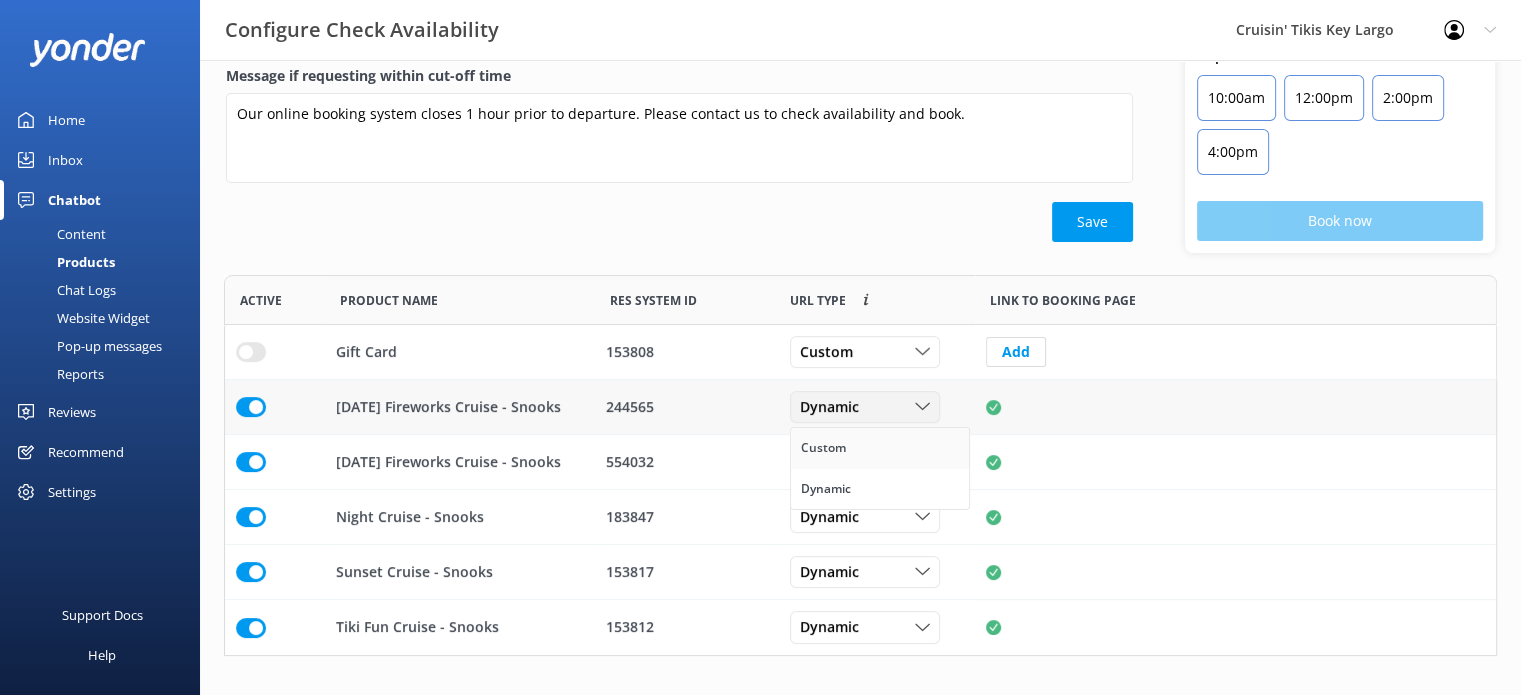 click on "Custom" at bounding box center (880, 449) 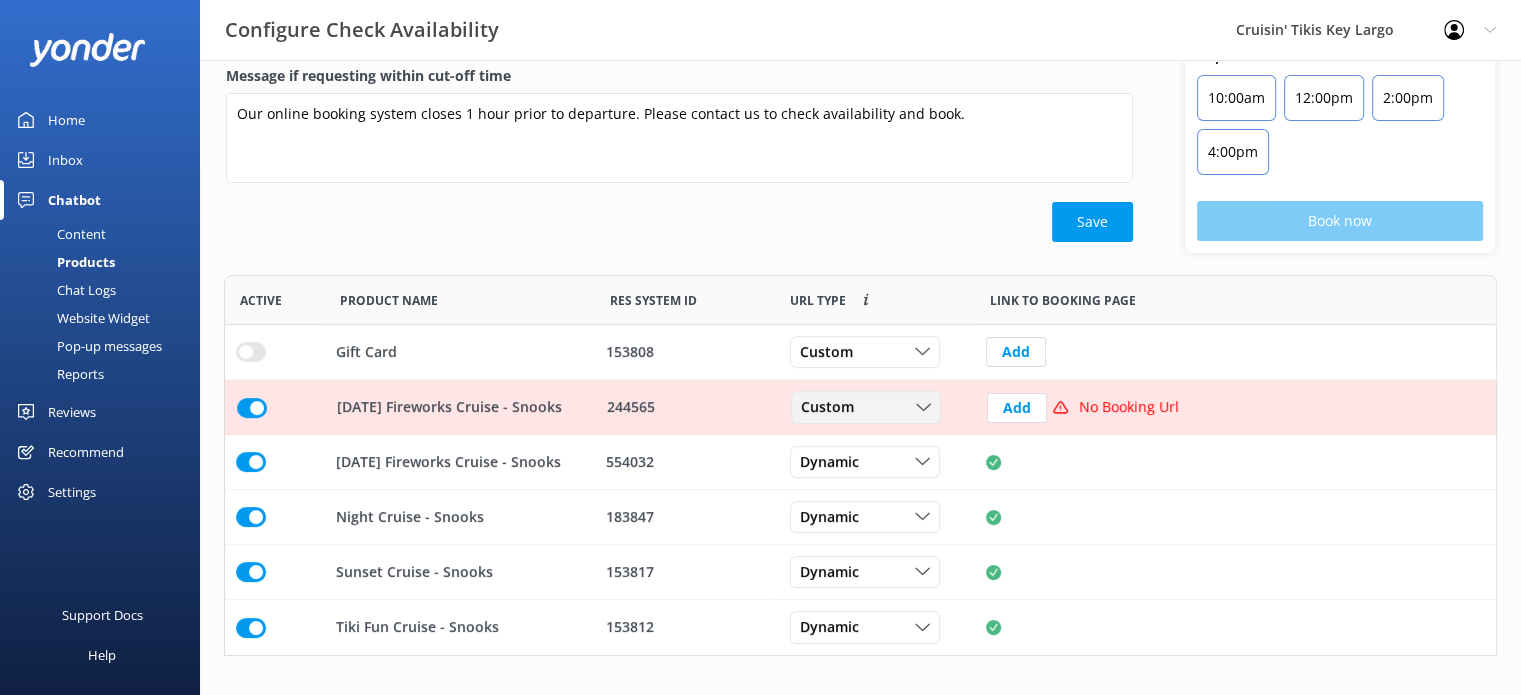 click on "Custom" at bounding box center (866, 408) 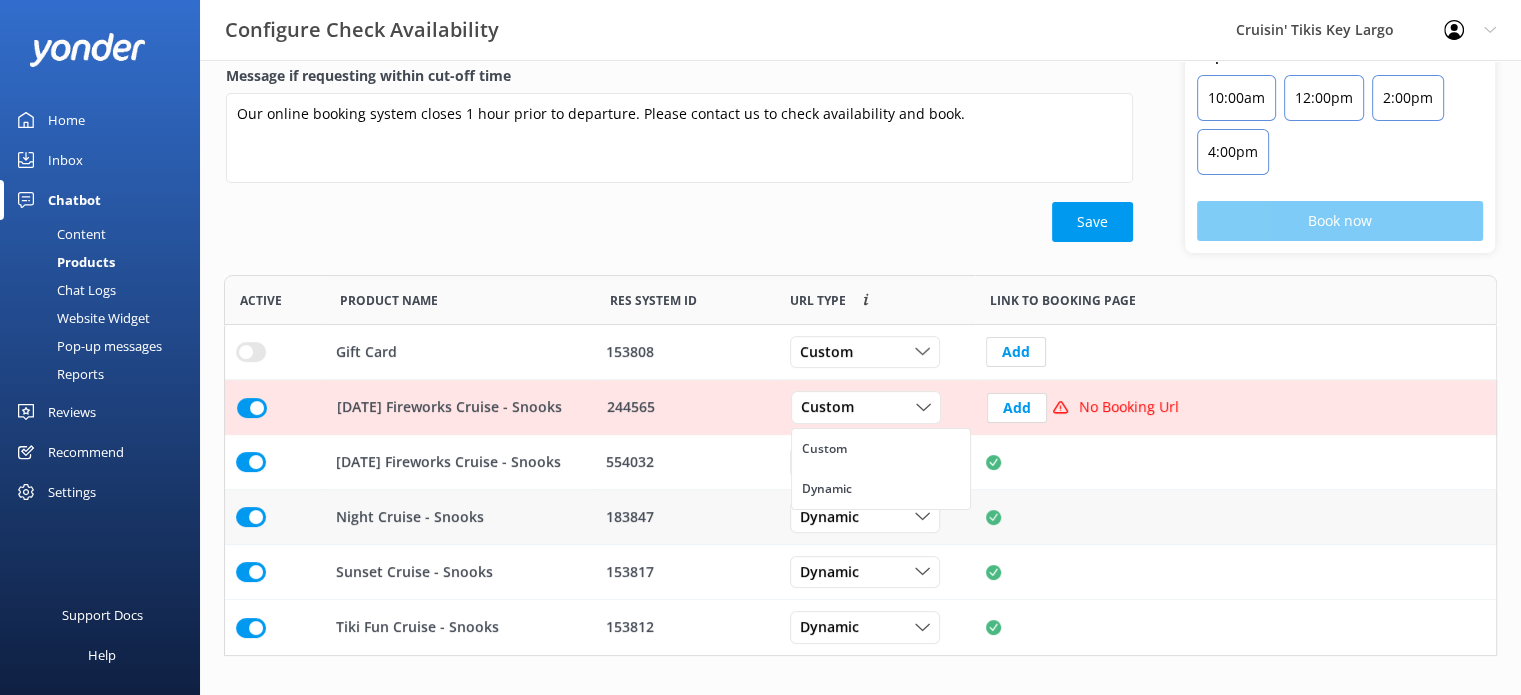 click on "Dynamic" at bounding box center (881, 489) 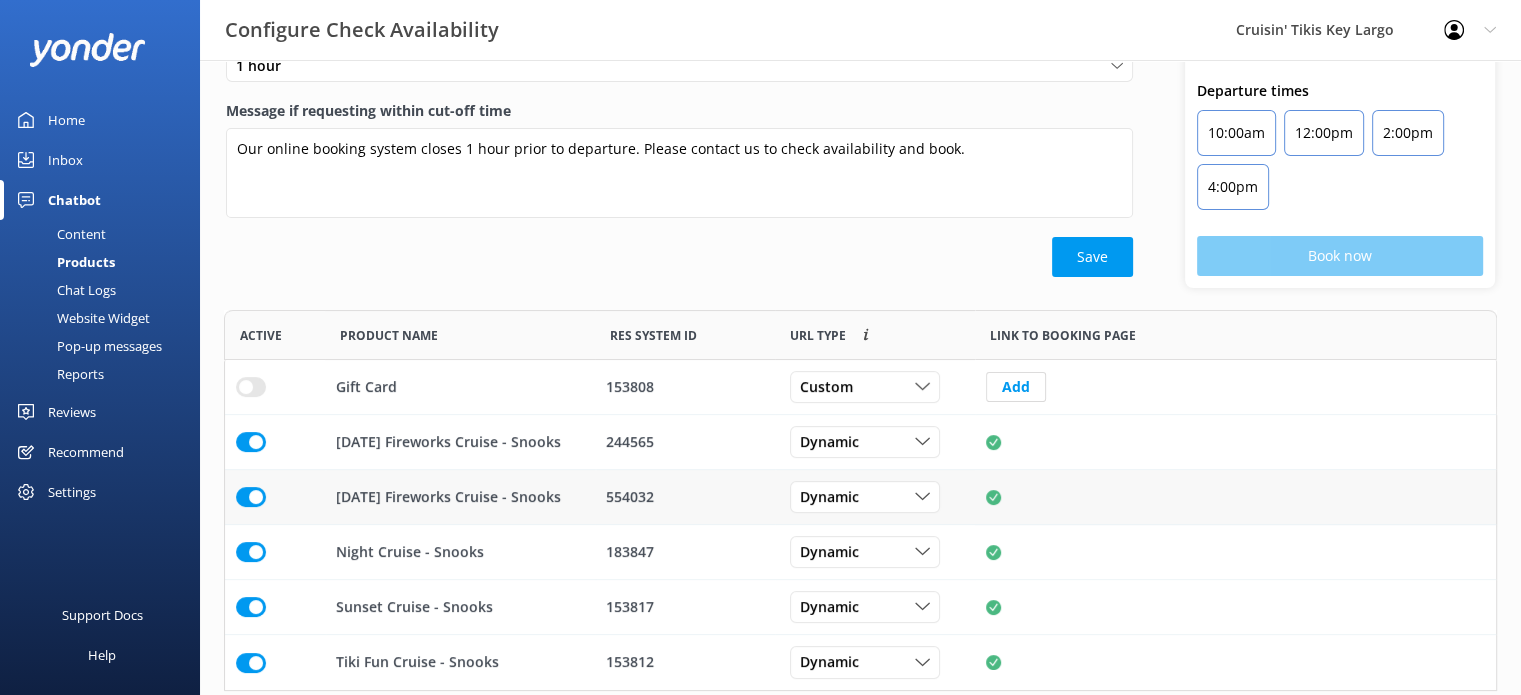 scroll, scrollTop: 187, scrollLeft: 0, axis: vertical 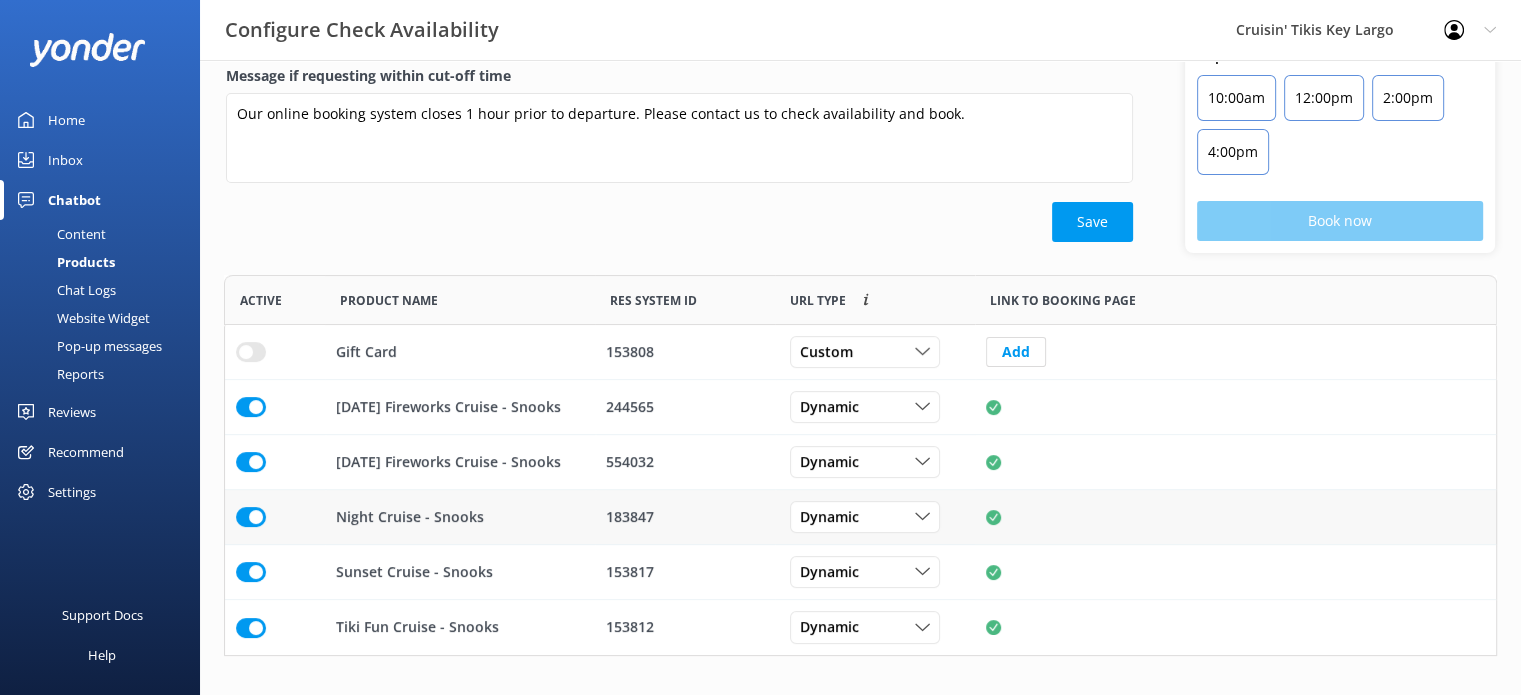 click on "Night Cruise - Snooks" at bounding box center (410, 517) 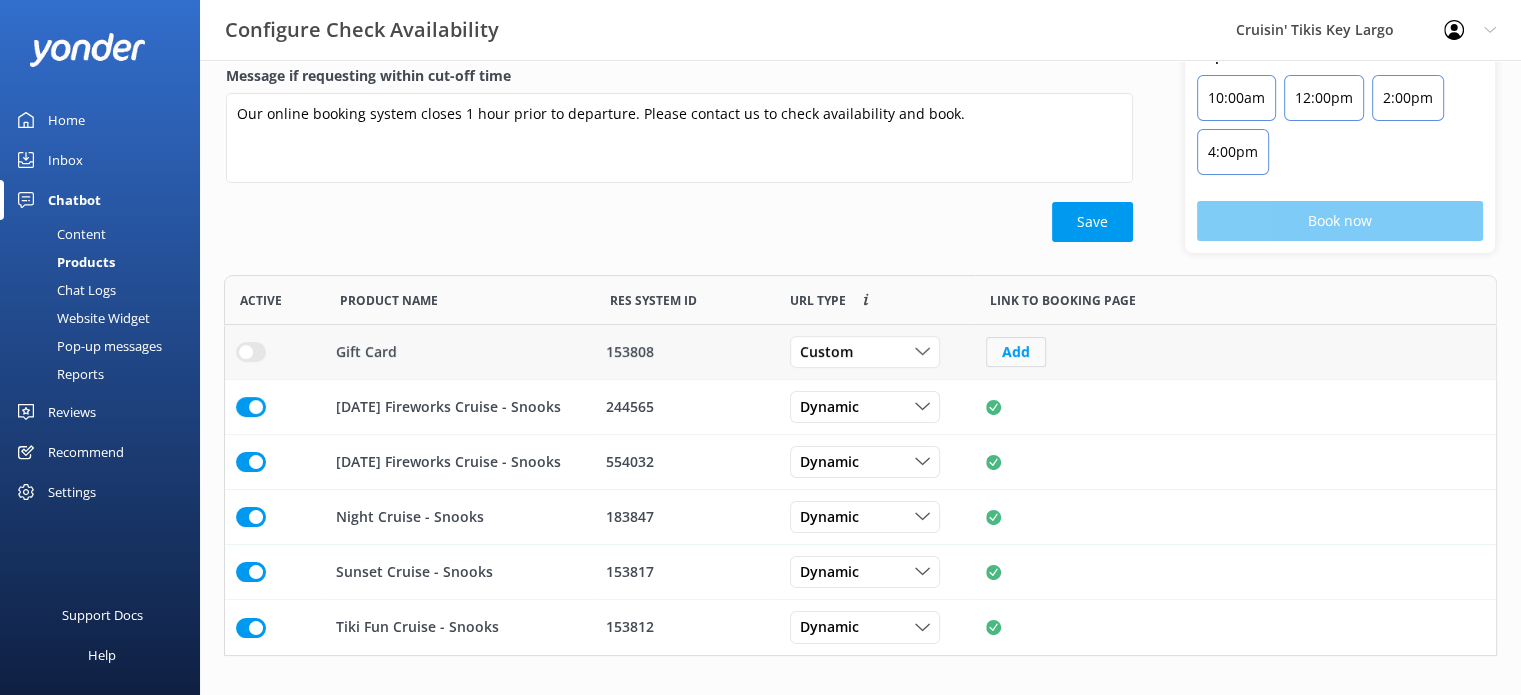 click on "Add" at bounding box center [1016, 352] 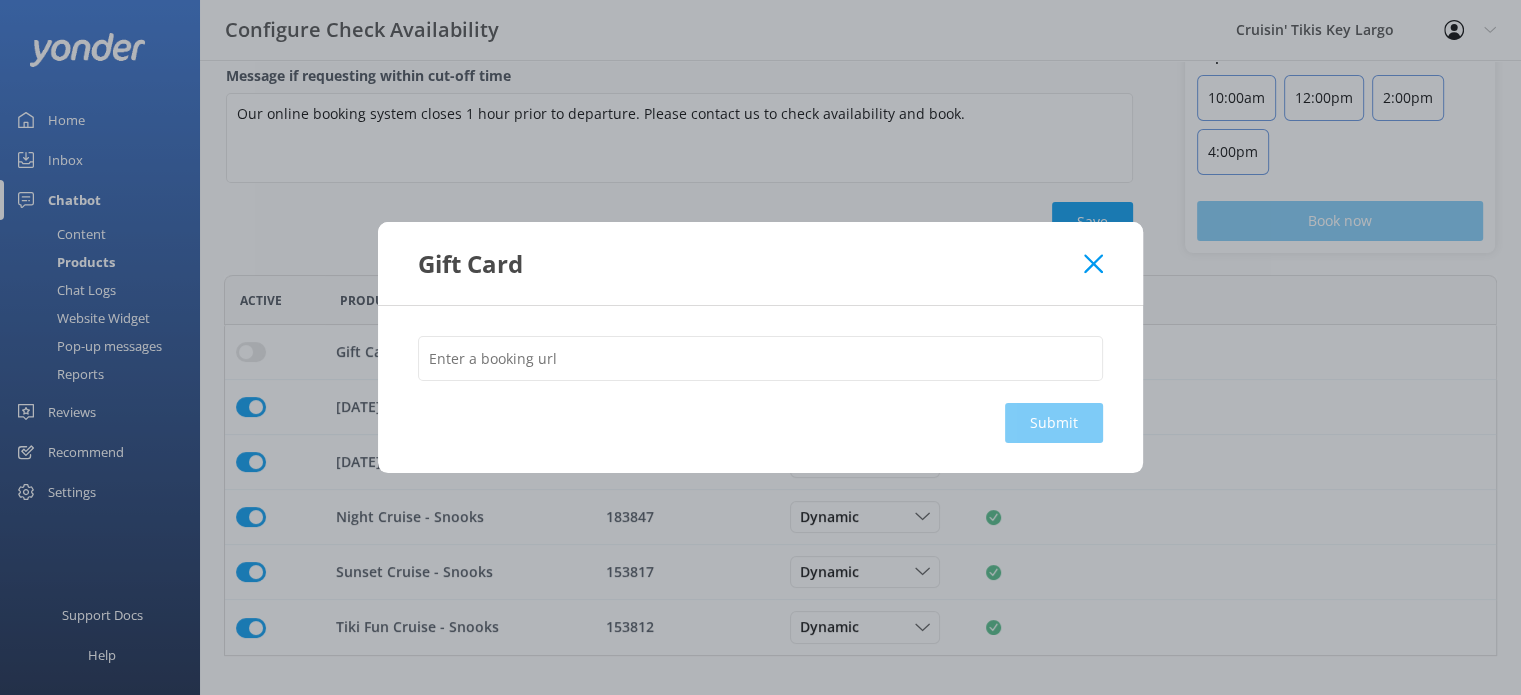 click 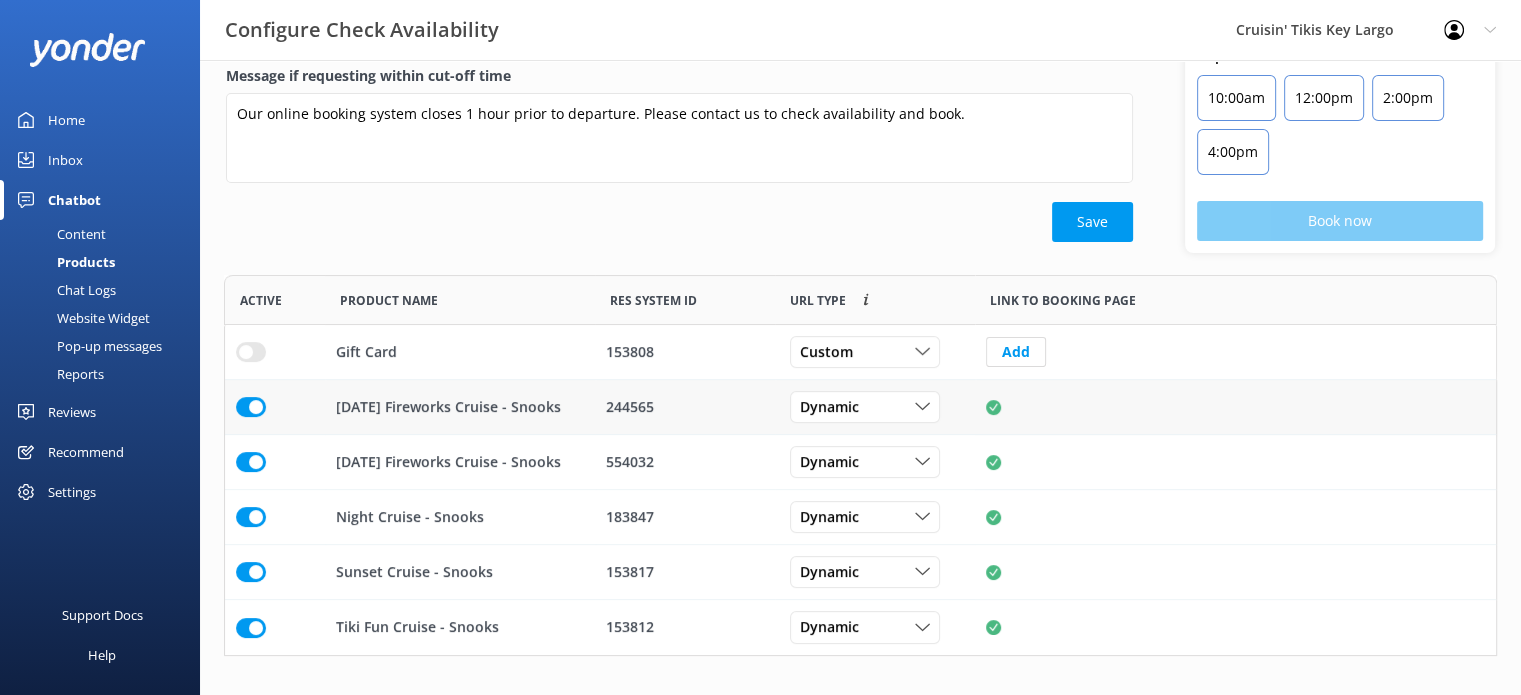 click on "244565" at bounding box center [685, 407] 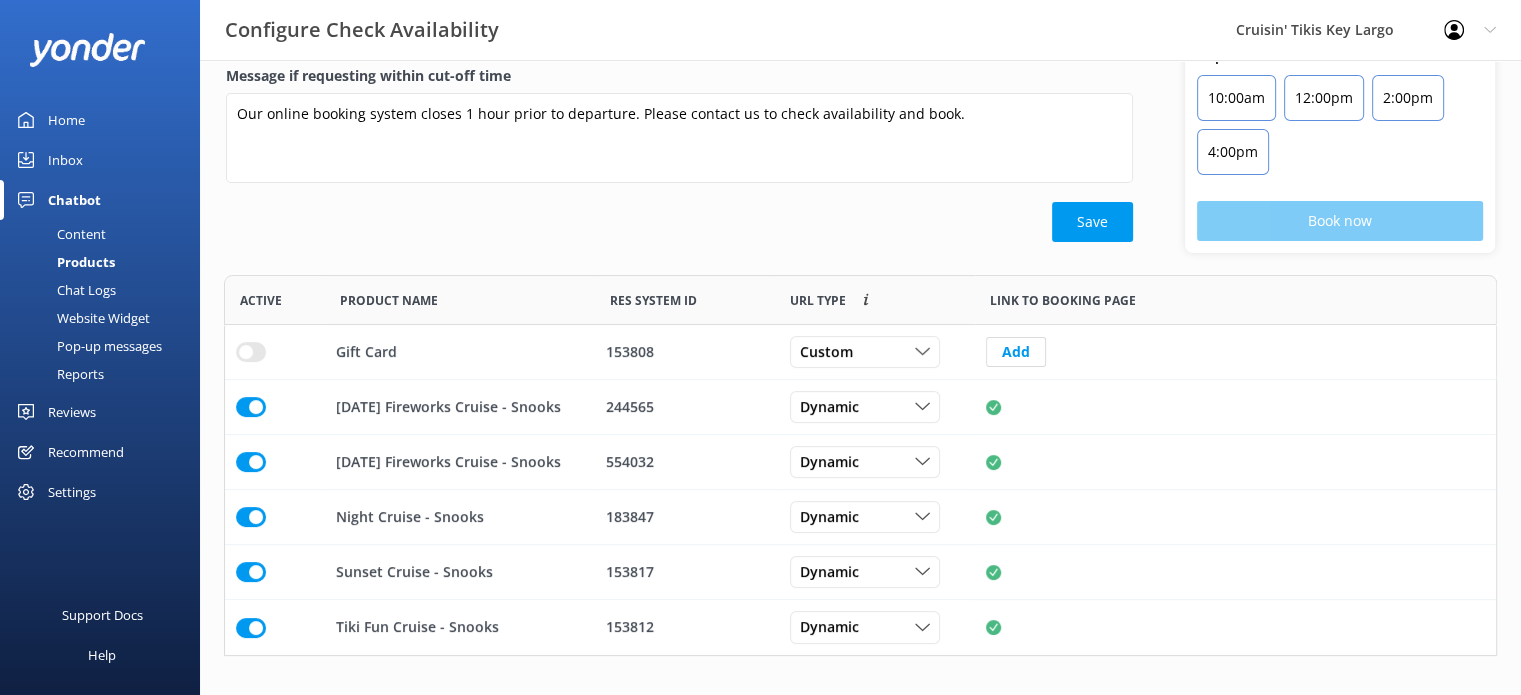 click on "Website Widget" at bounding box center [81, 318] 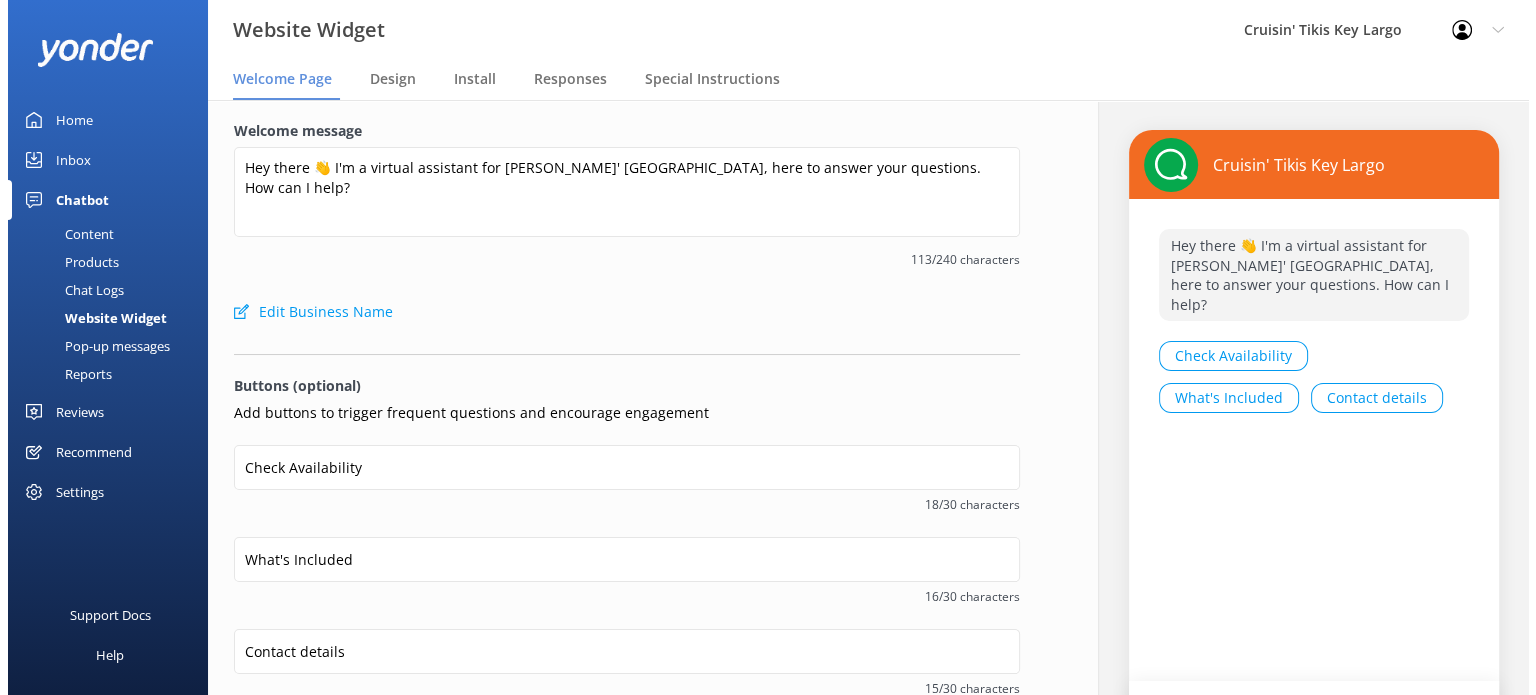 scroll, scrollTop: 0, scrollLeft: 0, axis: both 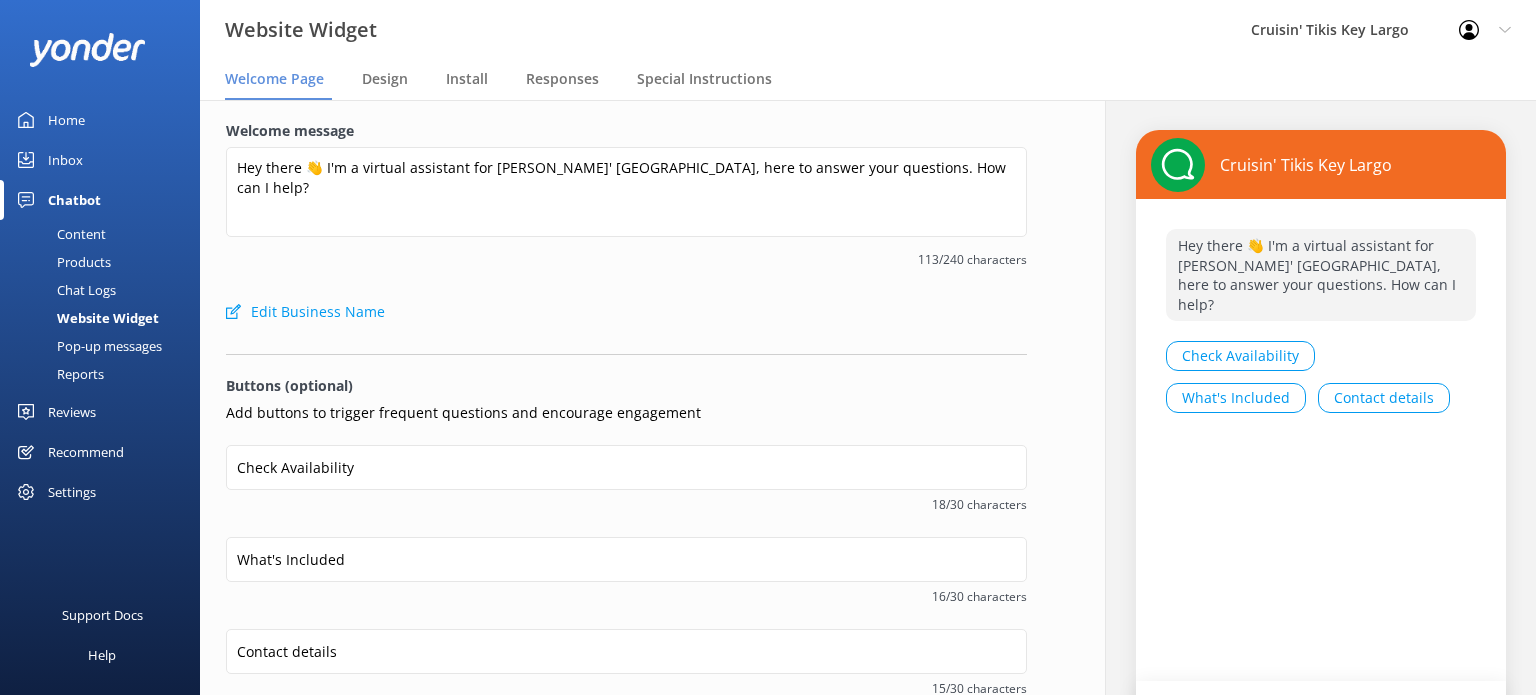 click on "Check Availability" at bounding box center (1240, 356) 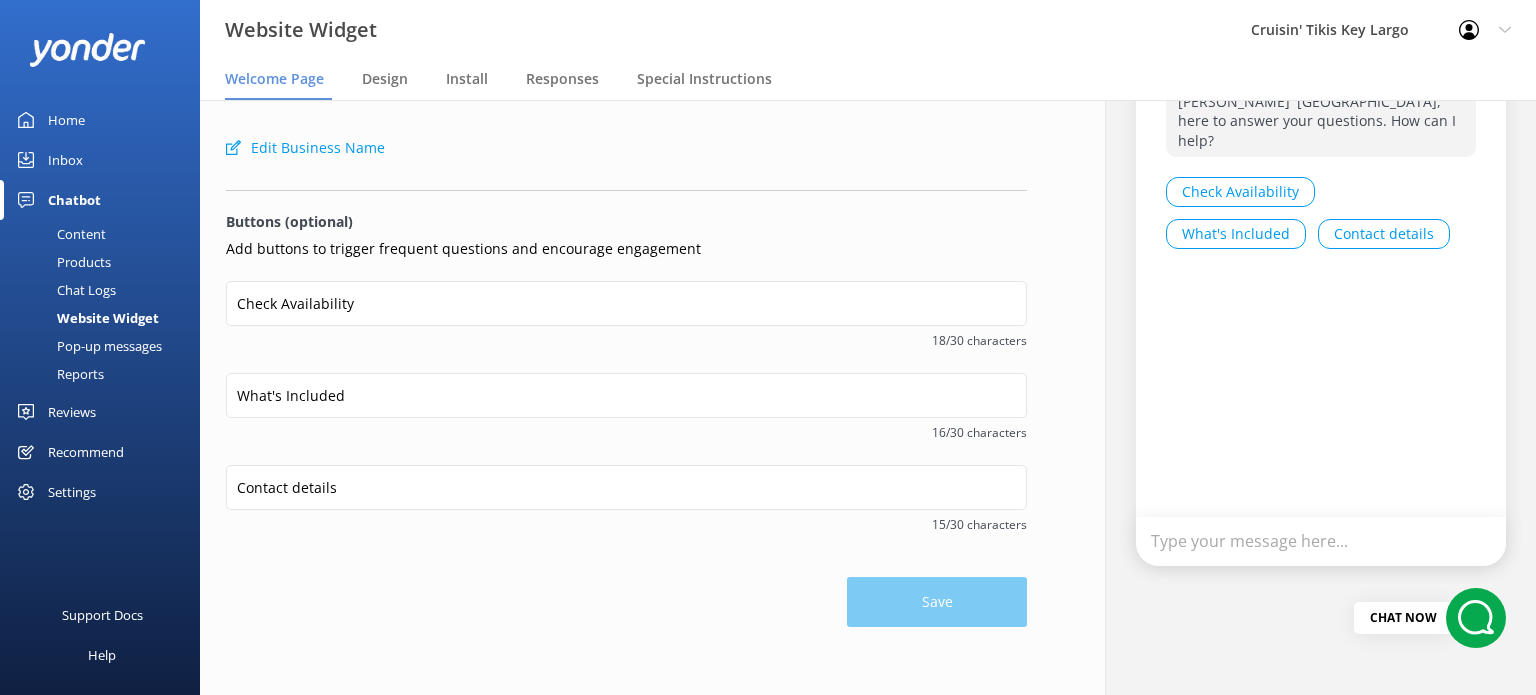 scroll, scrollTop: 168, scrollLeft: 0, axis: vertical 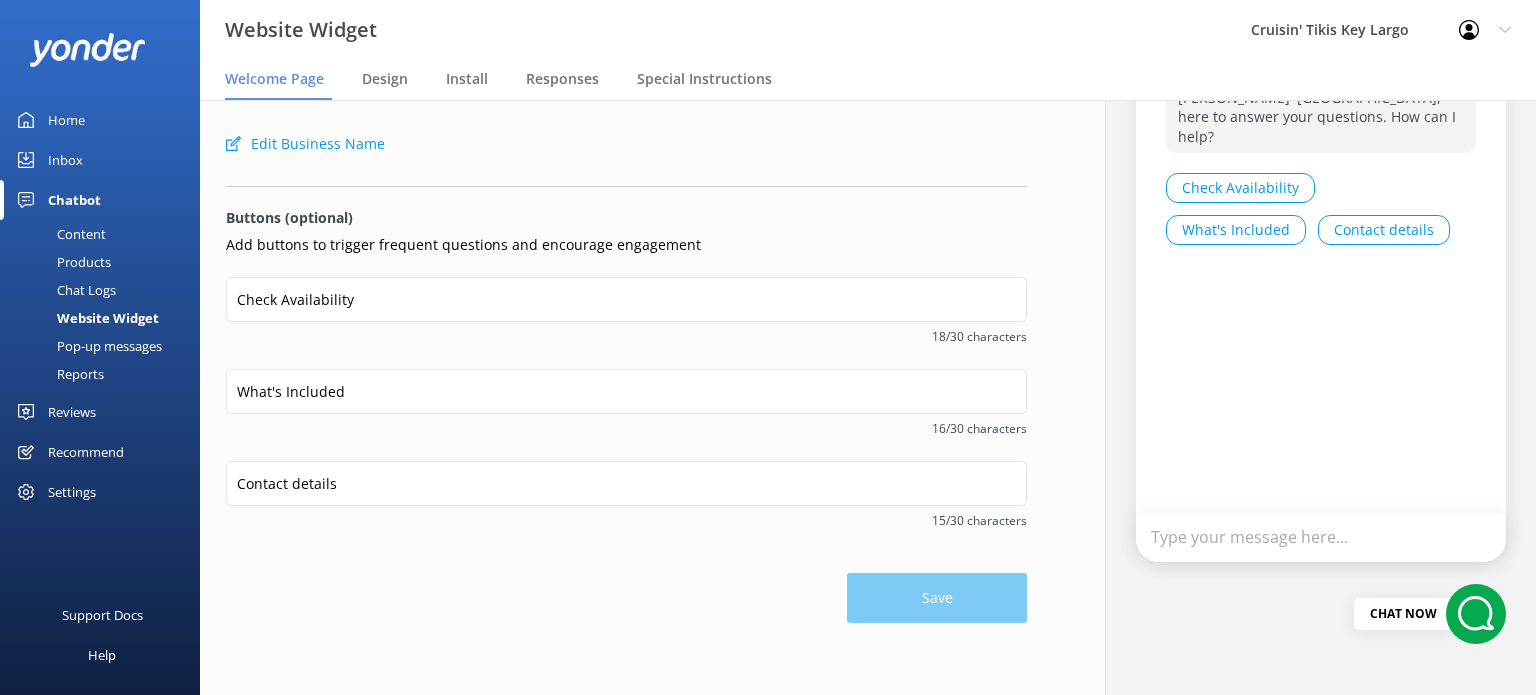 click on "Type your message here..." at bounding box center [1321, 537] 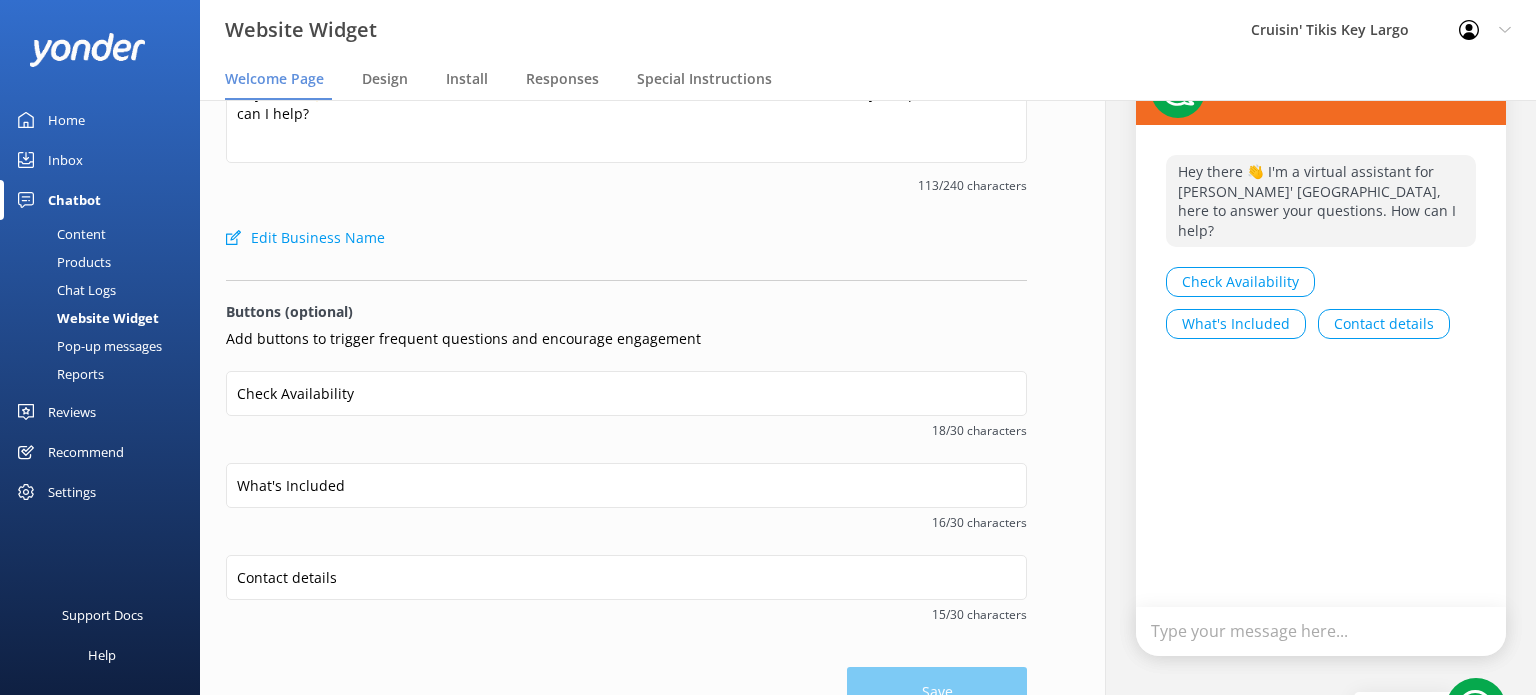 scroll, scrollTop: 0, scrollLeft: 0, axis: both 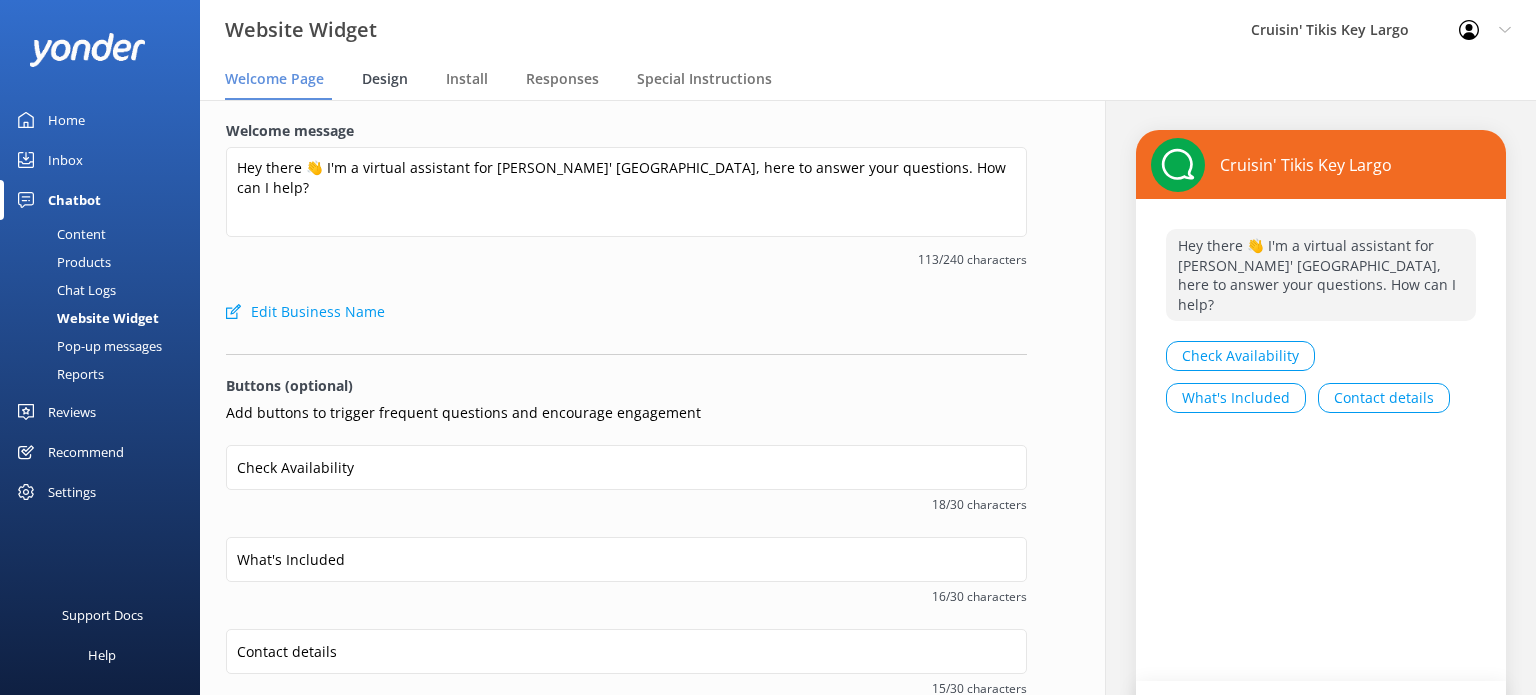 click on "Design" at bounding box center [385, 79] 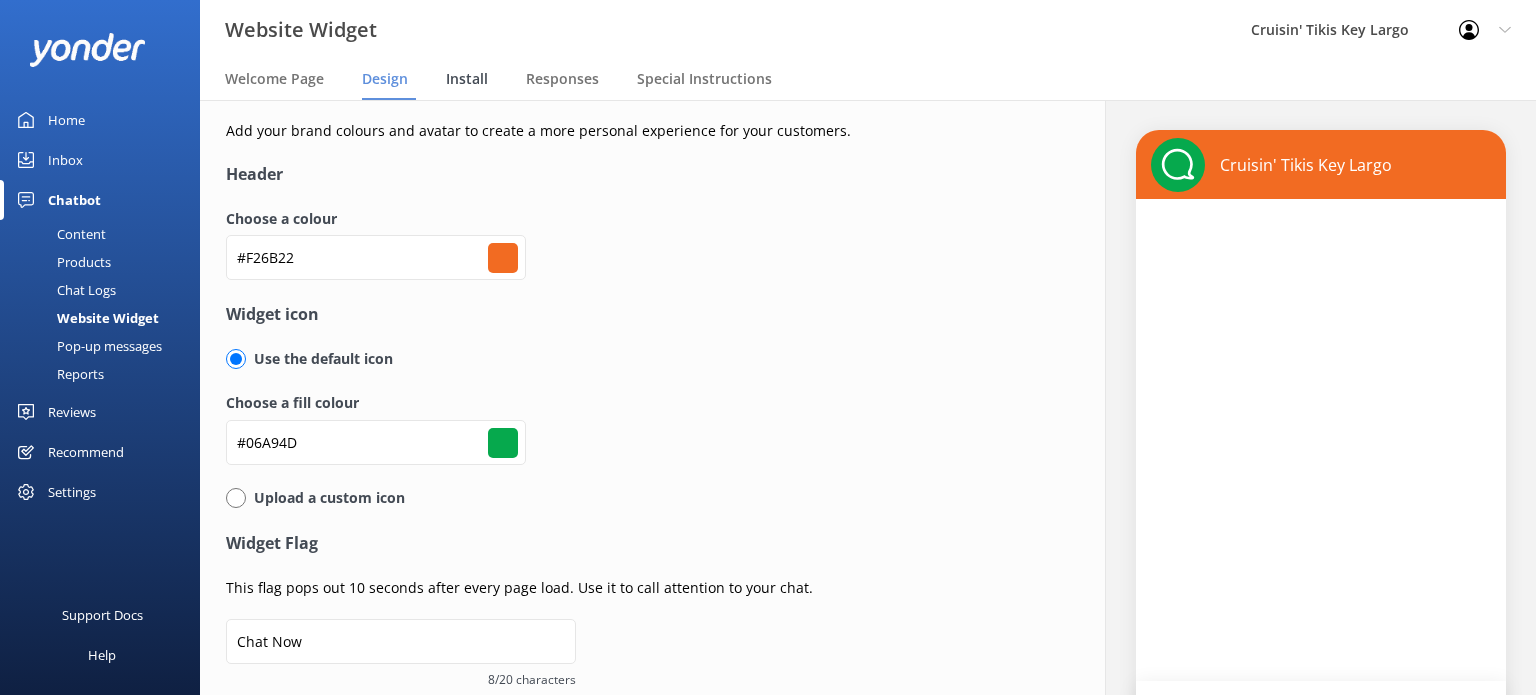 click on "Install" at bounding box center (467, 79) 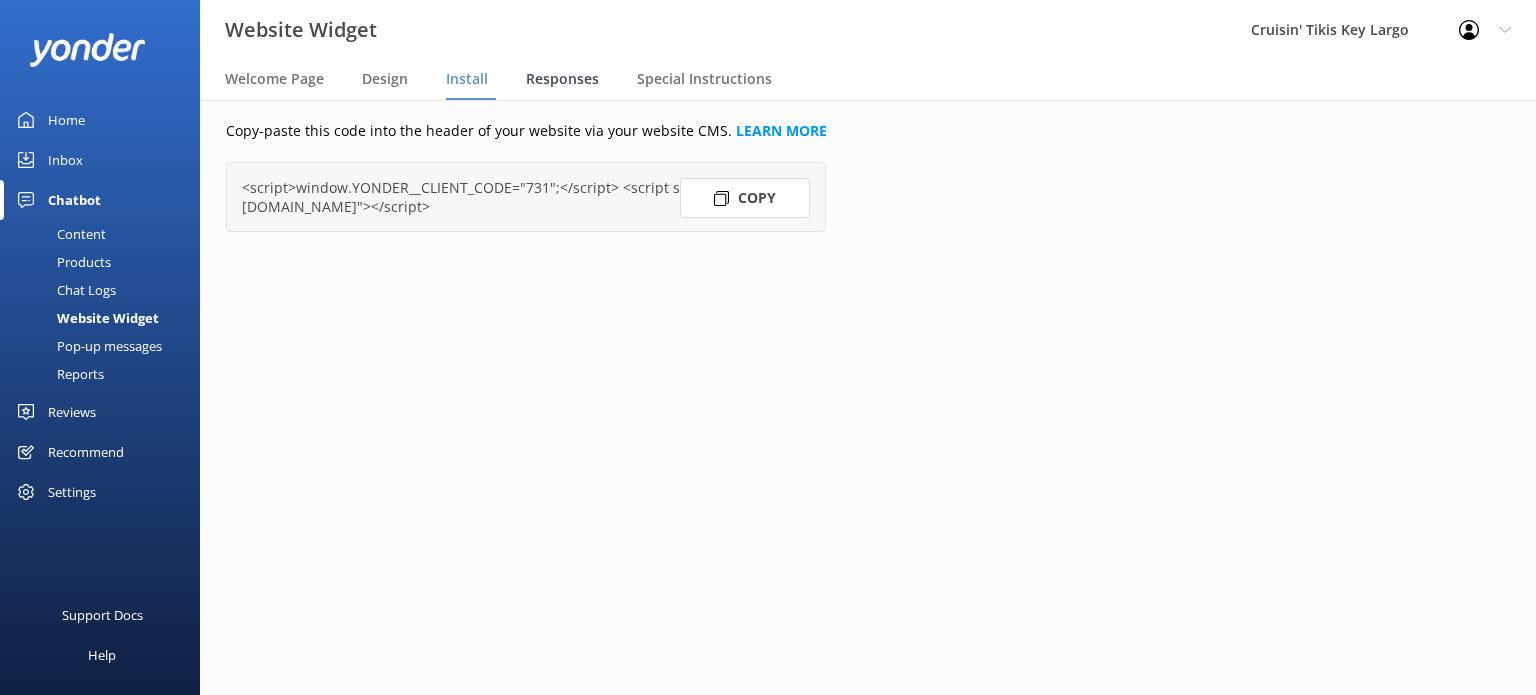 click on "Responses" at bounding box center (562, 79) 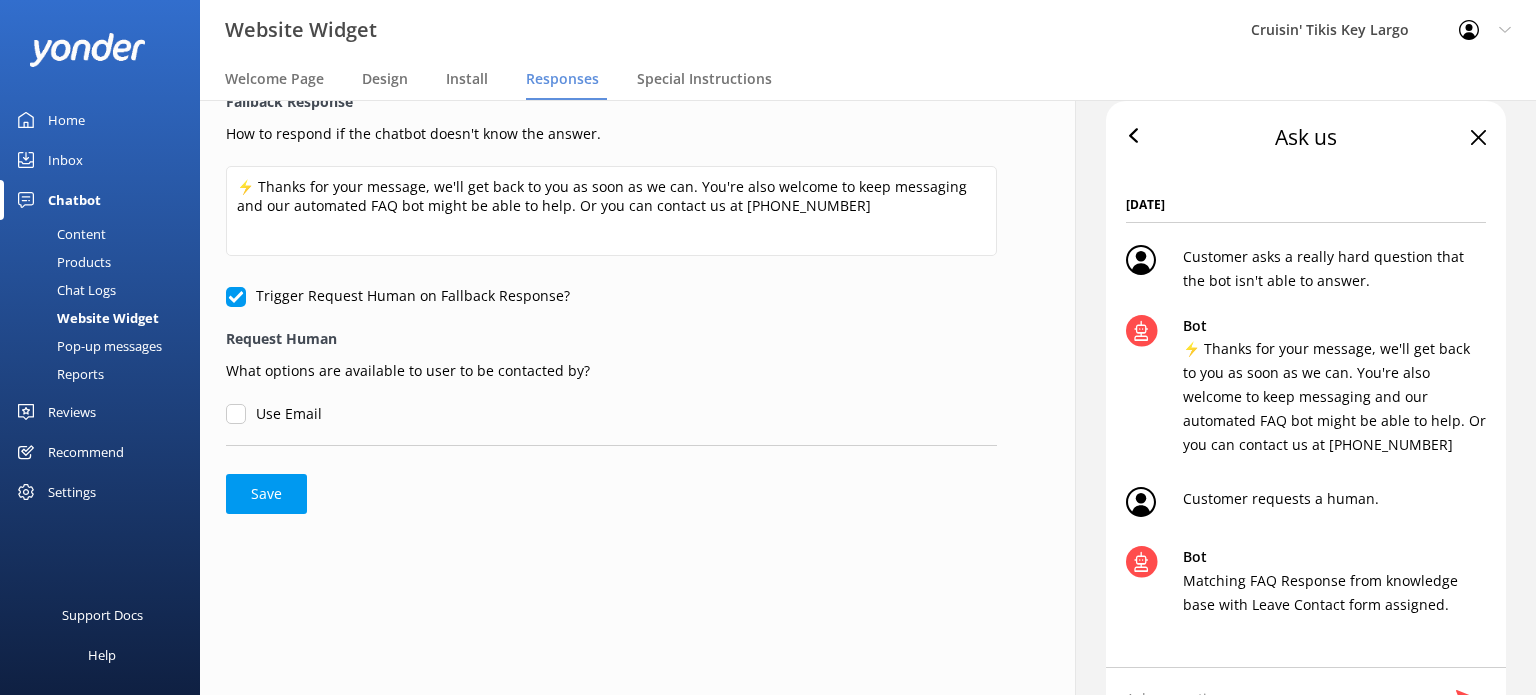 scroll, scrollTop: 0, scrollLeft: 0, axis: both 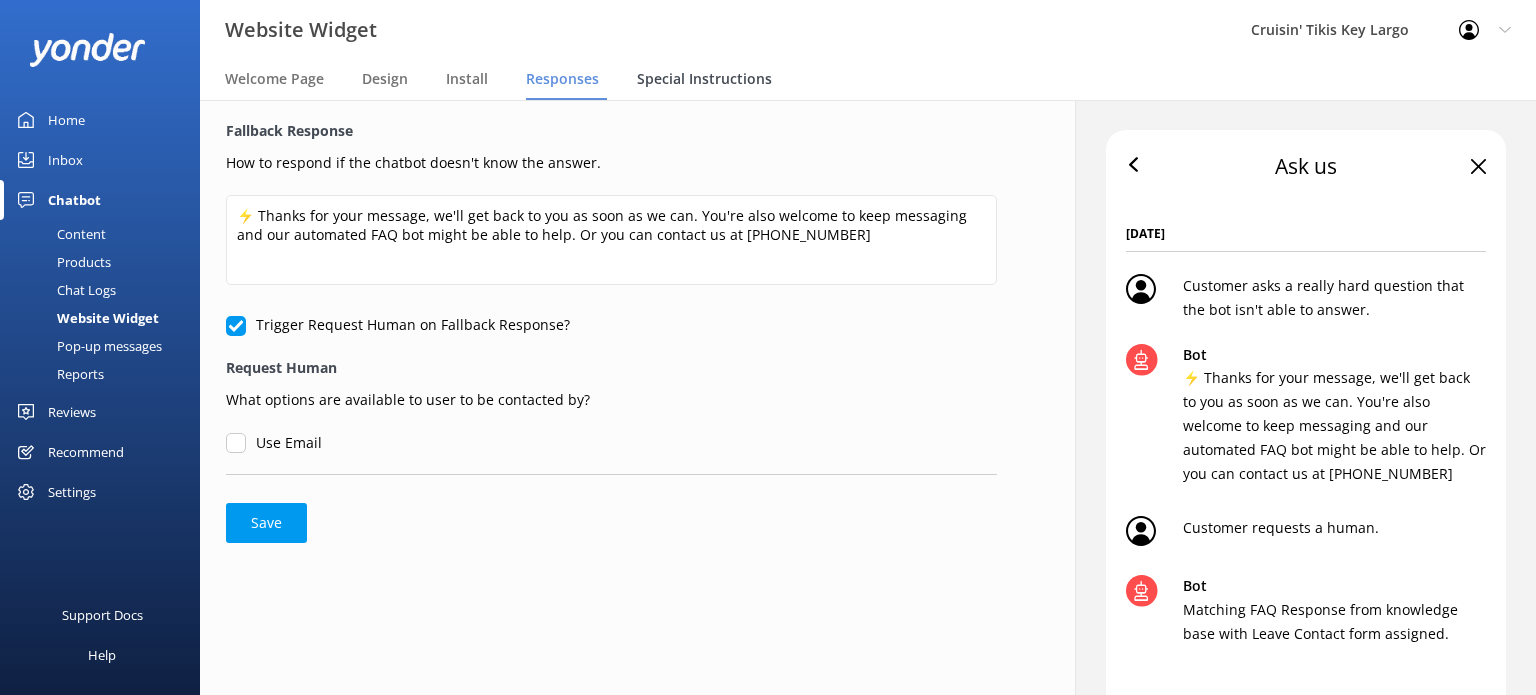 click on "Special Instructions" at bounding box center (704, 79) 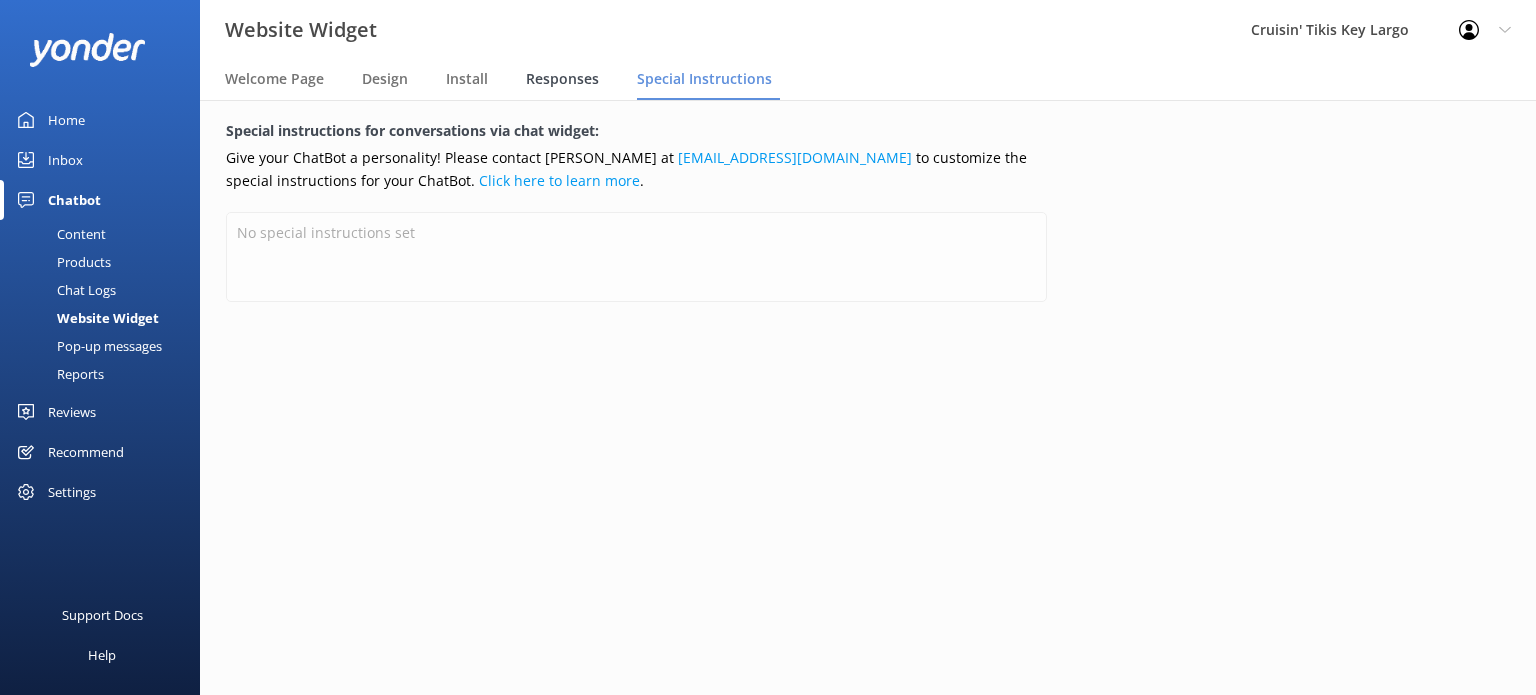 click on "Responses" at bounding box center (562, 79) 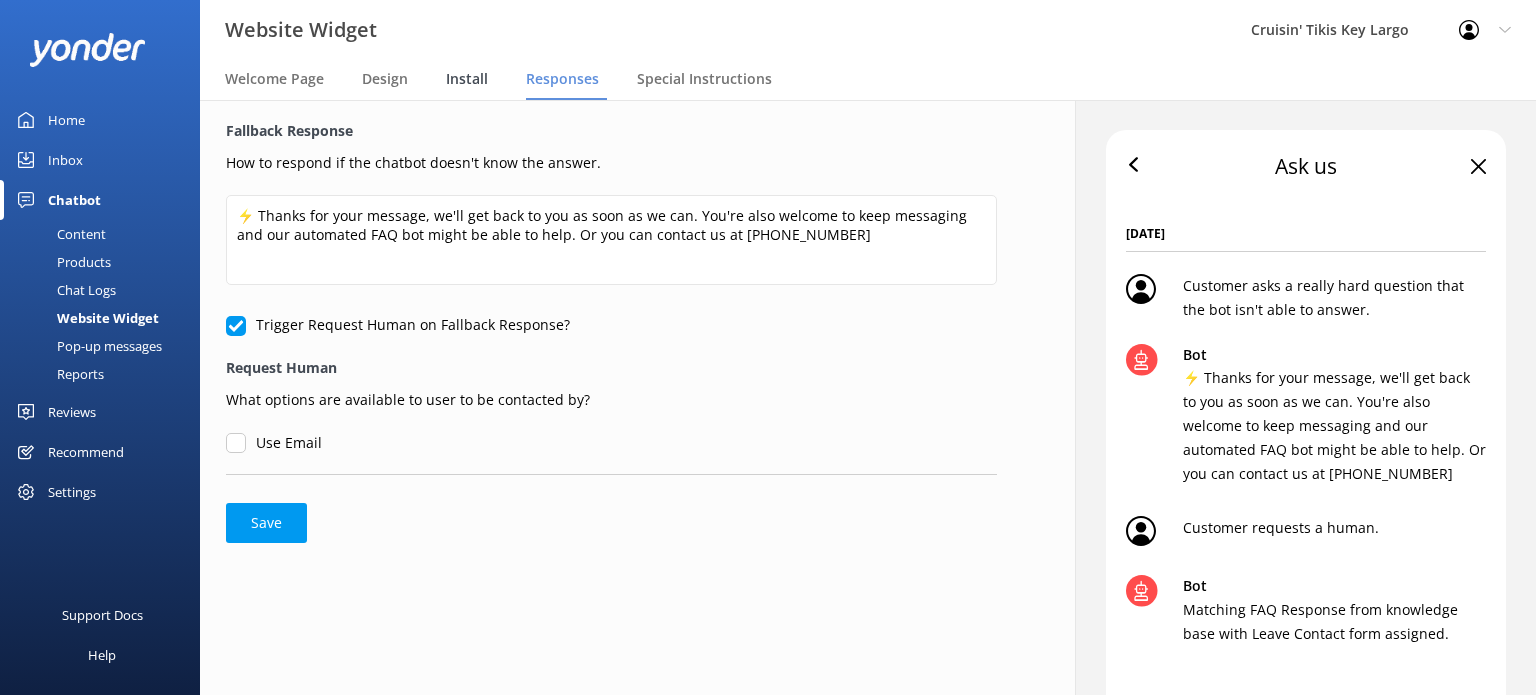 click on "Install" at bounding box center (467, 79) 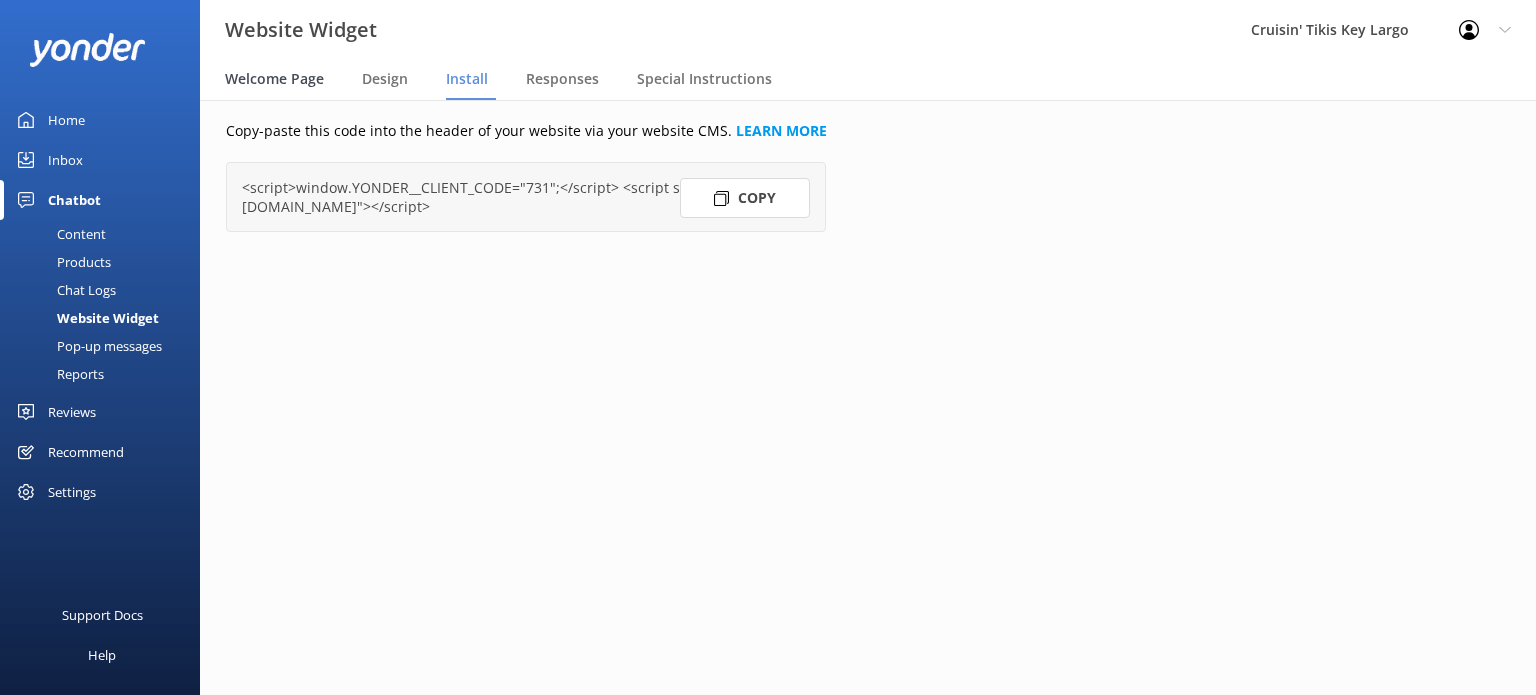 click on "Welcome Page" at bounding box center [274, 79] 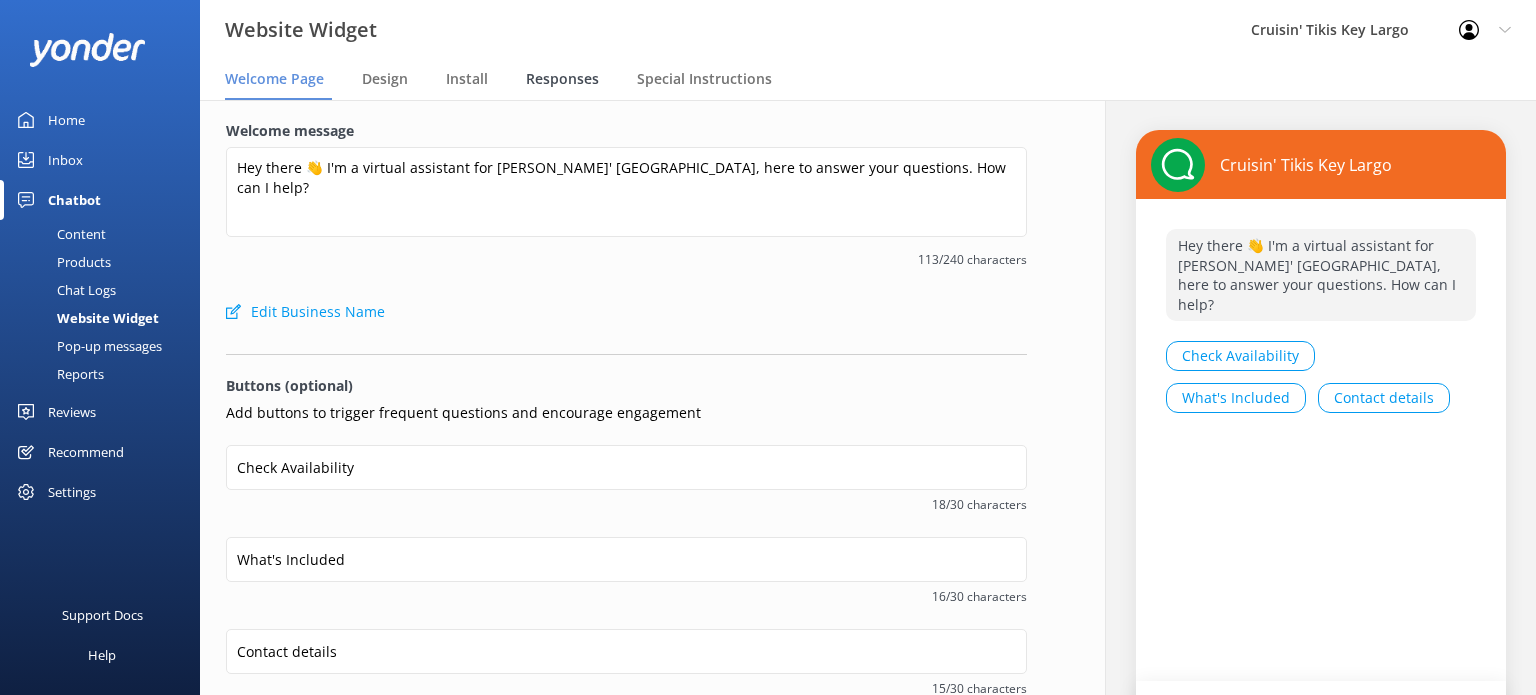 click on "Responses" at bounding box center [562, 79] 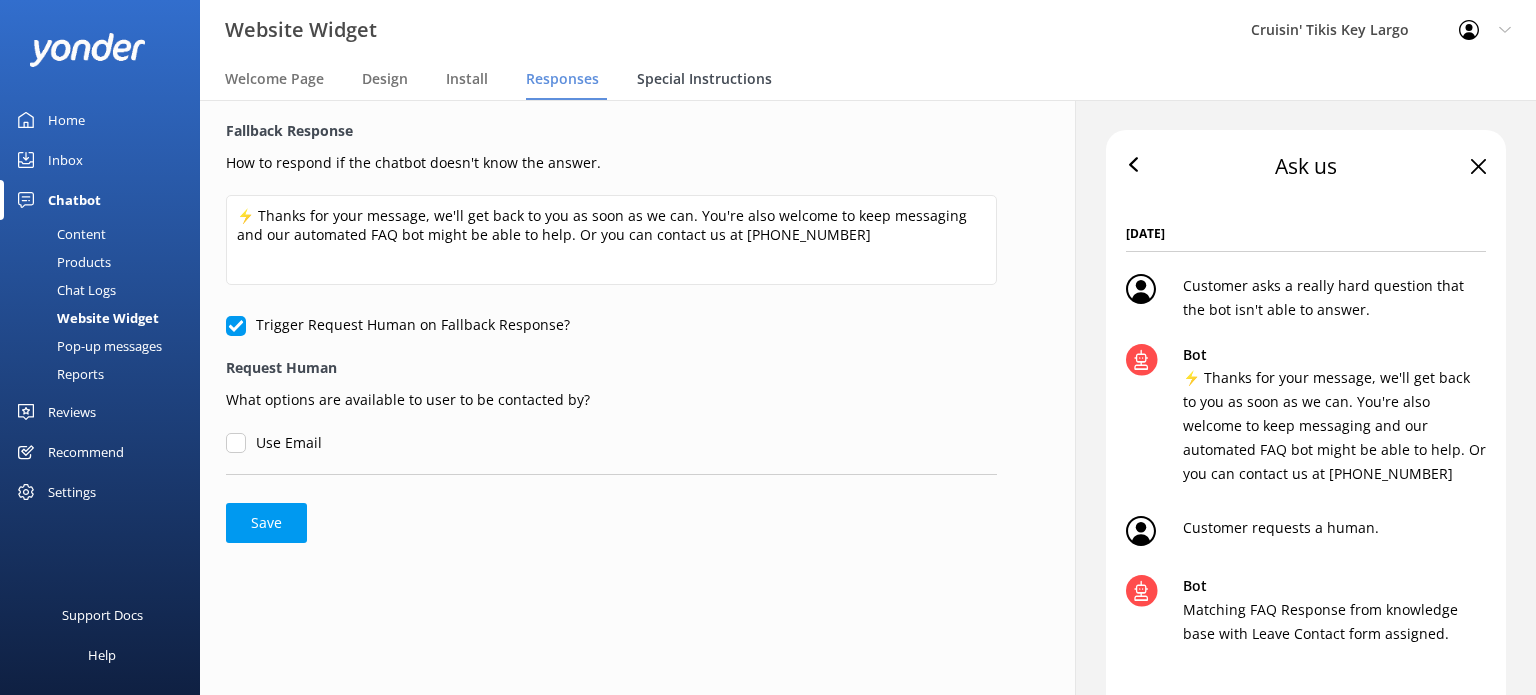 click on "Special Instructions" at bounding box center [704, 79] 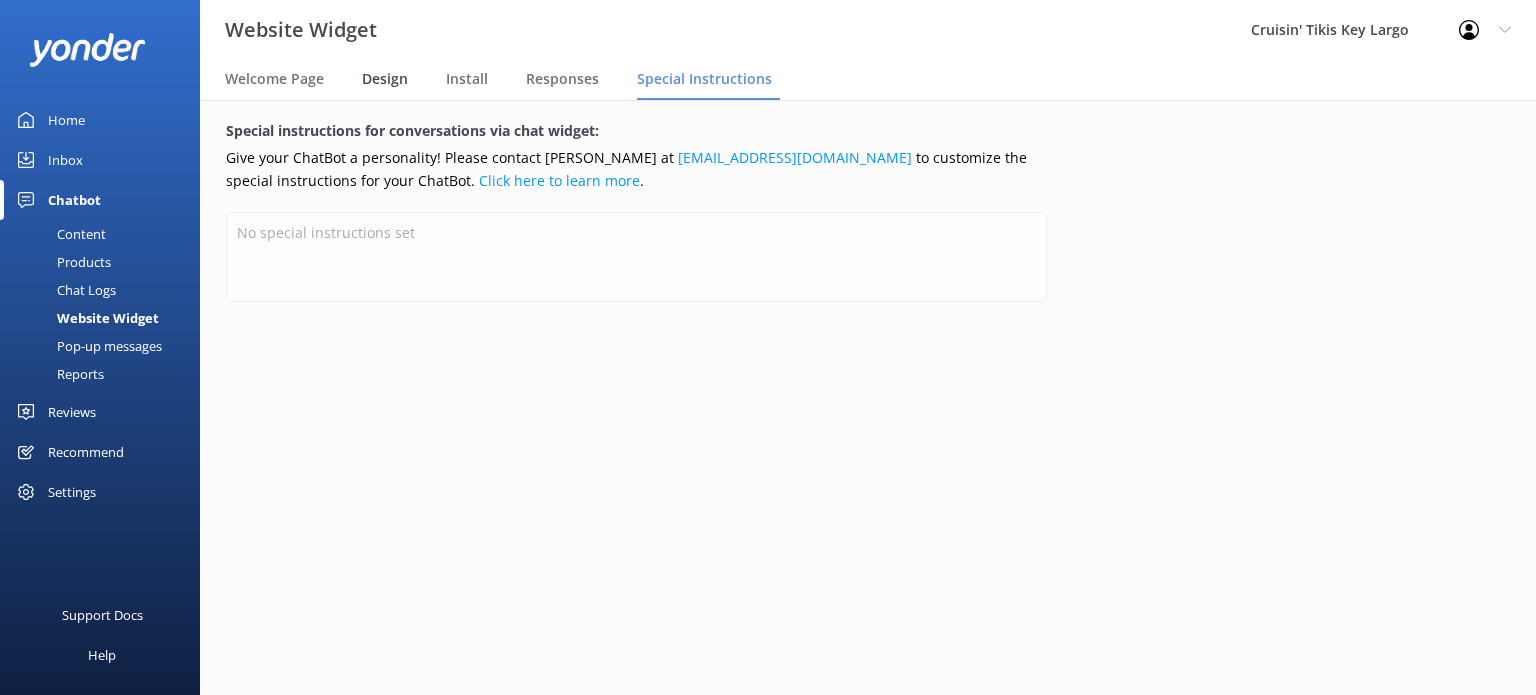click on "Design" at bounding box center (385, 79) 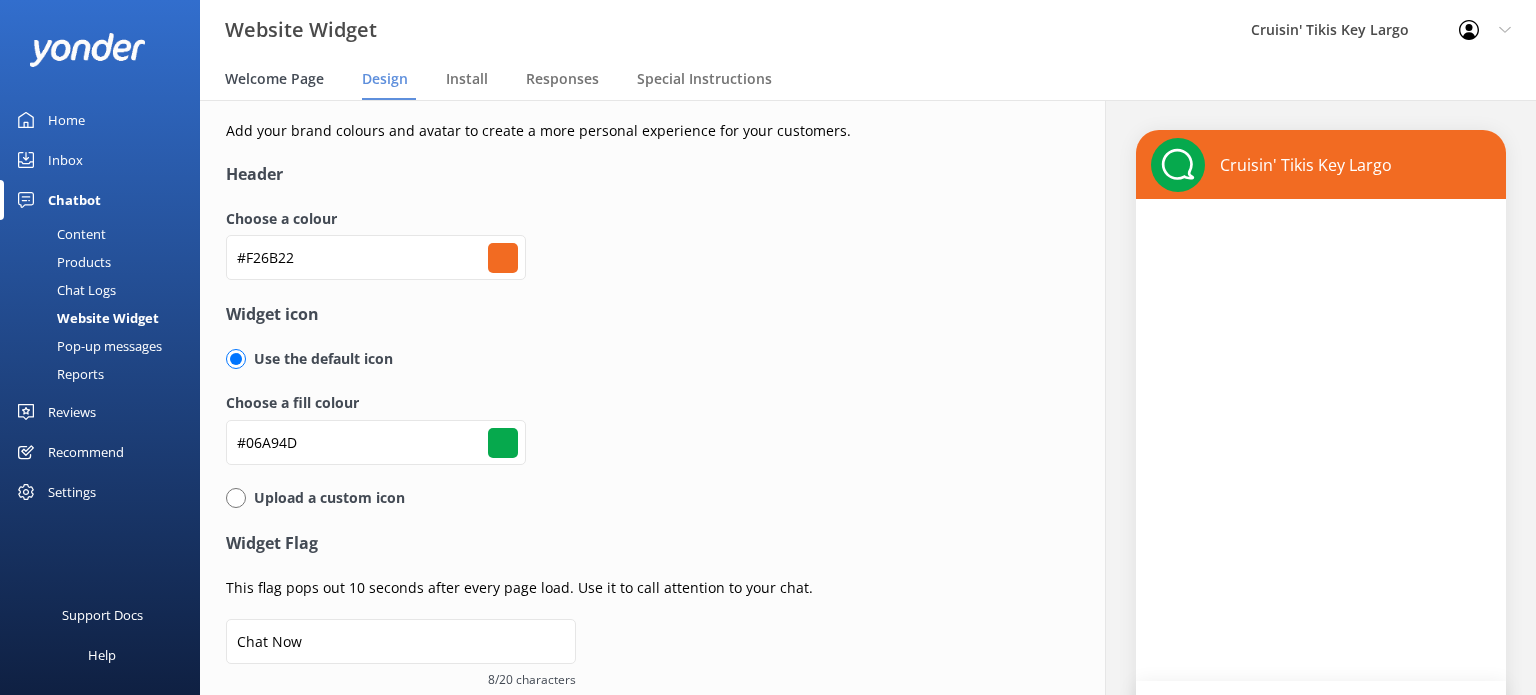 click on "Welcome Page" at bounding box center [274, 79] 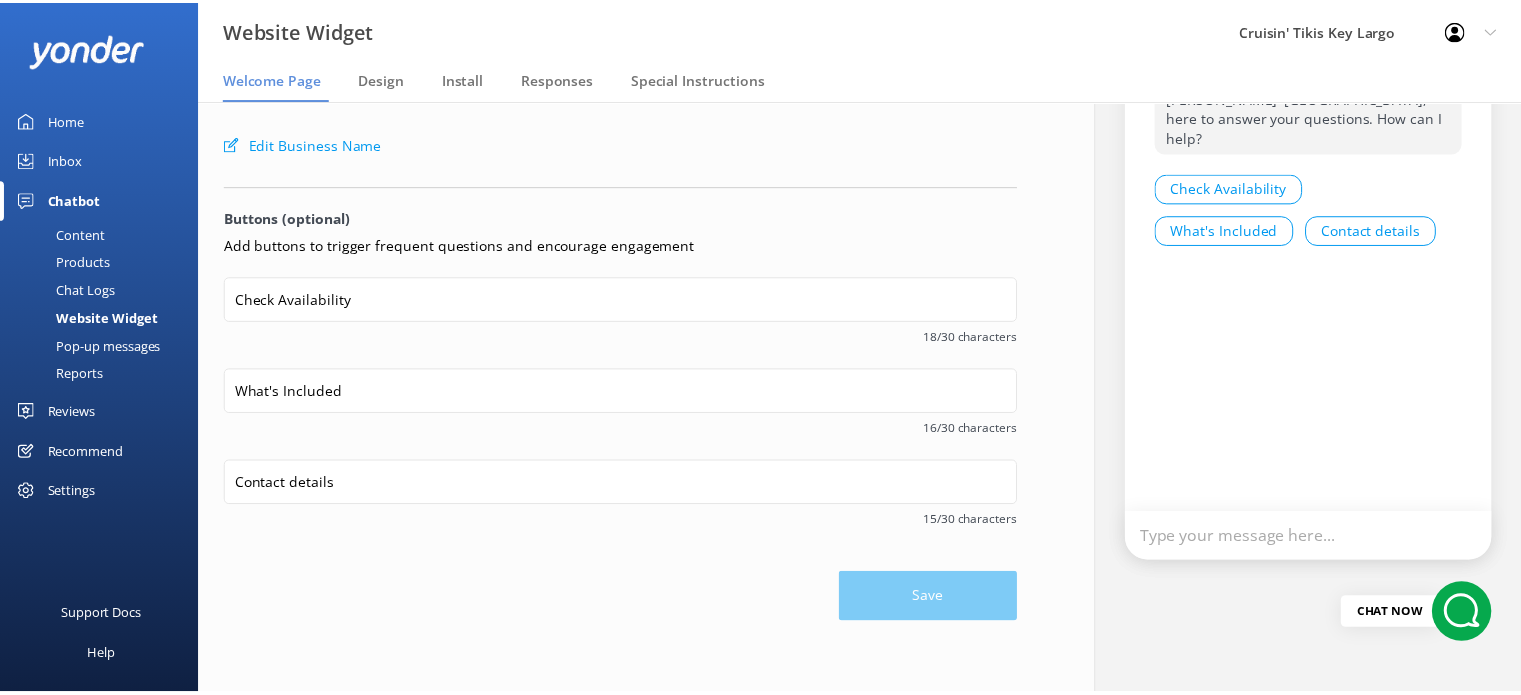 scroll, scrollTop: 0, scrollLeft: 0, axis: both 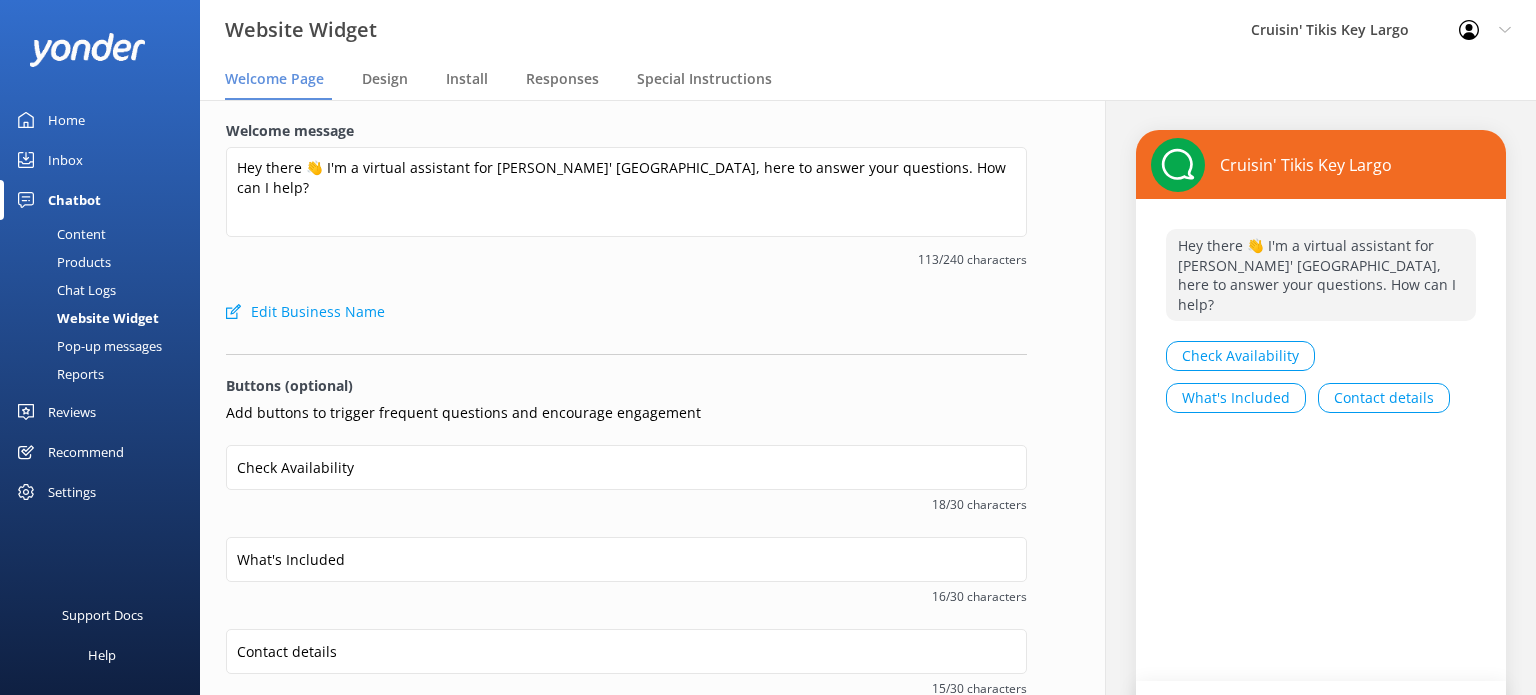 click on "Chat Logs" at bounding box center (64, 290) 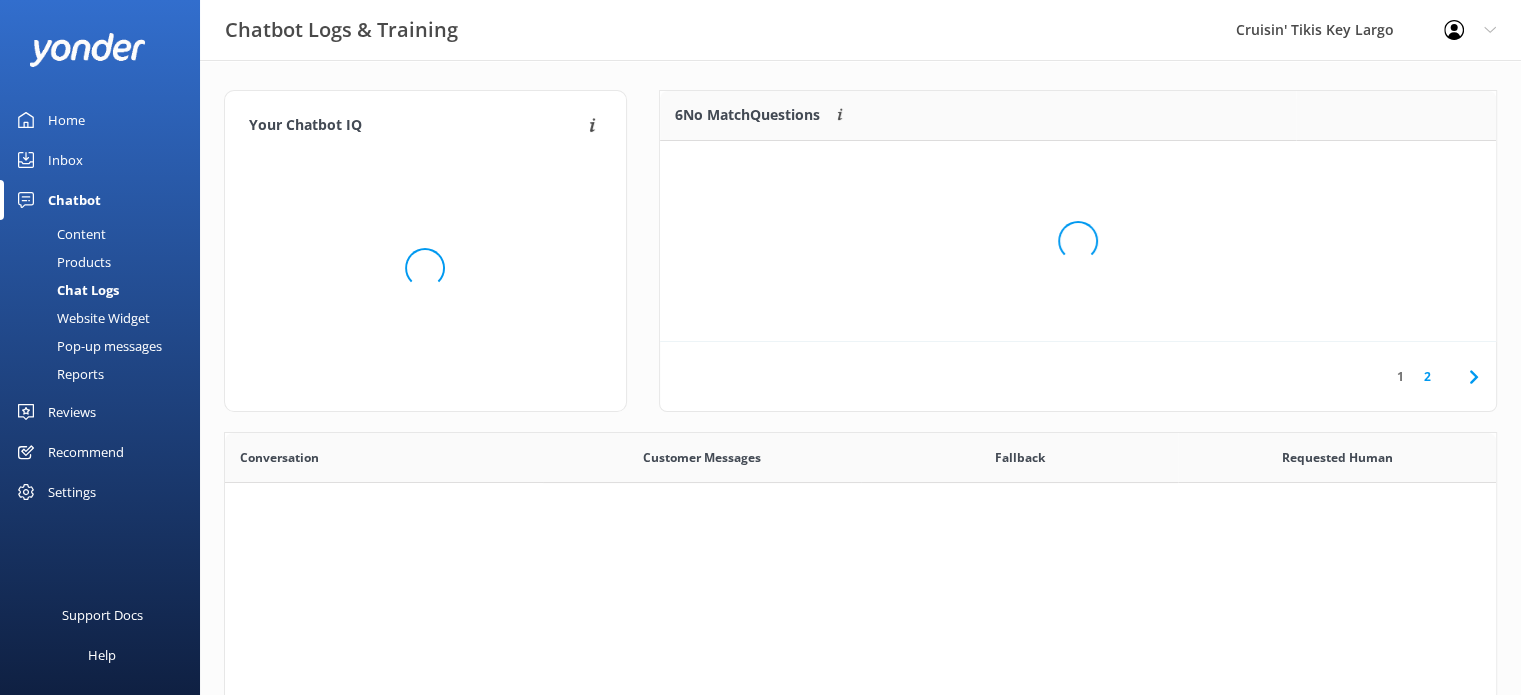 scroll, scrollTop: 16, scrollLeft: 16, axis: both 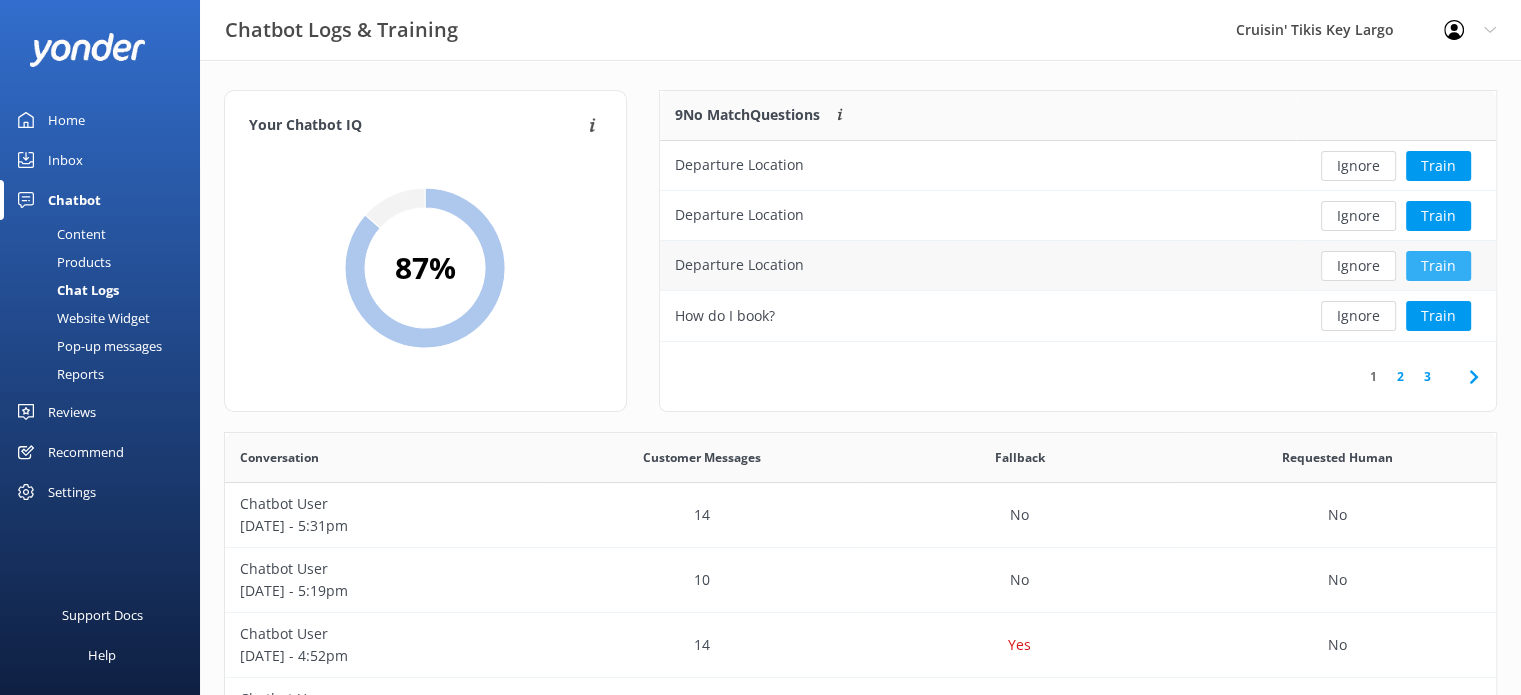 click on "Train" at bounding box center [1438, 266] 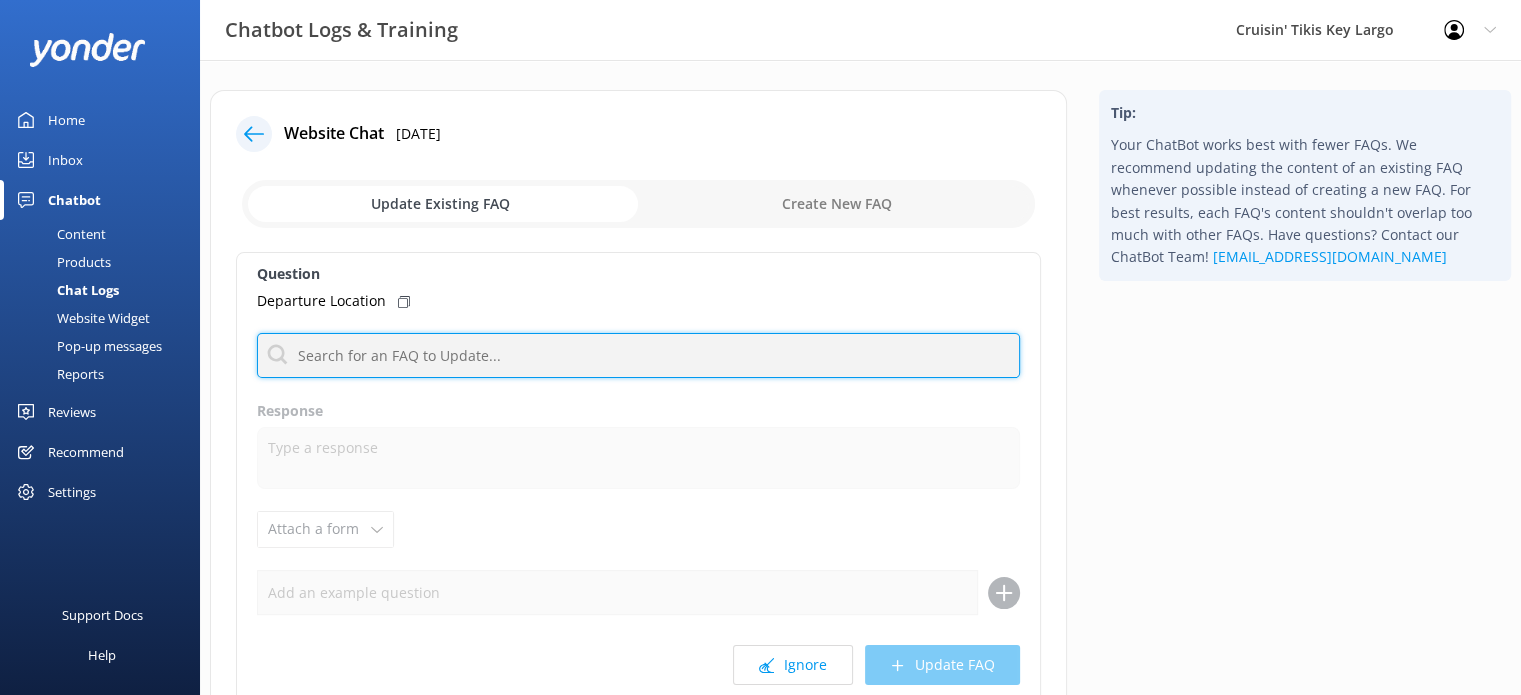 click at bounding box center [638, 355] 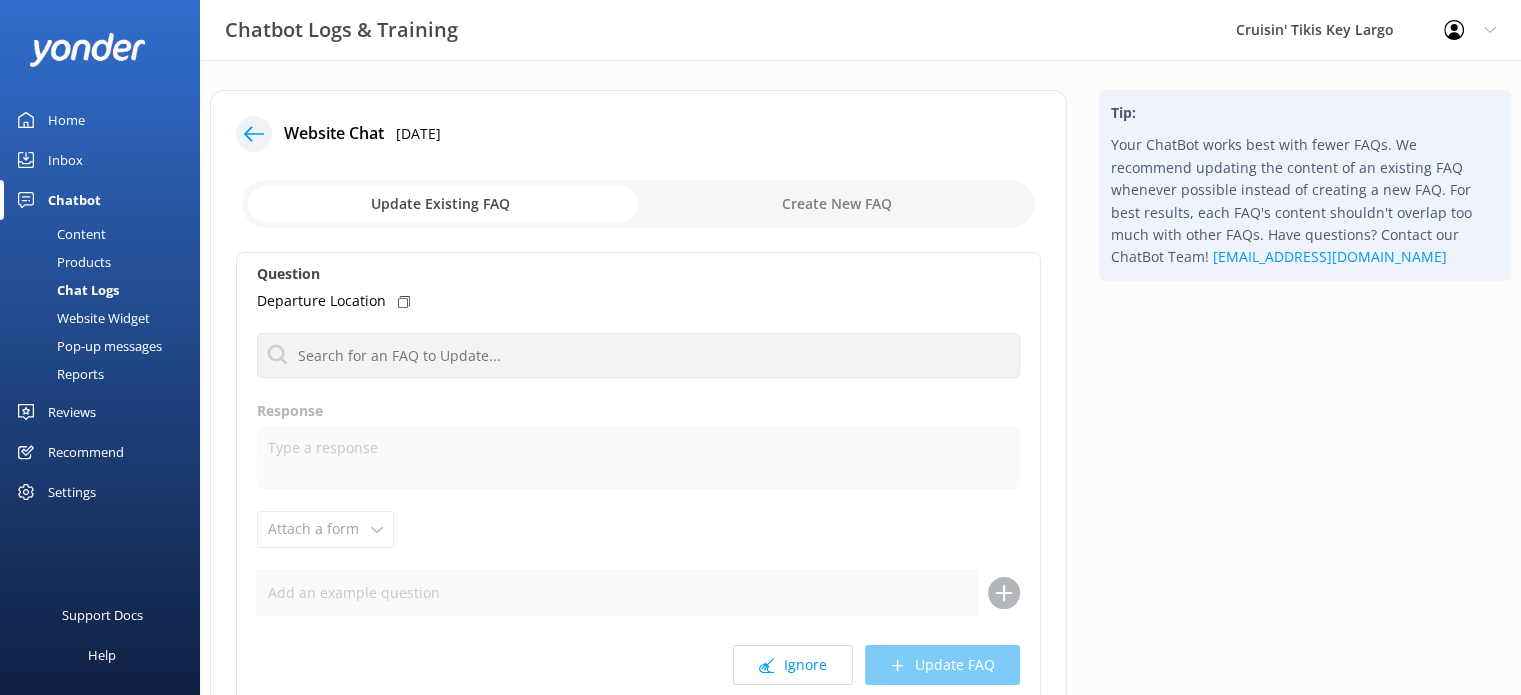 click at bounding box center (638, 204) 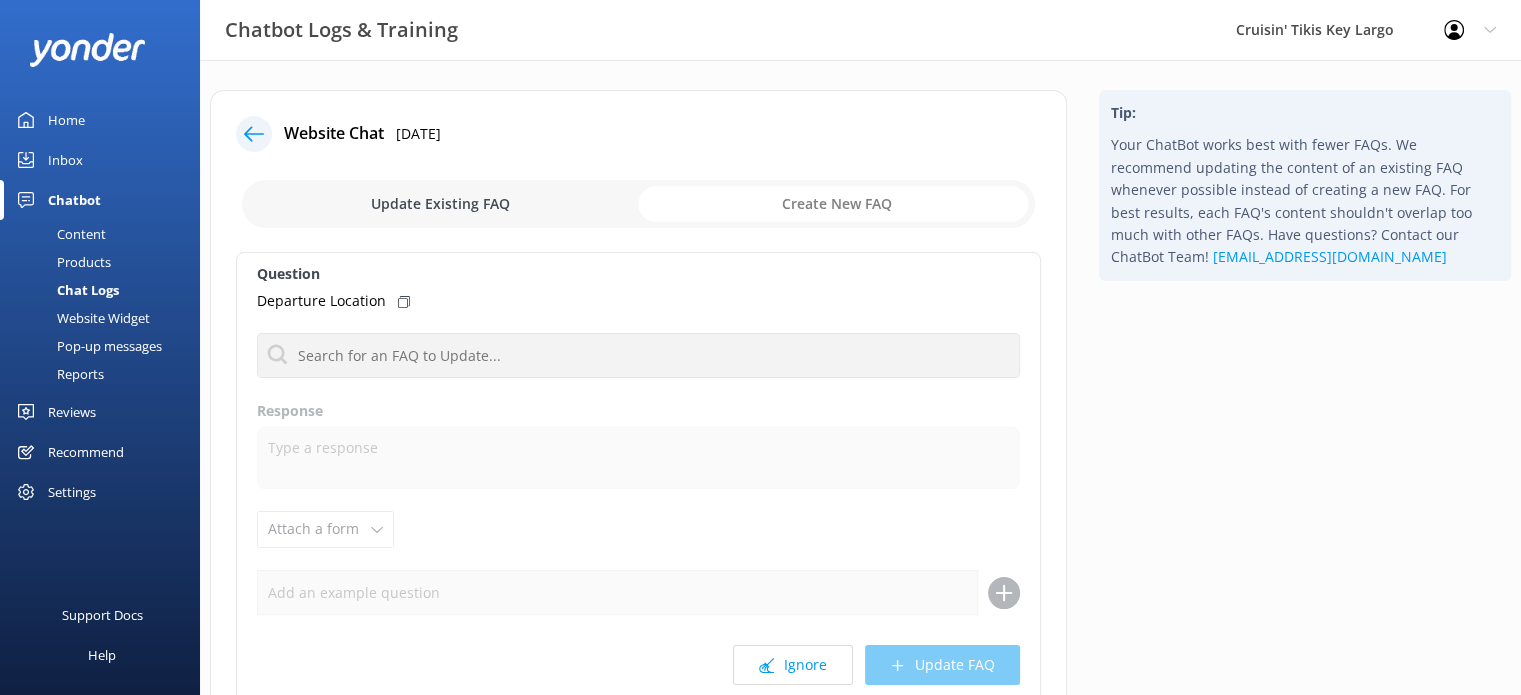 checkbox on "true" 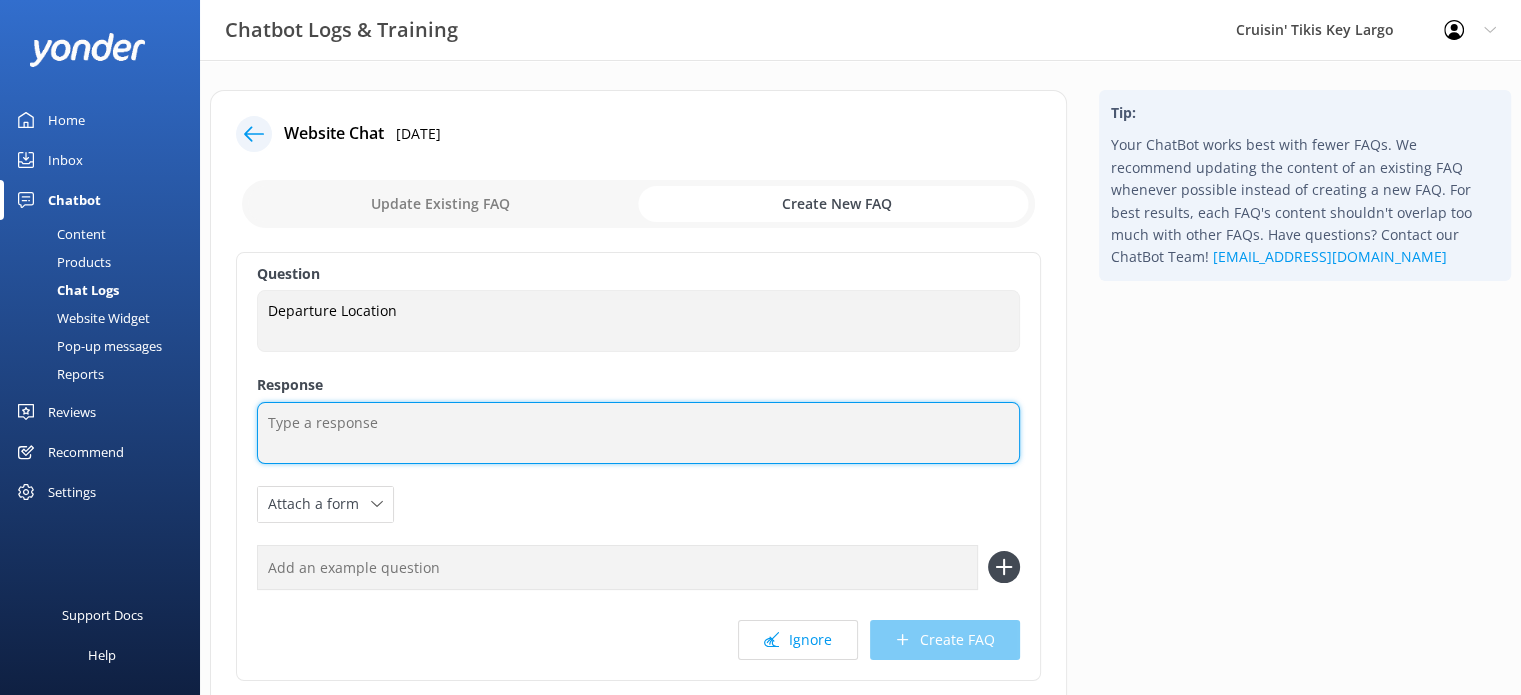 click at bounding box center [638, 433] 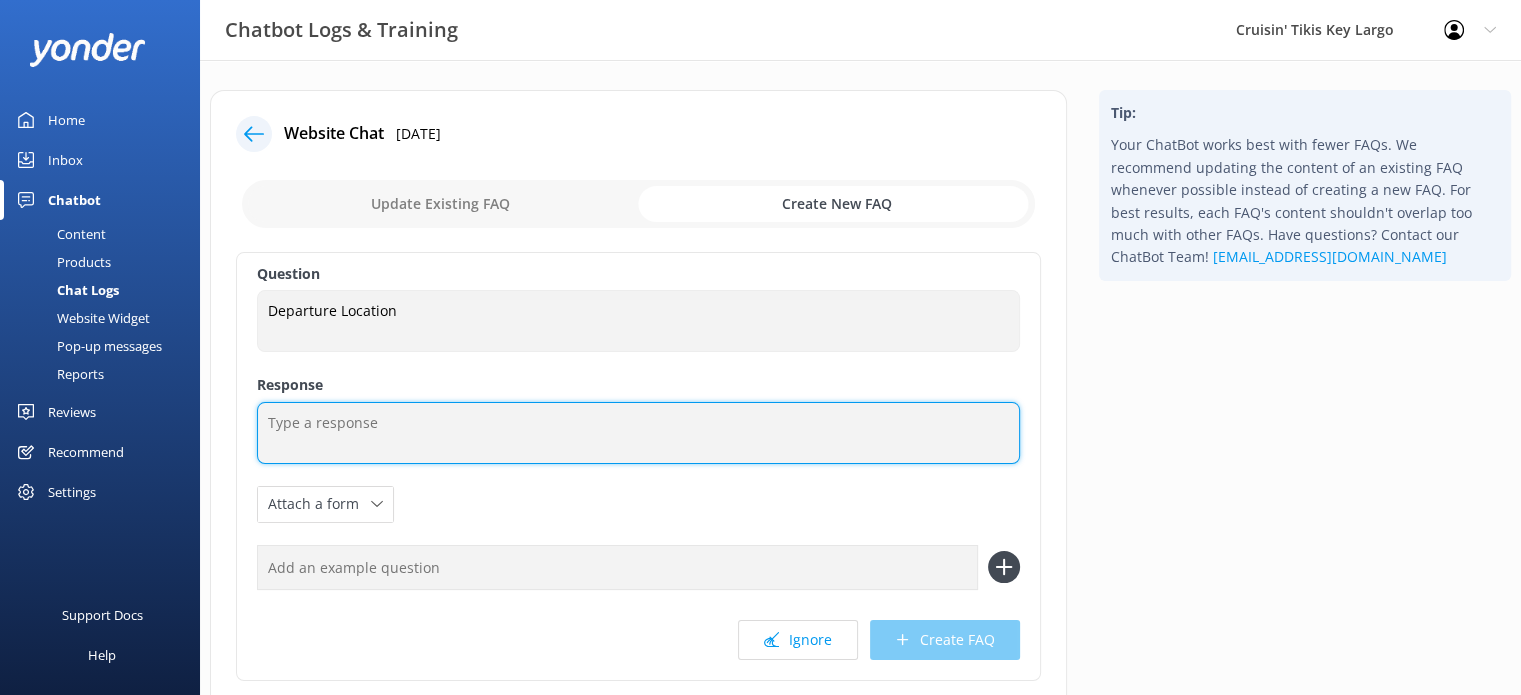 paste on "ChIJ415XJfdp14gRrkHQ5L2ynrI" 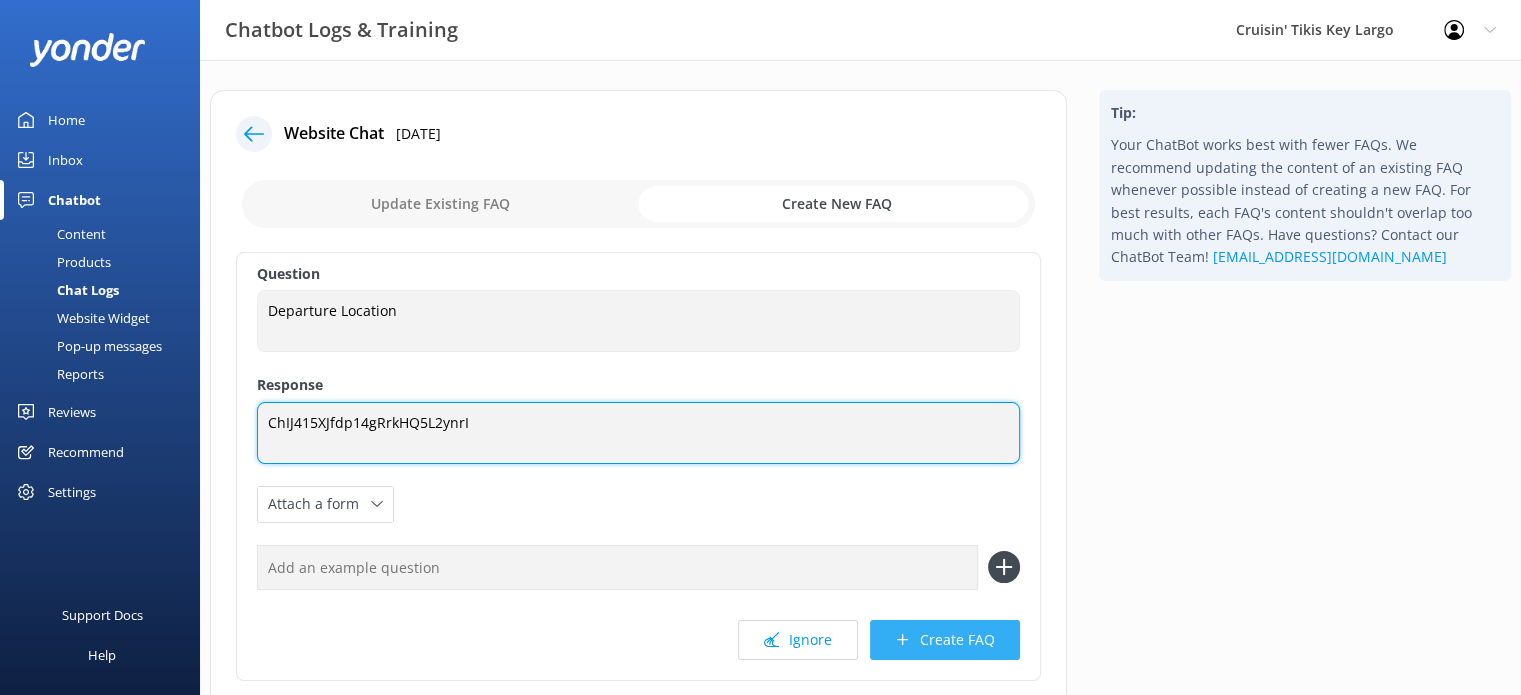 type on "ChIJ415XJfdp14gRrkHQ5L2ynrI" 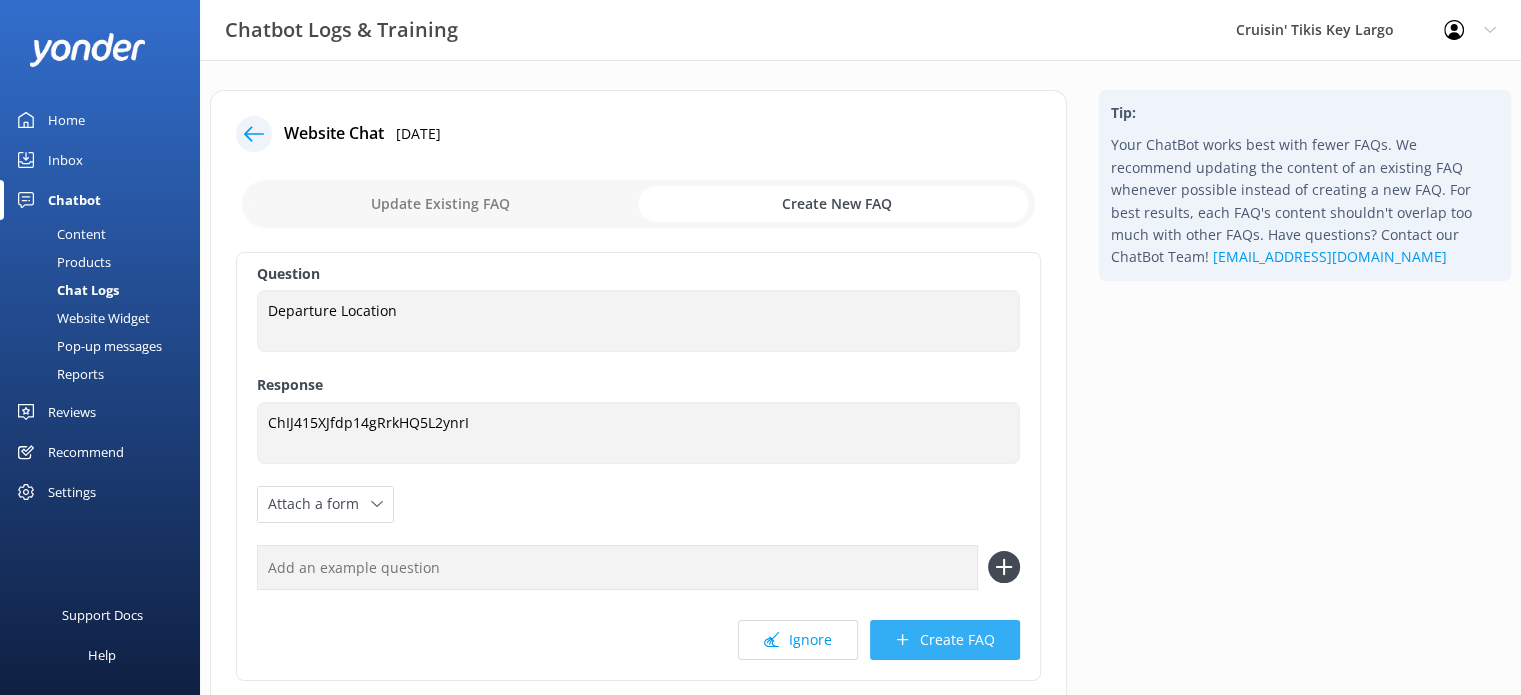 click on "Create FAQ" at bounding box center (945, 640) 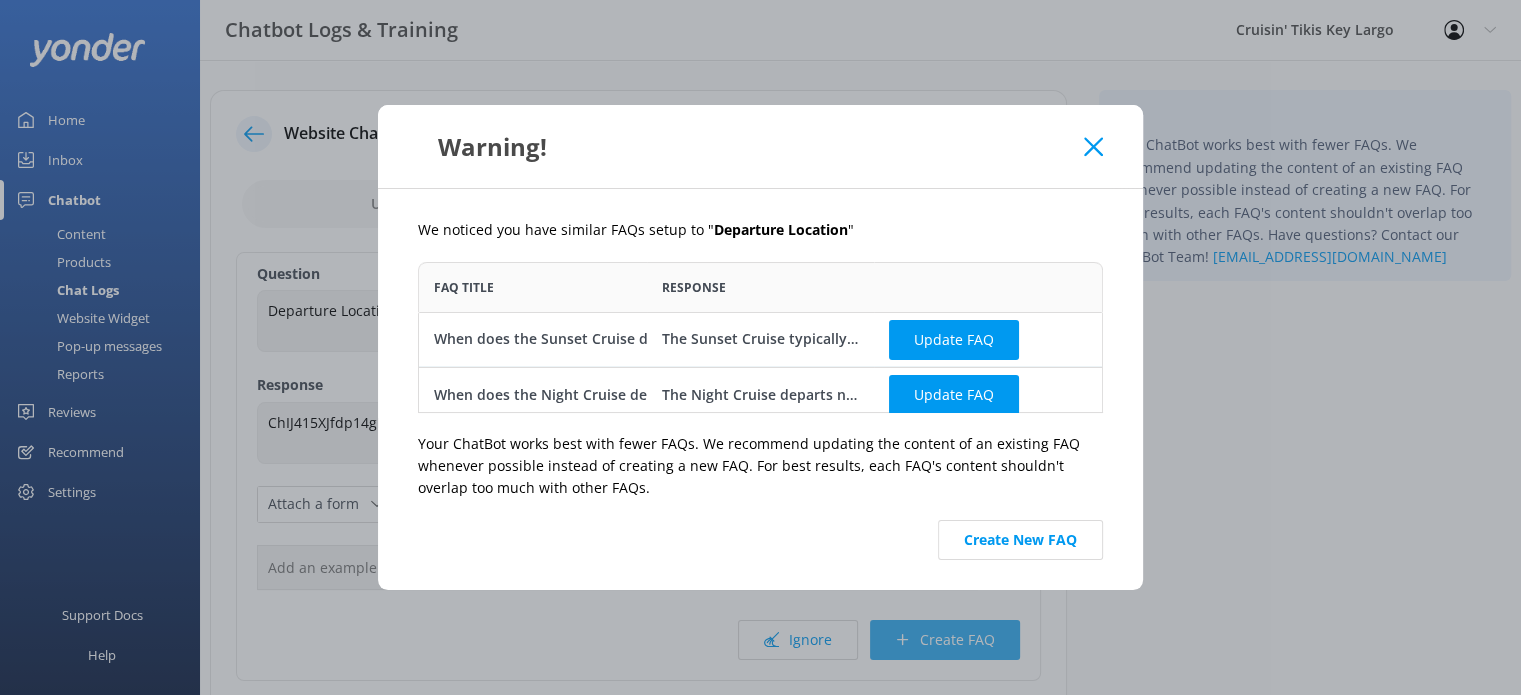 scroll, scrollTop: 16, scrollLeft: 16, axis: both 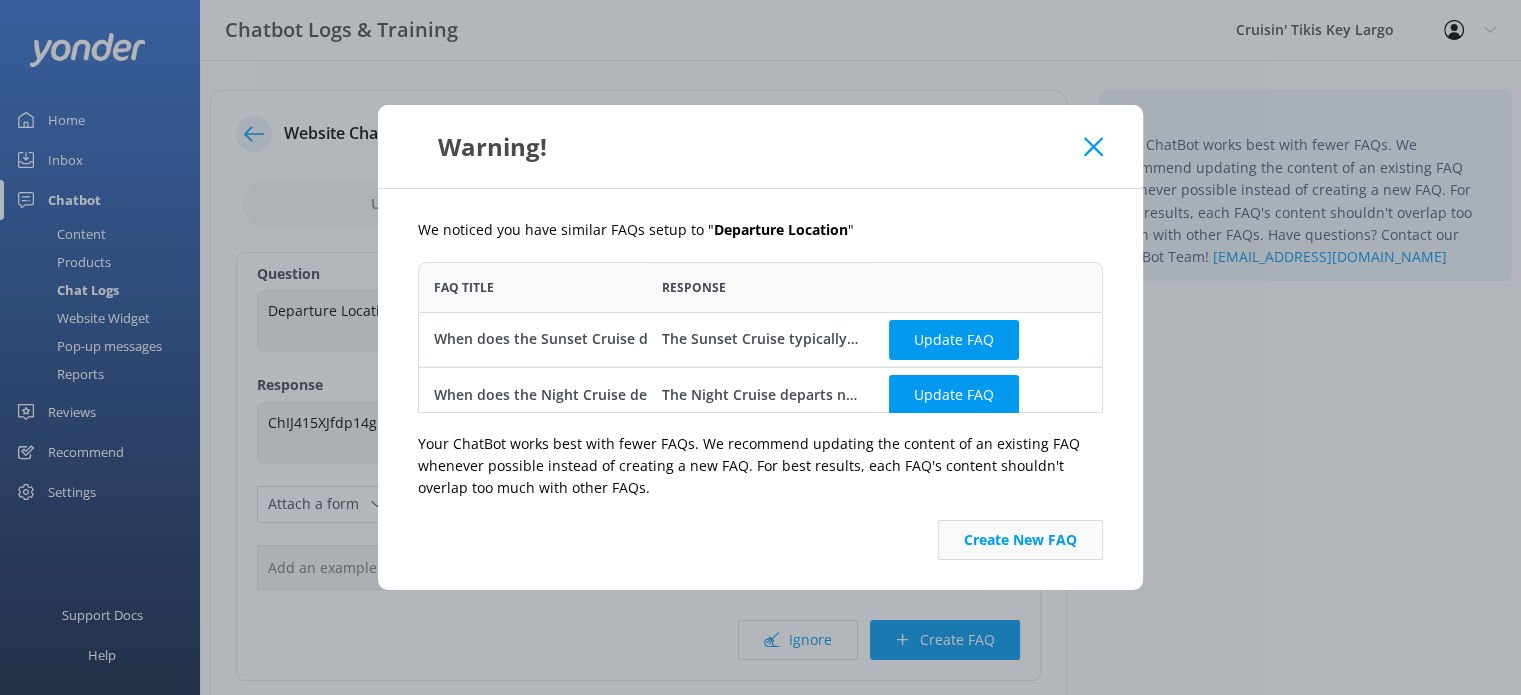 click on "Create New FAQ" at bounding box center (1020, 540) 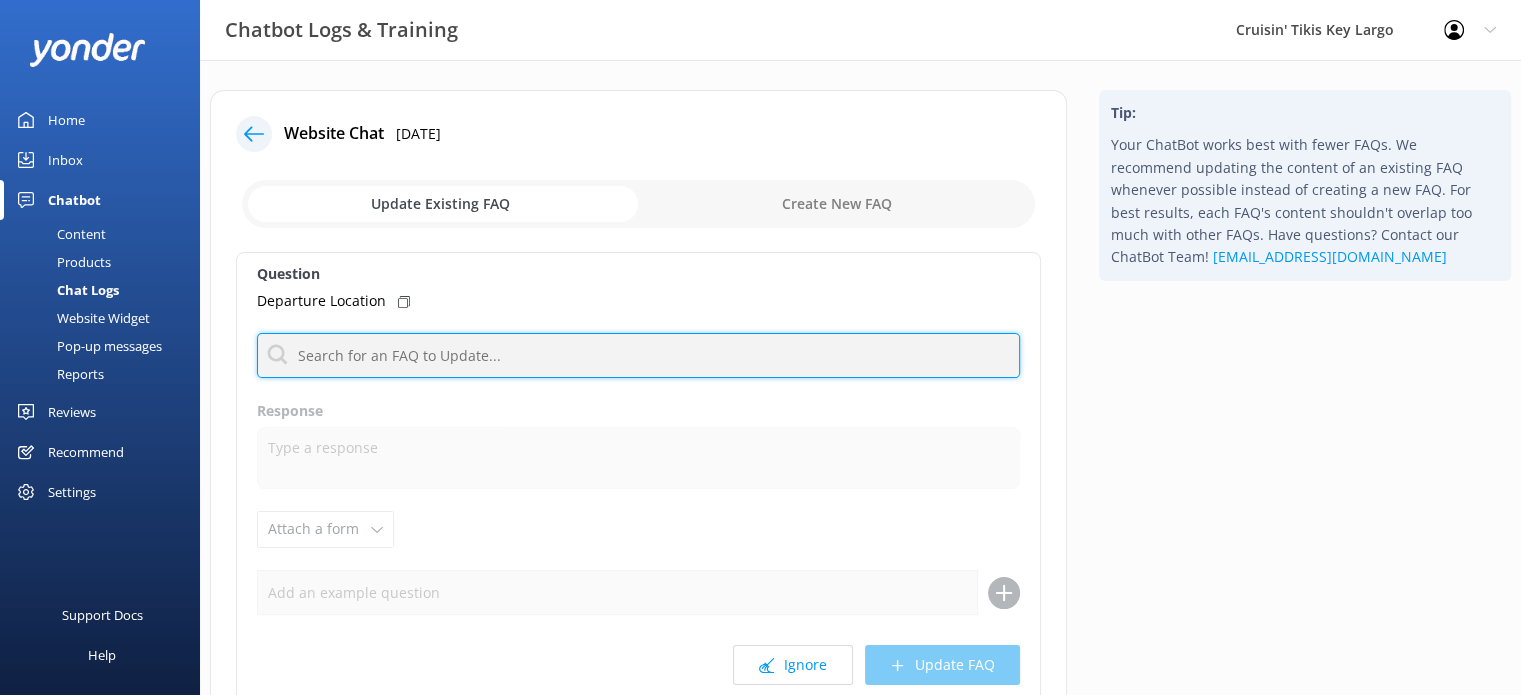 click at bounding box center [638, 355] 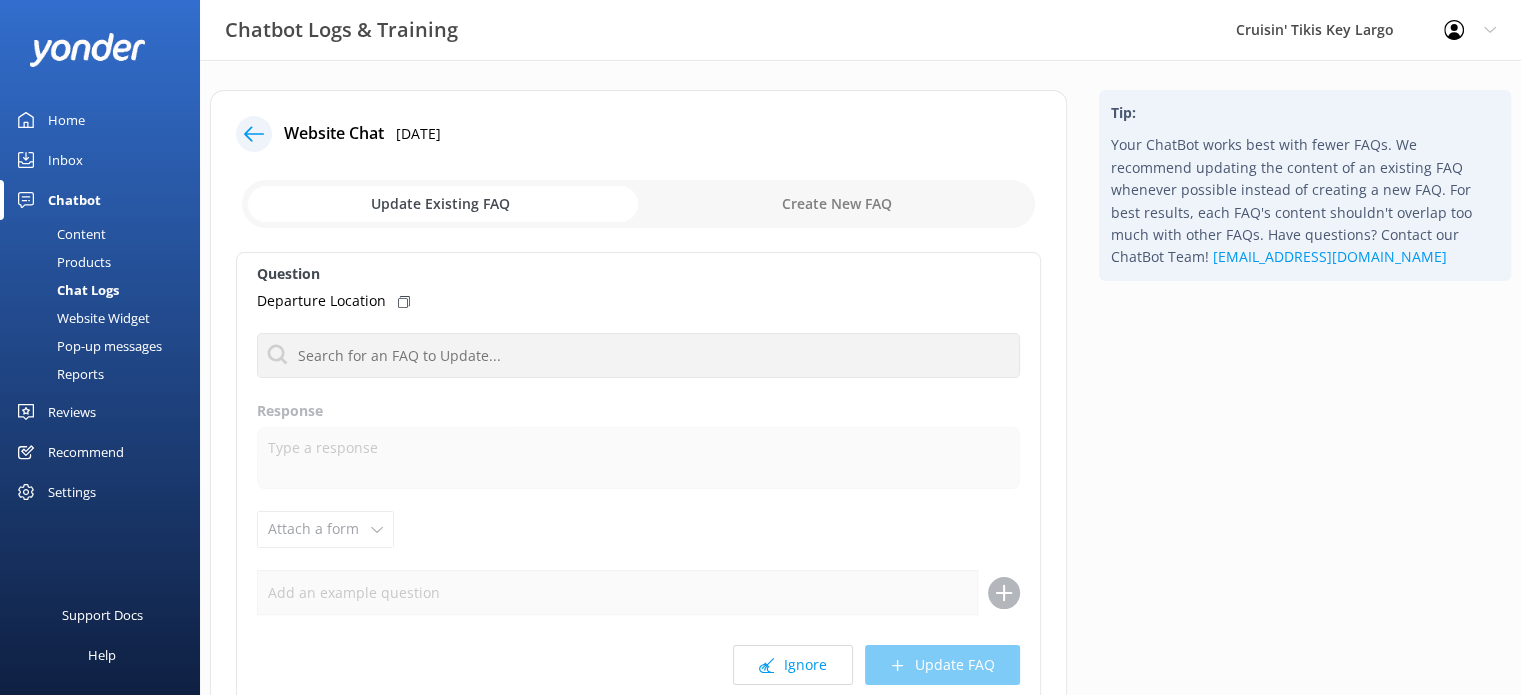 click 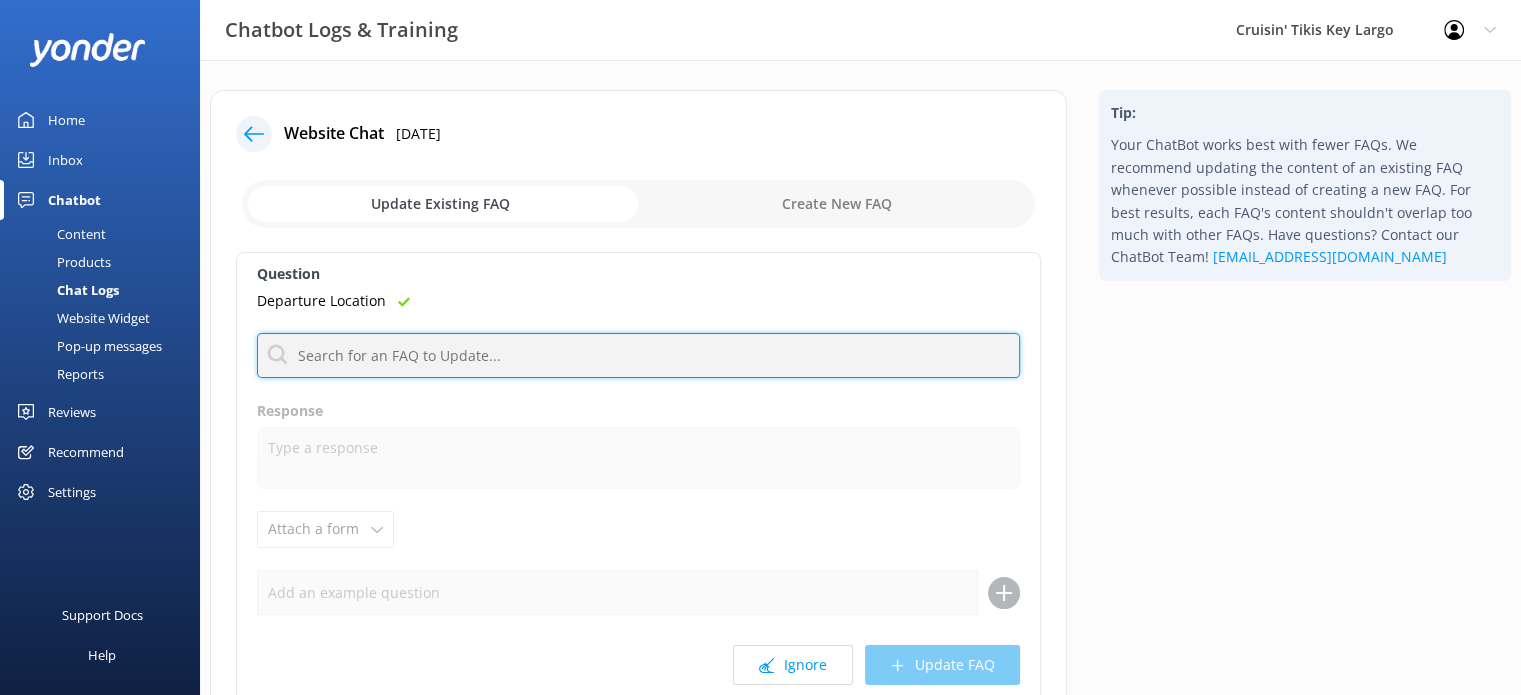 click at bounding box center (638, 355) 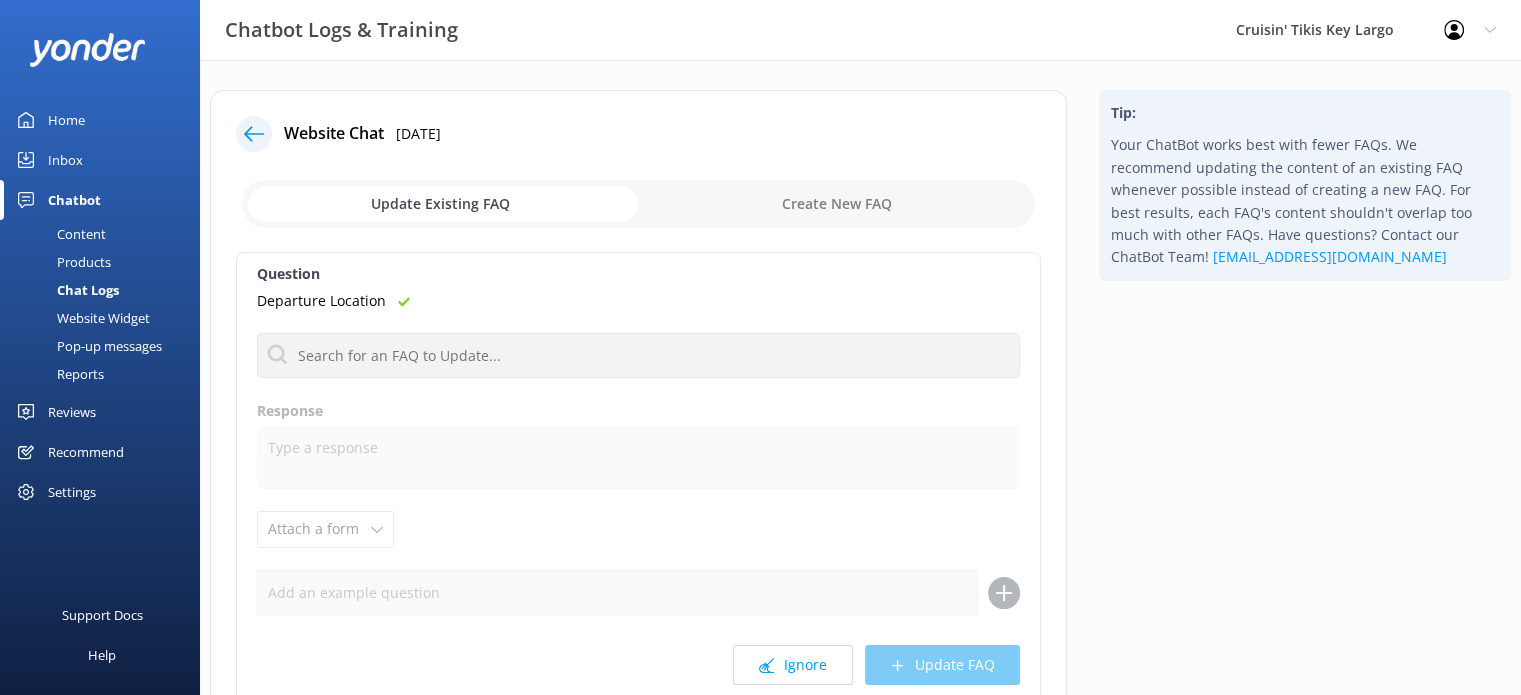 click at bounding box center (638, 204) 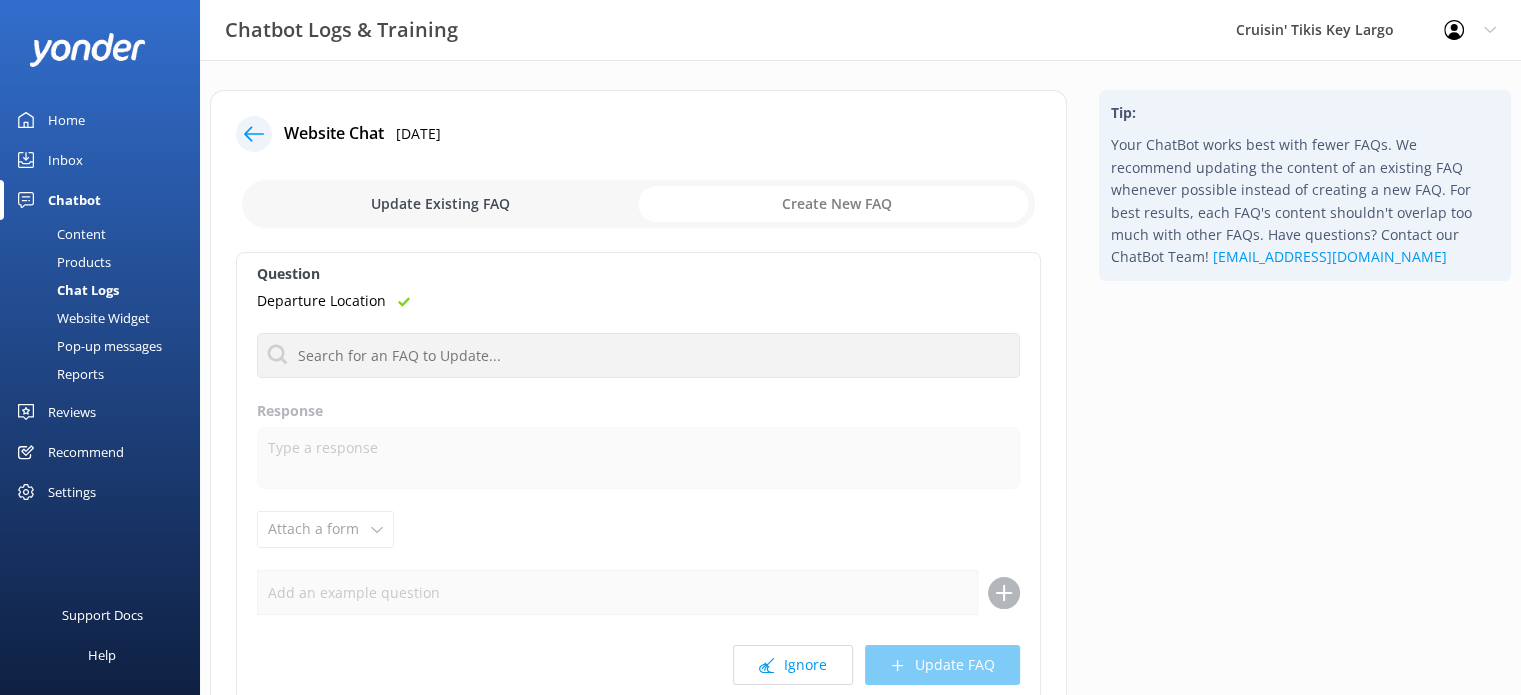 checkbox on "true" 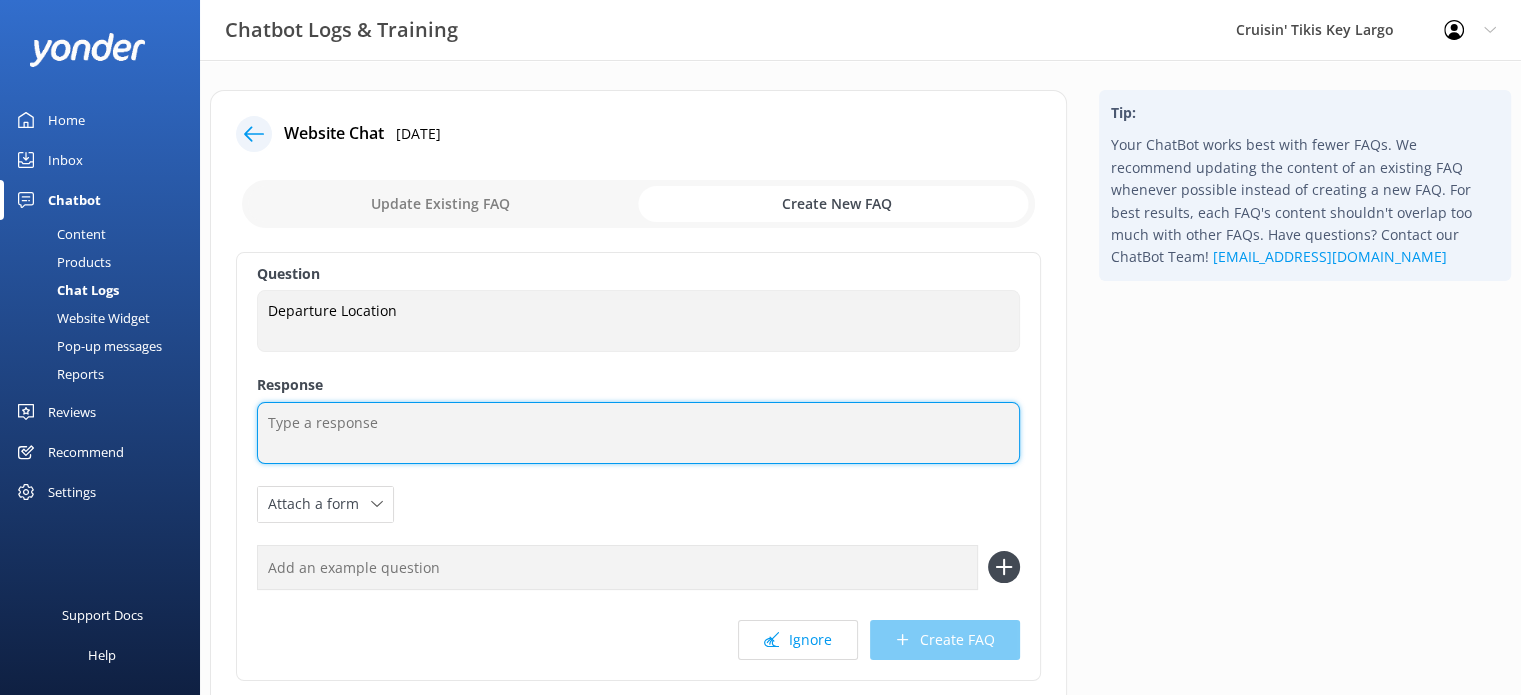 click at bounding box center [638, 433] 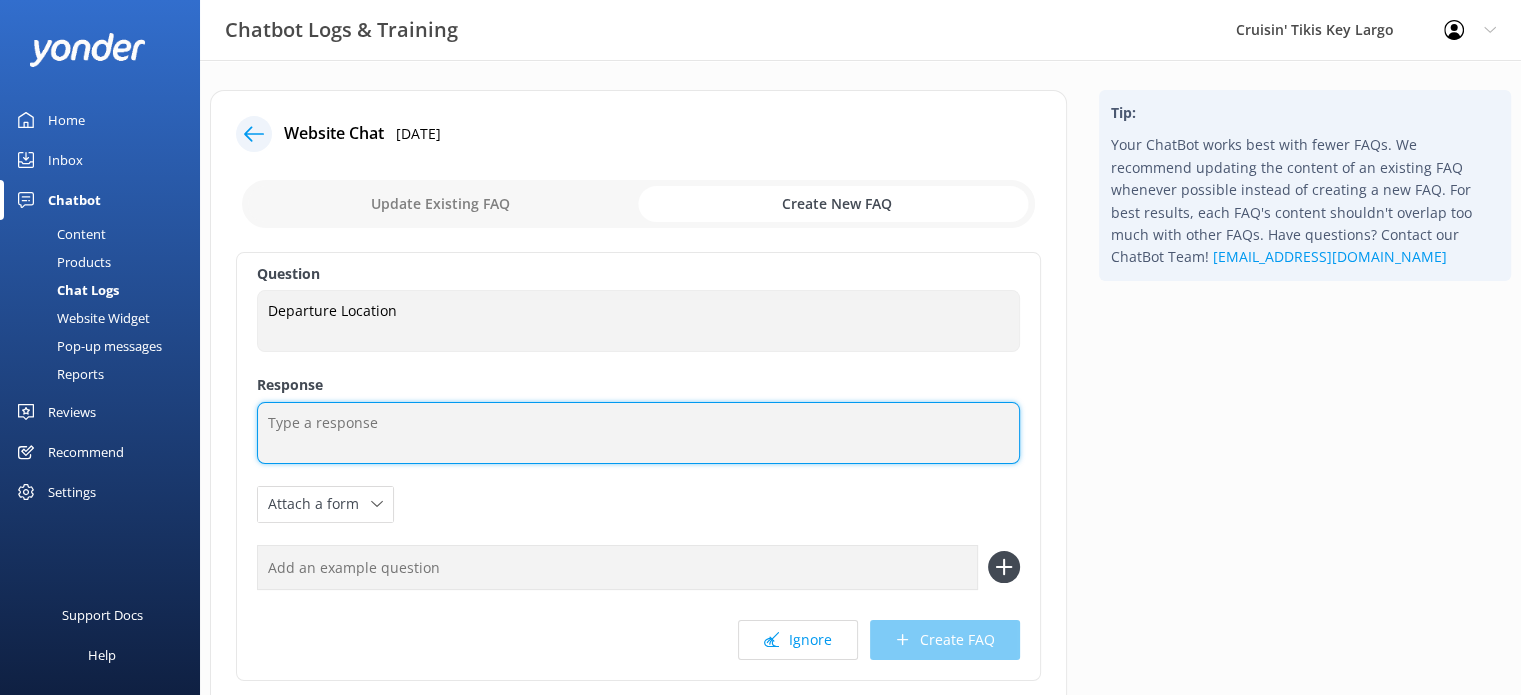 paste on "Departure Location" 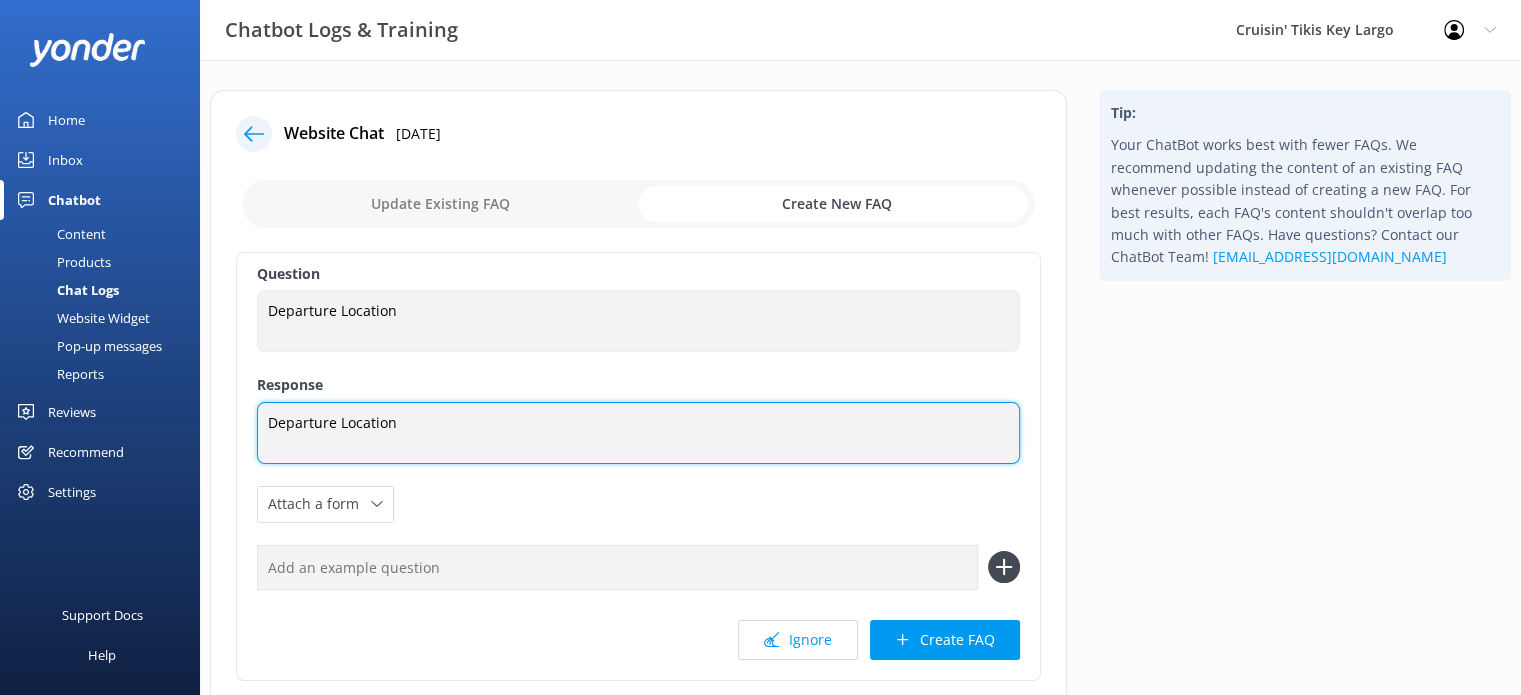 type on "Departure Location" 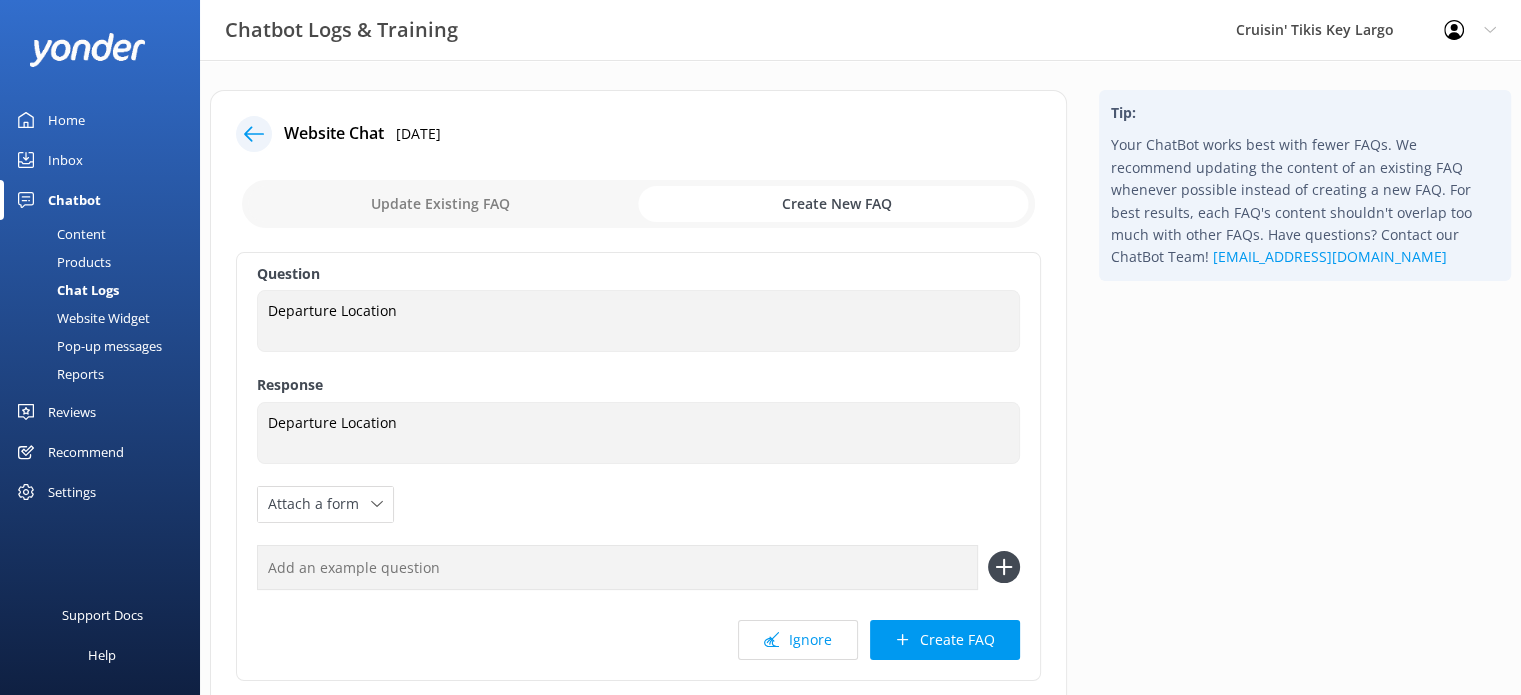 click on "Tip: Your ChatBot works best with fewer FAQs. We recommend updating the content of an existing FAQ whenever possible instead of creating a new FAQ. For best results, each FAQ's content shouldn't overlap too much with other FAQs. Have questions? Contact our ChatBot Team!   support@yonderhq.com" at bounding box center (1305, 446) 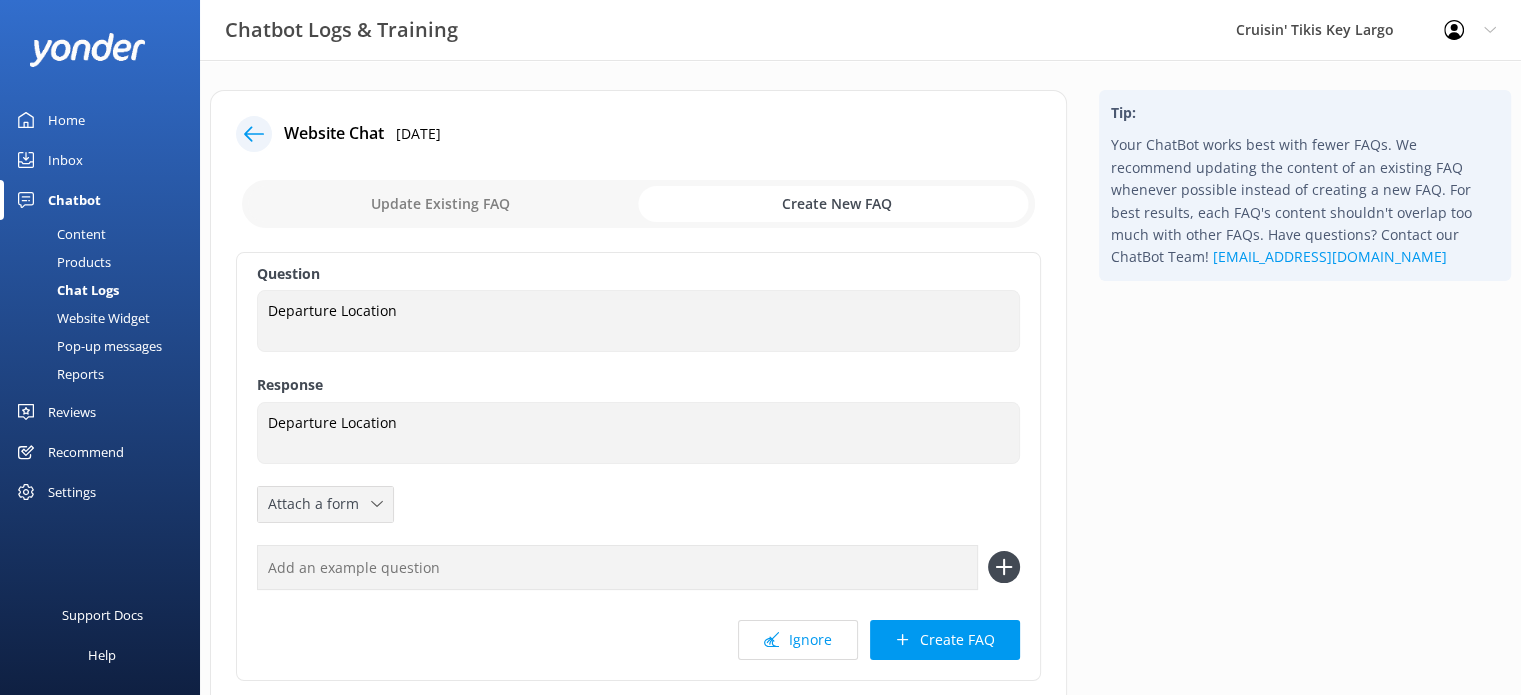 click 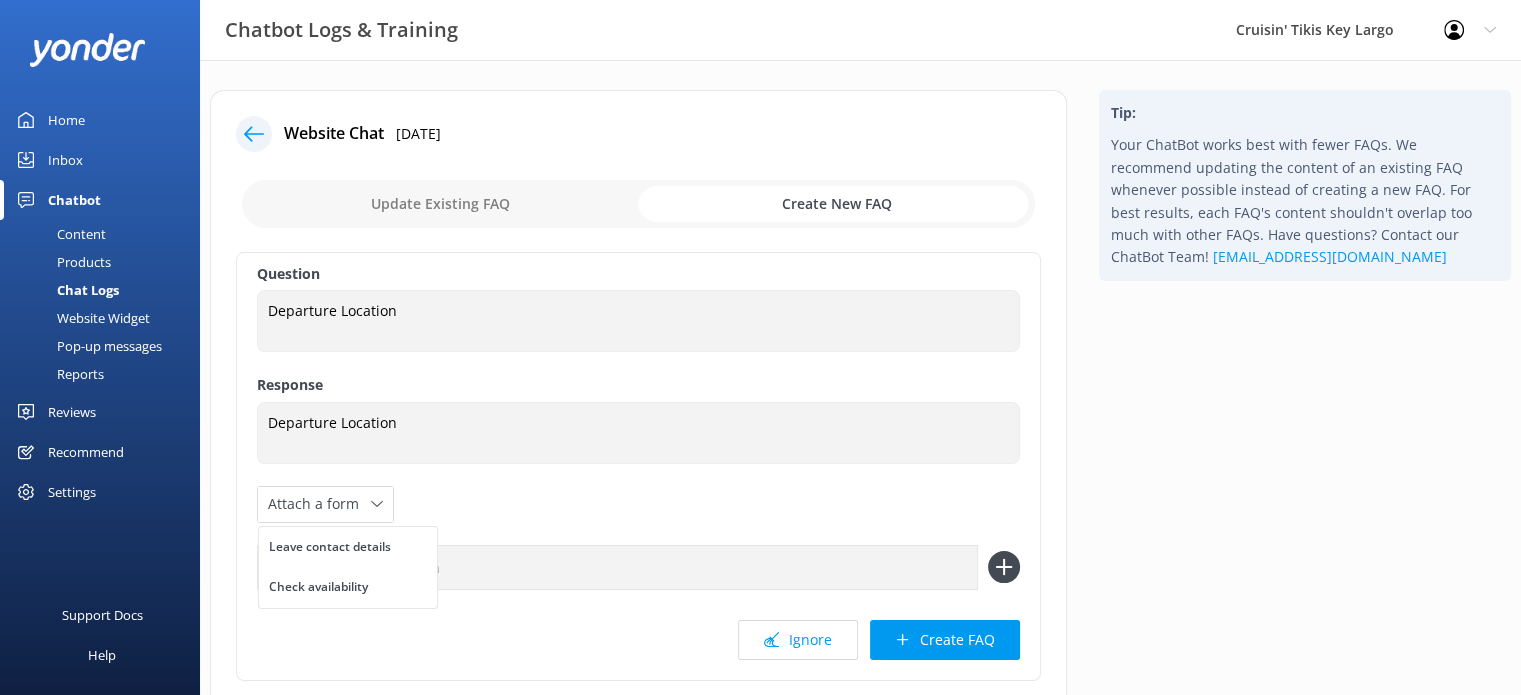 click on "Tip: Your ChatBot works best with fewer FAQs. We recommend updating the content of an existing FAQ whenever possible instead of creating a new FAQ. For best results, each FAQ's content shouldn't overlap too much with other FAQs. Have questions? Contact our ChatBot Team!   support@yonderhq.com" at bounding box center (1305, 446) 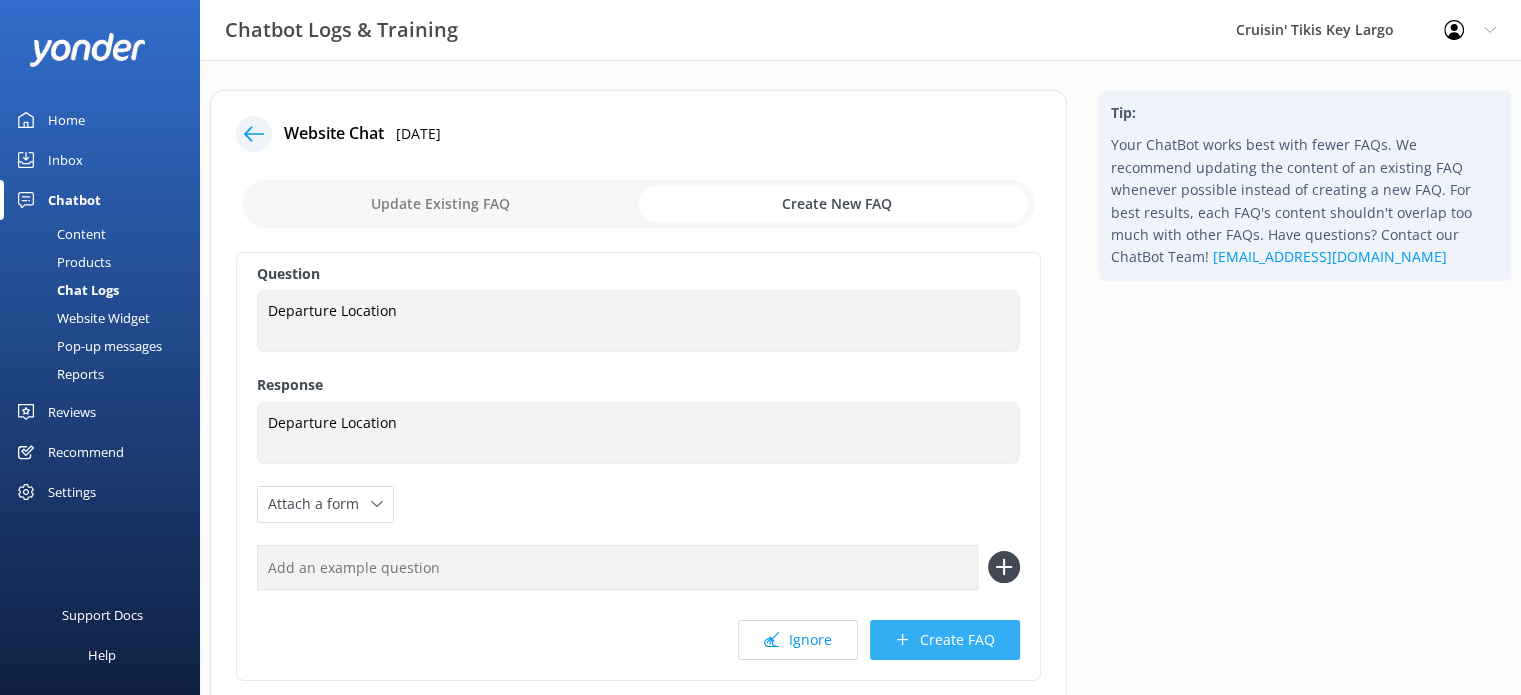 click on "Create FAQ" at bounding box center [945, 640] 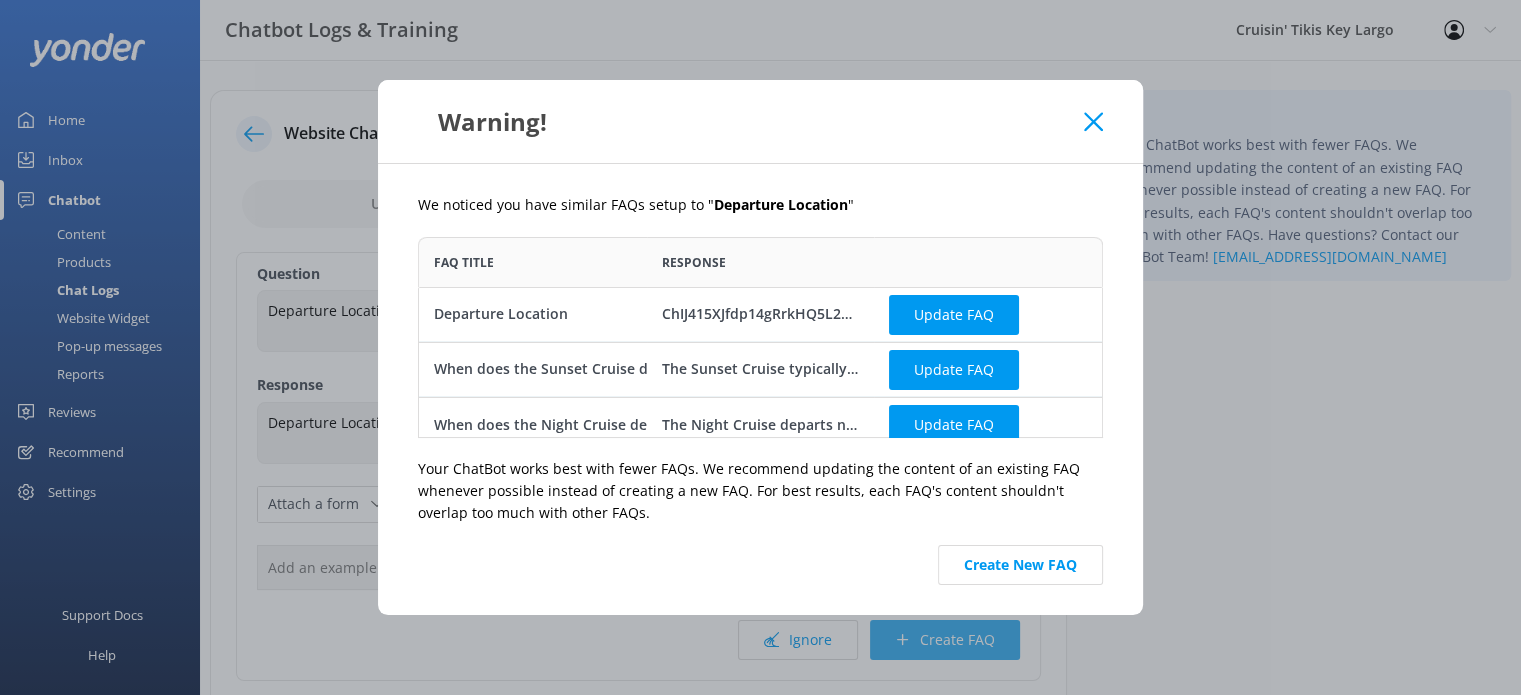scroll, scrollTop: 16, scrollLeft: 16, axis: both 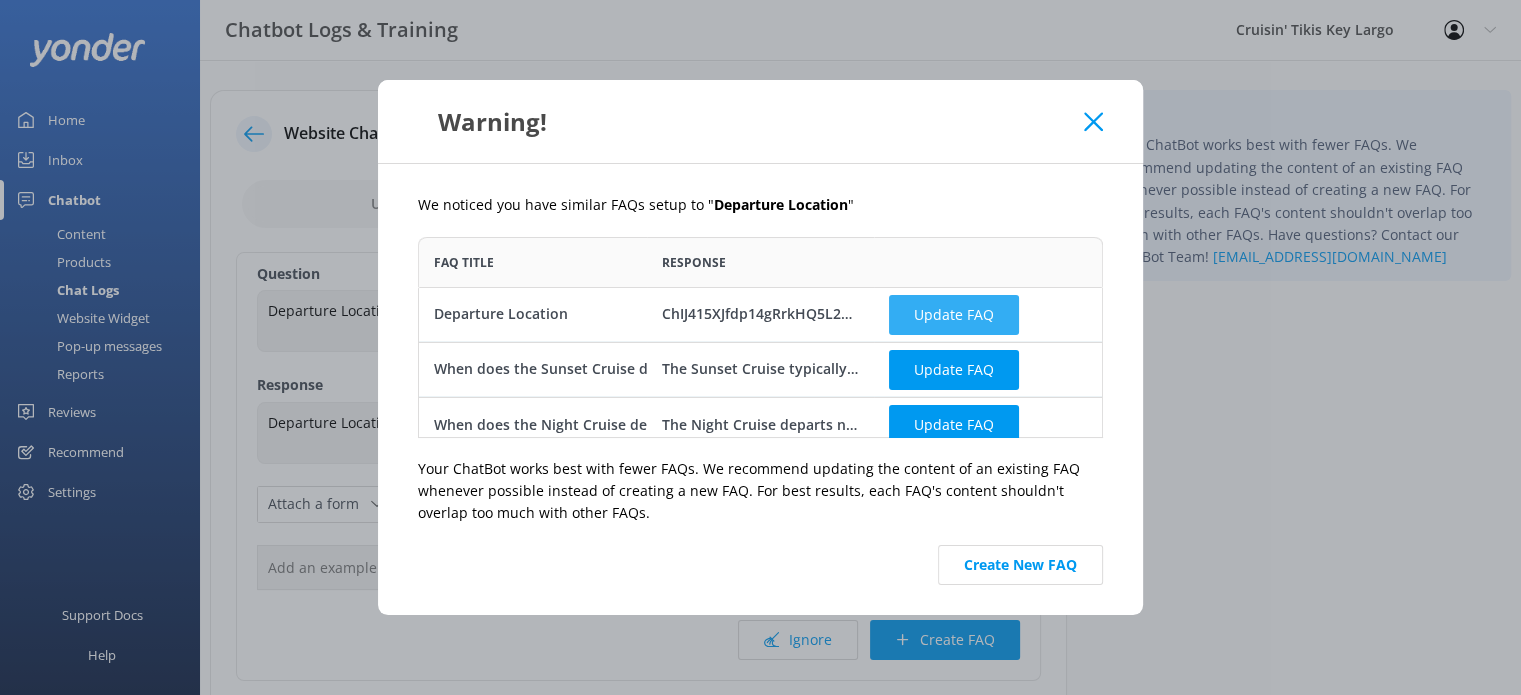 click on "Update FAQ" at bounding box center [954, 314] 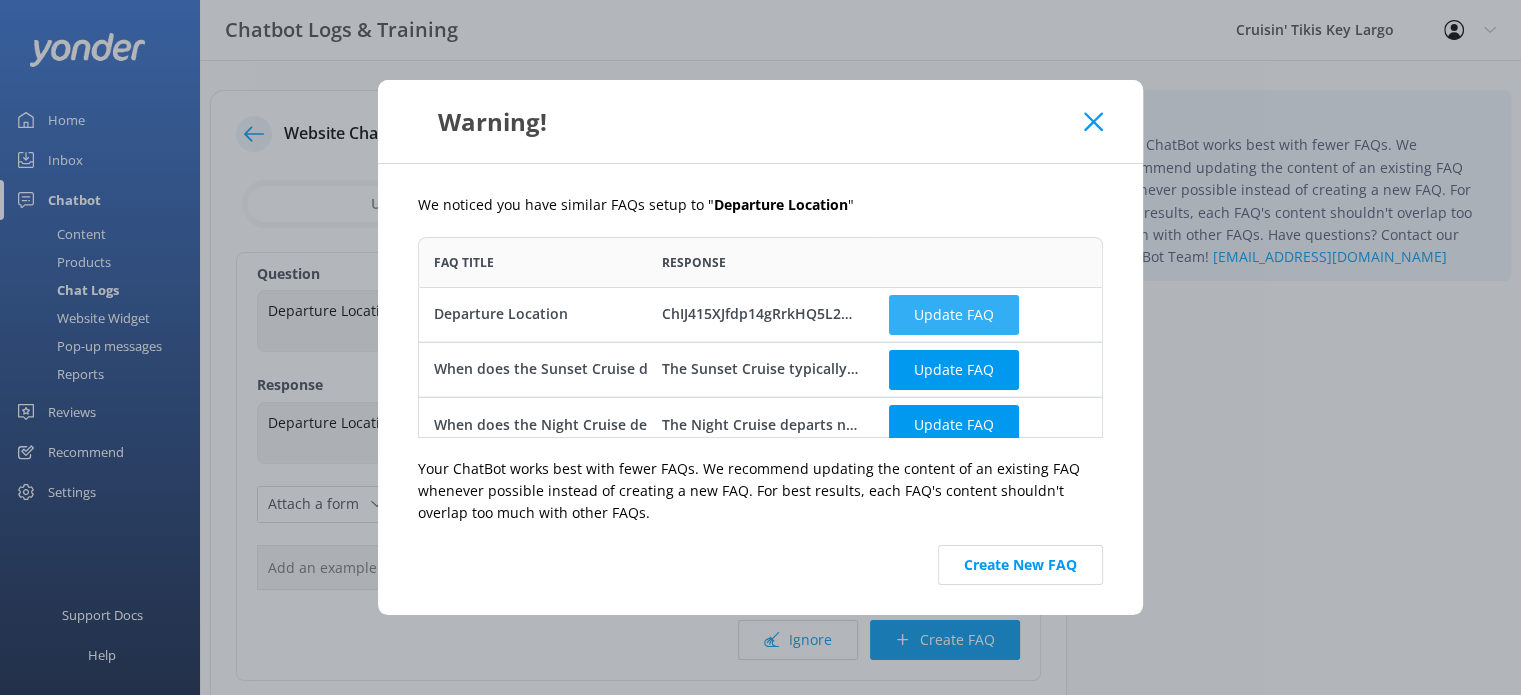 checkbox on "false" 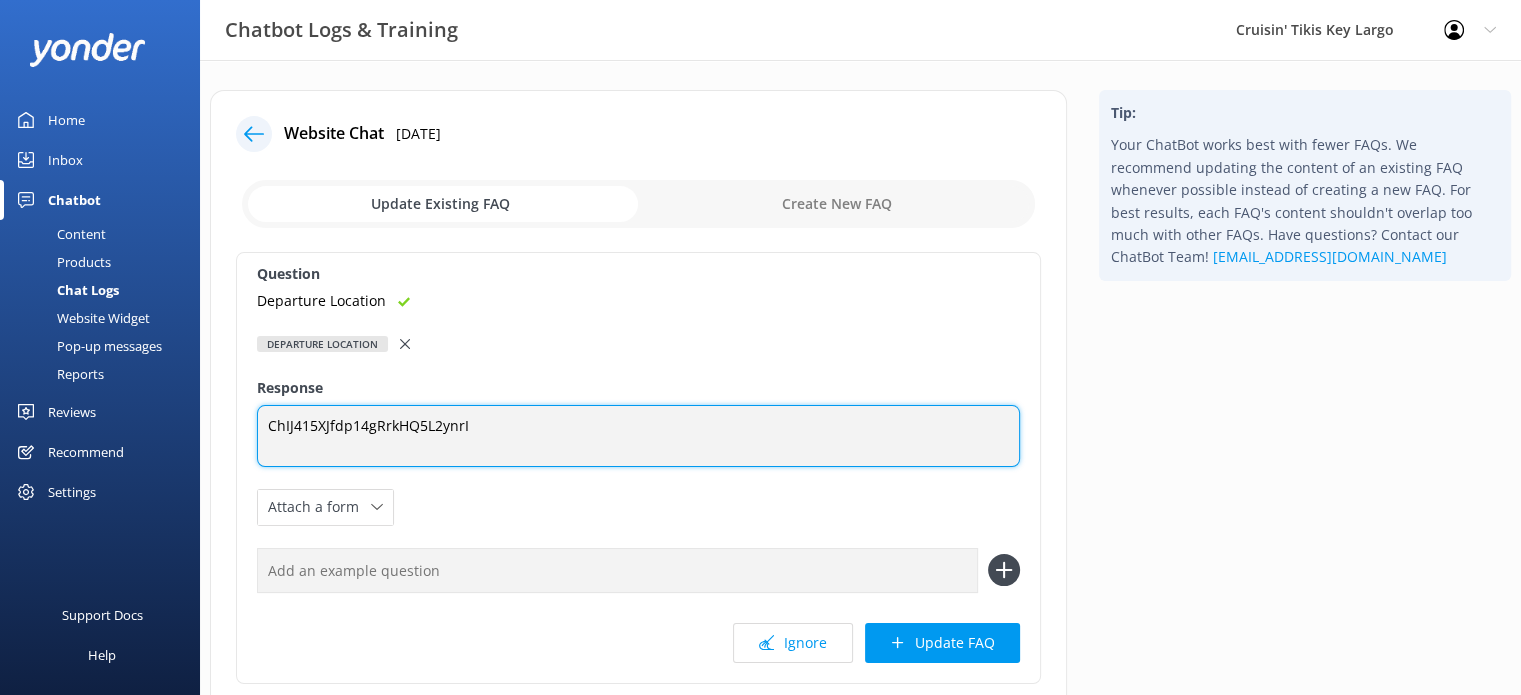 drag, startPoint x: 471, startPoint y: 422, endPoint x: 228, endPoint y: 404, distance: 243.66576 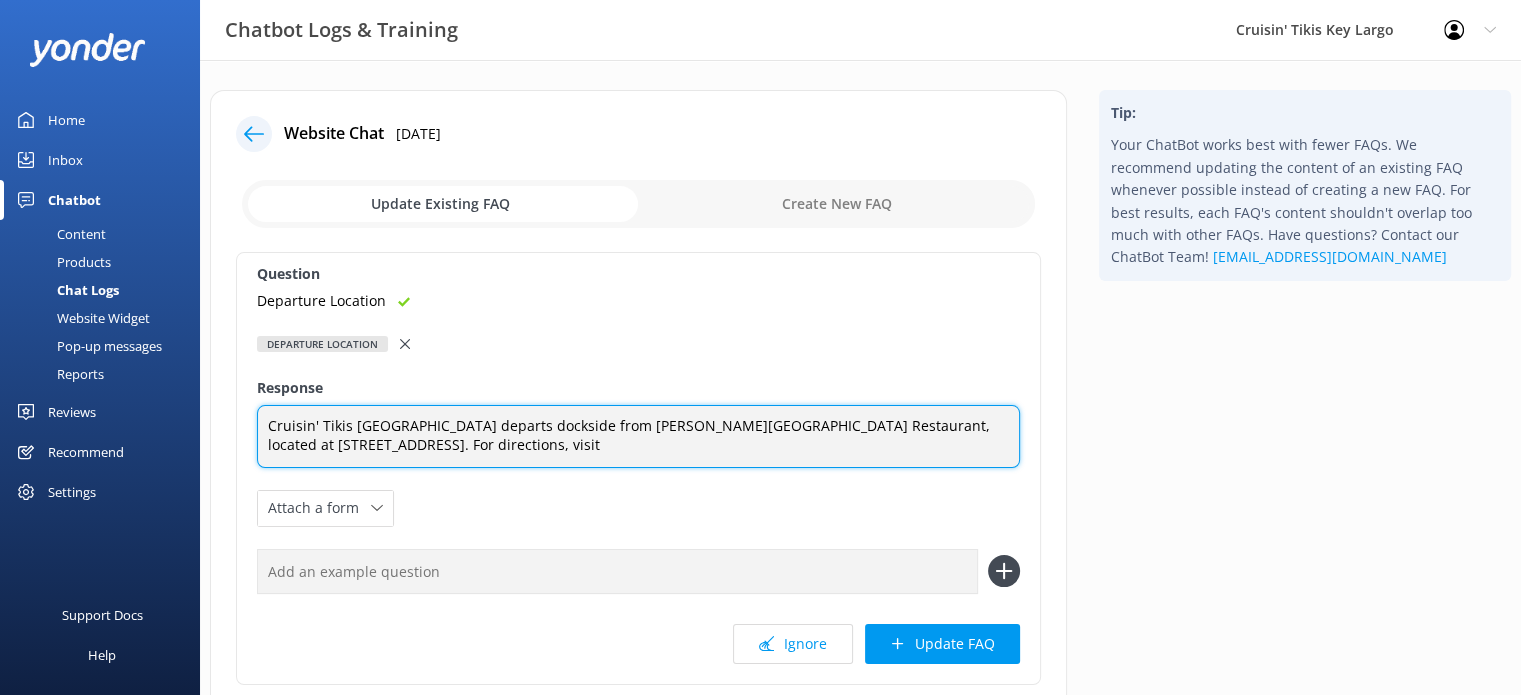 paste on "https://maps.app.goo.gl/kdZx4MewA2xPS85y8" 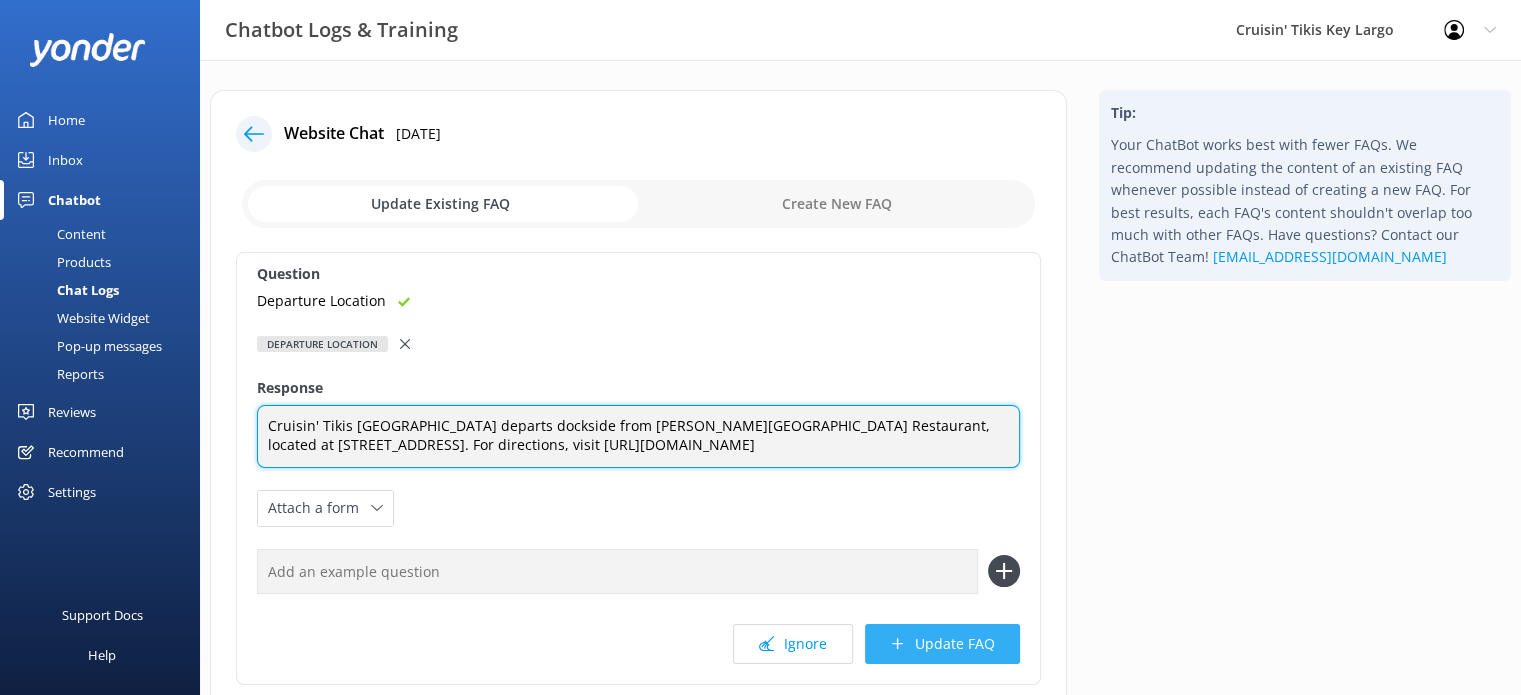 type on "Cruisin' Tikis Key Largo departs dockside from Snook's Bayside Restaurant, located at 99470 Overseas Hwy, Key Largo, FL 33037. For directions, visit https://maps.app.goo.gl/kdZx4MewA2xPS85y8" 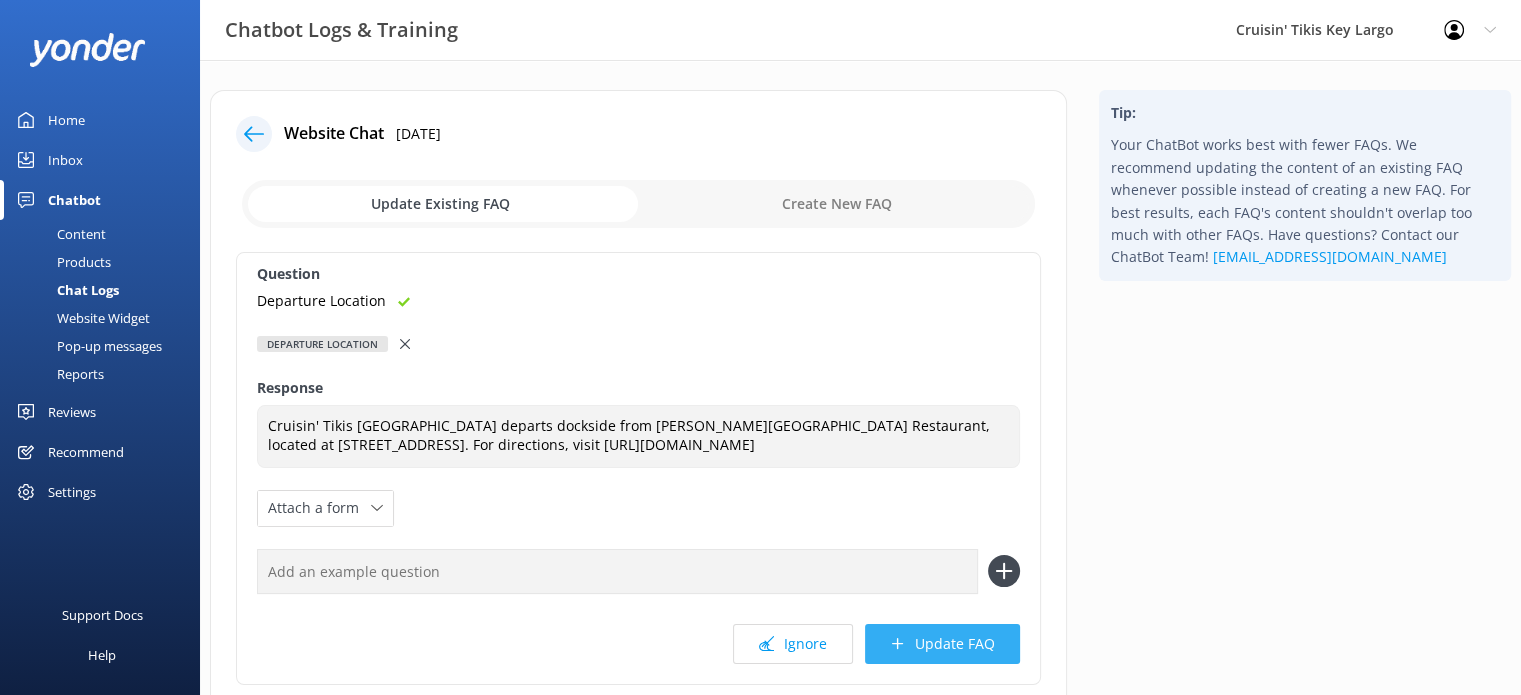 click on "Update FAQ" at bounding box center [942, 644] 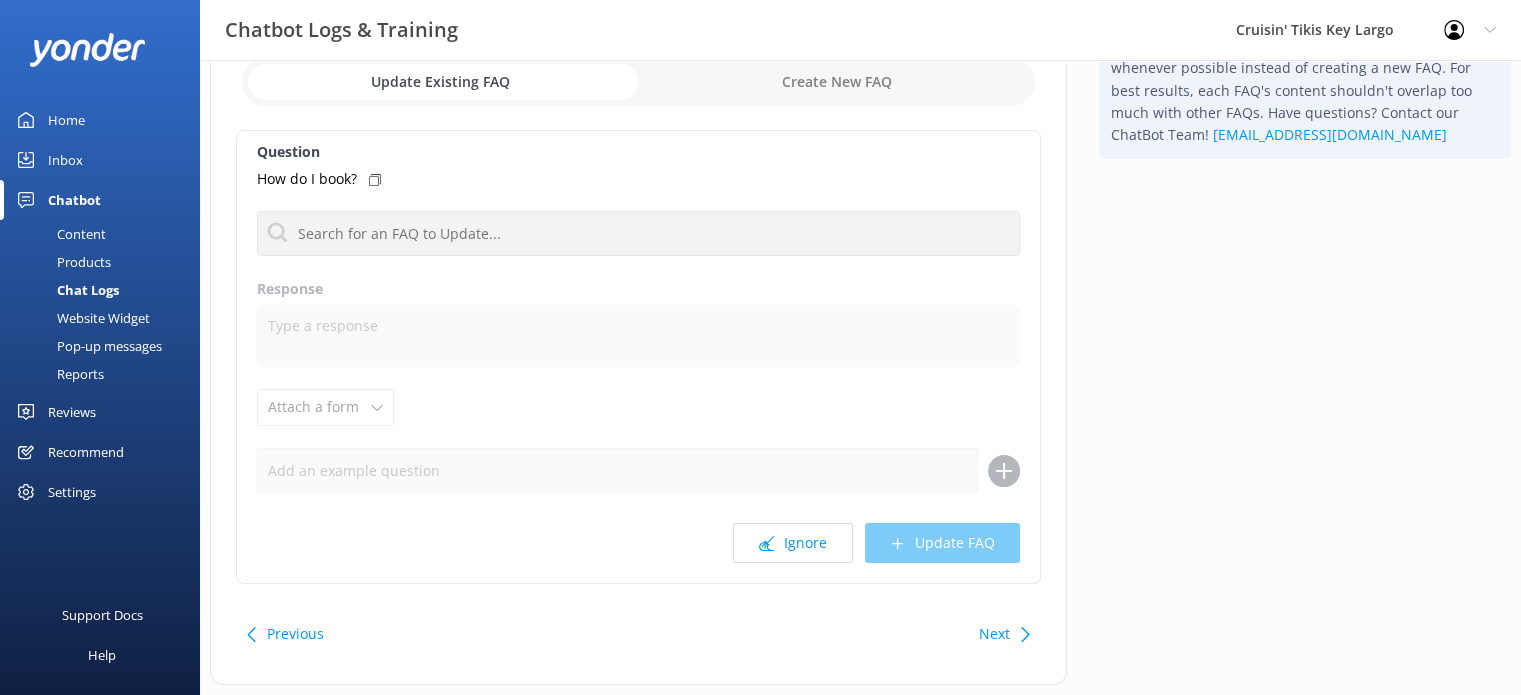 scroll, scrollTop: 0, scrollLeft: 0, axis: both 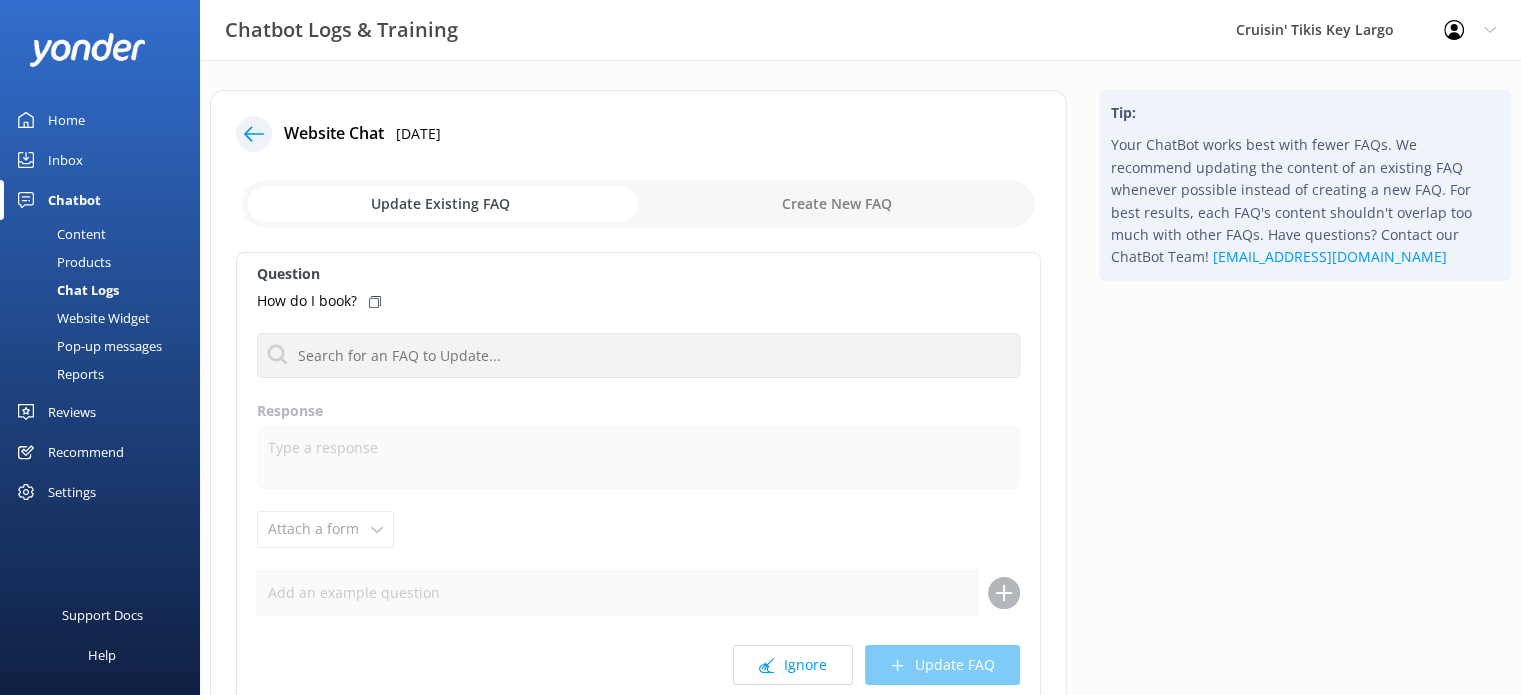 click 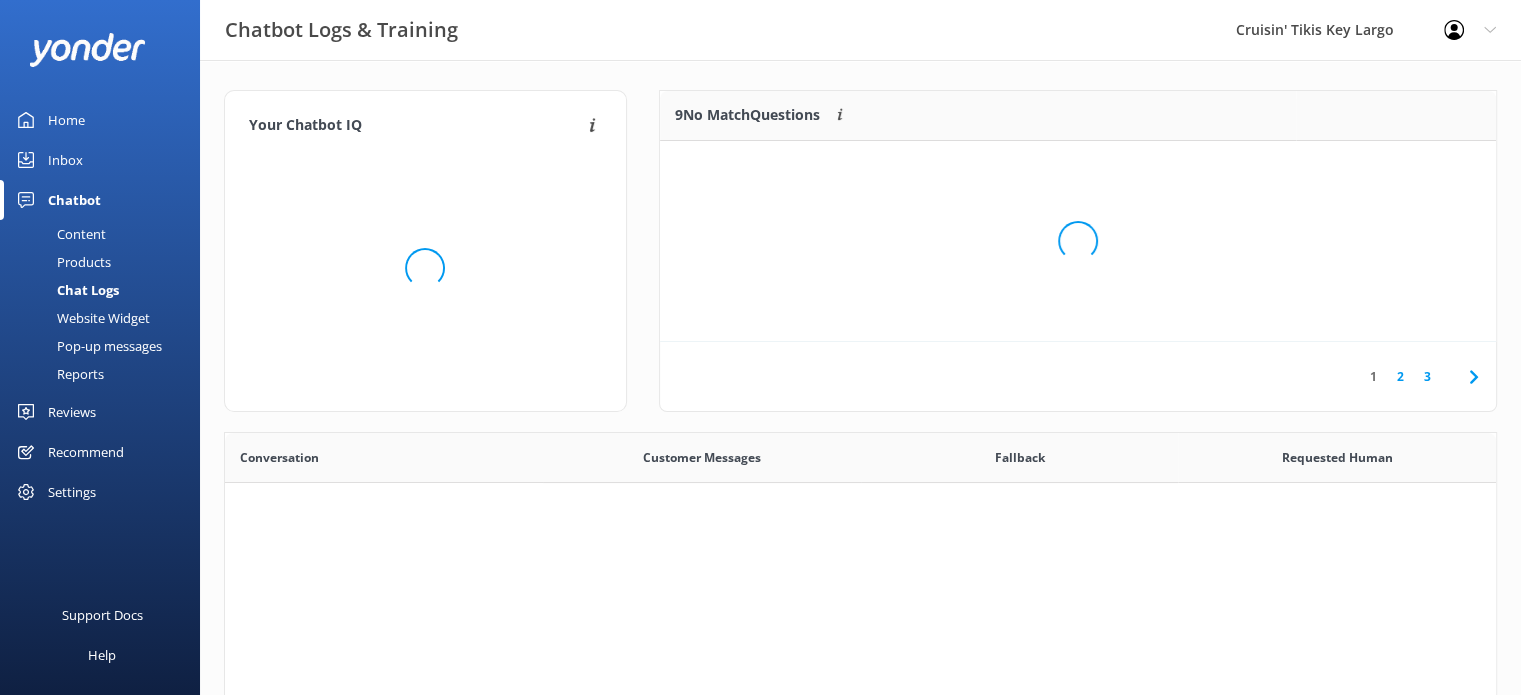 scroll, scrollTop: 16, scrollLeft: 16, axis: both 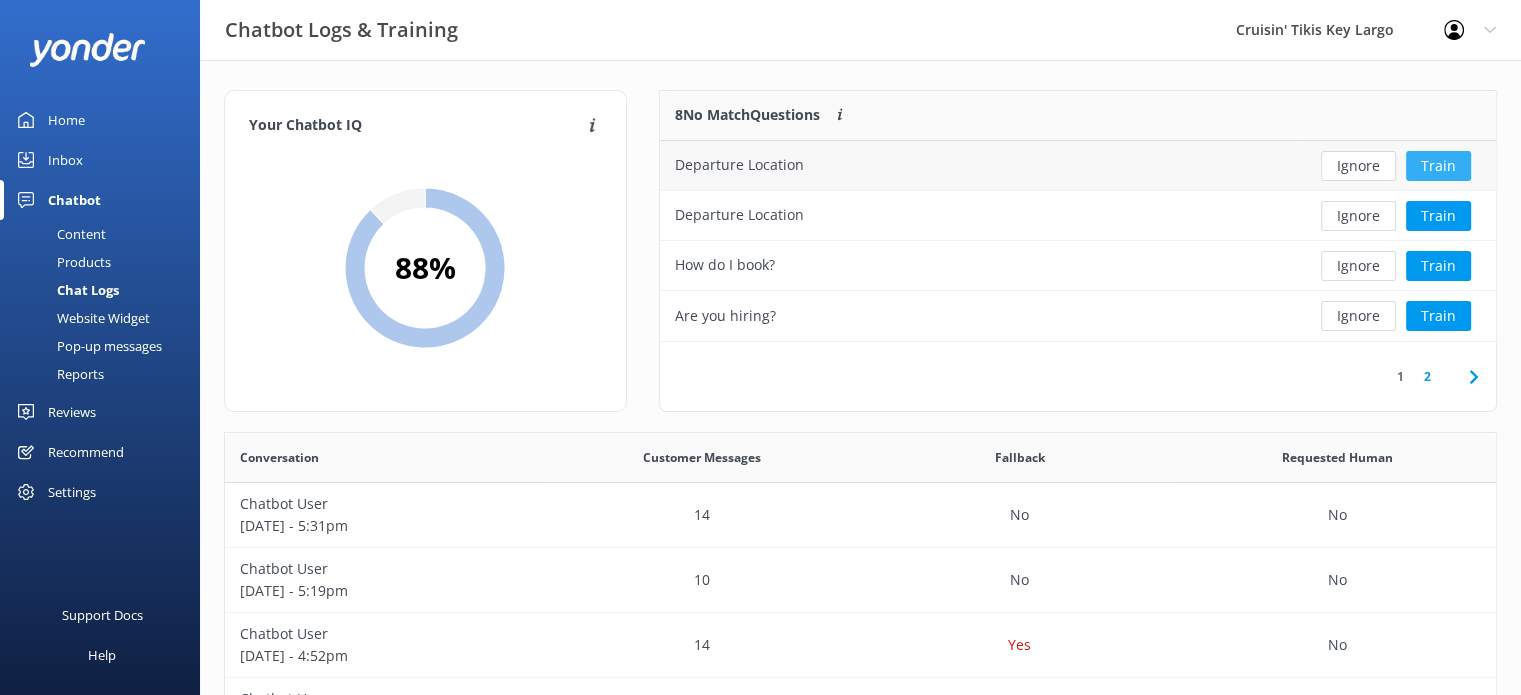 click on "Train" at bounding box center [1438, 166] 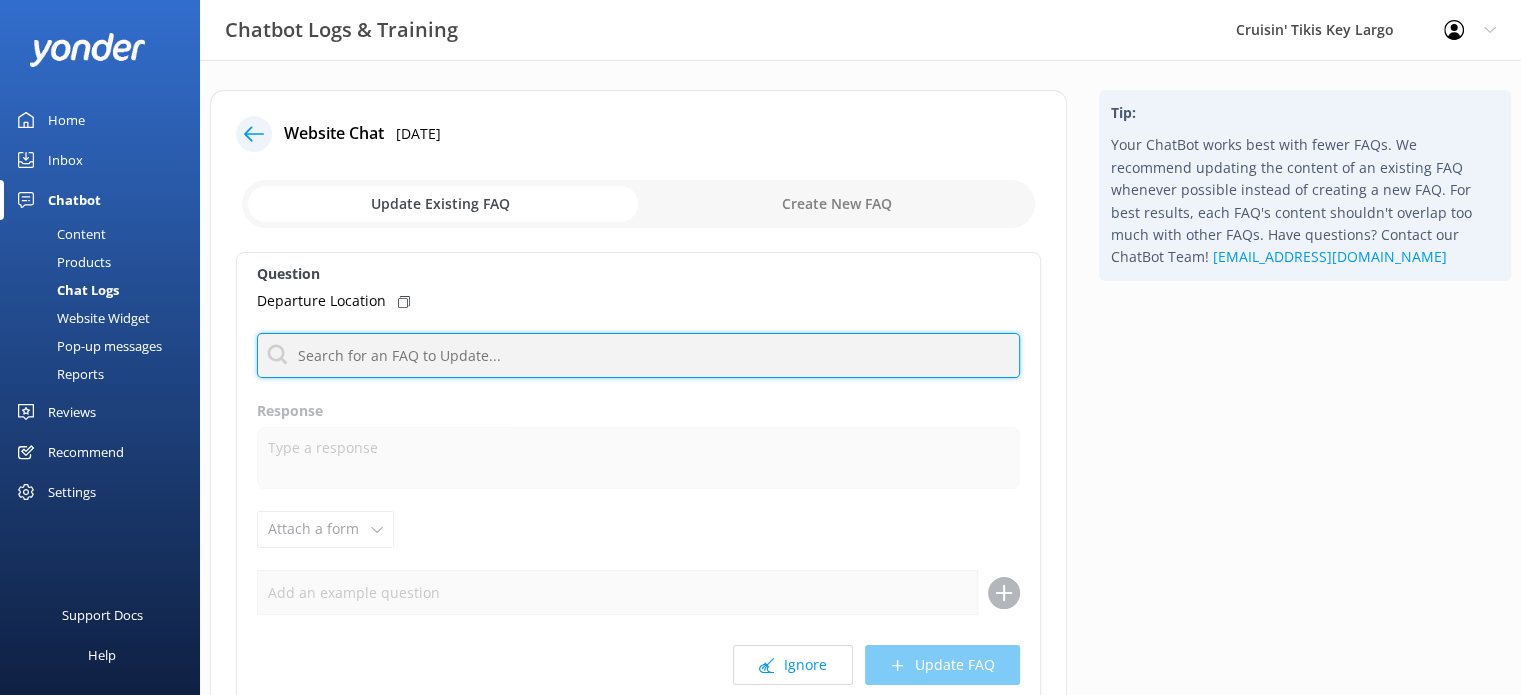 click at bounding box center [638, 355] 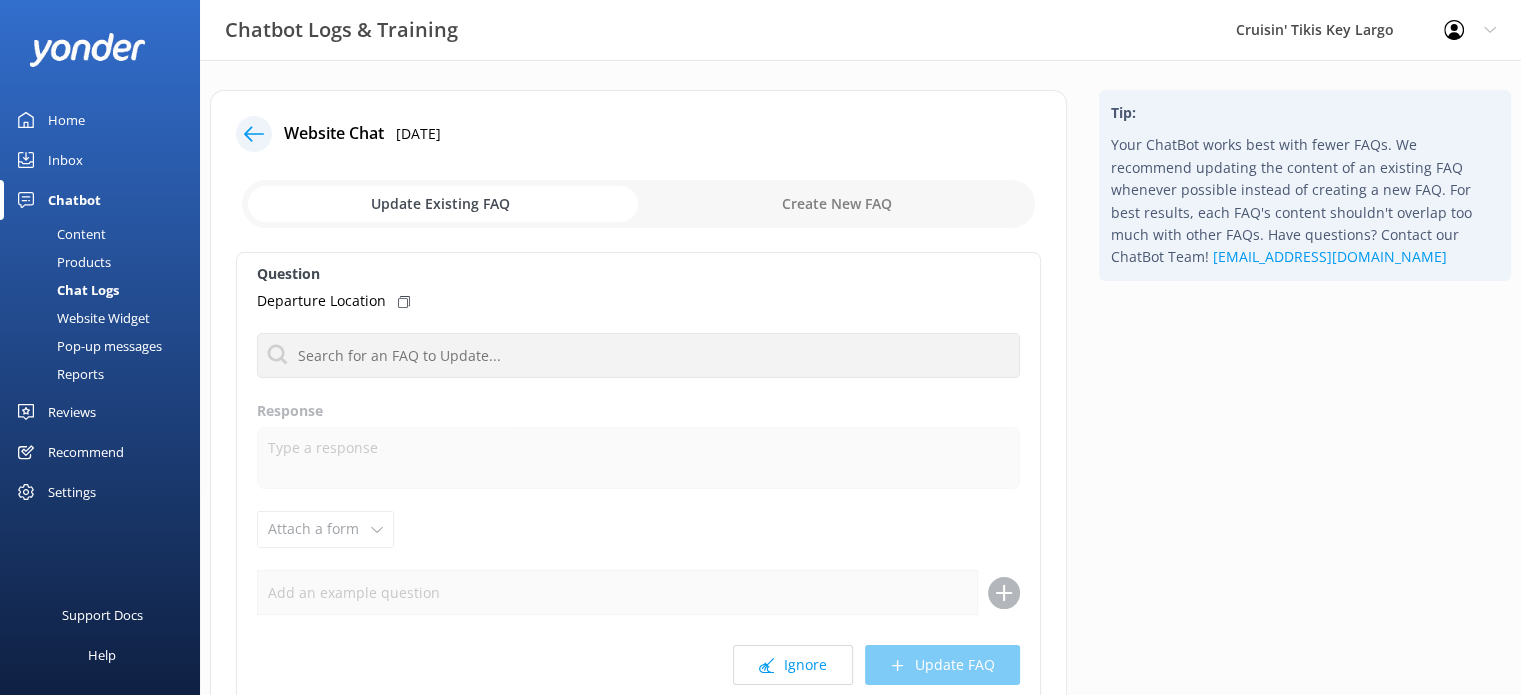 click on "Departure Location" at bounding box center (321, 301) 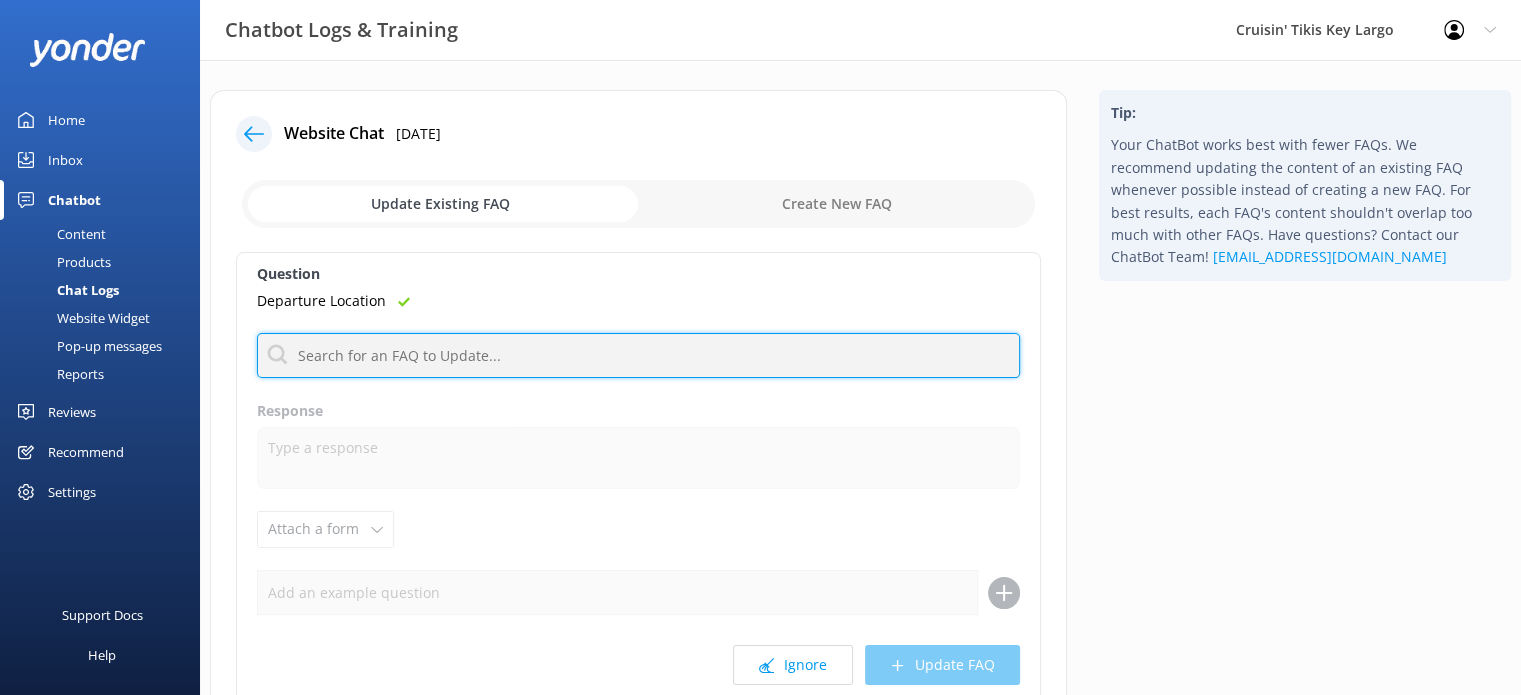 click at bounding box center (638, 355) 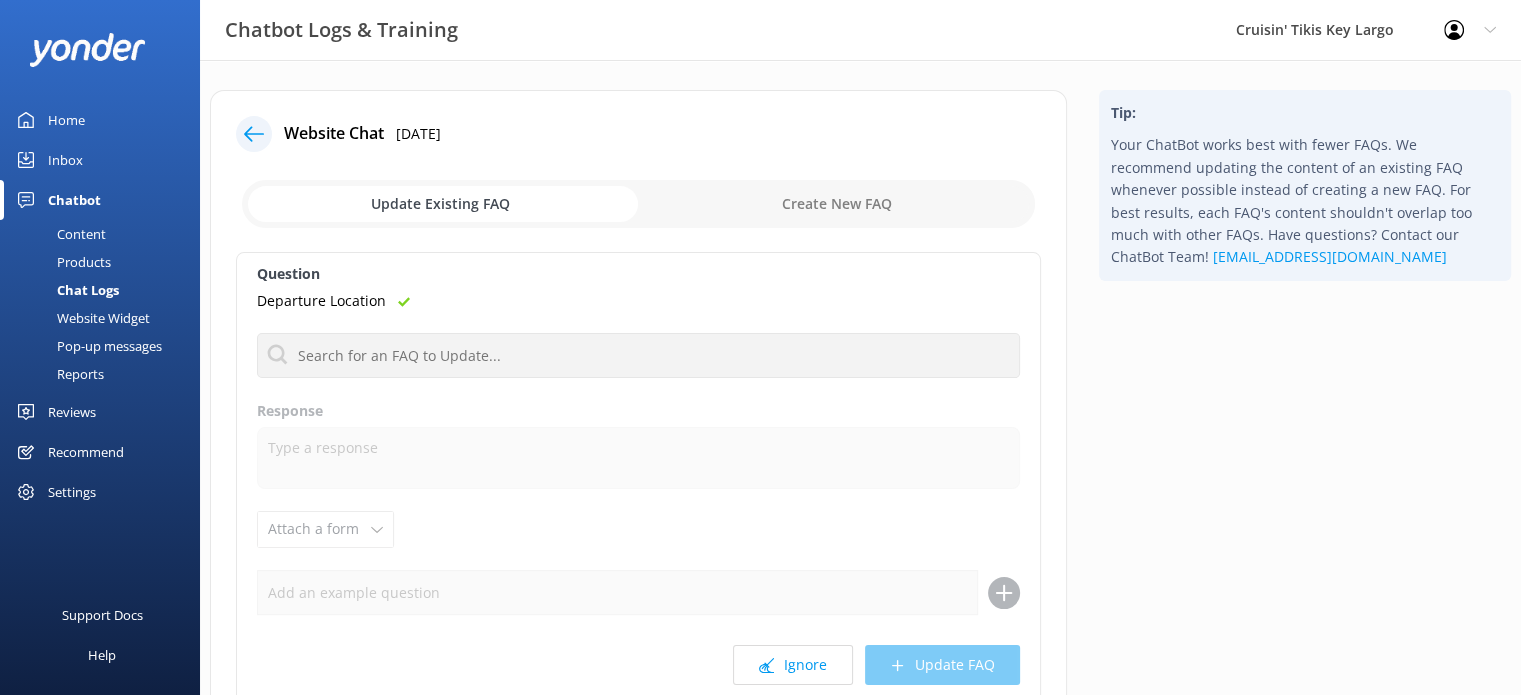 click 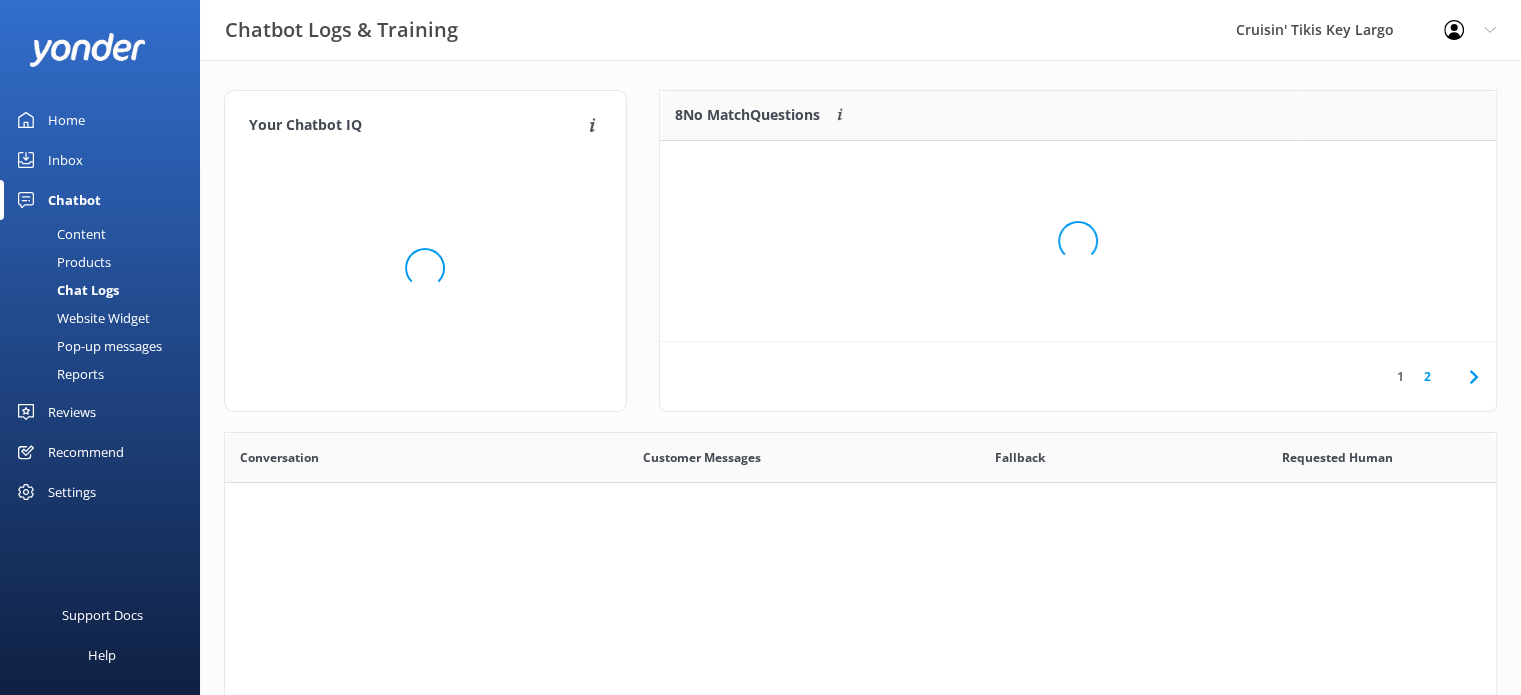 scroll, scrollTop: 16, scrollLeft: 16, axis: both 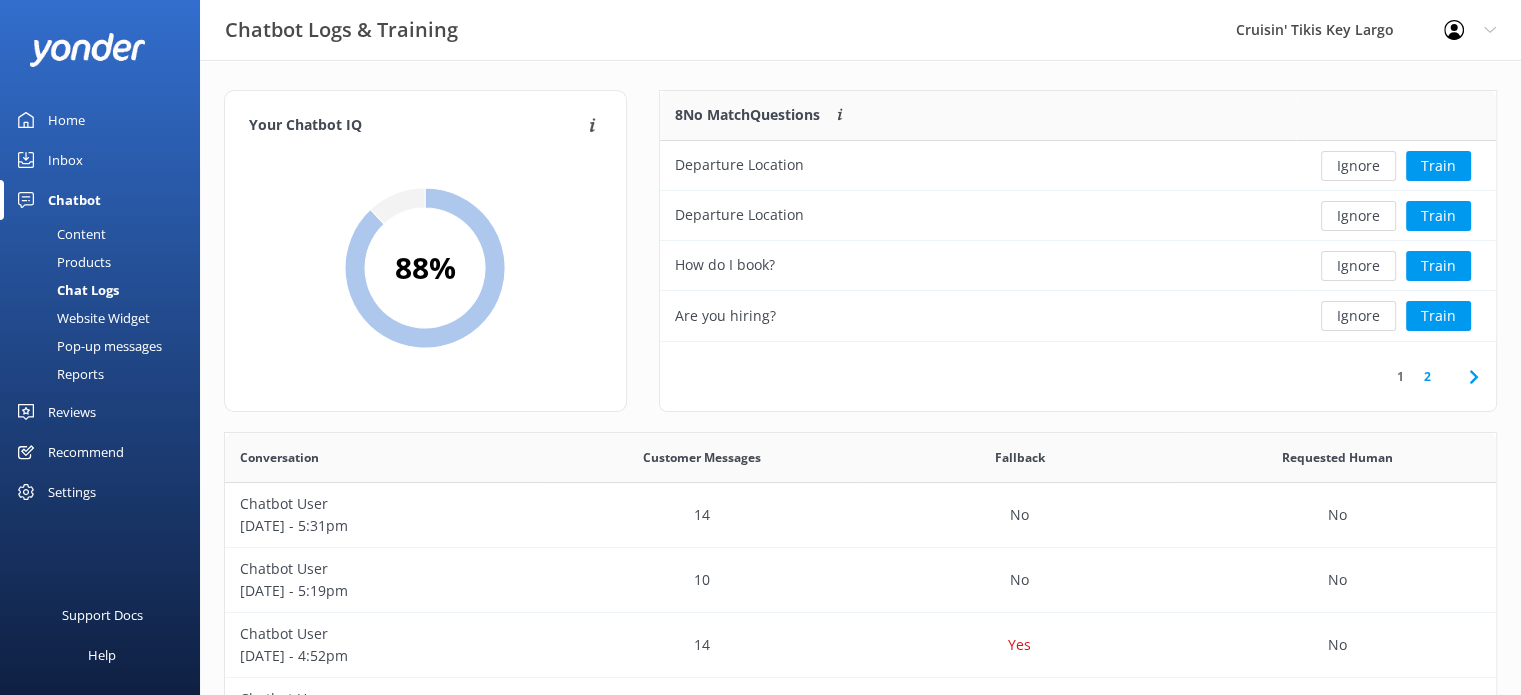 click on "Products" at bounding box center [61, 262] 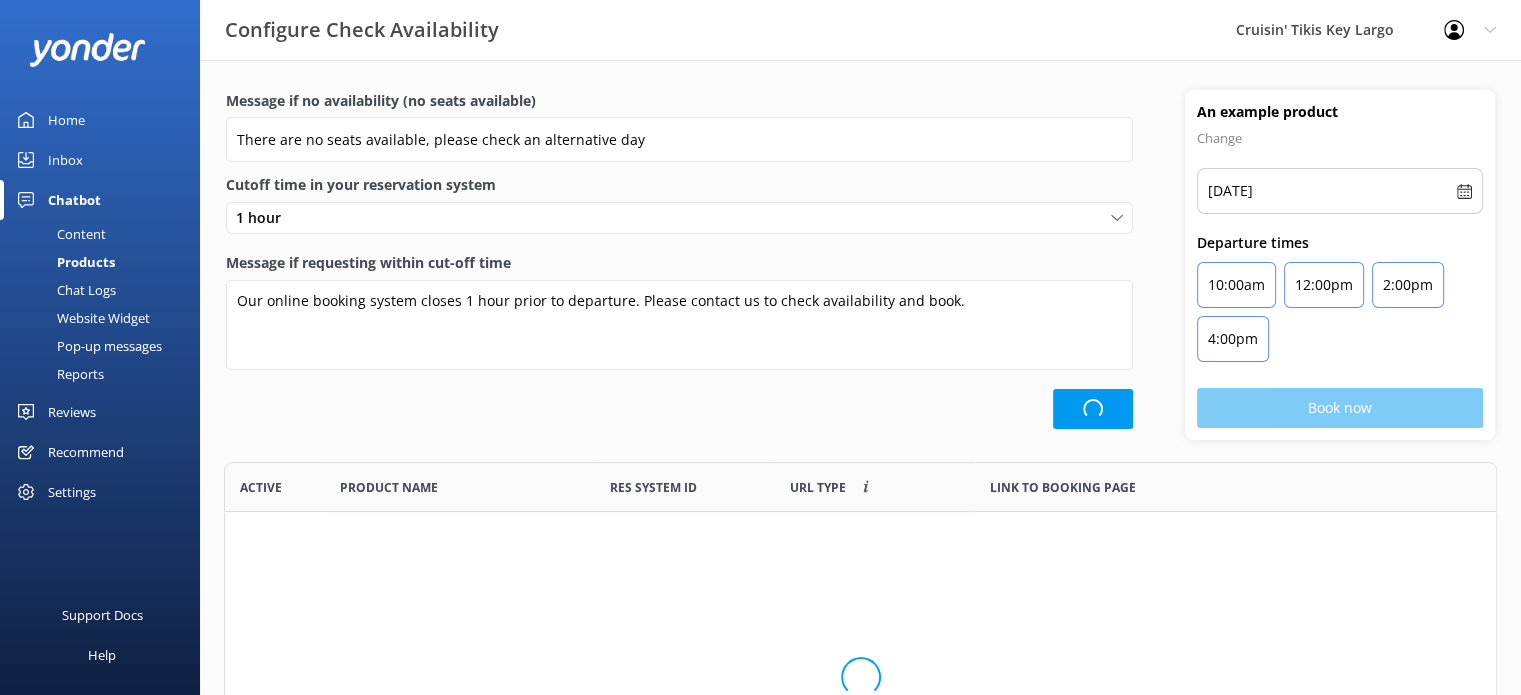 scroll, scrollTop: 16, scrollLeft: 16, axis: both 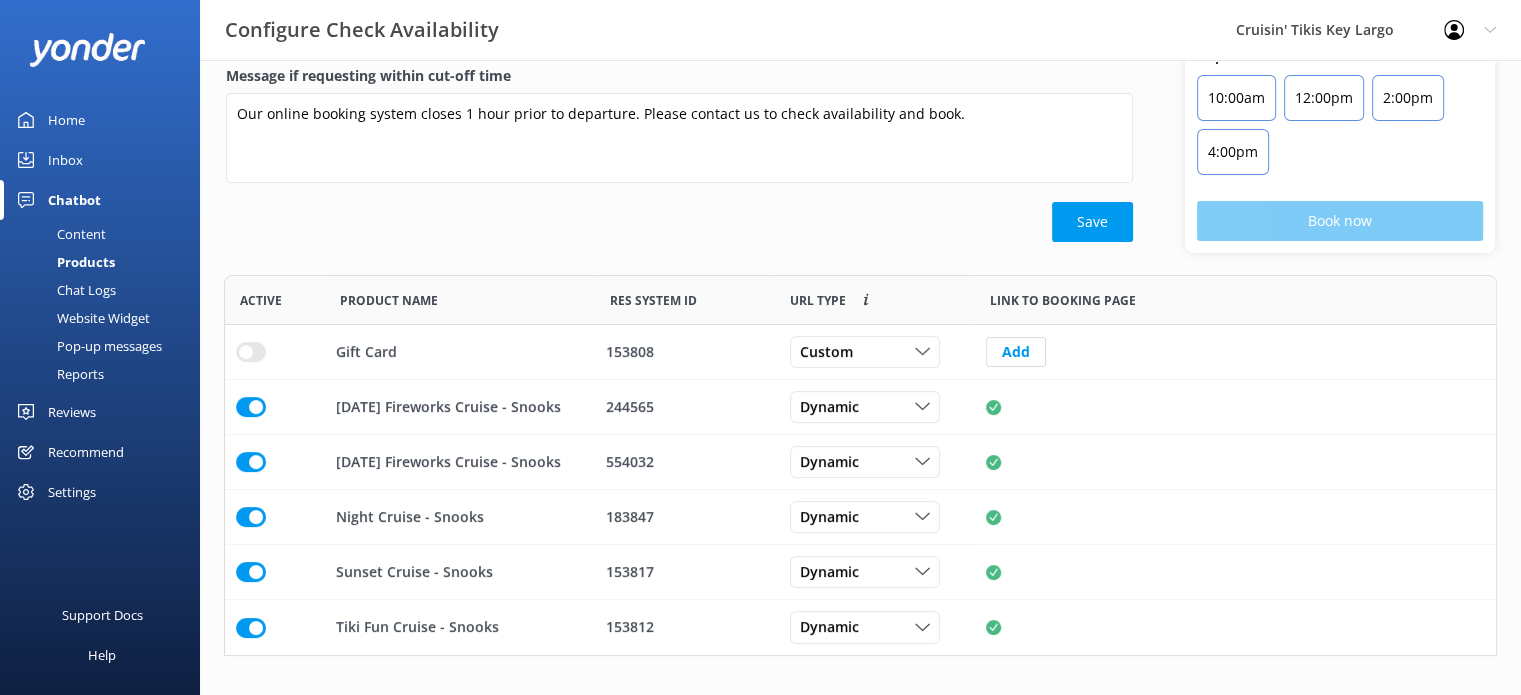 click on "Website Widget" at bounding box center (81, 318) 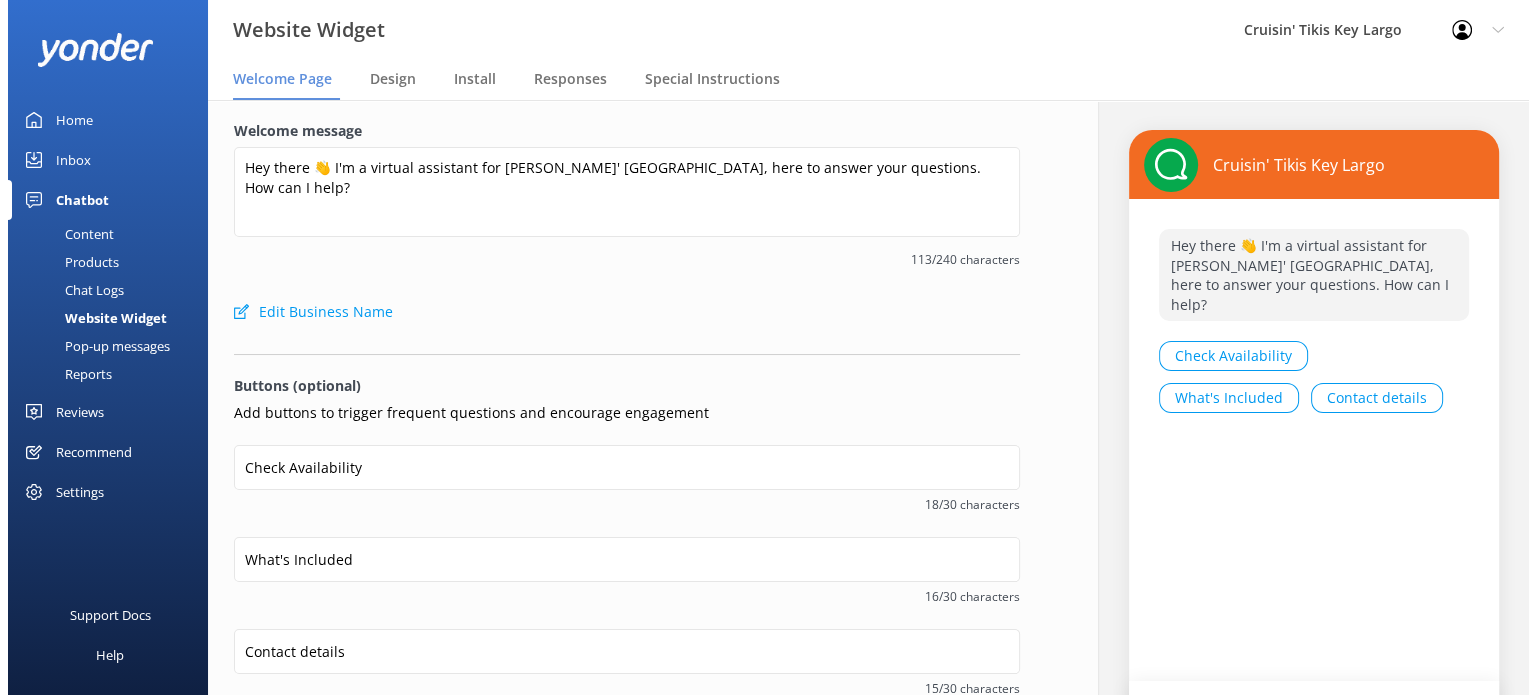 scroll, scrollTop: 0, scrollLeft: 0, axis: both 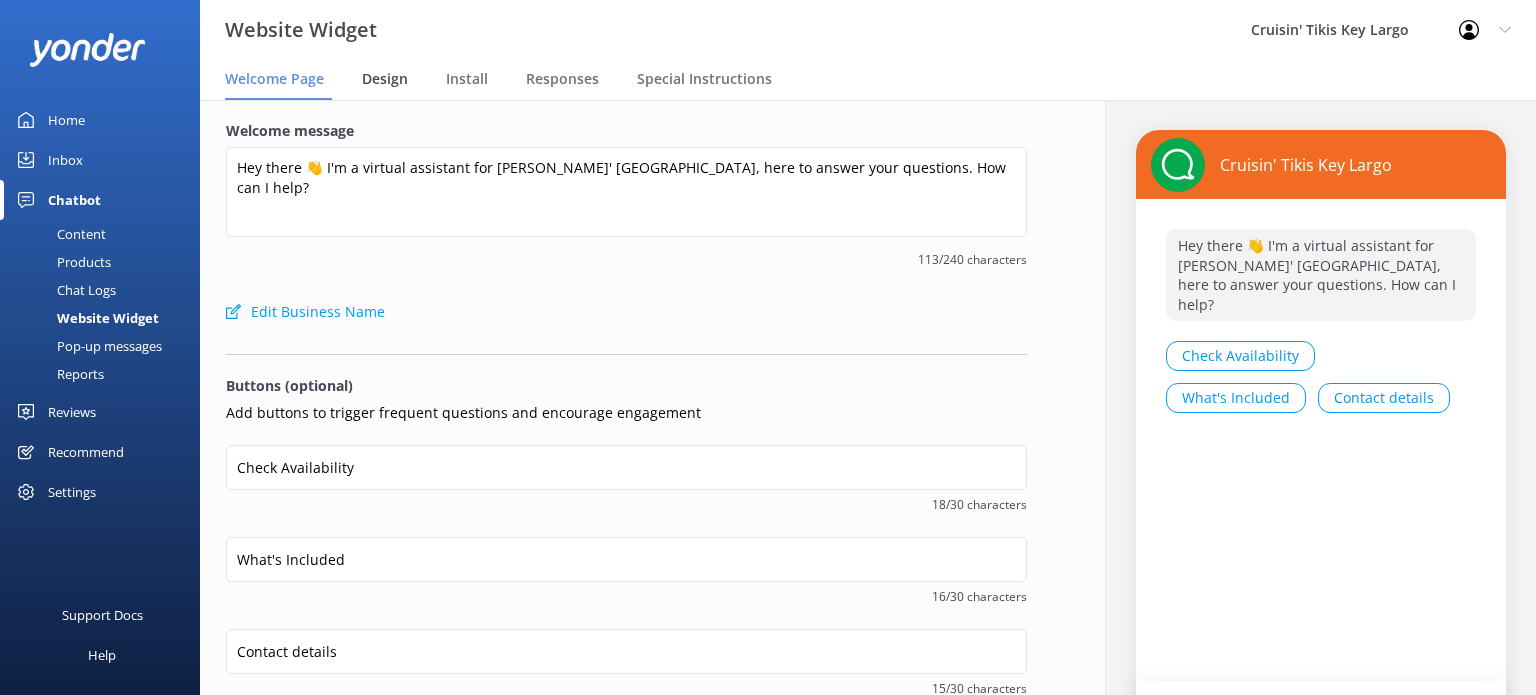 click on "Design" at bounding box center (385, 79) 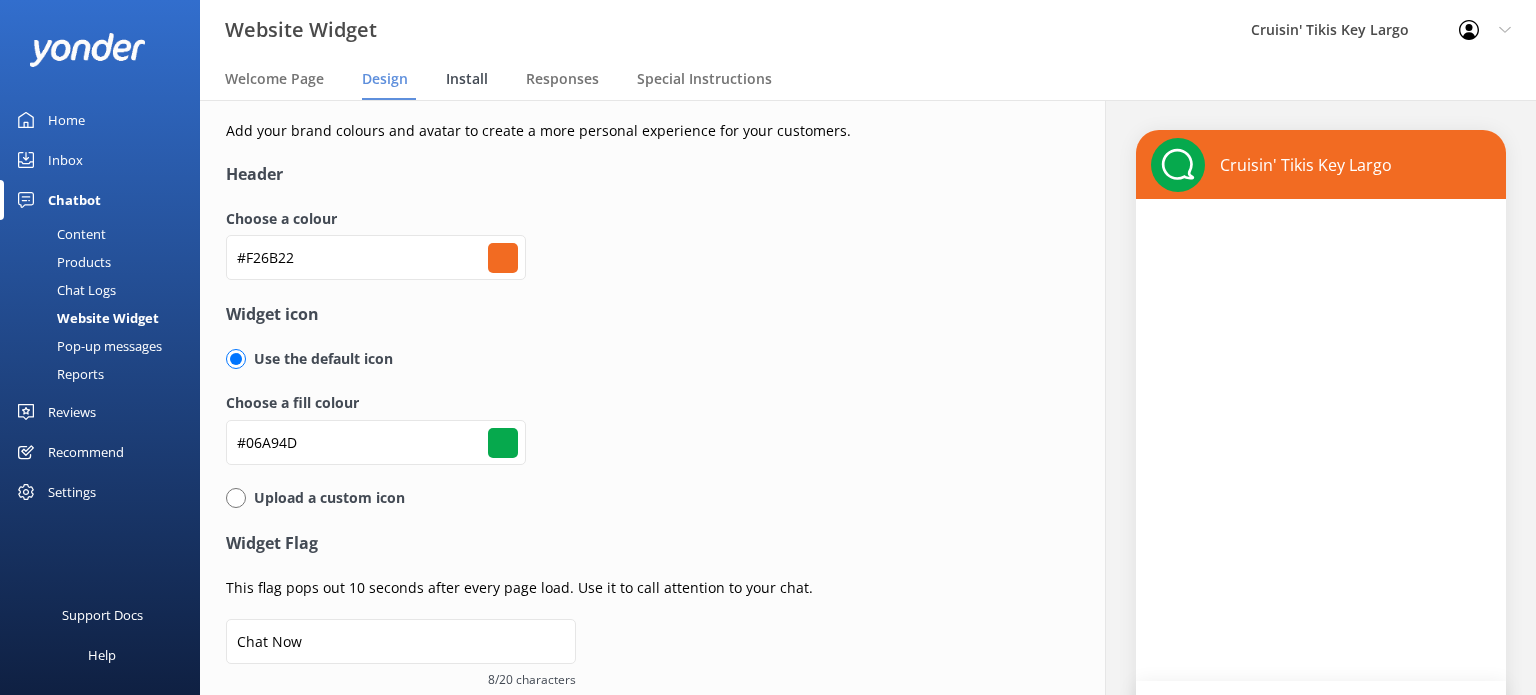 click on "Install" at bounding box center [467, 79] 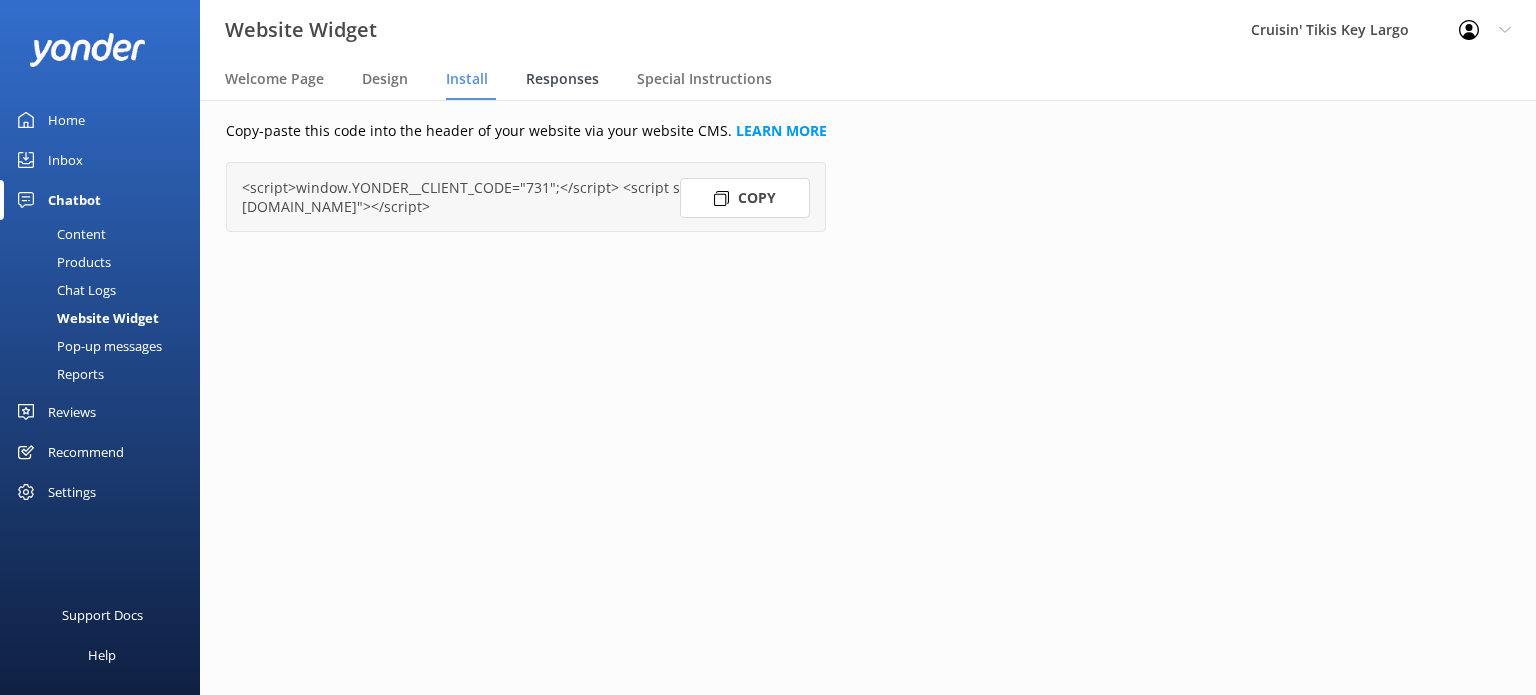 click on "Responses" at bounding box center [562, 79] 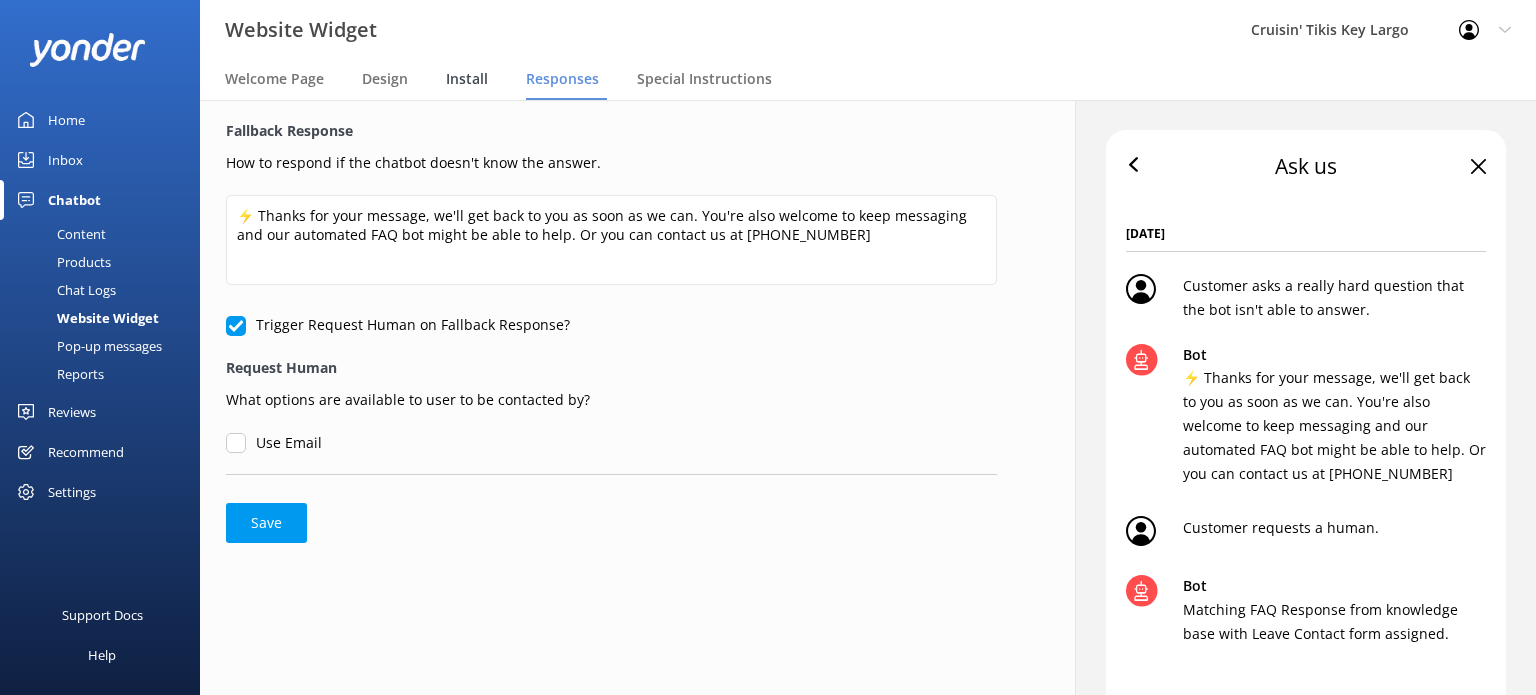 click on "Install" at bounding box center (467, 79) 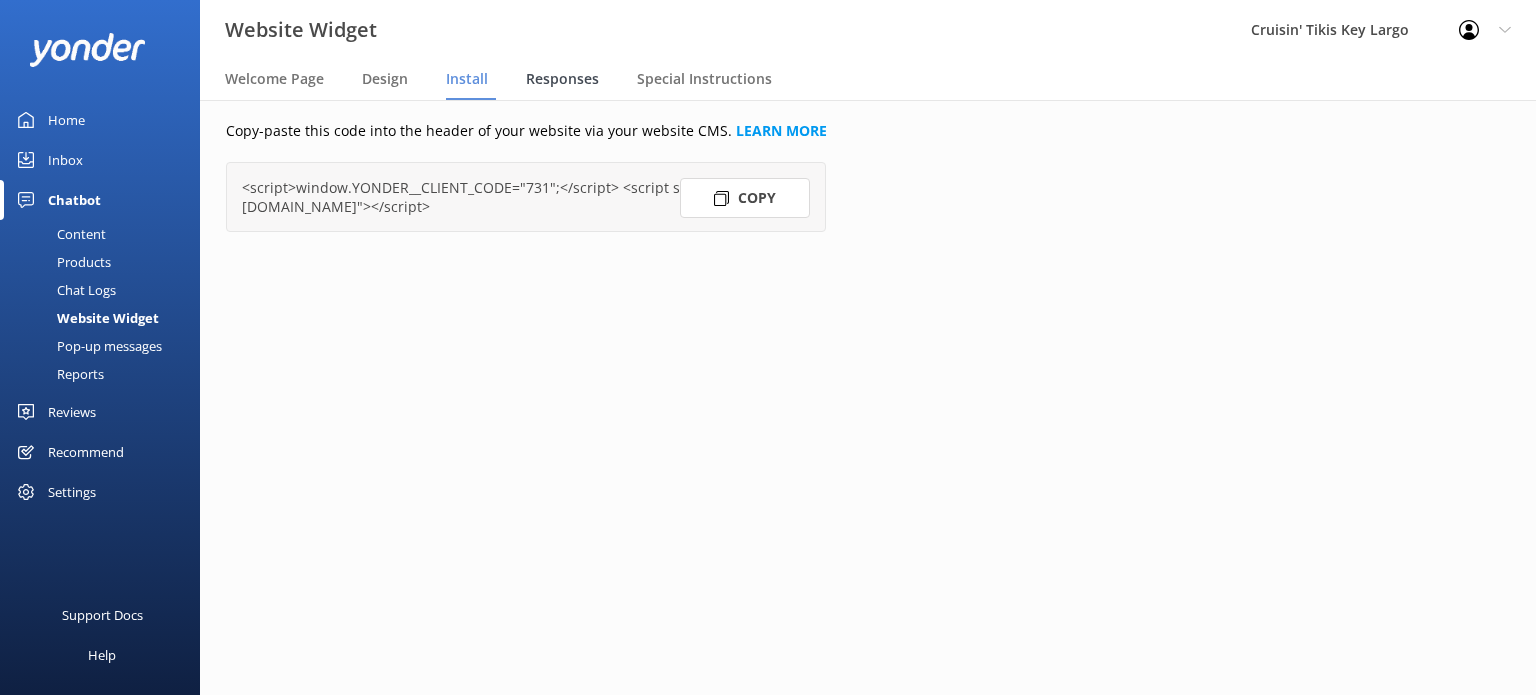click on "Responses" at bounding box center (562, 79) 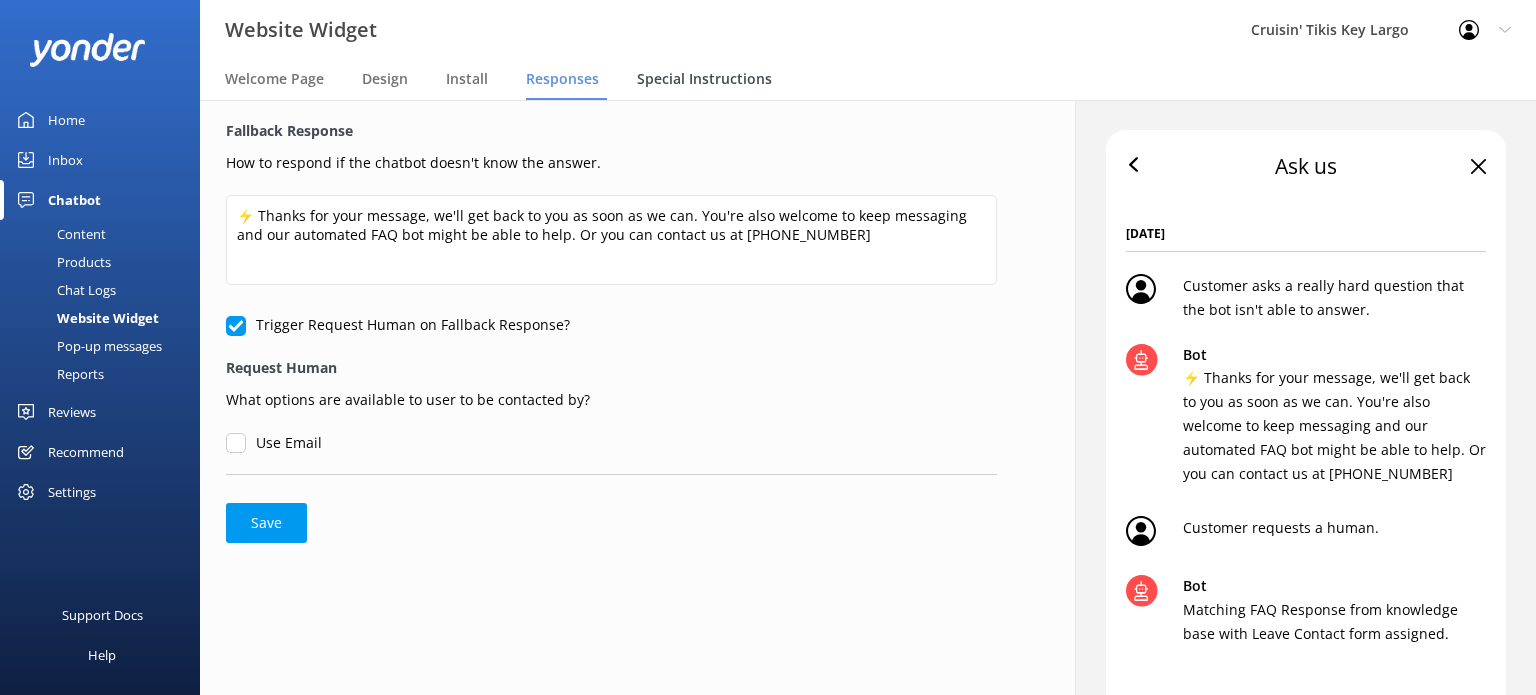click on "Special Instructions" at bounding box center [704, 79] 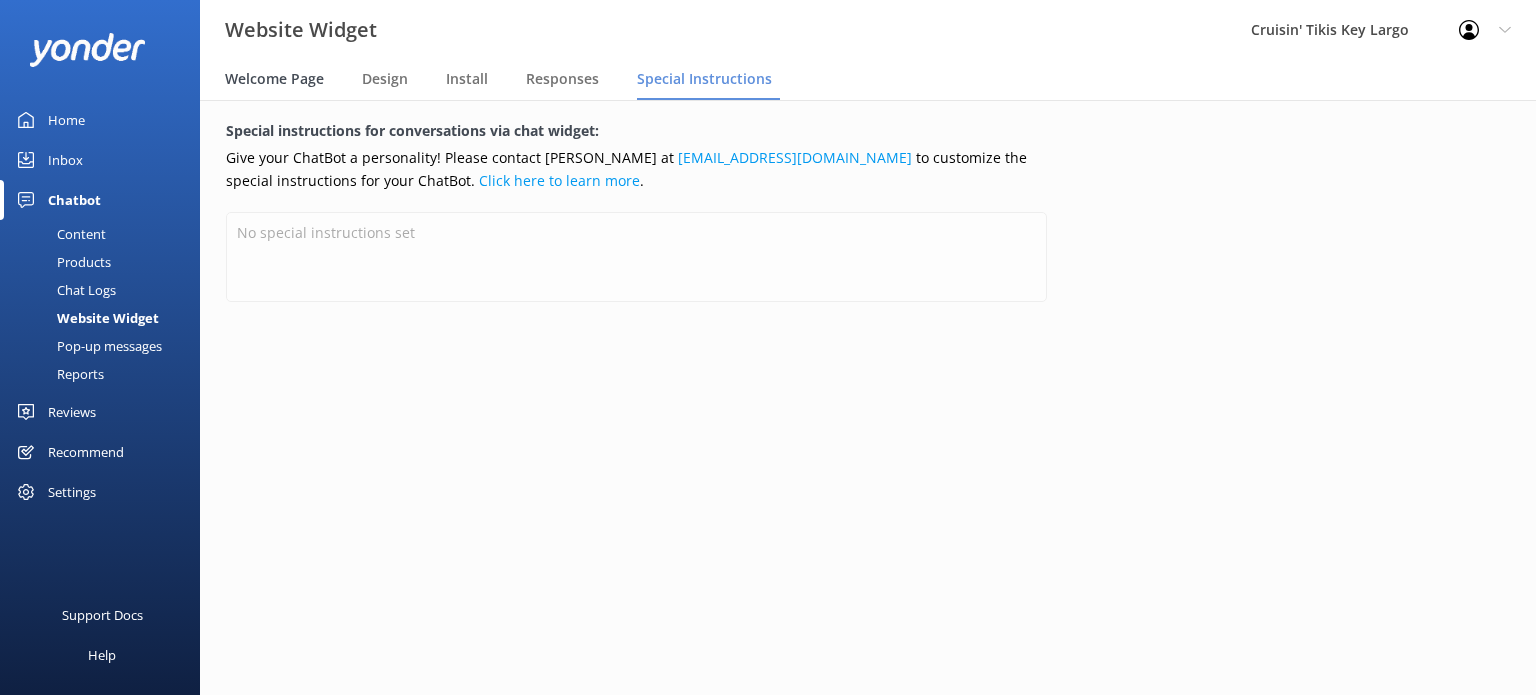 click on "Welcome Page" at bounding box center (274, 79) 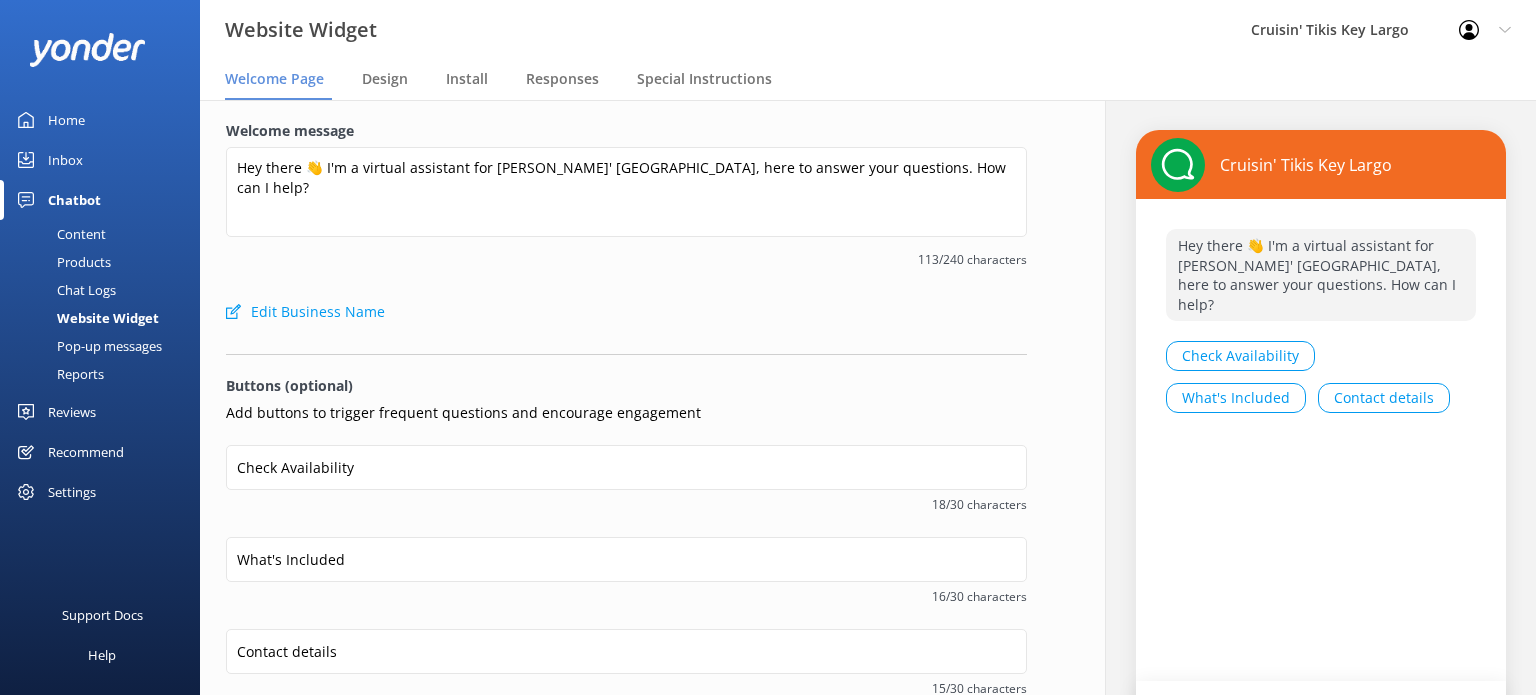 click on "Pop-up messages" at bounding box center (87, 346) 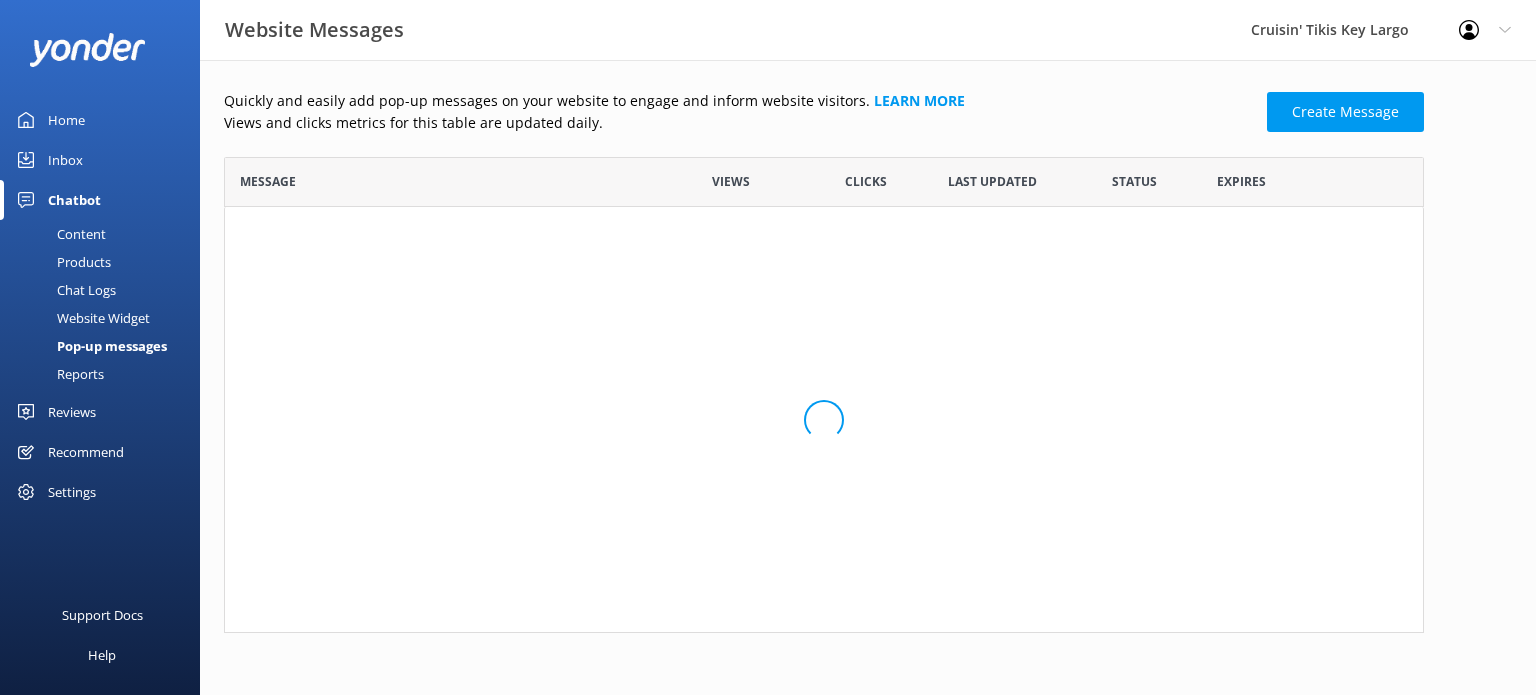scroll, scrollTop: 16, scrollLeft: 16, axis: both 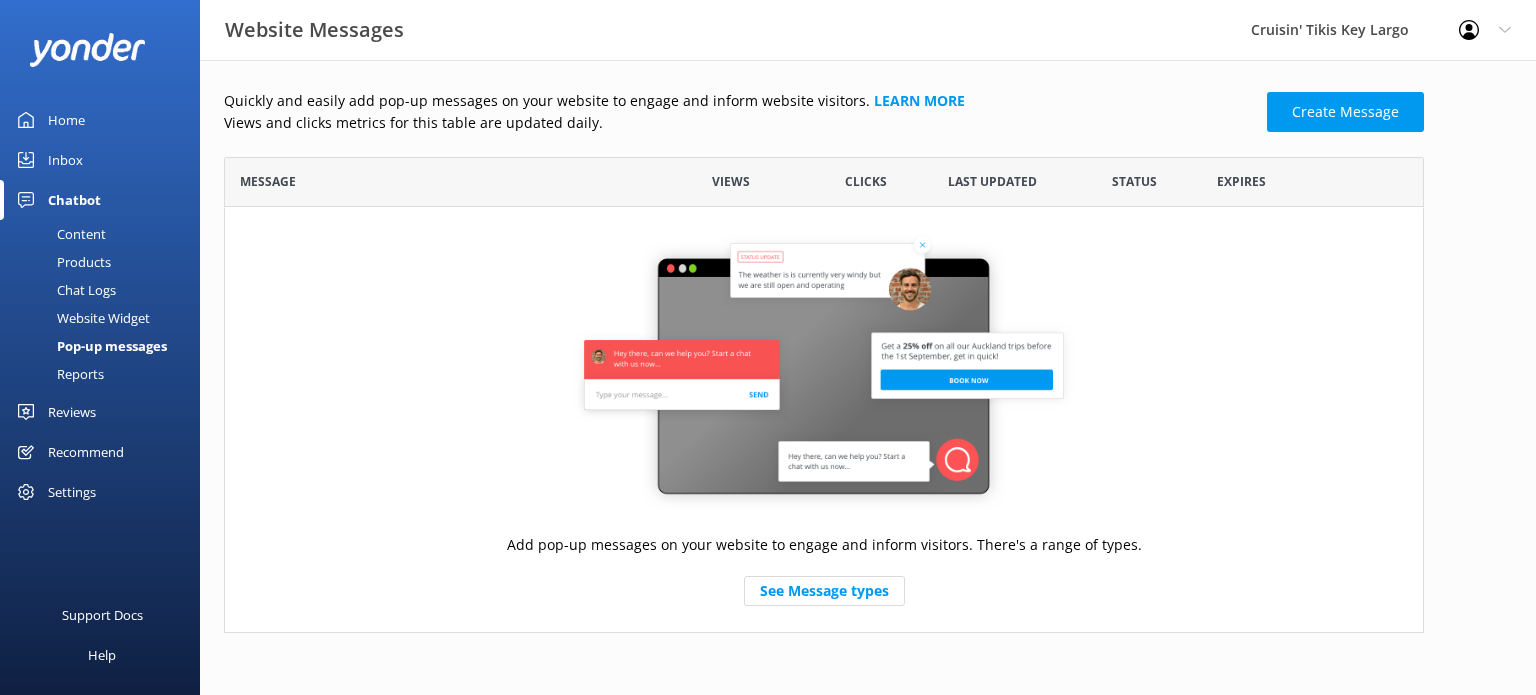click on "Views" at bounding box center (731, 181) 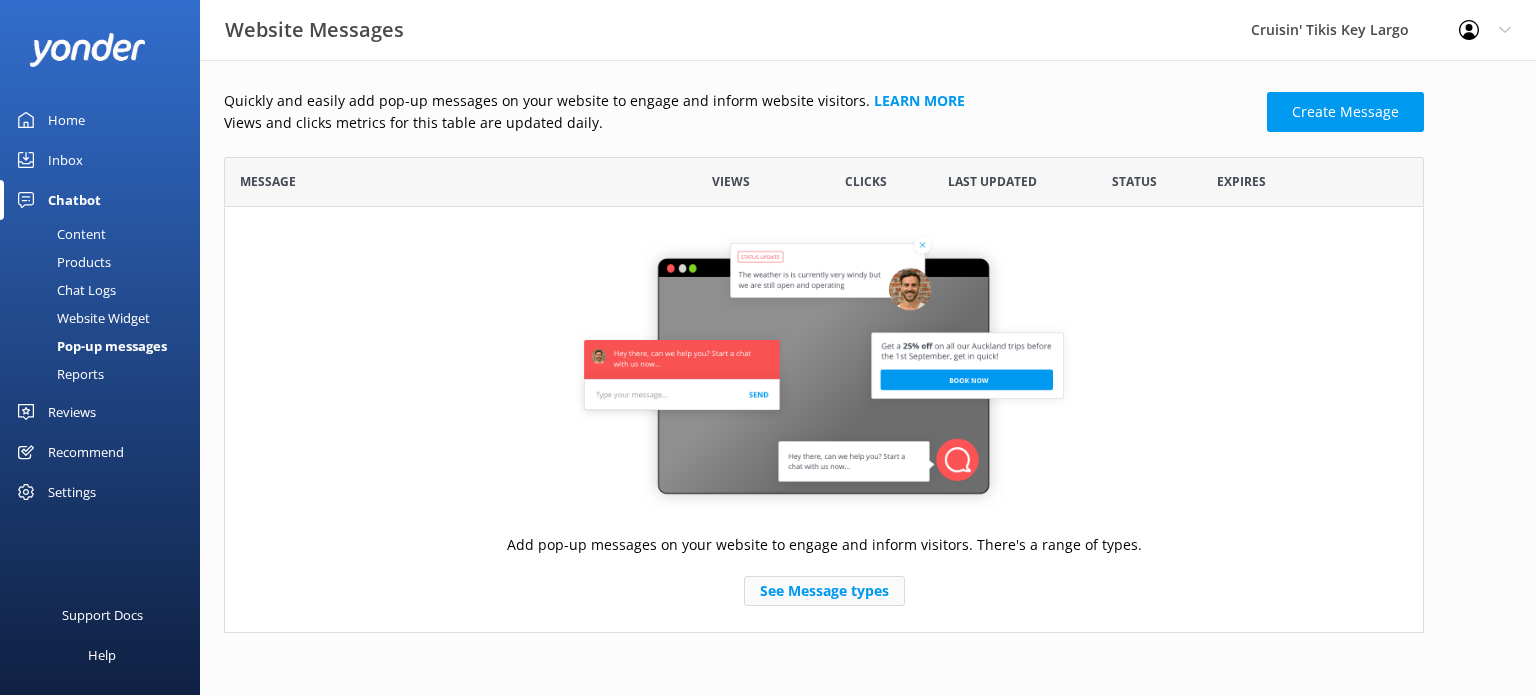 click on "See Message types" at bounding box center (824, 591) 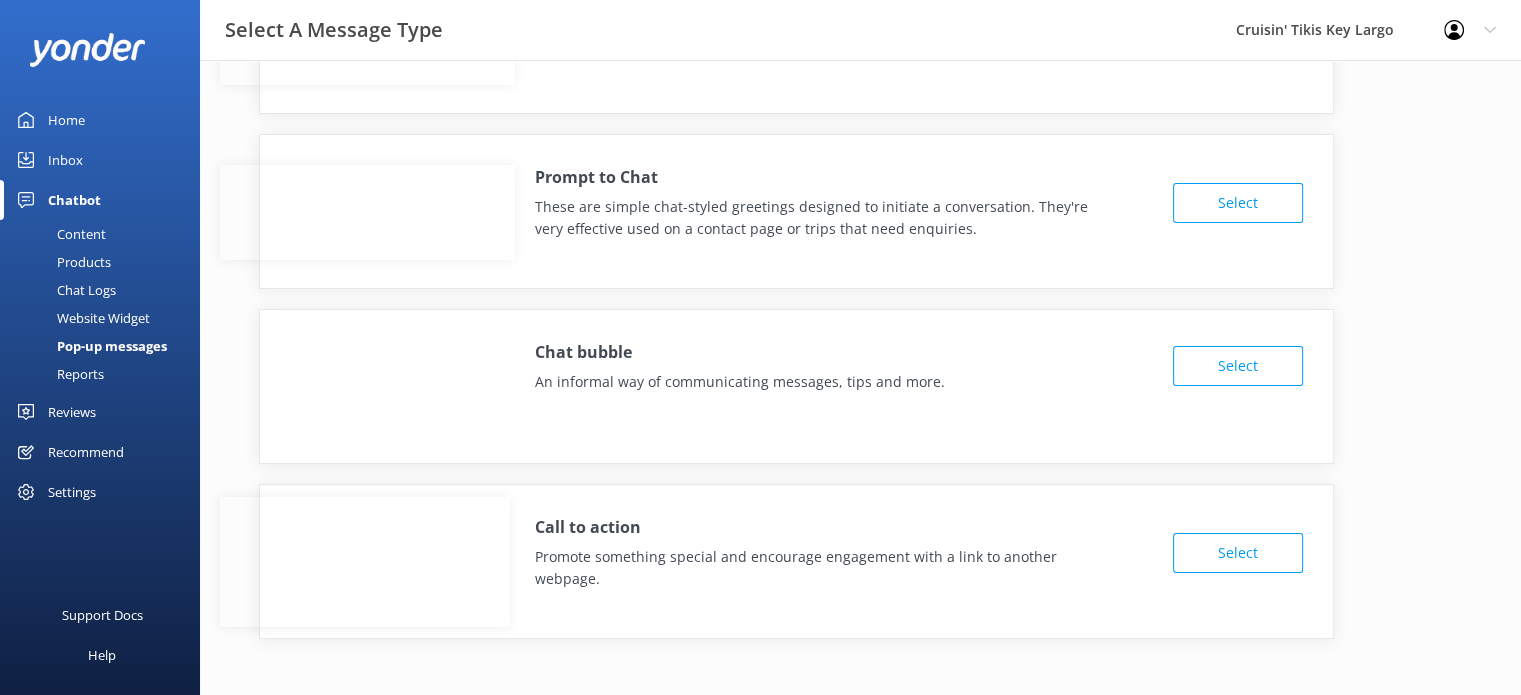 scroll, scrollTop: 135, scrollLeft: 0, axis: vertical 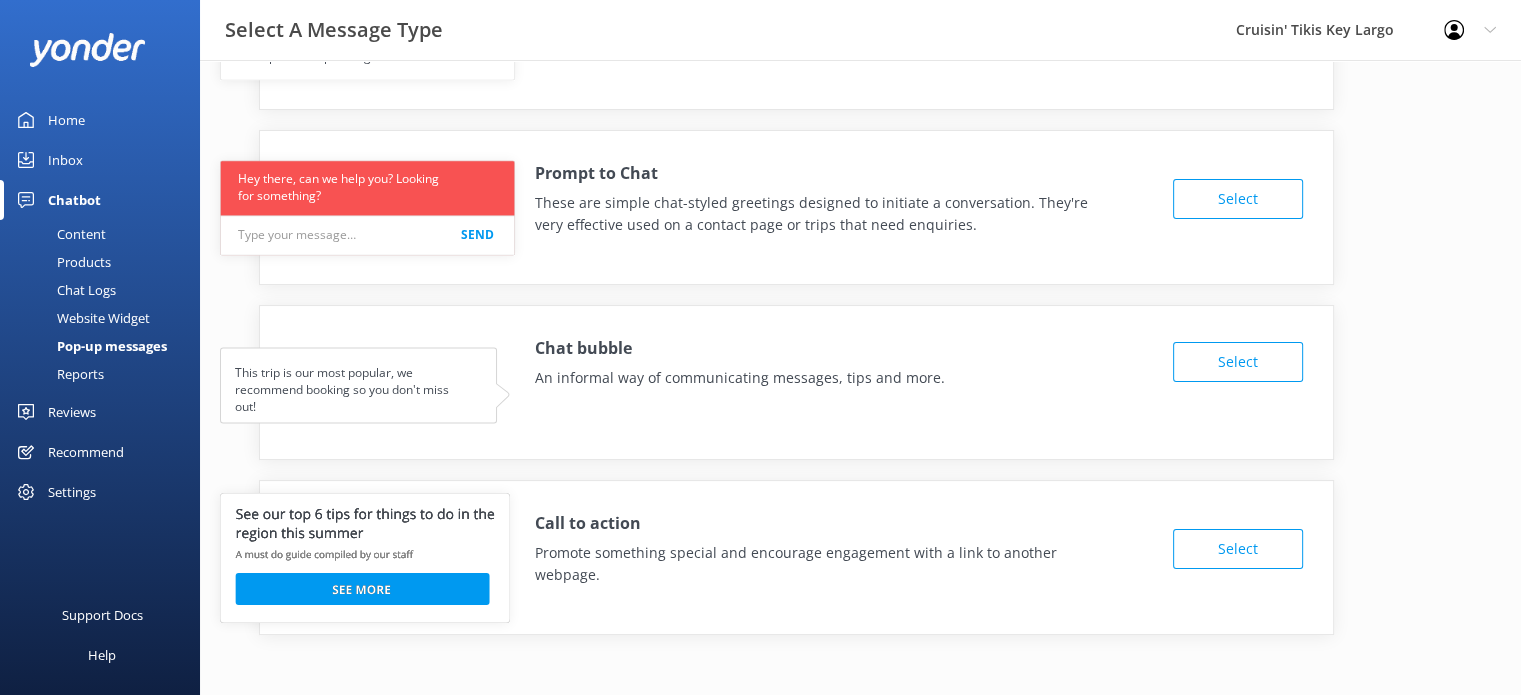 click on "Reports" at bounding box center [58, 374] 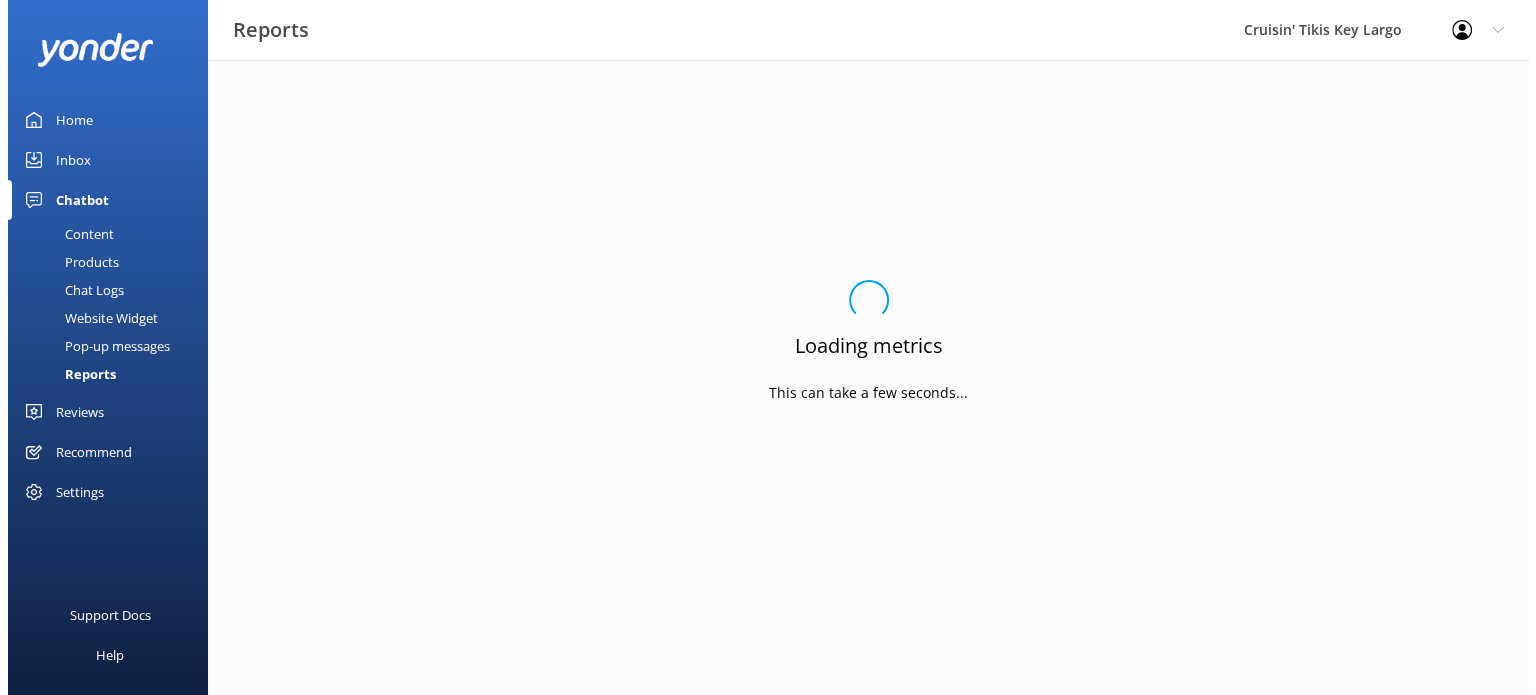 scroll, scrollTop: 0, scrollLeft: 0, axis: both 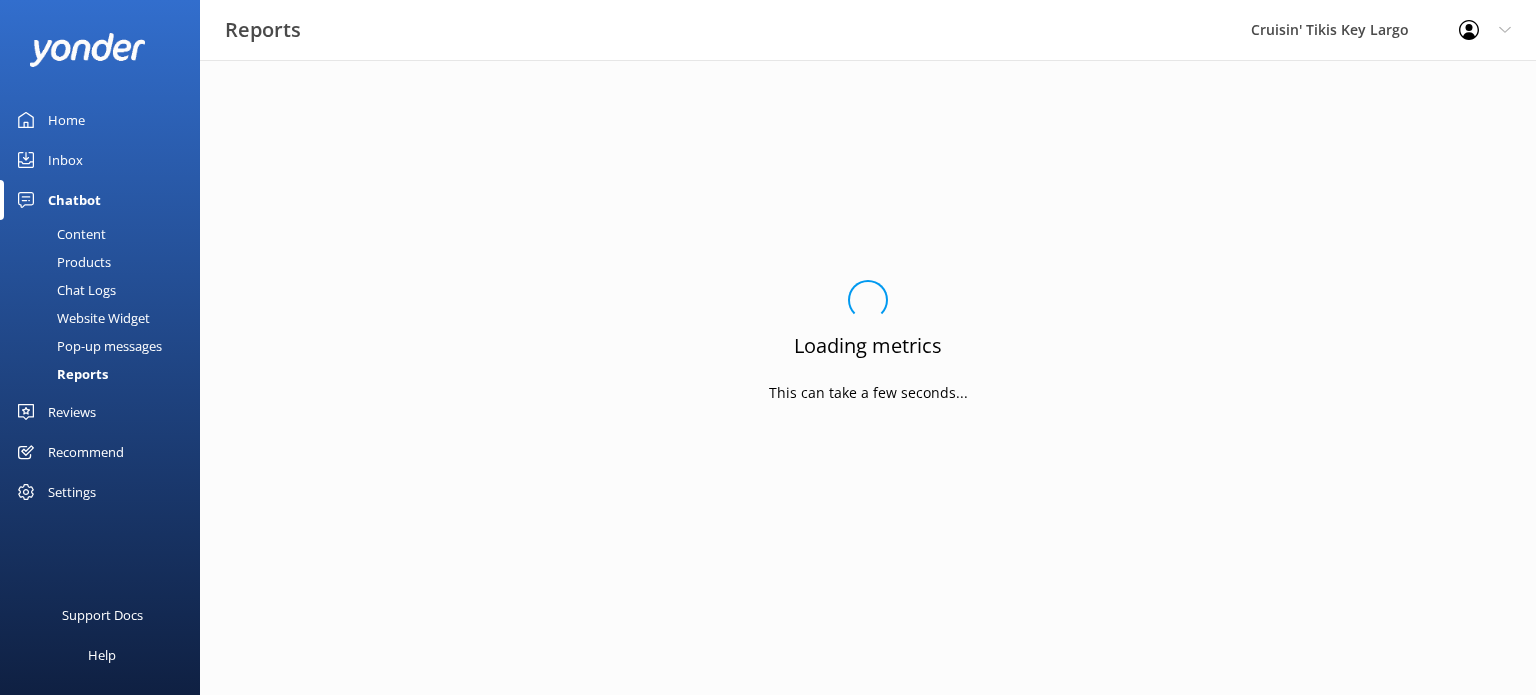 click on "Pop-up messages" at bounding box center [87, 346] 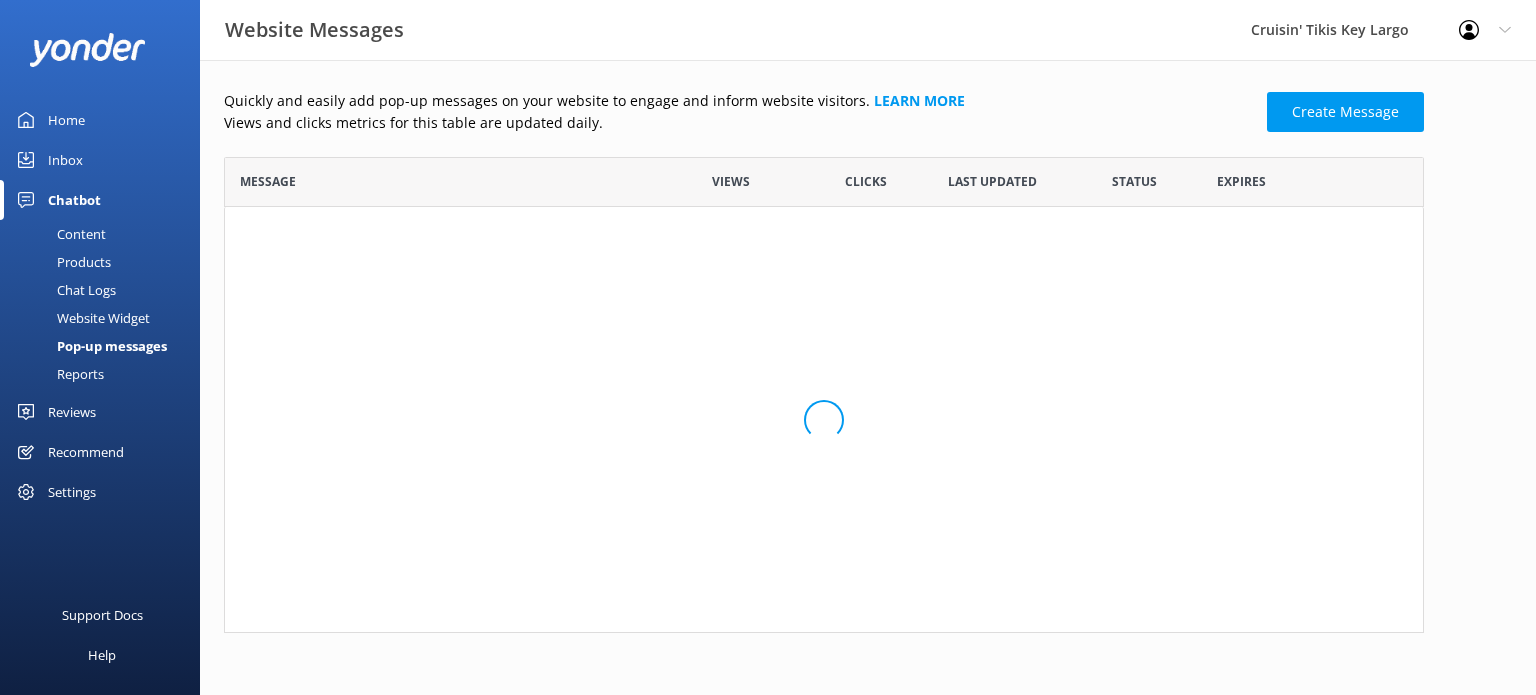 scroll, scrollTop: 16, scrollLeft: 16, axis: both 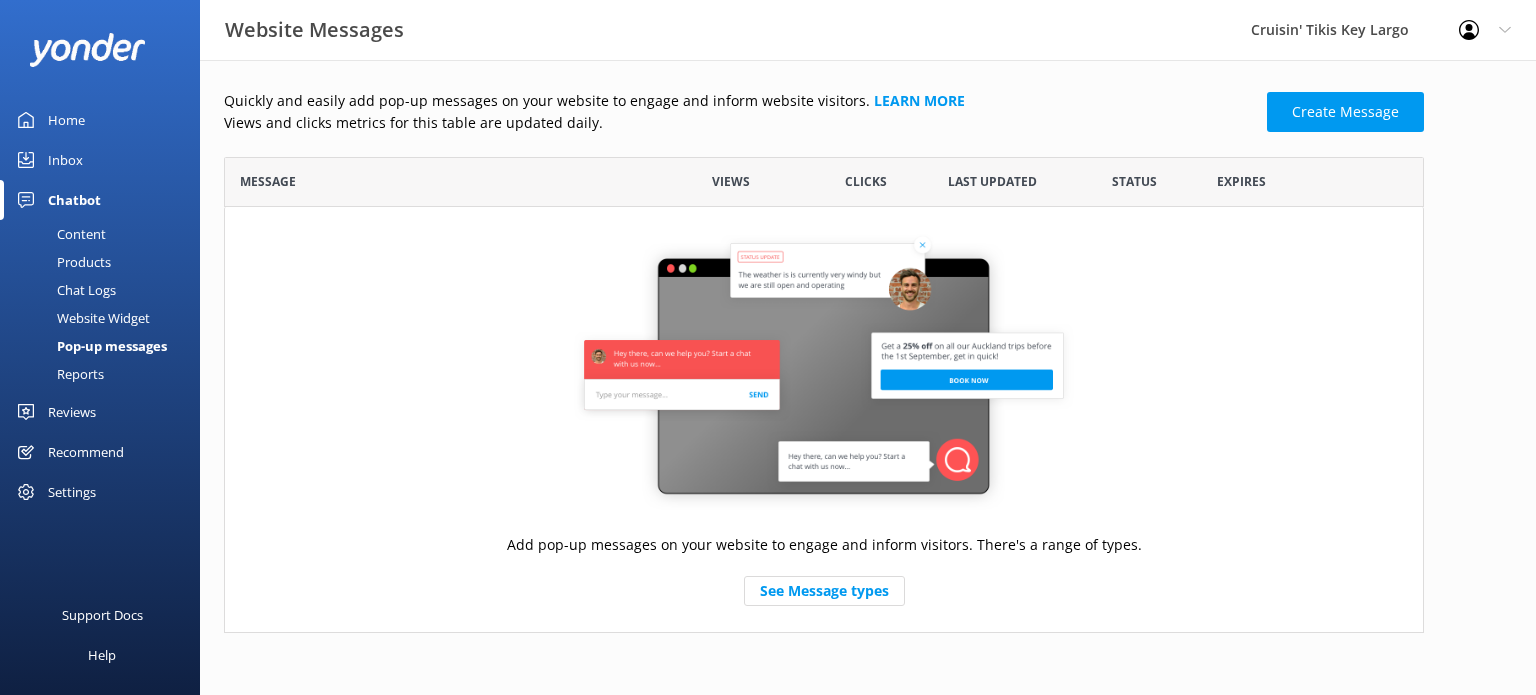 click on "Website Widget" at bounding box center [81, 318] 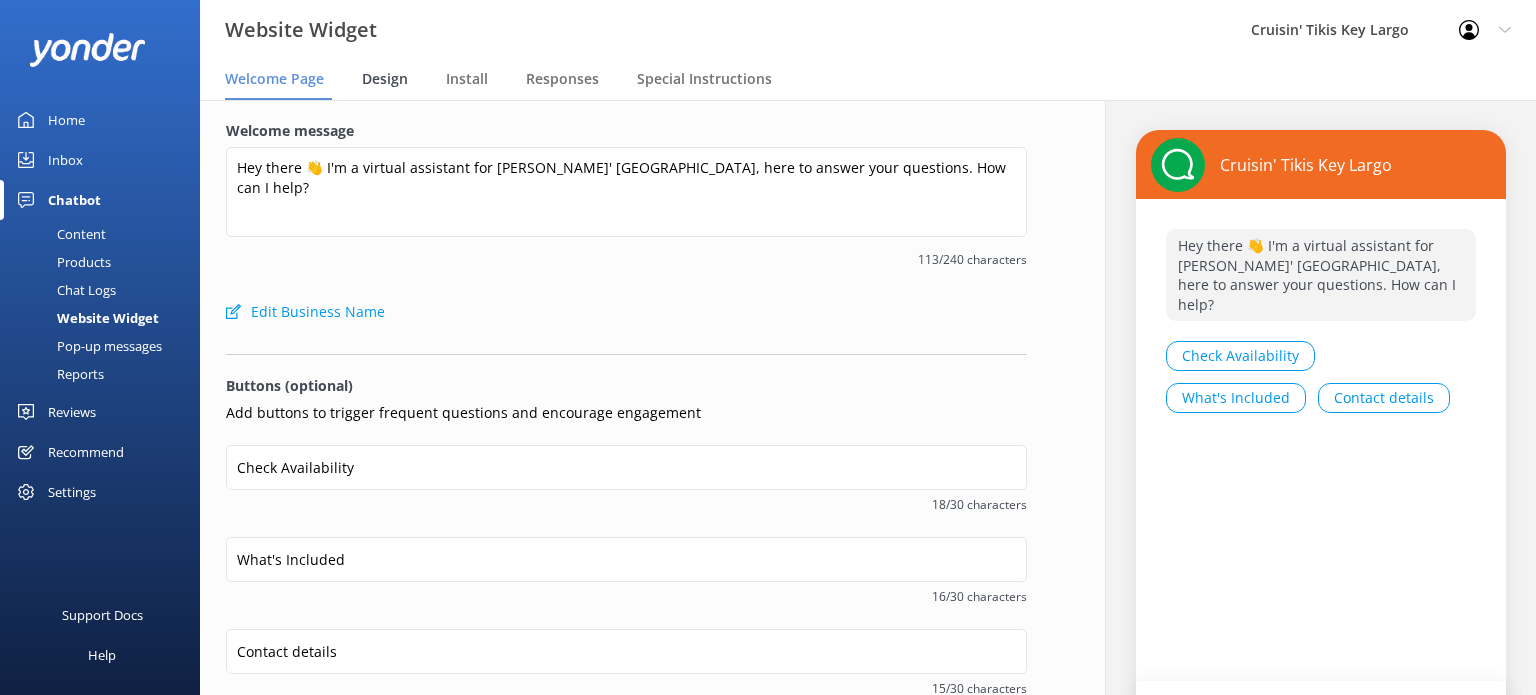 click on "Design" at bounding box center [385, 79] 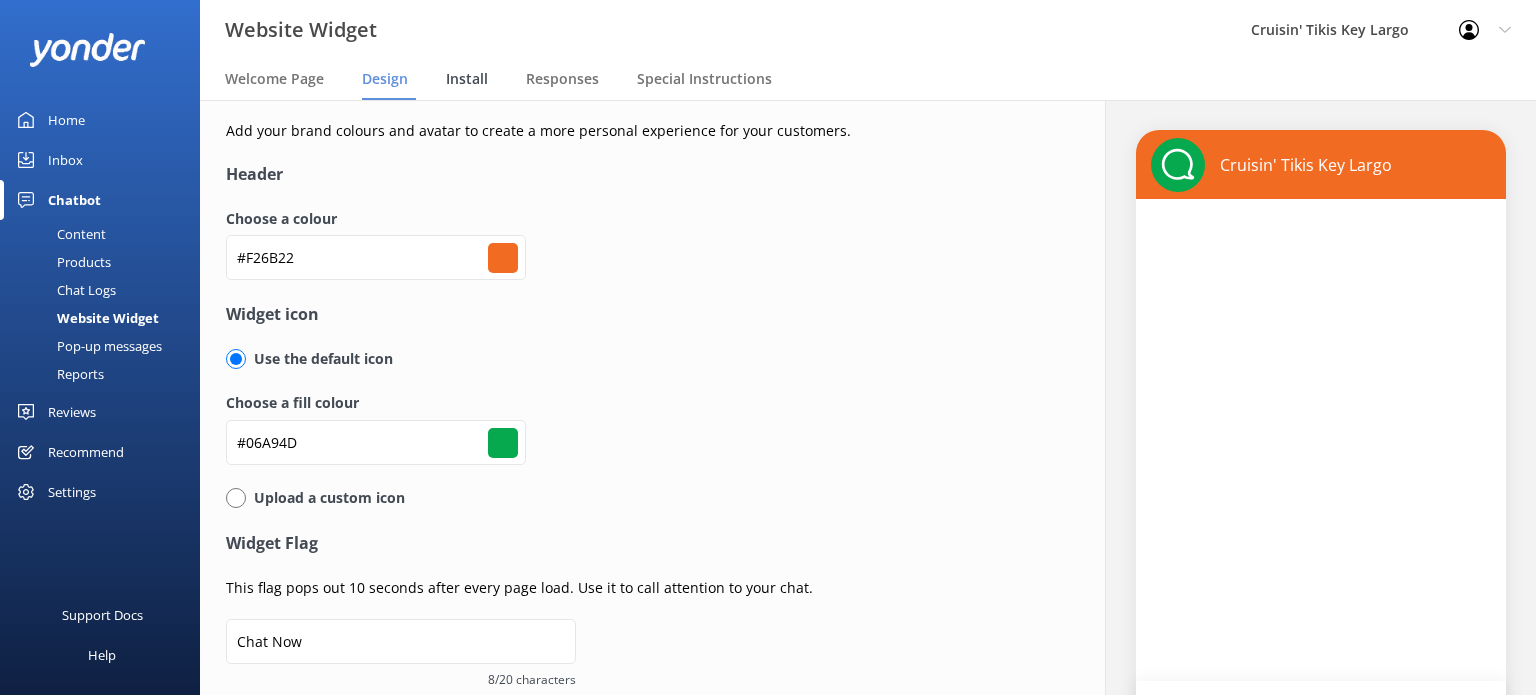 click on "Install" at bounding box center (467, 79) 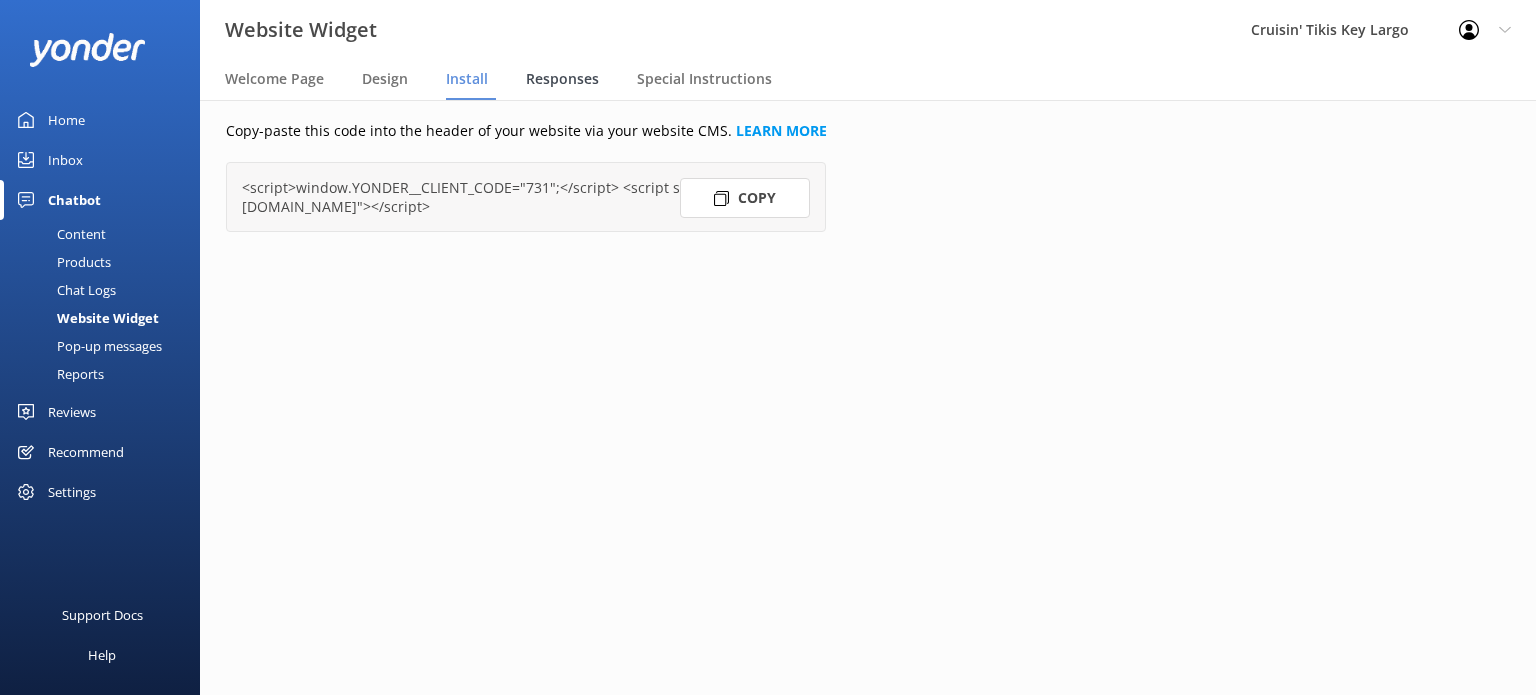 click on "Responses" at bounding box center (562, 79) 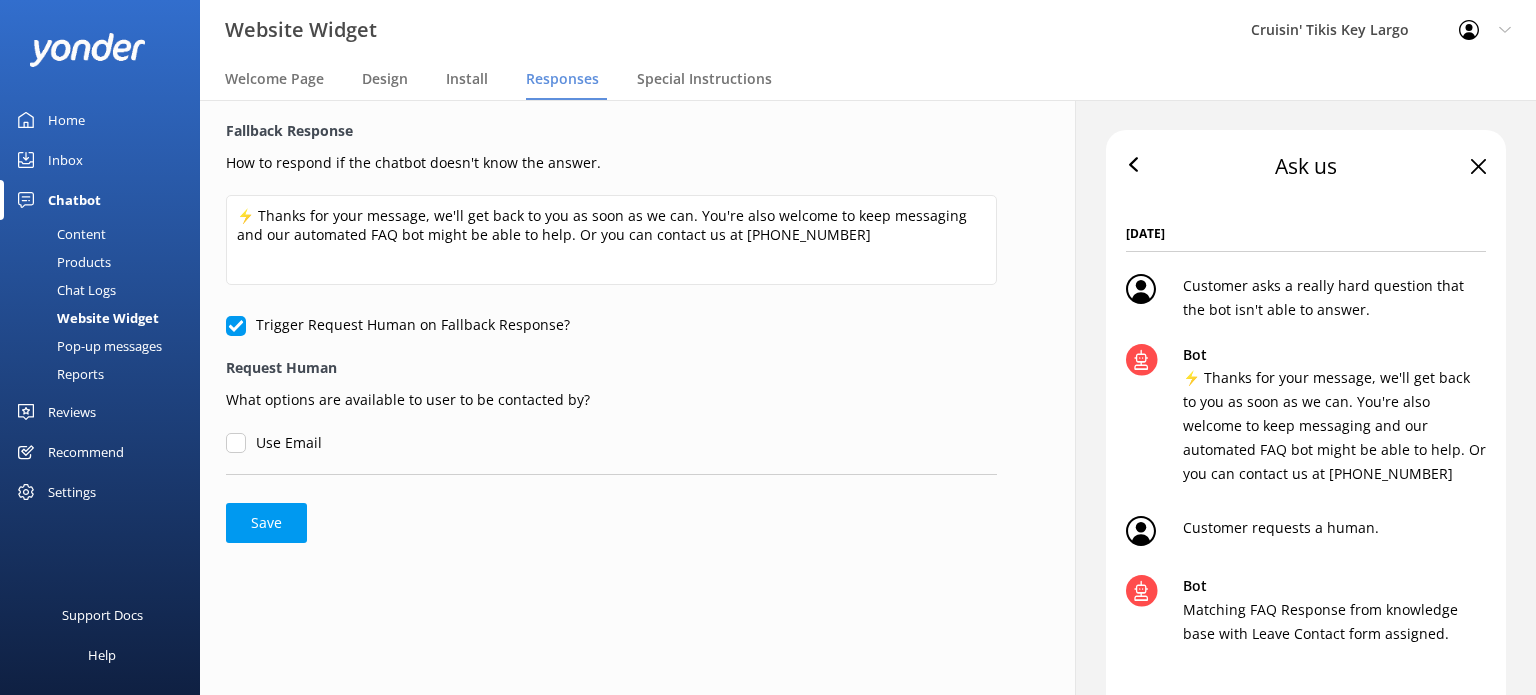 click on "Products" at bounding box center [61, 262] 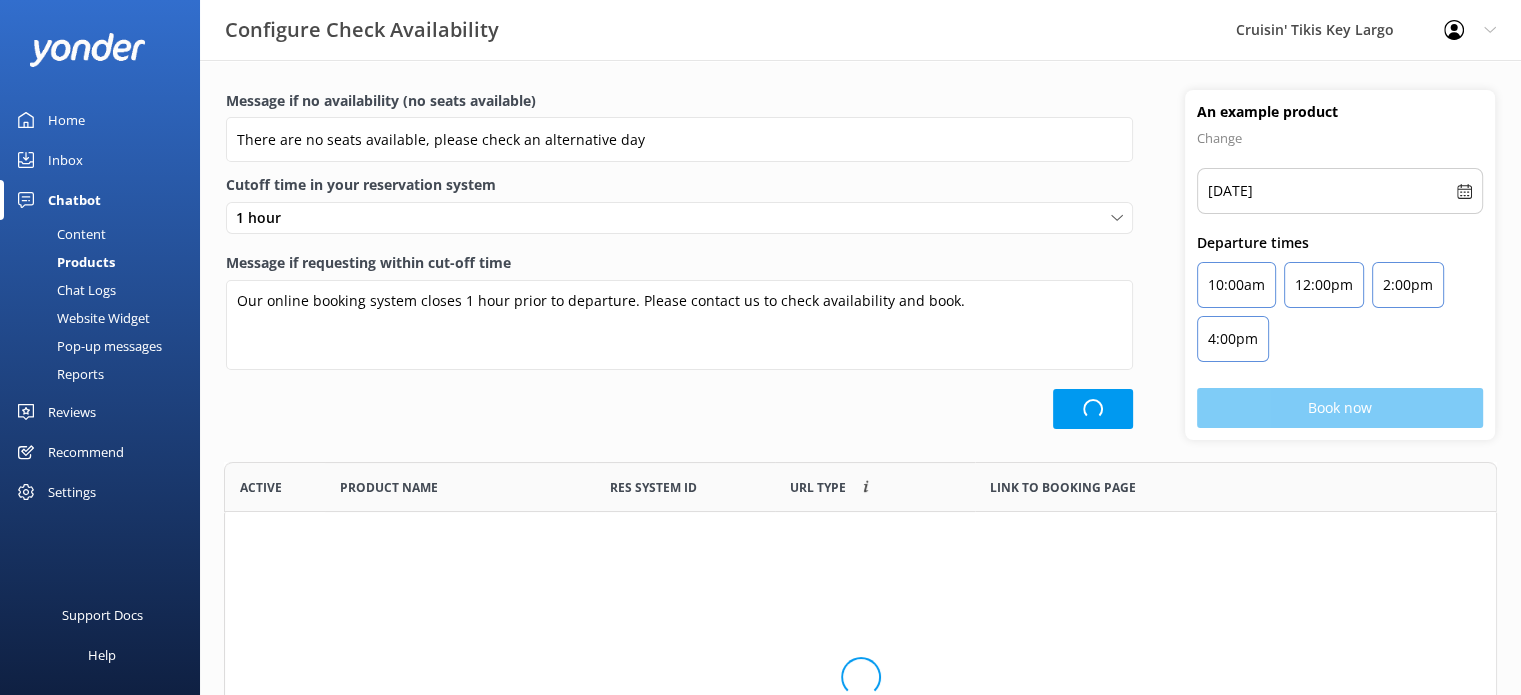 scroll, scrollTop: 16, scrollLeft: 16, axis: both 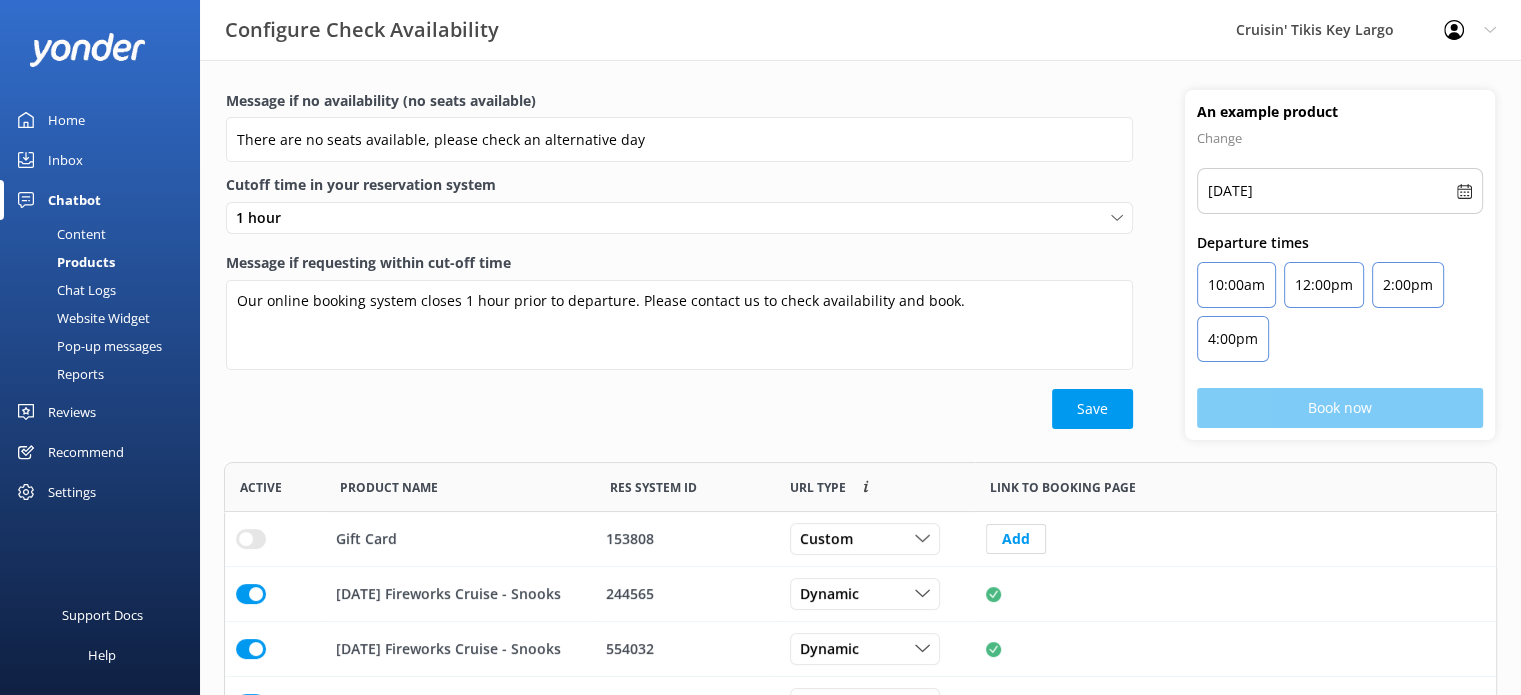 click on "Content" at bounding box center [59, 234] 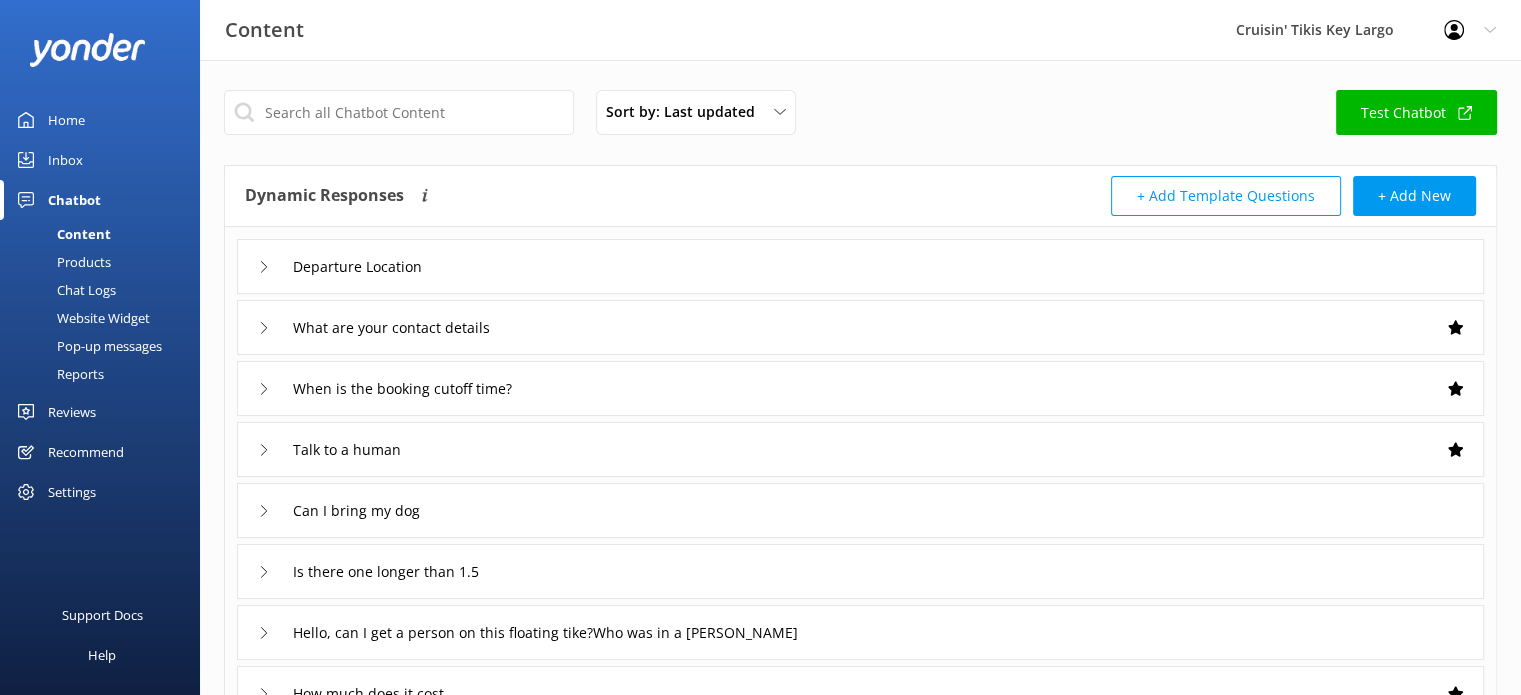 click on "Reviews" at bounding box center [72, 412] 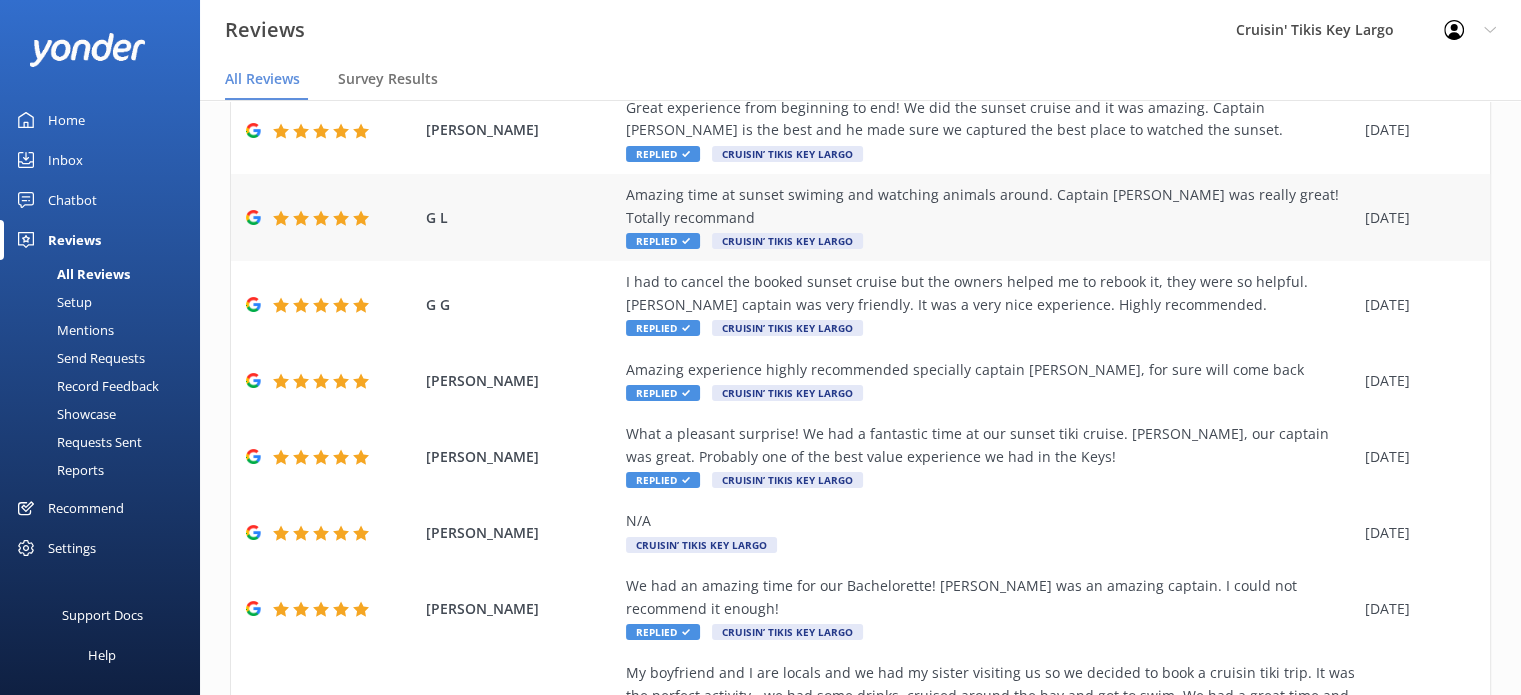 scroll, scrollTop: 0, scrollLeft: 0, axis: both 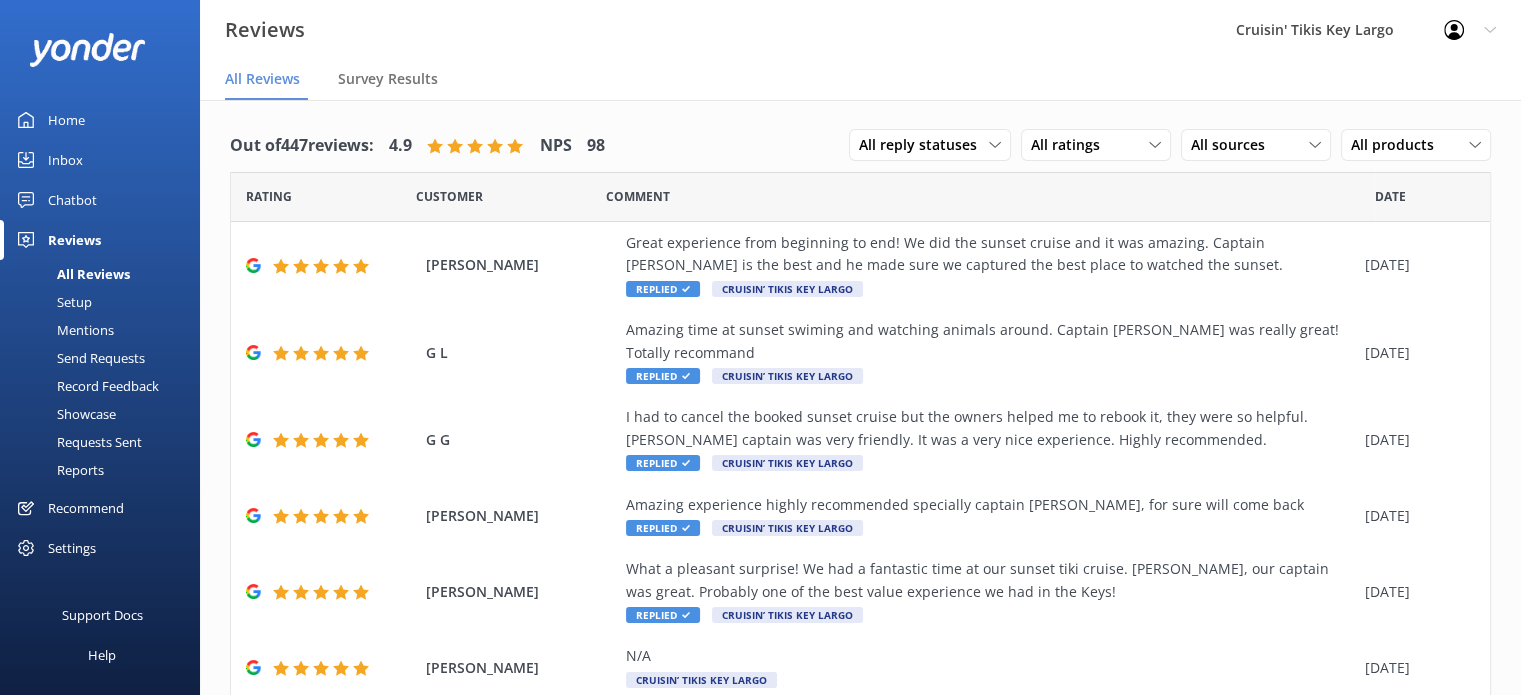 click on "Recommend" at bounding box center (86, 508) 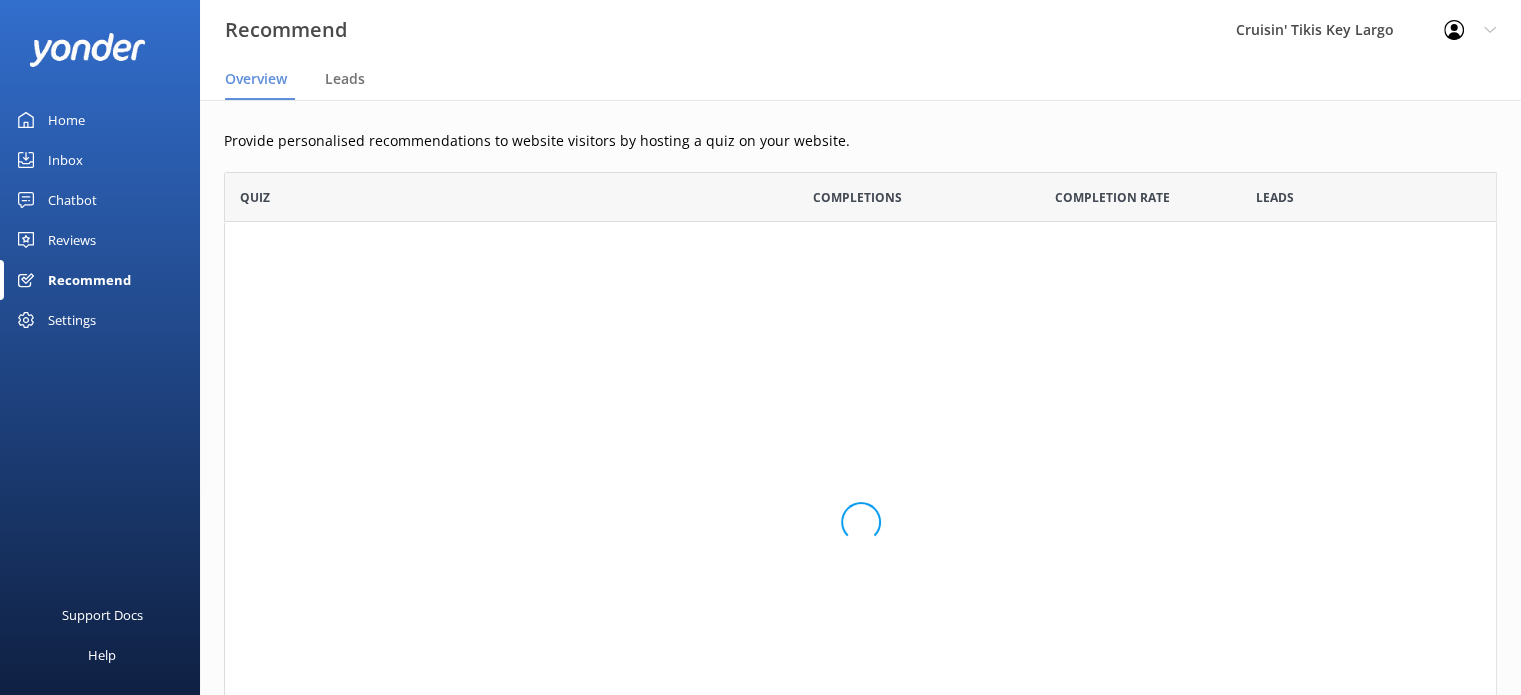 scroll, scrollTop: 16, scrollLeft: 16, axis: both 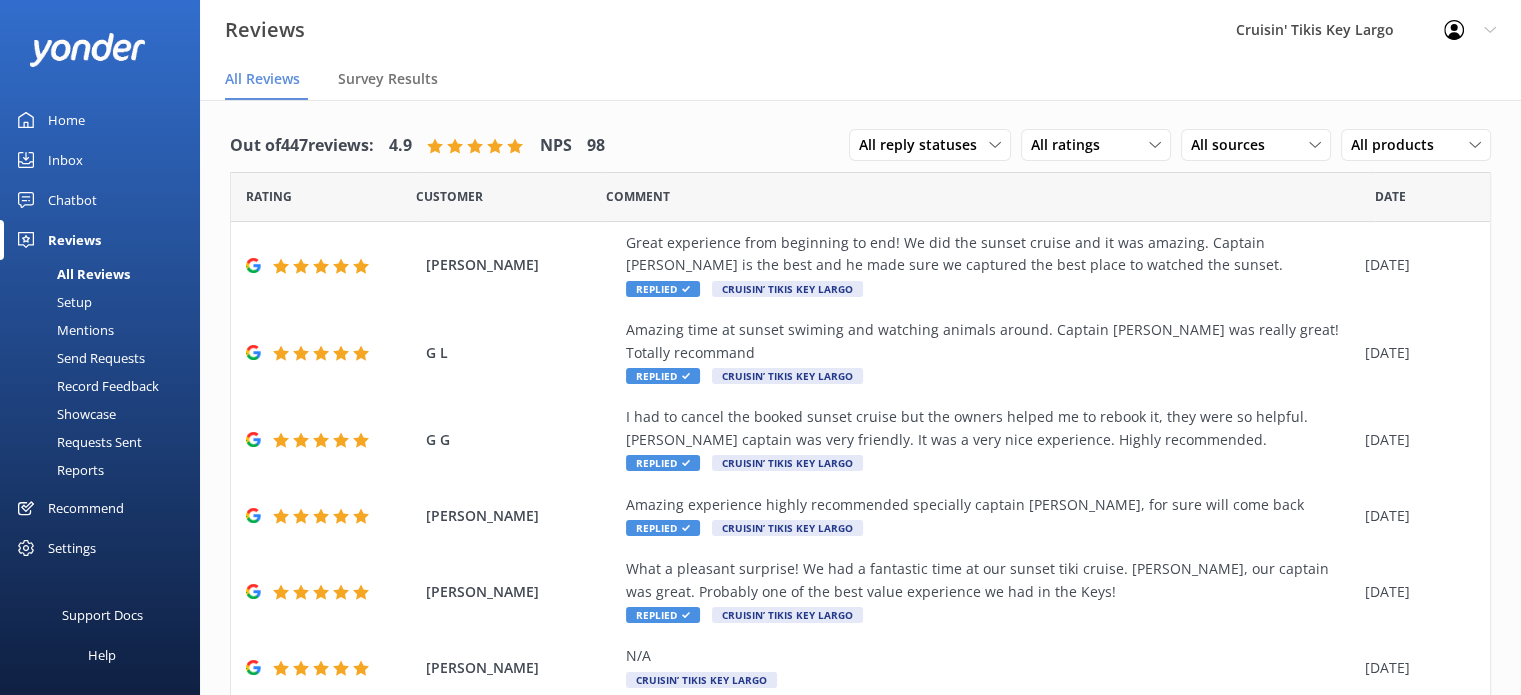 click on "Chatbot" at bounding box center [72, 200] 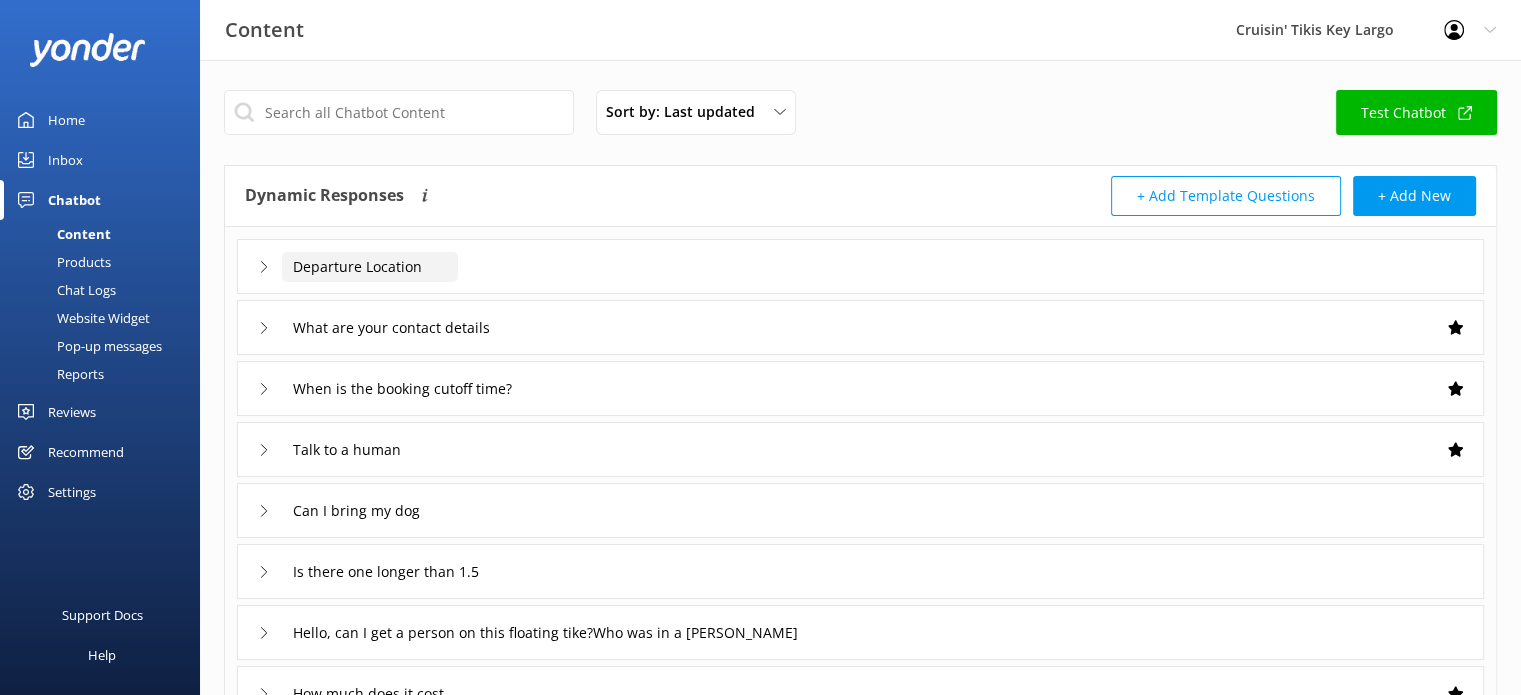 click on "Departure Location" at bounding box center (370, 267) 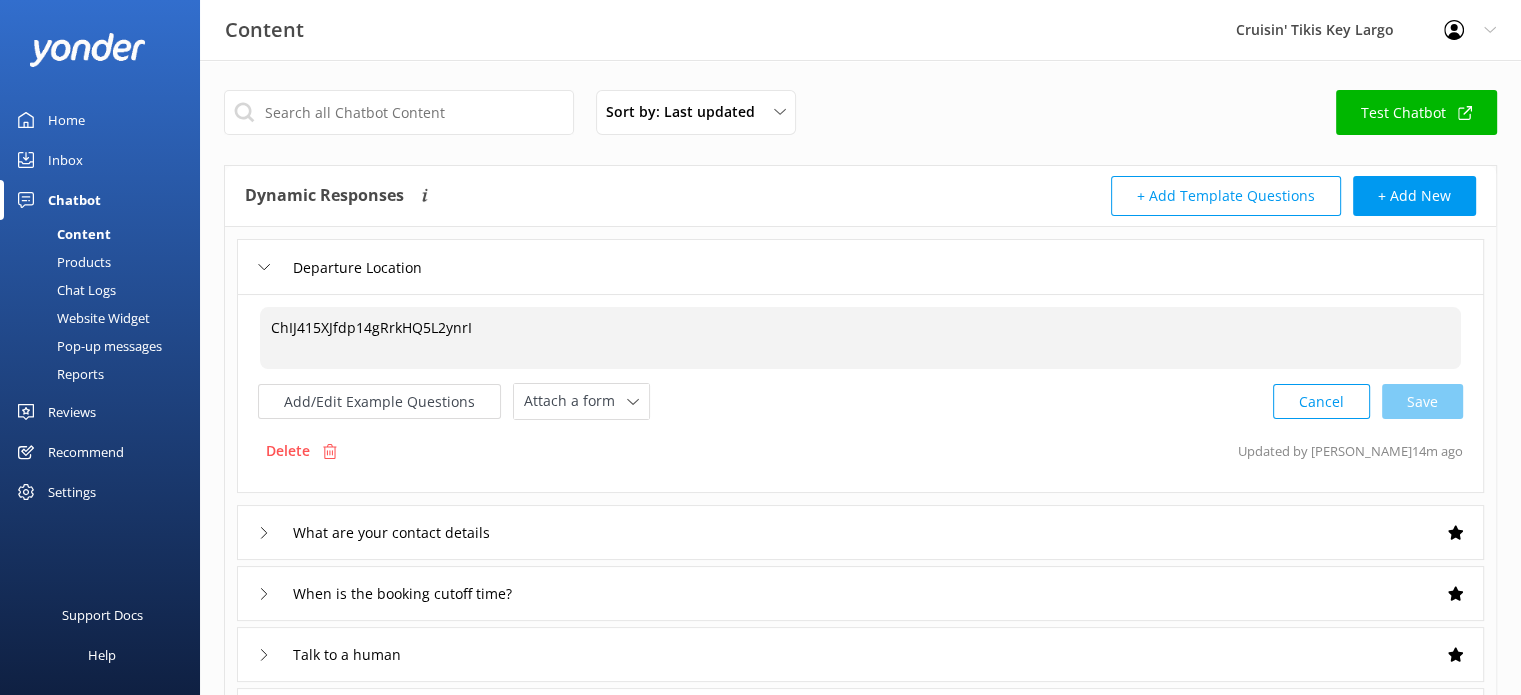 drag, startPoint x: 474, startPoint y: 325, endPoint x: 261, endPoint y: 328, distance: 213.02112 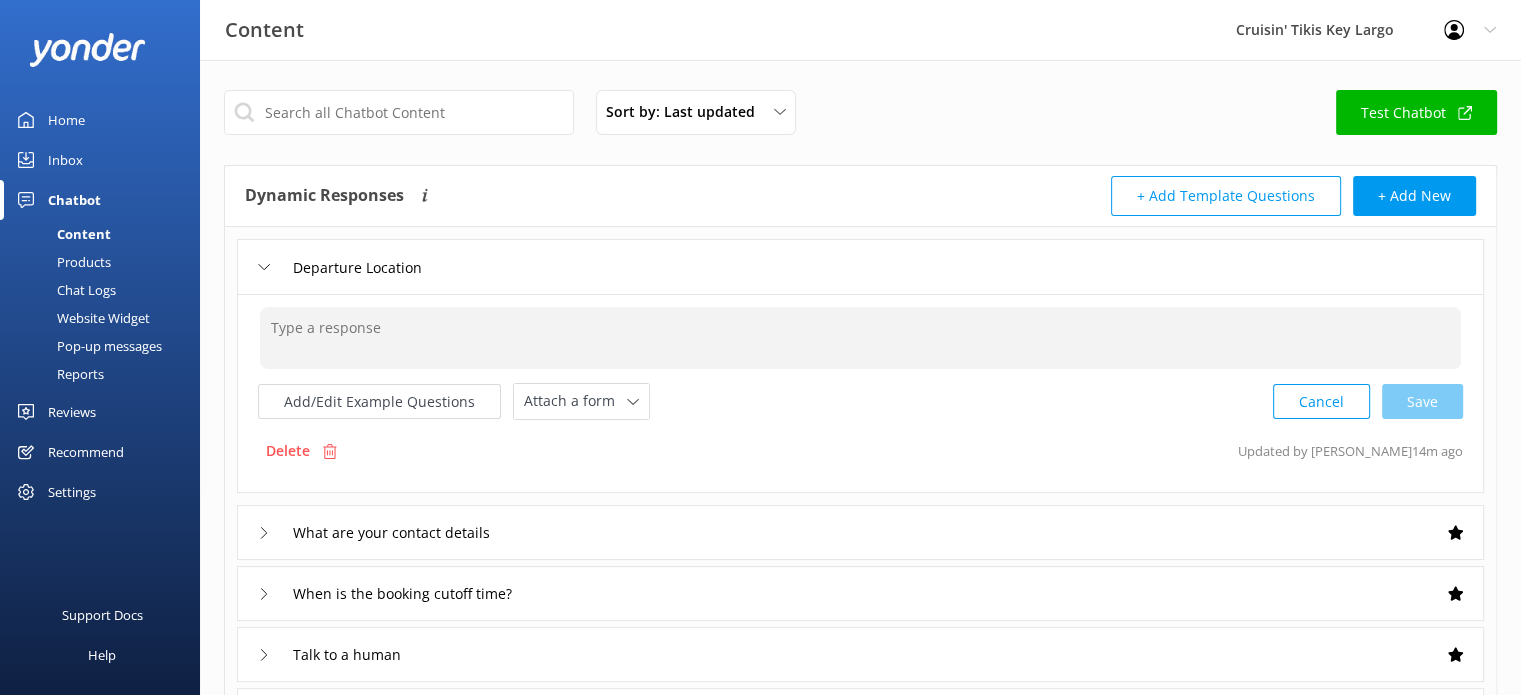 paste on "Departure Location" 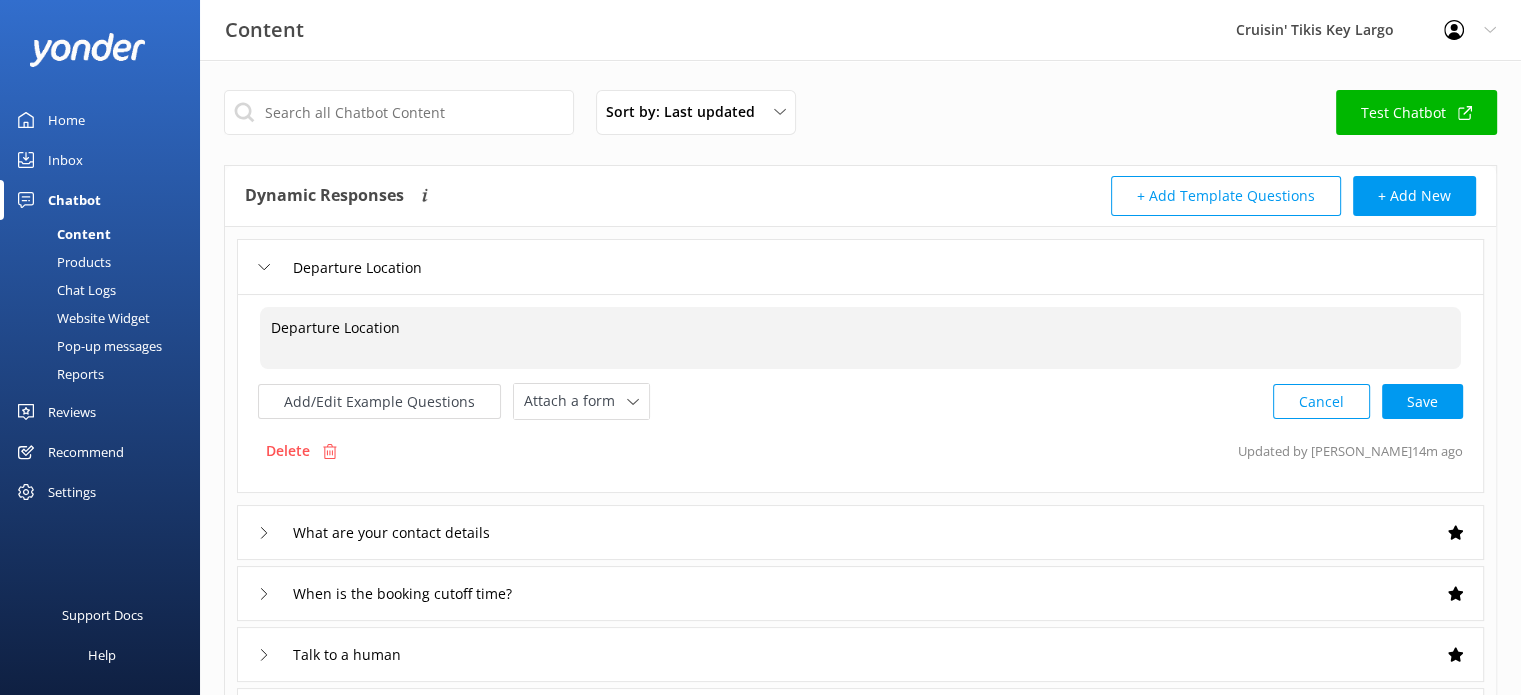 drag, startPoint x: 400, startPoint y: 326, endPoint x: 260, endPoint y: 319, distance: 140.1749 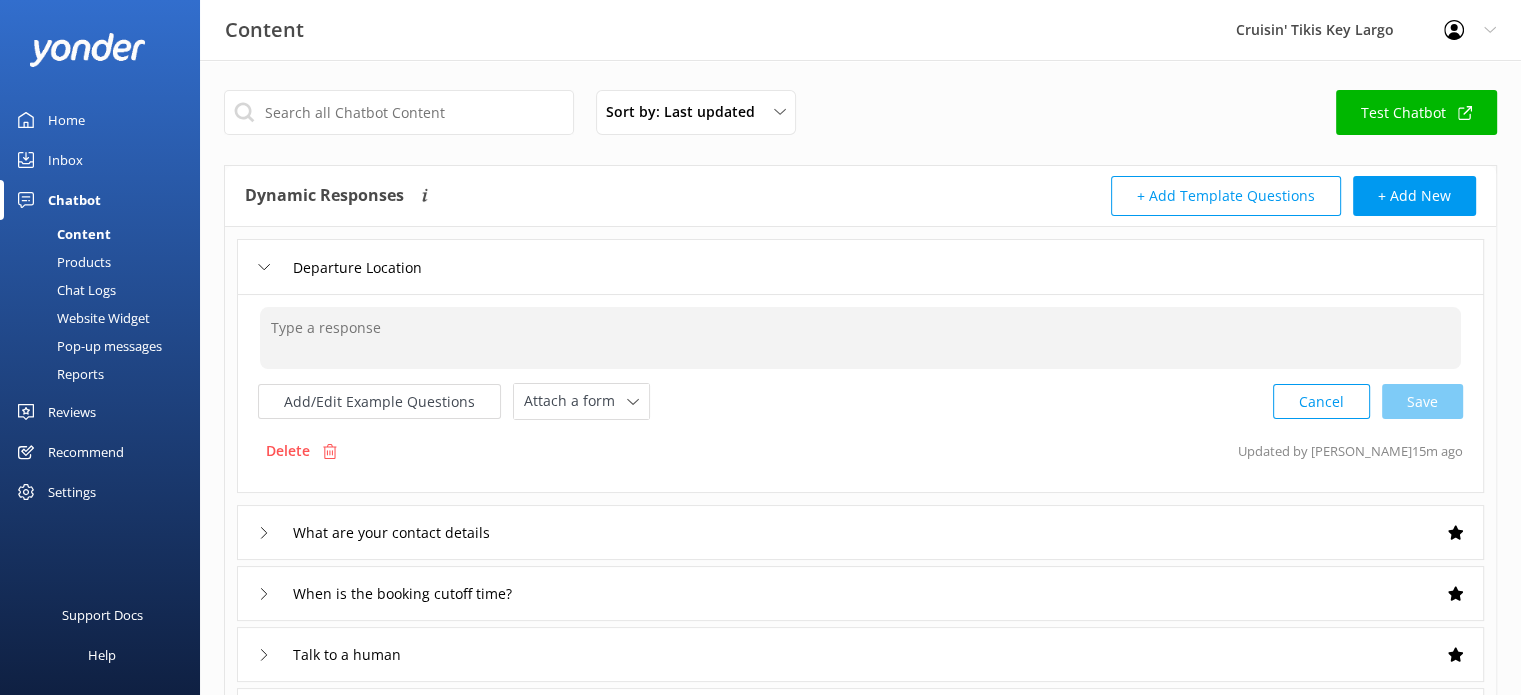 click at bounding box center [860, 338] 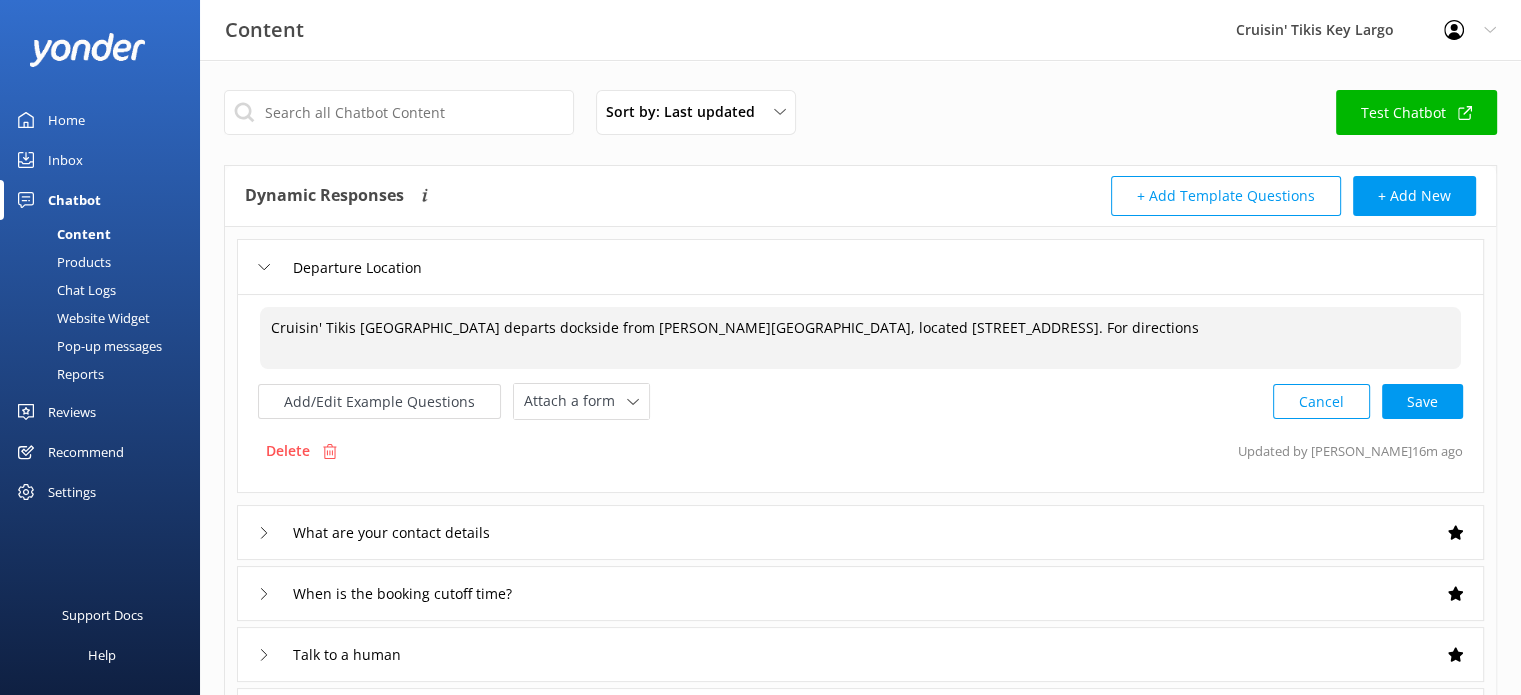 paste on "Departure Location" 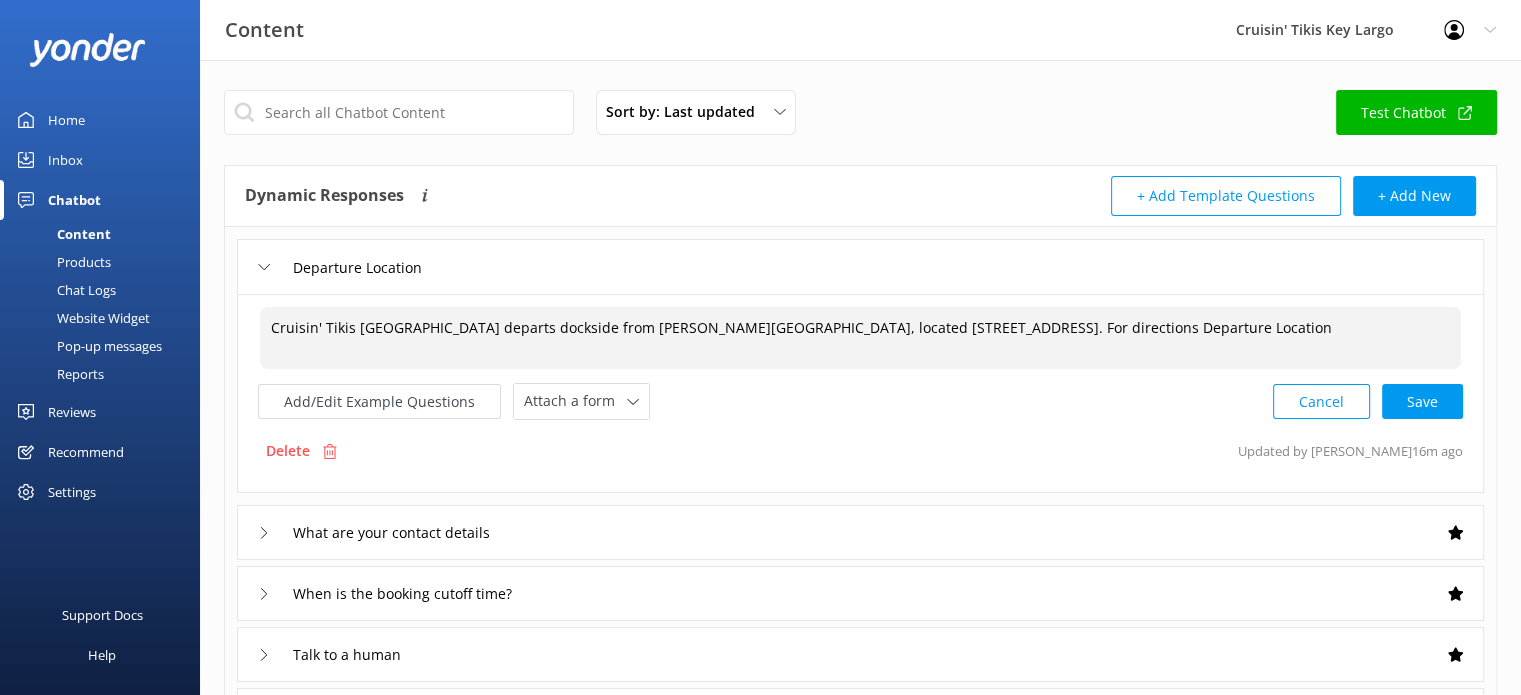 click on "Cruisin' Tikis [GEOGRAPHIC_DATA] departs dockside from [PERSON_NAME][GEOGRAPHIC_DATA], located [STREET_ADDRESS]. For directions Departure Location" at bounding box center [860, 338] 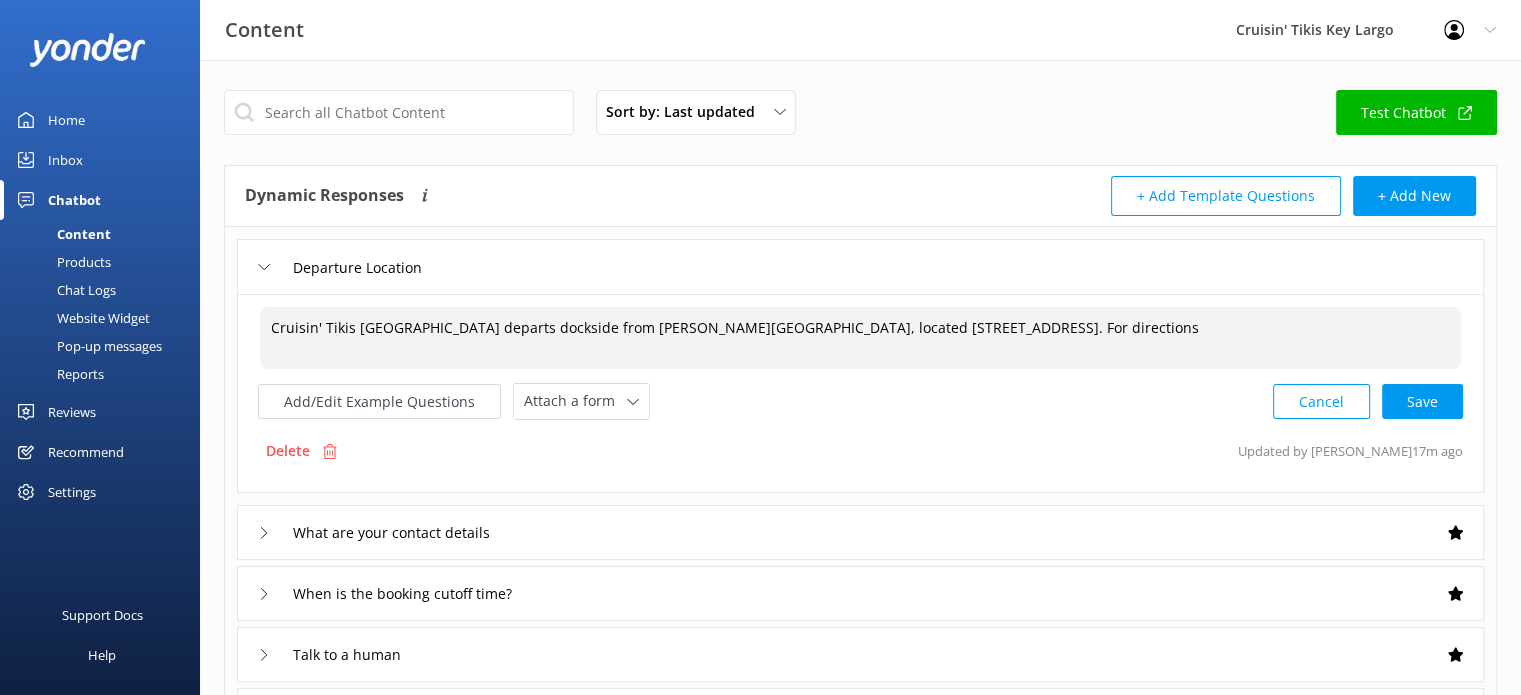 click on "Cruisin' Tikis [GEOGRAPHIC_DATA] departs dockside from [PERSON_NAME][GEOGRAPHIC_DATA], located [STREET_ADDRESS]. For directions" at bounding box center [860, 338] 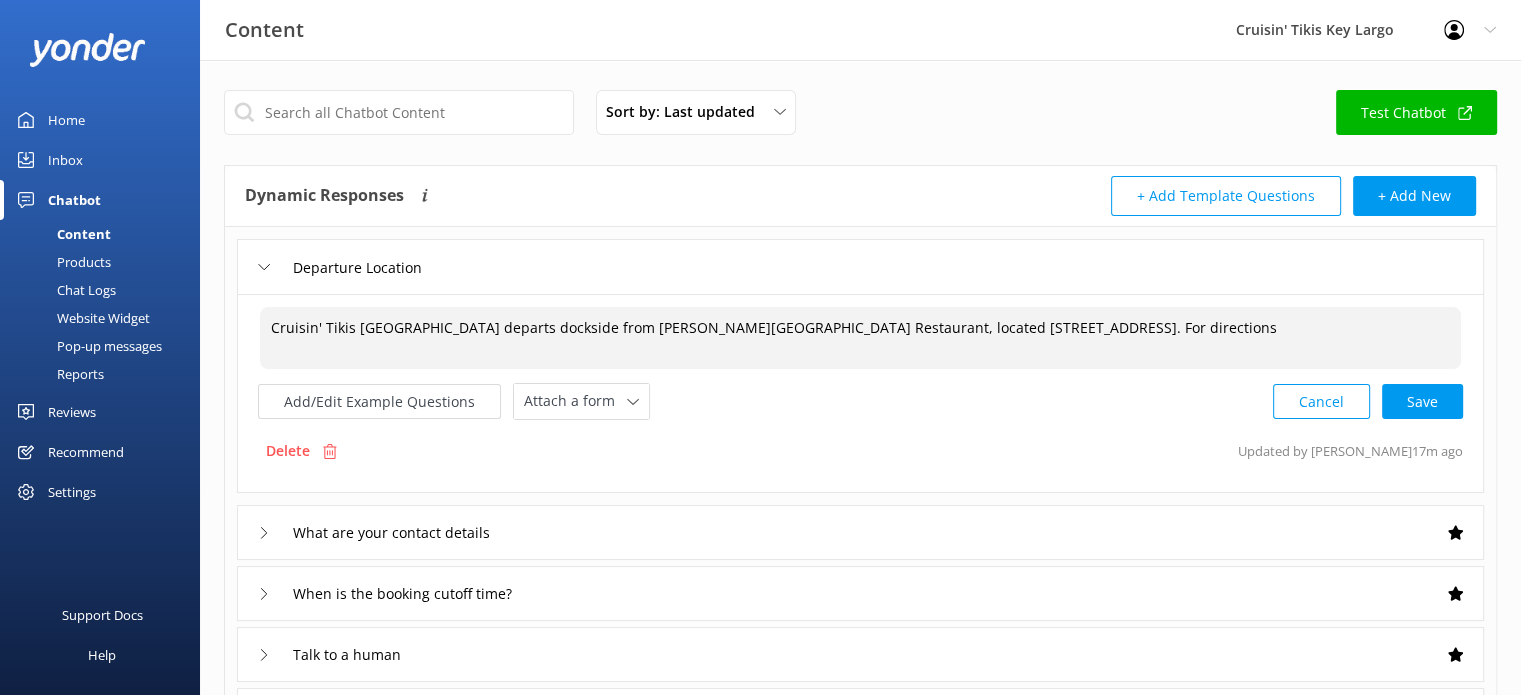 click on "Cruisin' Tikis [GEOGRAPHIC_DATA] departs dockside from [PERSON_NAME][GEOGRAPHIC_DATA] Restaurant, located [STREET_ADDRESS]. For directions" at bounding box center (860, 338) 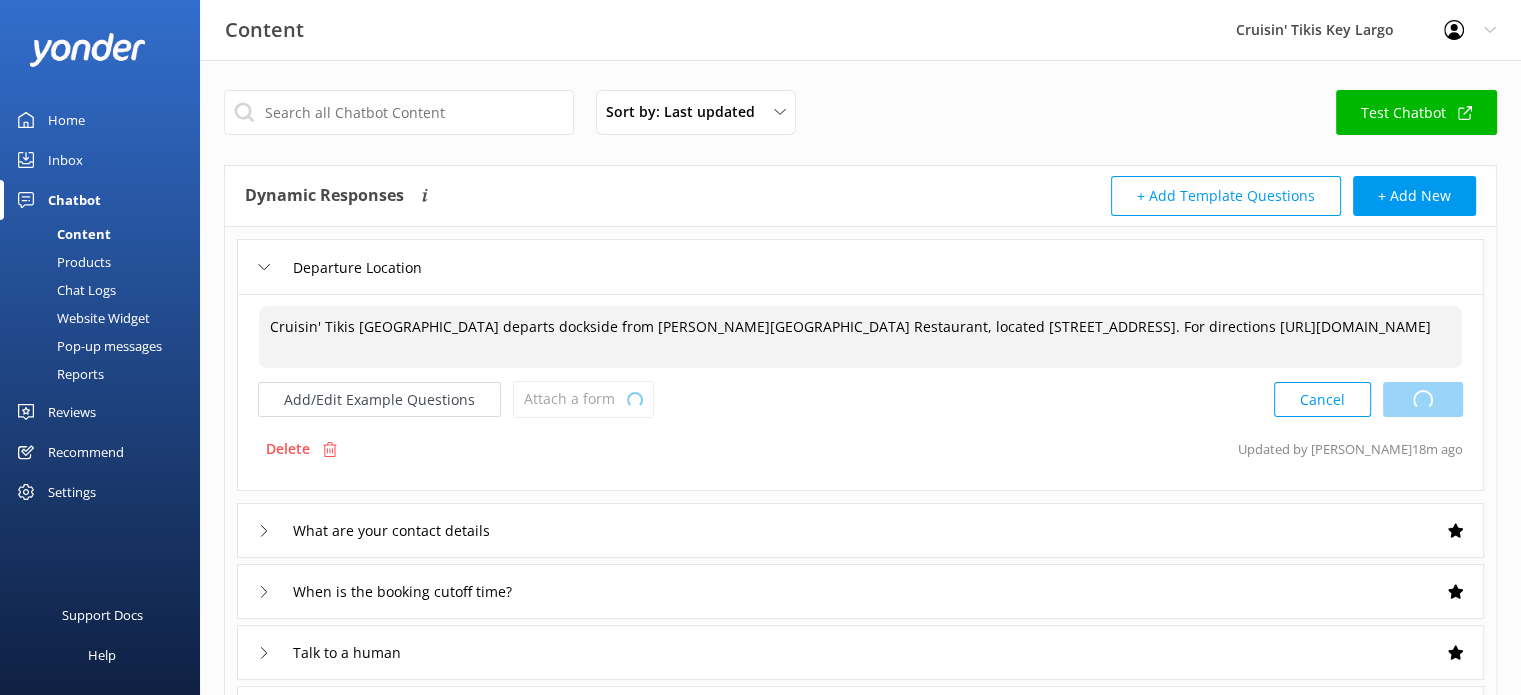 click on "Cancel Loading.." at bounding box center (1368, 399) 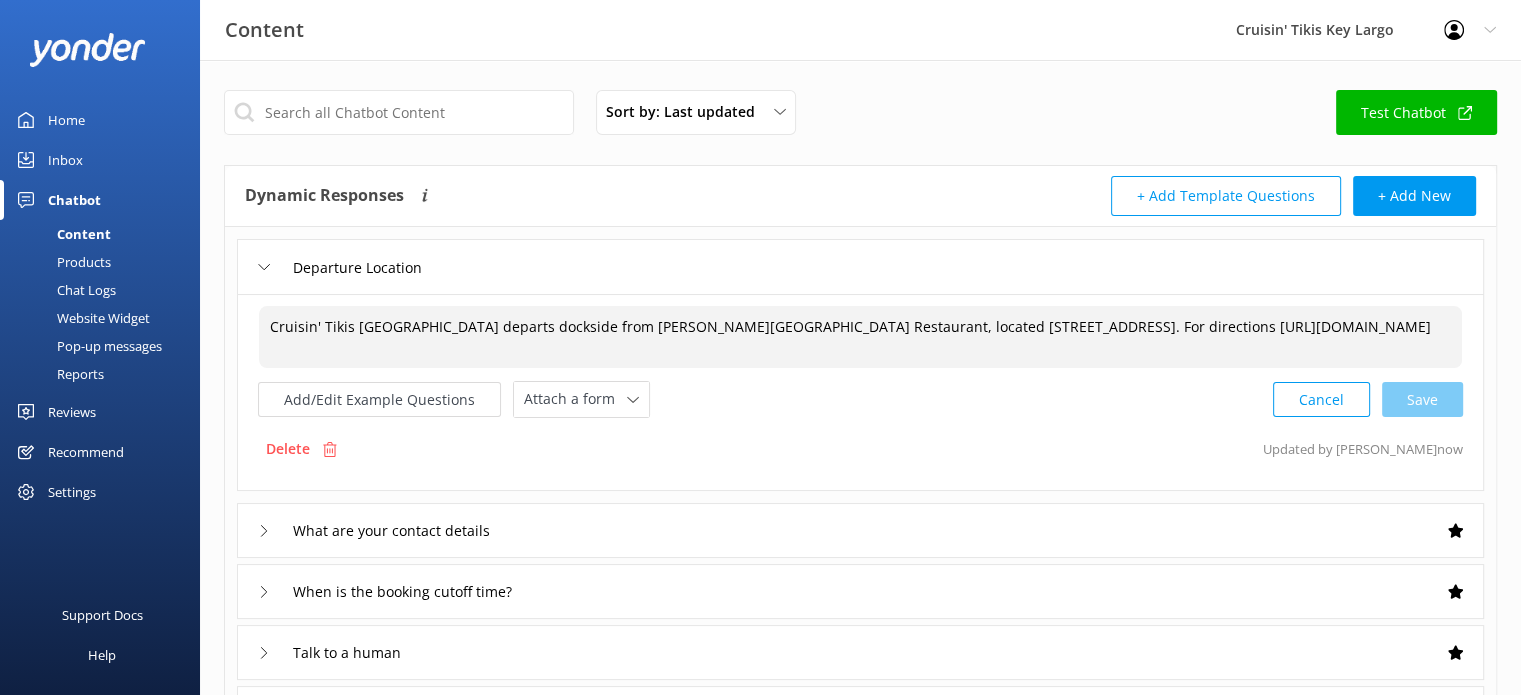 type on "Cruisin' Tikis [GEOGRAPHIC_DATA] departs dockside from [PERSON_NAME][GEOGRAPHIC_DATA] Restaurant, located [STREET_ADDRESS]. For directions [URL][DOMAIN_NAME]" 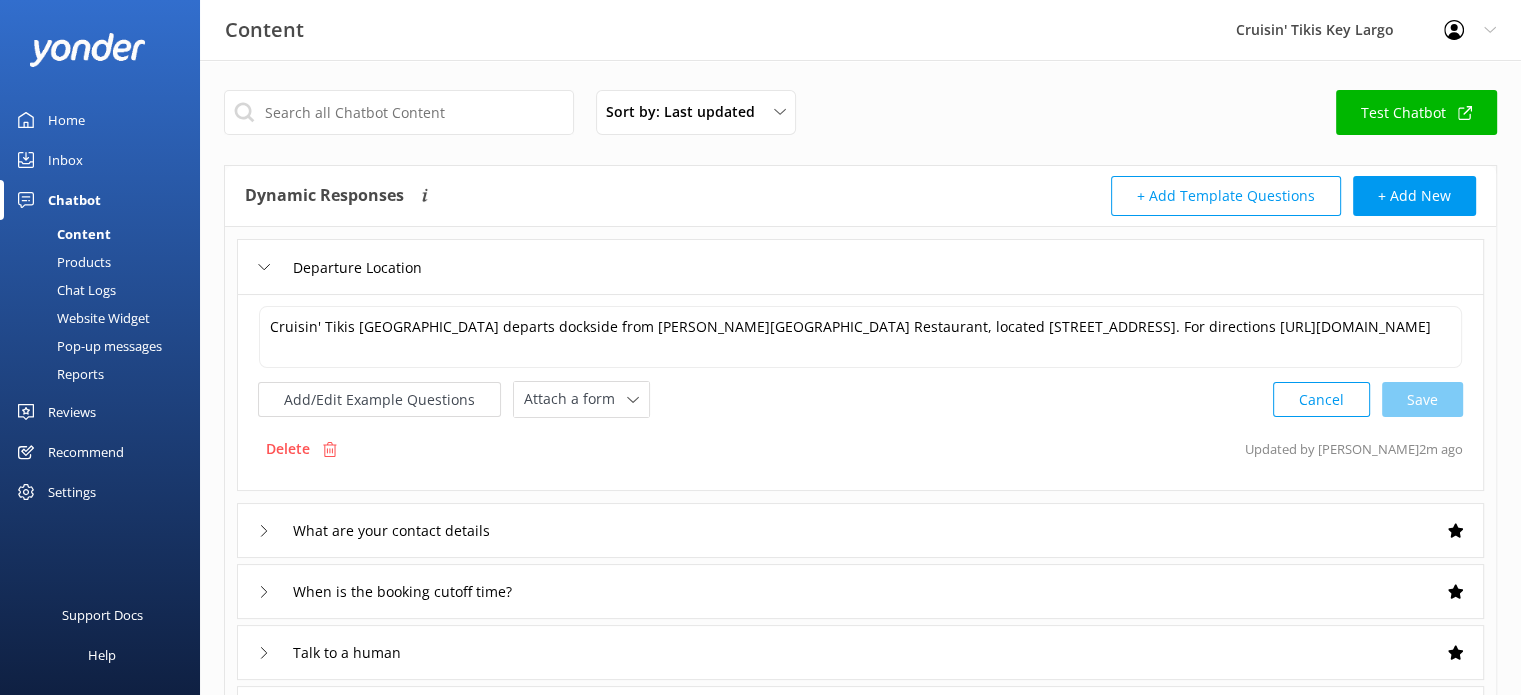 click on "Content" at bounding box center [61, 234] 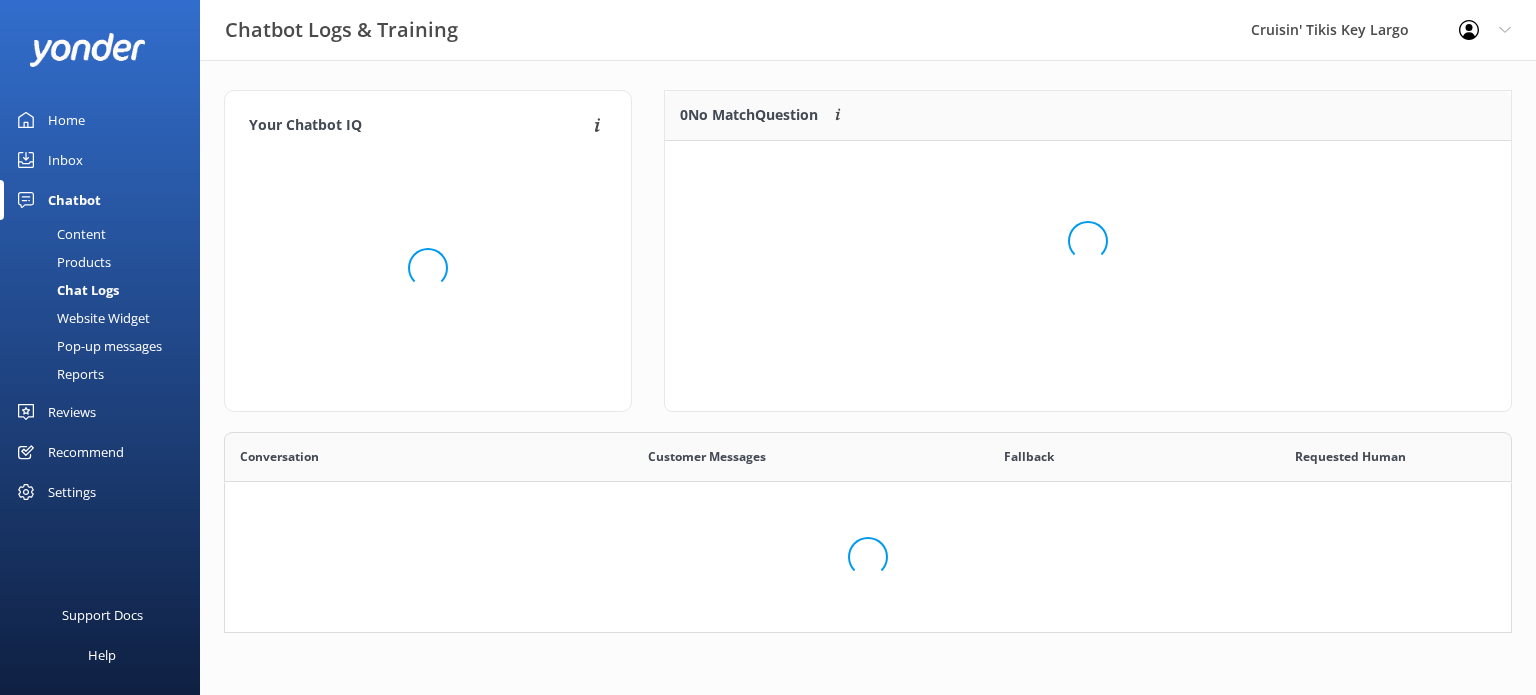 scroll, scrollTop: 16, scrollLeft: 16, axis: both 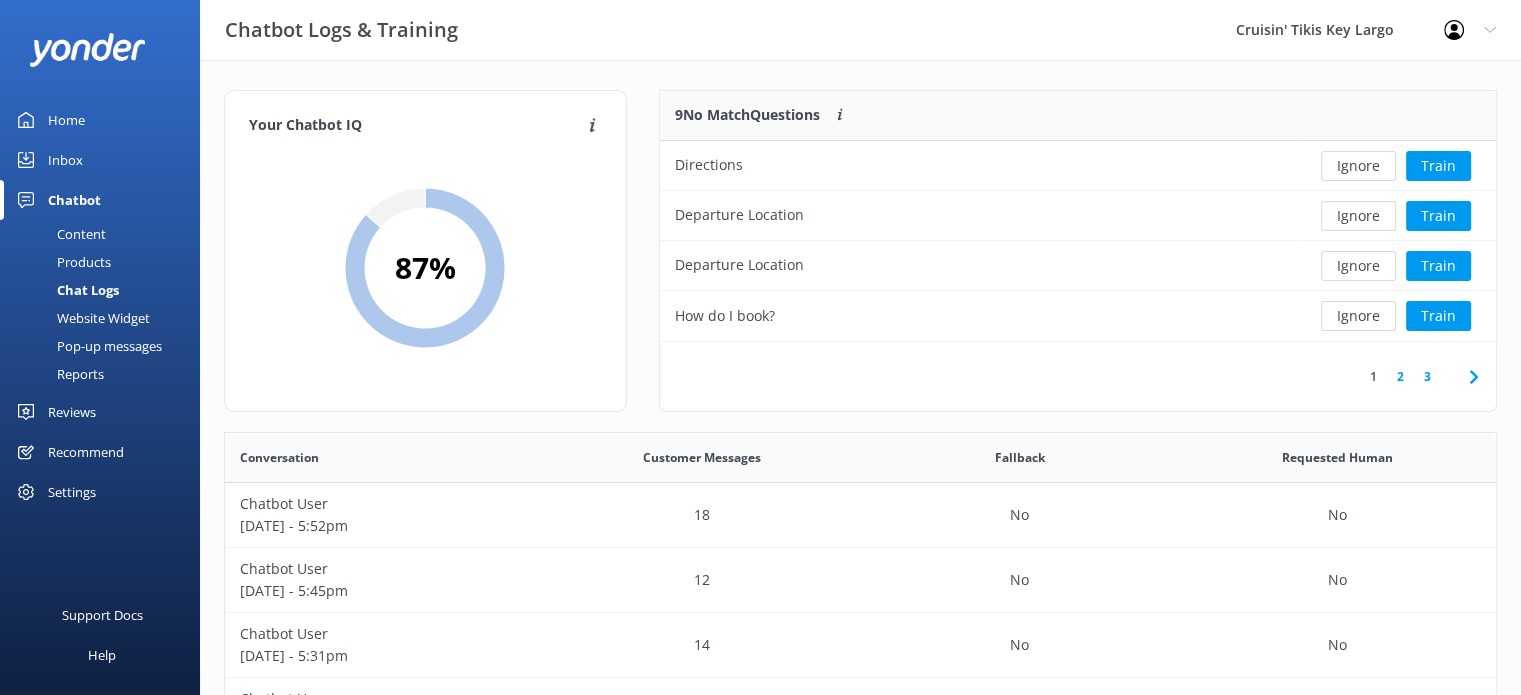 click on "Products" at bounding box center (61, 262) 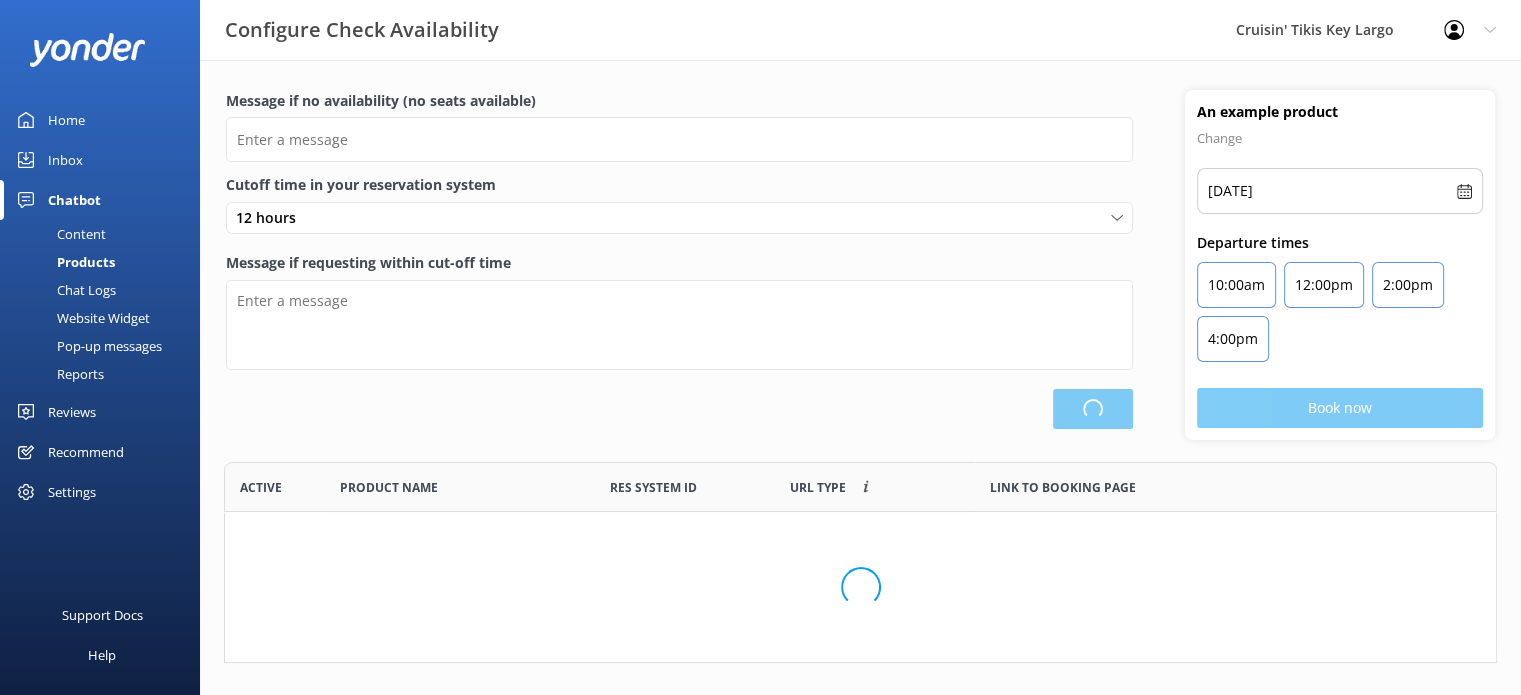 scroll, scrollTop: 16, scrollLeft: 16, axis: both 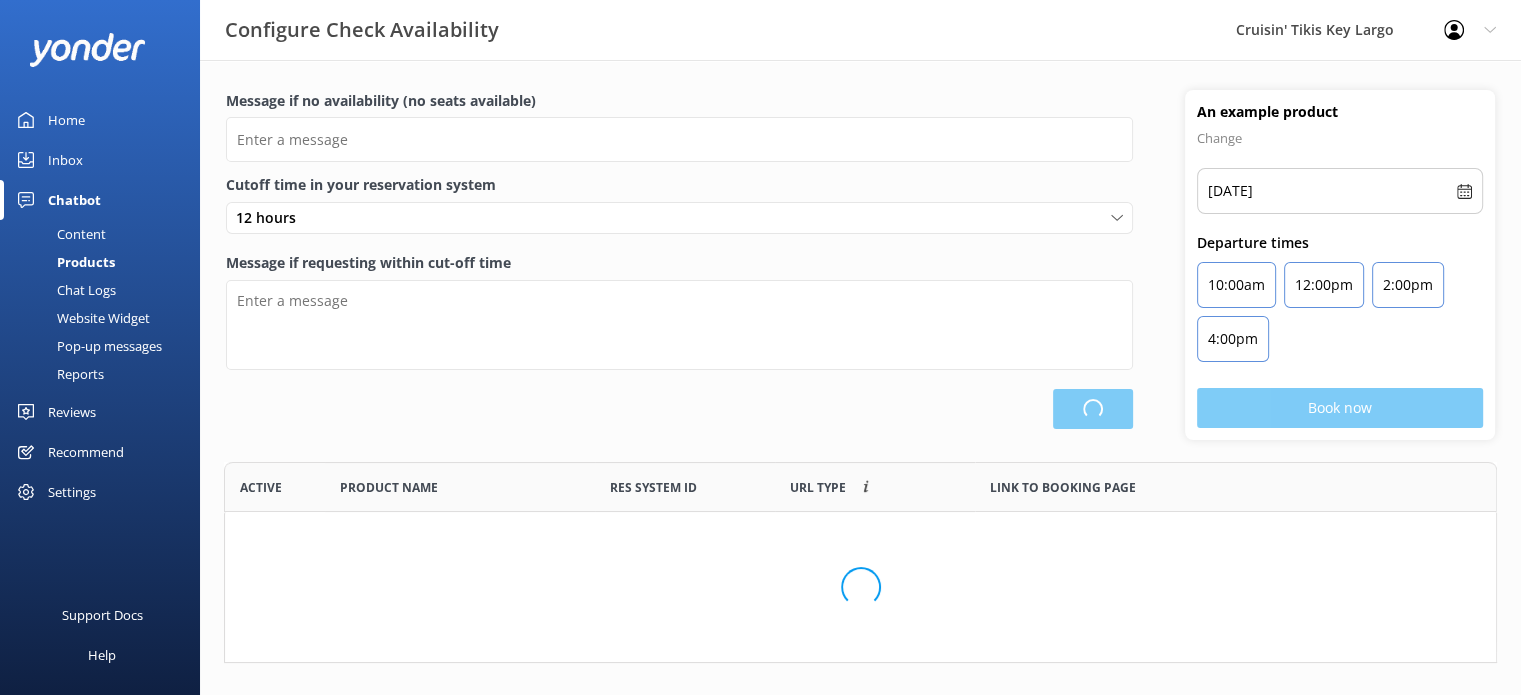 type on "There are no seats available, please check an alternative day" 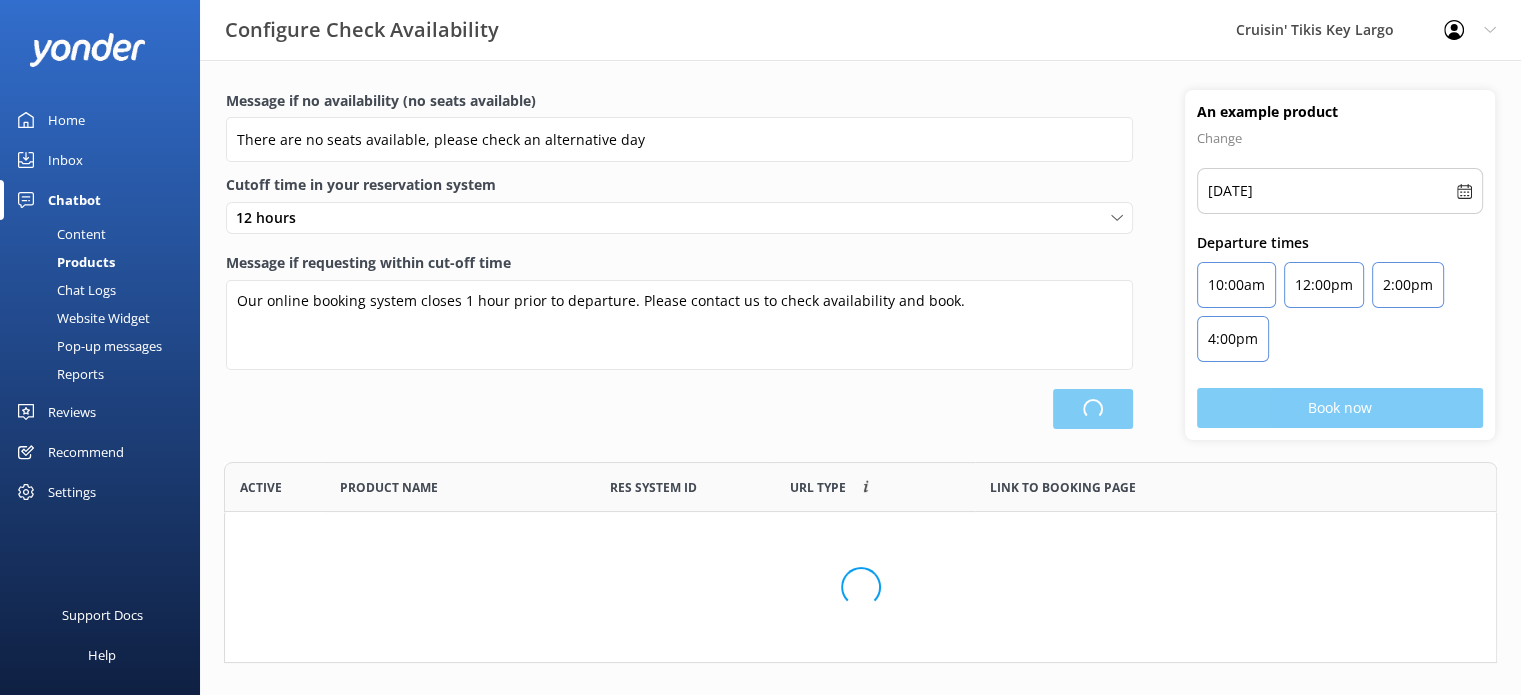 scroll, scrollTop: 16, scrollLeft: 16, axis: both 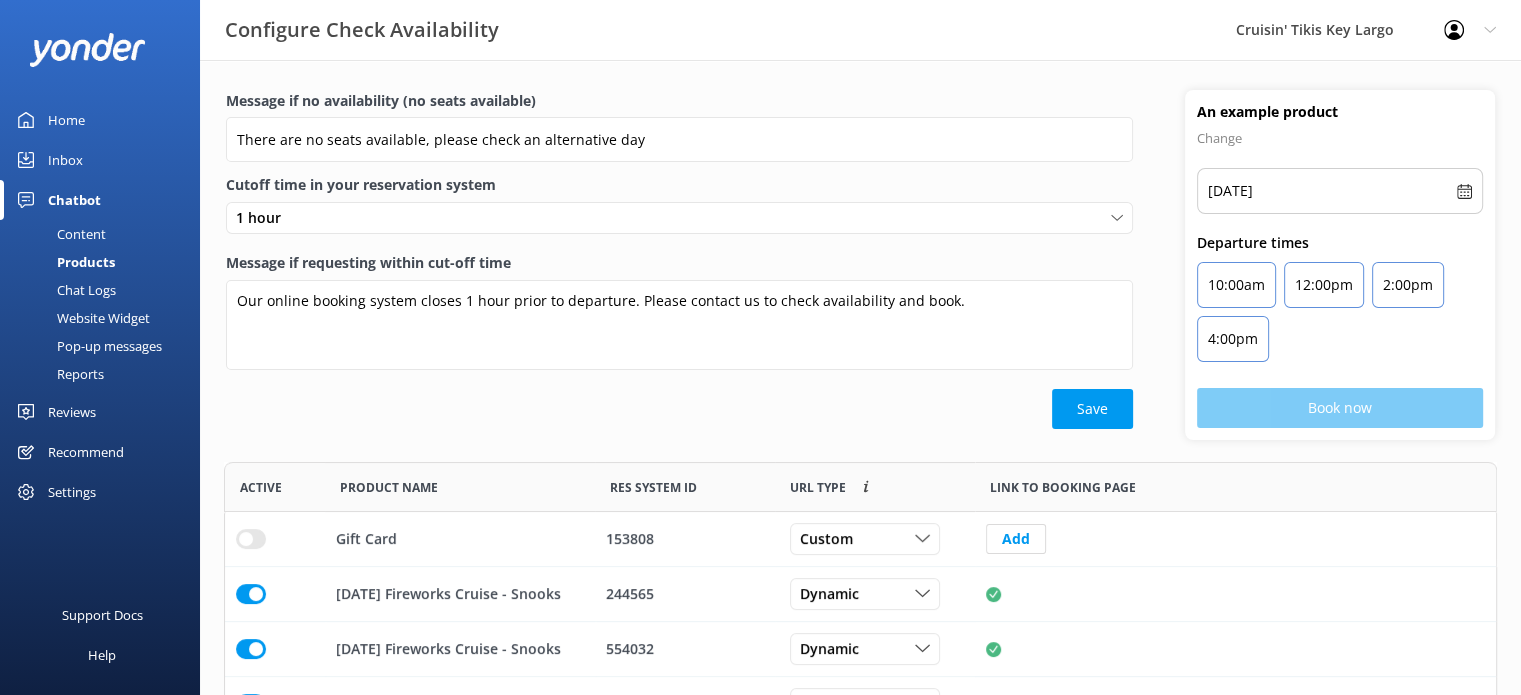 click on "Content" at bounding box center (59, 234) 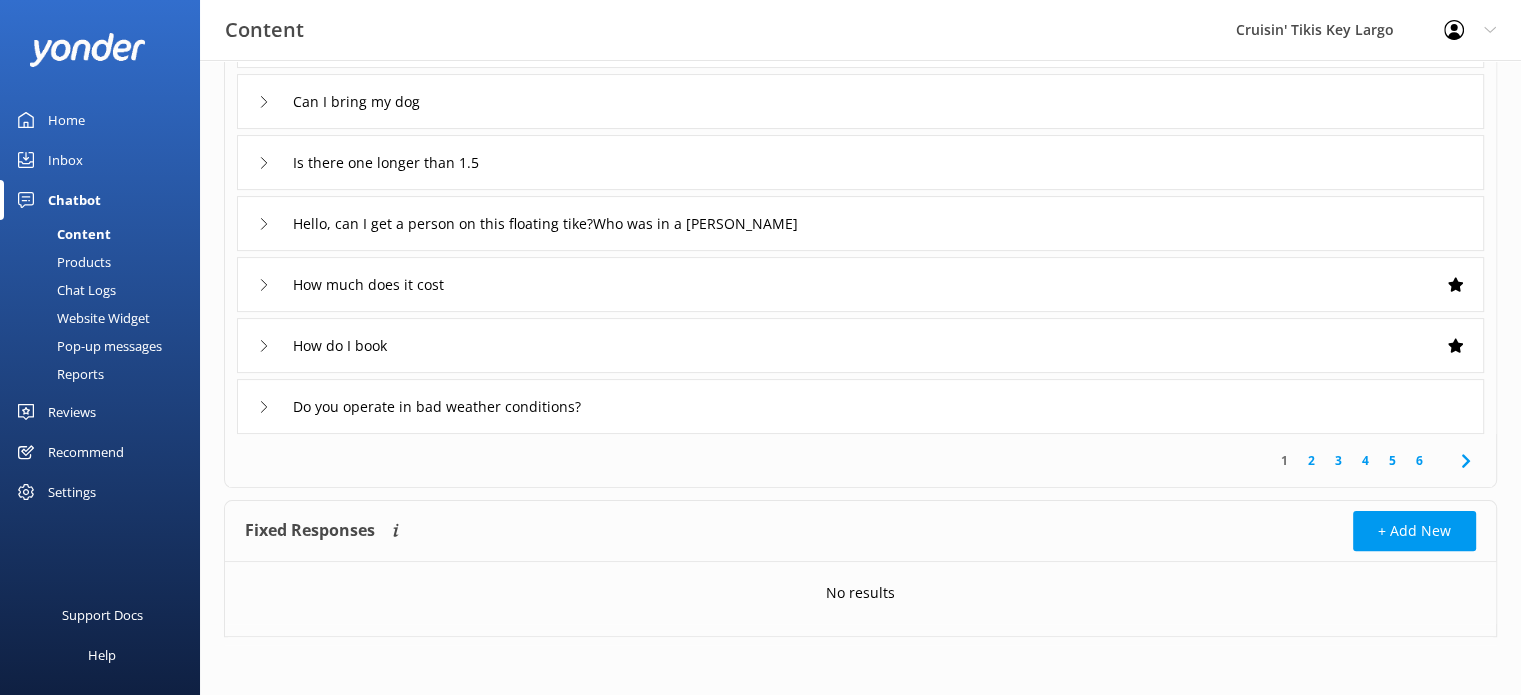scroll, scrollTop: 410, scrollLeft: 0, axis: vertical 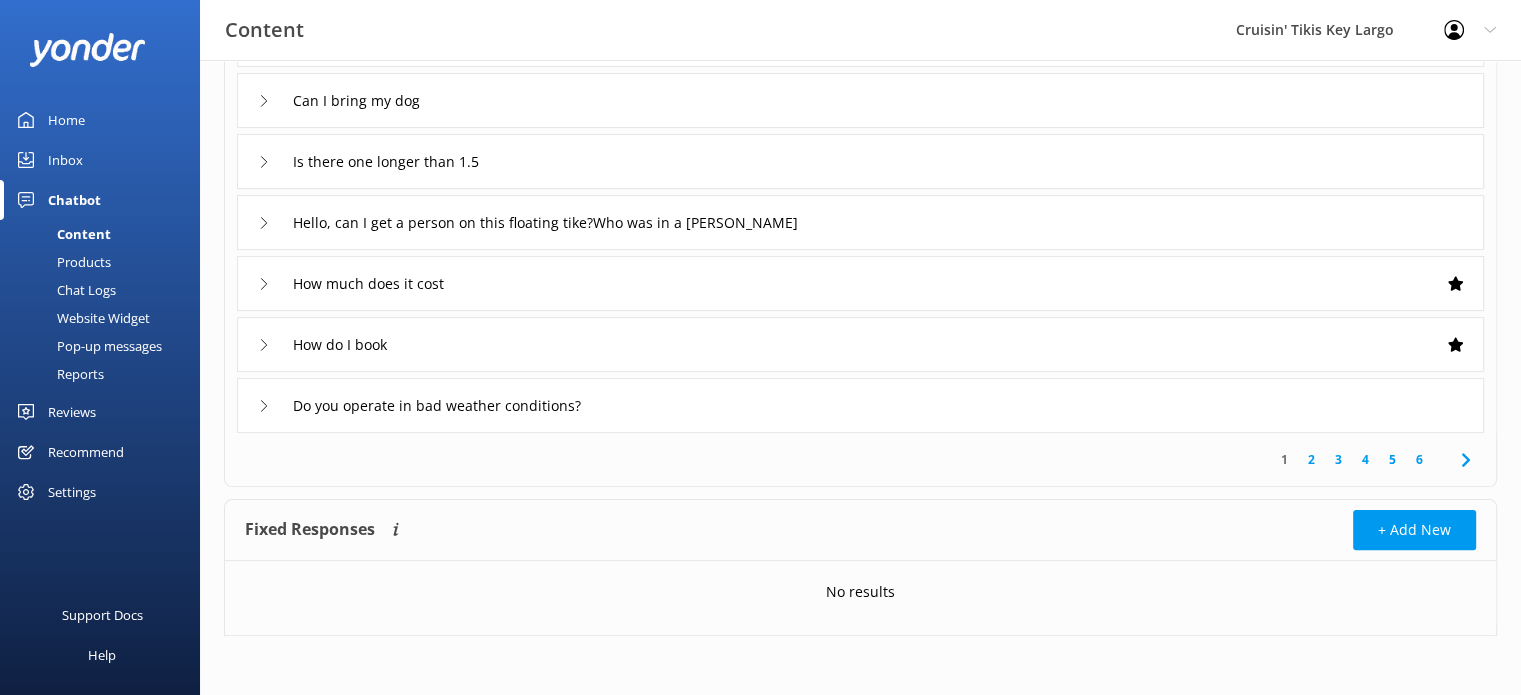 click on "Fixed Responses" at bounding box center [310, 530] 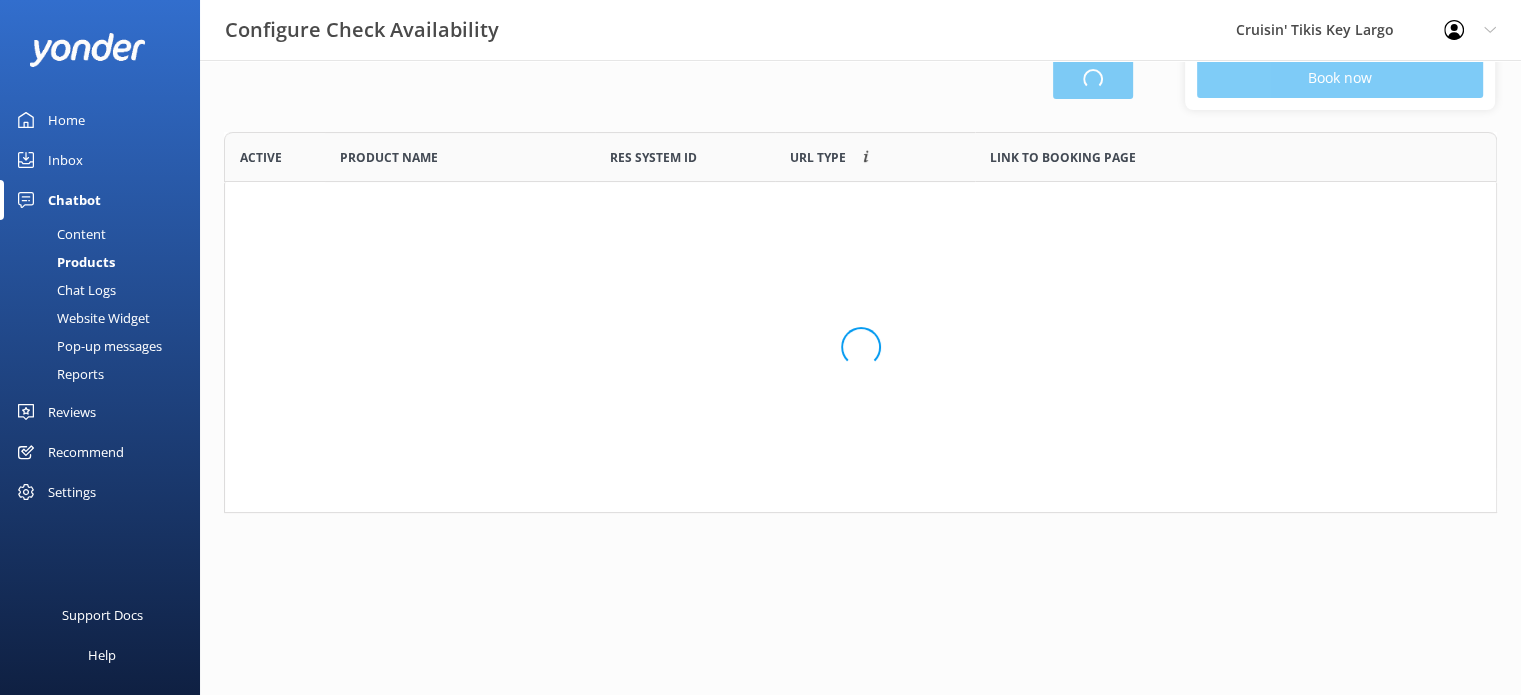 scroll, scrollTop: 187, scrollLeft: 0, axis: vertical 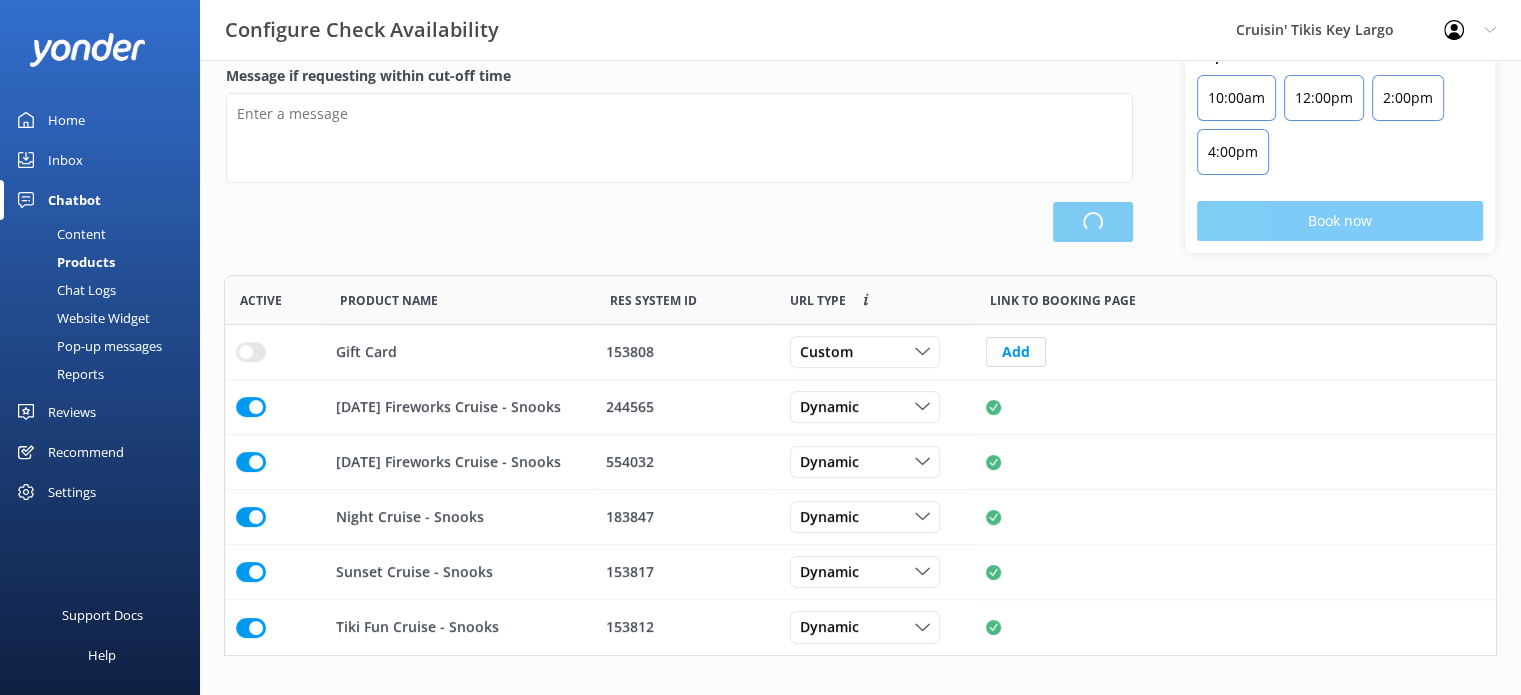 type on "There are no seats available, please check an alternative day" 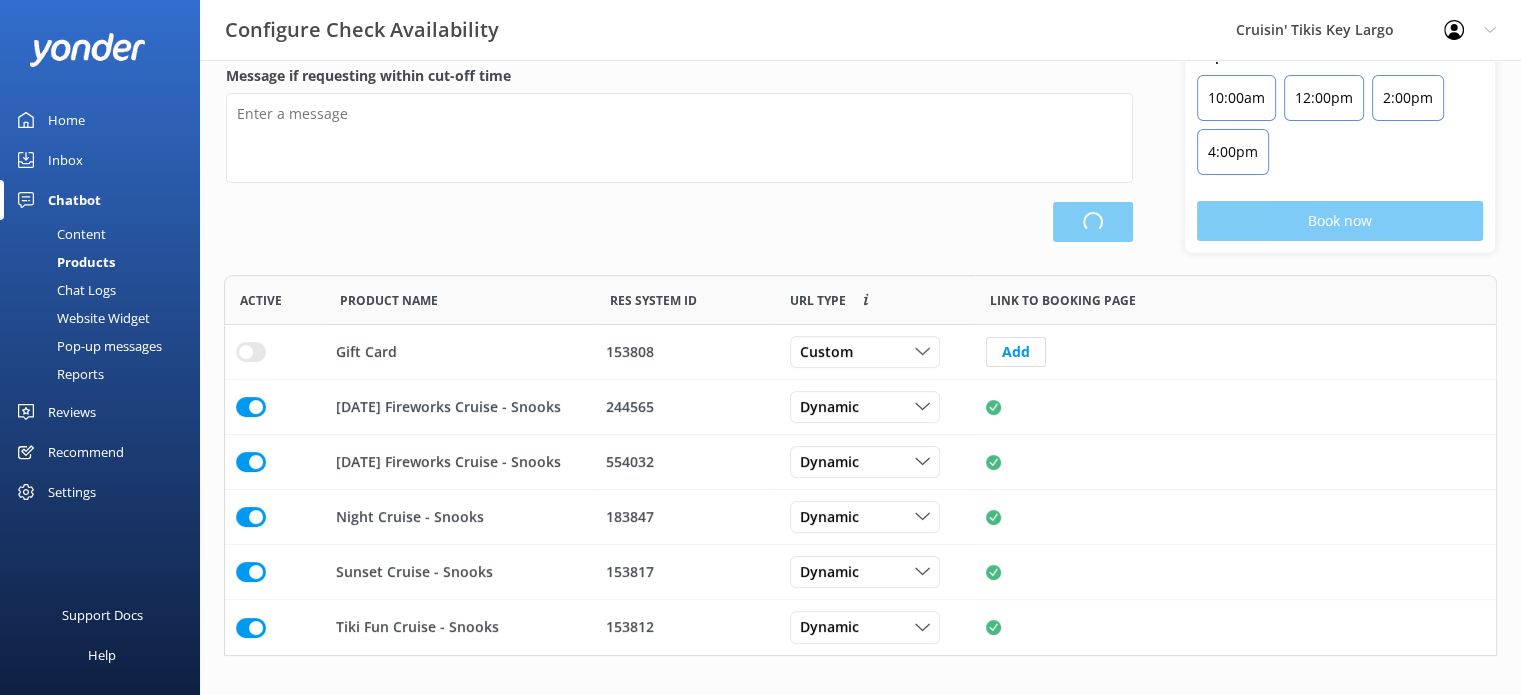 type on "Our online booking system closes 1 hour prior to departure. Please contact us to check availability and book." 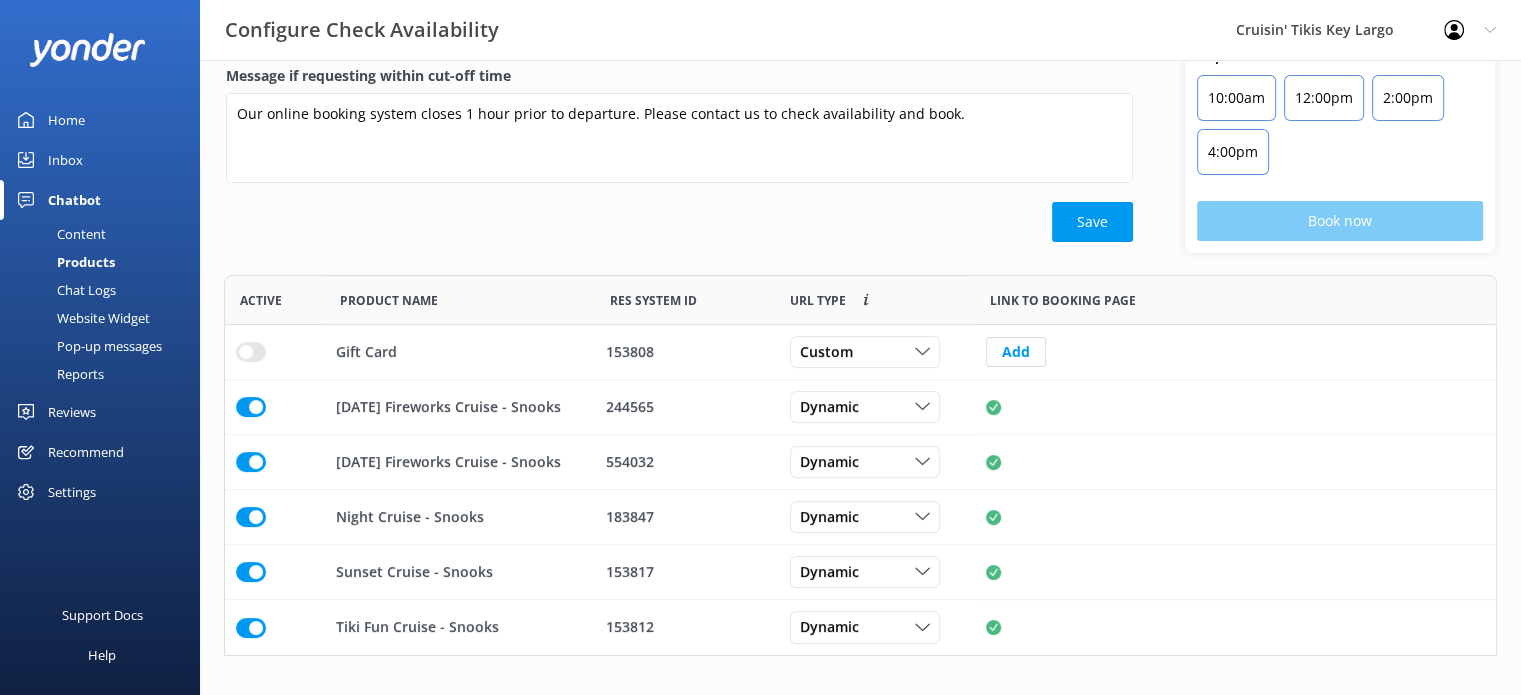 click on "Website Widget" at bounding box center (81, 318) 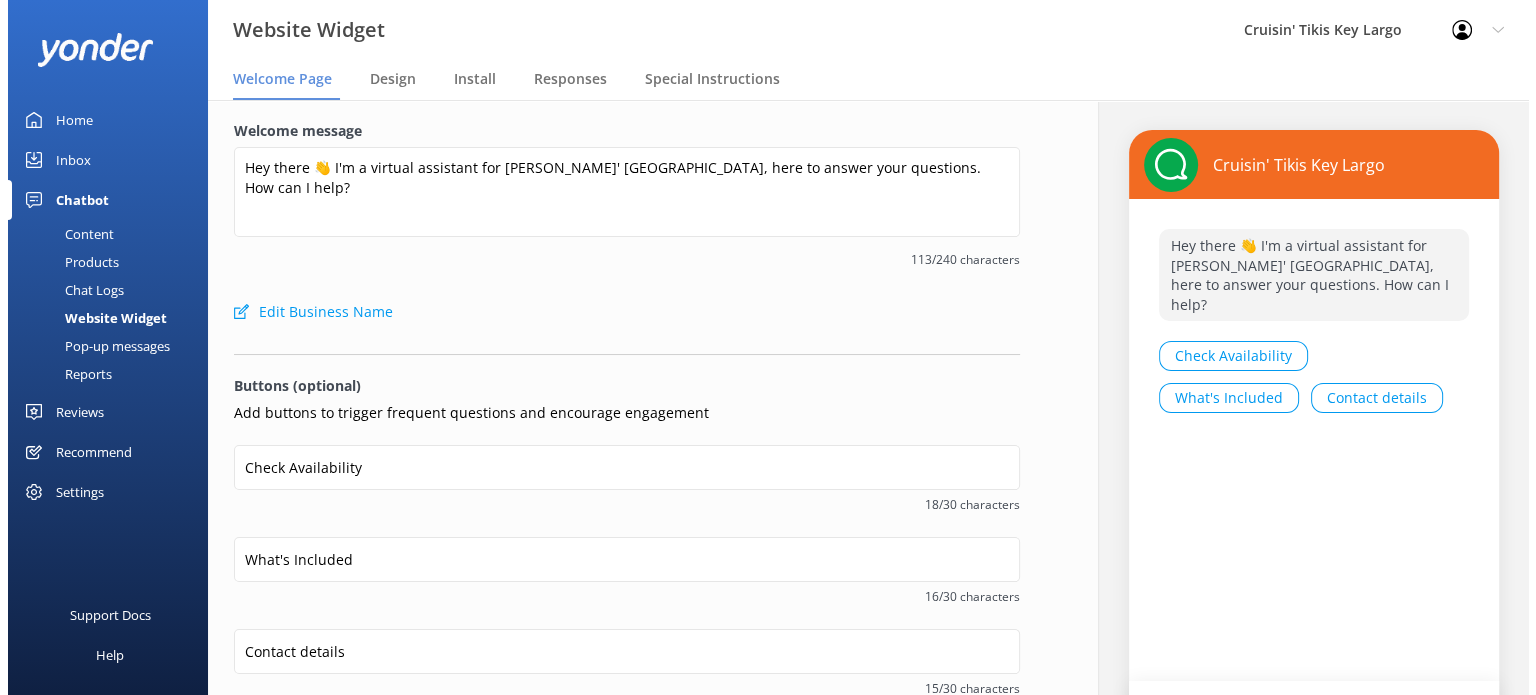 scroll, scrollTop: 0, scrollLeft: 0, axis: both 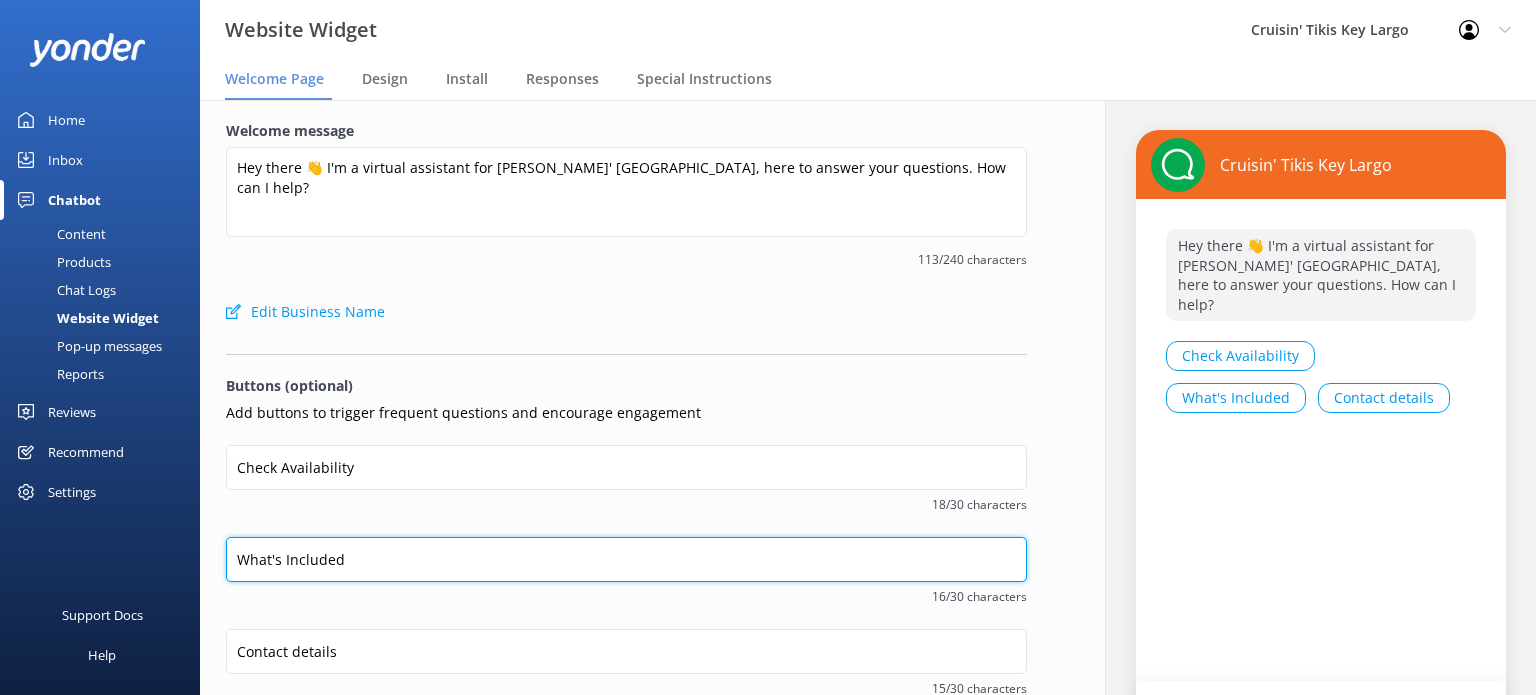 drag, startPoint x: 379, startPoint y: 559, endPoint x: 208, endPoint y: 549, distance: 171.29214 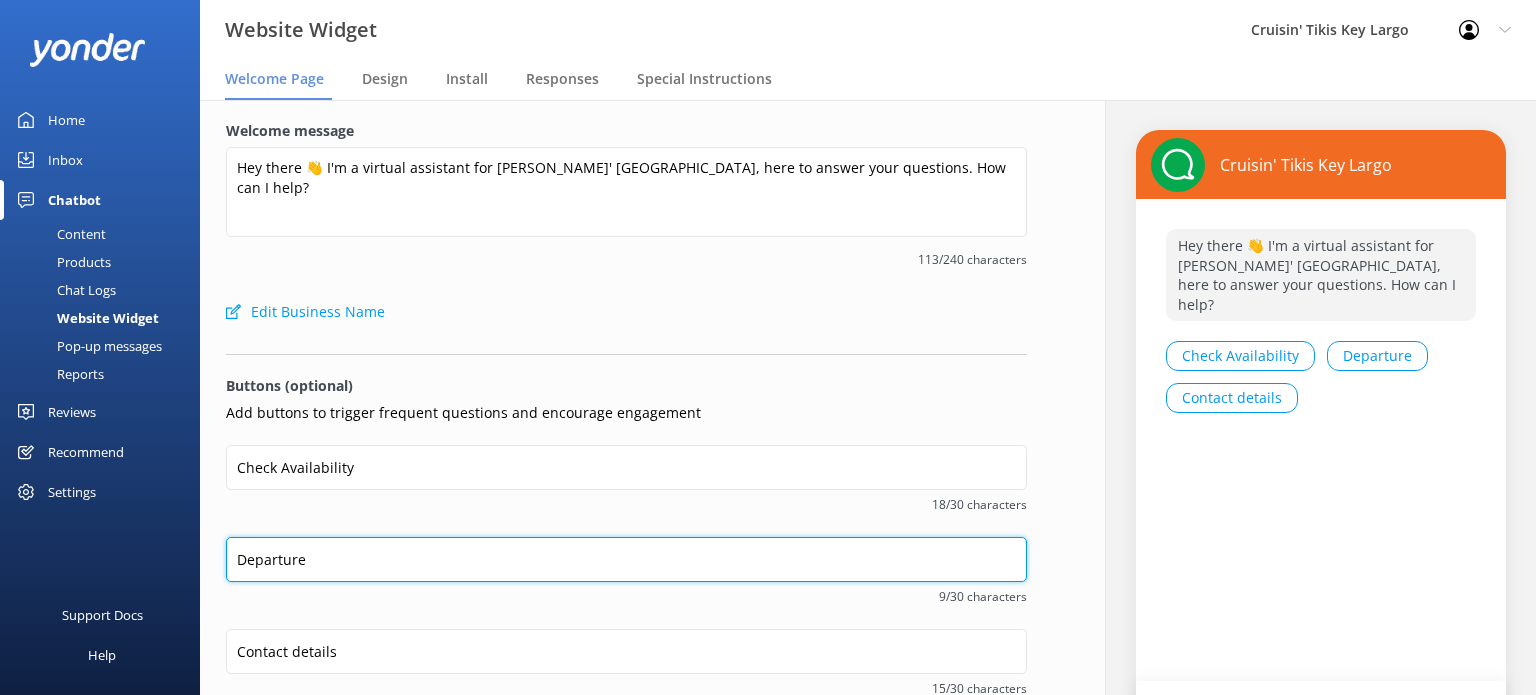 type on "Departure" 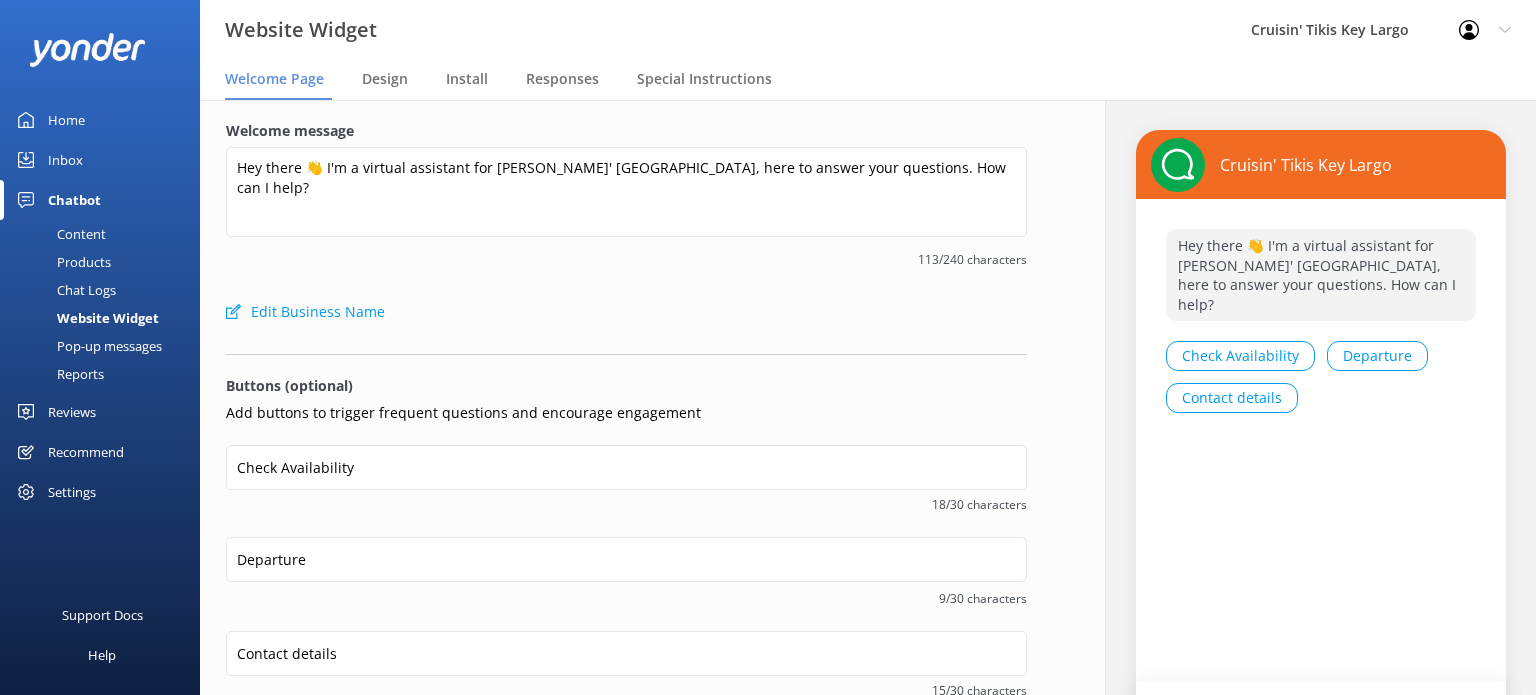 click on "Departure 9/30 characters" at bounding box center (626, 584) 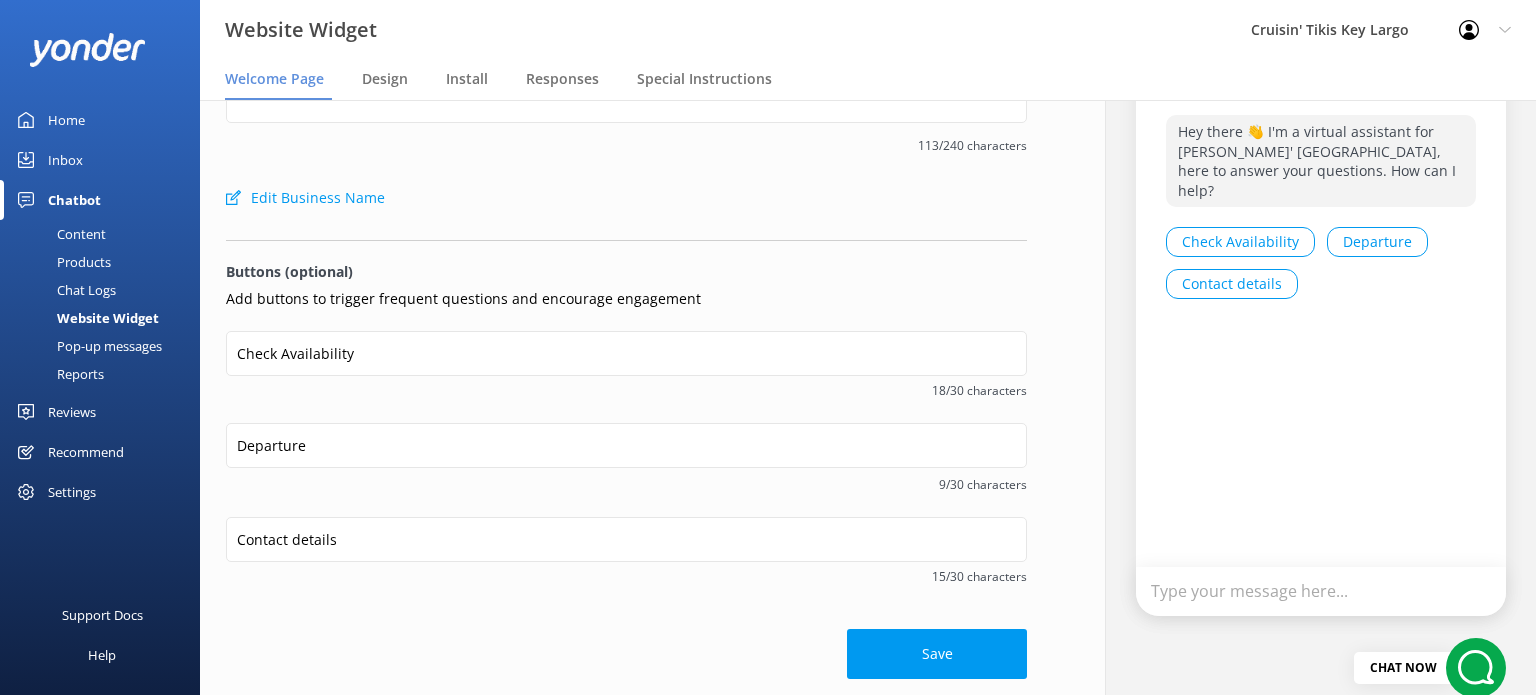 scroll, scrollTop: 168, scrollLeft: 0, axis: vertical 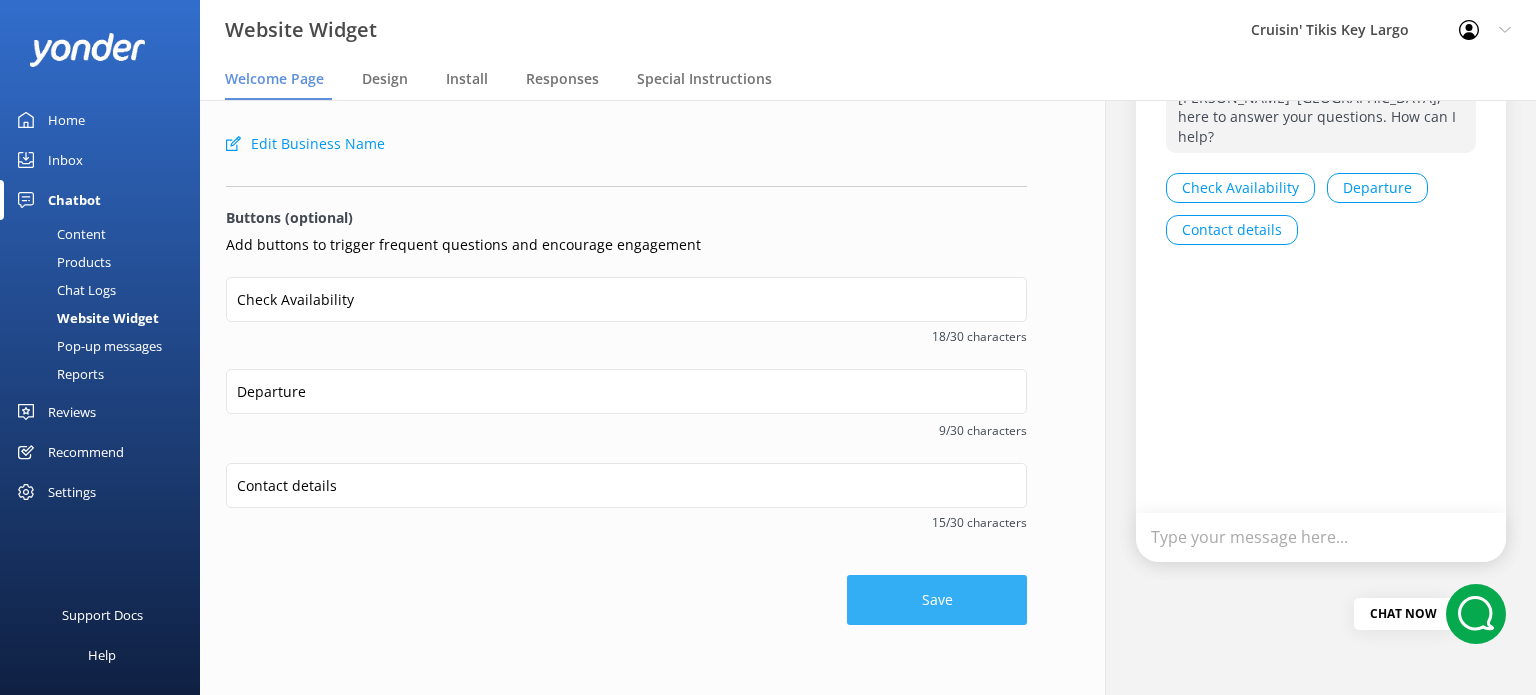 click on "Save" at bounding box center (937, 600) 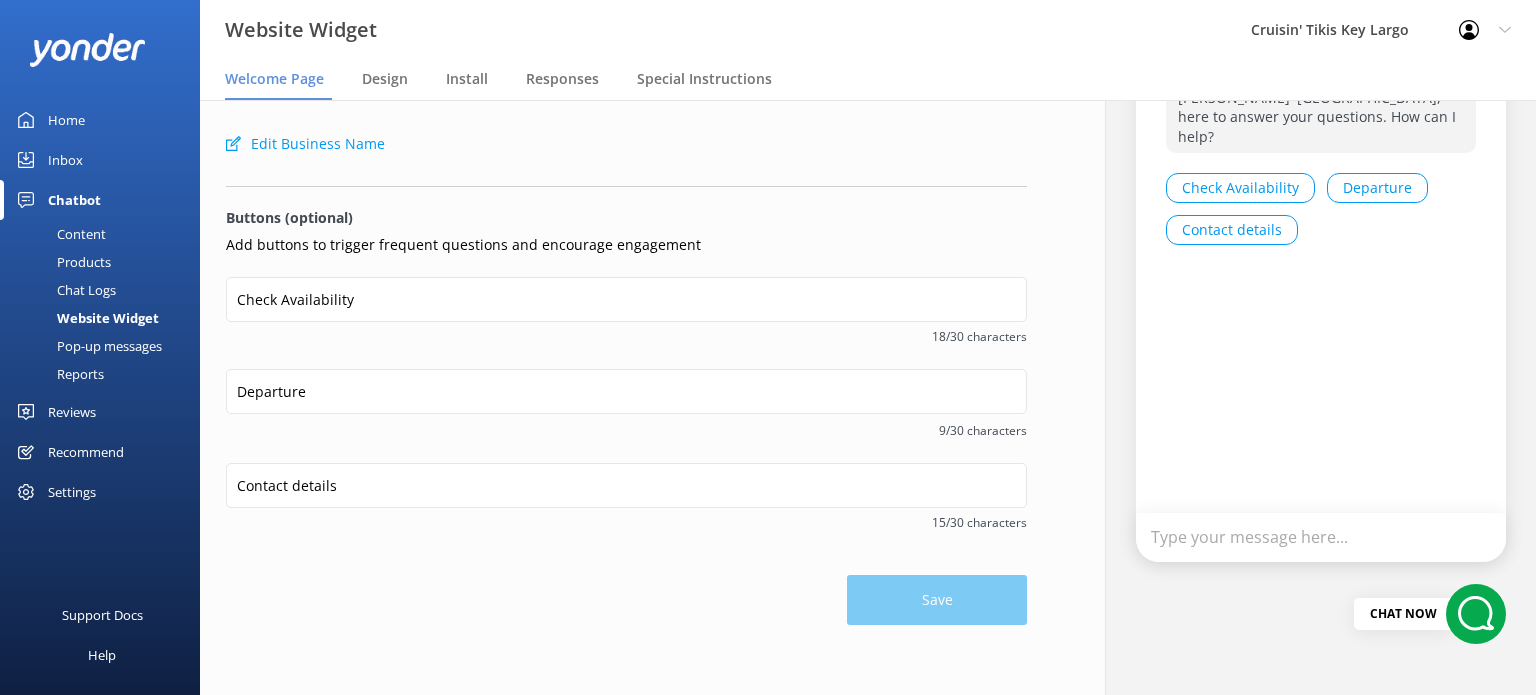 click on "Departure" at bounding box center (1377, 188) 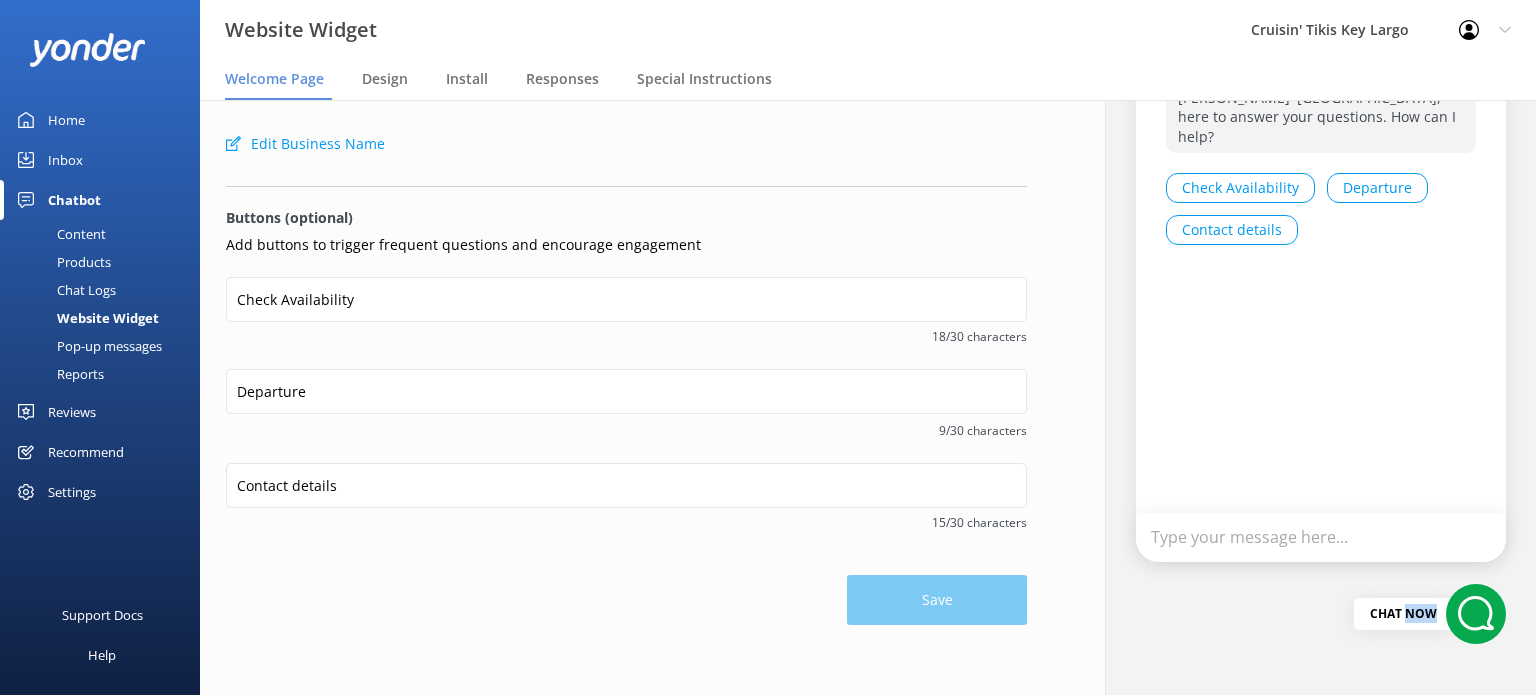click 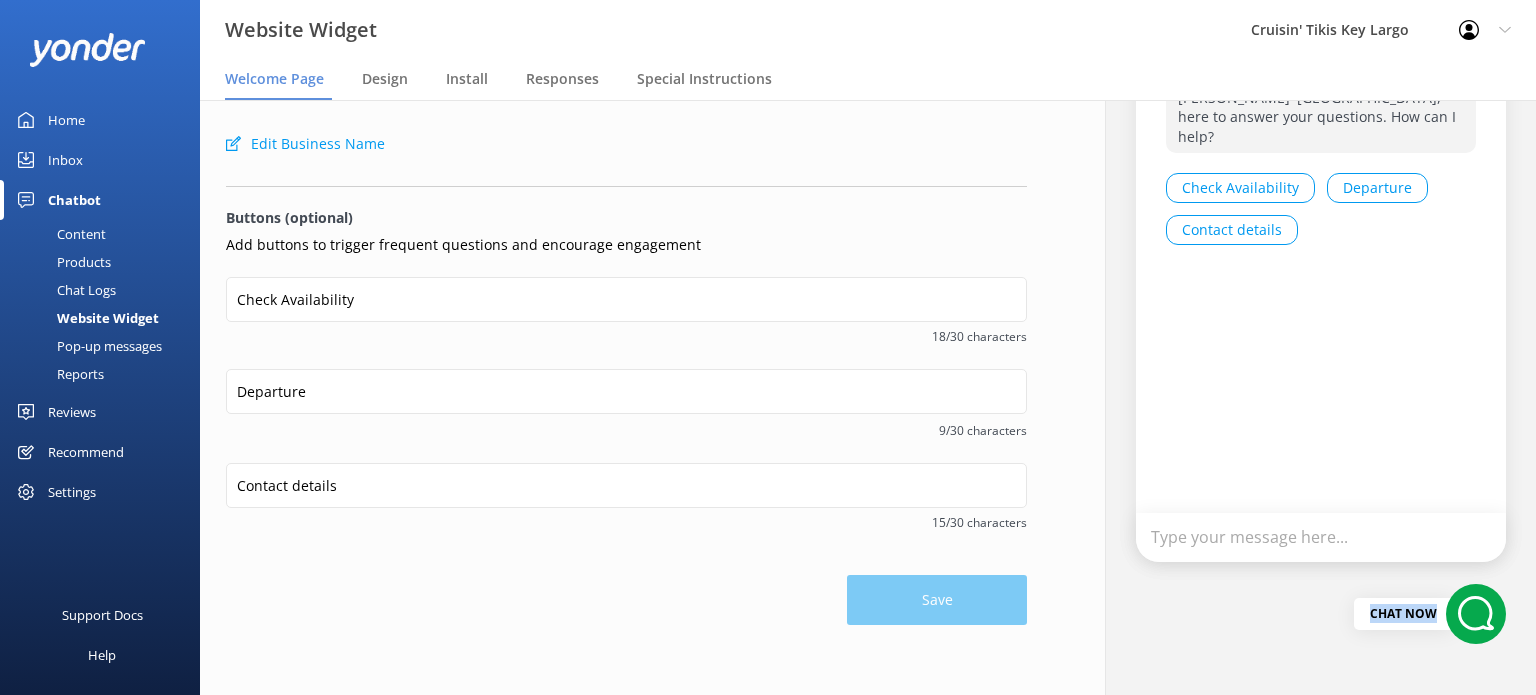 click 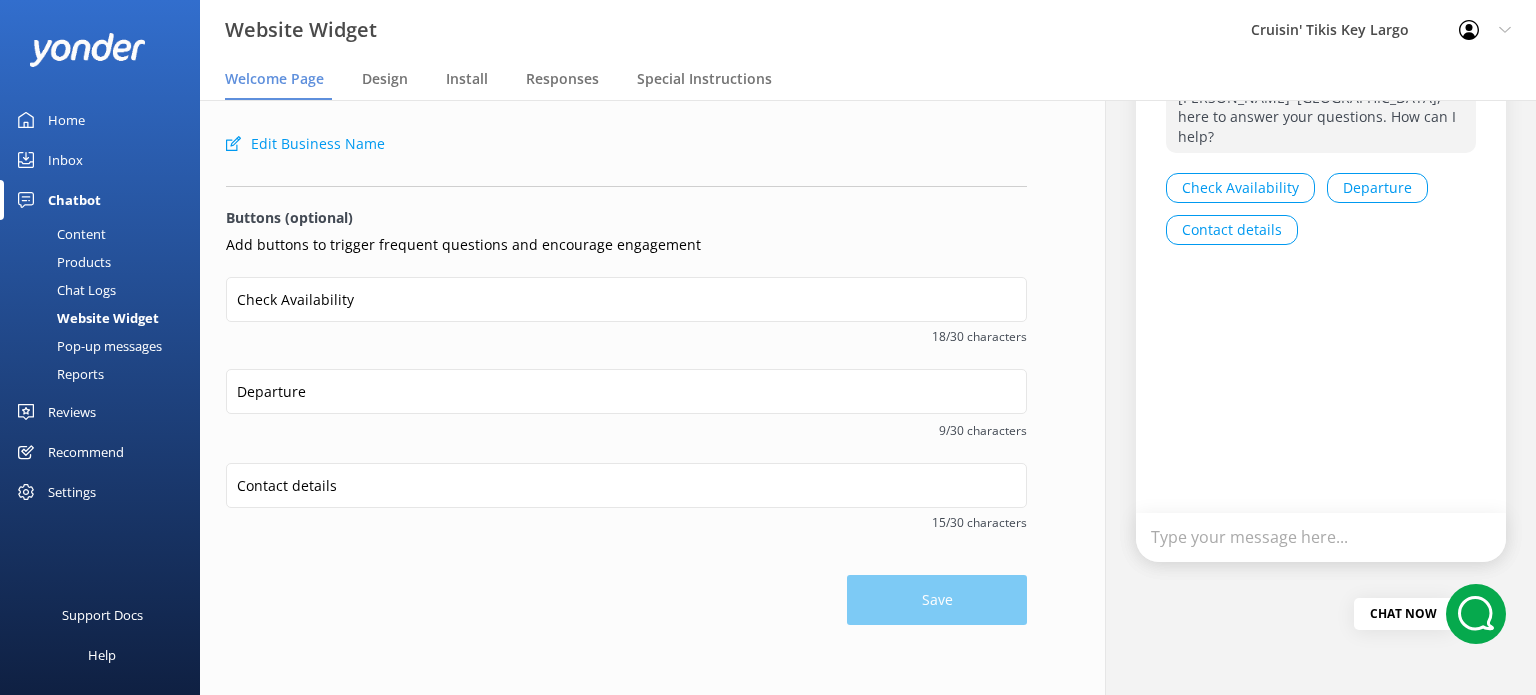 click 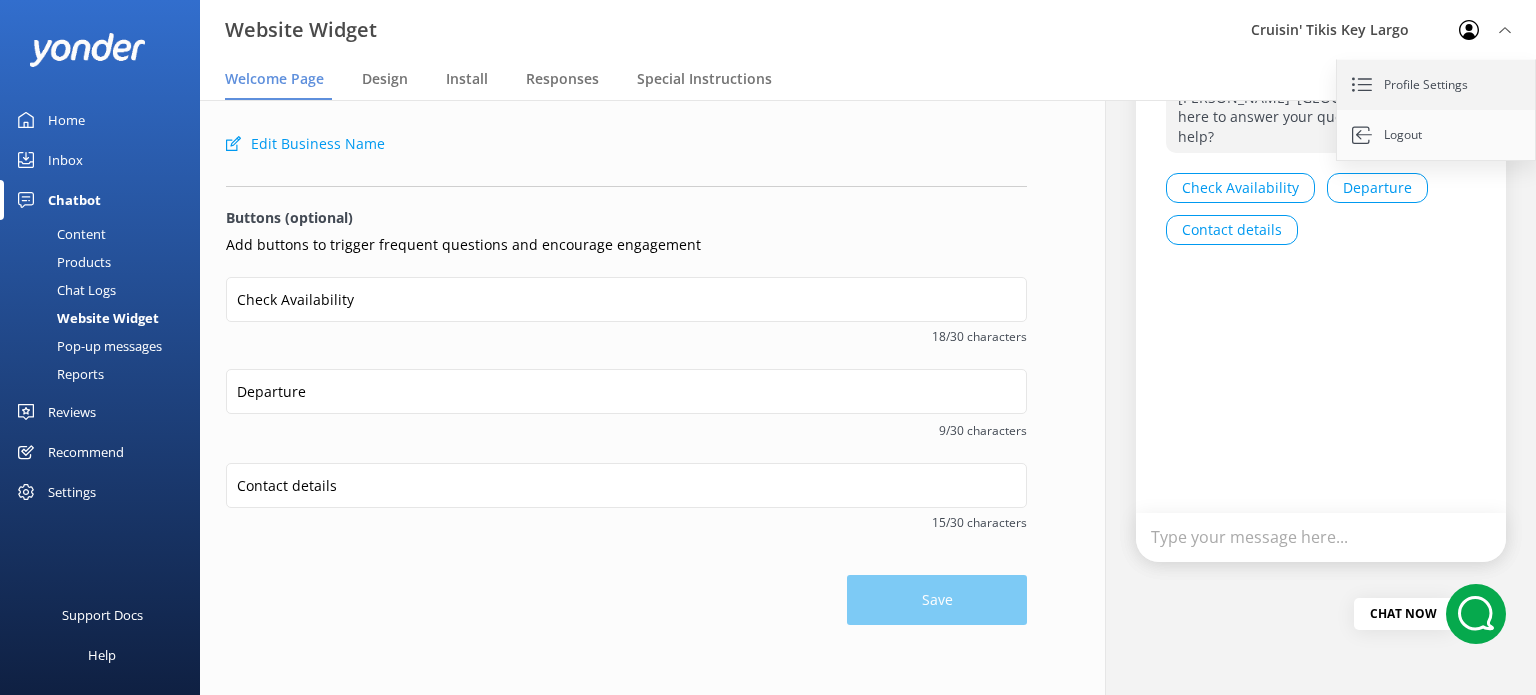 click on "Profile Settings" at bounding box center (1437, 85) 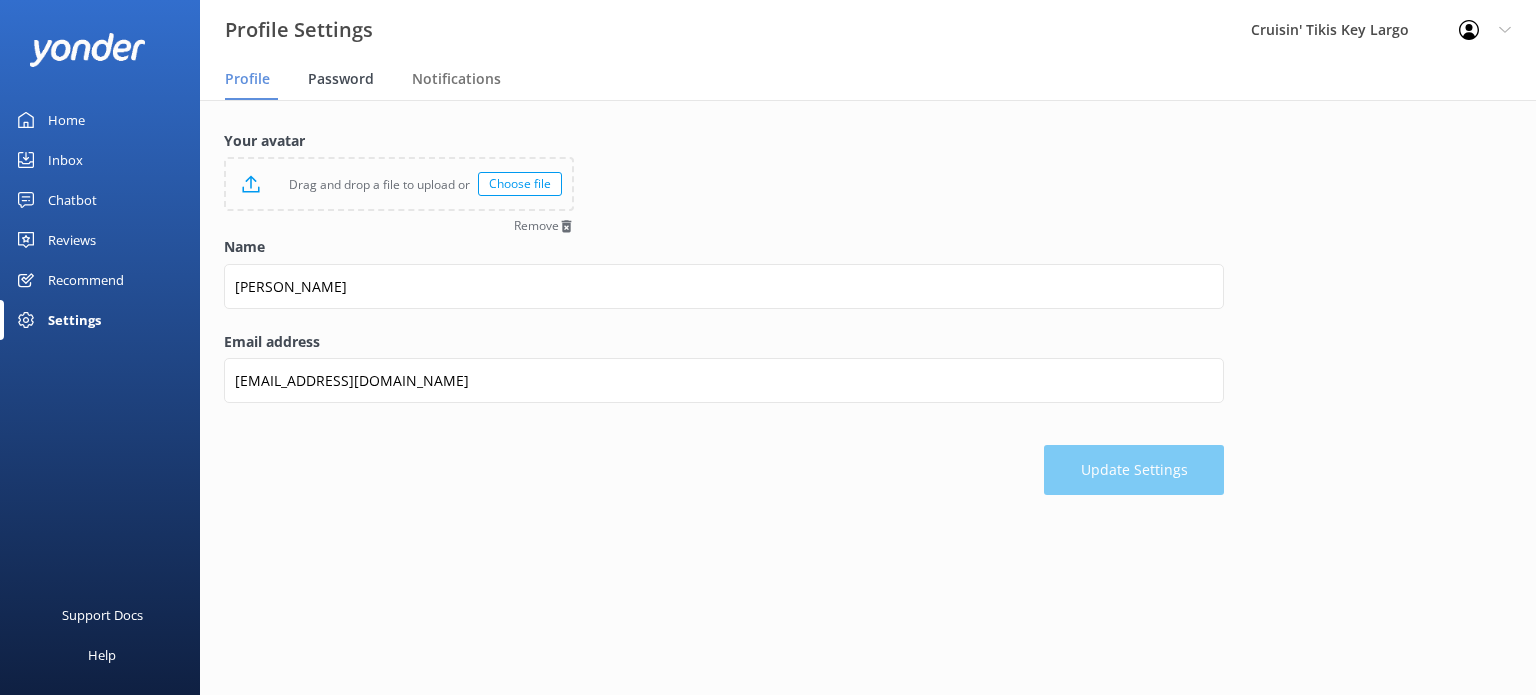 click on "Password" at bounding box center (341, 79) 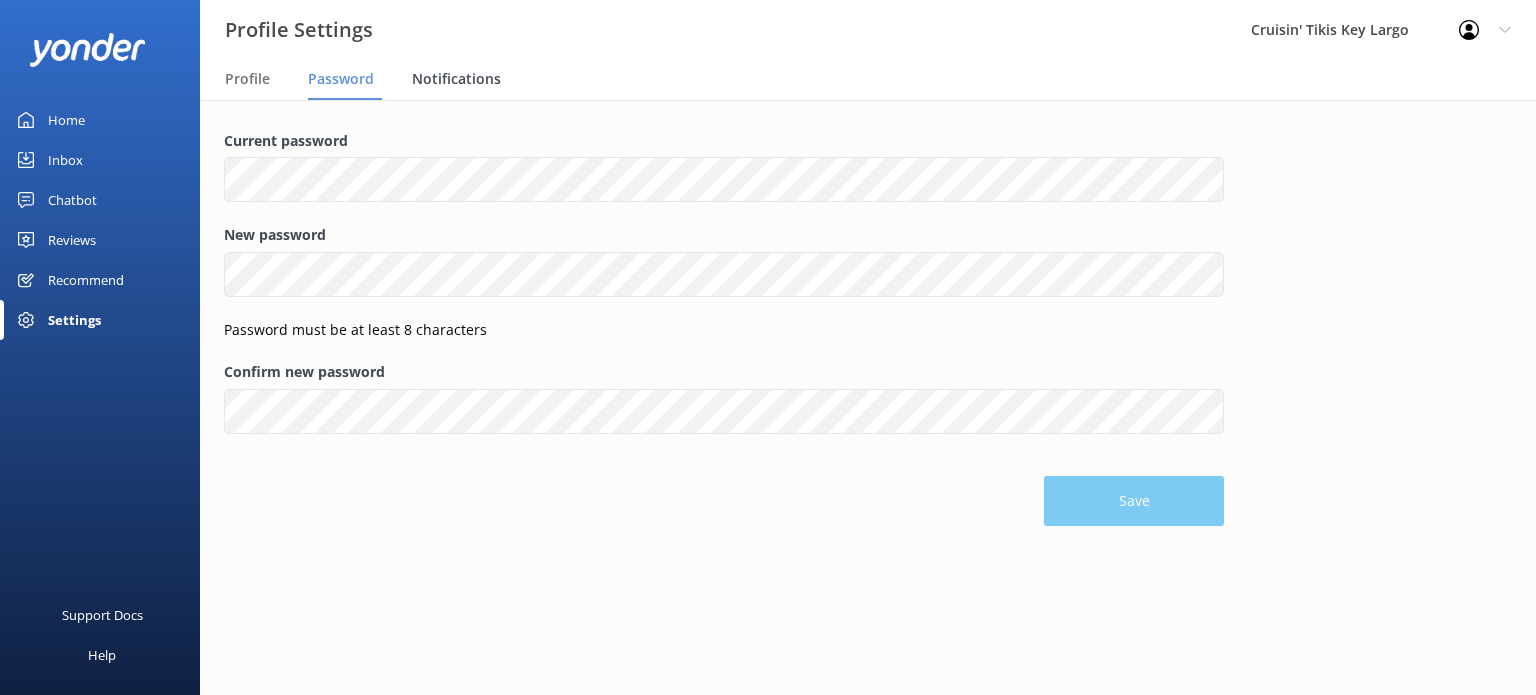 click on "Notifications" at bounding box center [456, 79] 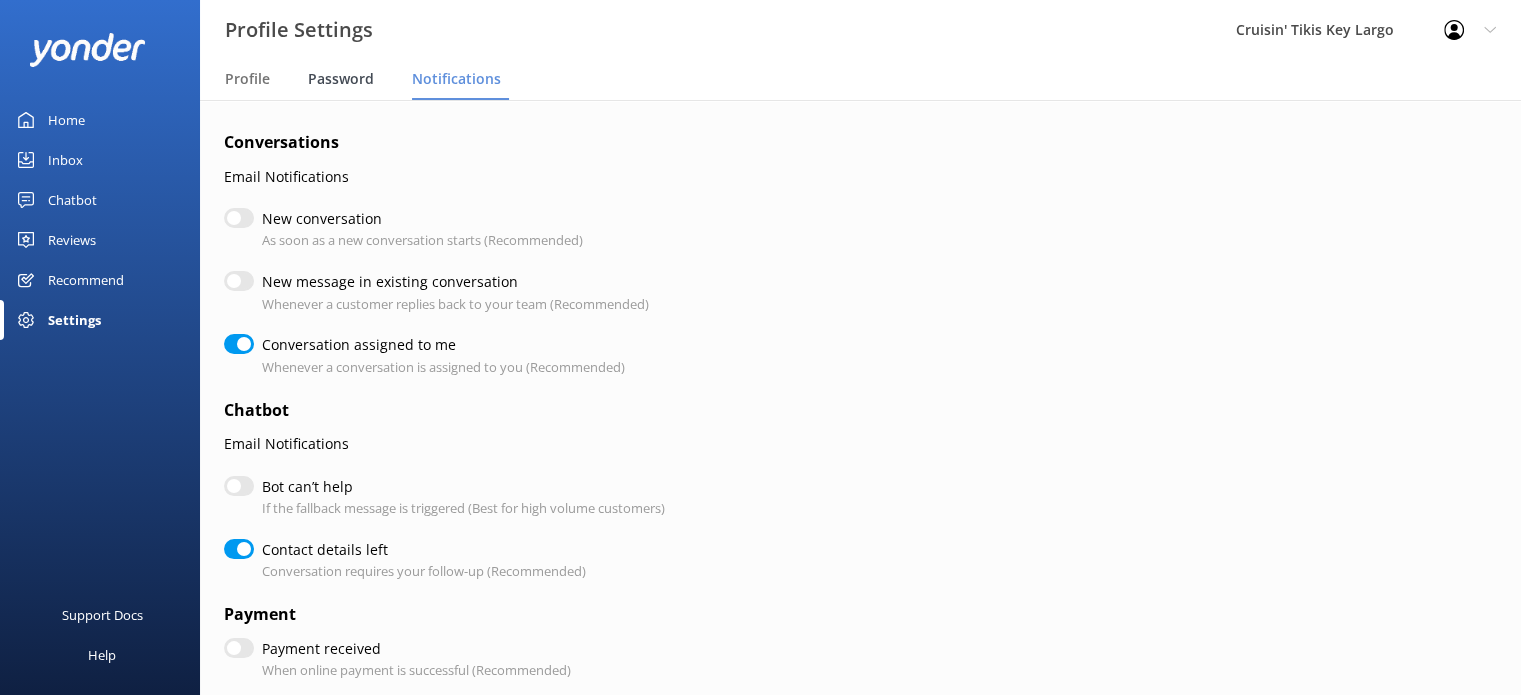 checkbox on "true" 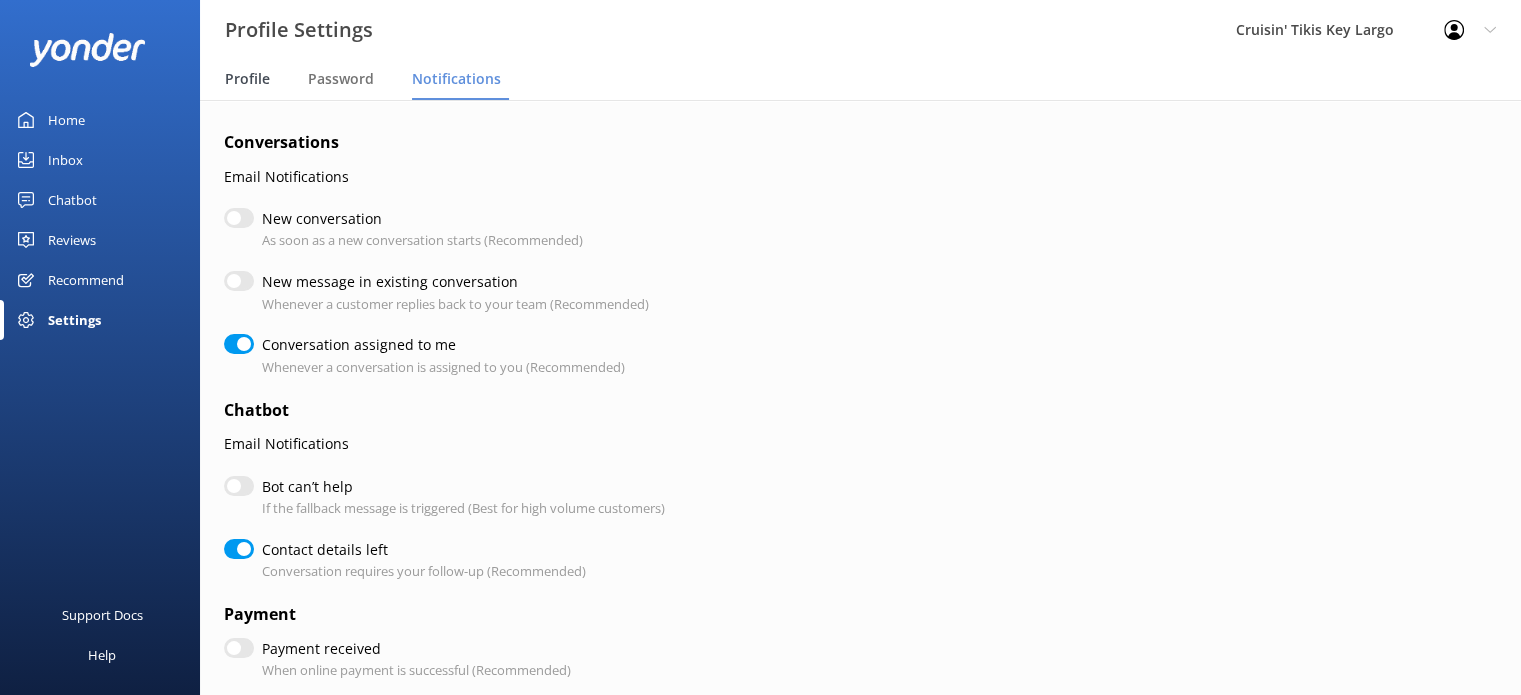 click on "Profile" at bounding box center [247, 79] 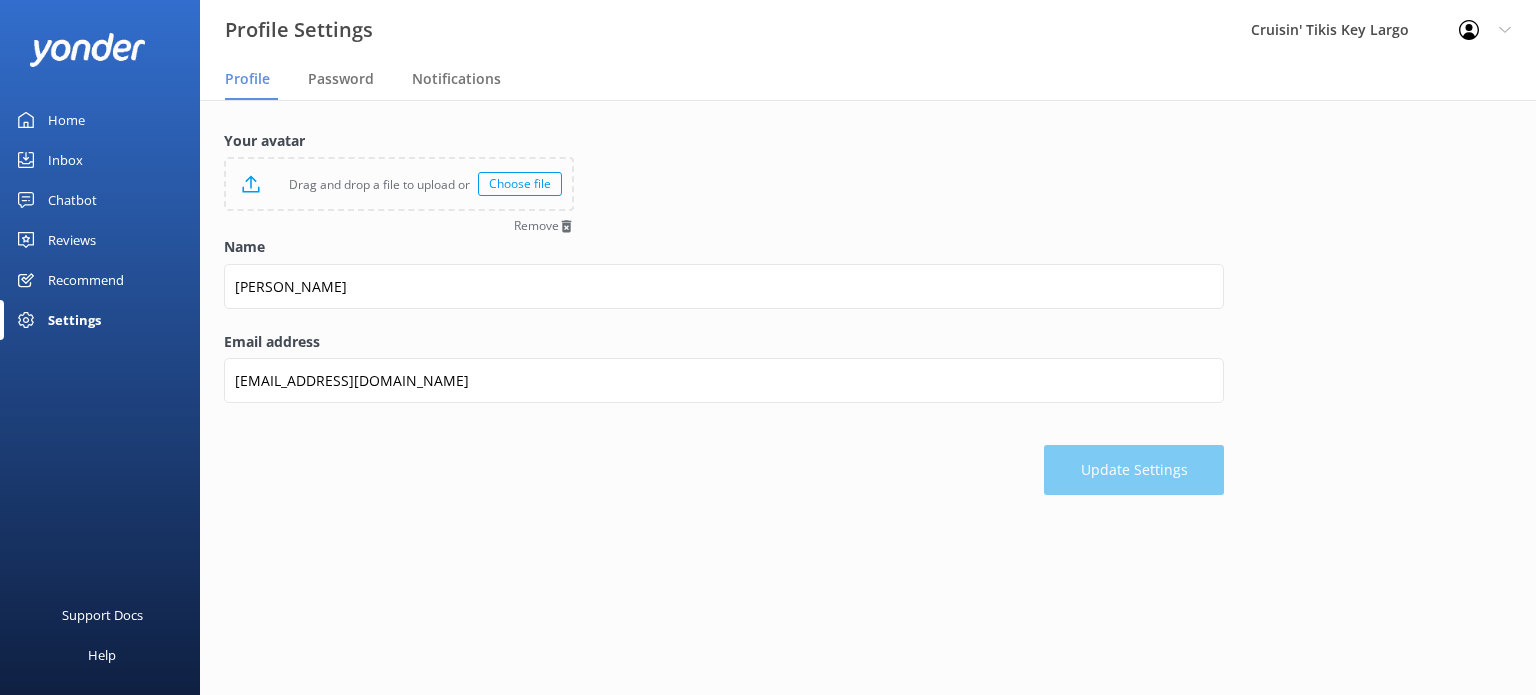 click on "Choose file" at bounding box center (520, 184) 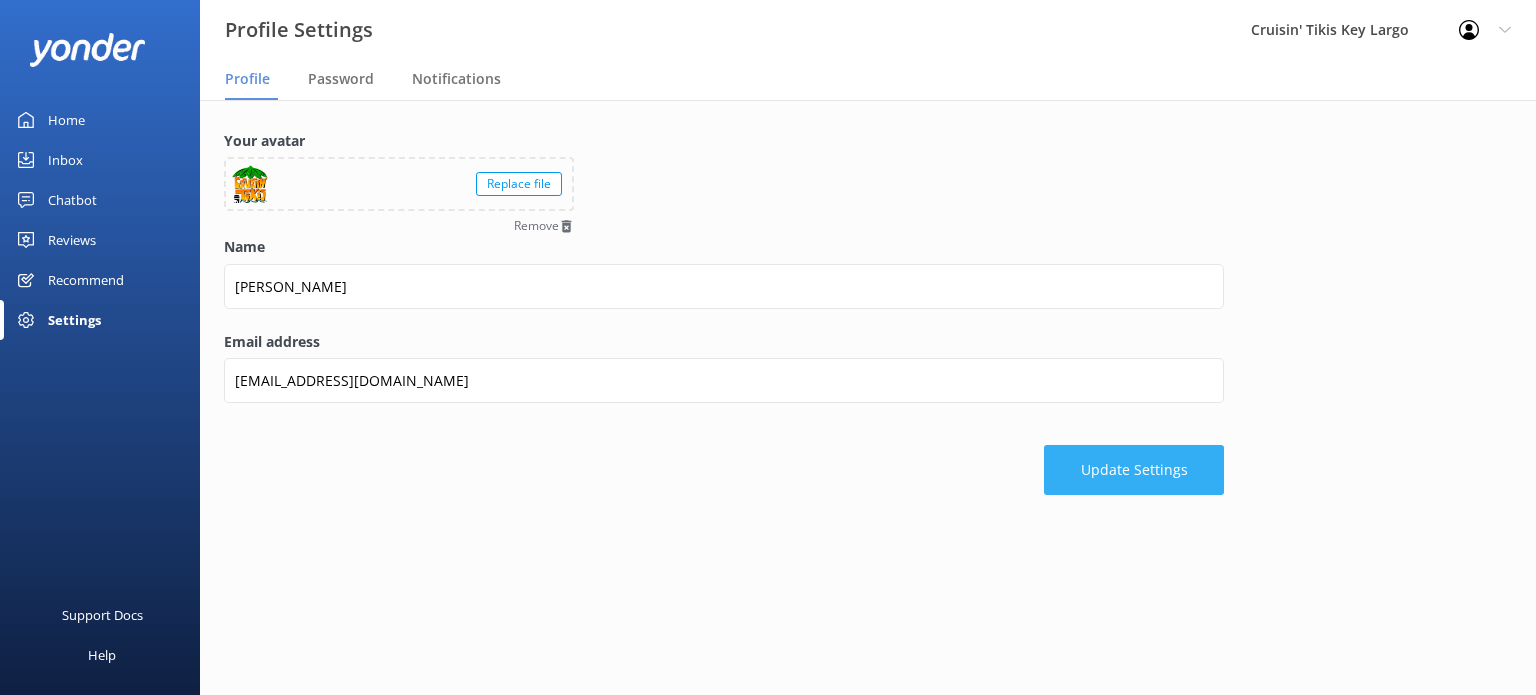 click on "Update Settings" at bounding box center (1134, 470) 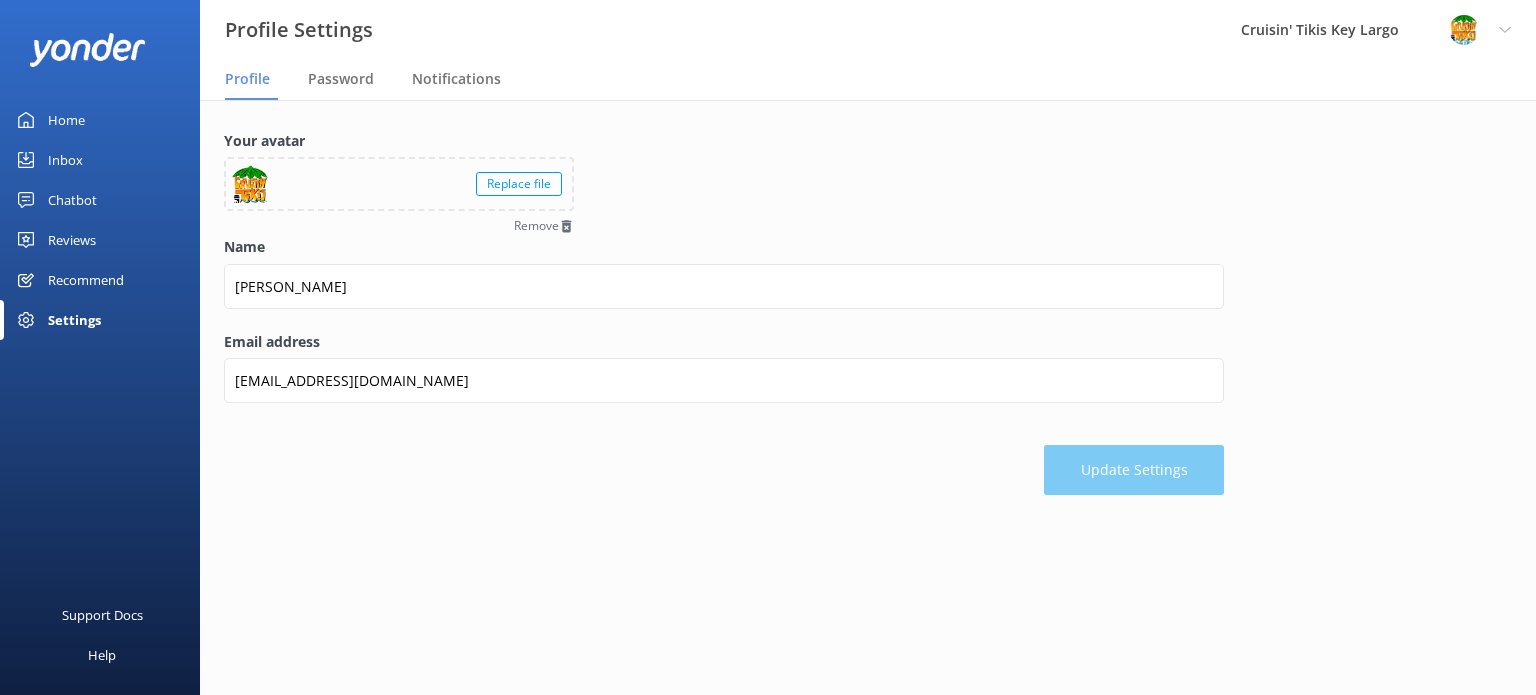 click on "Chatbot" at bounding box center (72, 200) 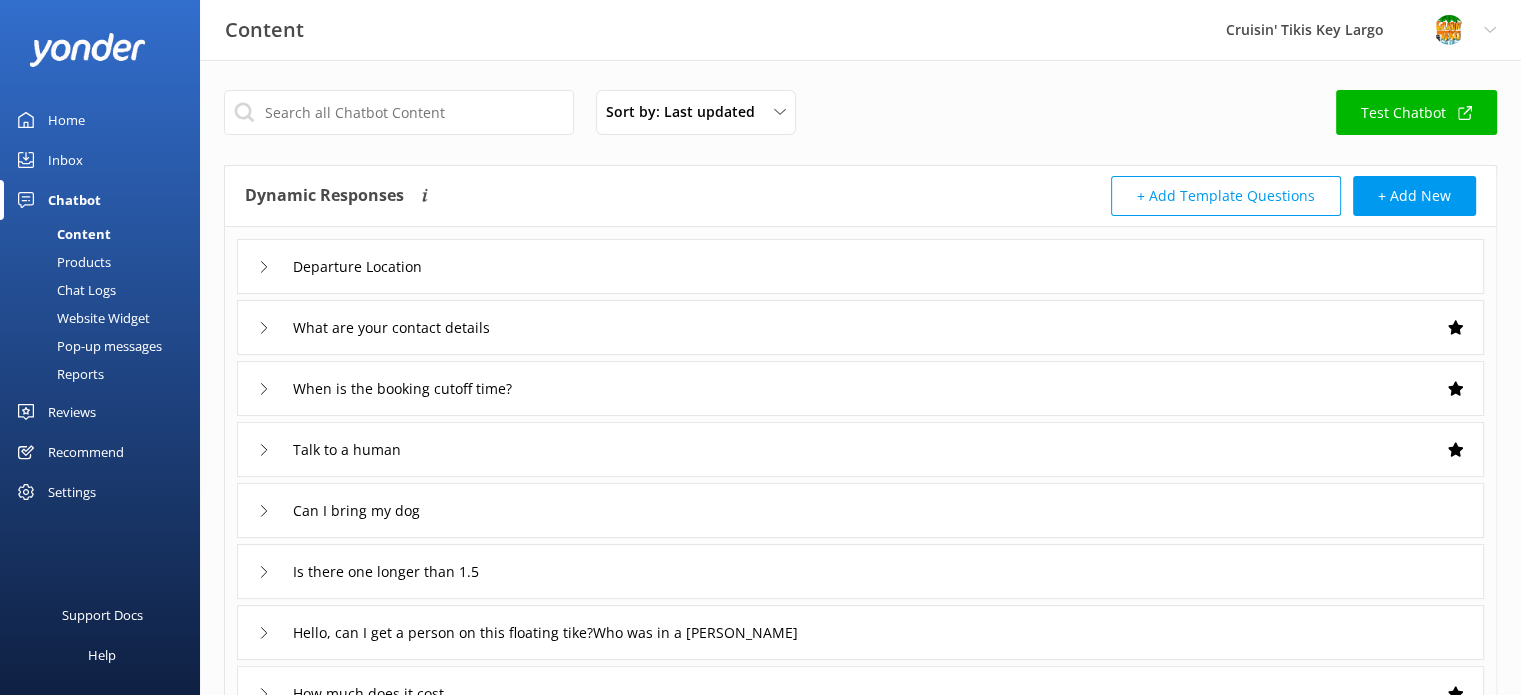 click on "Settings" at bounding box center (72, 492) 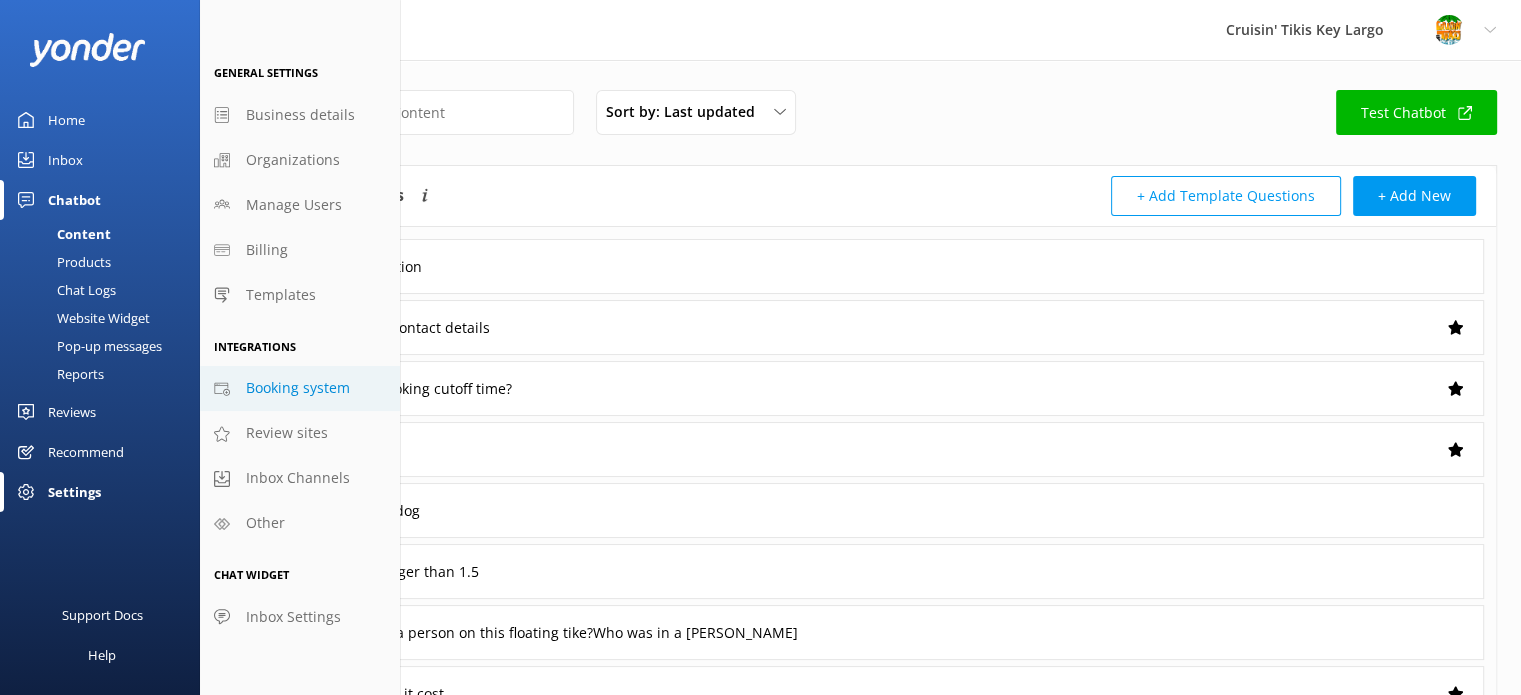 click on "Booking system" at bounding box center (298, 388) 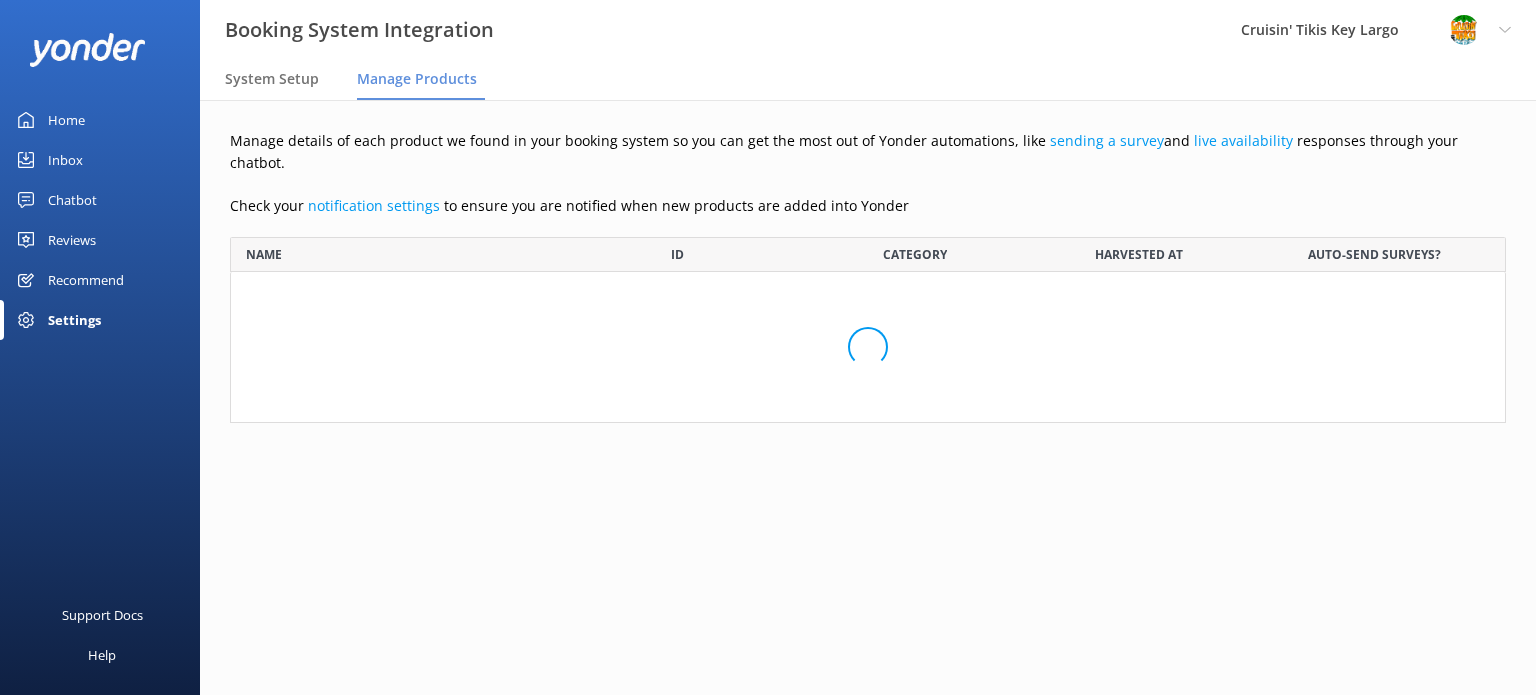 scroll, scrollTop: 16, scrollLeft: 16, axis: both 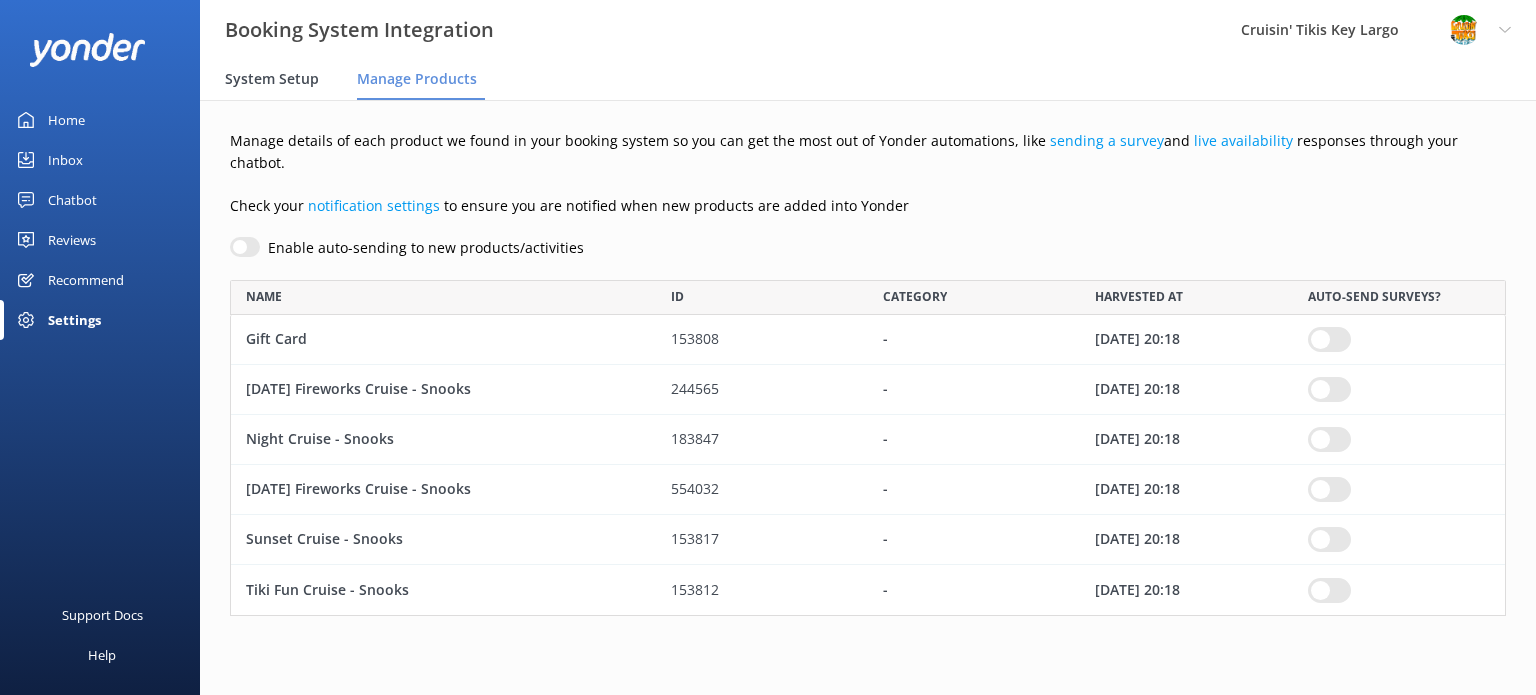click on "System Setup" at bounding box center [272, 79] 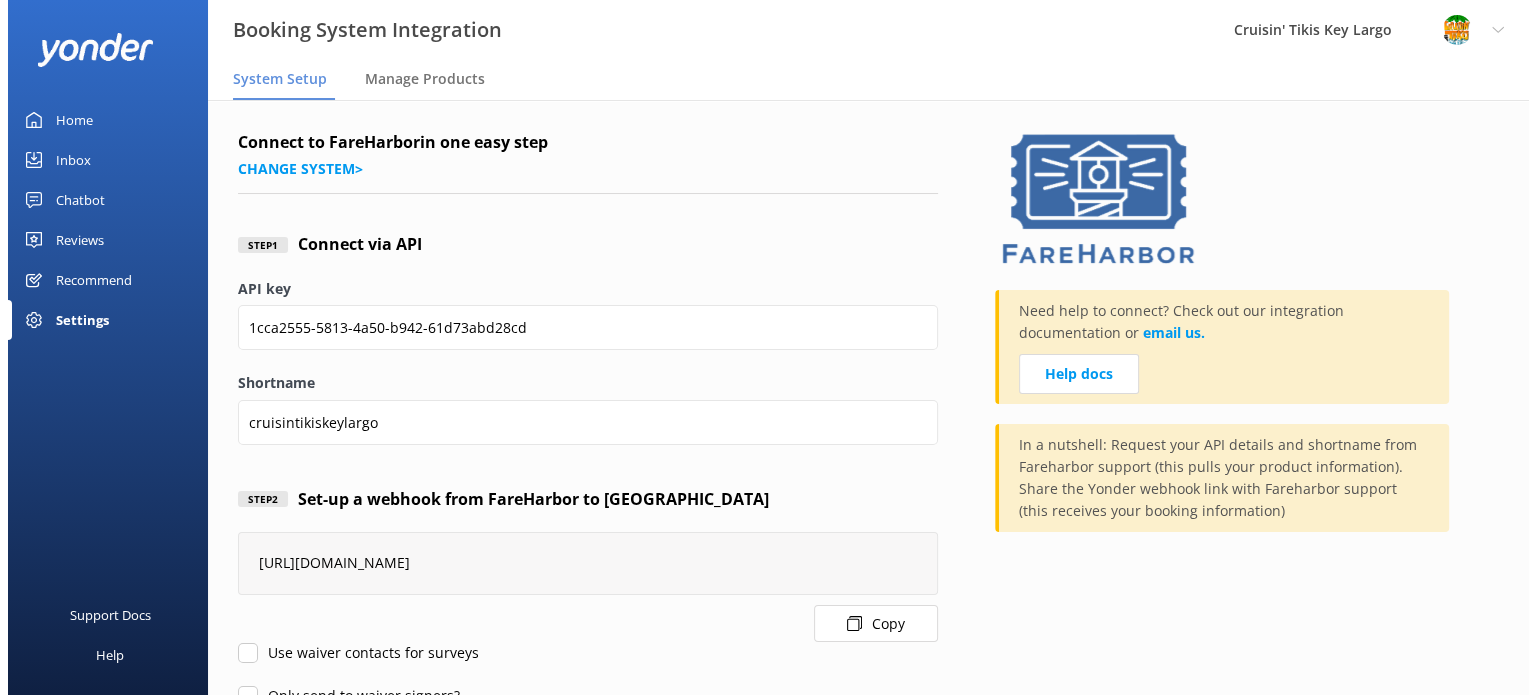 scroll, scrollTop: 0, scrollLeft: 0, axis: both 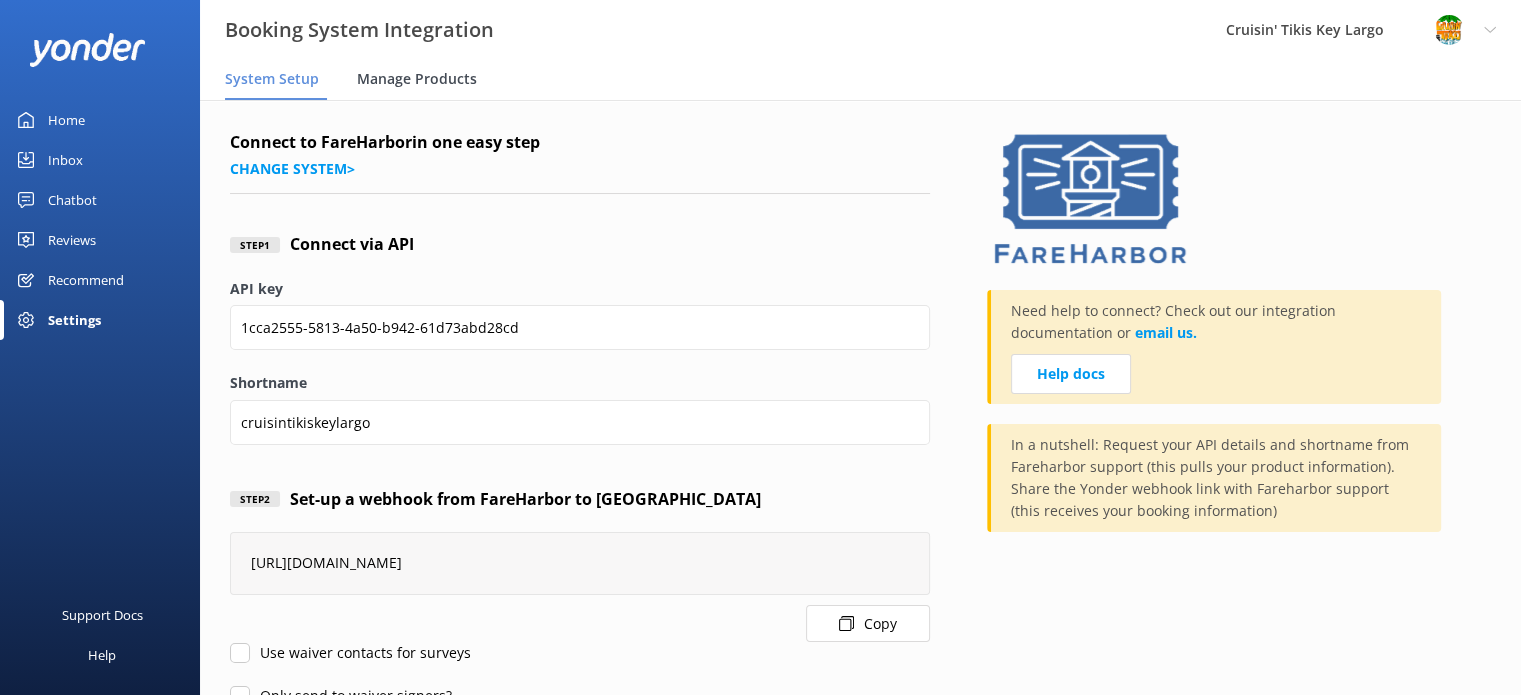 click on "Manage Products" at bounding box center [417, 79] 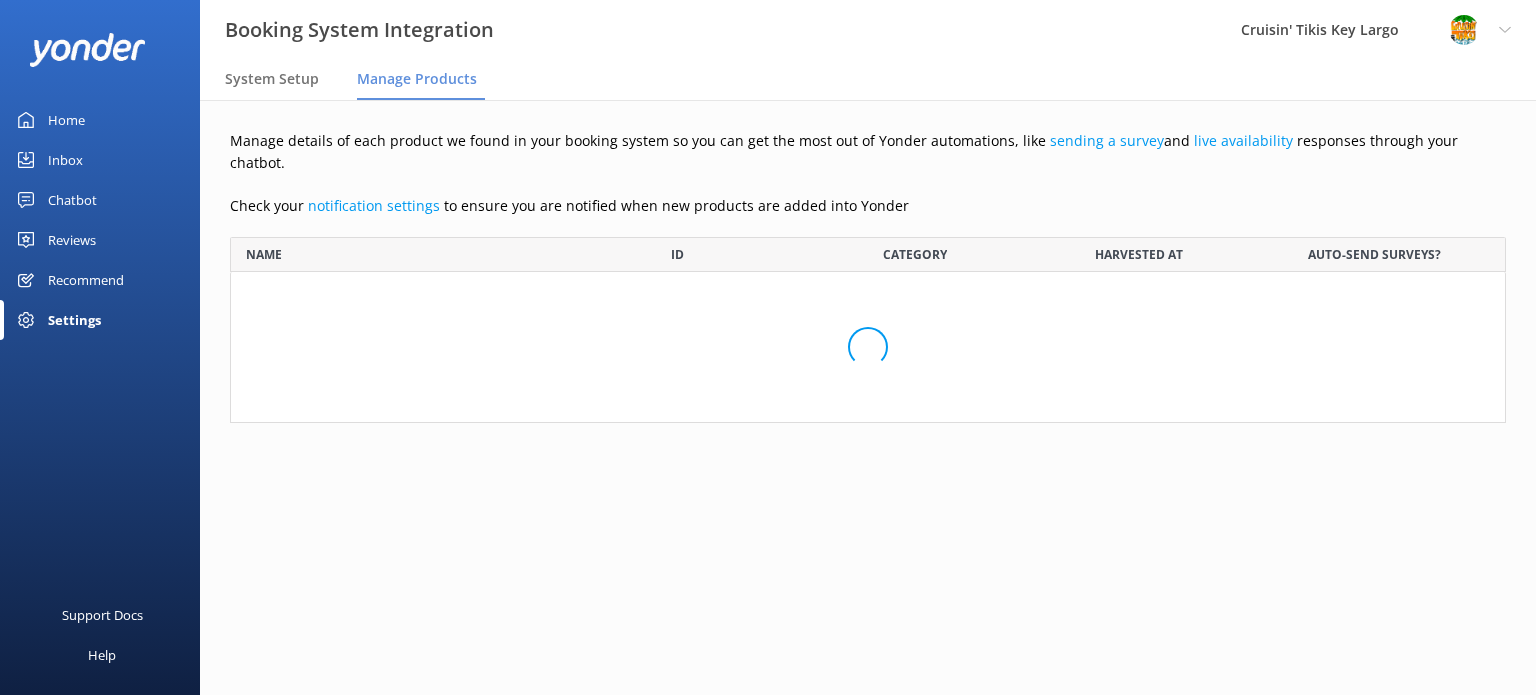 scroll, scrollTop: 16, scrollLeft: 16, axis: both 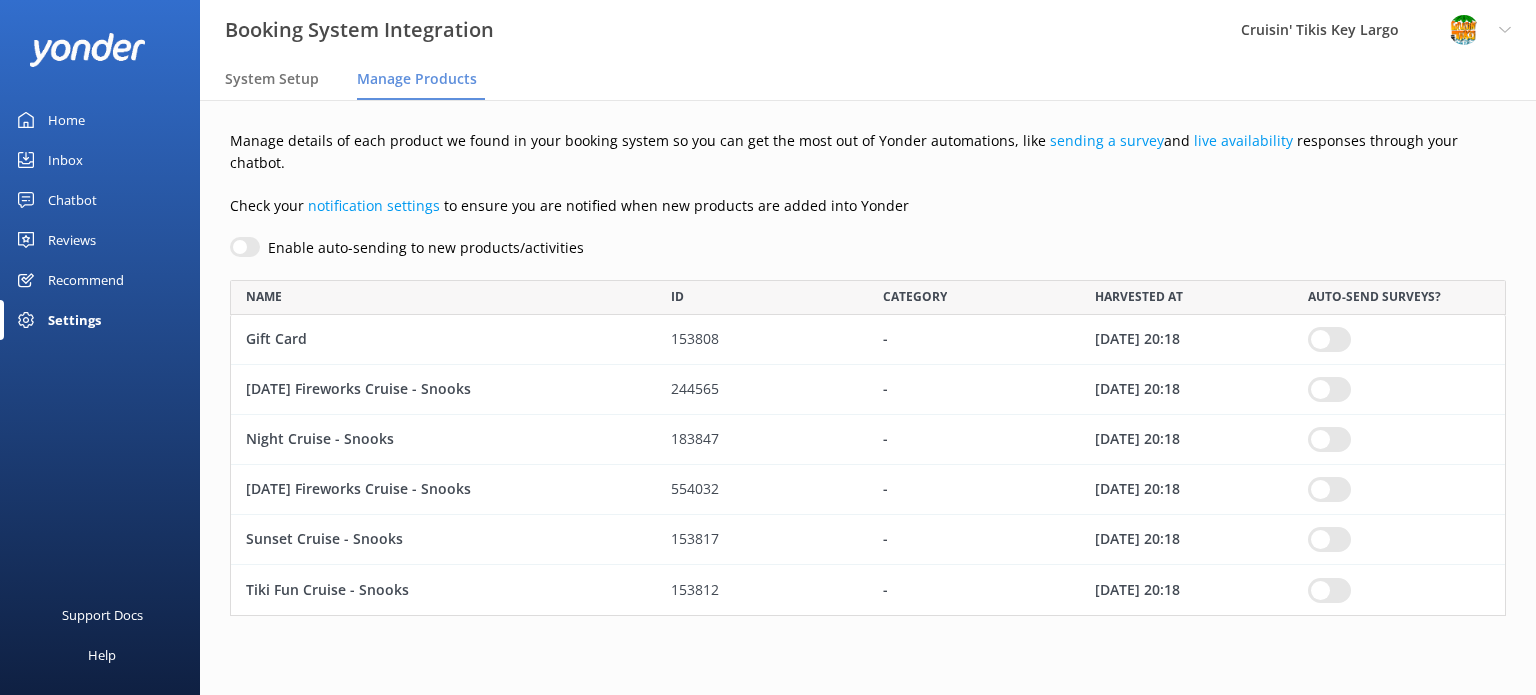 click on "Settings" at bounding box center (74, 320) 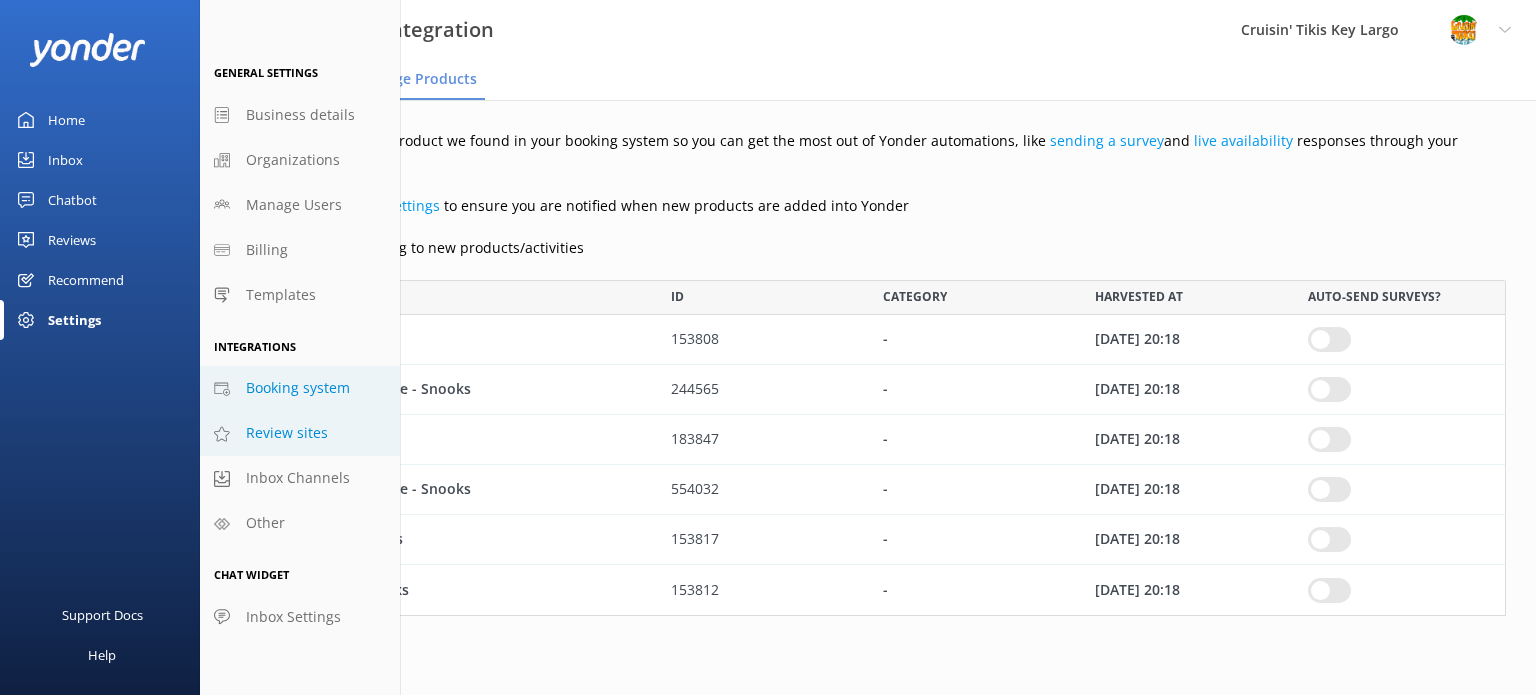 click on "Review sites" at bounding box center [287, 433] 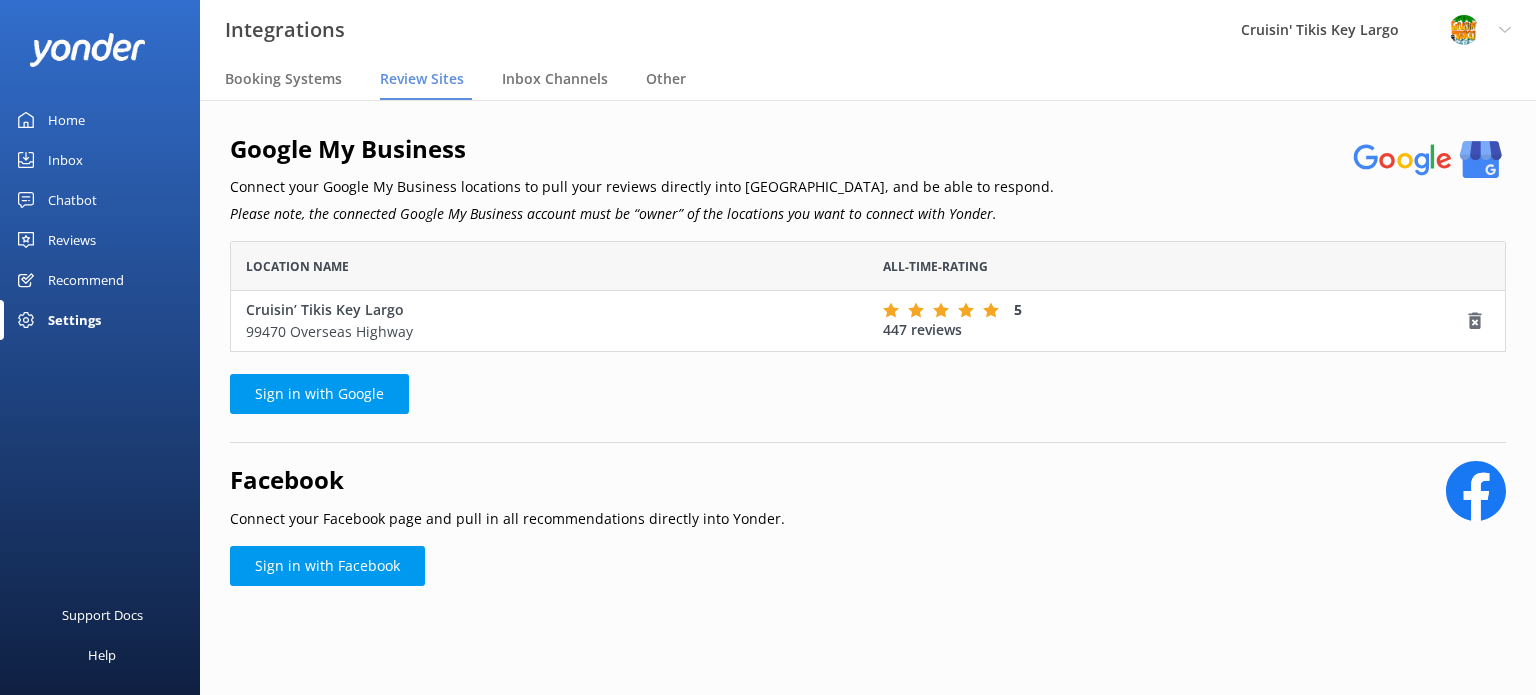 scroll, scrollTop: 16, scrollLeft: 16, axis: both 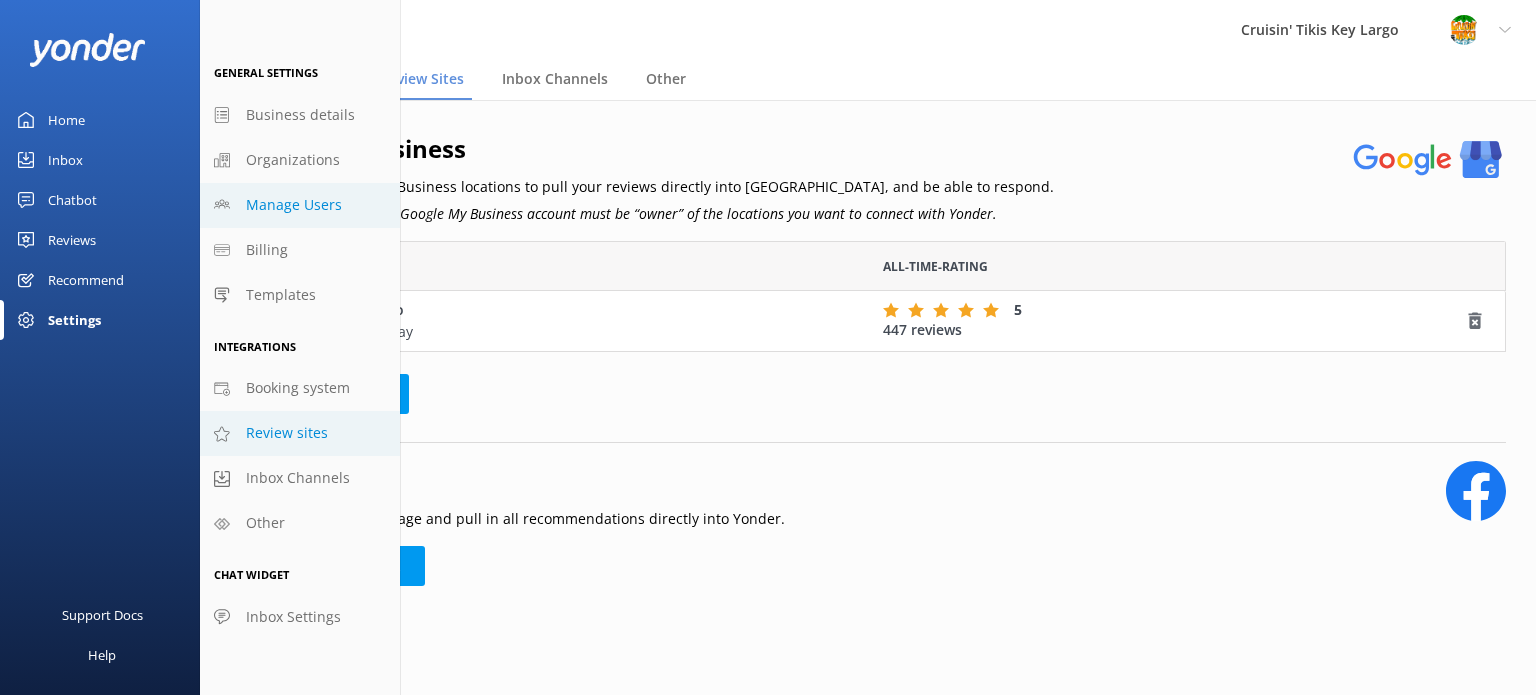 click on "Manage Users" at bounding box center [294, 205] 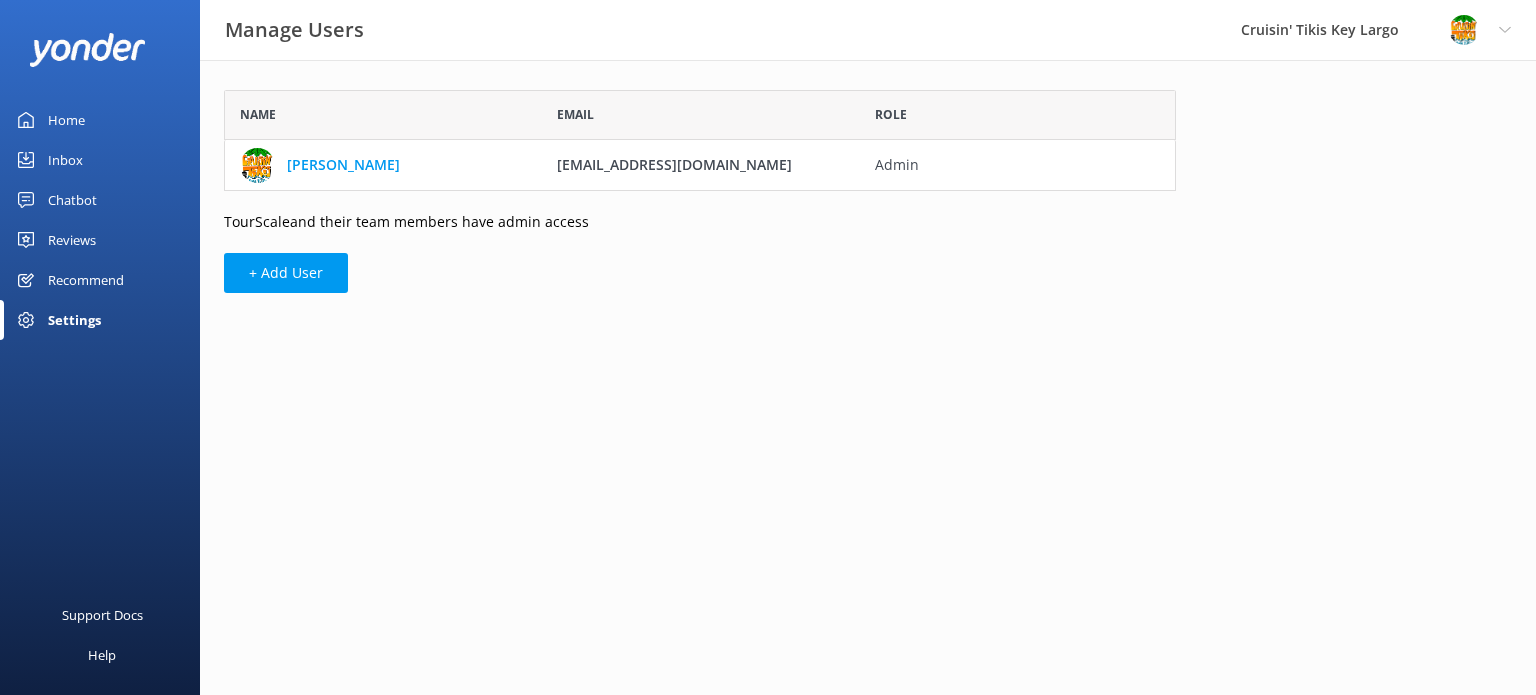 scroll, scrollTop: 16, scrollLeft: 16, axis: both 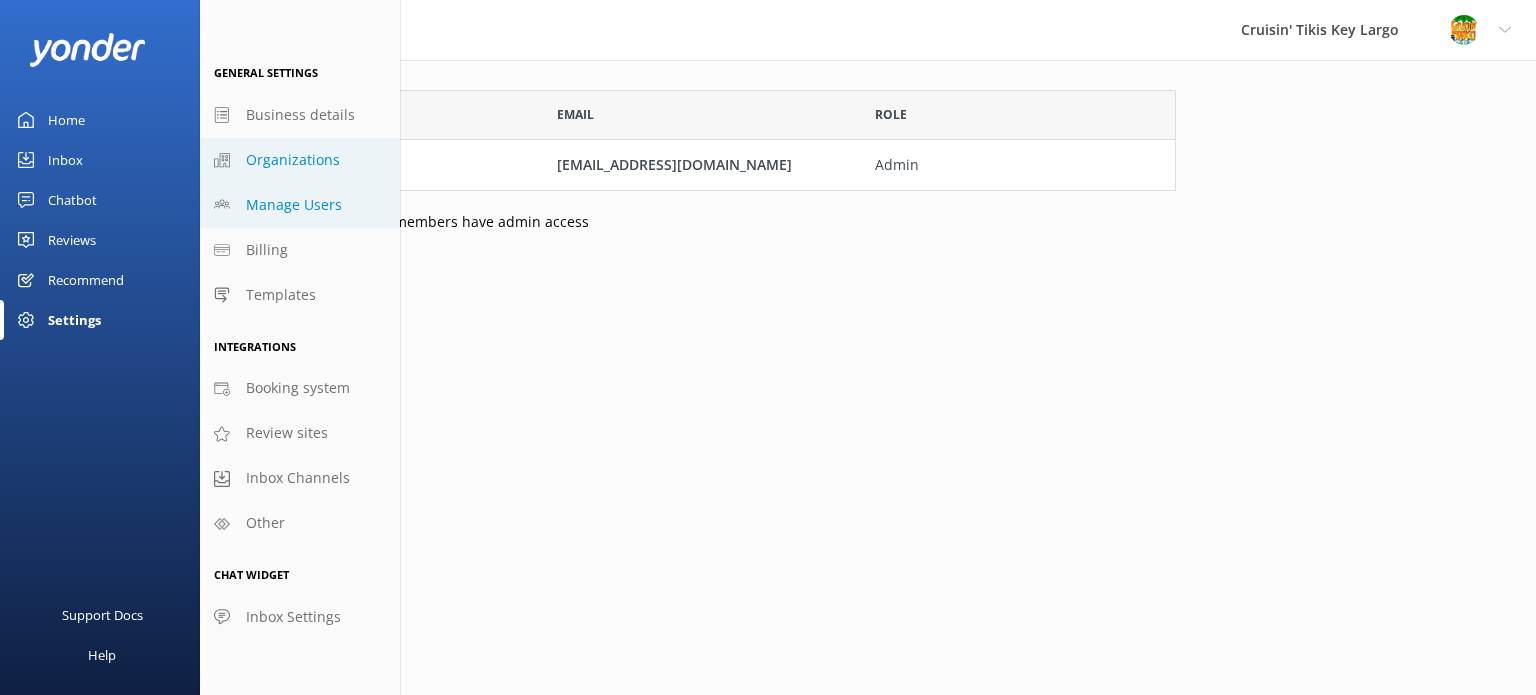 click on "Organizations" at bounding box center (293, 160) 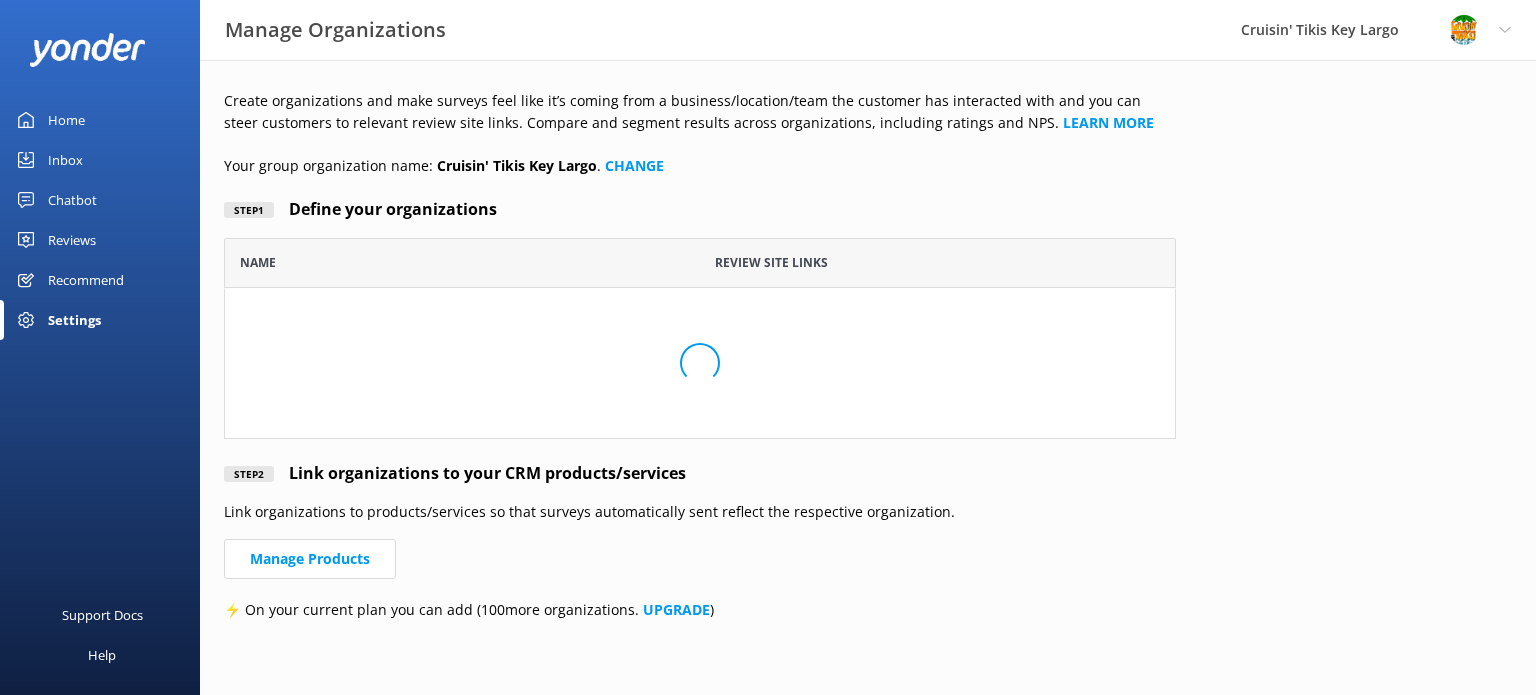 scroll, scrollTop: 16, scrollLeft: 16, axis: both 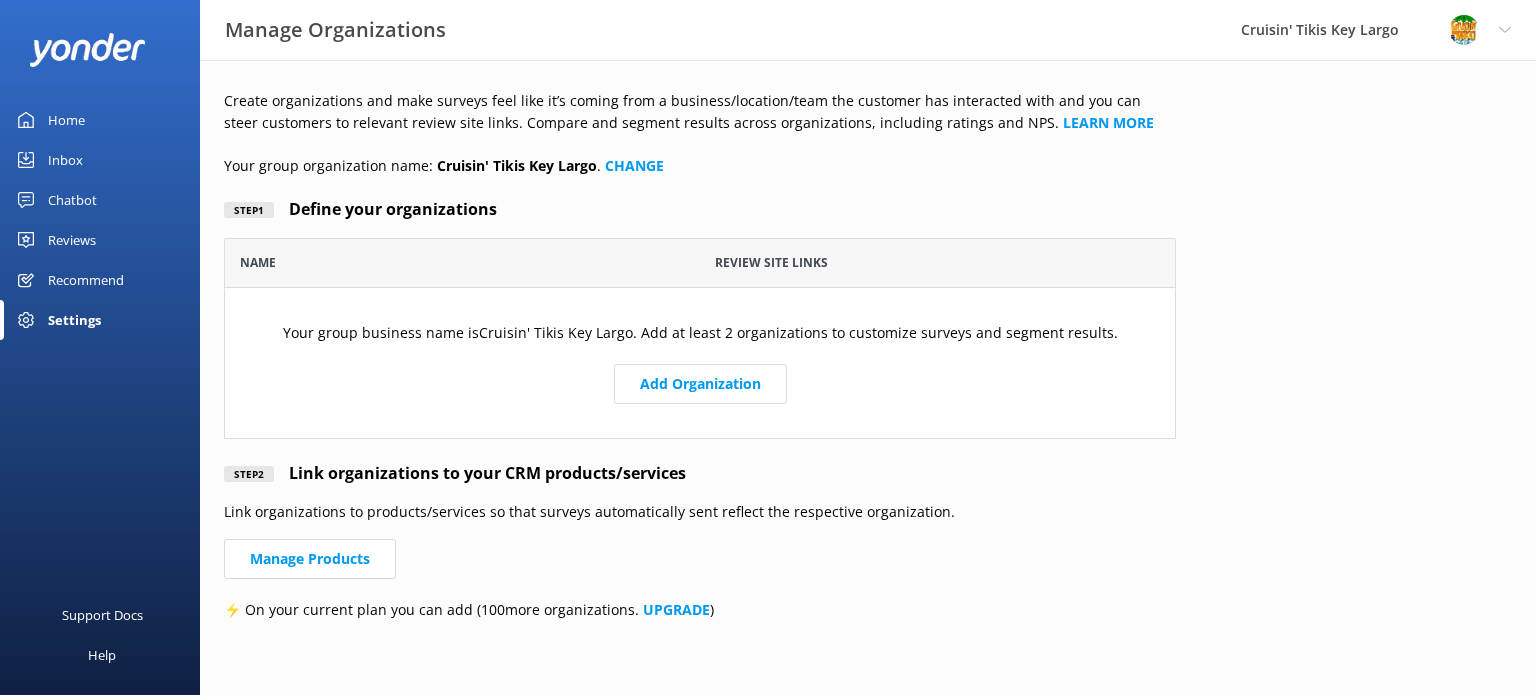 click on "Recommend" at bounding box center [86, 280] 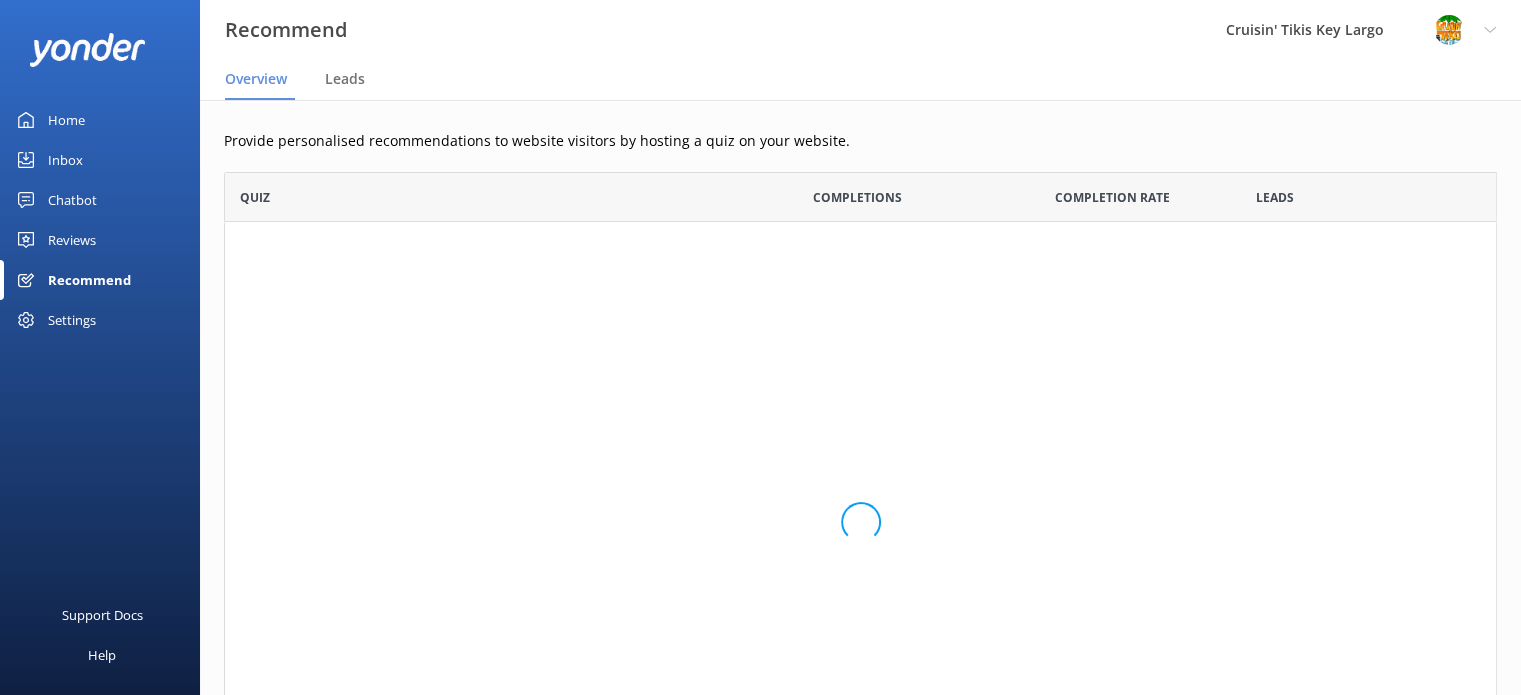 scroll, scrollTop: 16, scrollLeft: 16, axis: both 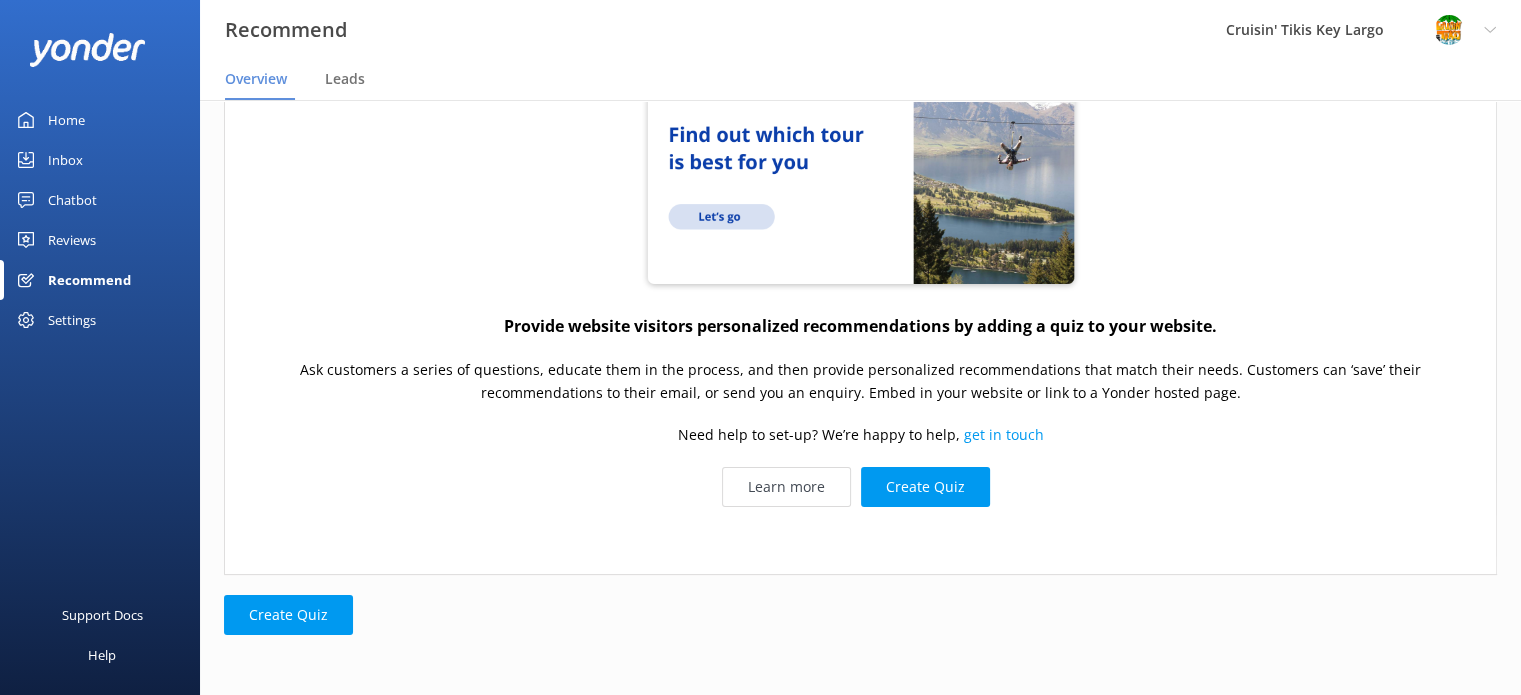 click on "Reviews" at bounding box center [72, 240] 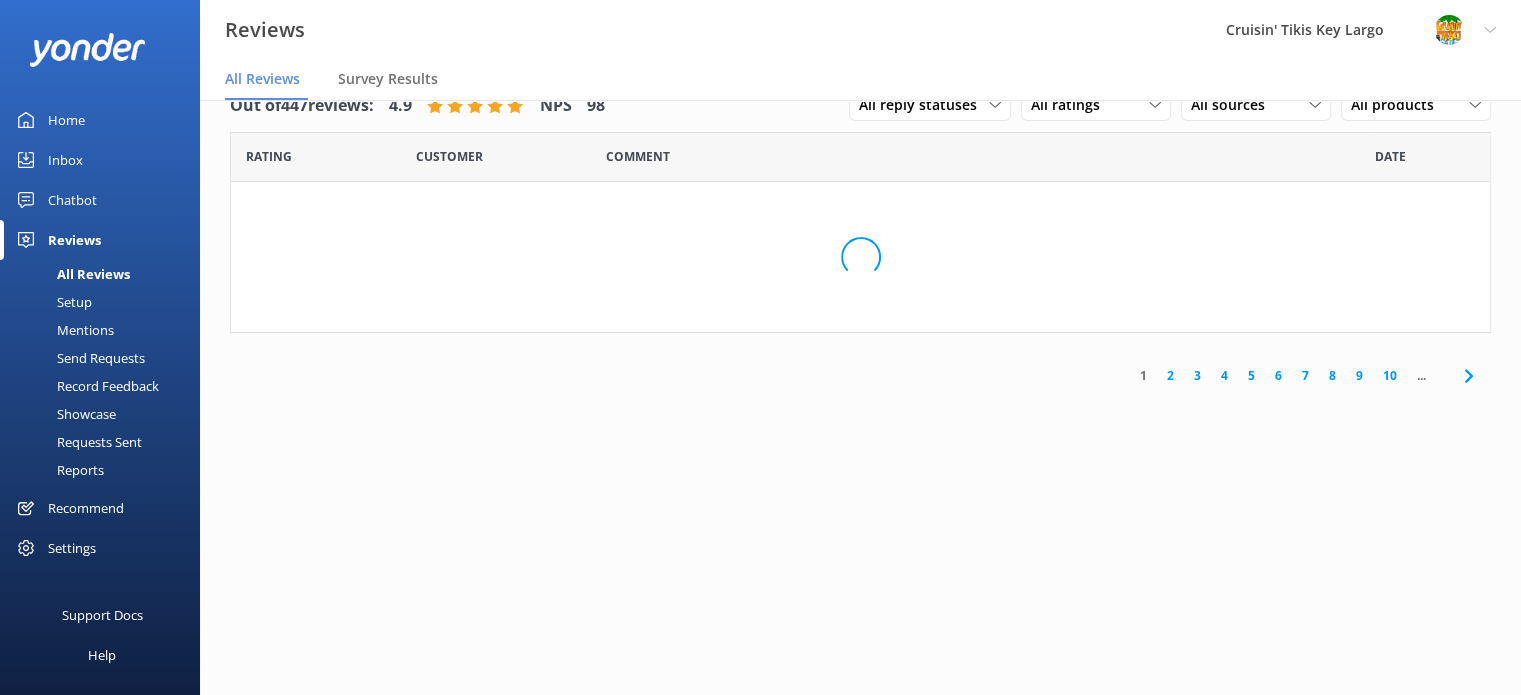 scroll, scrollTop: 40, scrollLeft: 0, axis: vertical 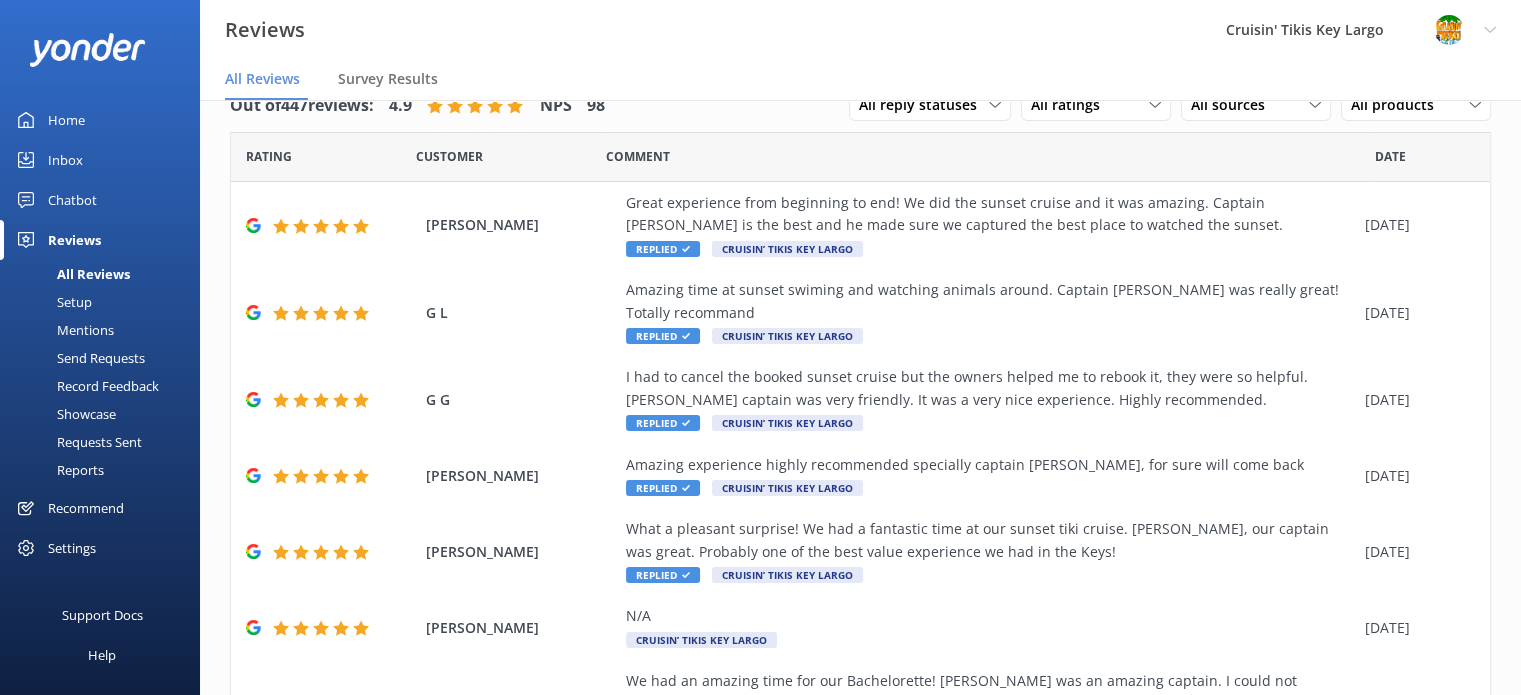 click on "Setup" at bounding box center [52, 302] 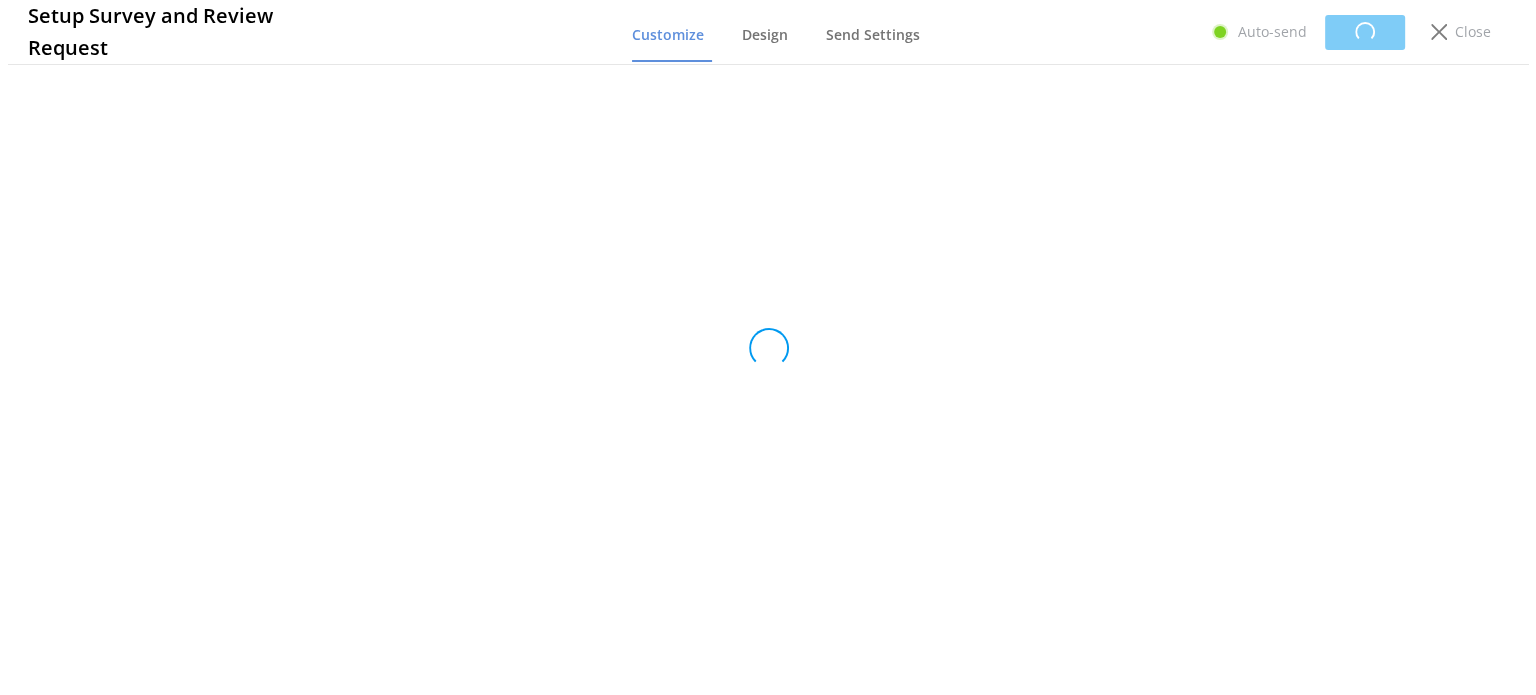 scroll, scrollTop: 0, scrollLeft: 0, axis: both 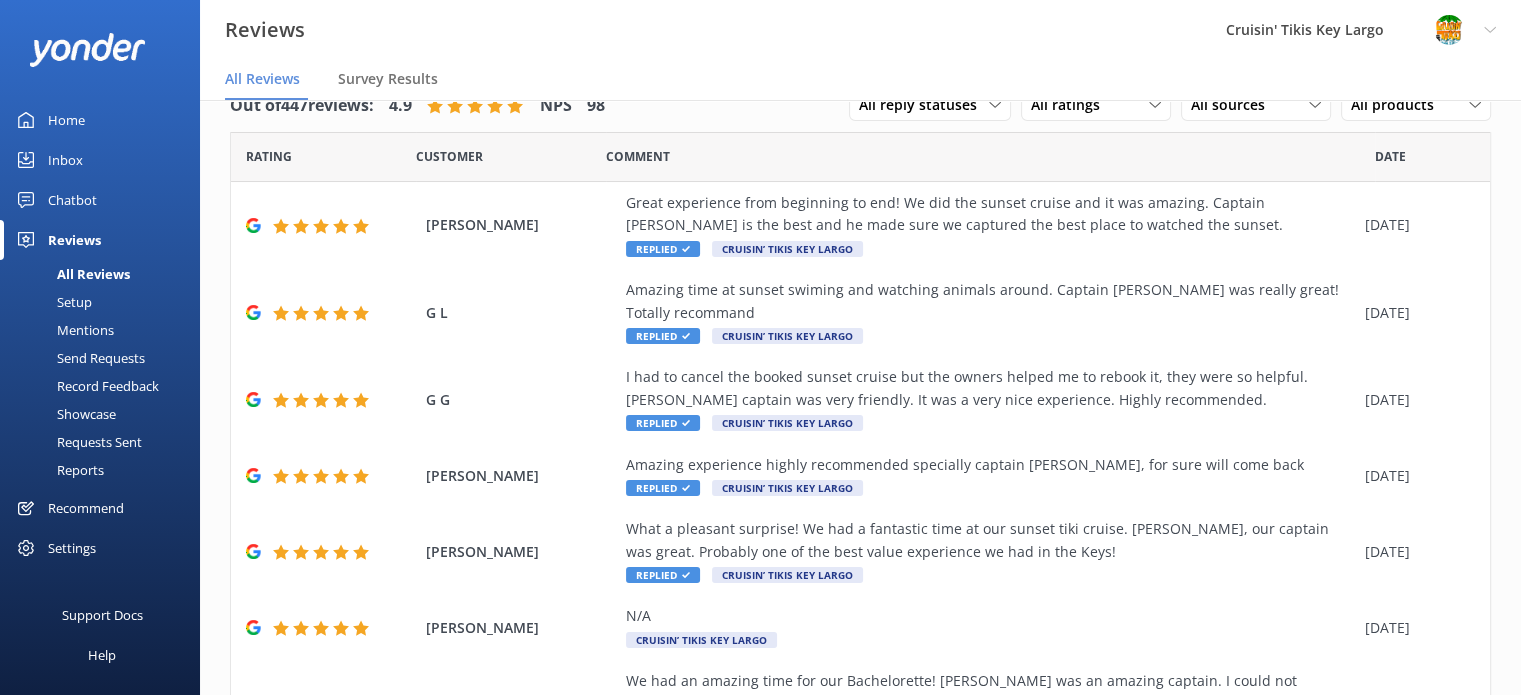 click on "Setup" at bounding box center [52, 302] 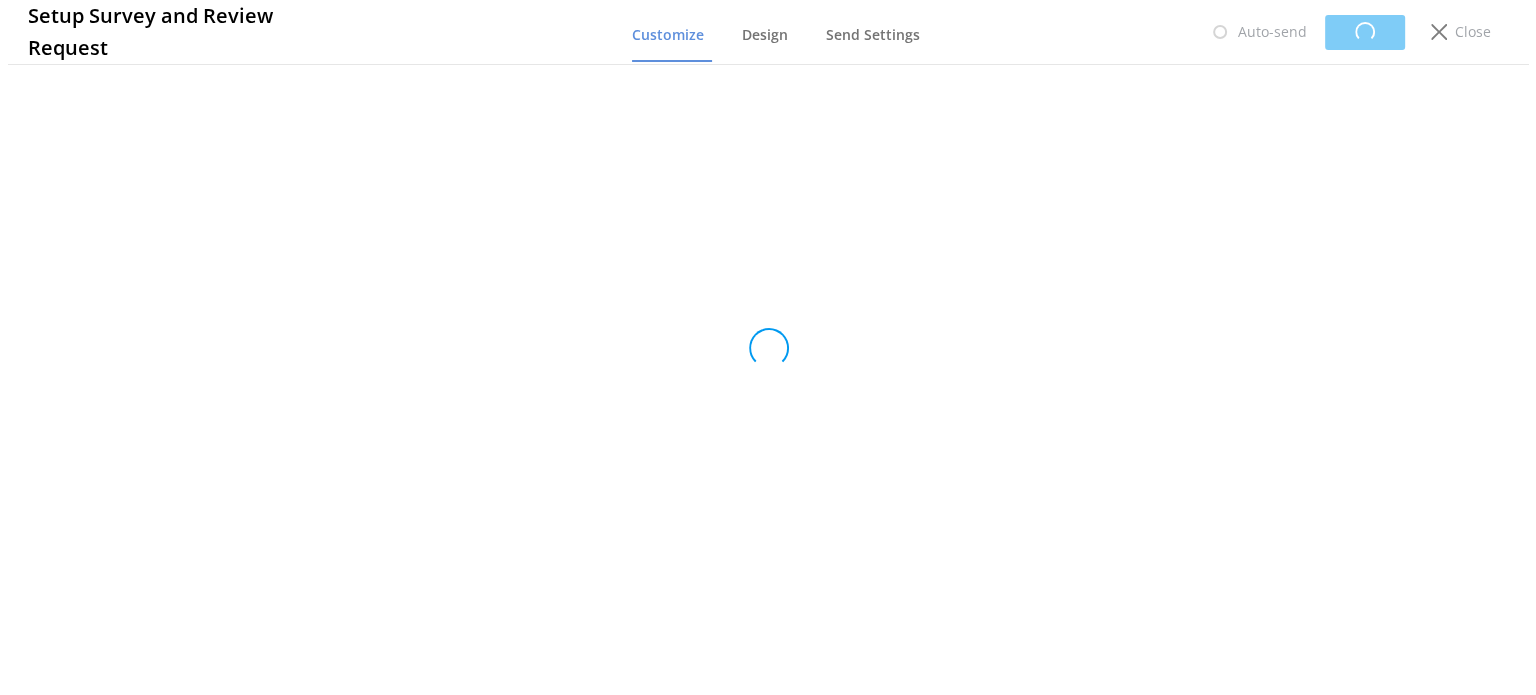 scroll, scrollTop: 0, scrollLeft: 0, axis: both 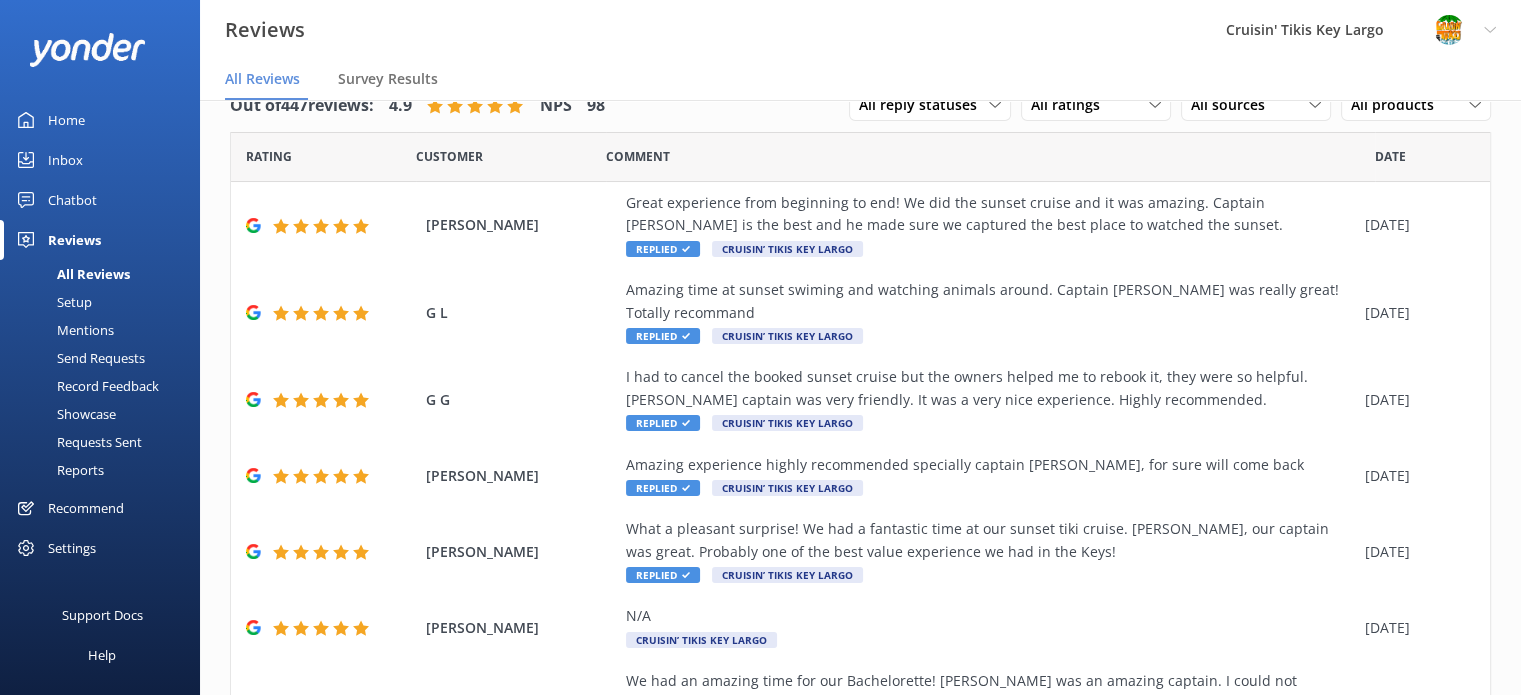 click on "Setup" at bounding box center [52, 302] 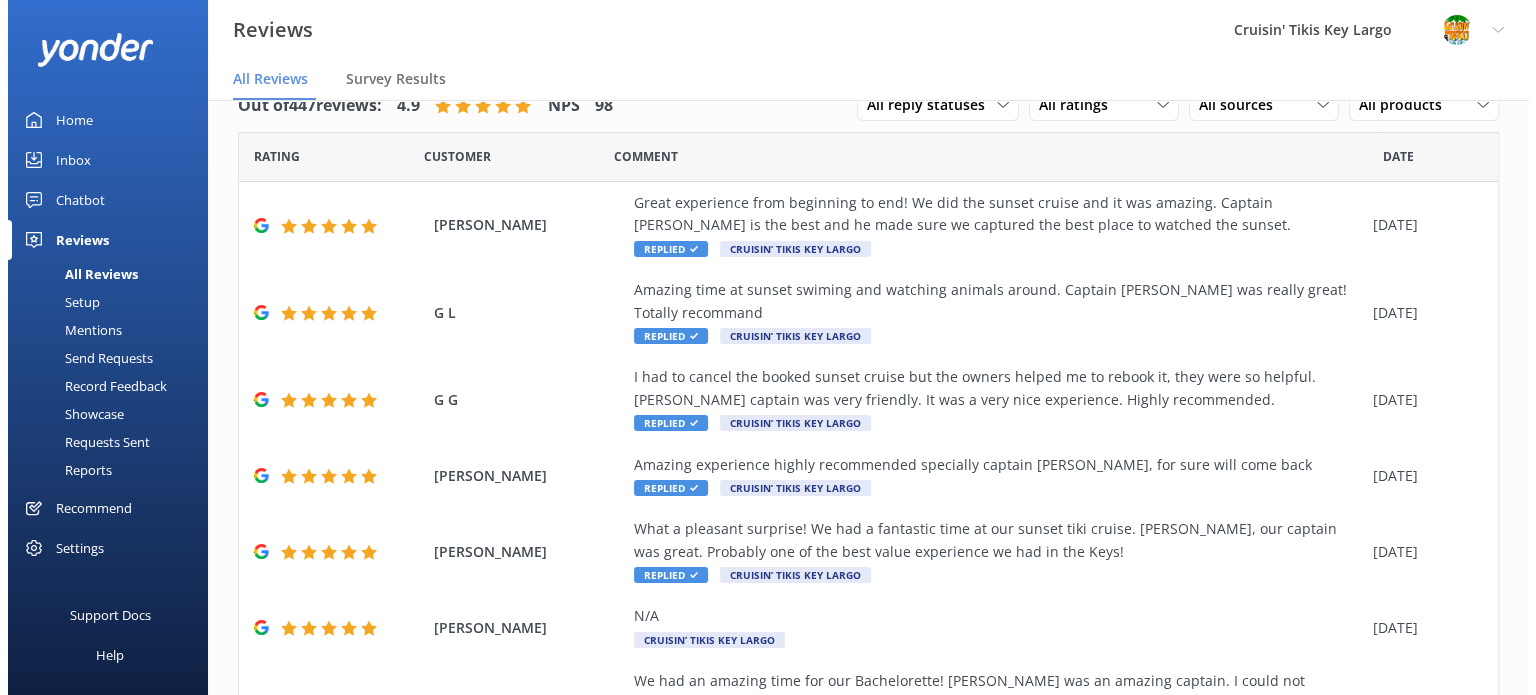 scroll, scrollTop: 0, scrollLeft: 0, axis: both 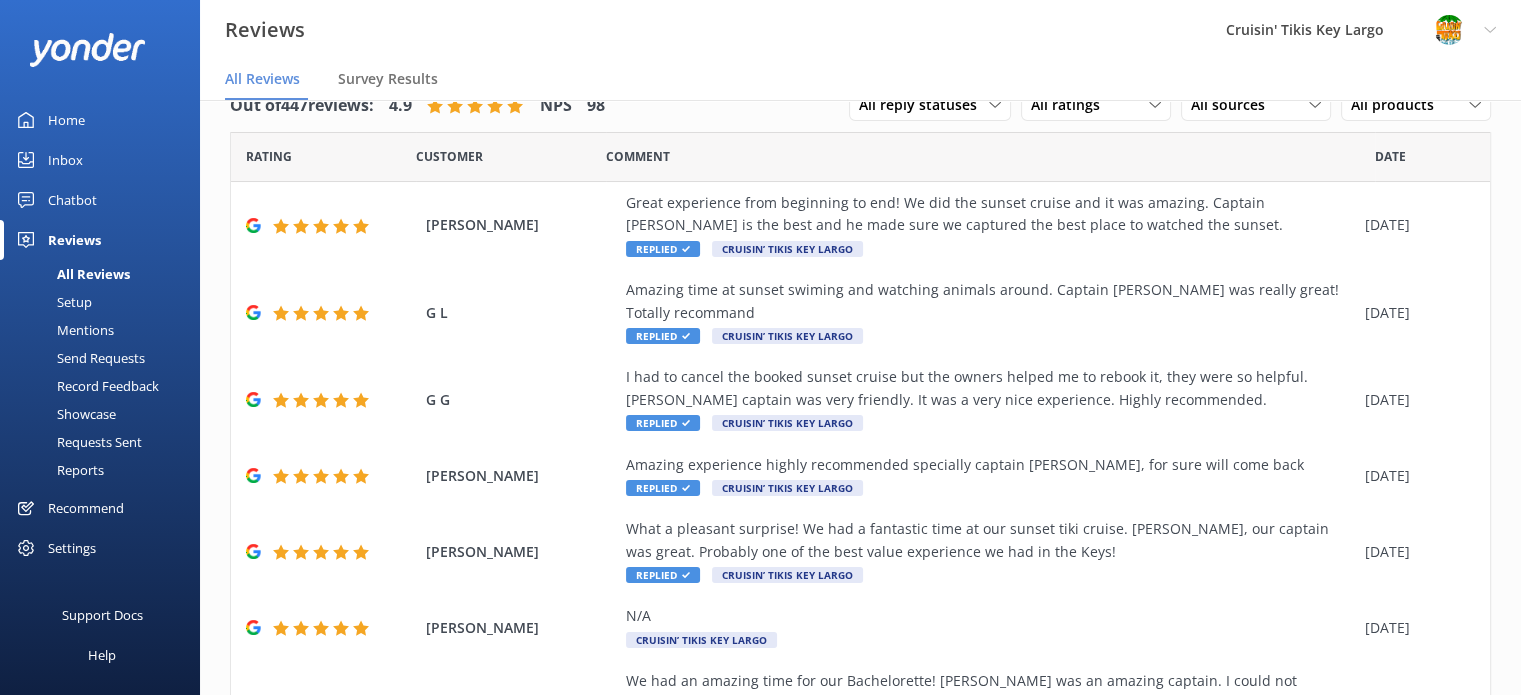 click on "Settings" at bounding box center [72, 548] 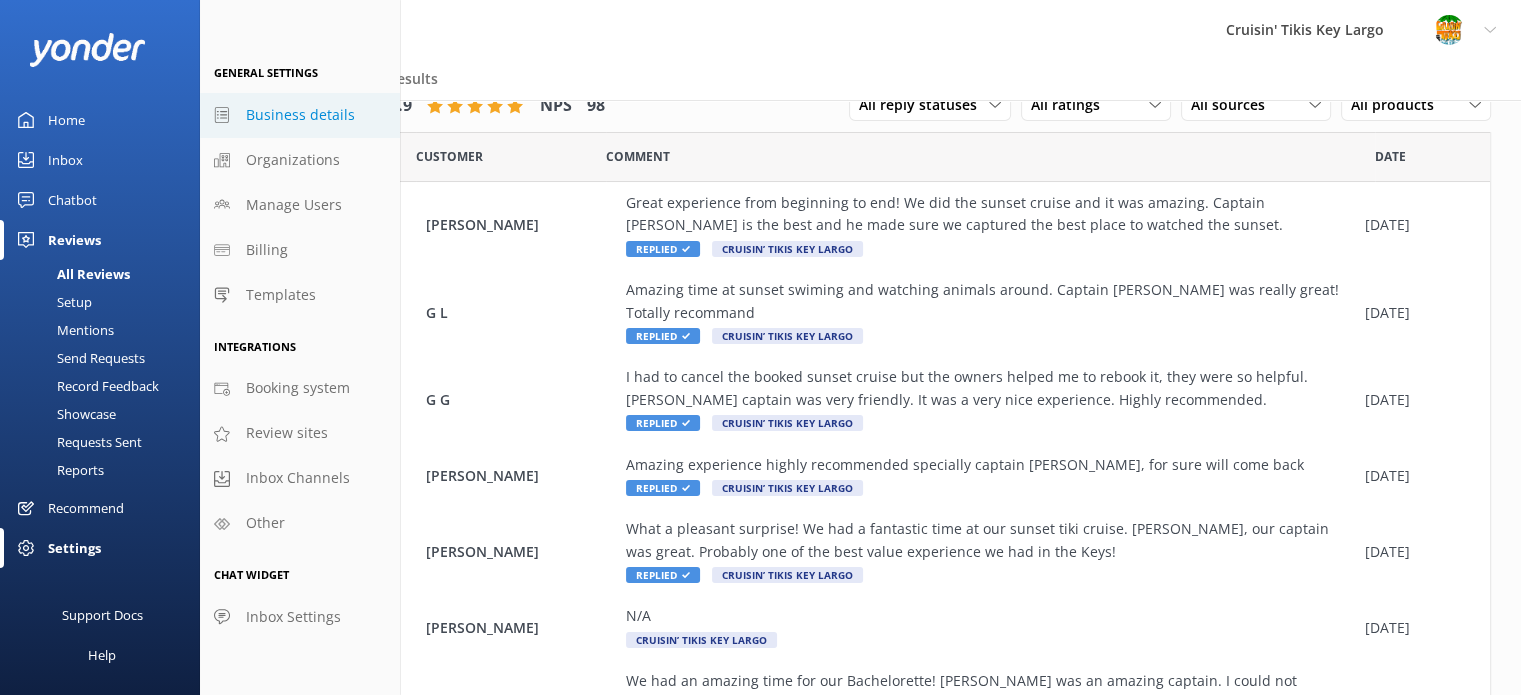 click on "Business details" at bounding box center (300, 115) 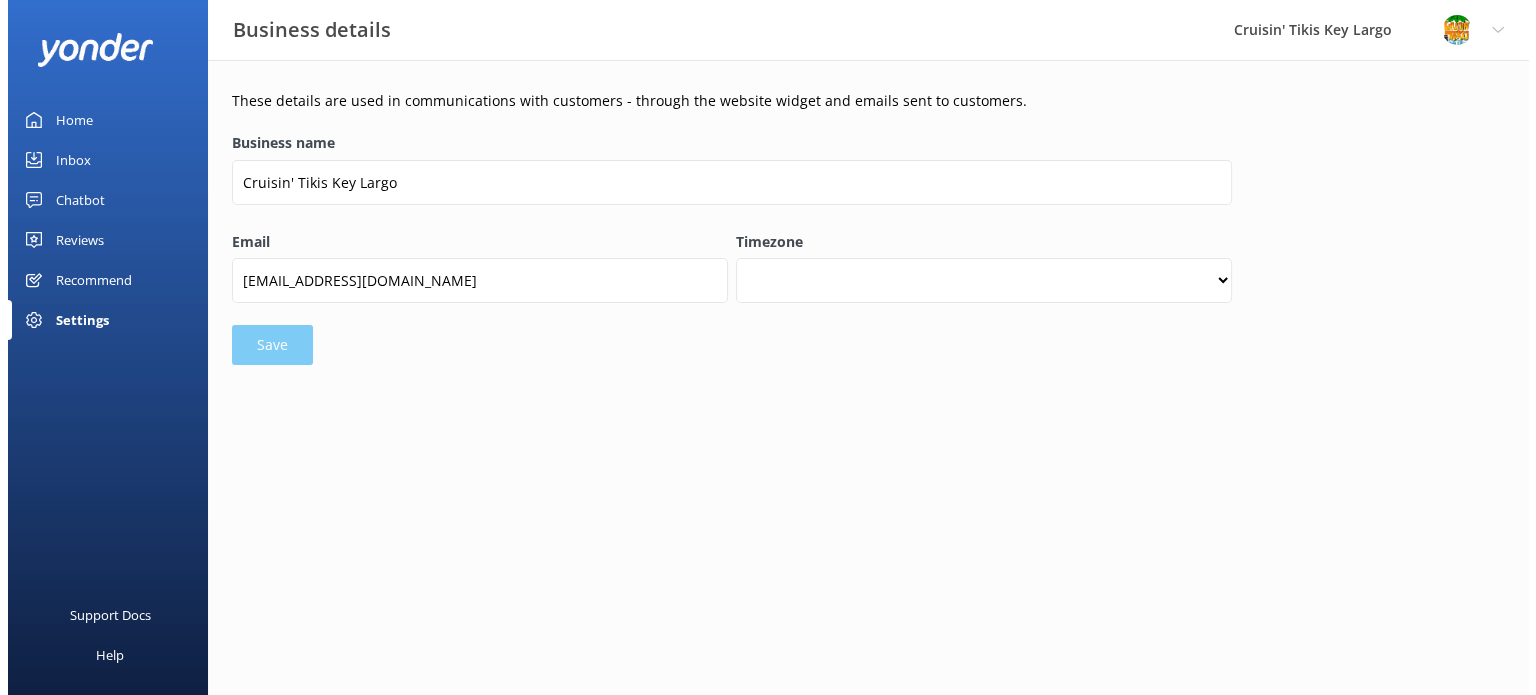 scroll, scrollTop: 0, scrollLeft: 0, axis: both 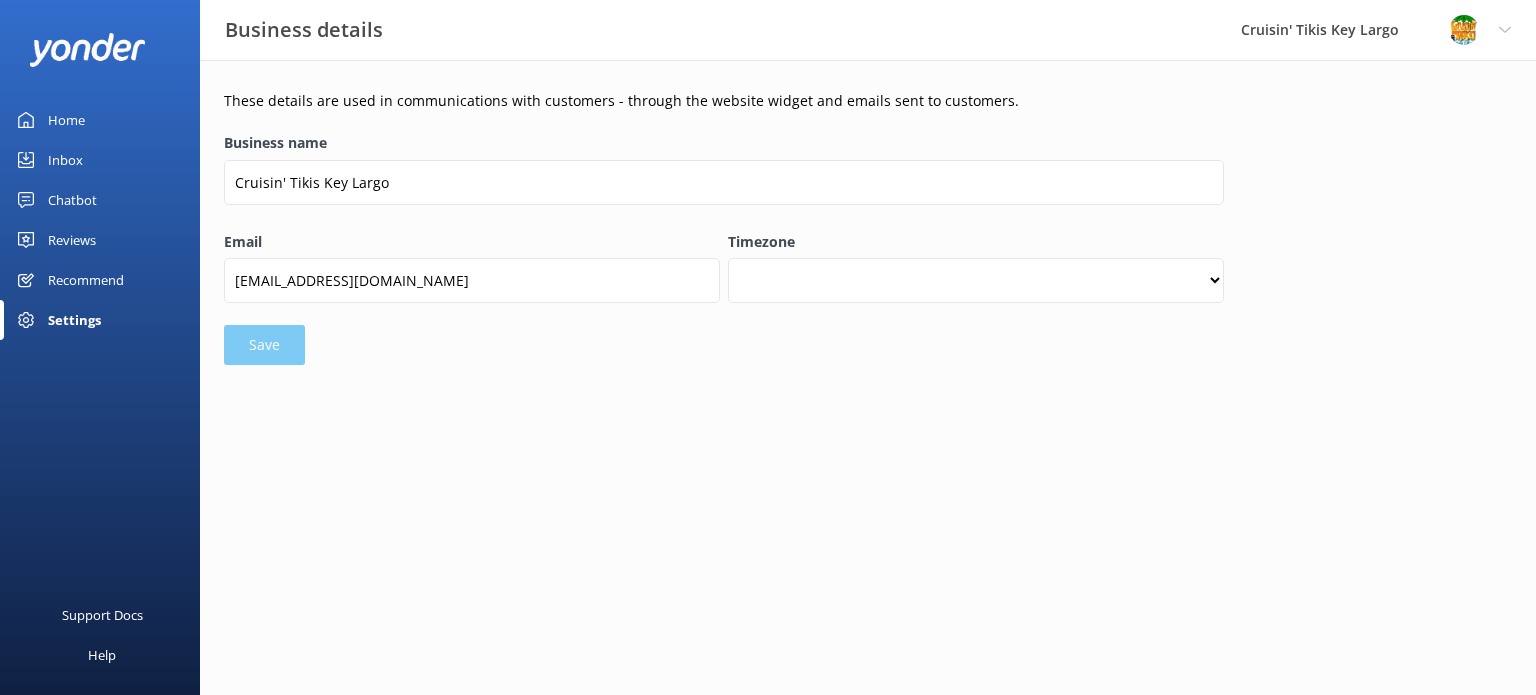 click on "Business name Cruisin' Tikis [GEOGRAPHIC_DATA] Email [EMAIL_ADDRESS][DOMAIN_NAME] Timezone (UTC +00:00) [GEOGRAPHIC_DATA]/[GEOGRAPHIC_DATA] (UTC +00:00) [GEOGRAPHIC_DATA]/[GEOGRAPHIC_DATA] (UTC +03:00) [GEOGRAPHIC_DATA]/[GEOGRAPHIC_DATA] (UTC +01:00) [GEOGRAPHIC_DATA]/[GEOGRAPHIC_DATA] (UTC +03:00) [GEOGRAPHIC_DATA]/[GEOGRAPHIC_DATA] (UTC +00:00) [GEOGRAPHIC_DATA]/[GEOGRAPHIC_DATA] (UTC +01:00) [GEOGRAPHIC_DATA]/[GEOGRAPHIC_DATA] (UTC +00:00) [GEOGRAPHIC_DATA]/[GEOGRAPHIC_DATA] (UTC +00:00) [GEOGRAPHIC_DATA]/[GEOGRAPHIC_DATA] (UTC +02:00) [GEOGRAPHIC_DATA]/[GEOGRAPHIC_DATA] (UTC +01:00) [GEOGRAPHIC_DATA]/[GEOGRAPHIC_DATA] (UTC +02:00) [GEOGRAPHIC_DATA]/[GEOGRAPHIC_DATA] (UTC +02:00) [GEOGRAPHIC_DATA]/[GEOGRAPHIC_DATA] (UTC +01:00) [GEOGRAPHIC_DATA]/[GEOGRAPHIC_DATA] (UTC +02:00) [GEOGRAPHIC_DATA]/[GEOGRAPHIC_DATA] (UTC +00:00) [GEOGRAPHIC_DATA]/[GEOGRAPHIC_DATA] (UTC +00:00) [GEOGRAPHIC_DATA]/[GEOGRAPHIC_DATA] (UTC +03:00) [GEOGRAPHIC_DATA]/[GEOGRAPHIC_DATA] (UTC +03:00) [GEOGRAPHIC_DATA]/[GEOGRAPHIC_DATA] (UTC +01:00) [GEOGRAPHIC_DATA]/[GEOGRAPHIC_DATA] (UTC +01:00) [GEOGRAPHIC_DATA]/El_Aaiun (UTC +00:00) [GEOGRAPHIC_DATA]/[GEOGRAPHIC_DATA] (UTC +02:00) [GEOGRAPHIC_DATA]/[GEOGRAPHIC_DATA] (UTC +02:00) [GEOGRAPHIC_DATA]/[GEOGRAPHIC_DATA] (UTC +02:00) [GEOGRAPHIC_DATA]/[GEOGRAPHIC_DATA] (UTC +02:00) [GEOGRAPHIC_DATA]/[GEOGRAPHIC_DATA] (UTC +03:00) [GEOGRAPHIC_DATA]/[GEOGRAPHIC_DATA] (UTC +02:00) [GEOGRAPHIC_DATA]/[GEOGRAPHIC_DATA] (UTC +02:00) [GEOGRAPHIC_DATA]/[GEOGRAPHIC_DATA] (UTC +01:00) [GEOGRAPHIC_DATA]/[GEOGRAPHIC_DATA] (UTC +01:00) [GEOGRAPHIC_DATA]/[GEOGRAPHIC_DATA] (UTC +01:00) [GEOGRAPHIC_DATA]/[GEOGRAPHIC_DATA] (UTC +00:00) [GEOGRAPHIC_DATA]/[GEOGRAPHIC_DATA] Save" at bounding box center (724, 246) 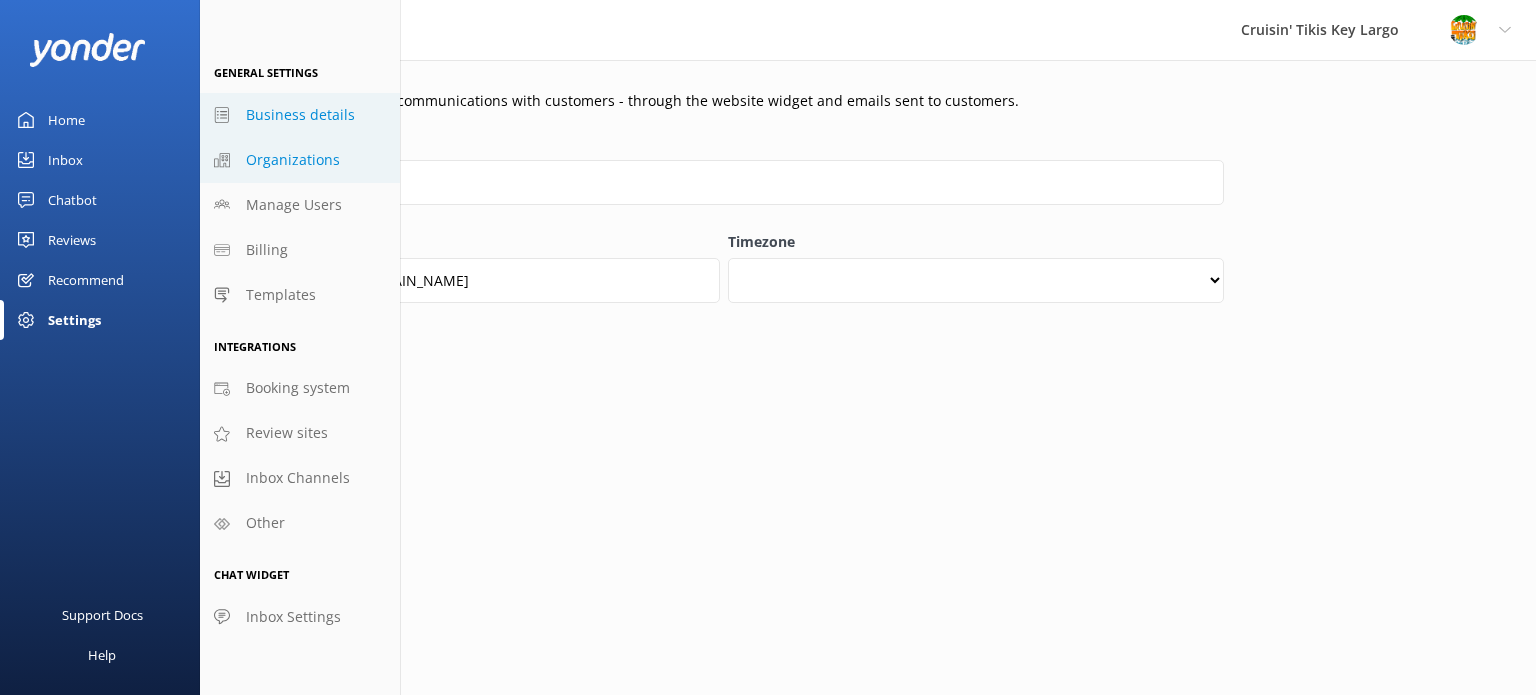 click on "Organizations" at bounding box center [293, 160] 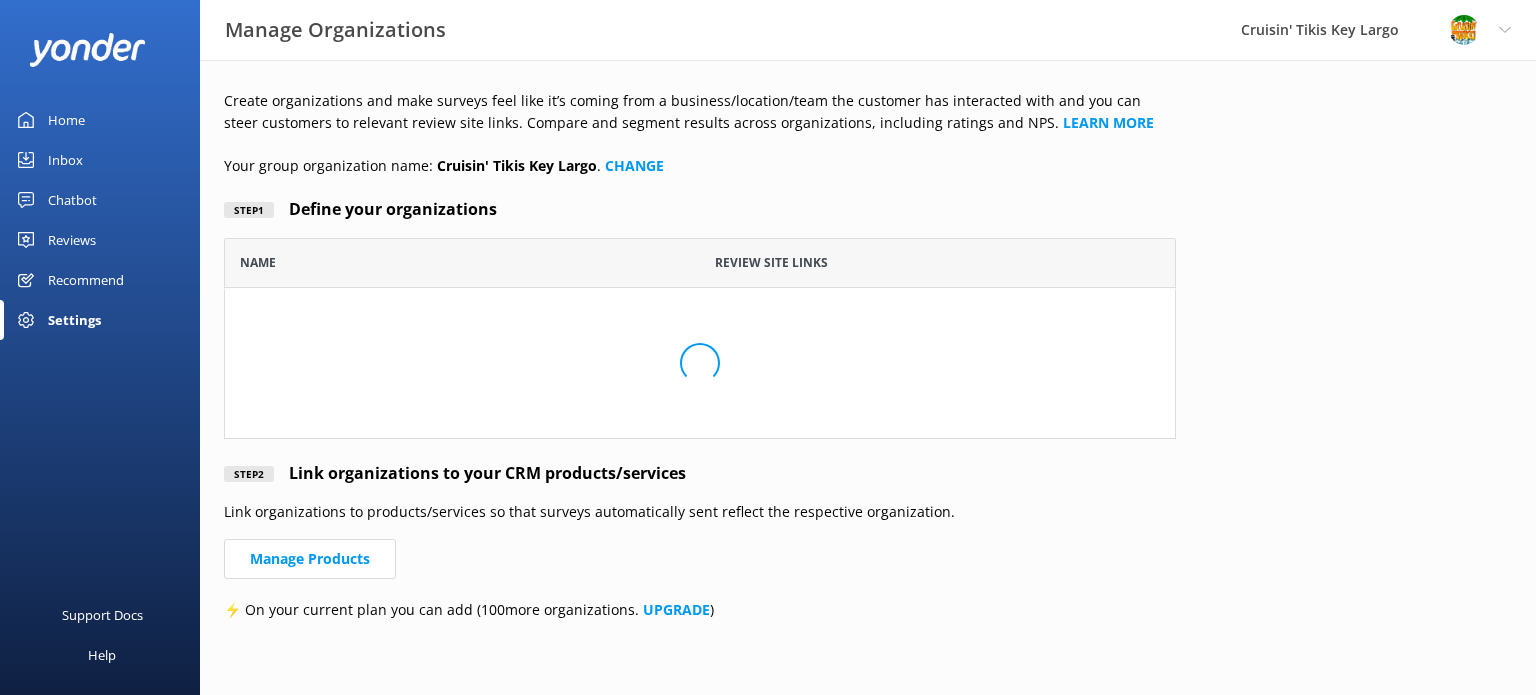 scroll, scrollTop: 16, scrollLeft: 16, axis: both 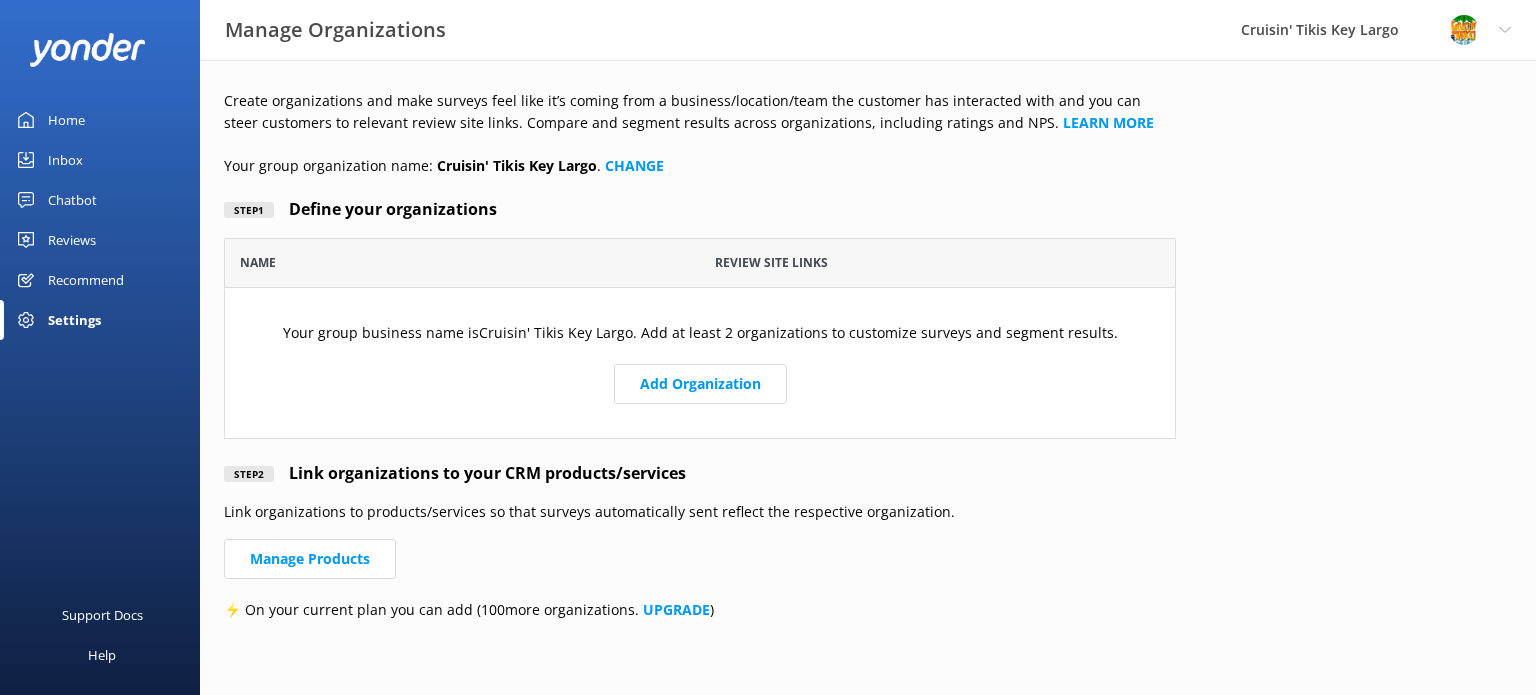 click on "Settings" at bounding box center [74, 320] 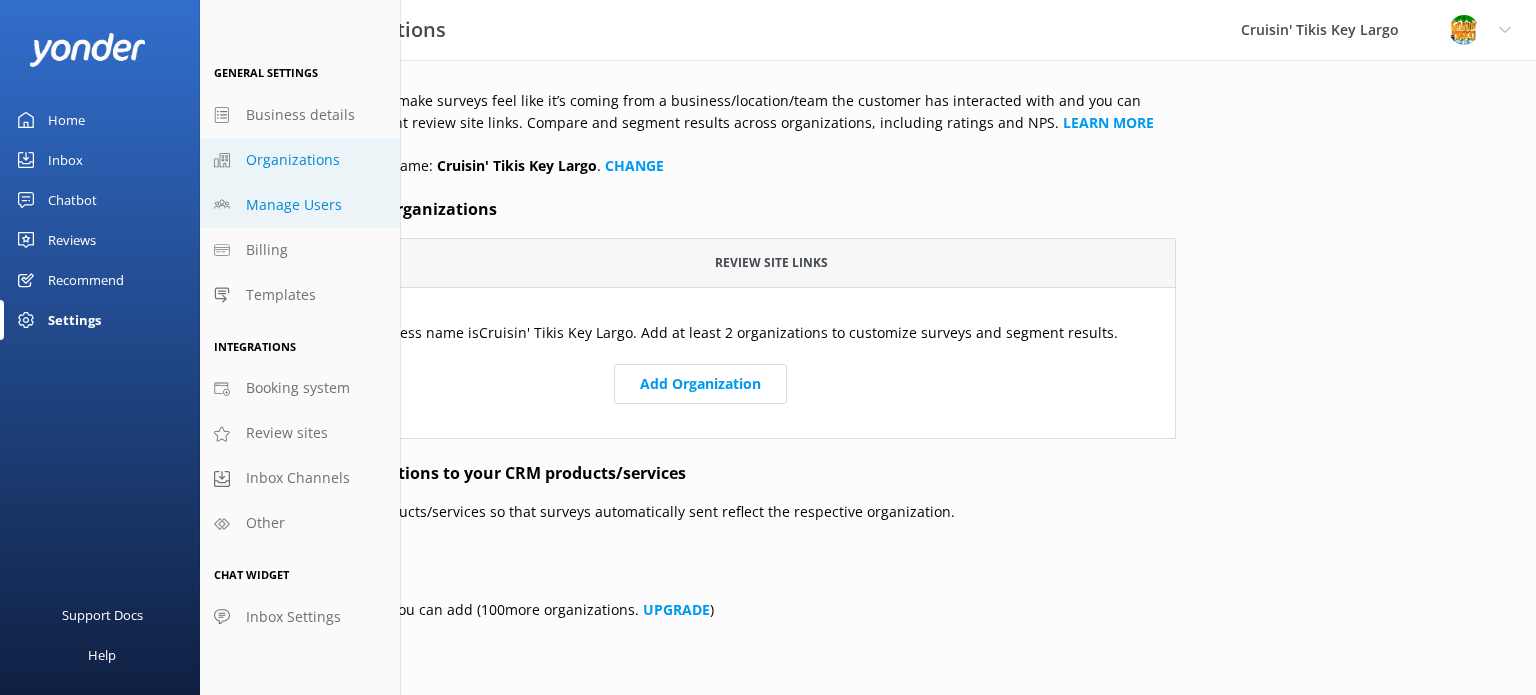 click on "Manage Users" 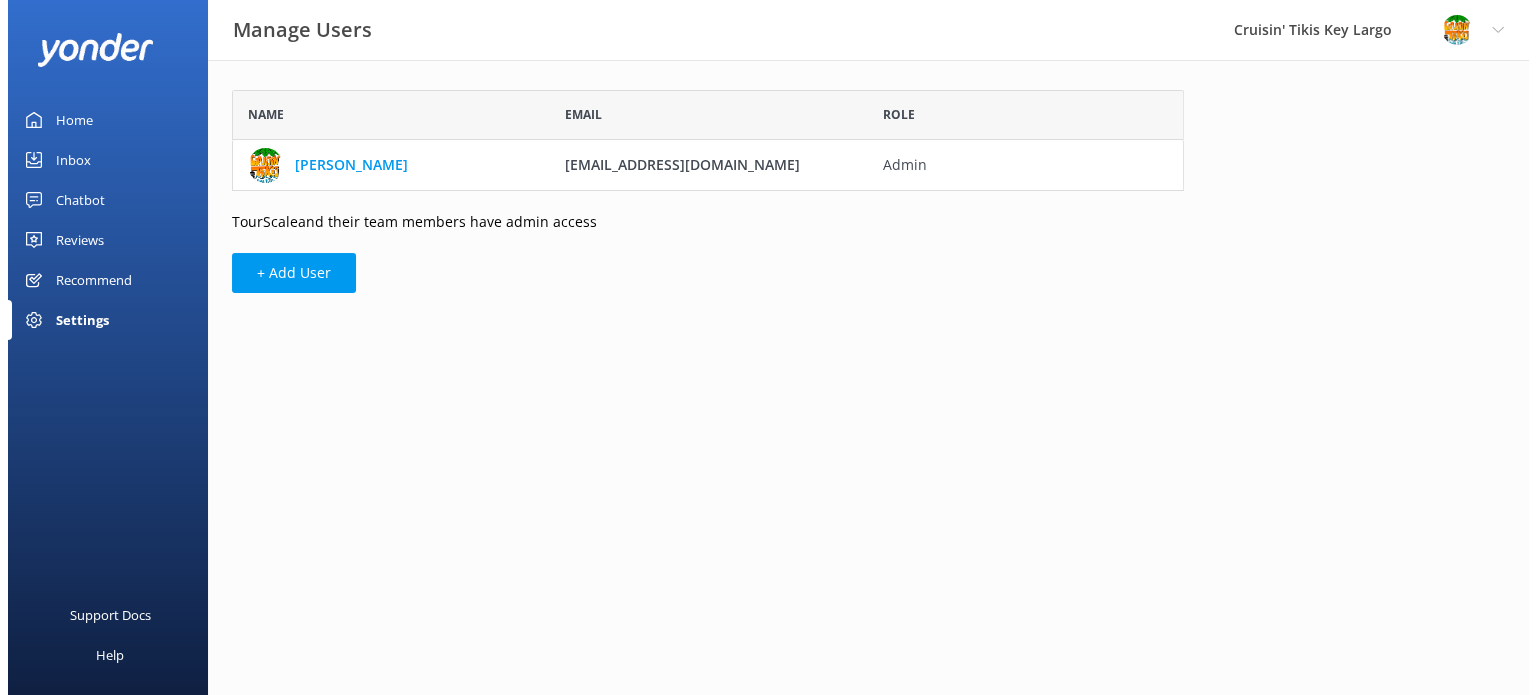 scroll, scrollTop: 85, scrollLeft: 936, axis: both 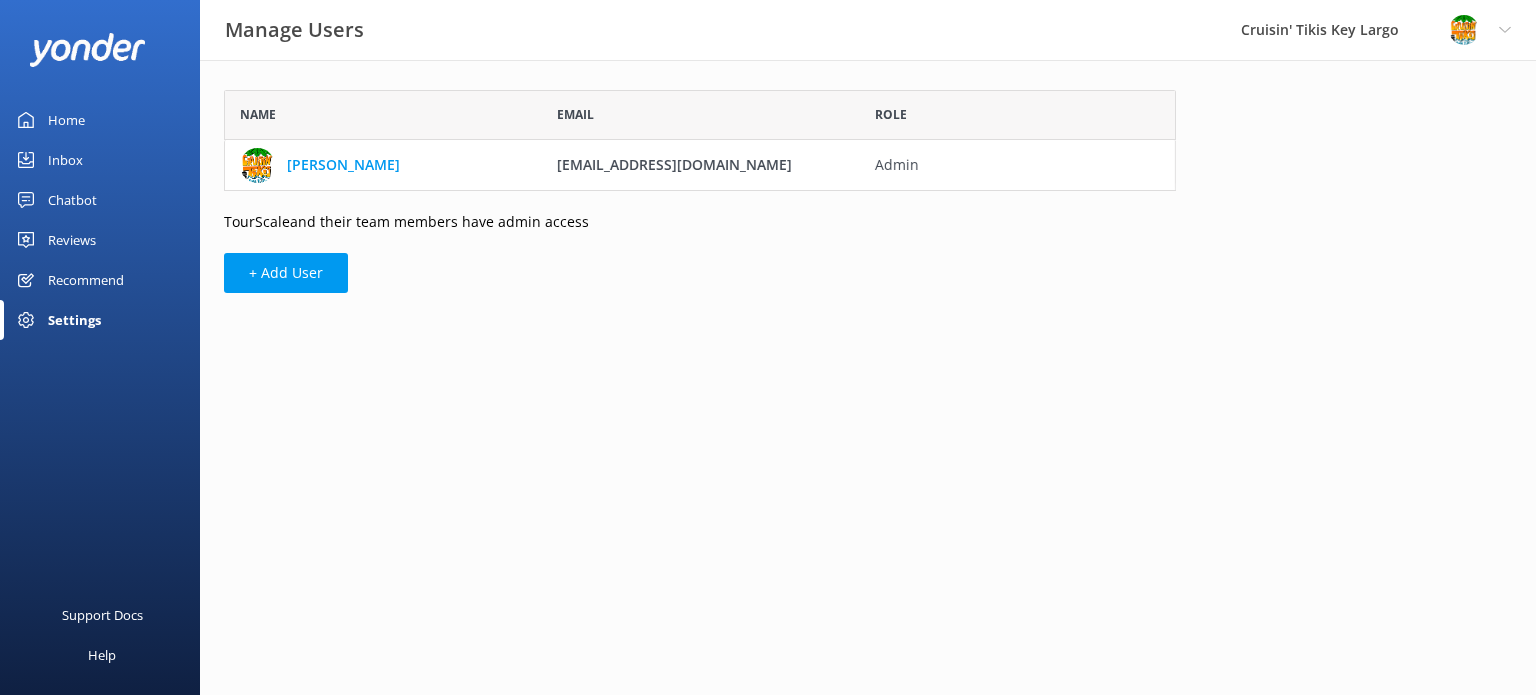 click on "Settings" 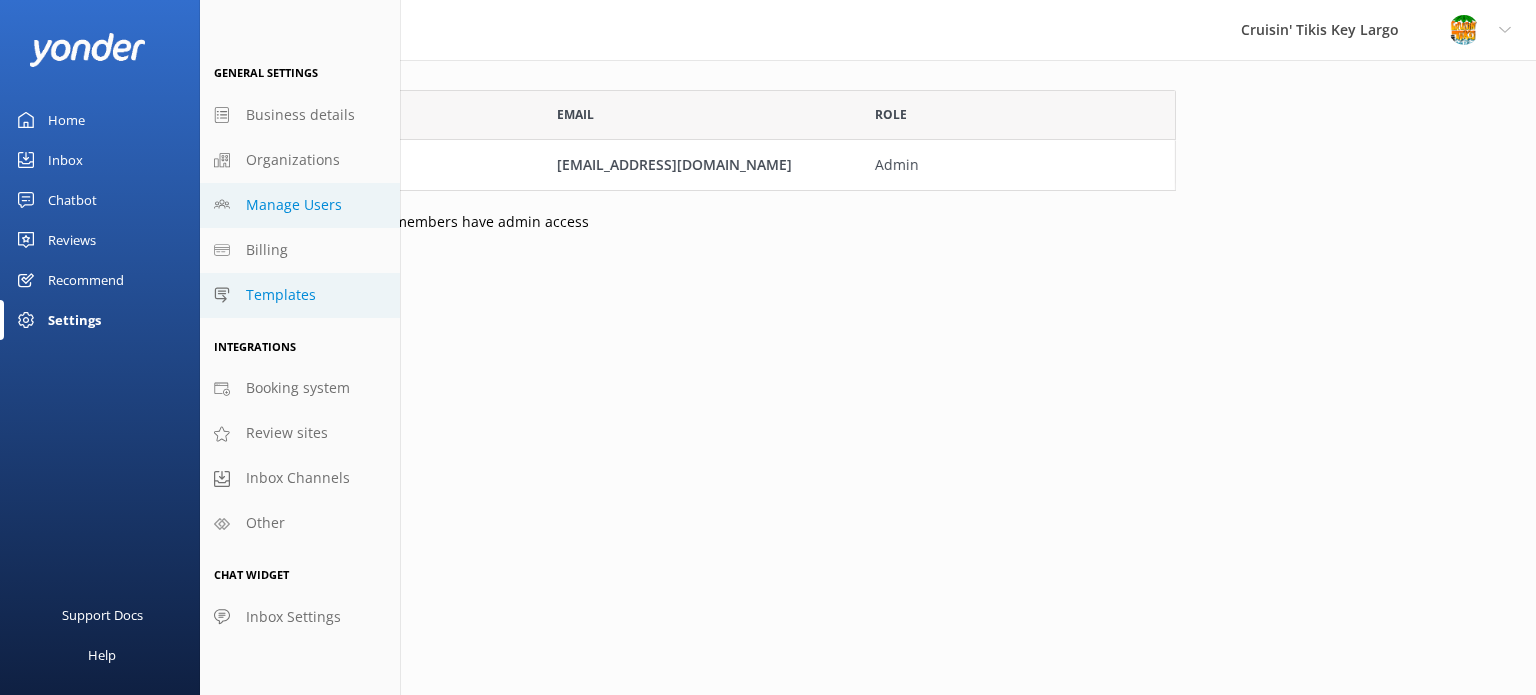 click on "Templates" 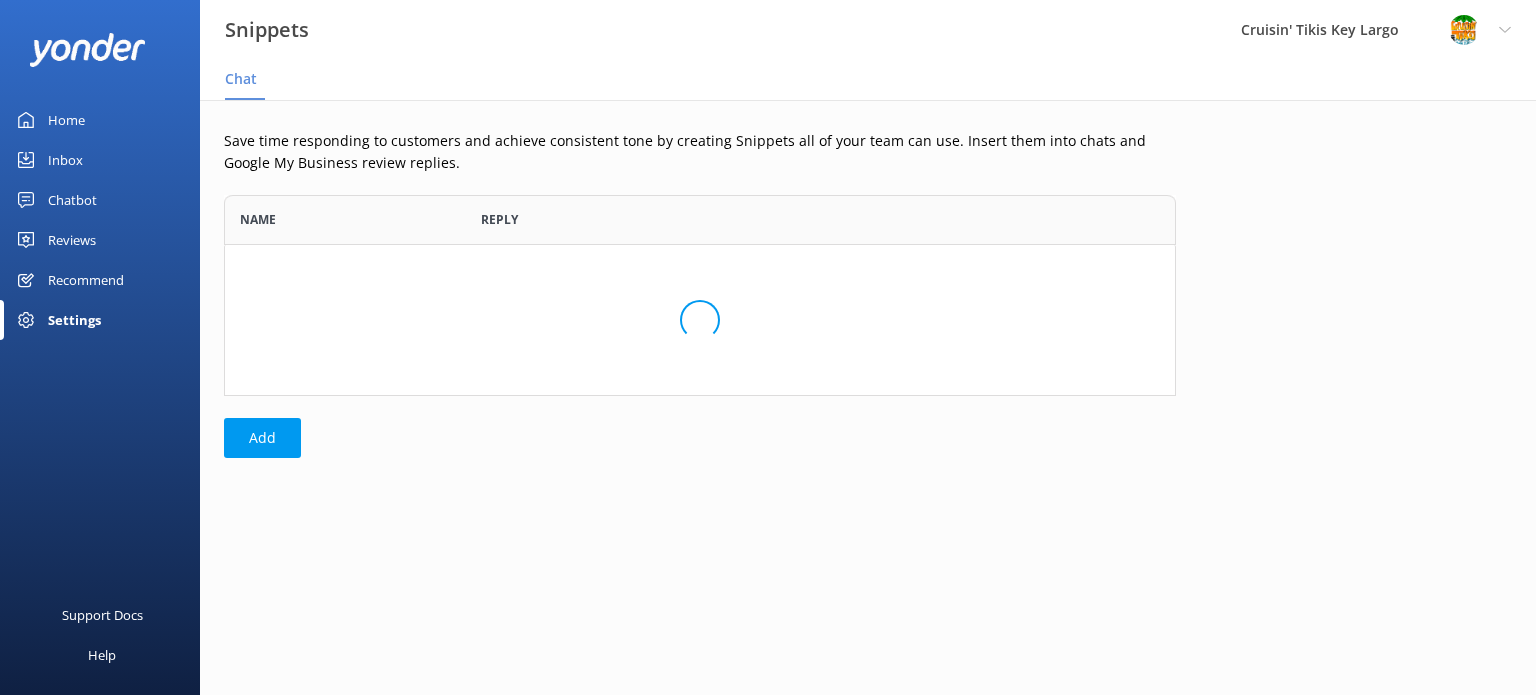 scroll, scrollTop: 16, scrollLeft: 16, axis: both 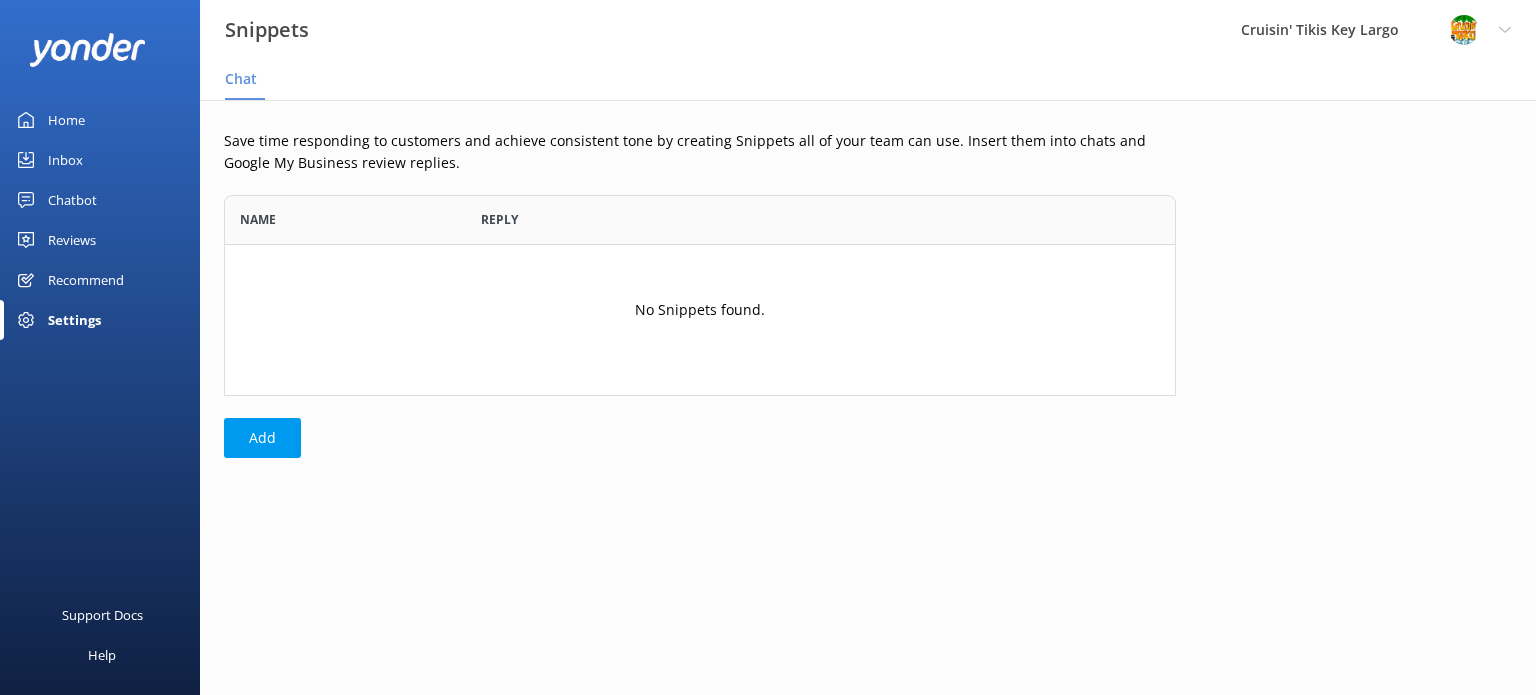 click on "Settings" 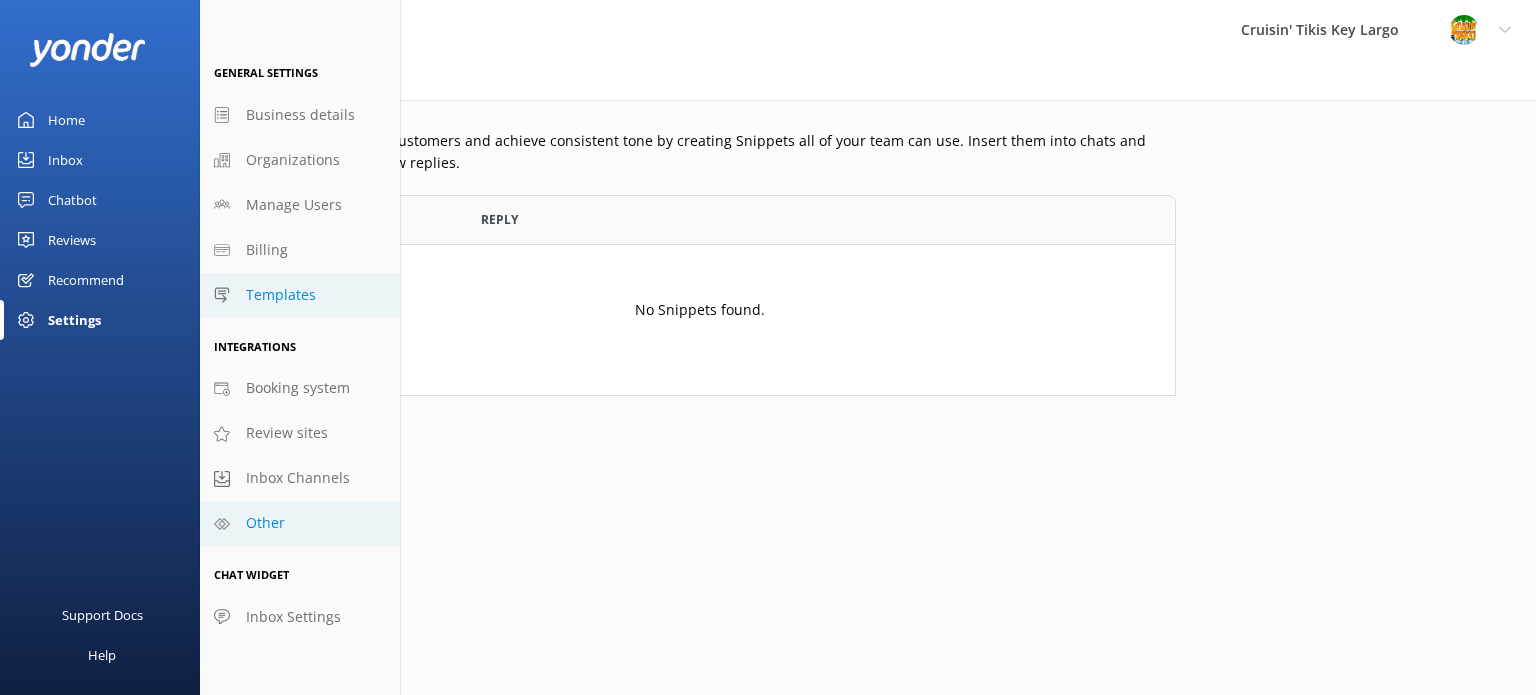 click on "Other" 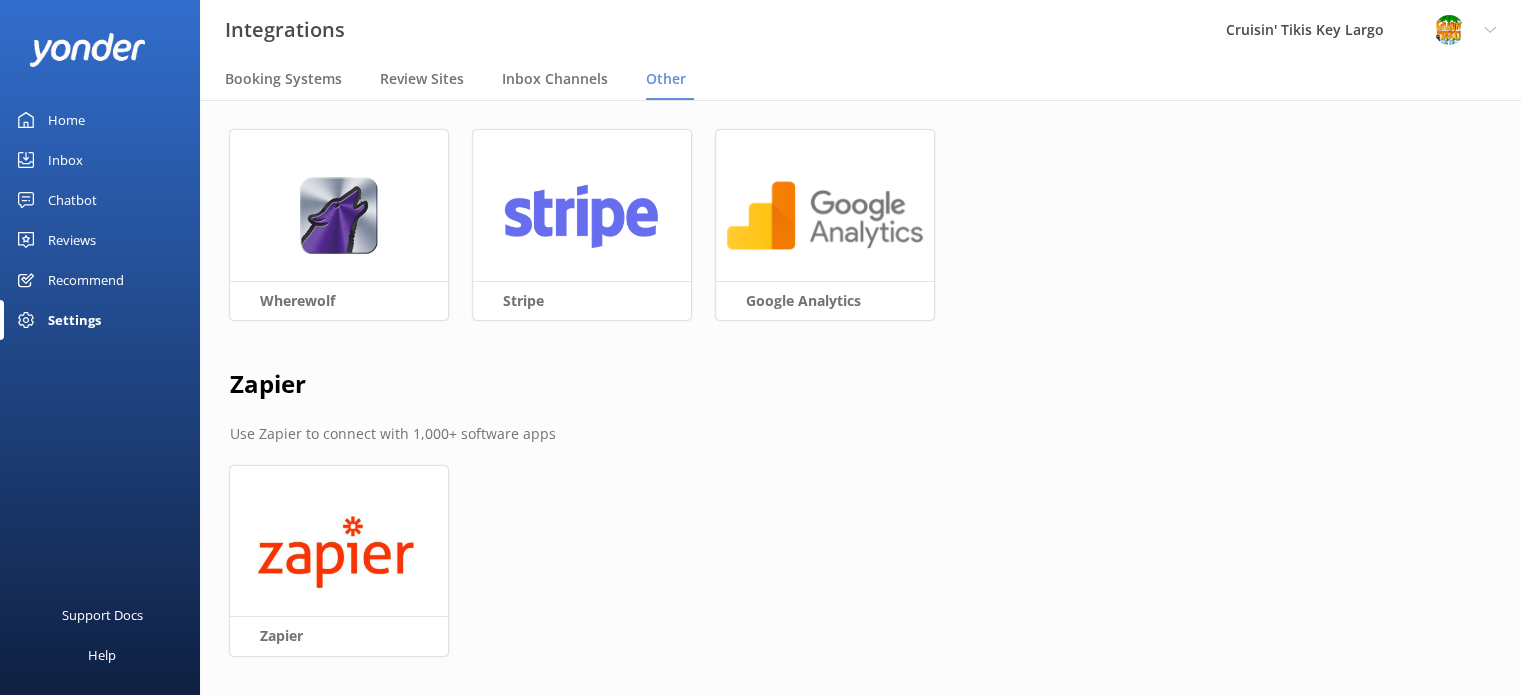 click on "Settings" 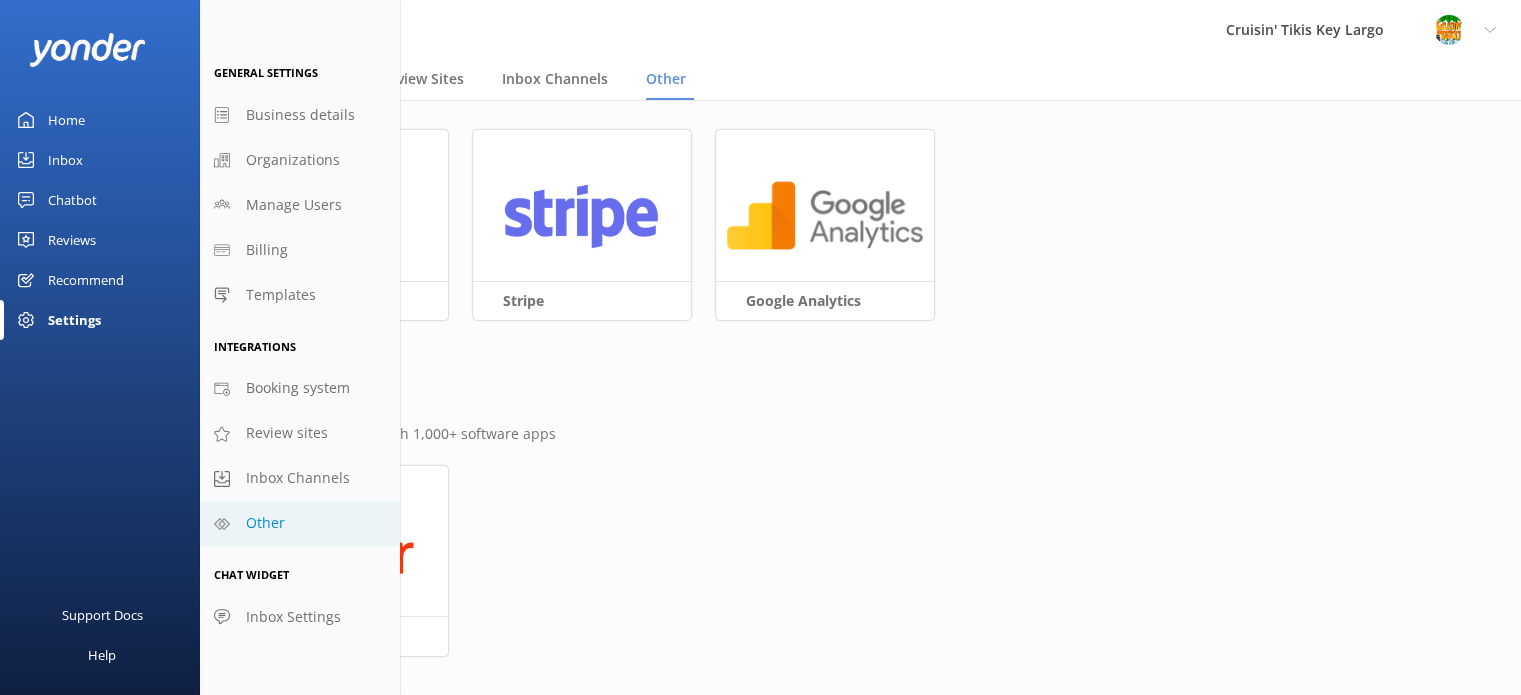 click on "Integrations Cruisin' Tikis Key Largo Profile Settings Logout" 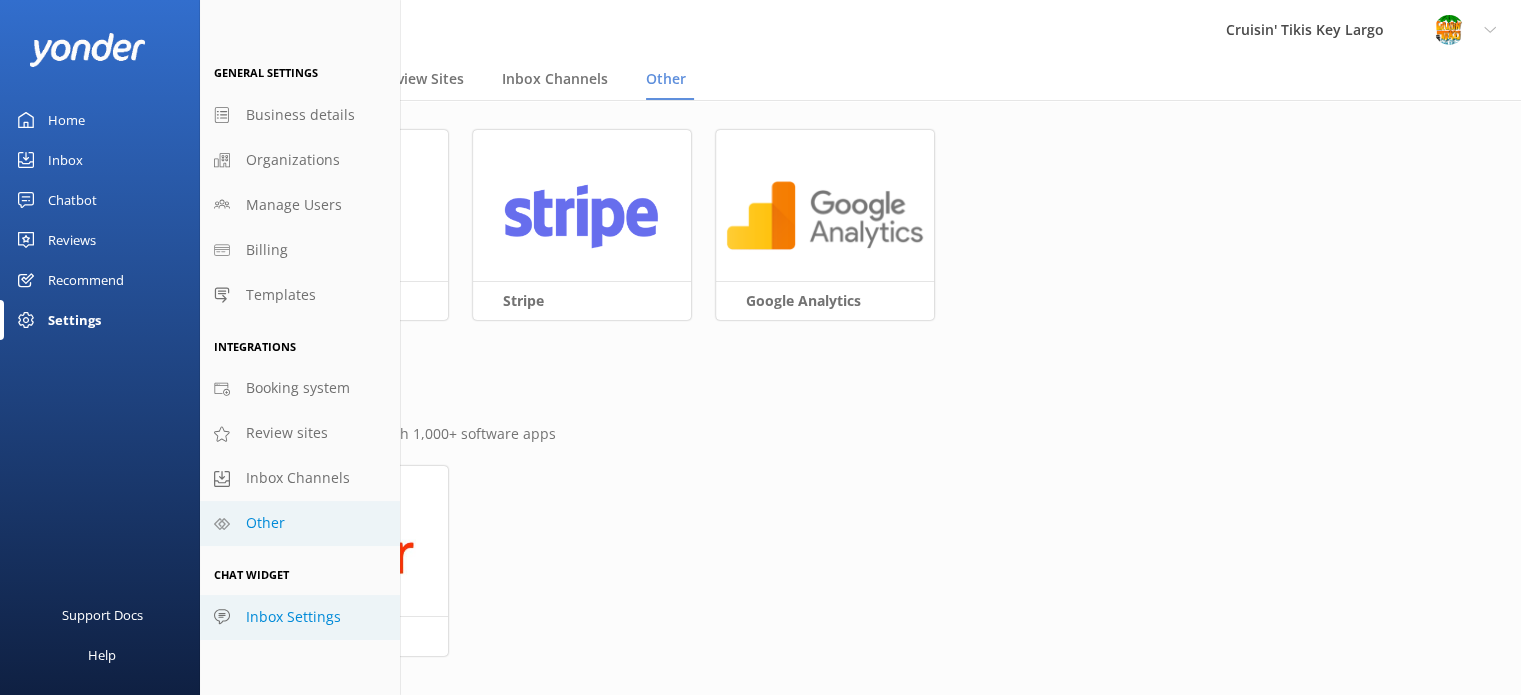 click on "Inbox Settings" 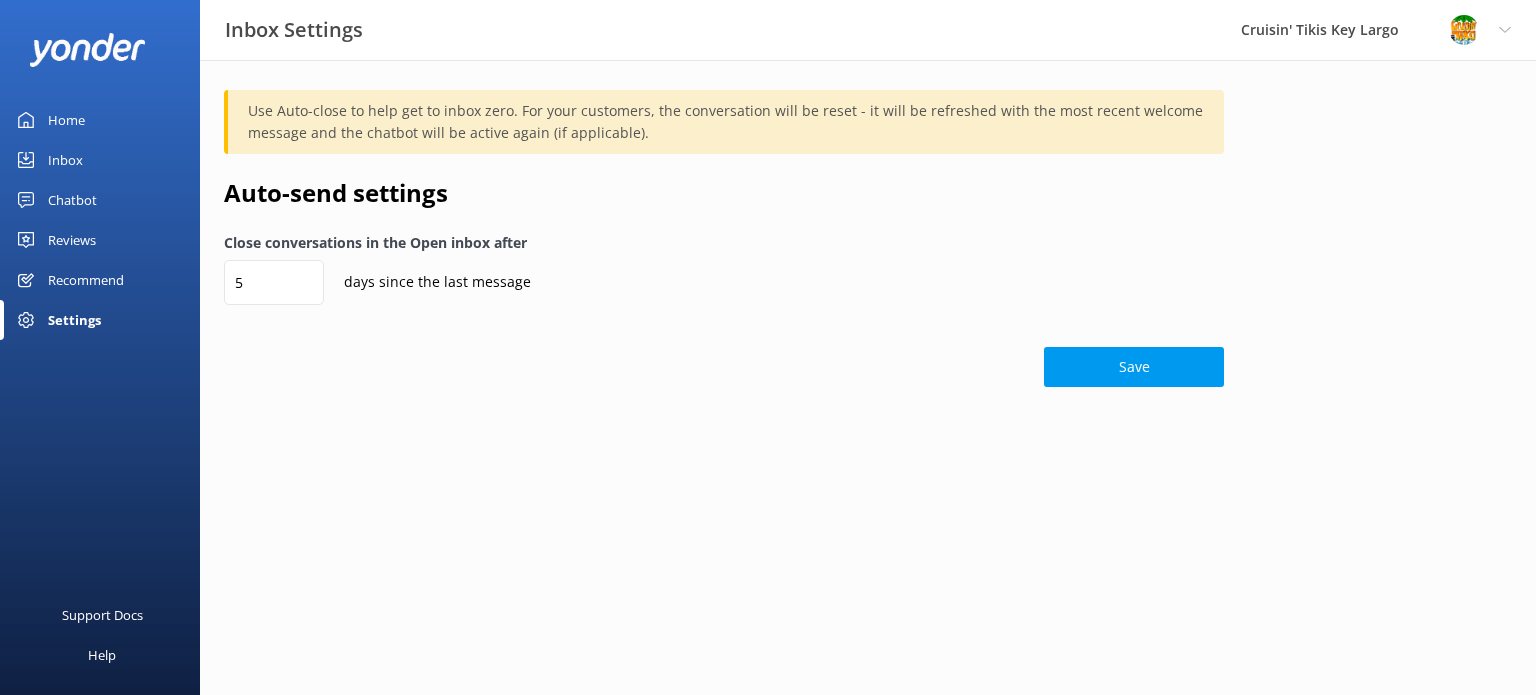 click on "Settings" 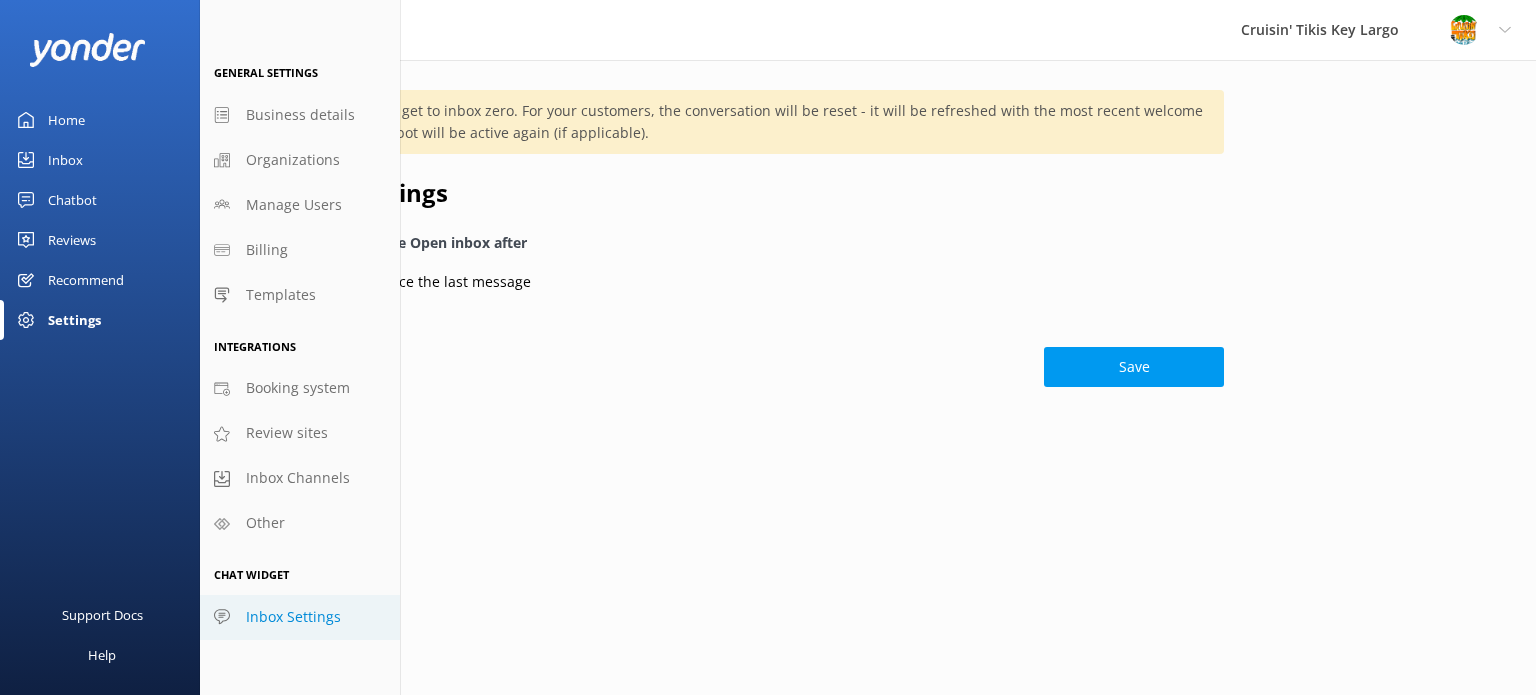 click on "Chatbot" 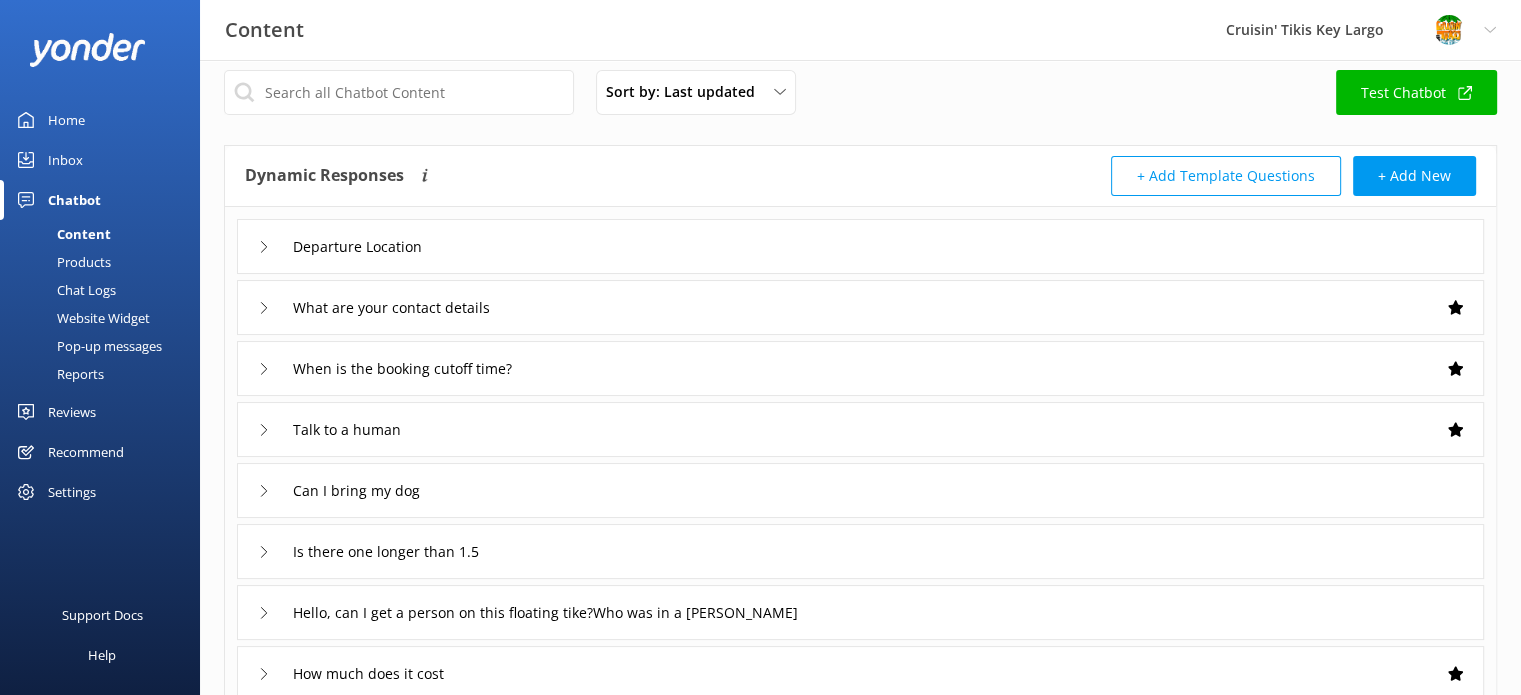 scroll, scrollTop: 10, scrollLeft: 0, axis: vertical 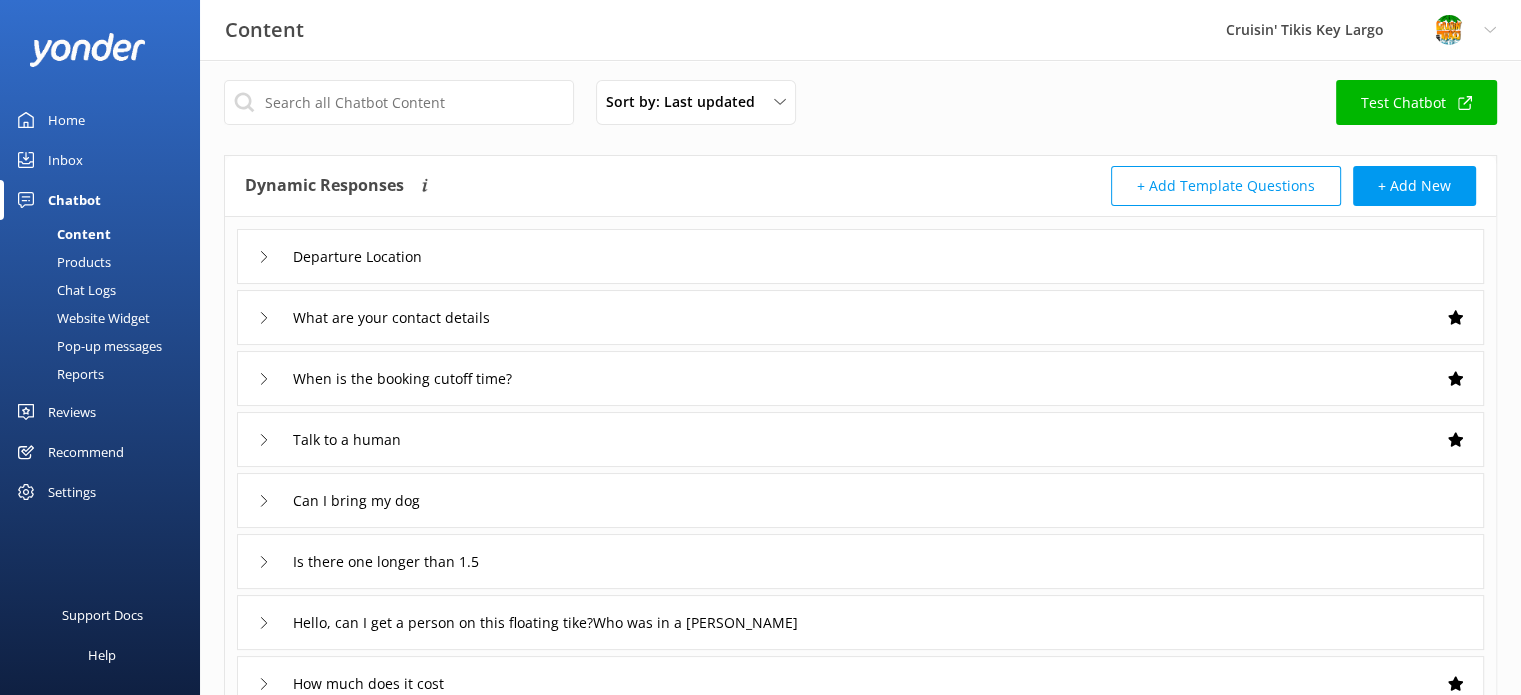 click on "Departure Location" 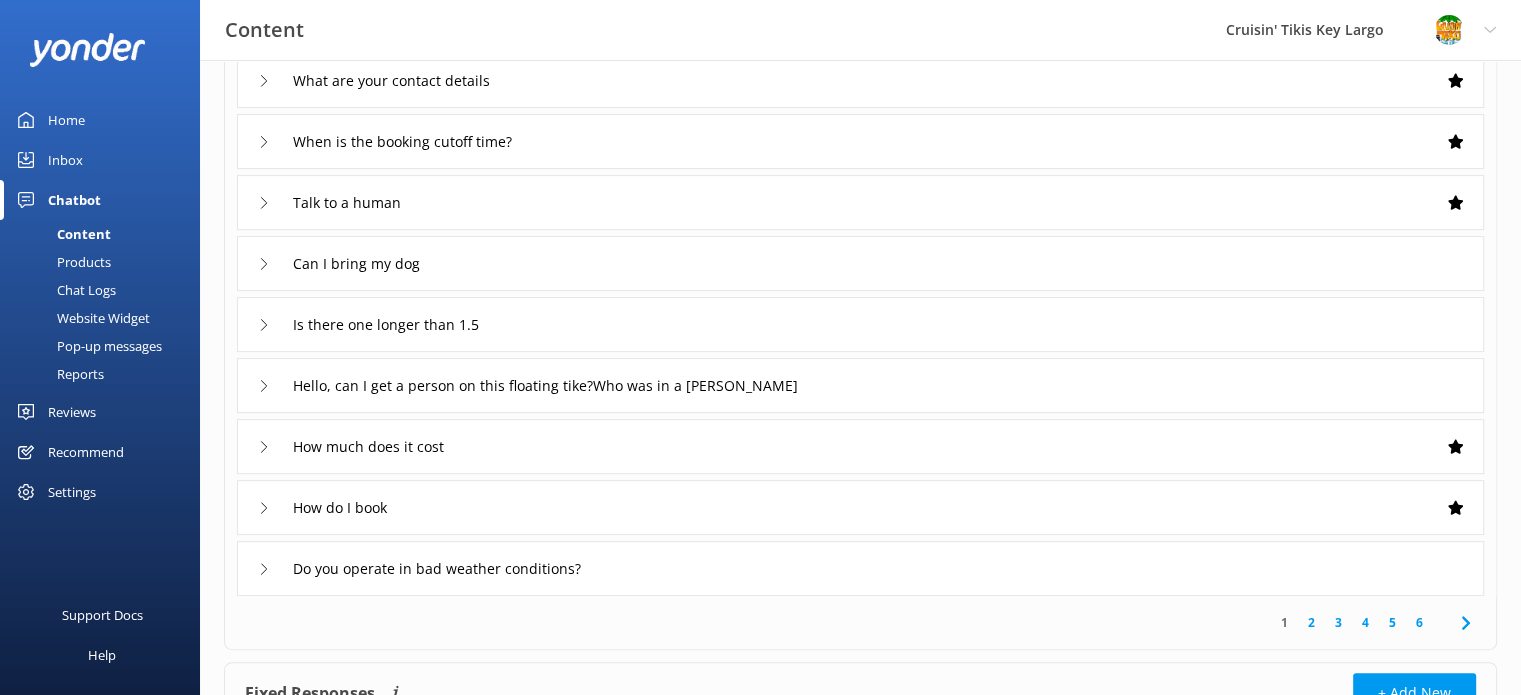 scroll, scrollTop: 615, scrollLeft: 0, axis: vertical 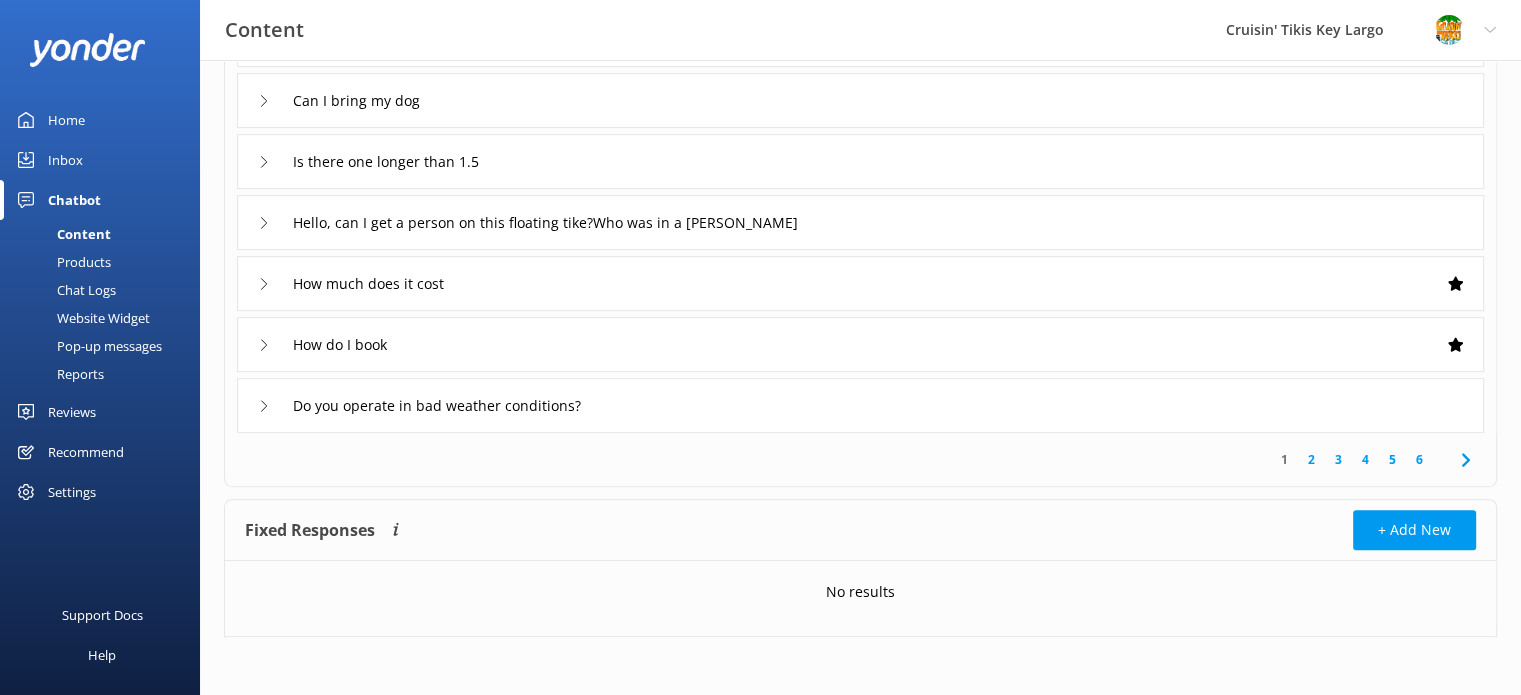 click on "Website Widget" 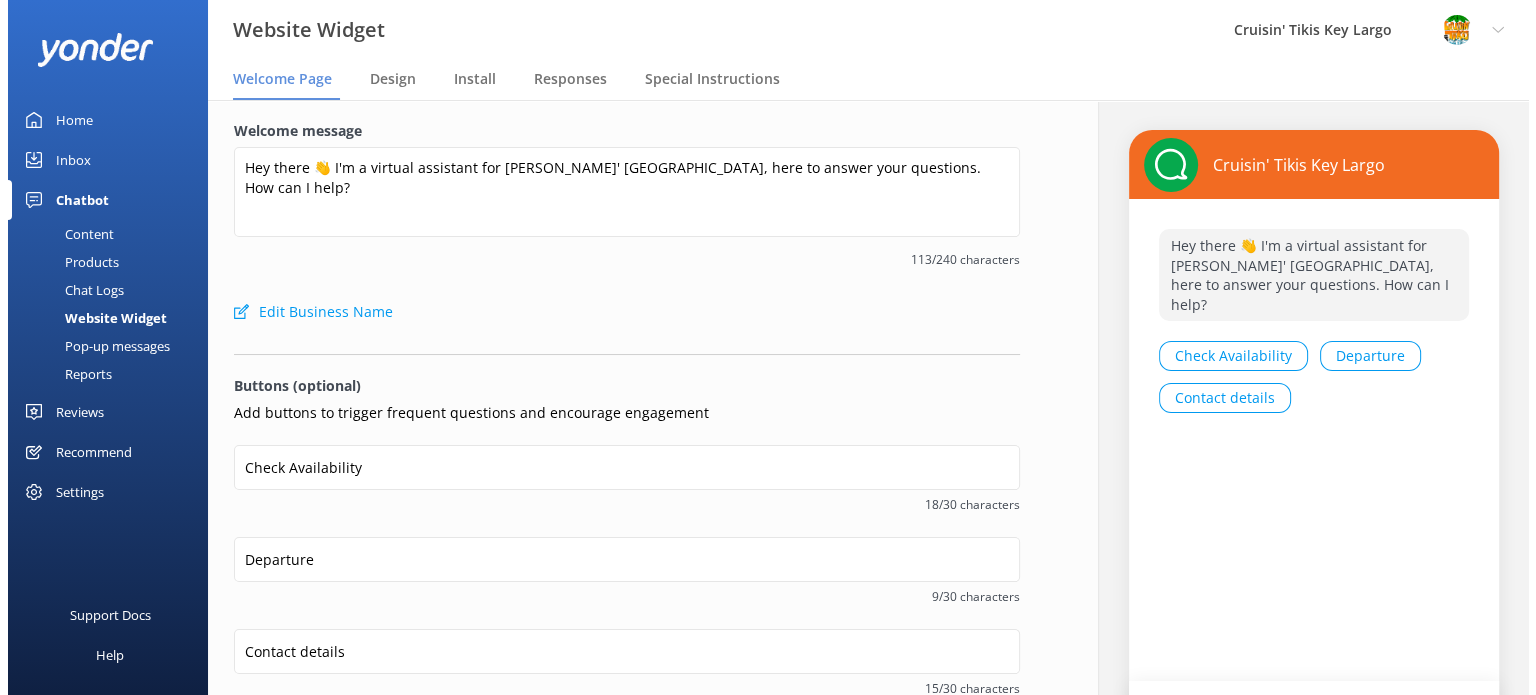 scroll, scrollTop: 0, scrollLeft: 0, axis: both 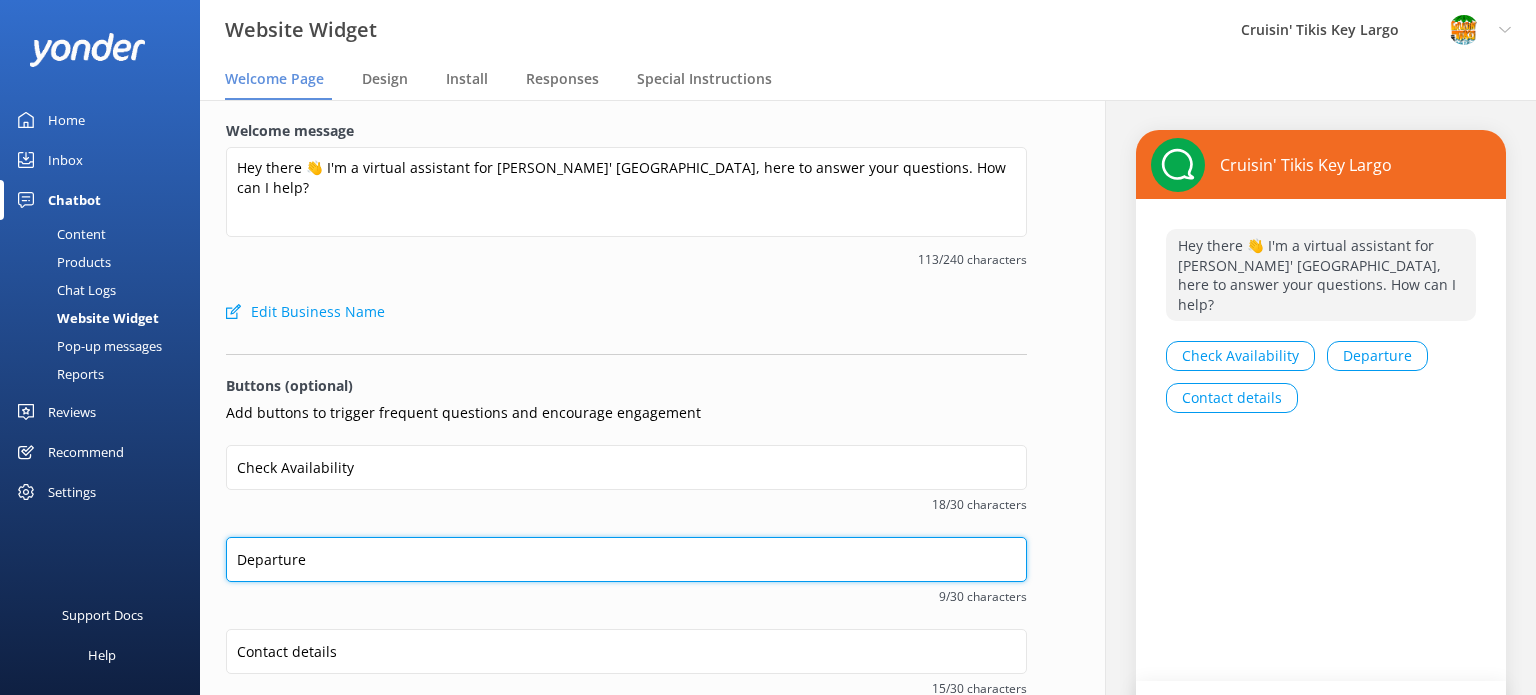 click on "Departure" 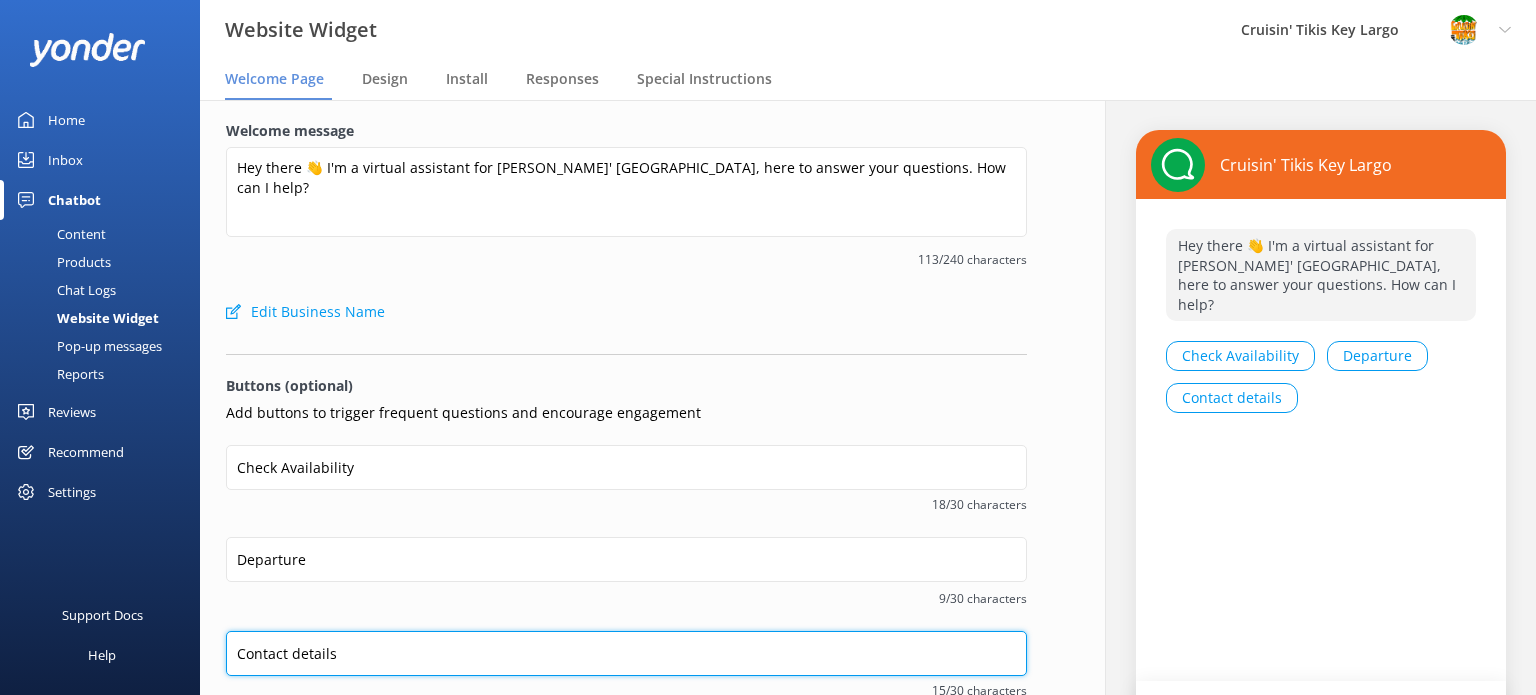 click on "Contact details" 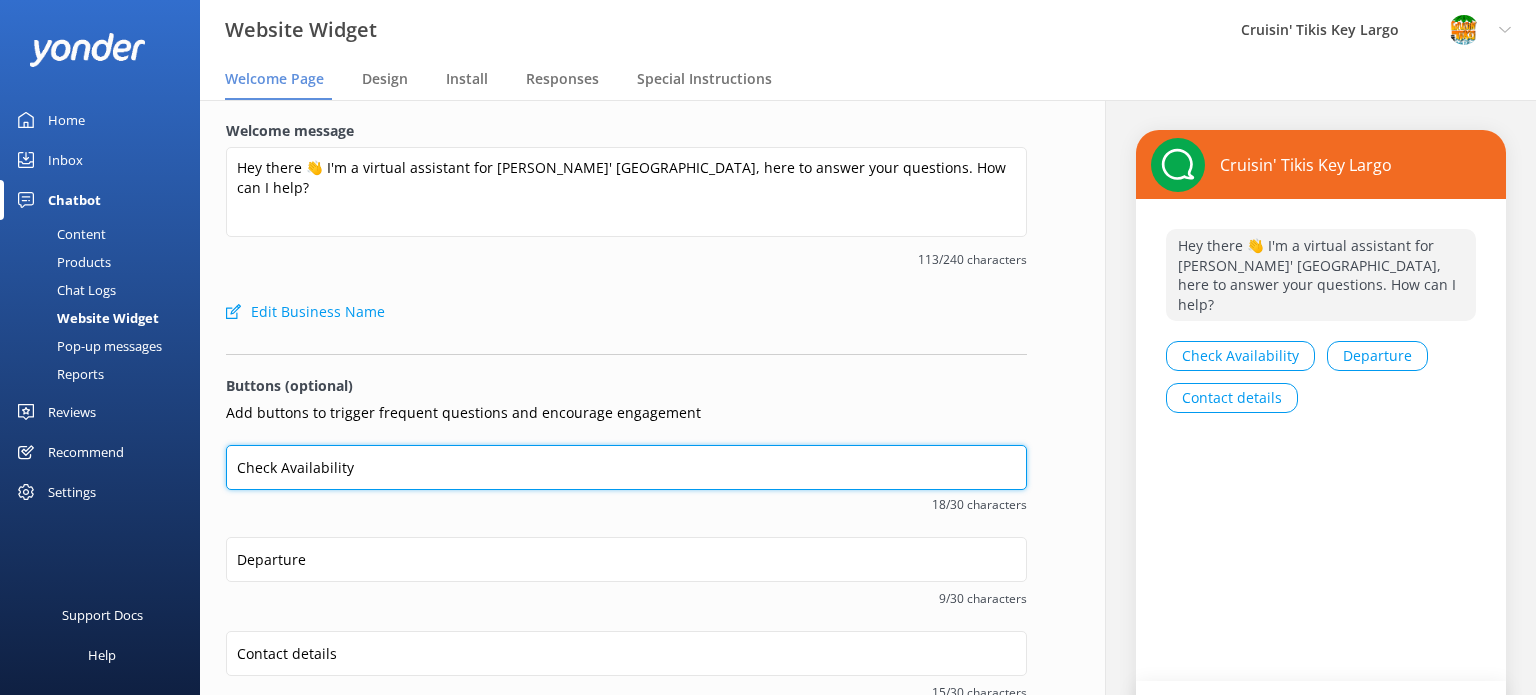 click on "Check Availability" 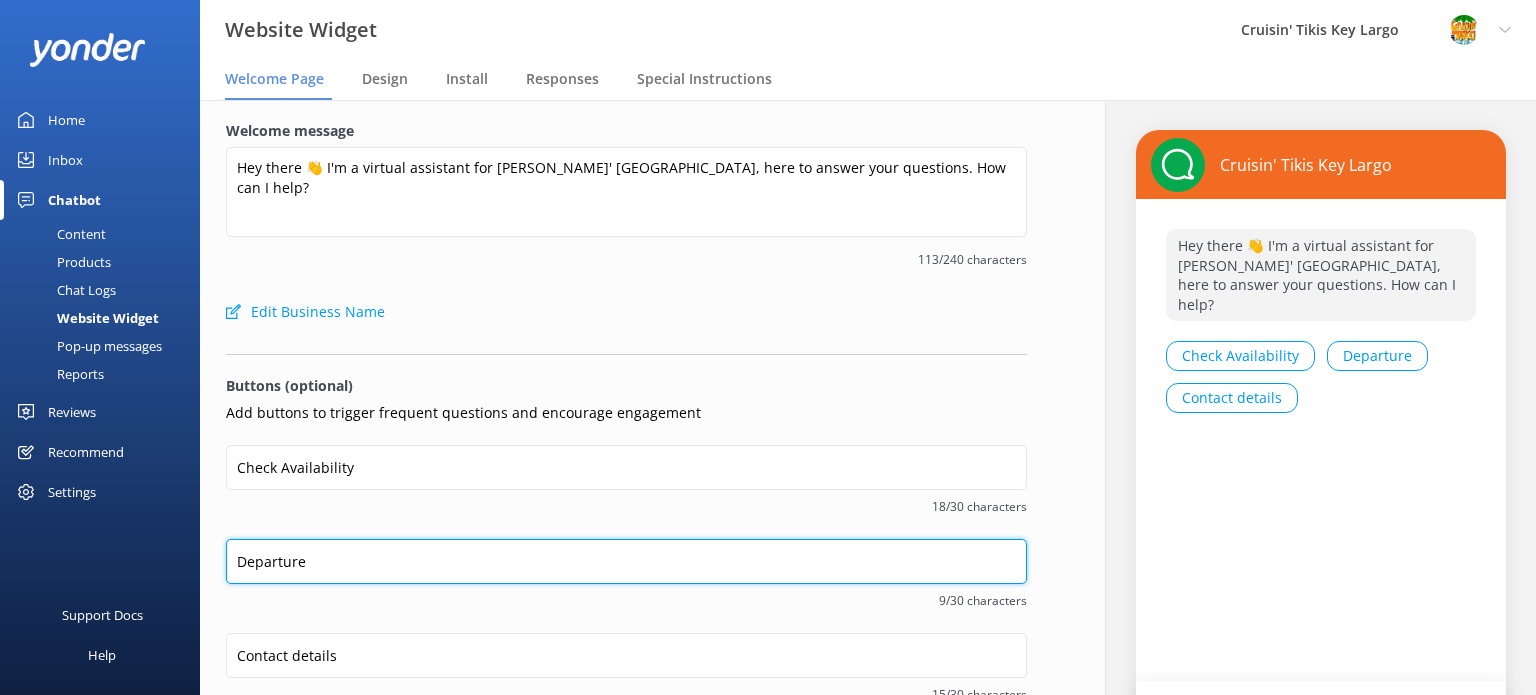click on "Departure" 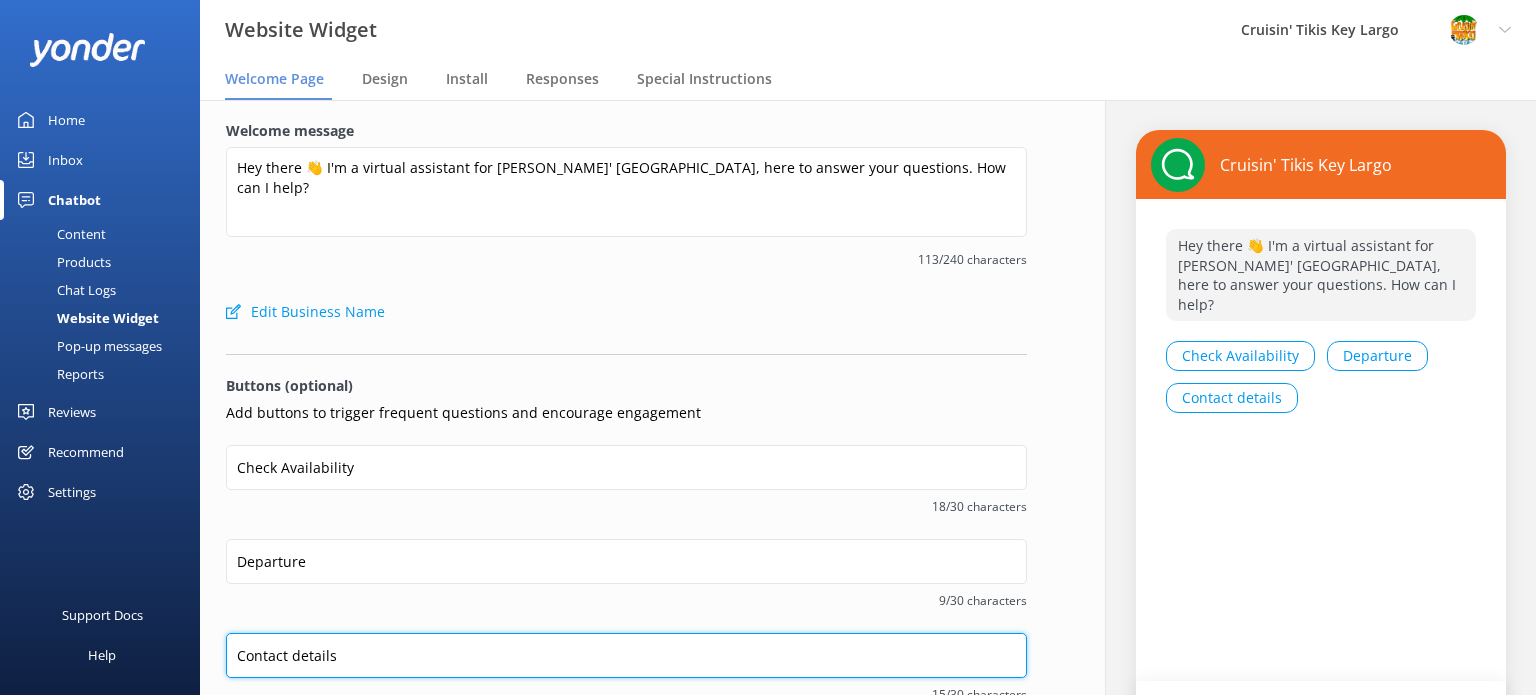 click on "Contact details" 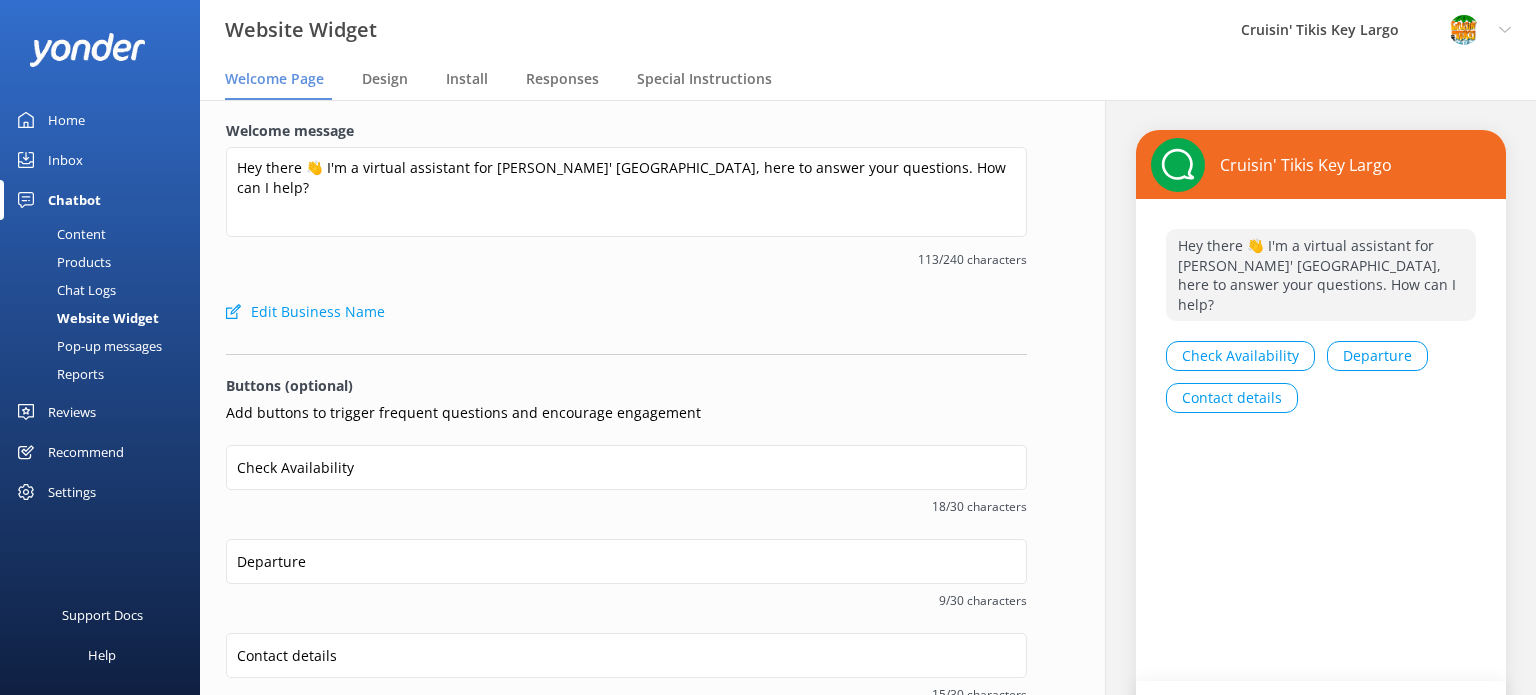 click on "Cruisin' Tikis Key Largo Hey there 👋 I'm a virtual assistant for [PERSON_NAME]' Tikis Key Largo, here to answer your questions. How can I help? Check Availability Departure Contact details Type your message here..." 